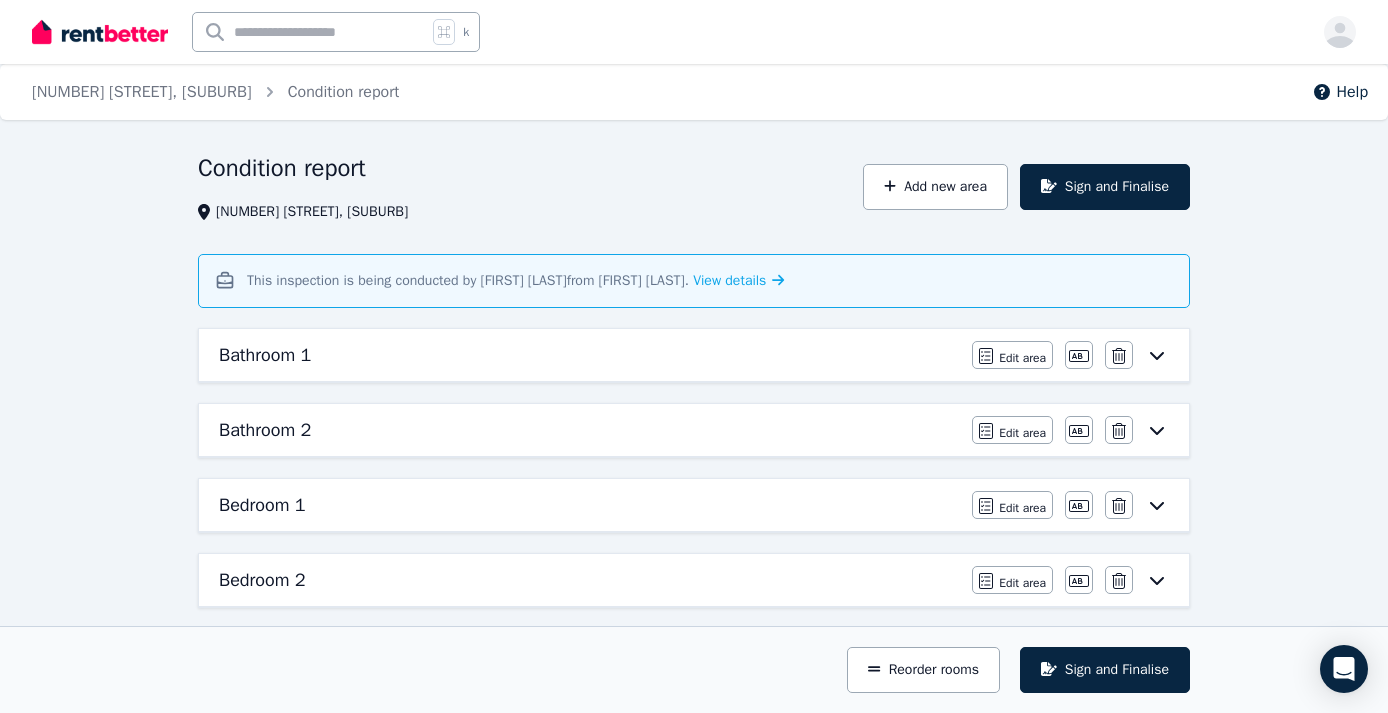 scroll, scrollTop: 0, scrollLeft: 0, axis: both 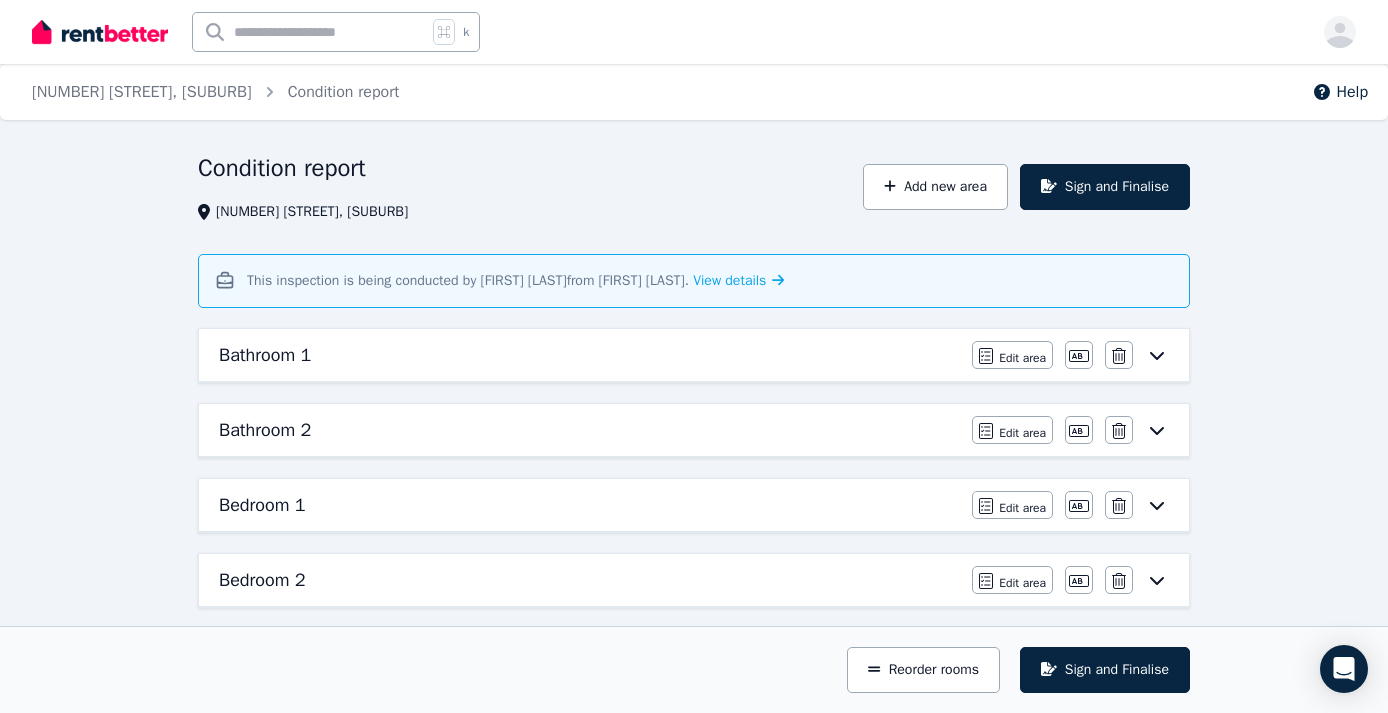 click on "Bathroom 1" at bounding box center [265, 355] 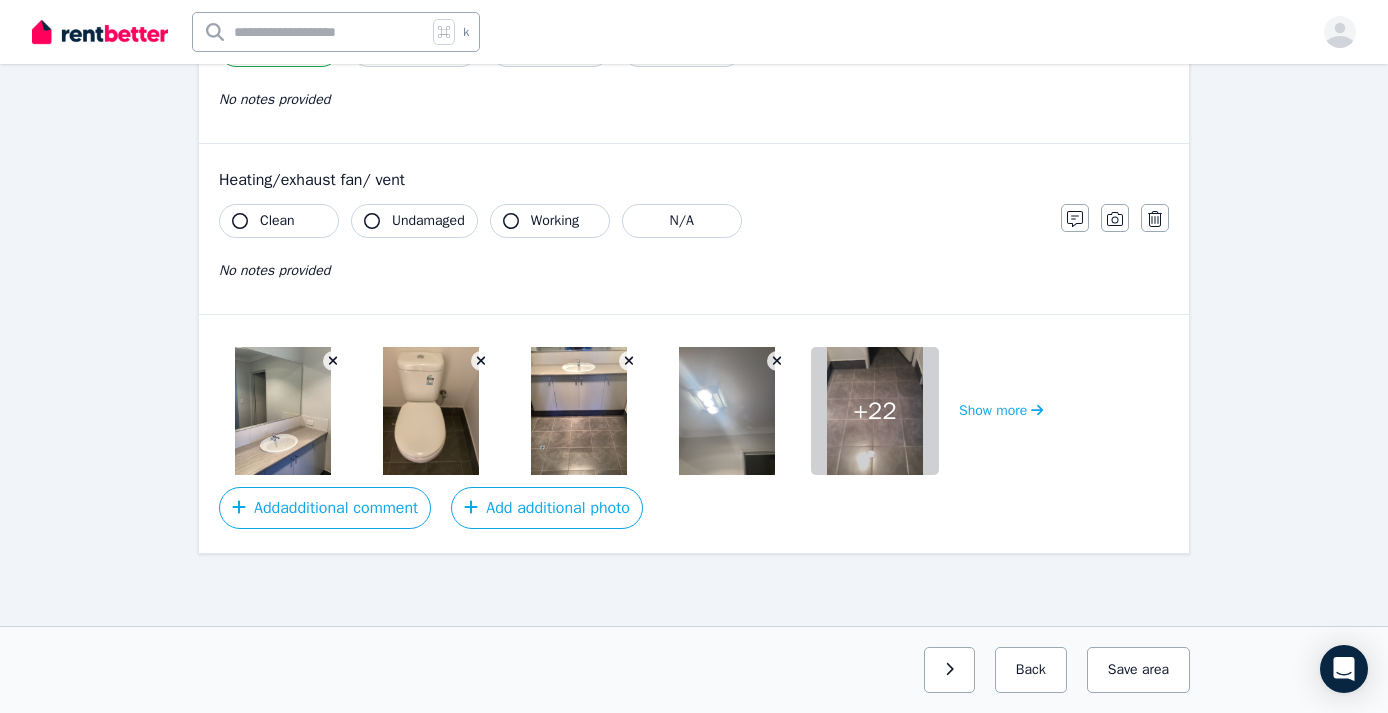 scroll, scrollTop: 2350, scrollLeft: 0, axis: vertical 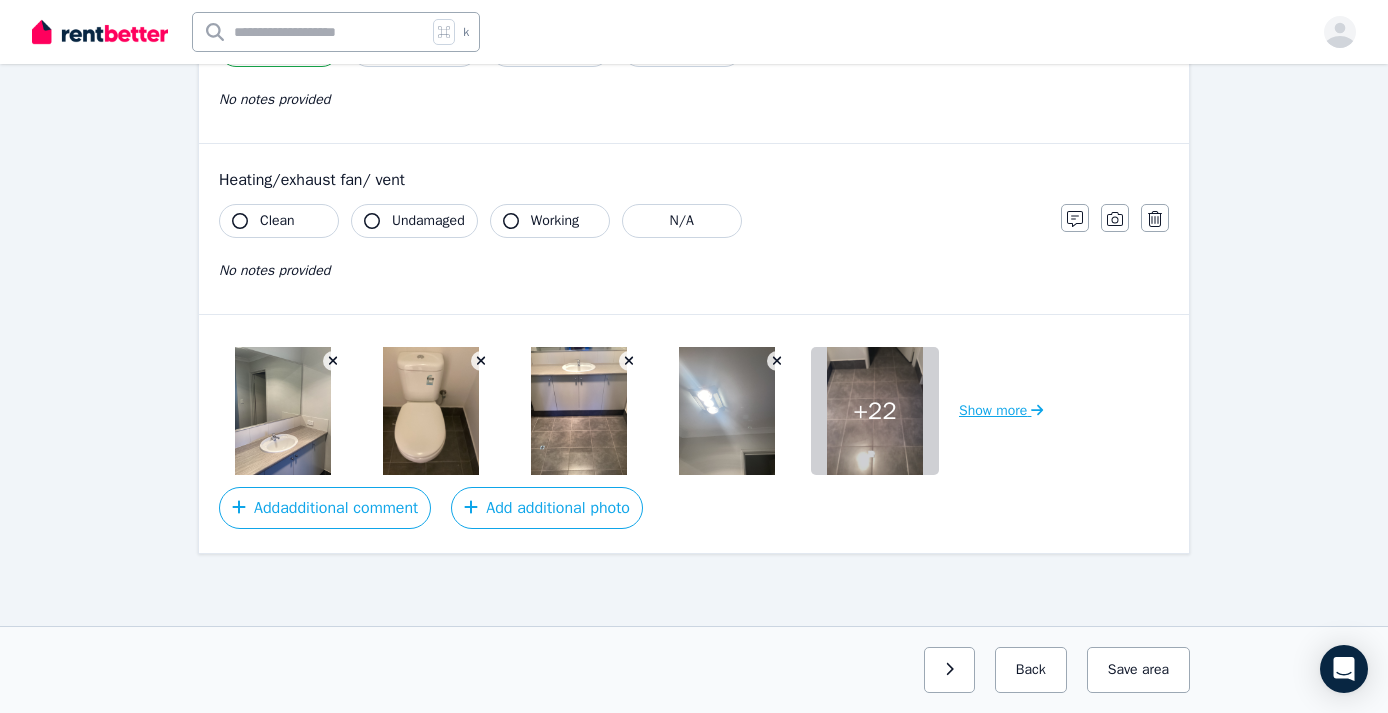 click on "Show more" at bounding box center [1001, 411] 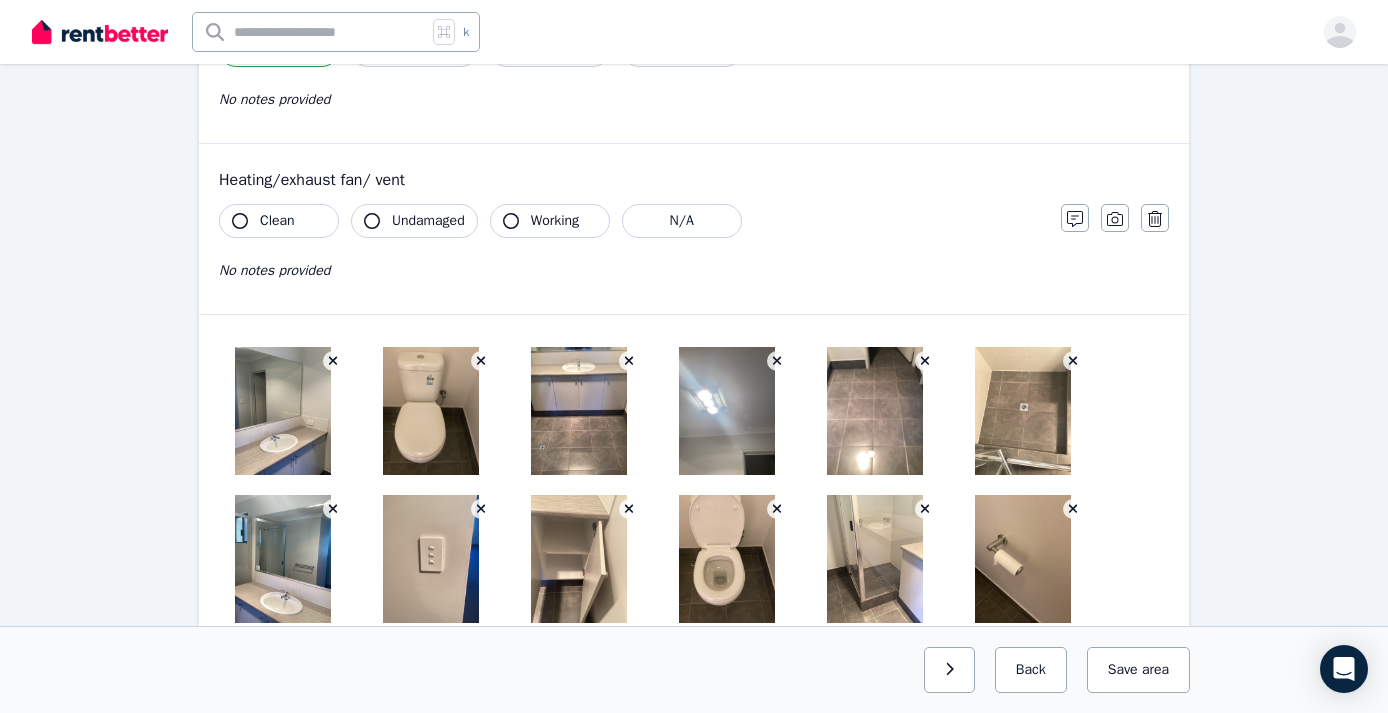 click at bounding box center [875, 411] 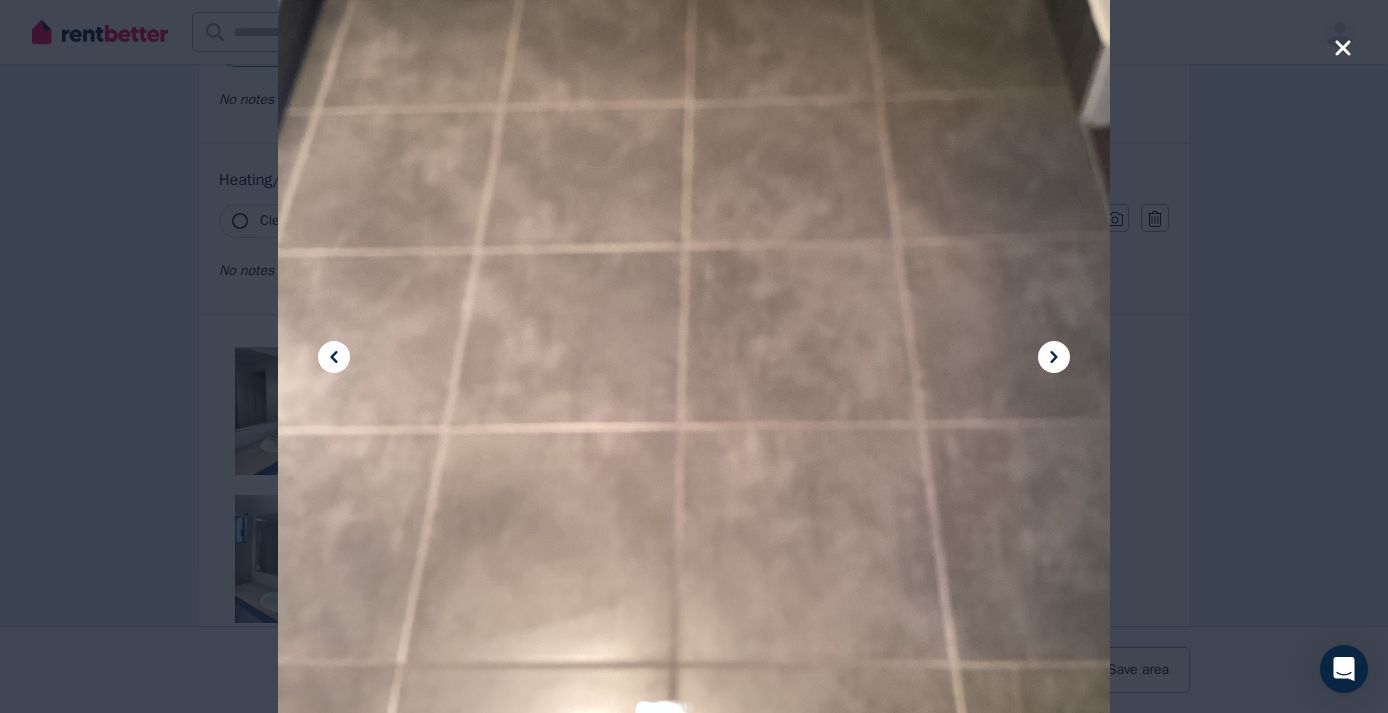 click 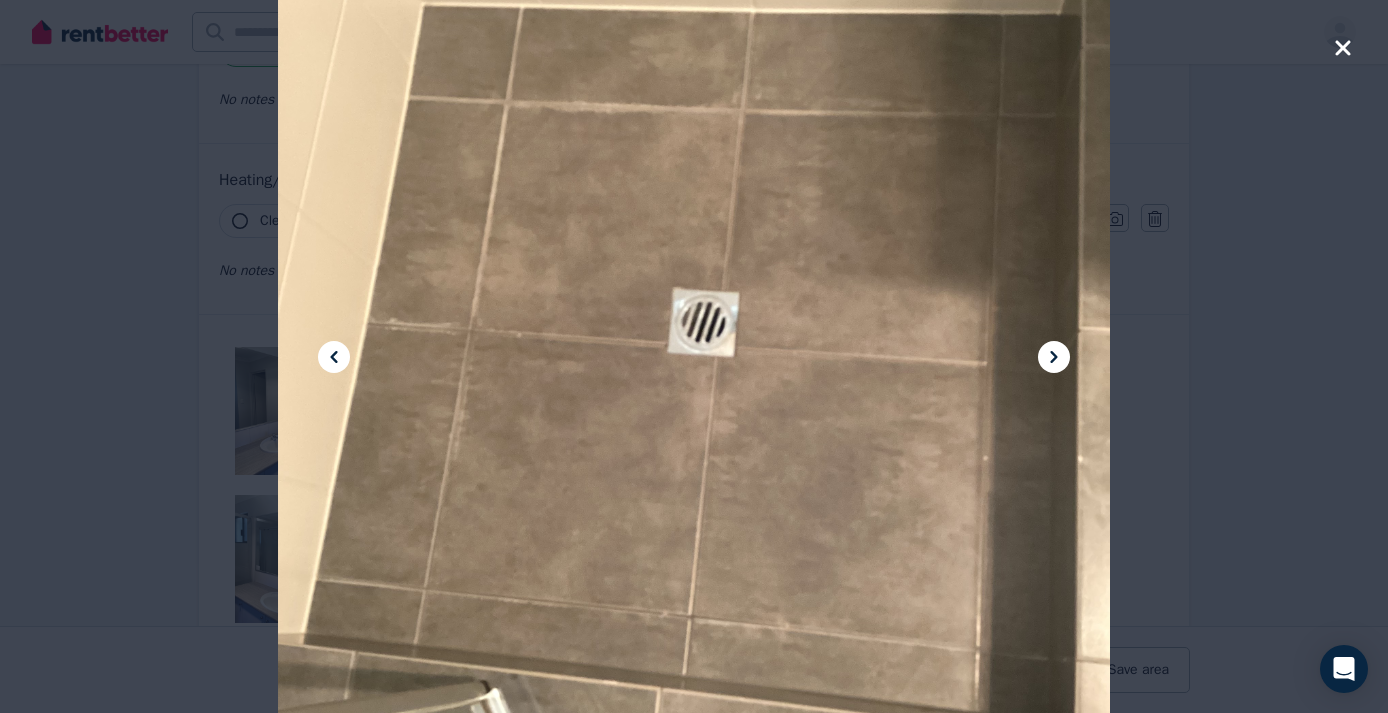 click 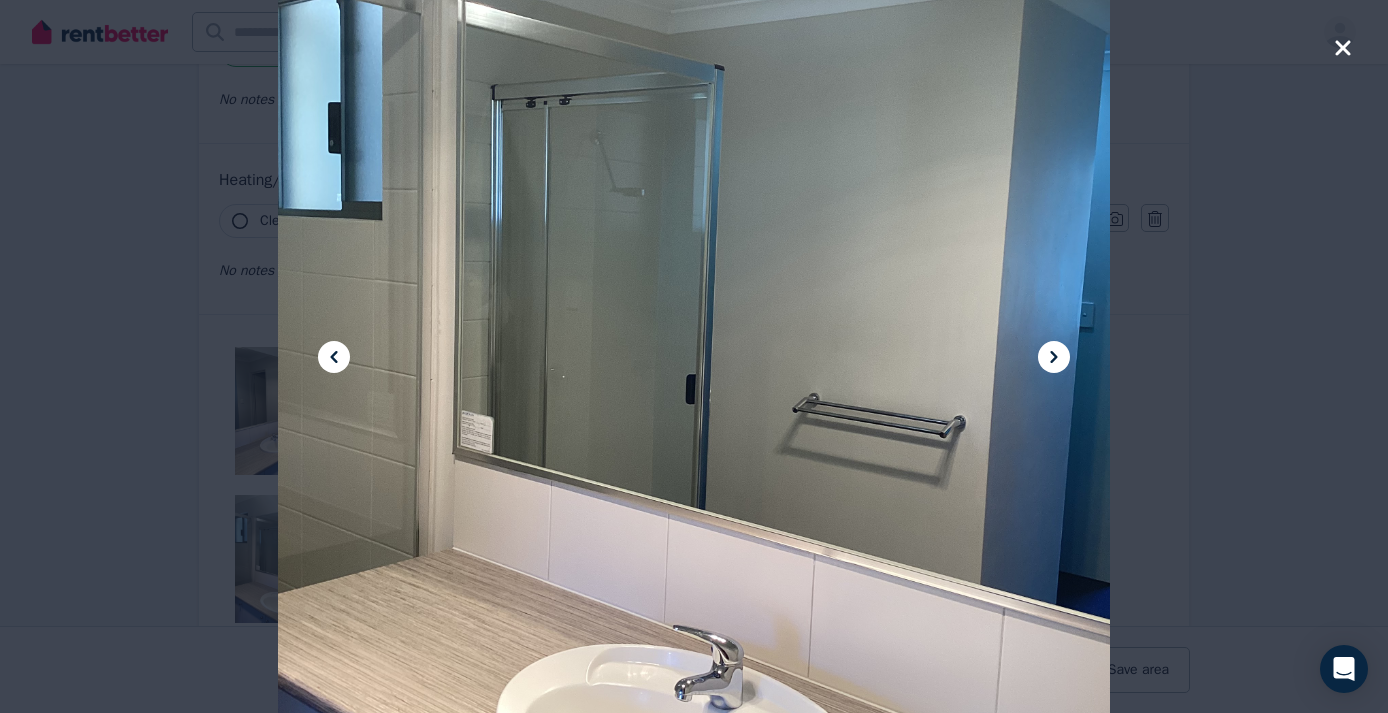 click 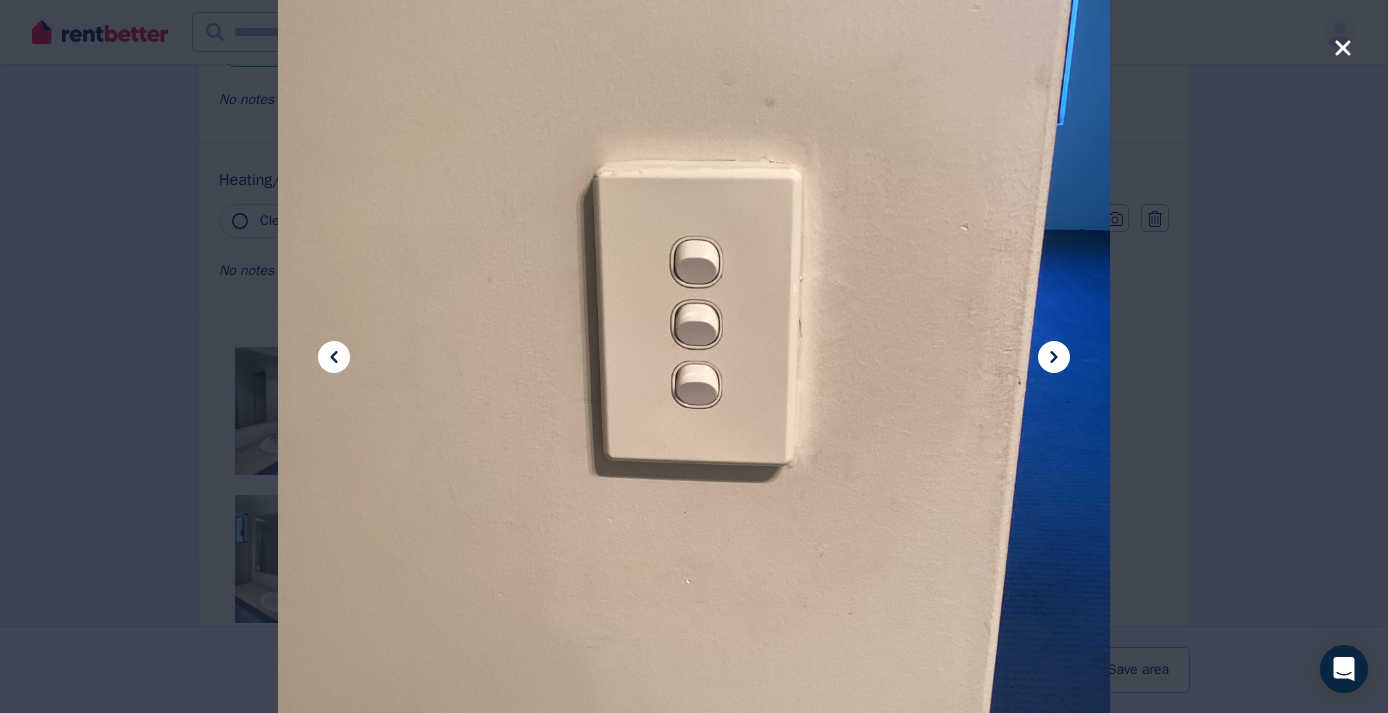 click 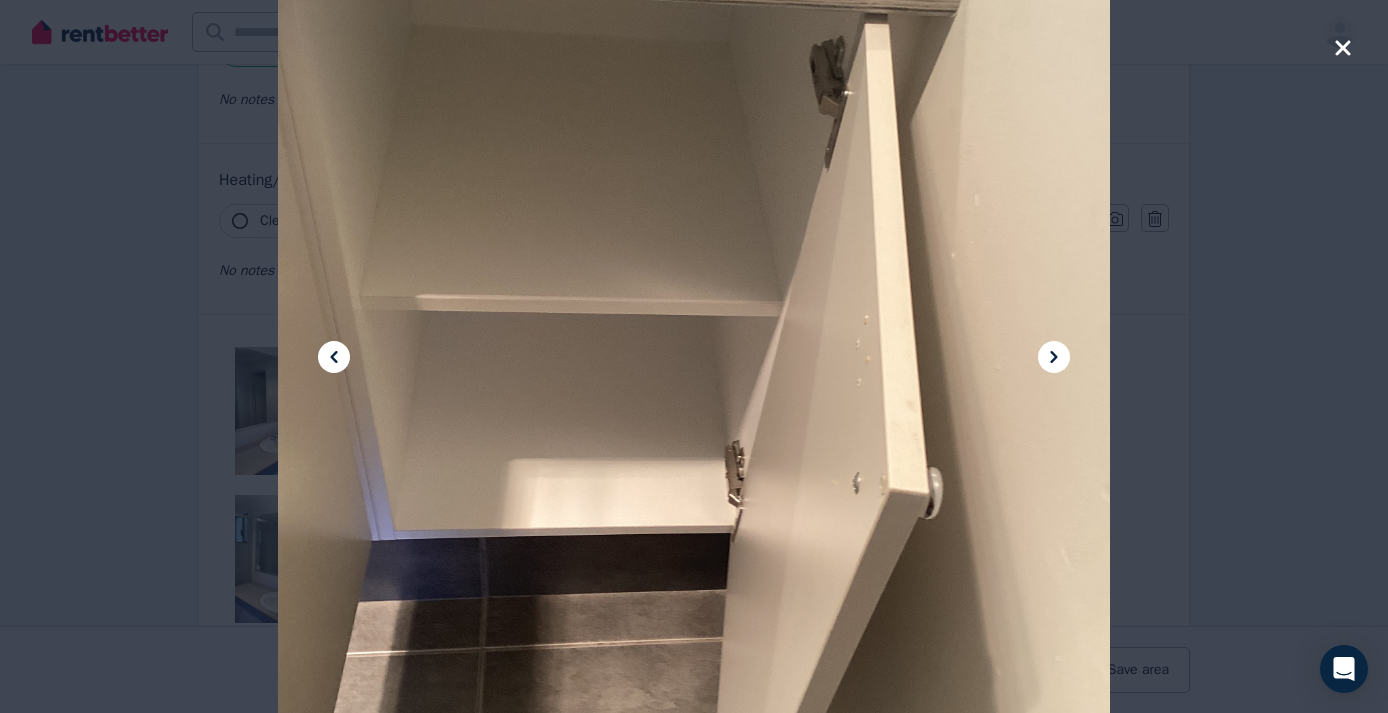 click 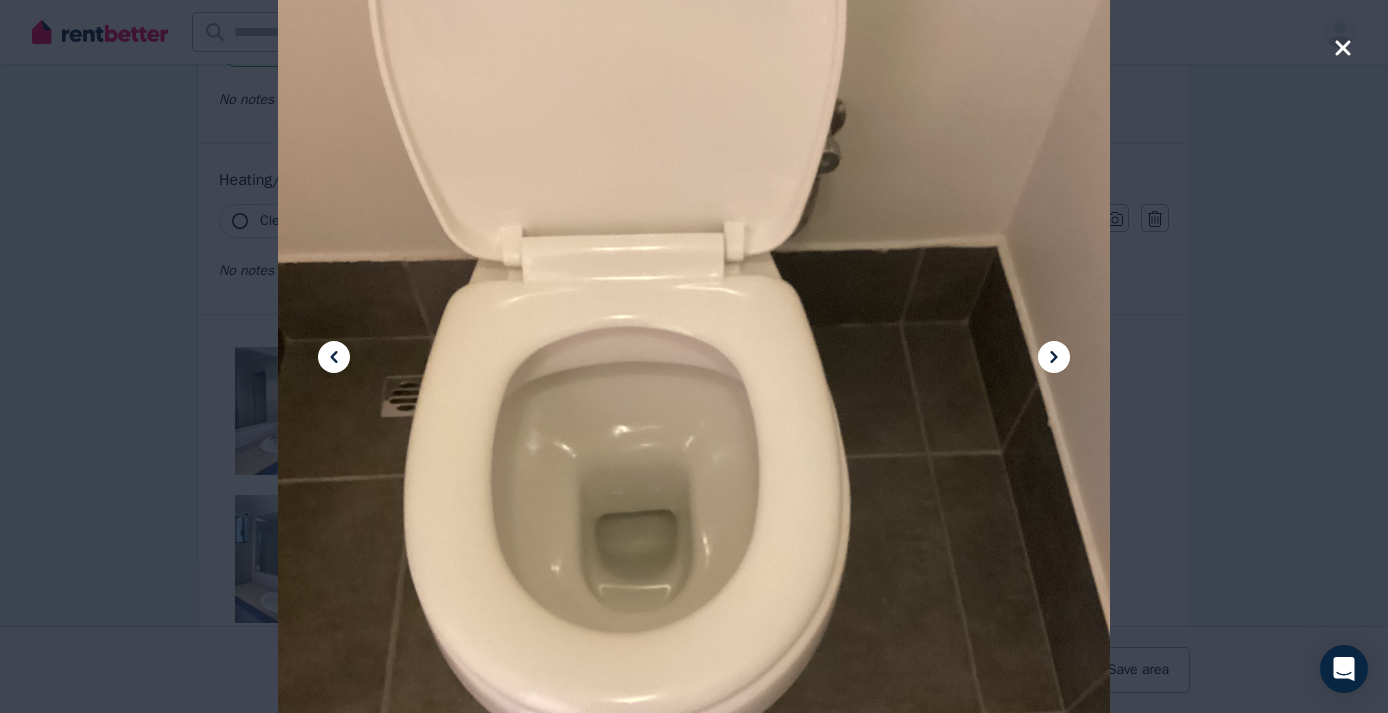 click 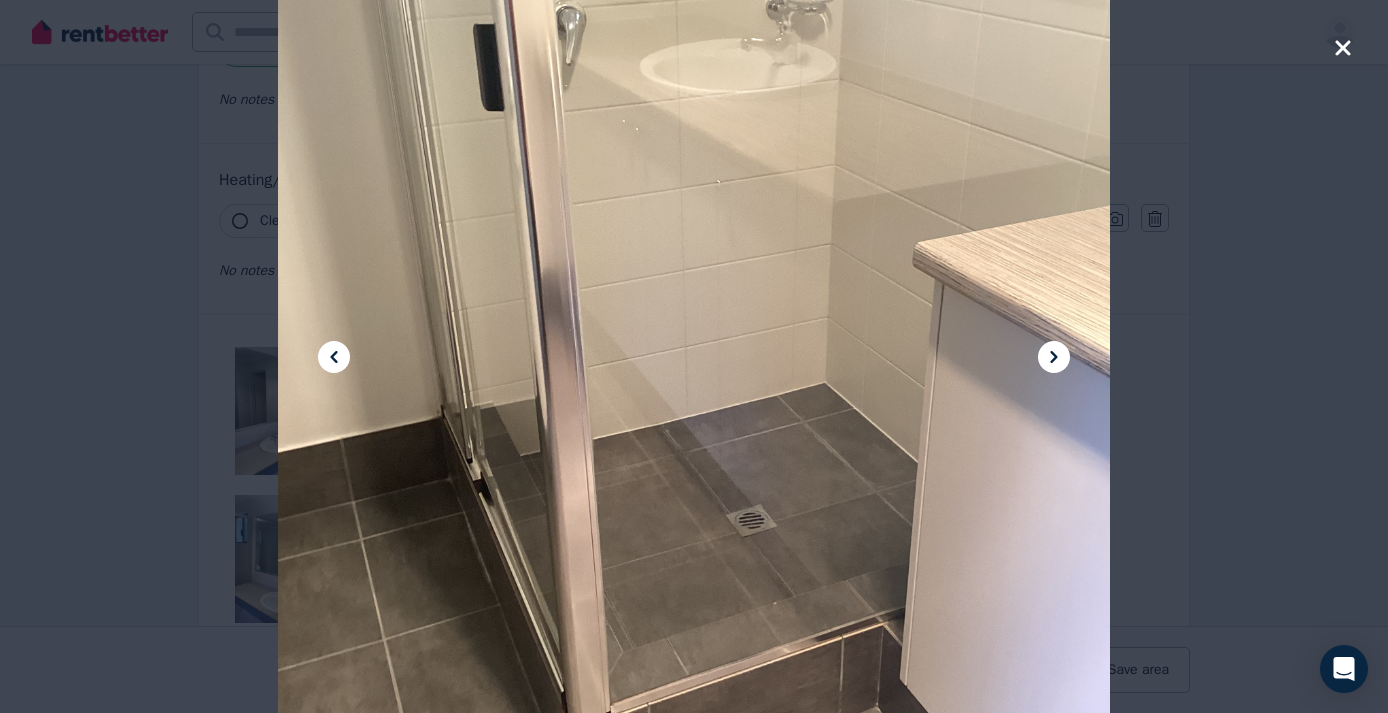 click 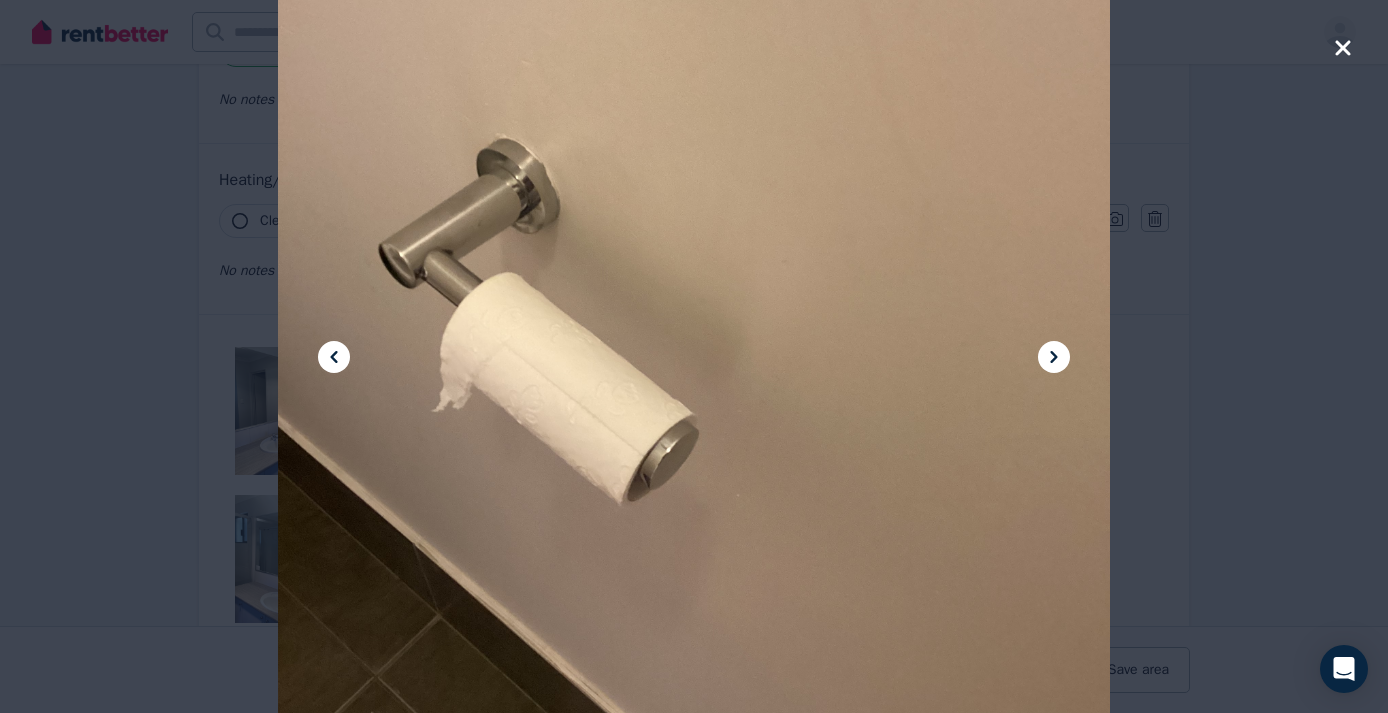 click 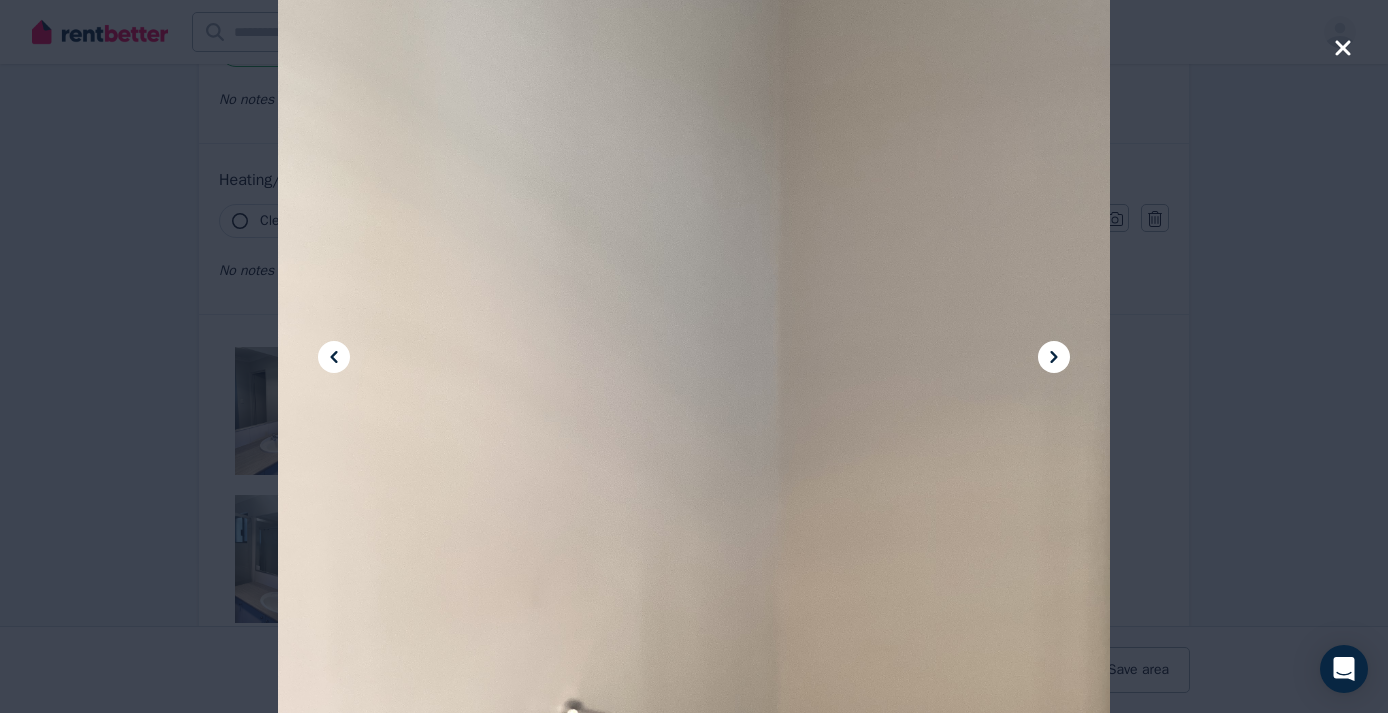 click 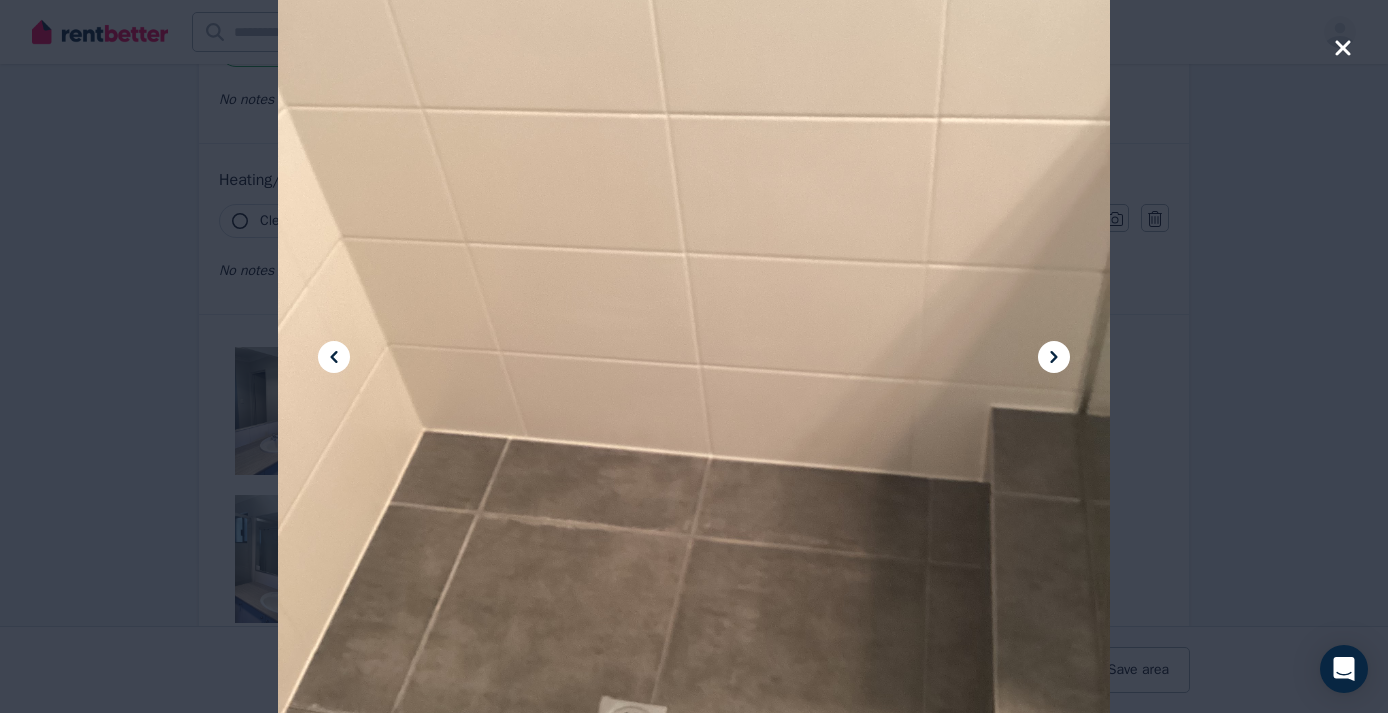 click 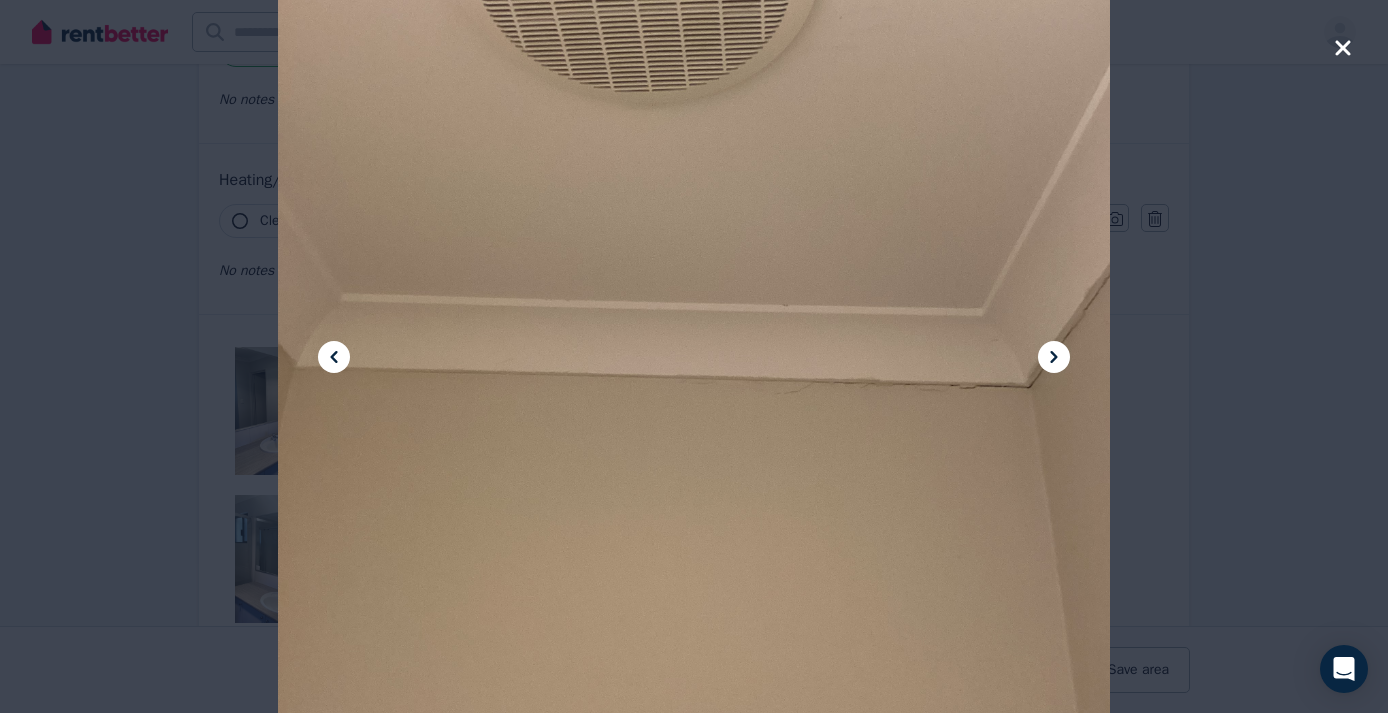 click 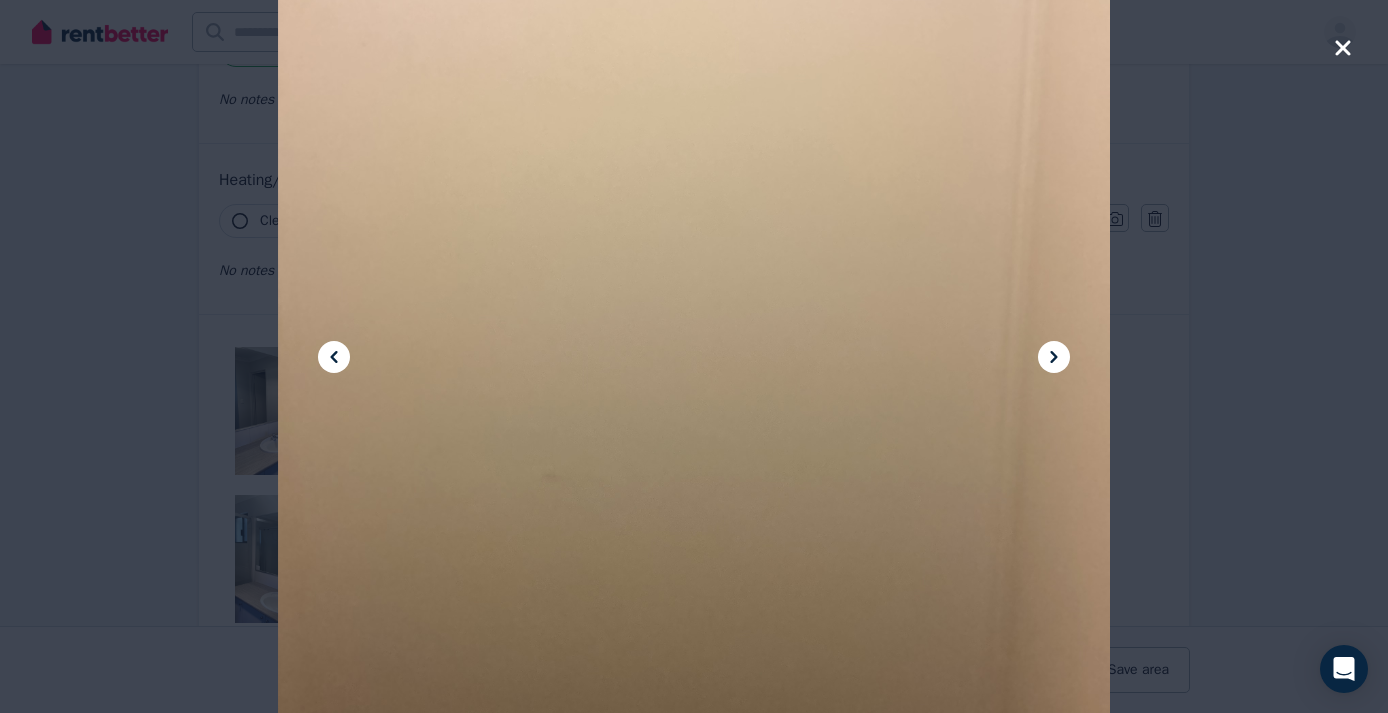 click 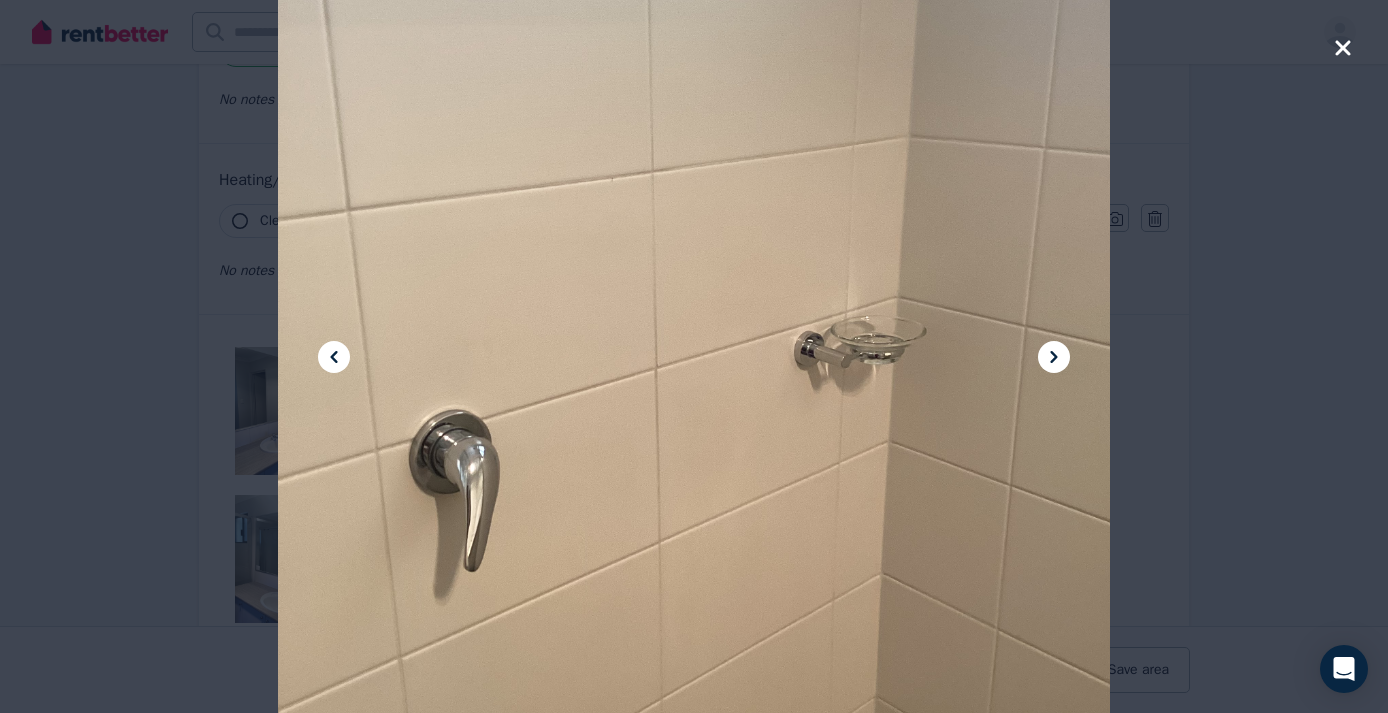 click 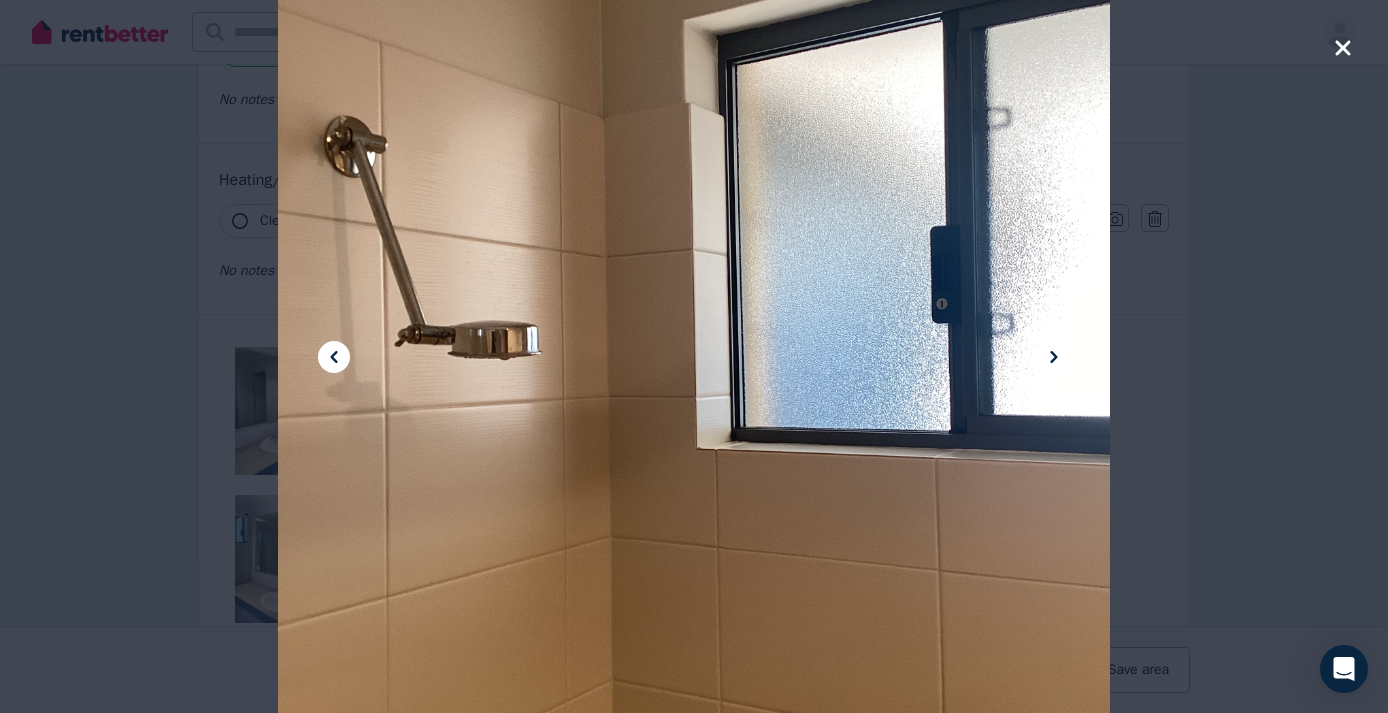 click 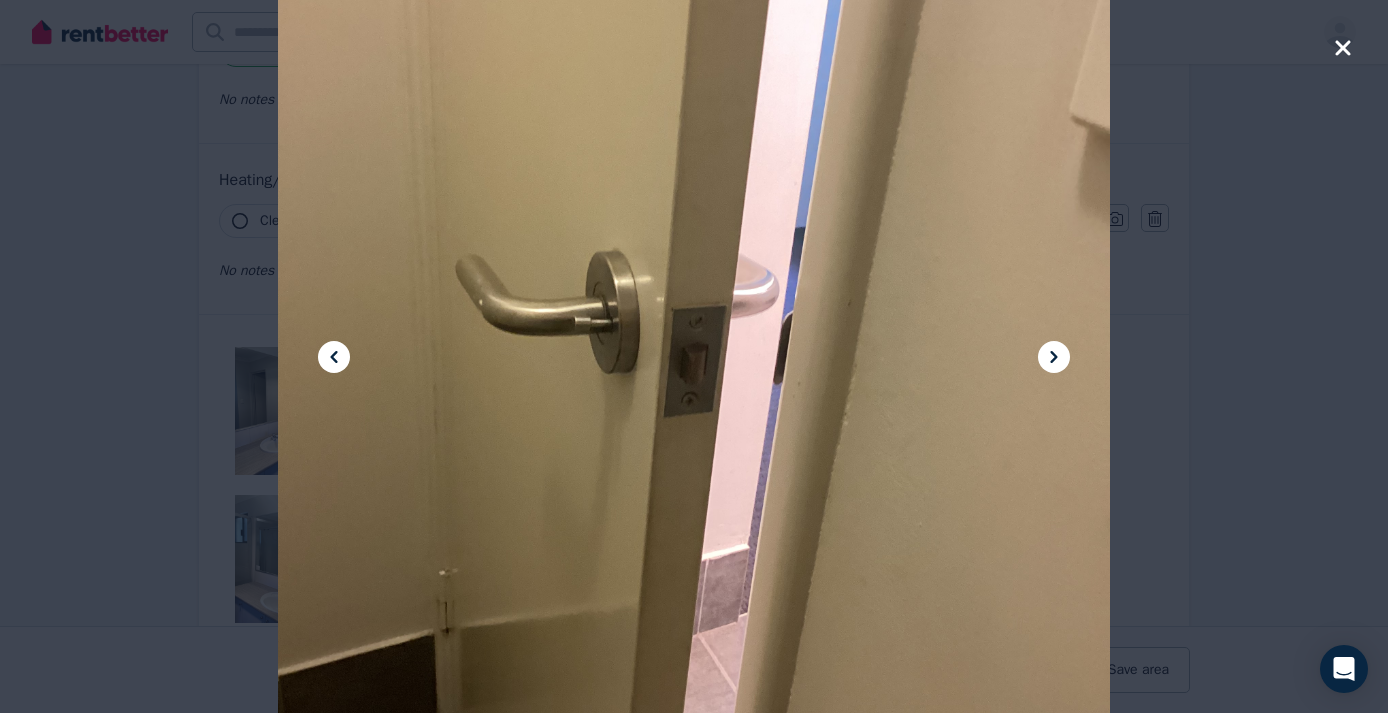click 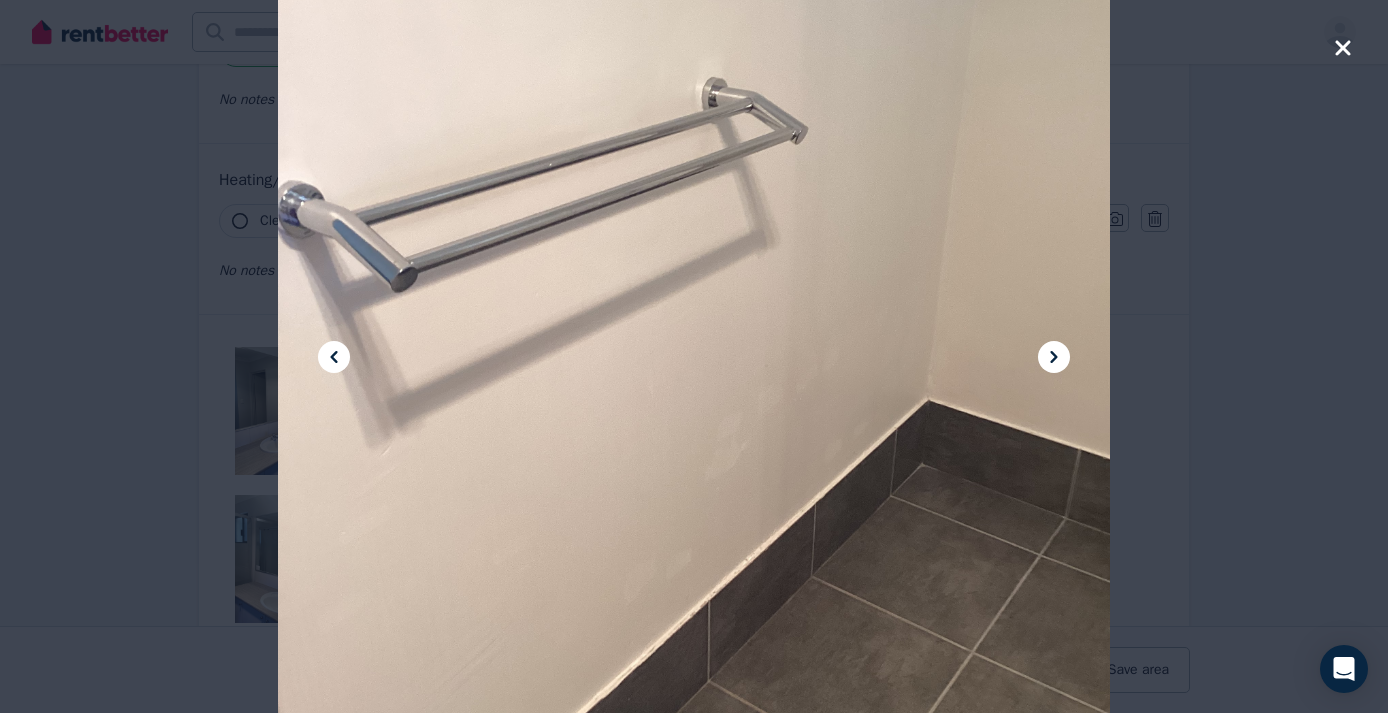 click 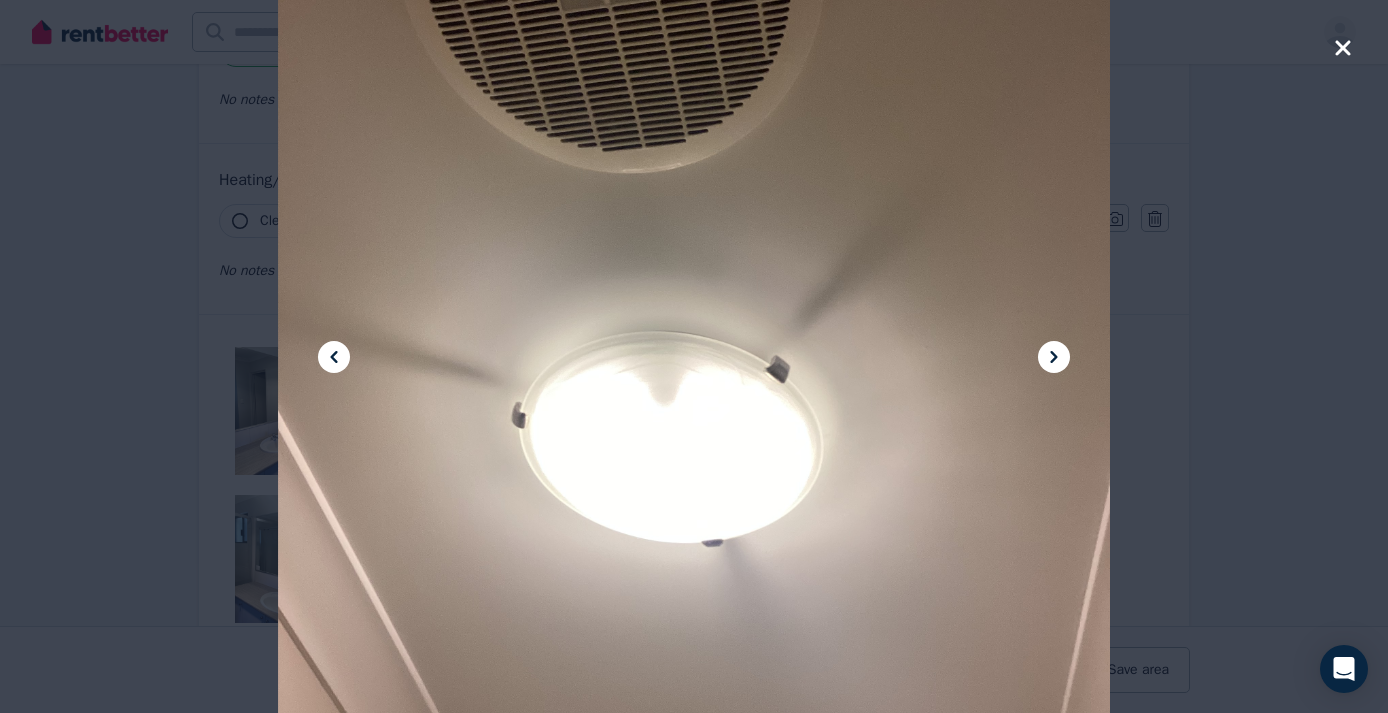 click 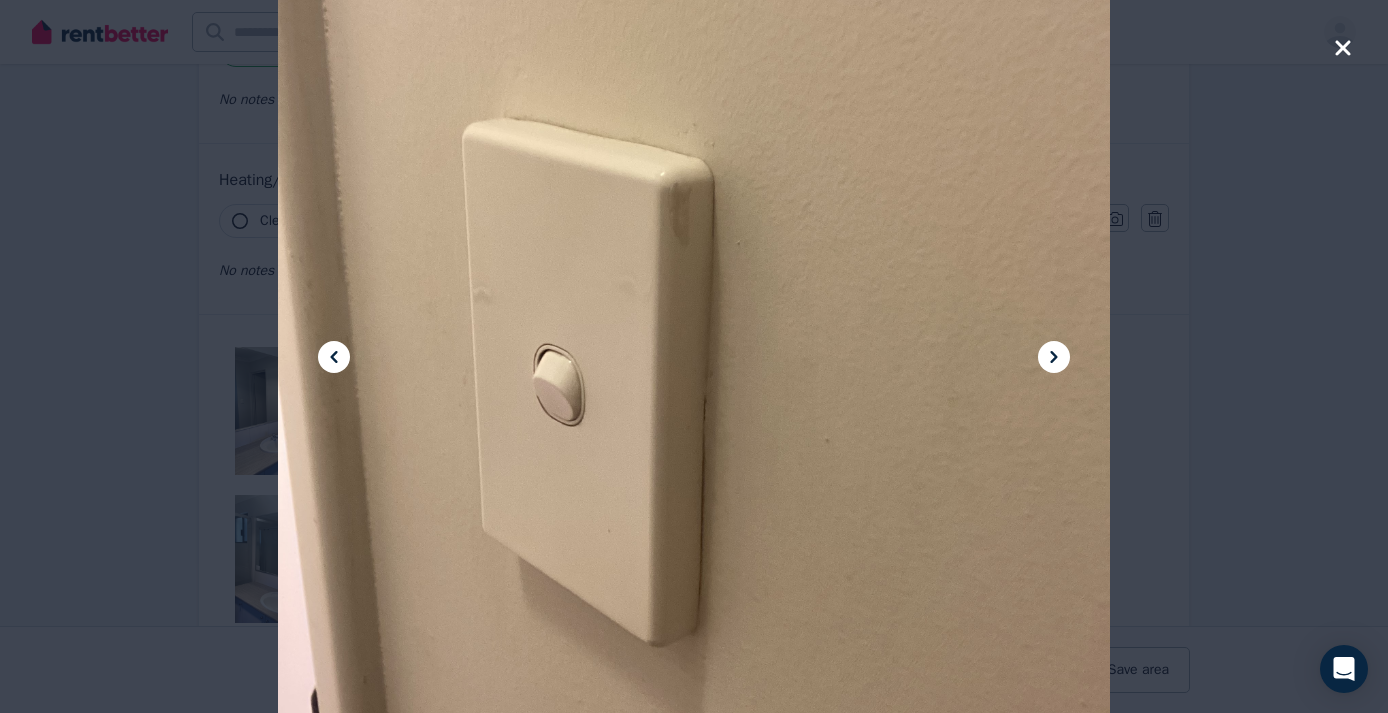 click 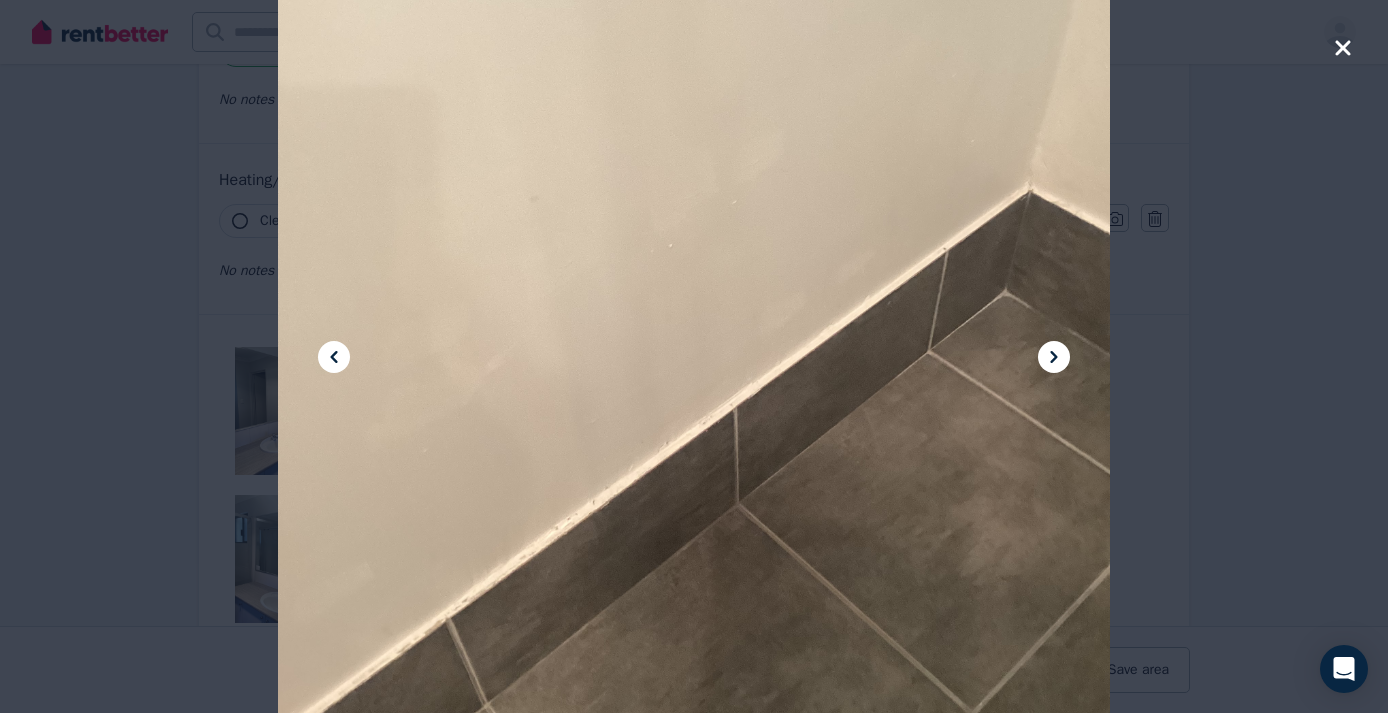 click 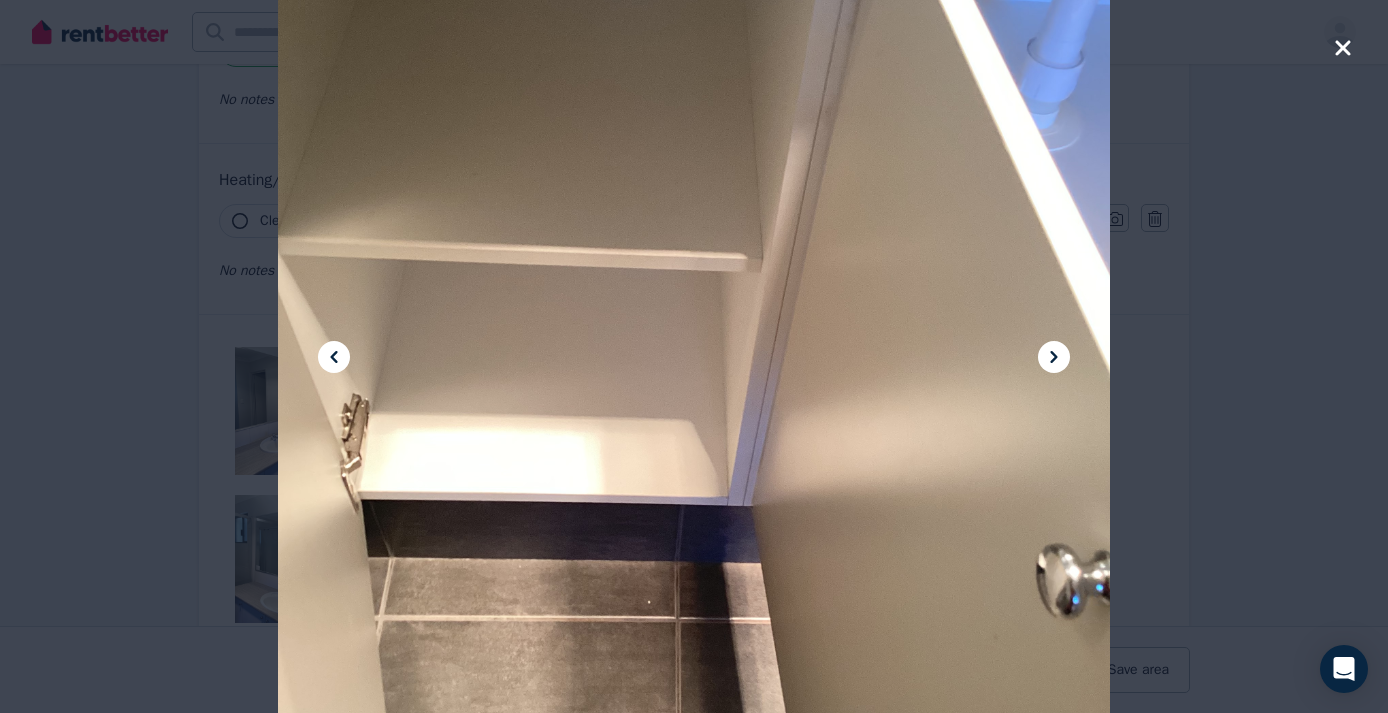 click 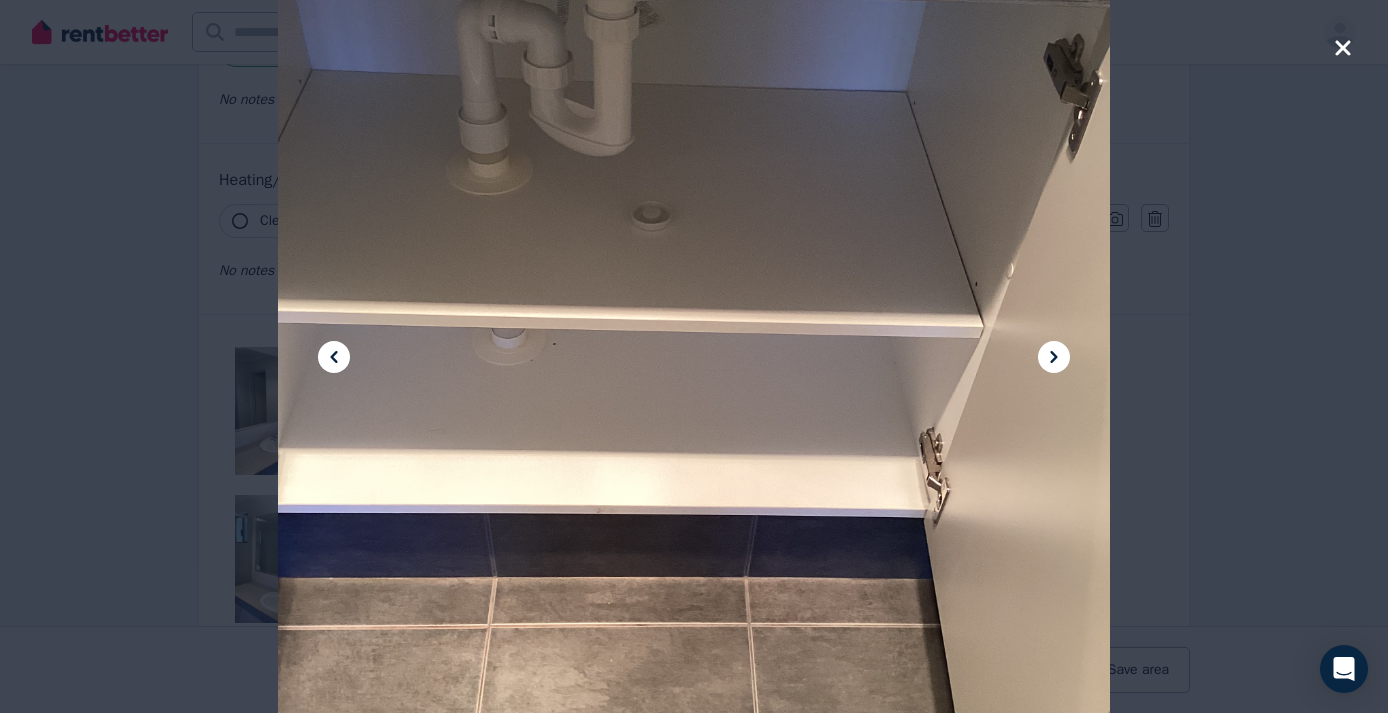 click 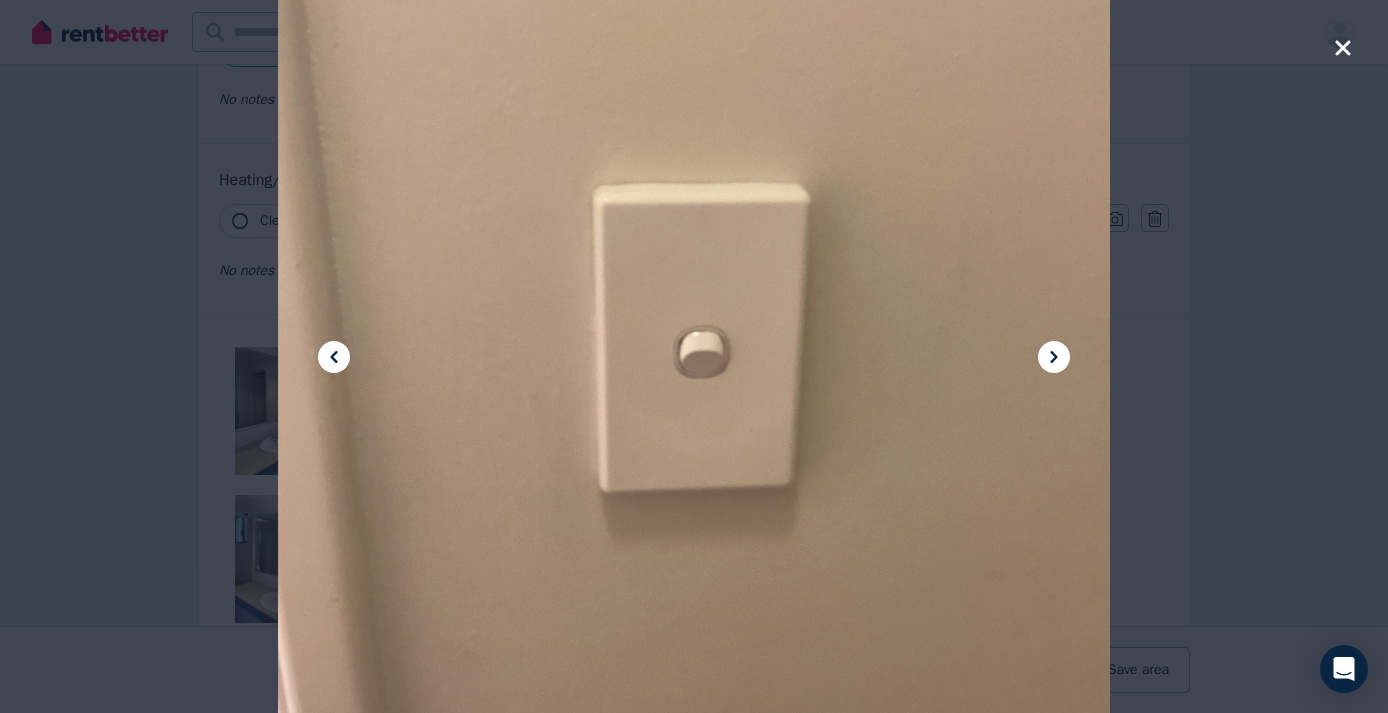 click 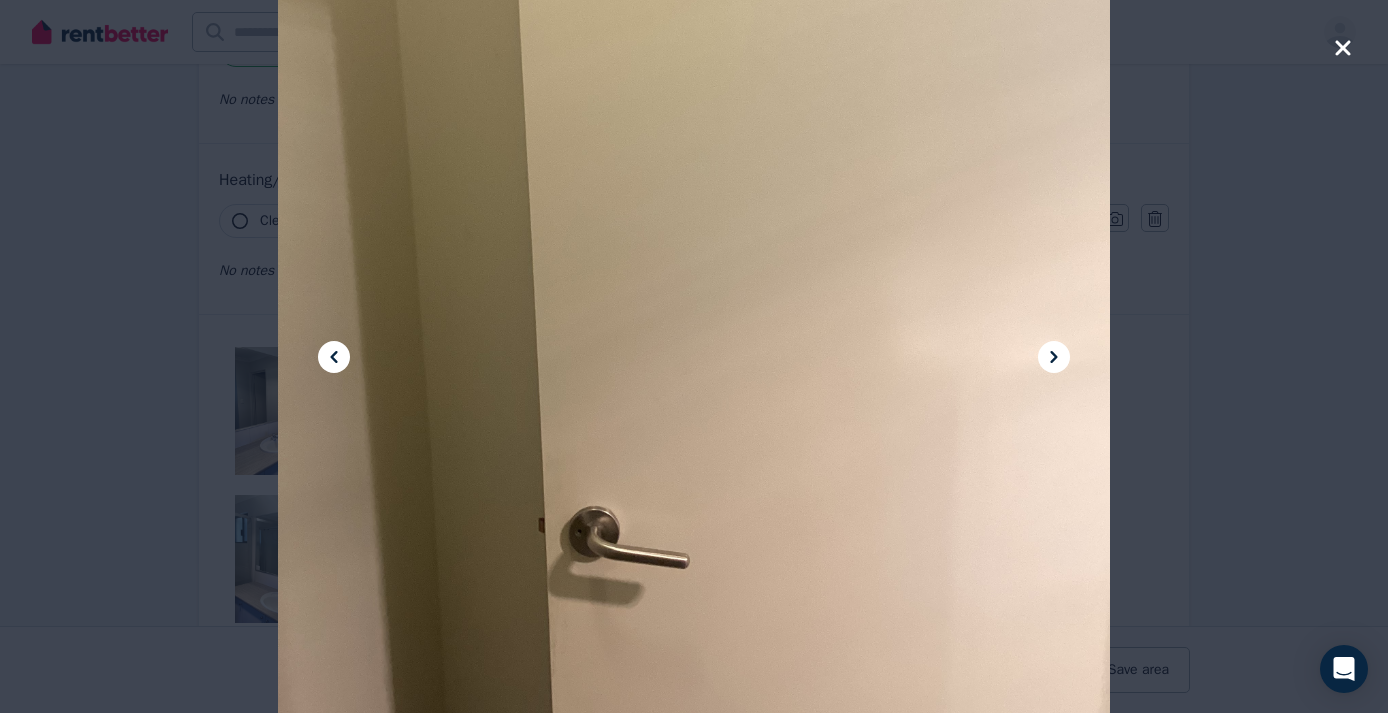 click 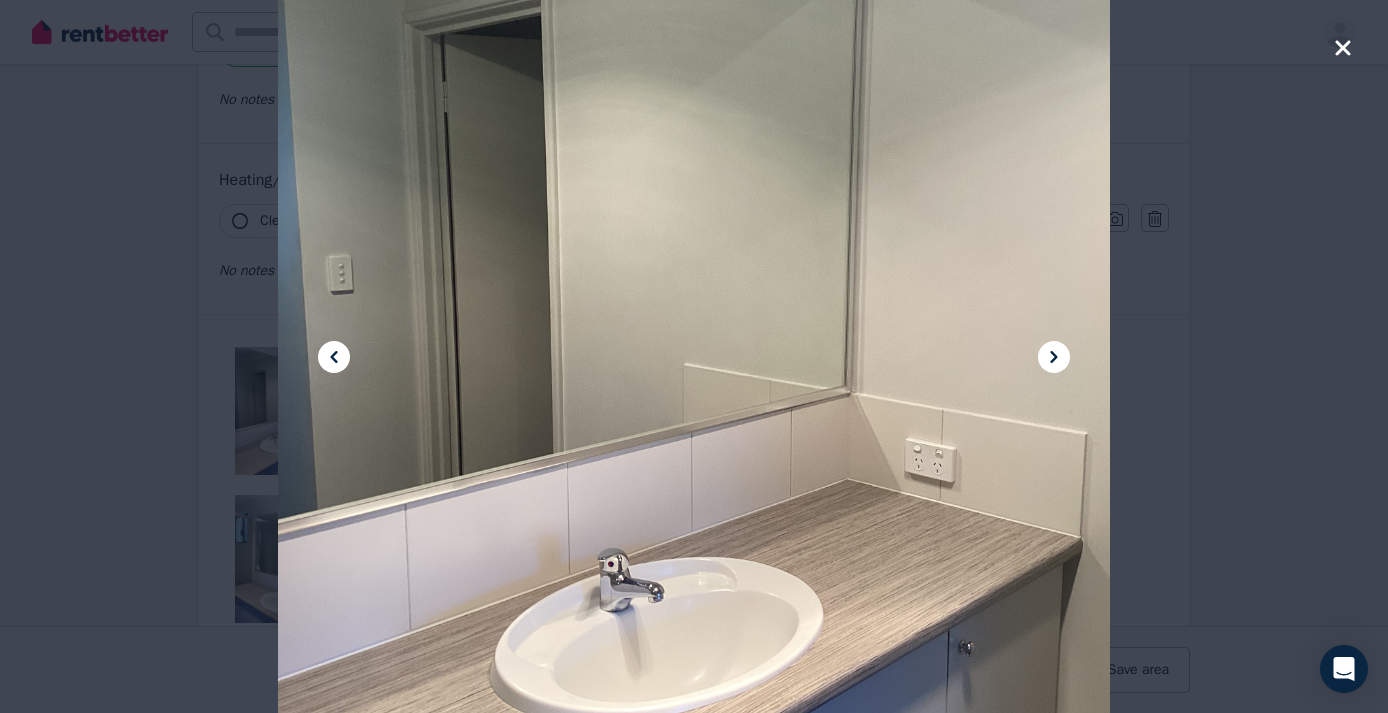 click 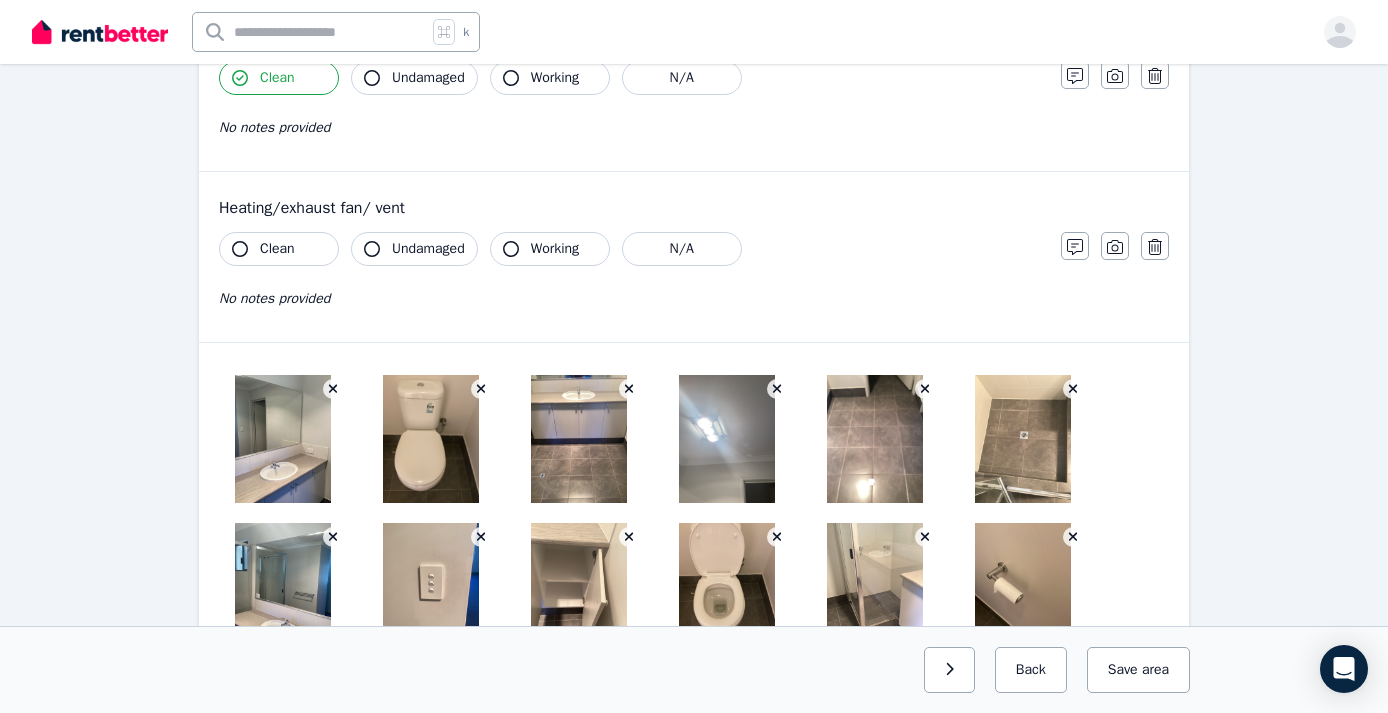 scroll, scrollTop: 2246, scrollLeft: 0, axis: vertical 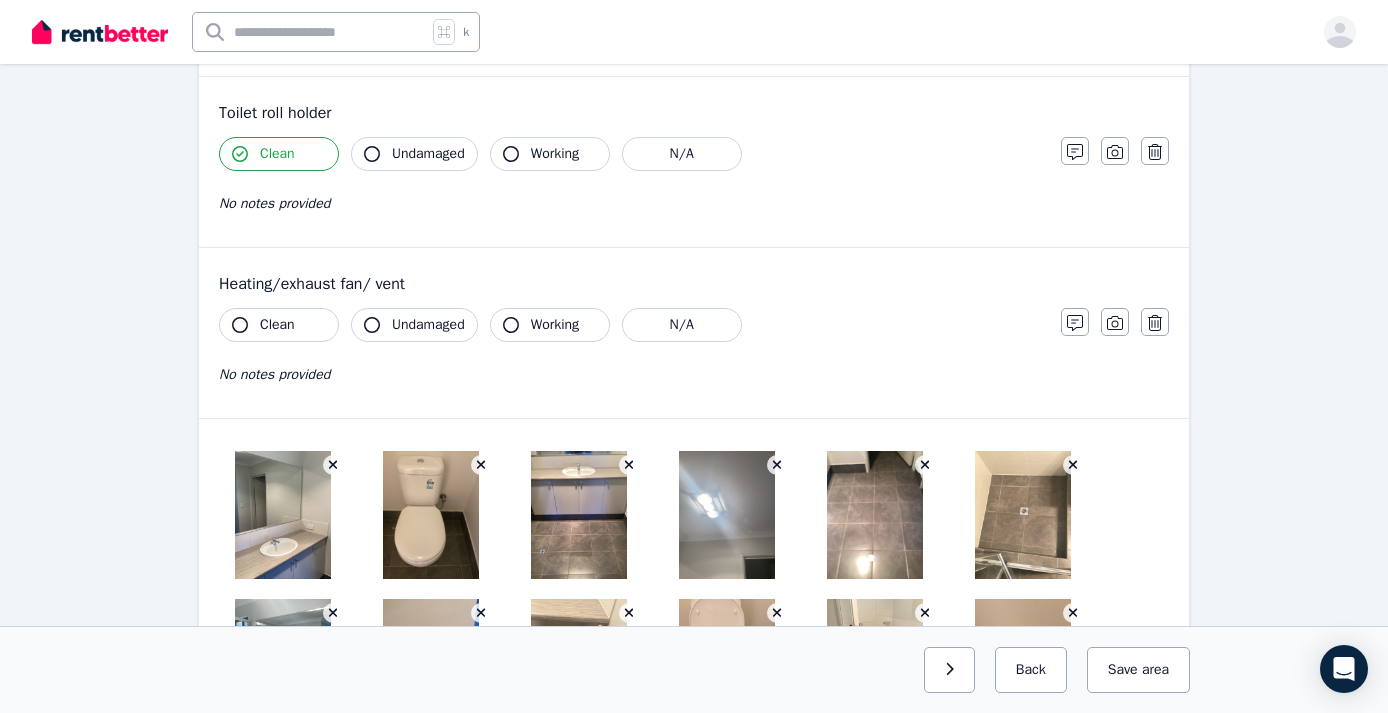 click 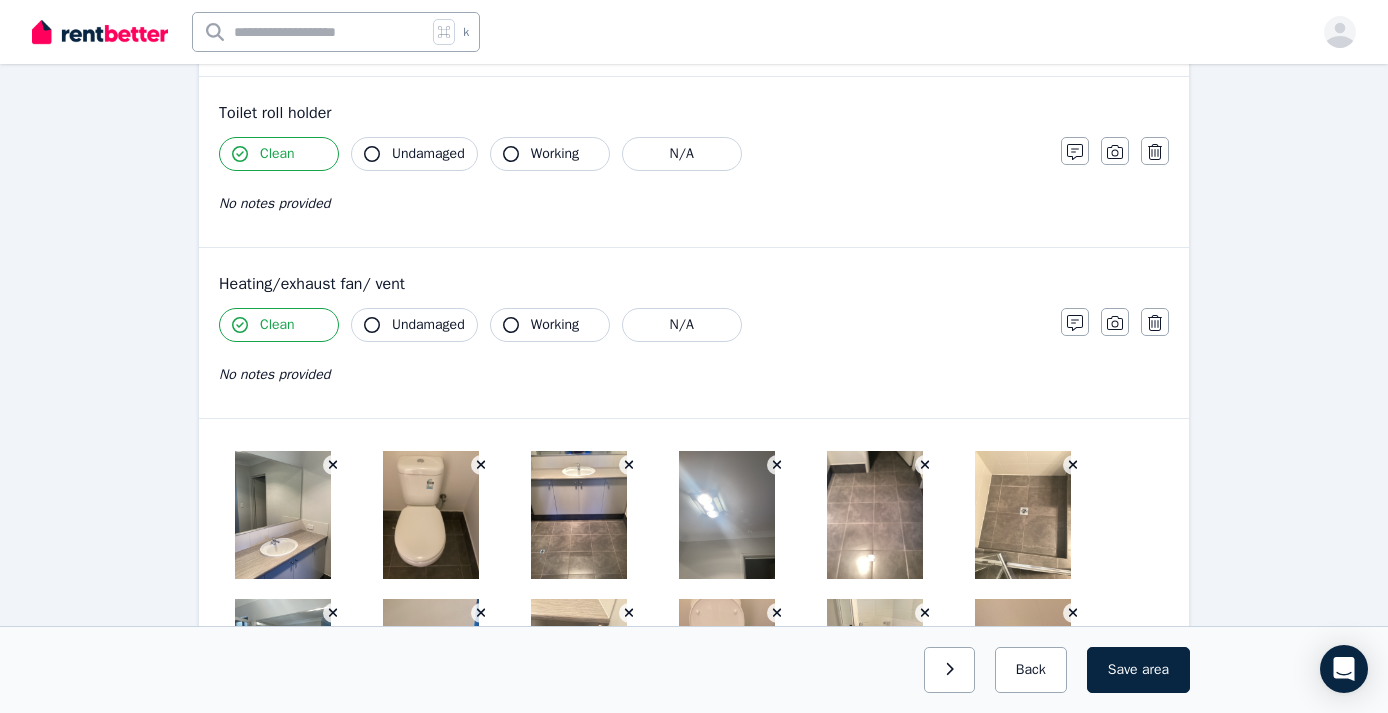 click 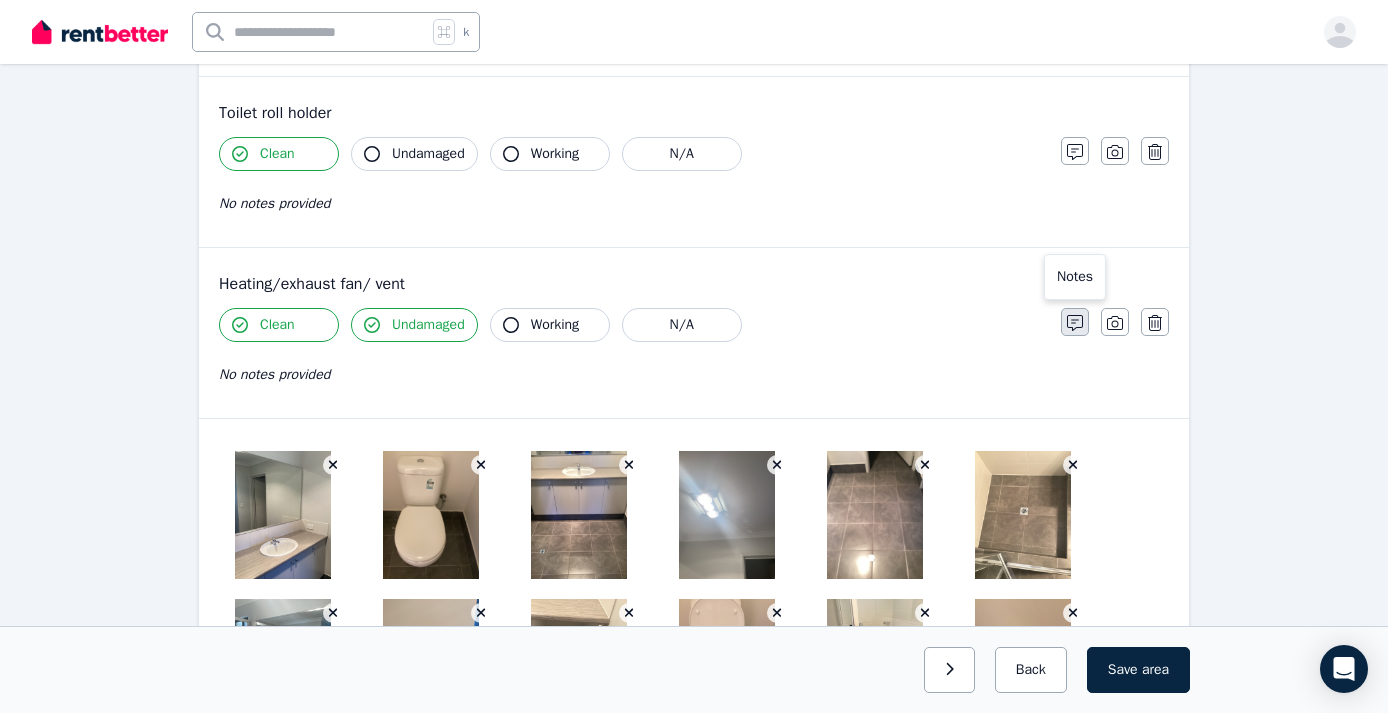 click 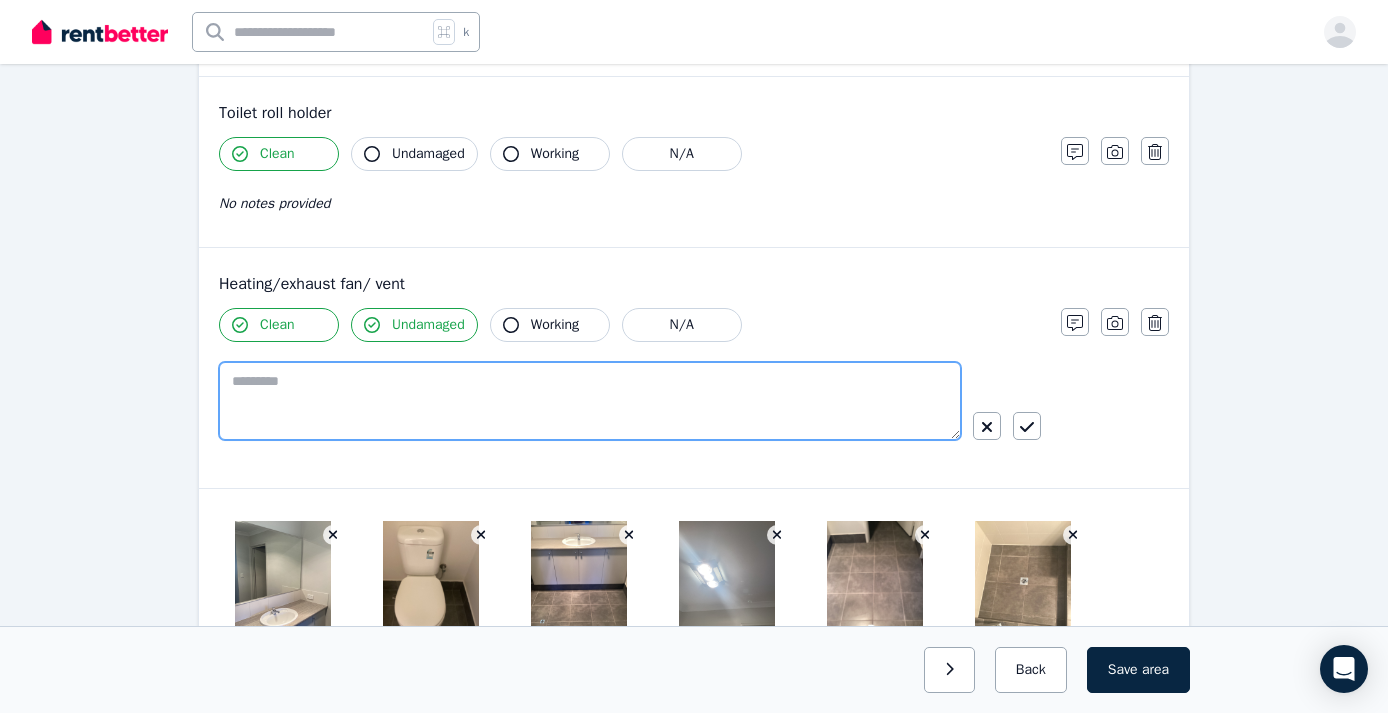click at bounding box center (590, 401) 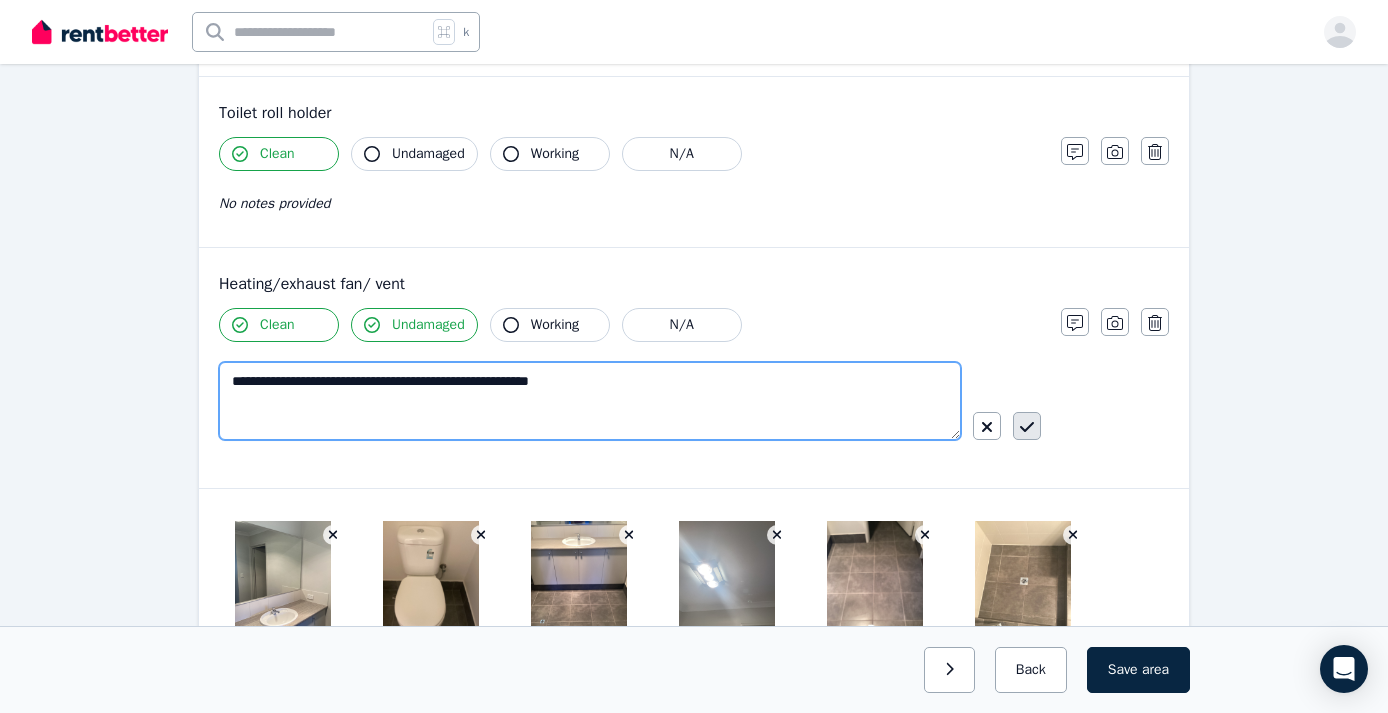 type on "**********" 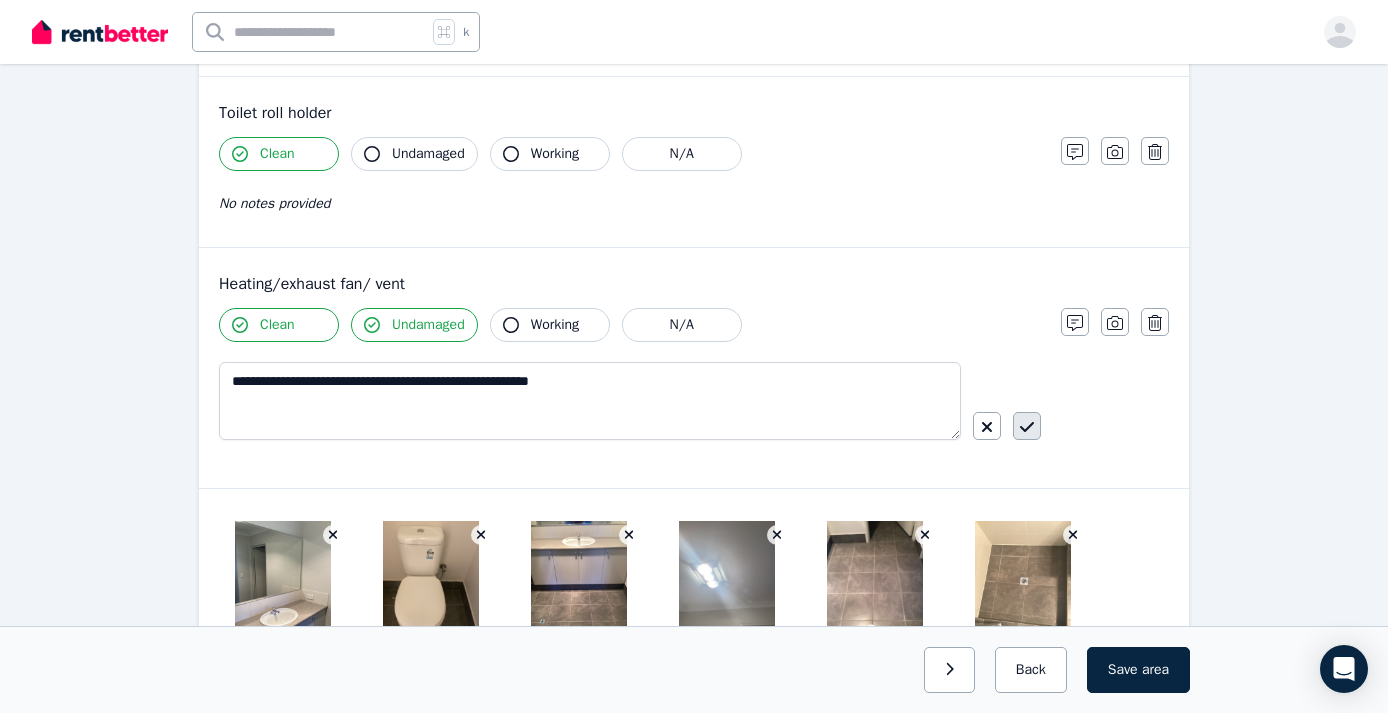 click 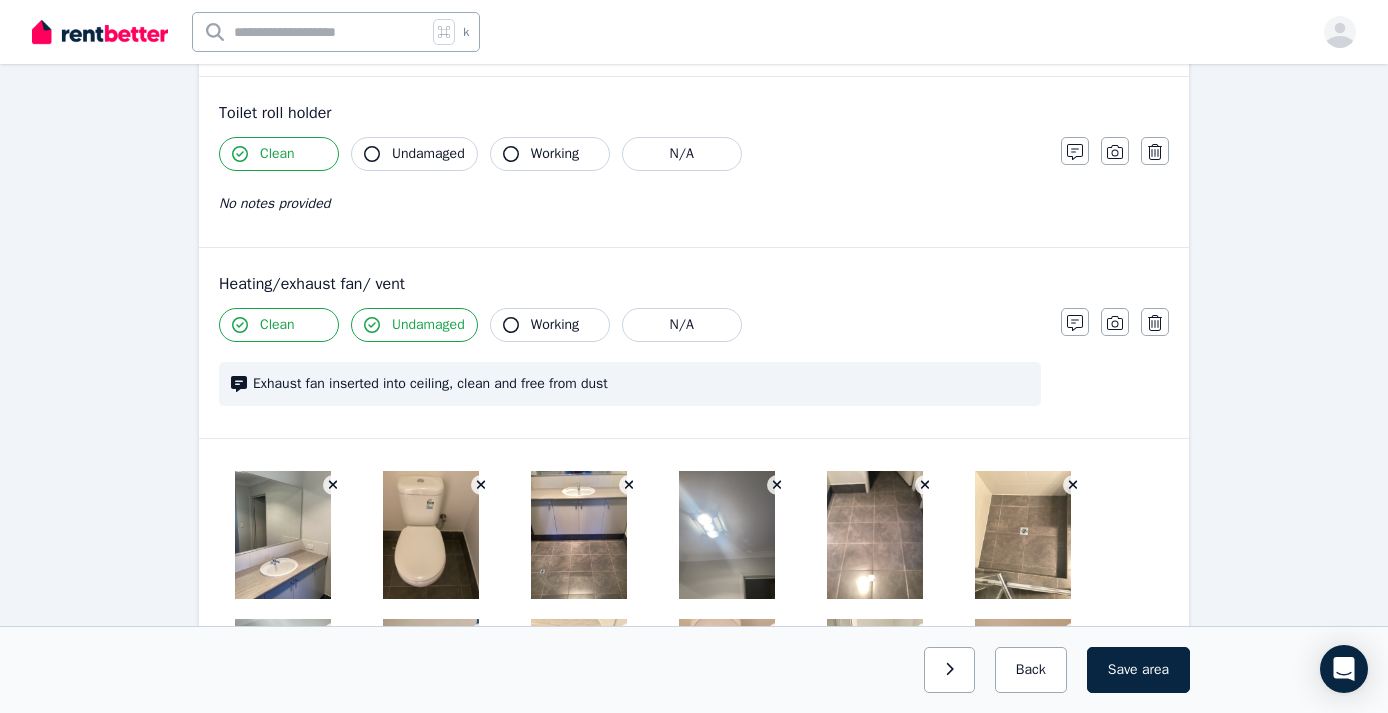 click 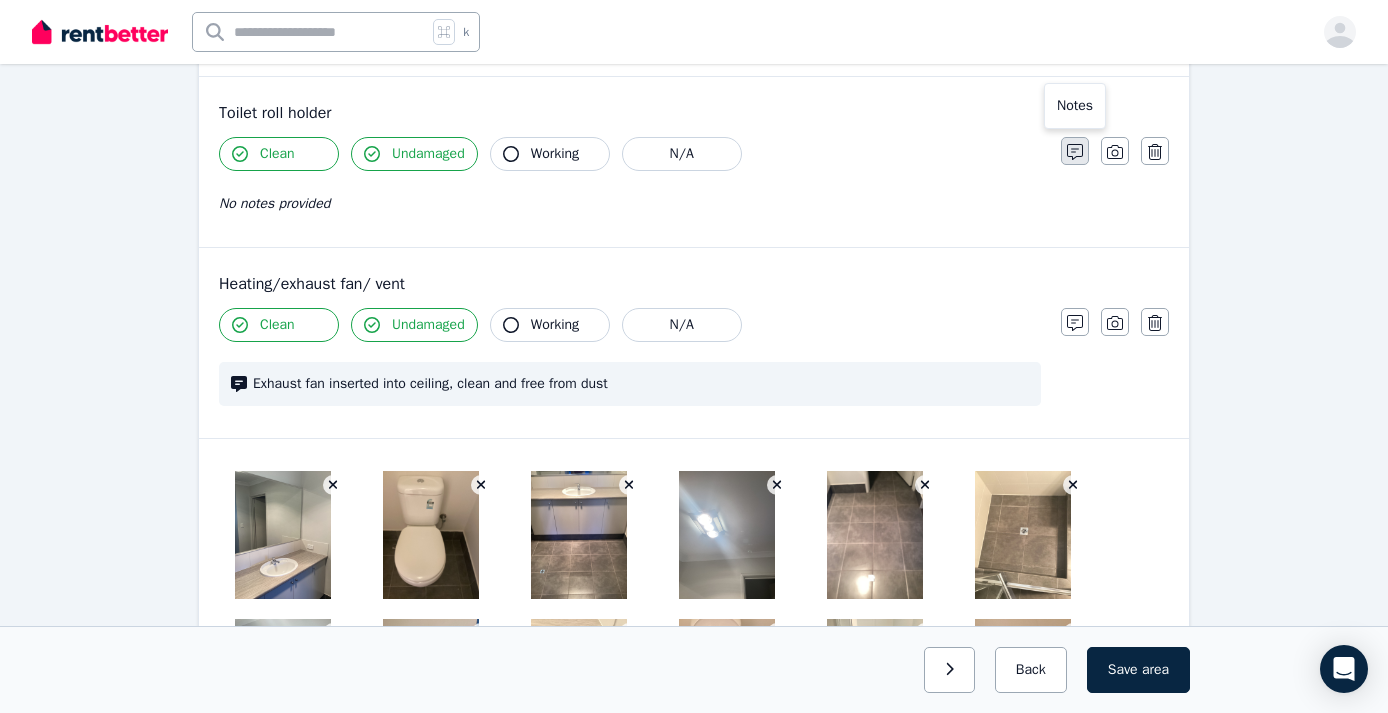 click 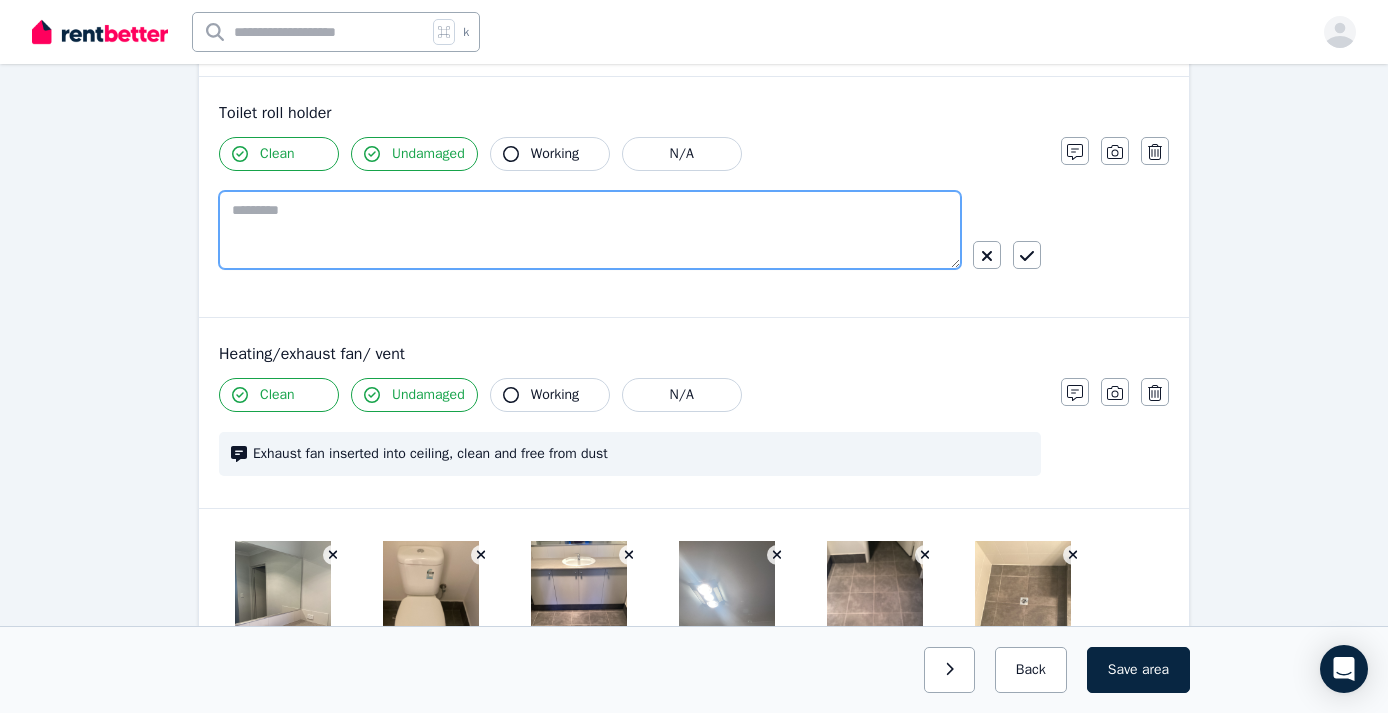 click at bounding box center [590, 230] 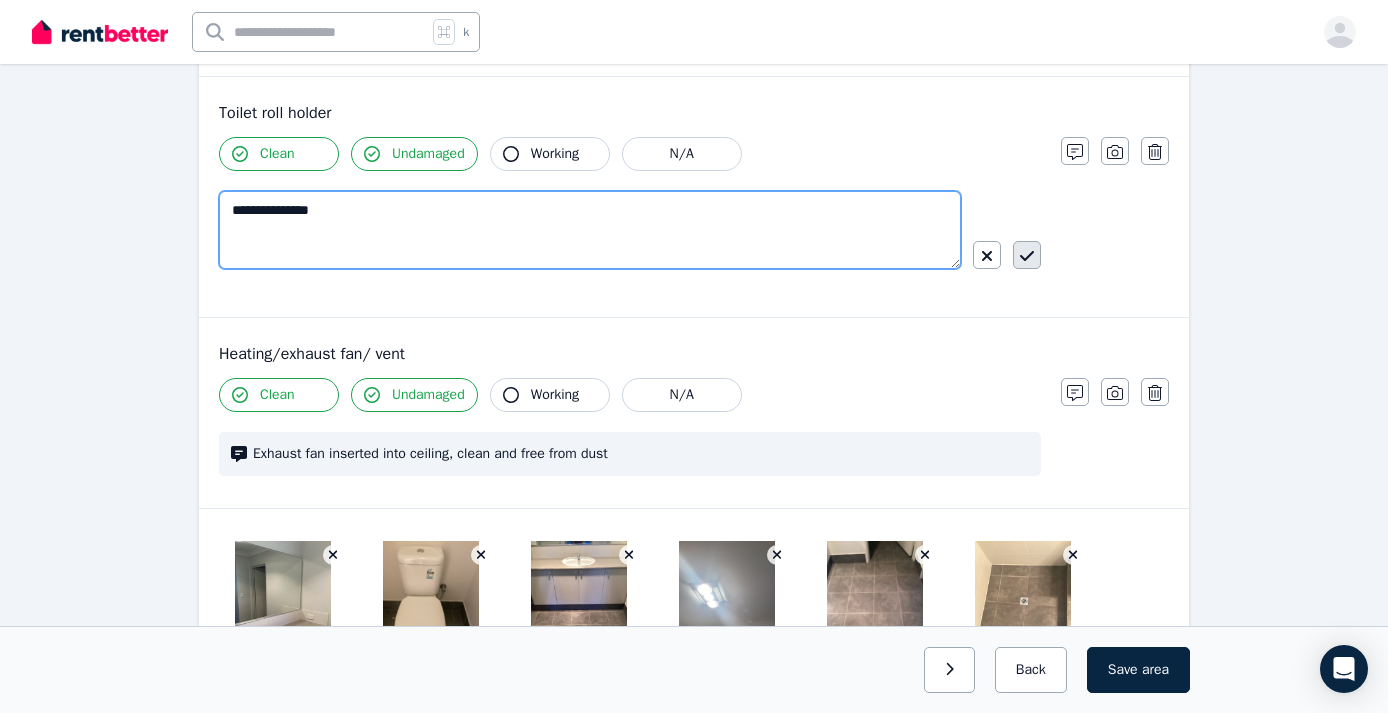 type on "**********" 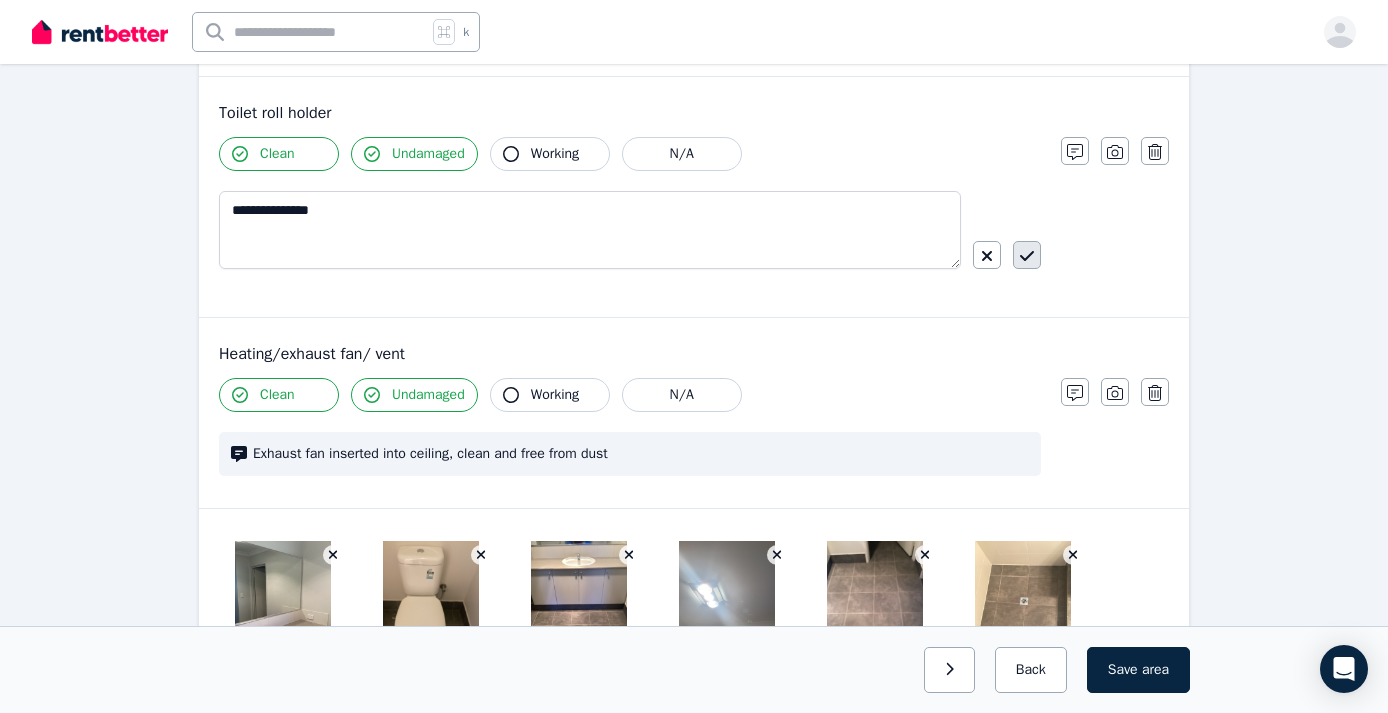 click 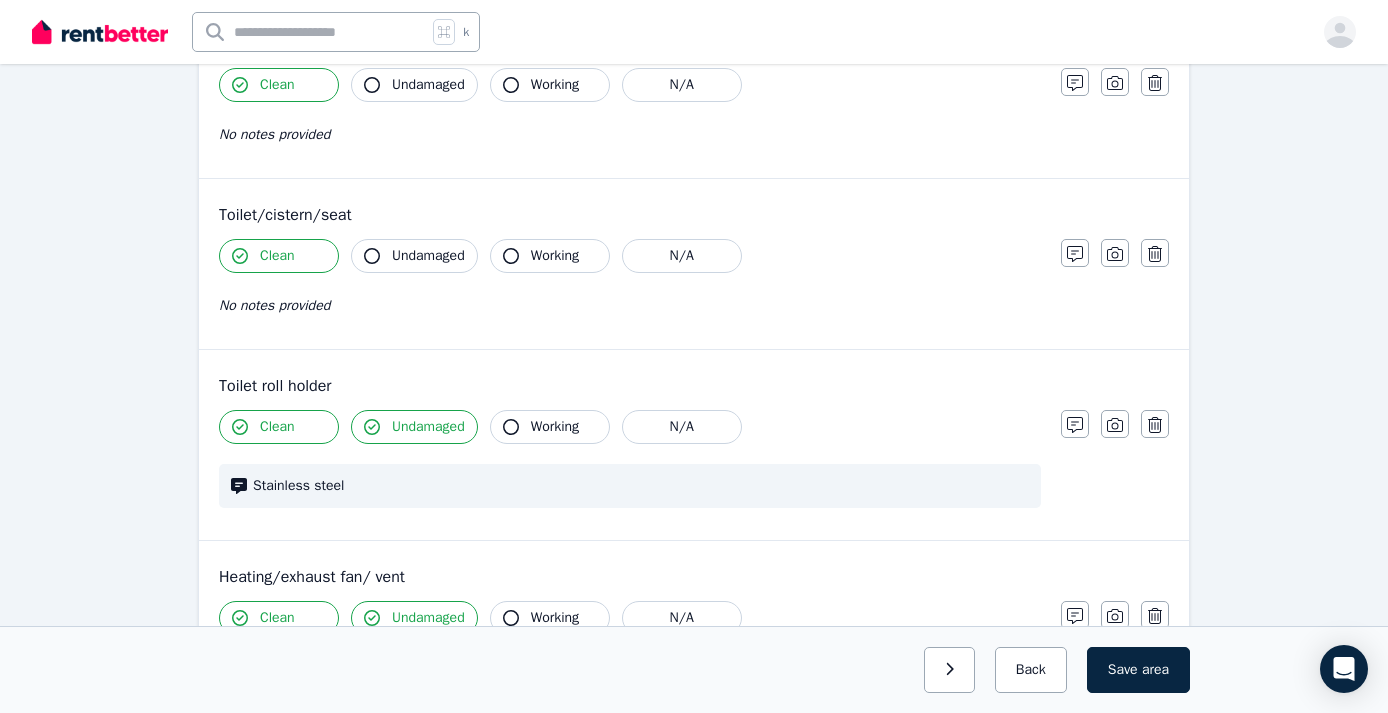 scroll, scrollTop: 1972, scrollLeft: 0, axis: vertical 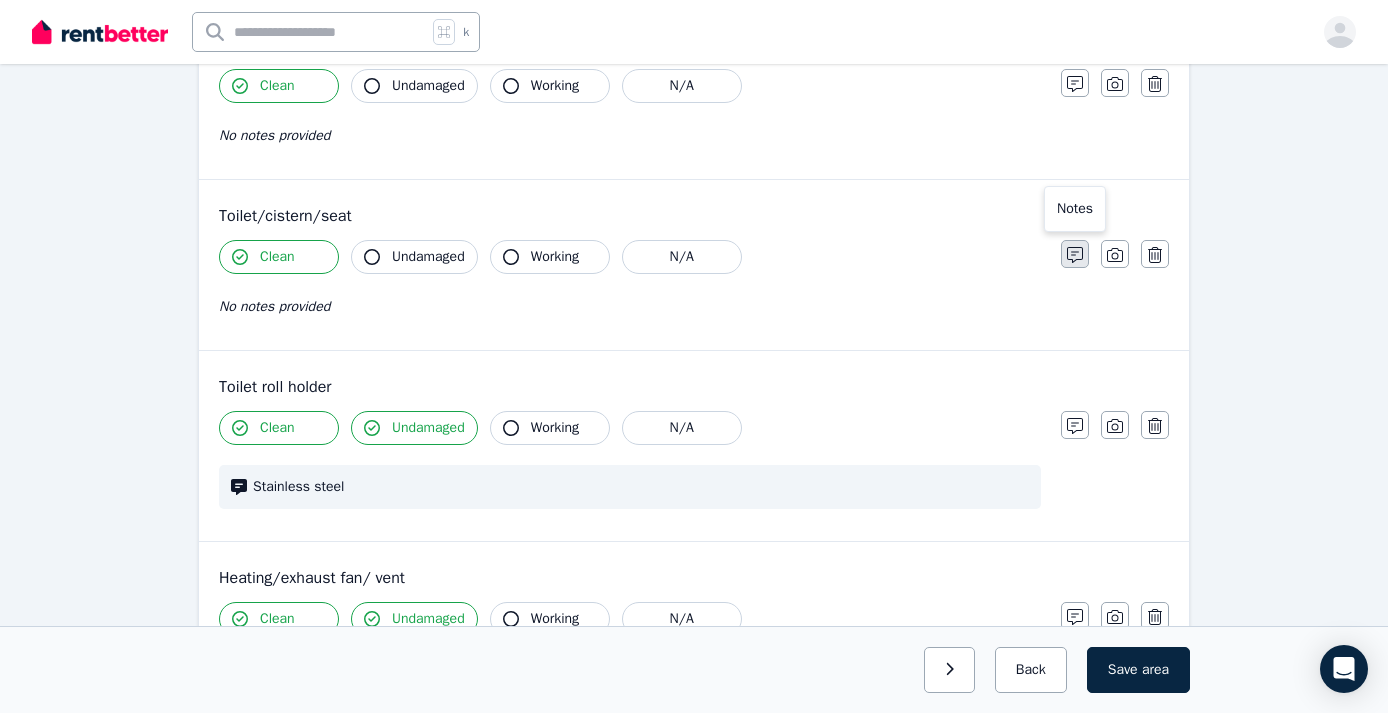 click 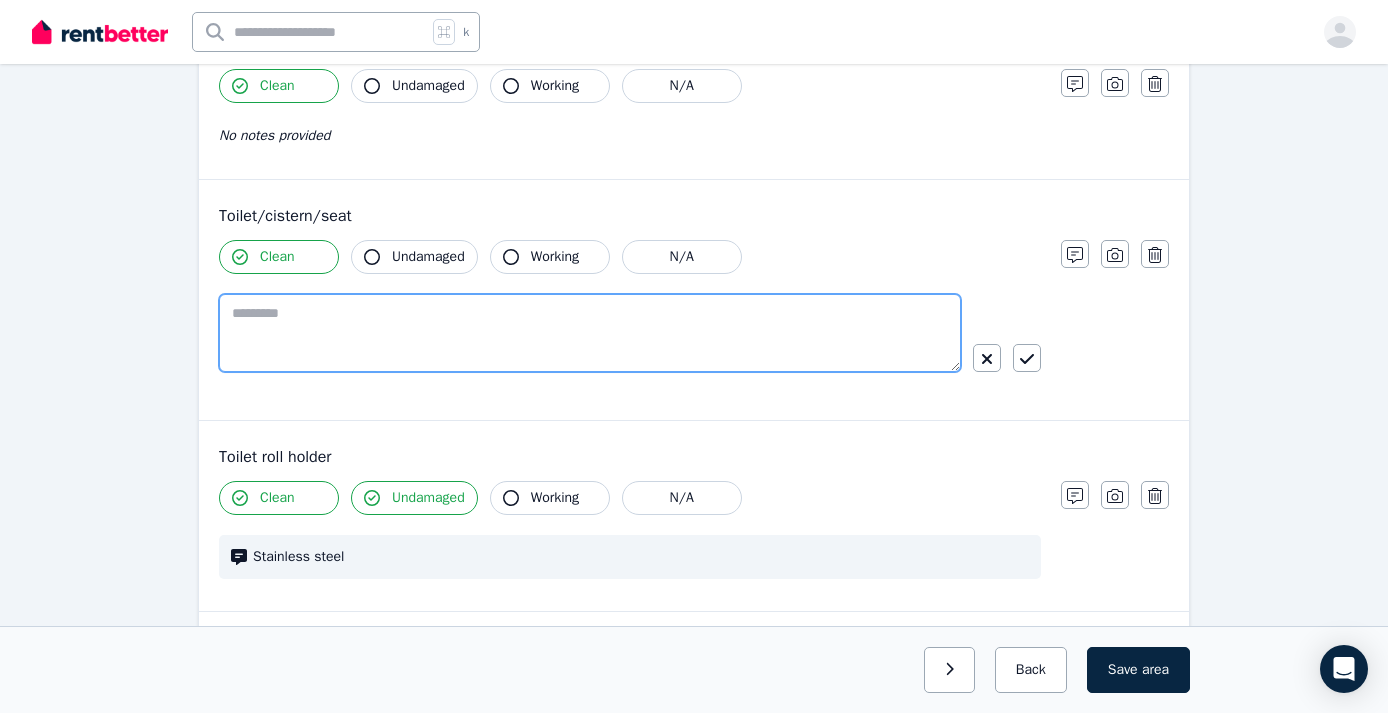 click at bounding box center (590, 333) 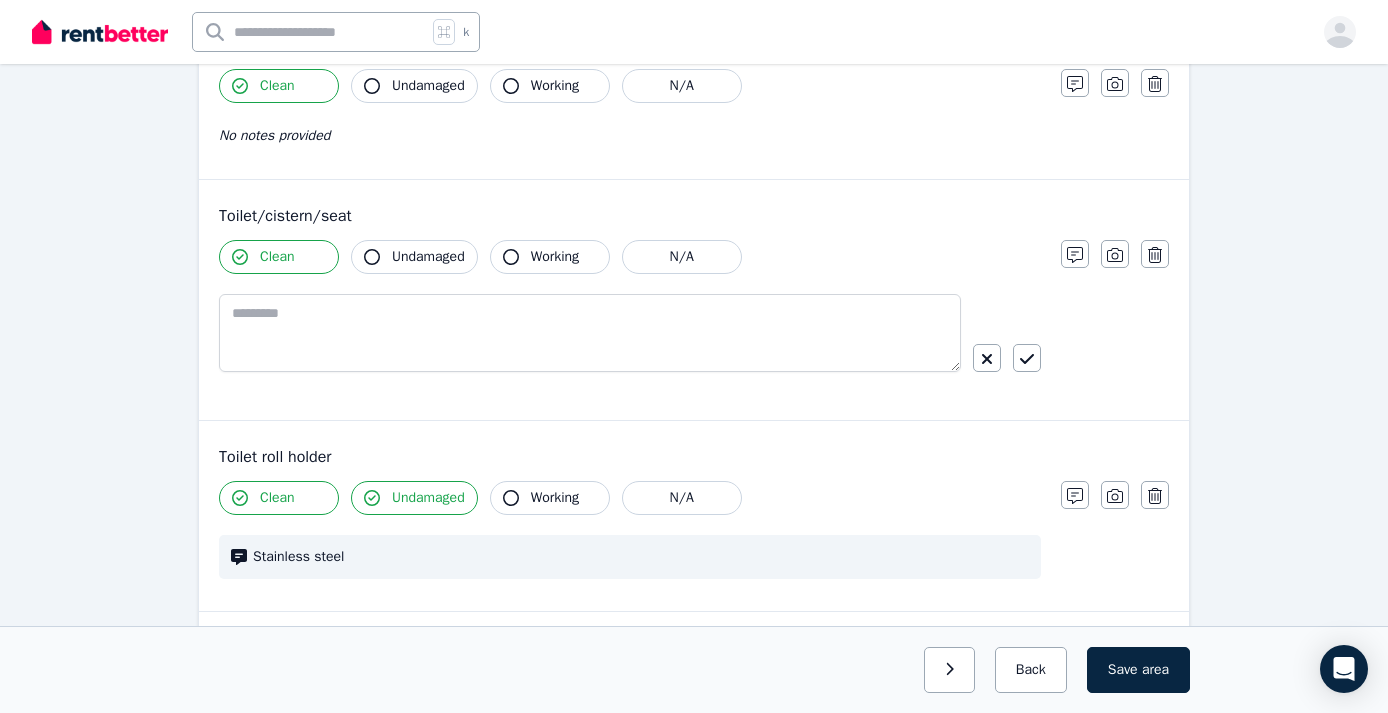 click 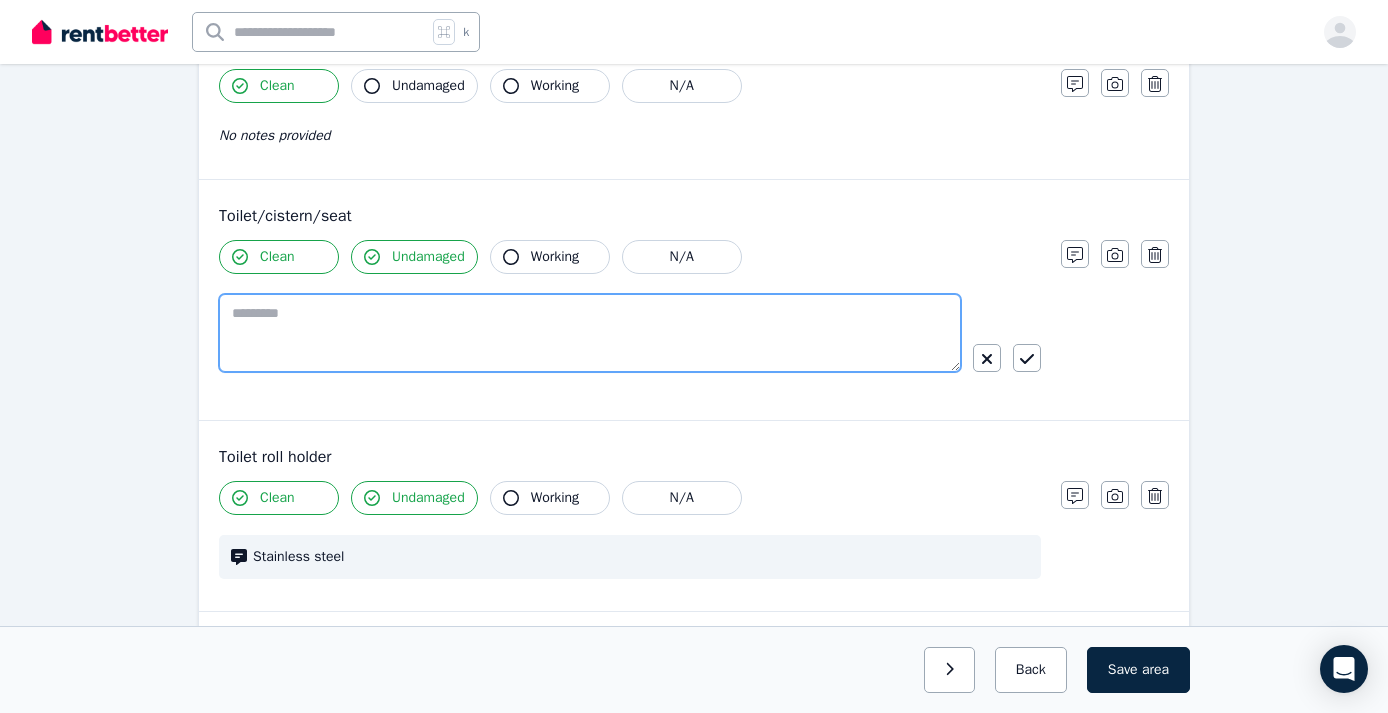 click at bounding box center (590, 333) 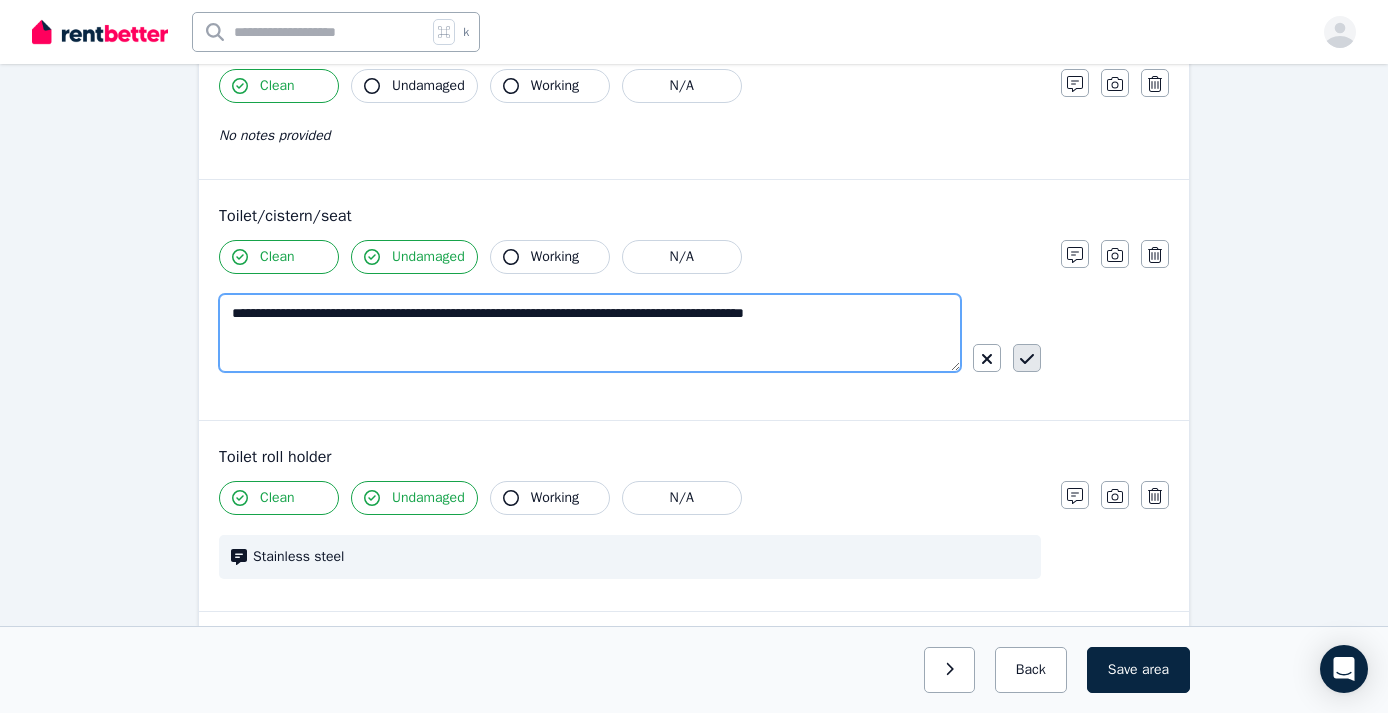type on "**********" 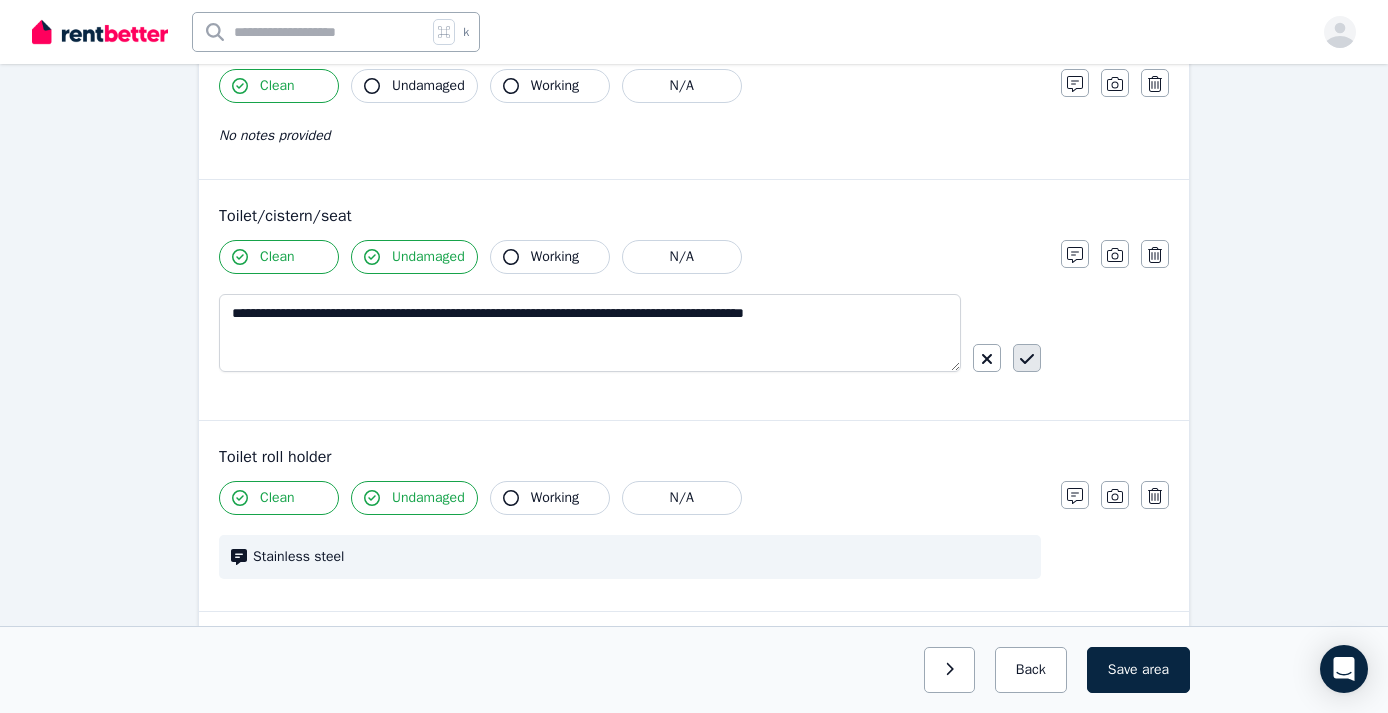 click 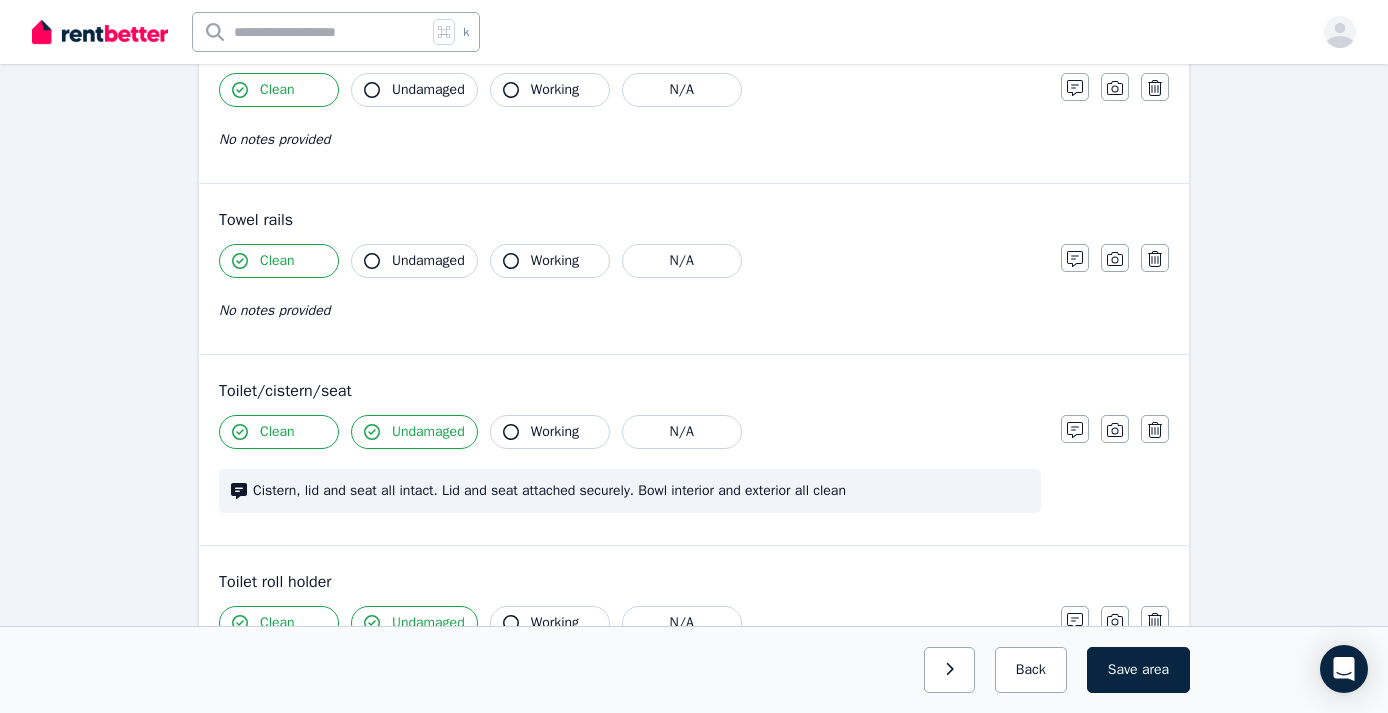 scroll, scrollTop: 1796, scrollLeft: 0, axis: vertical 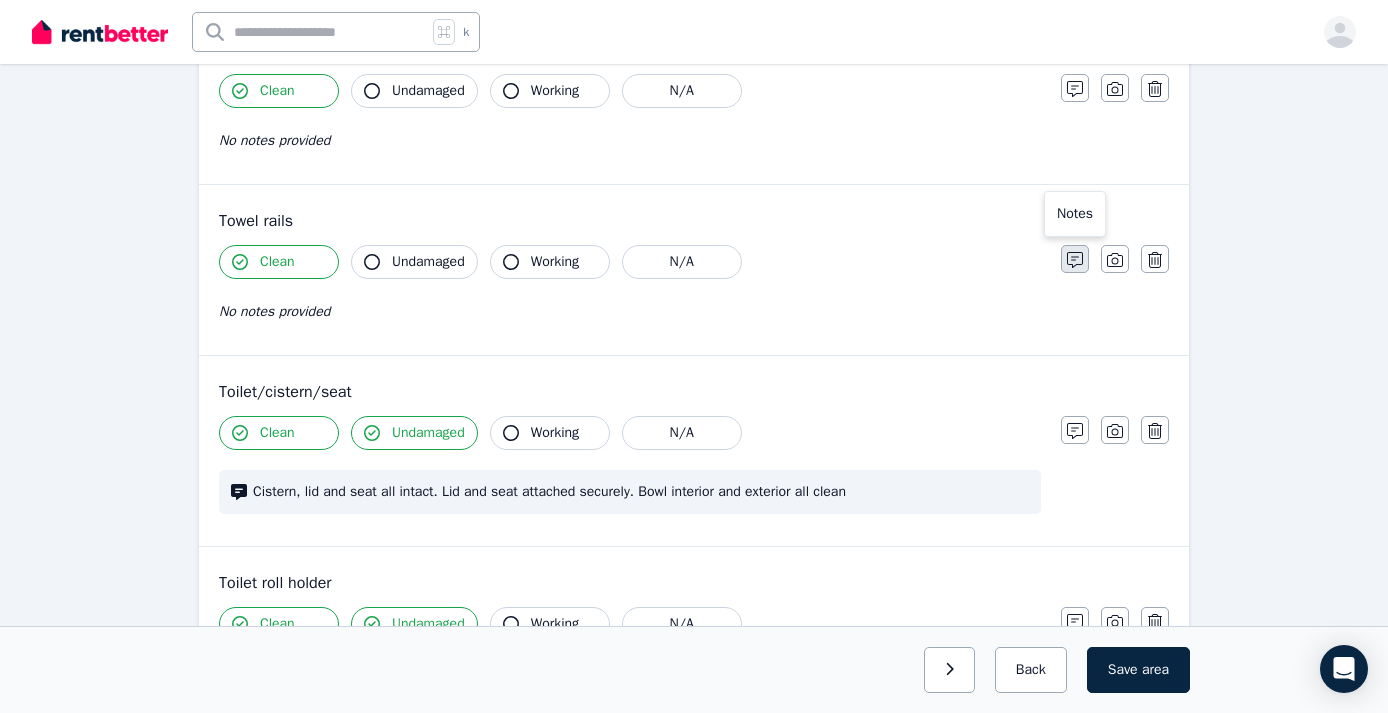 click 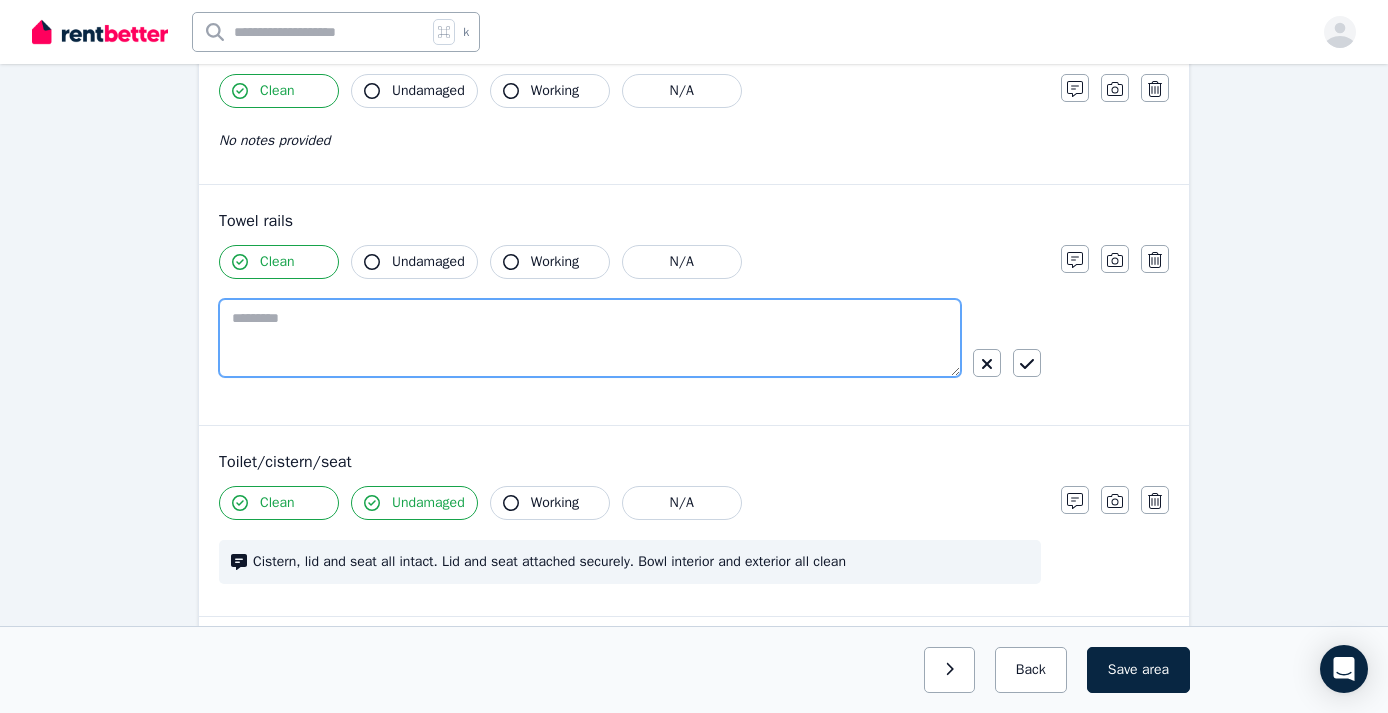 click at bounding box center [590, 338] 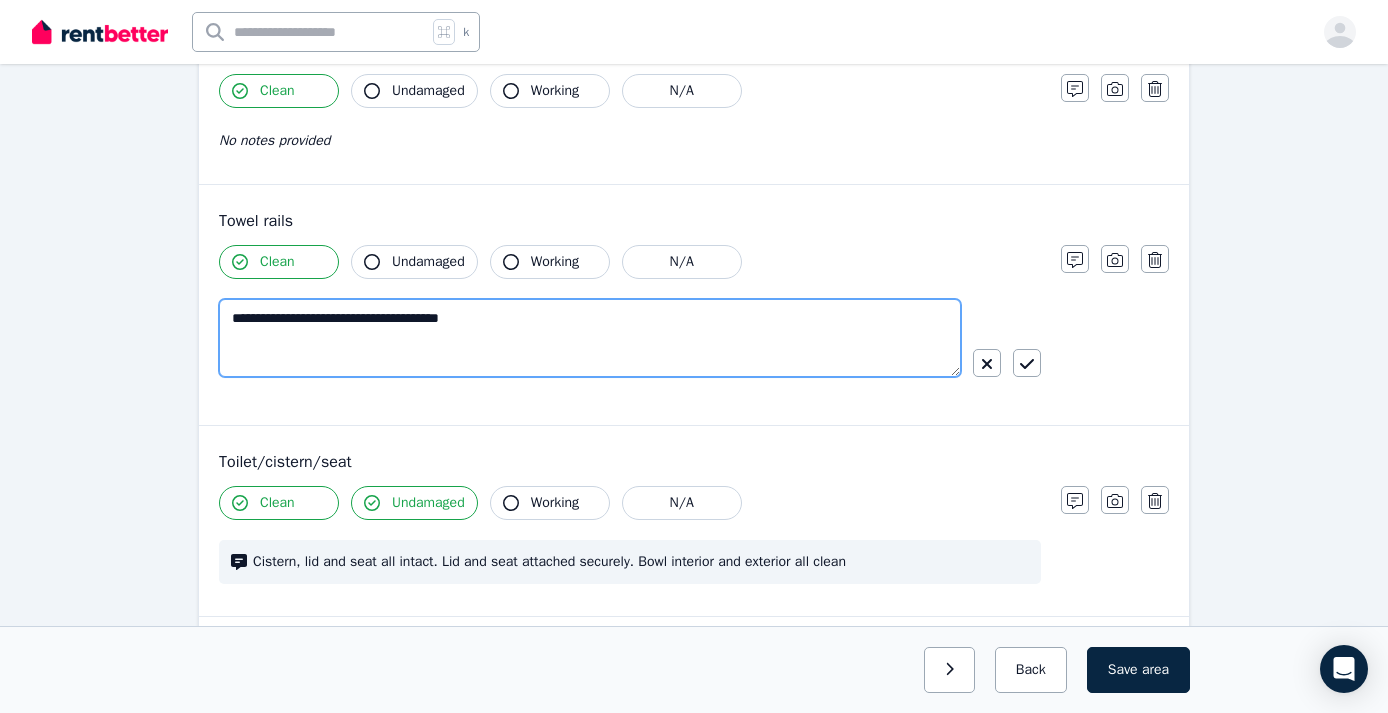 type on "**********" 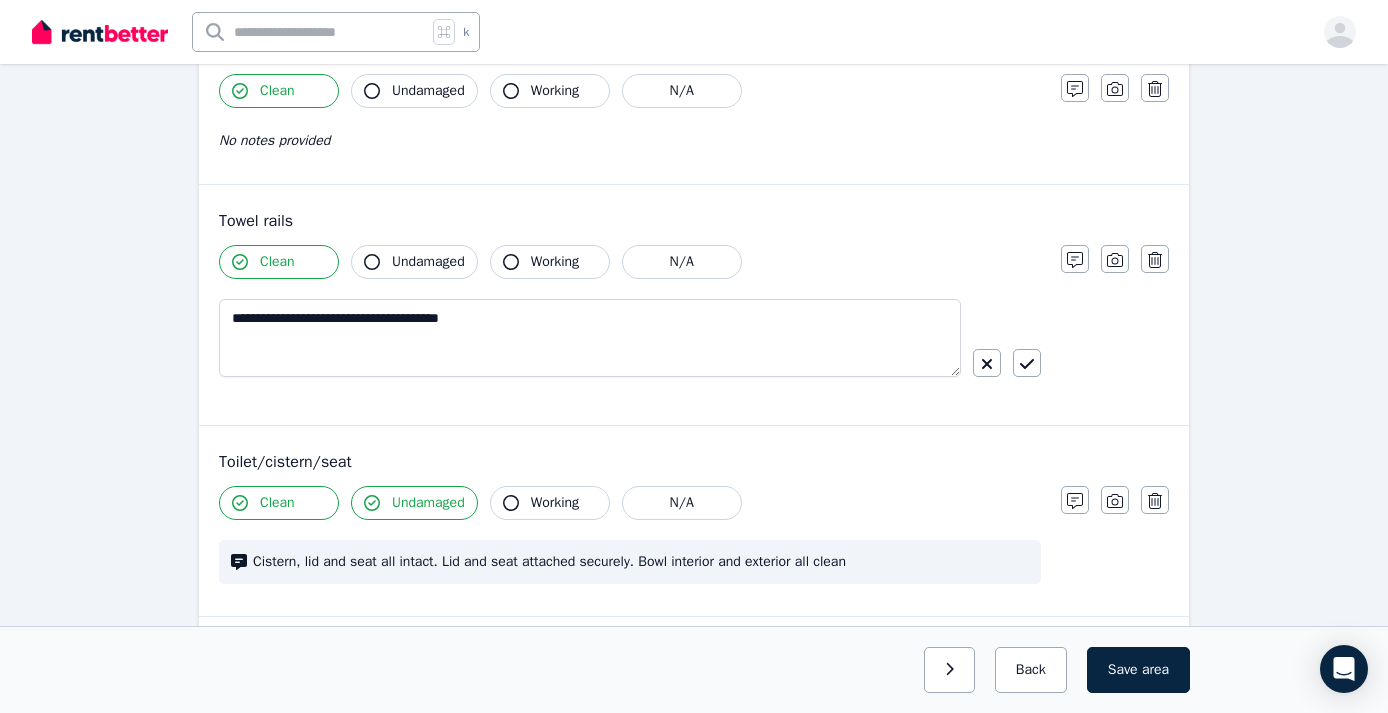 click 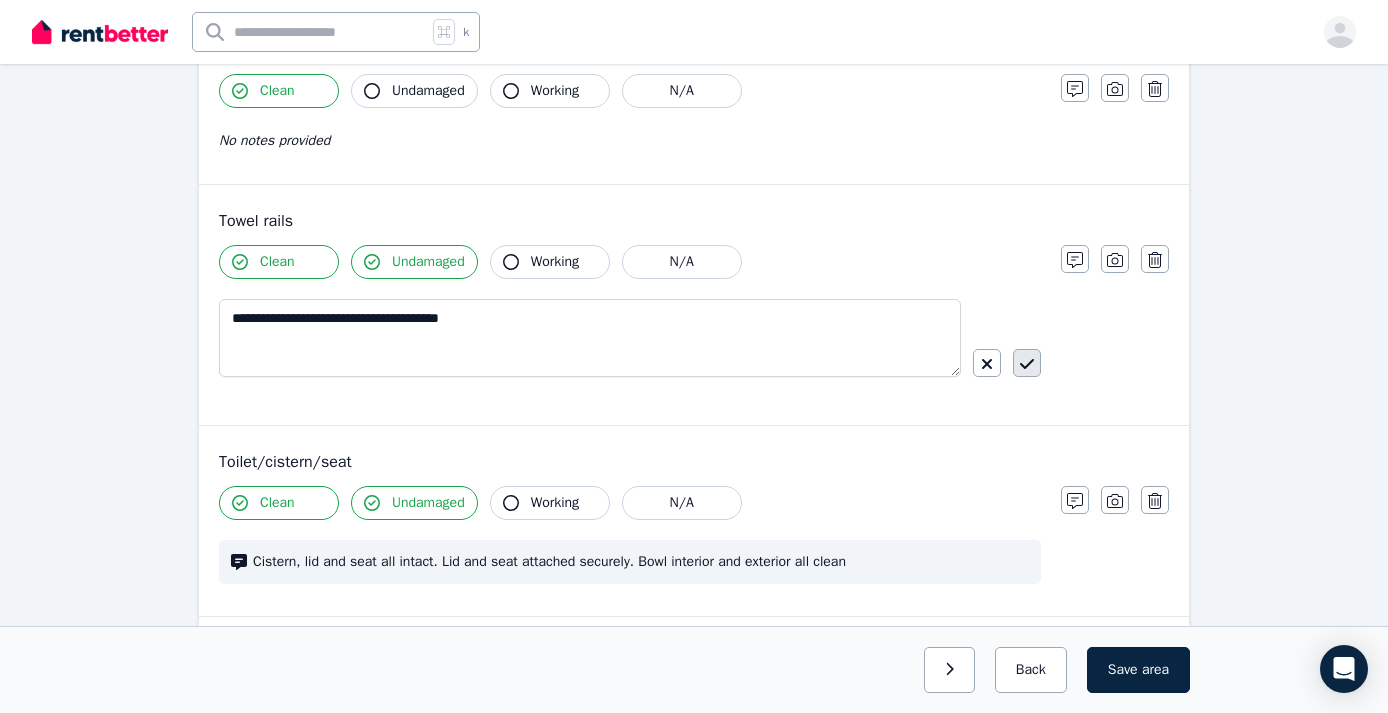 click 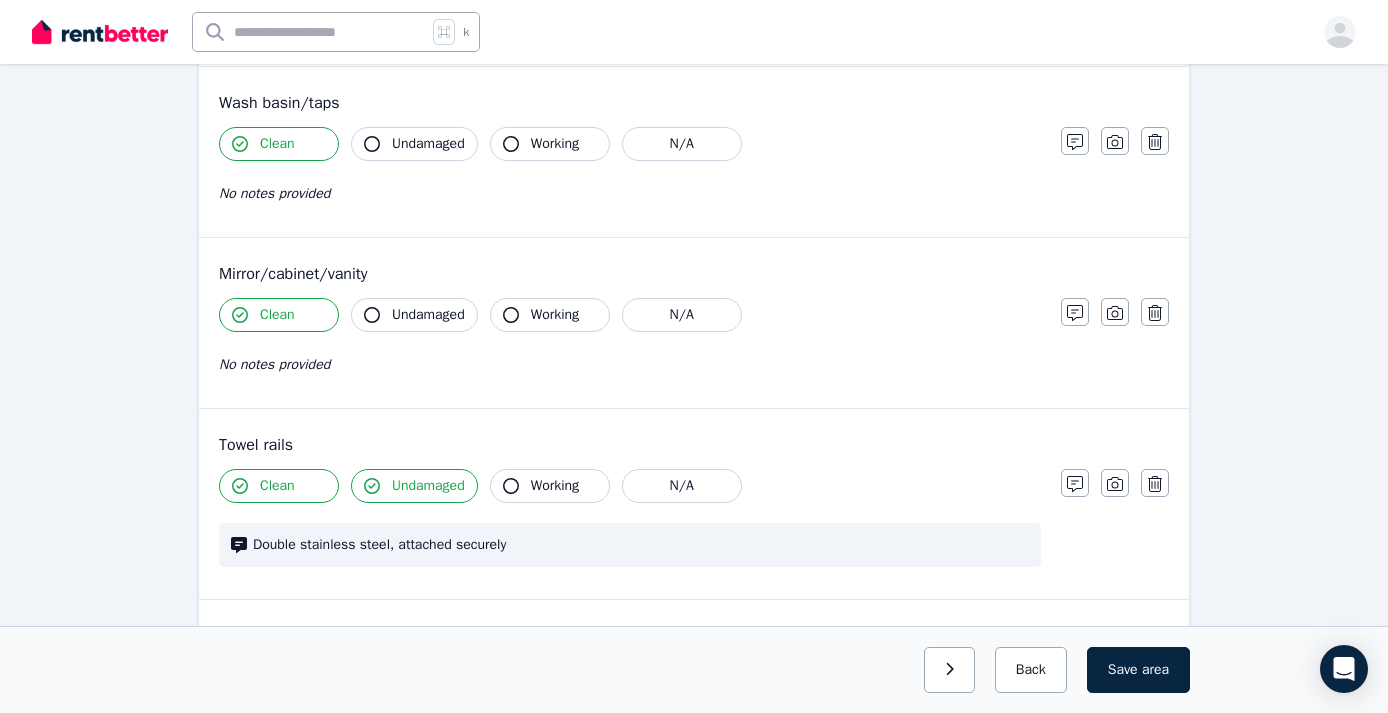 scroll, scrollTop: 1569, scrollLeft: 0, axis: vertical 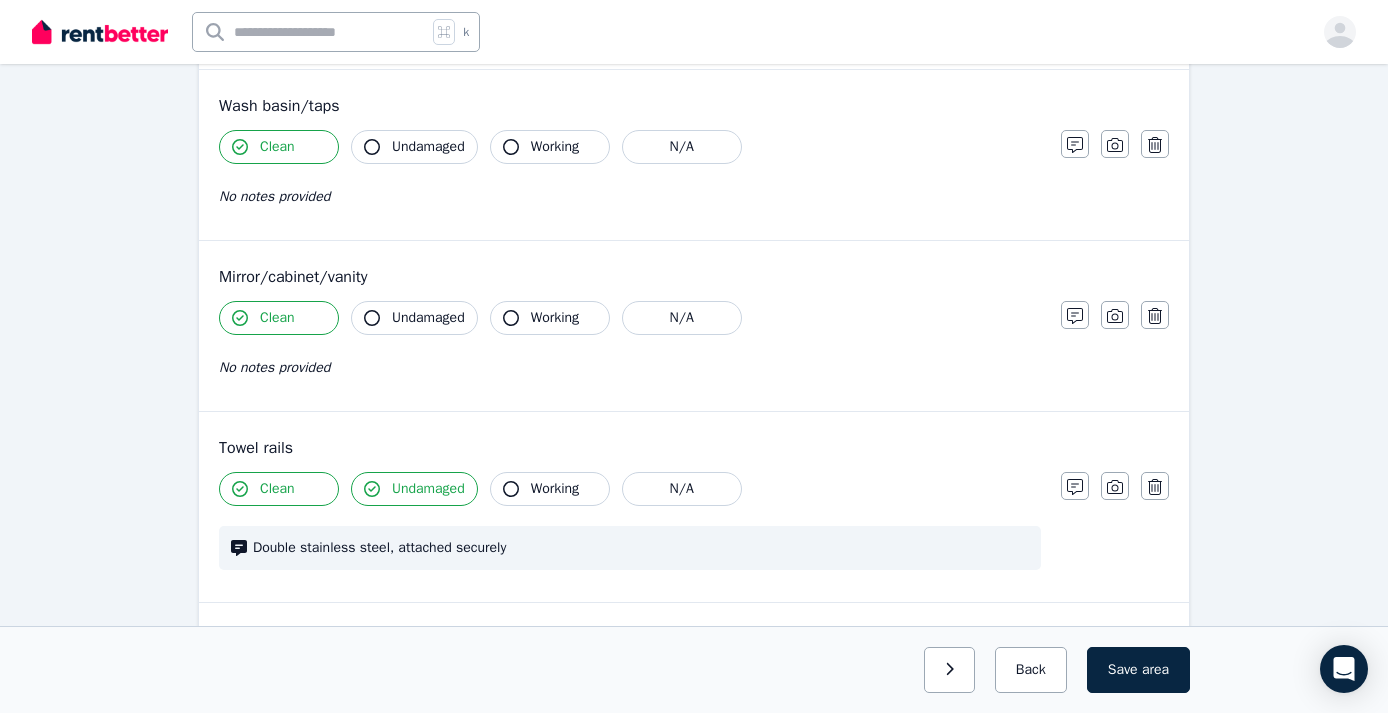 click 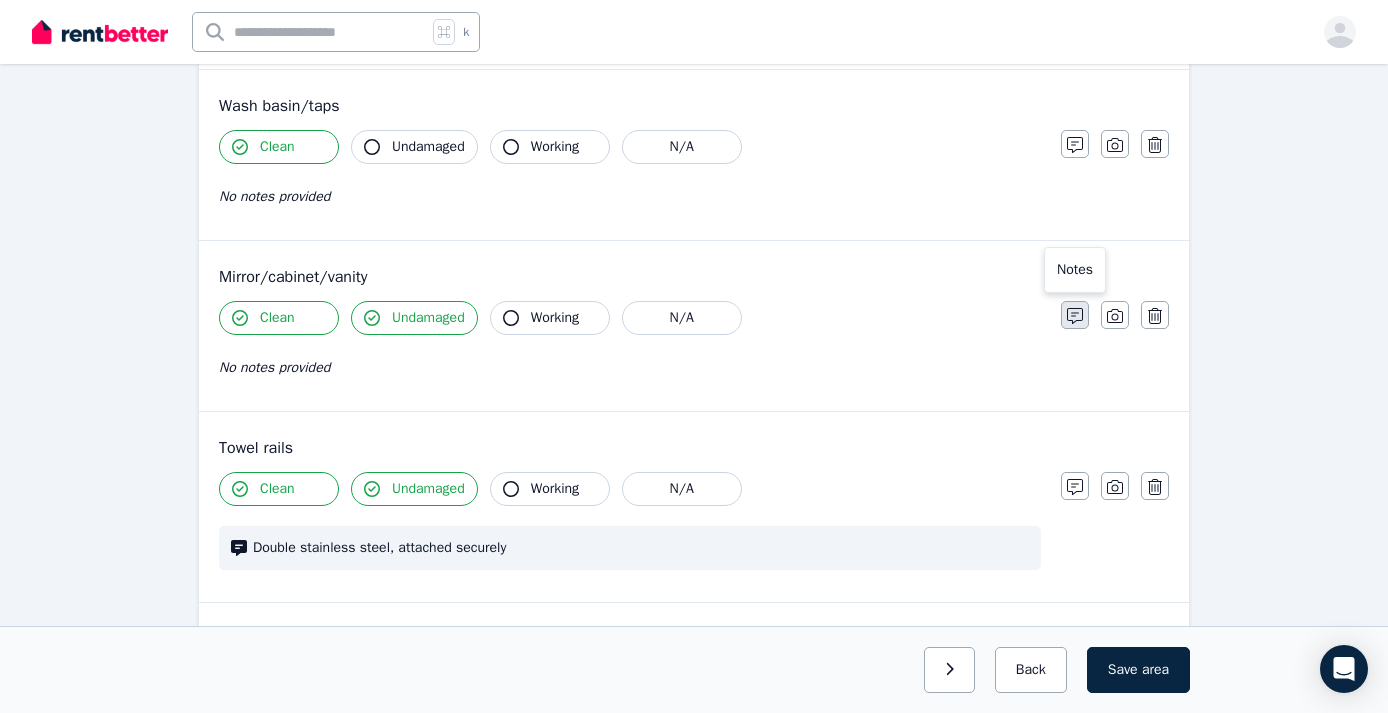 click 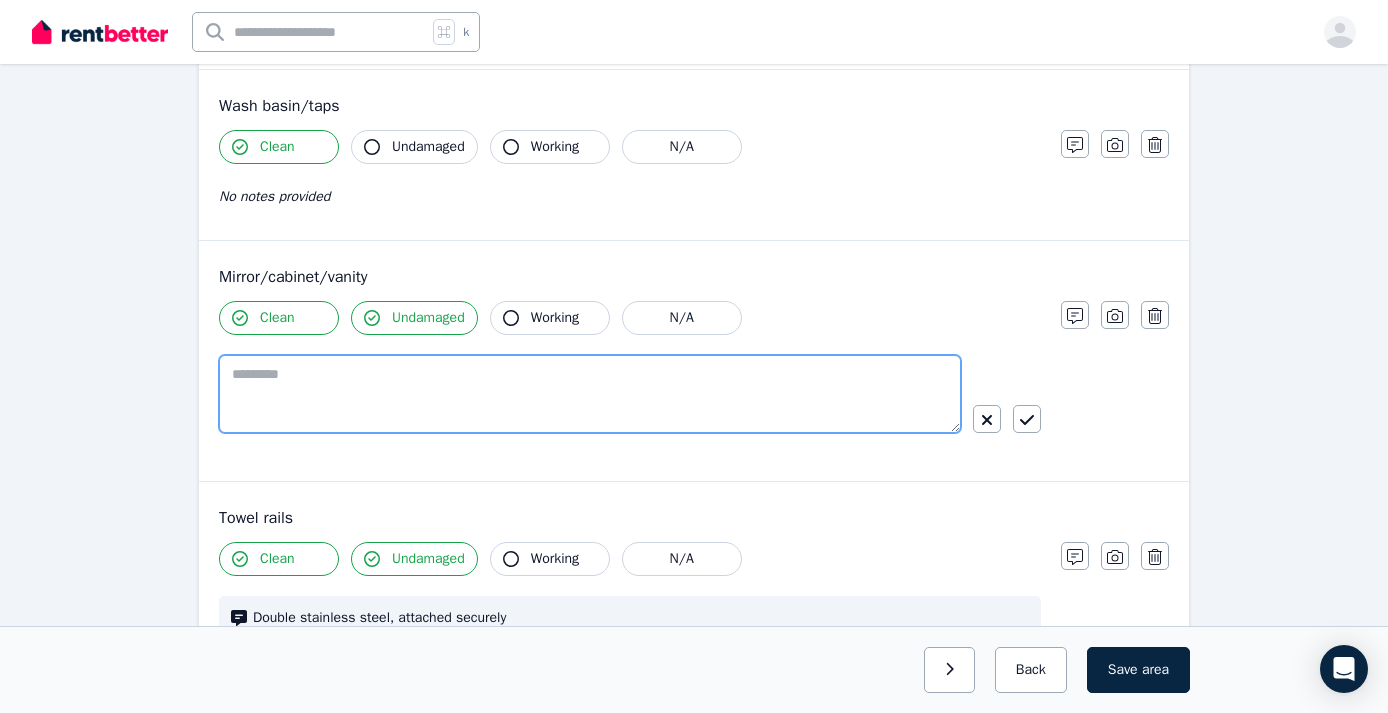 click at bounding box center (590, 394) 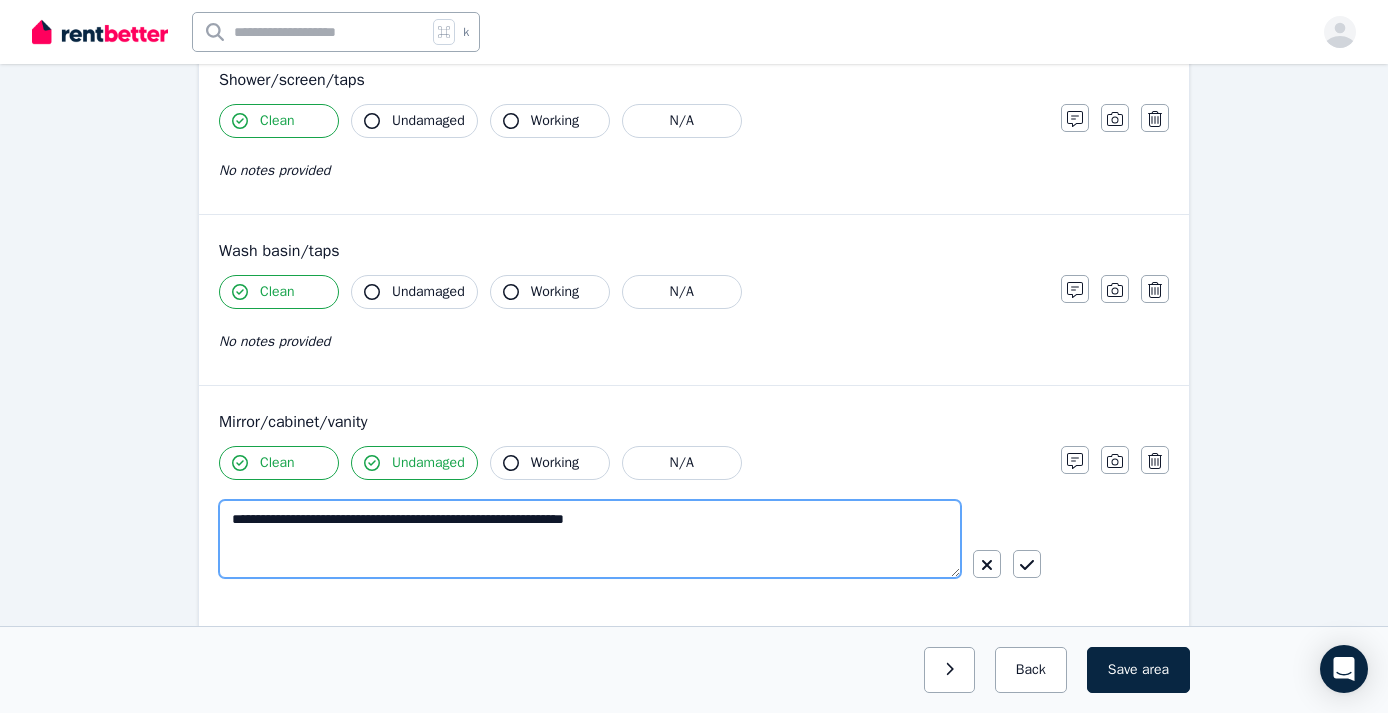 scroll, scrollTop: 1406, scrollLeft: 0, axis: vertical 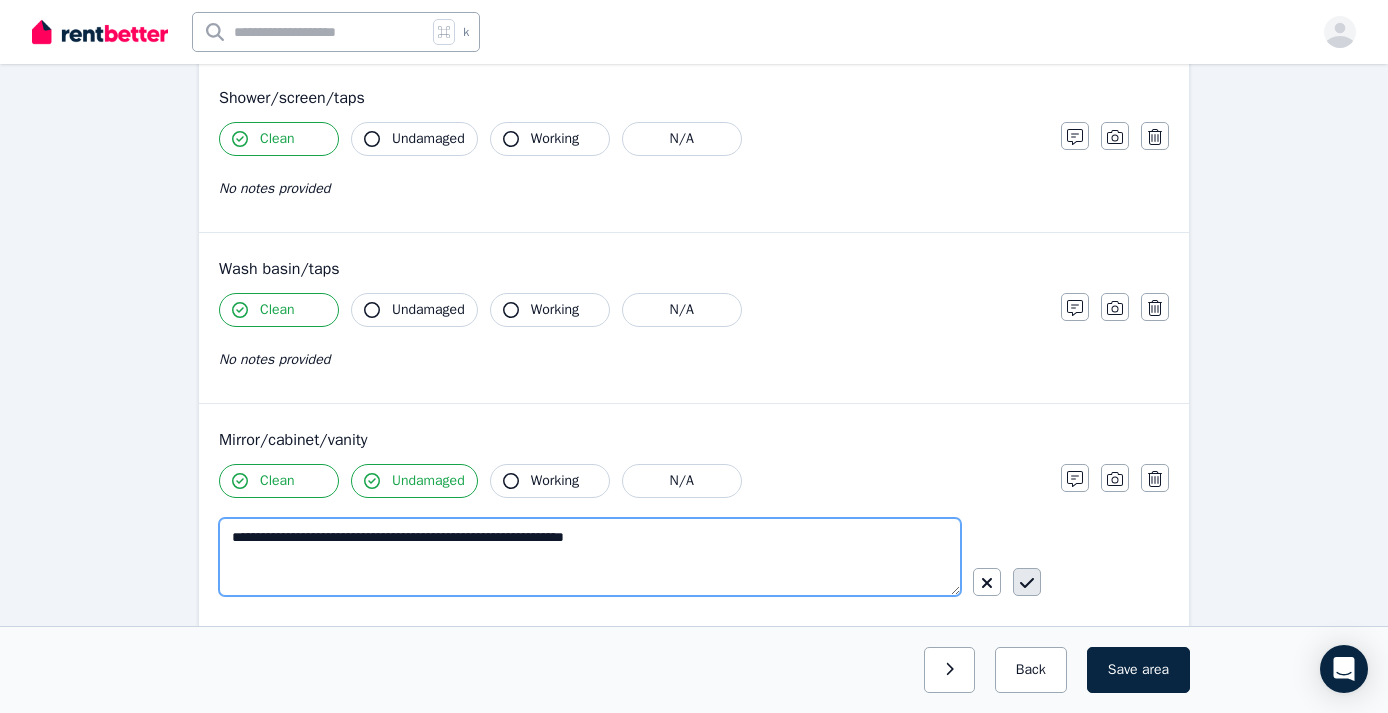 type on "**********" 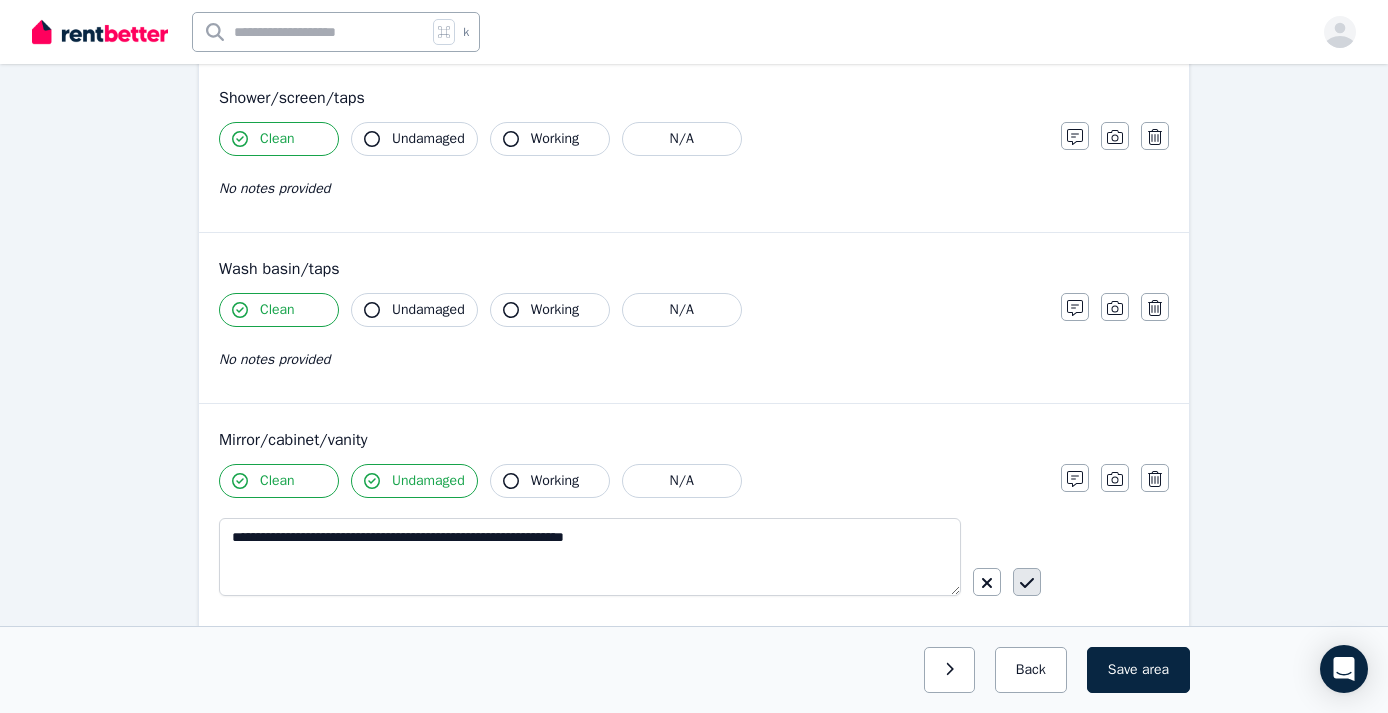 click 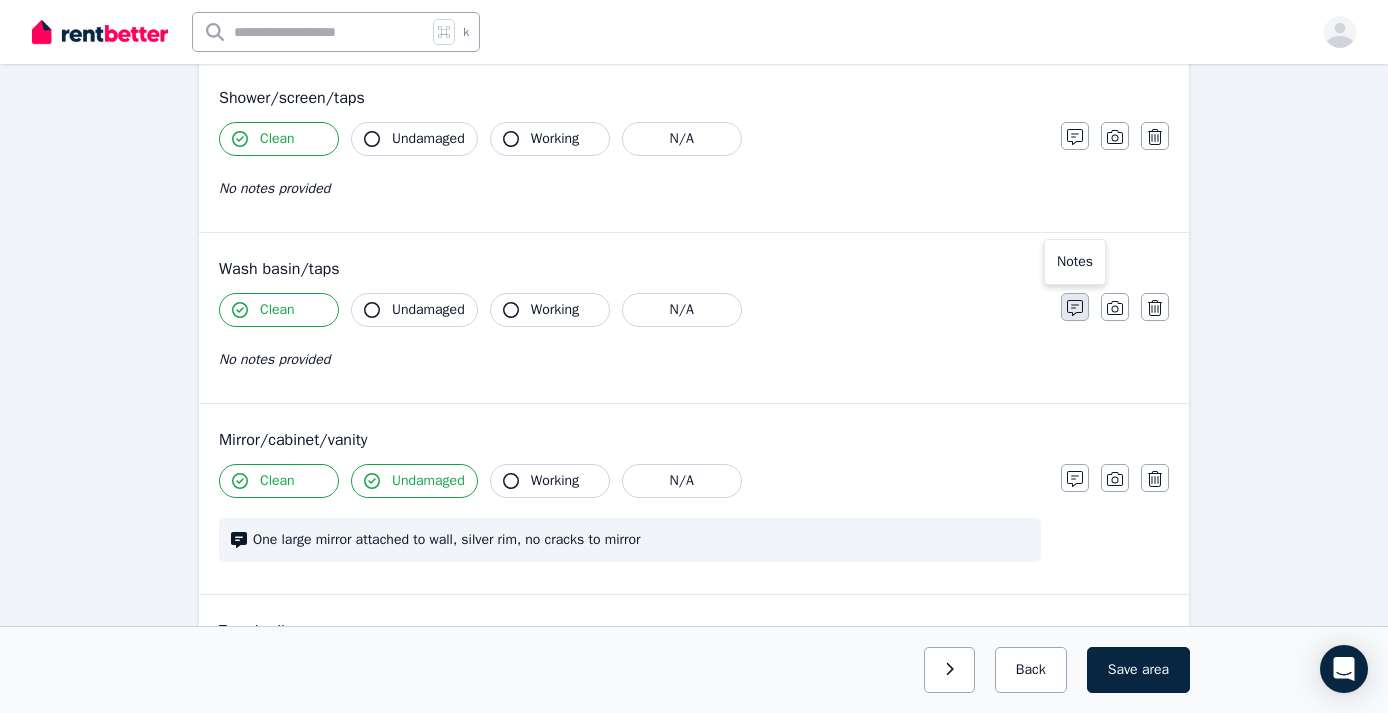 click 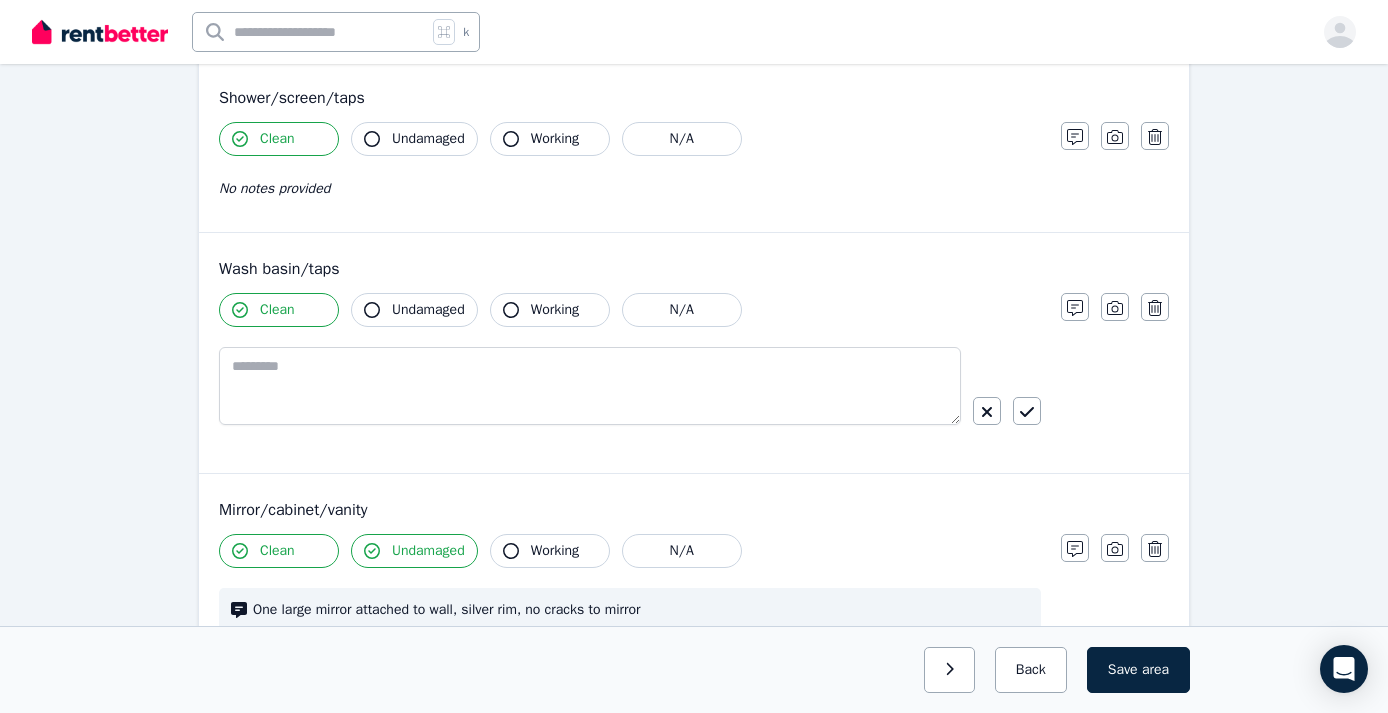 click on "Undamaged" at bounding box center (414, 310) 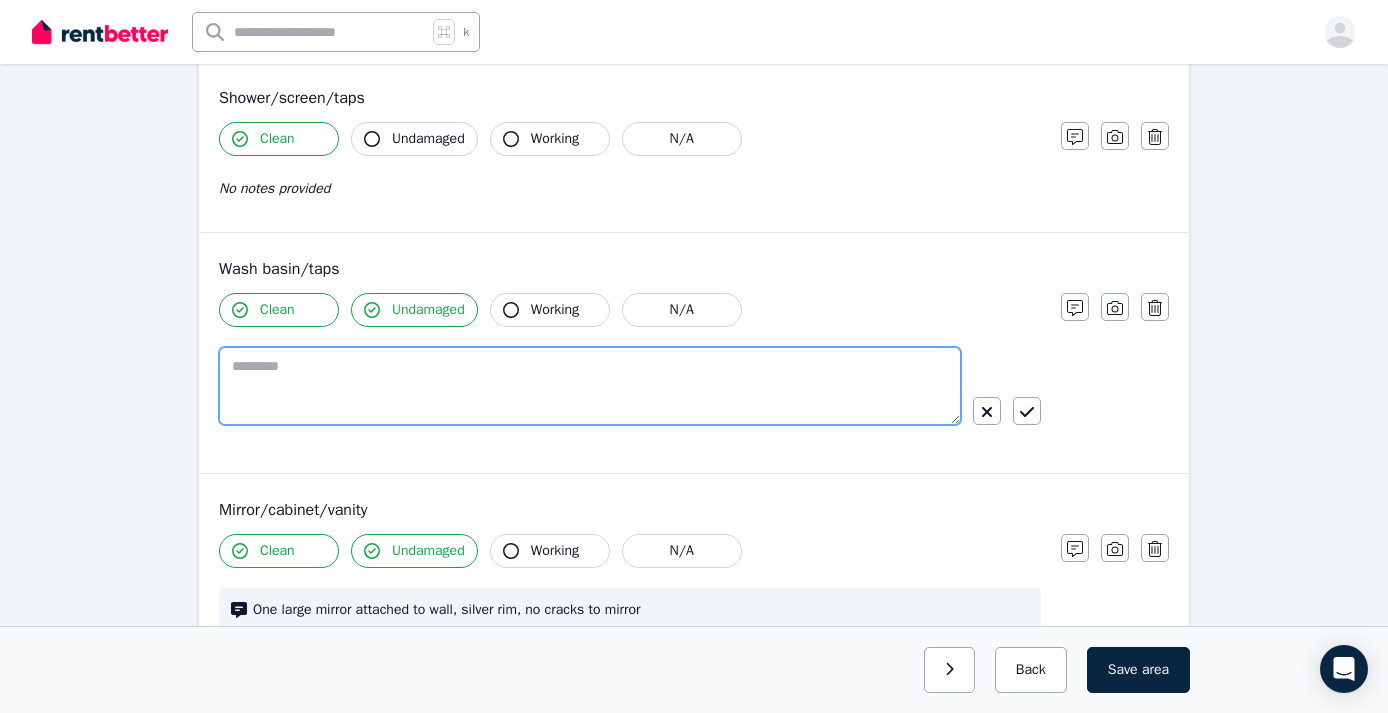 click at bounding box center [590, 386] 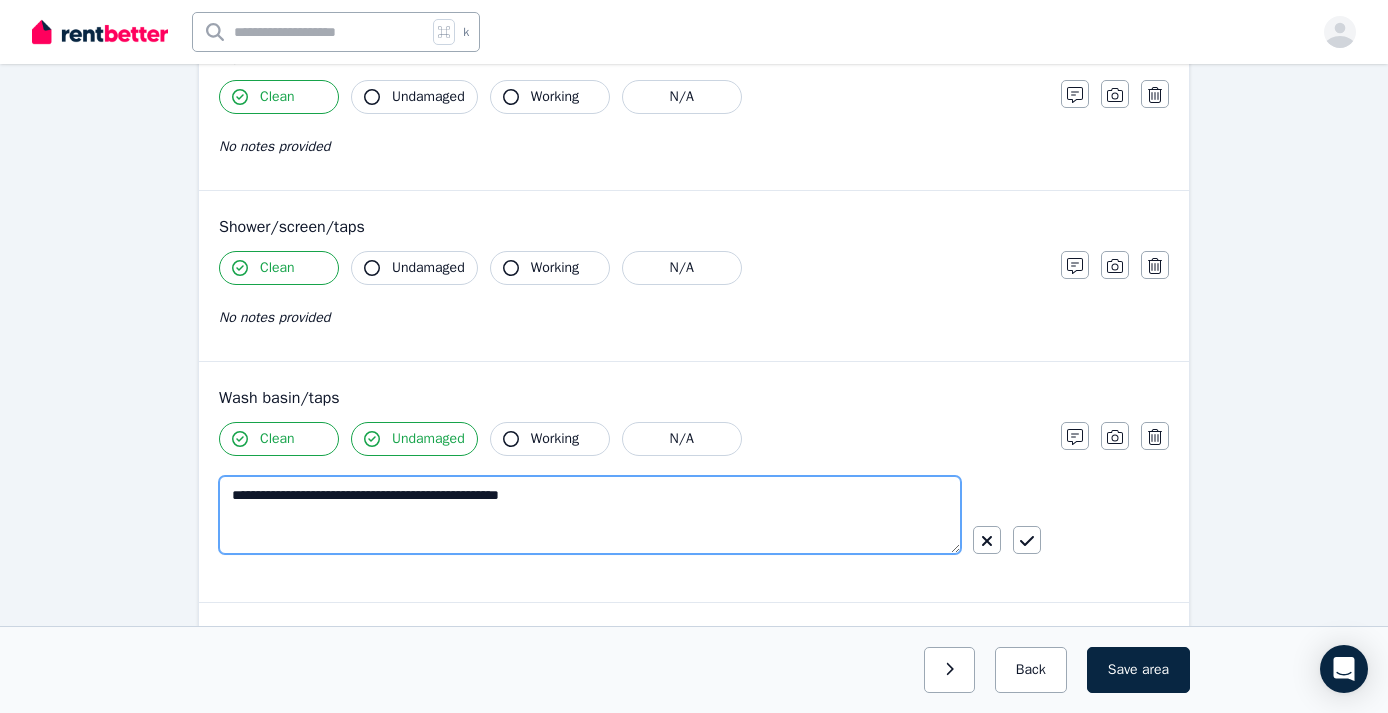 scroll, scrollTop: 1258, scrollLeft: 0, axis: vertical 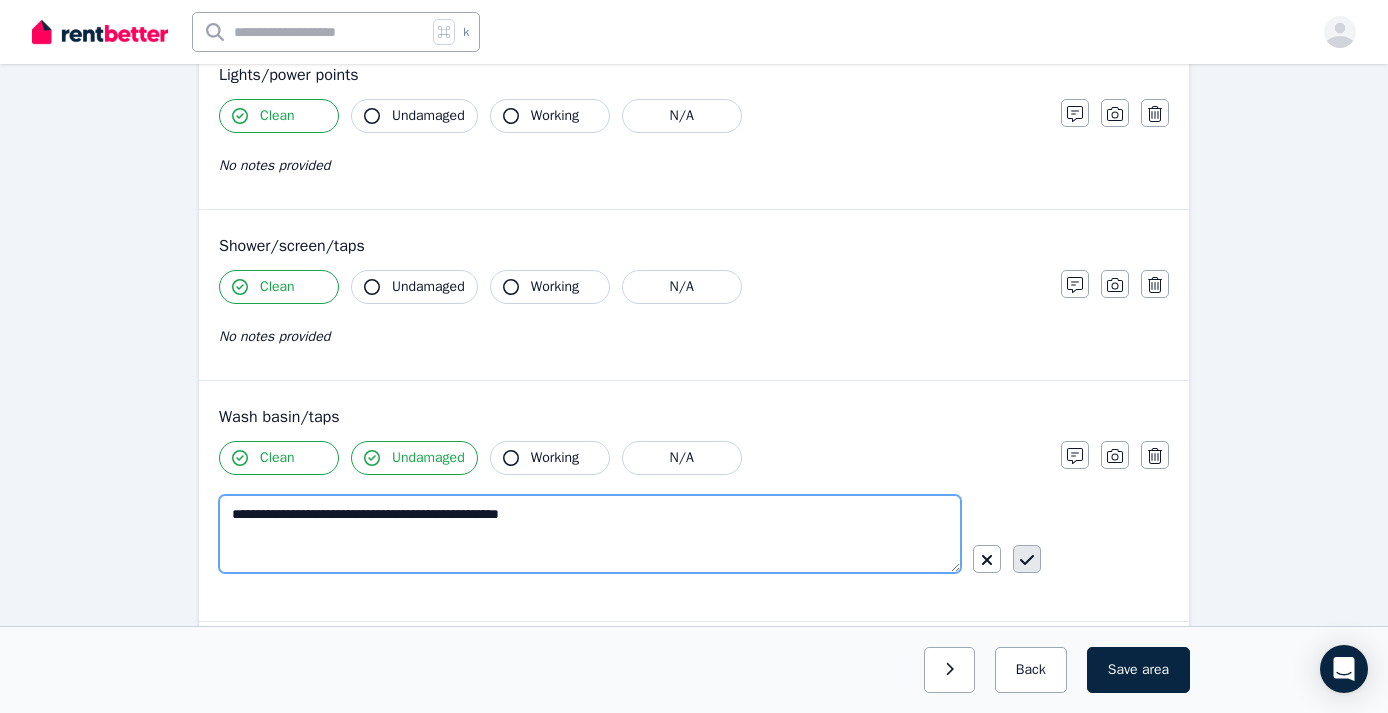 type on "**********" 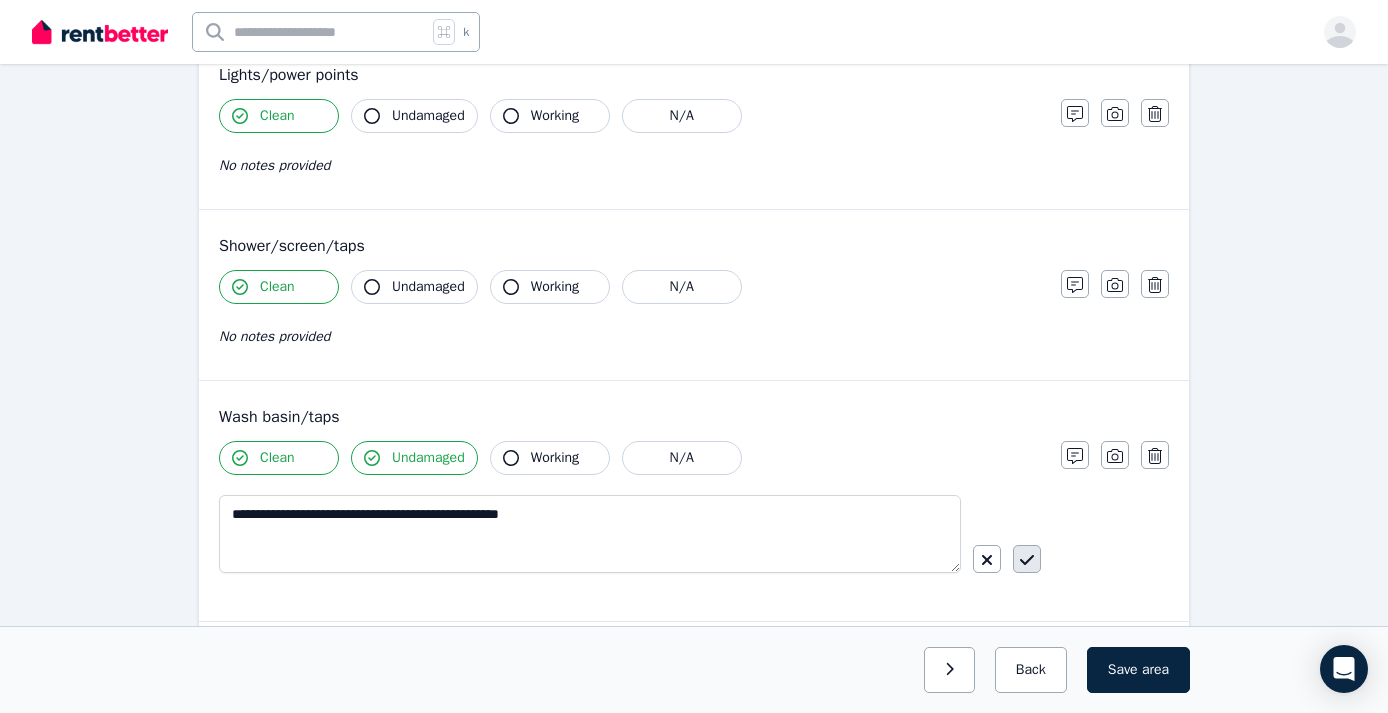click 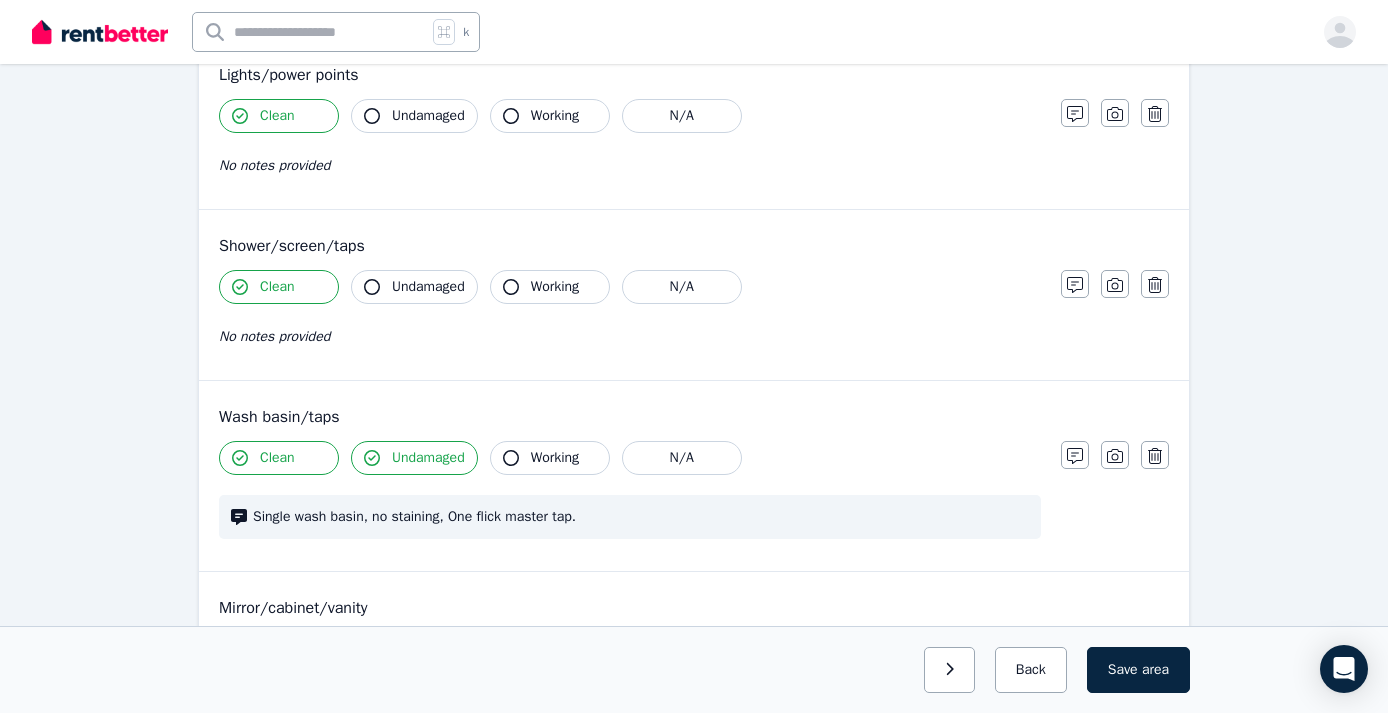 click 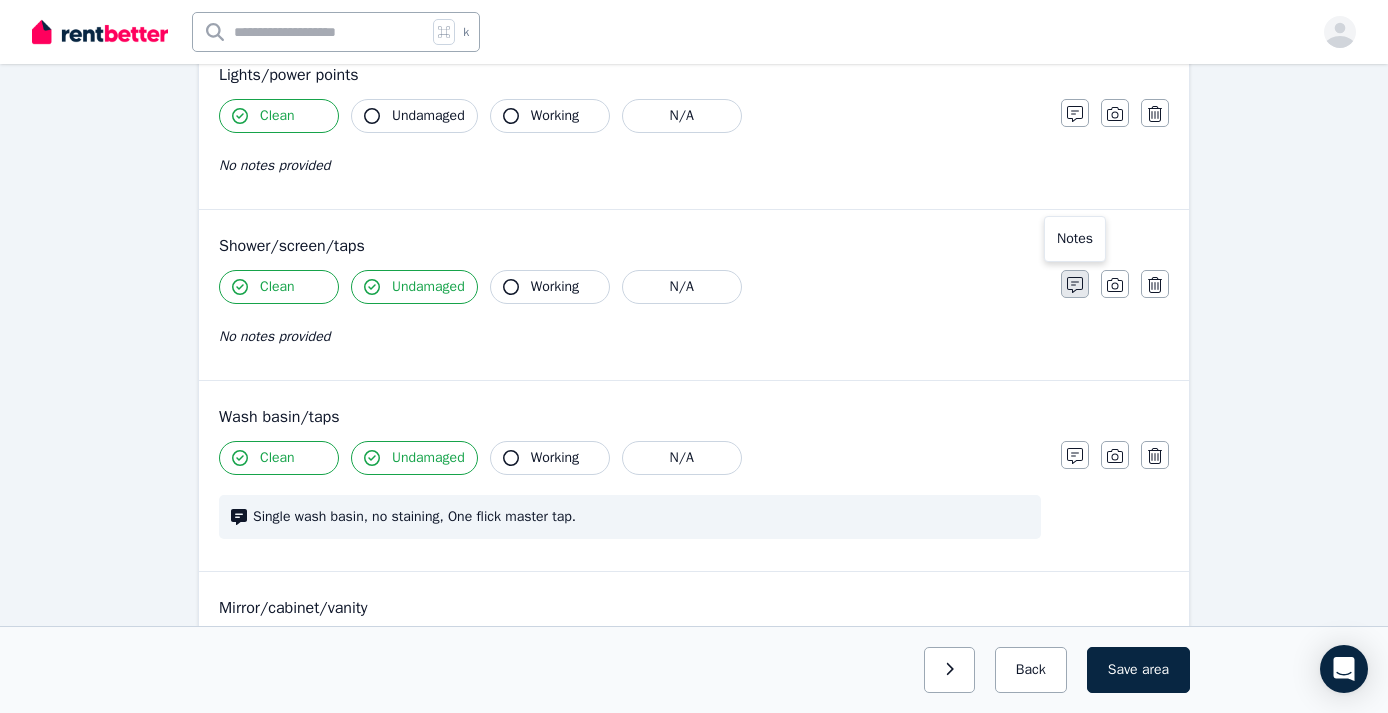 click 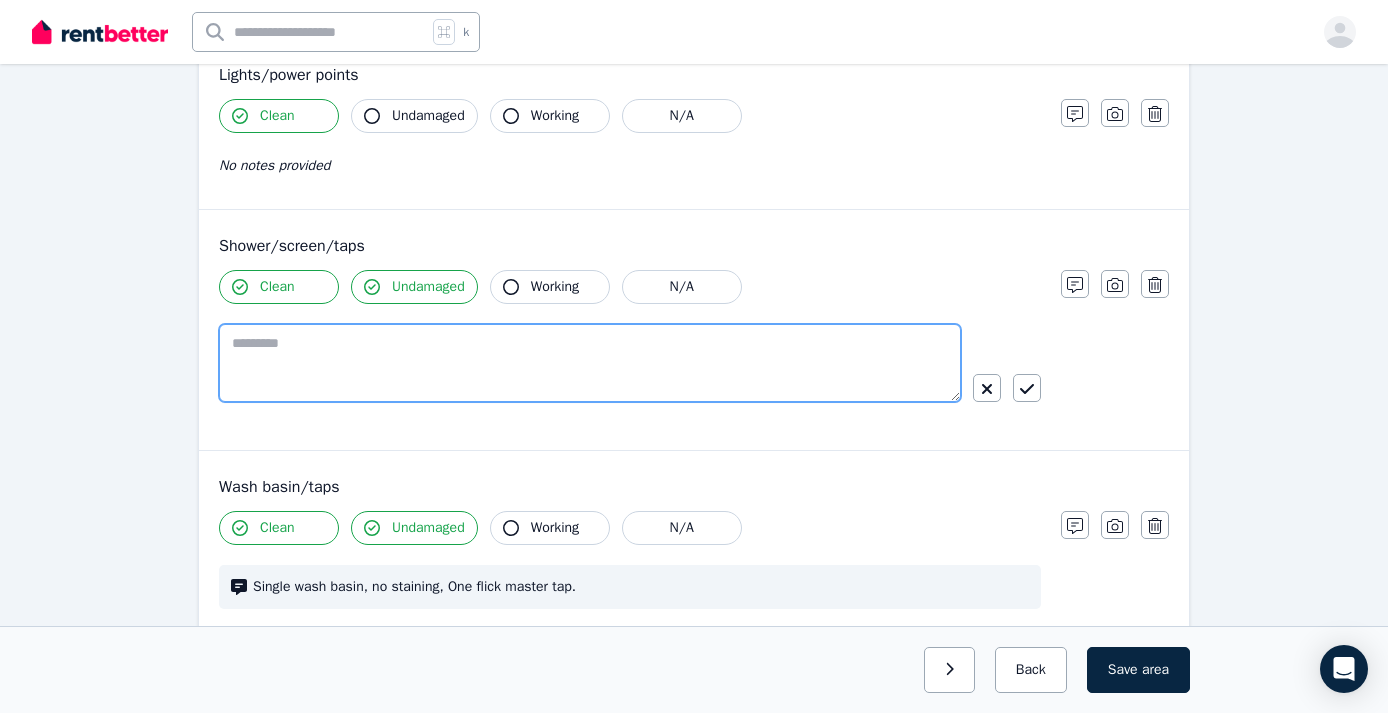 click at bounding box center (590, 363) 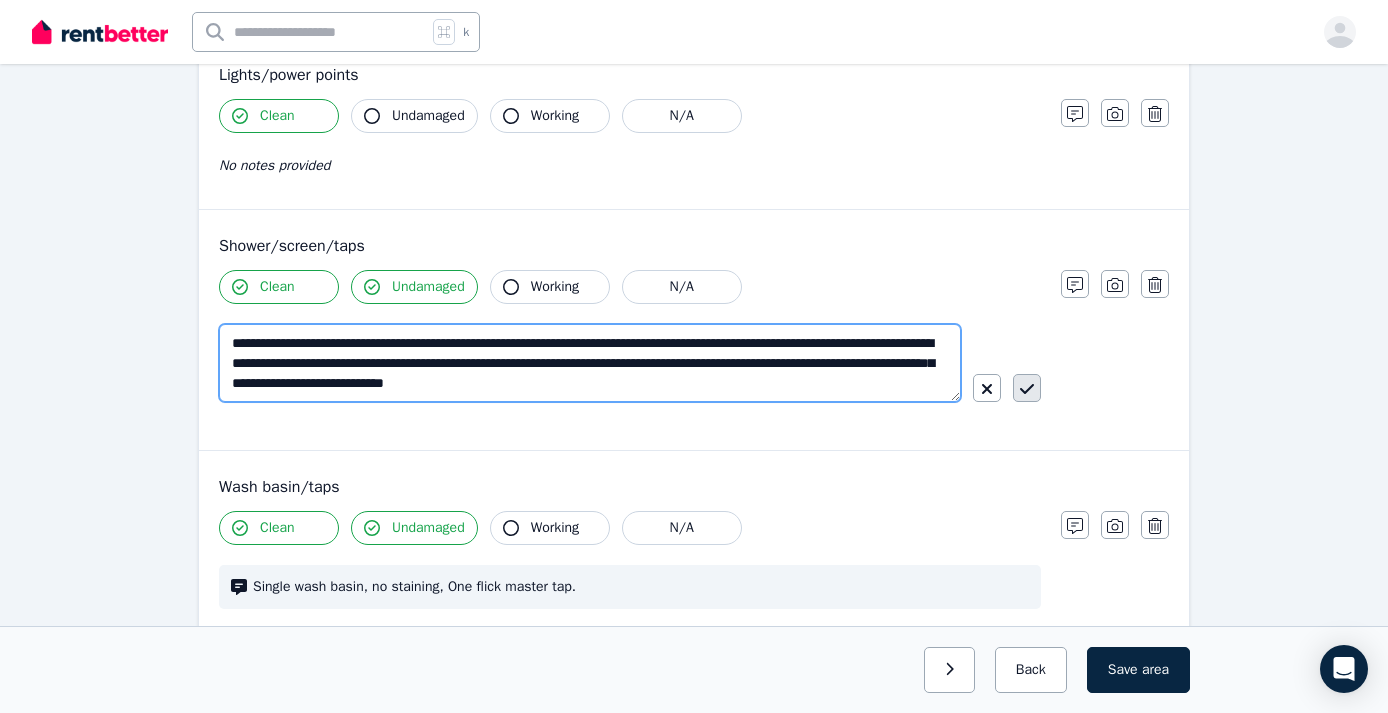 type on "**********" 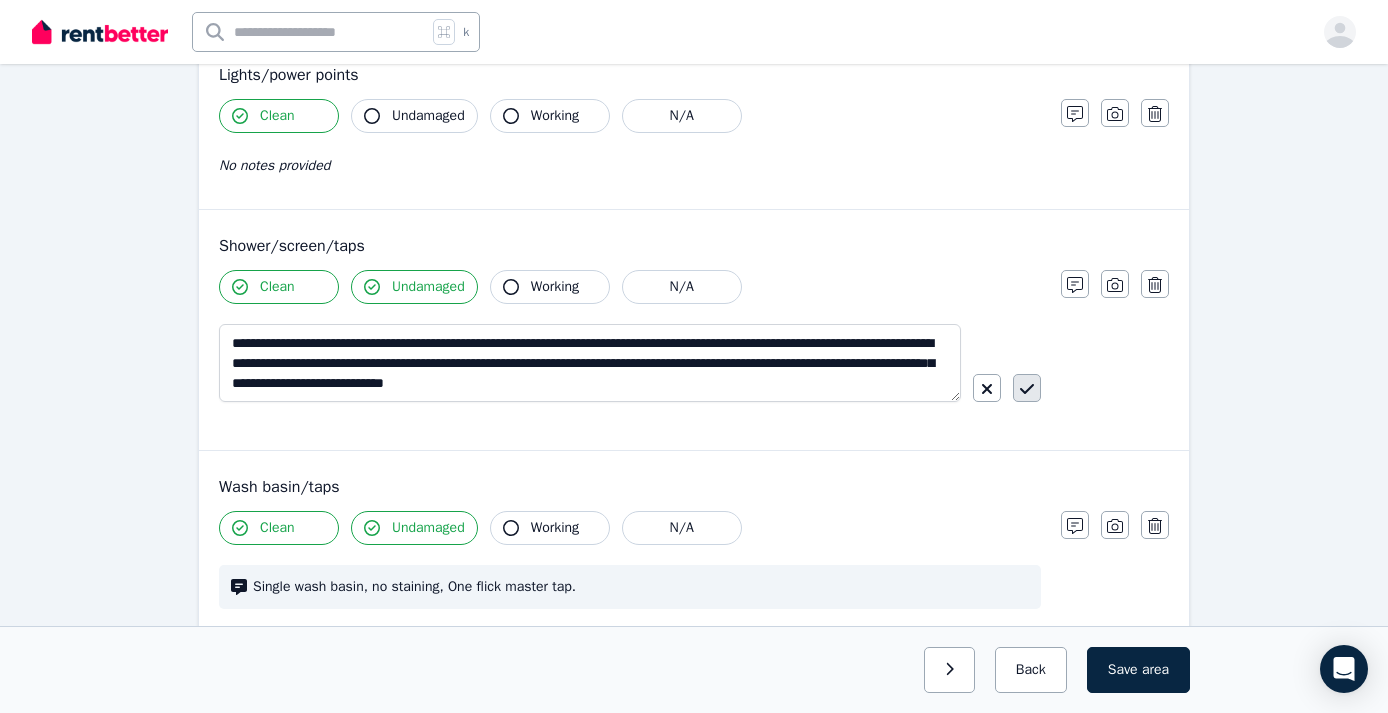 click 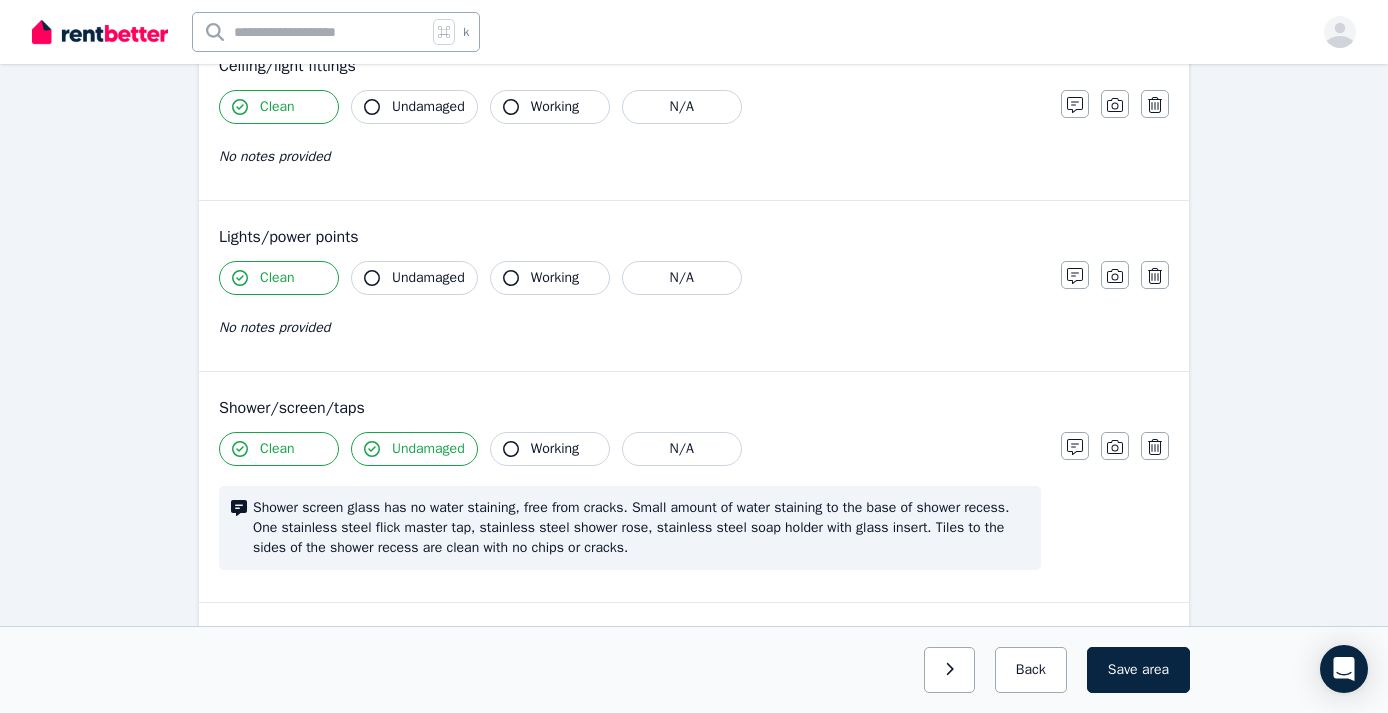 scroll, scrollTop: 1098, scrollLeft: 0, axis: vertical 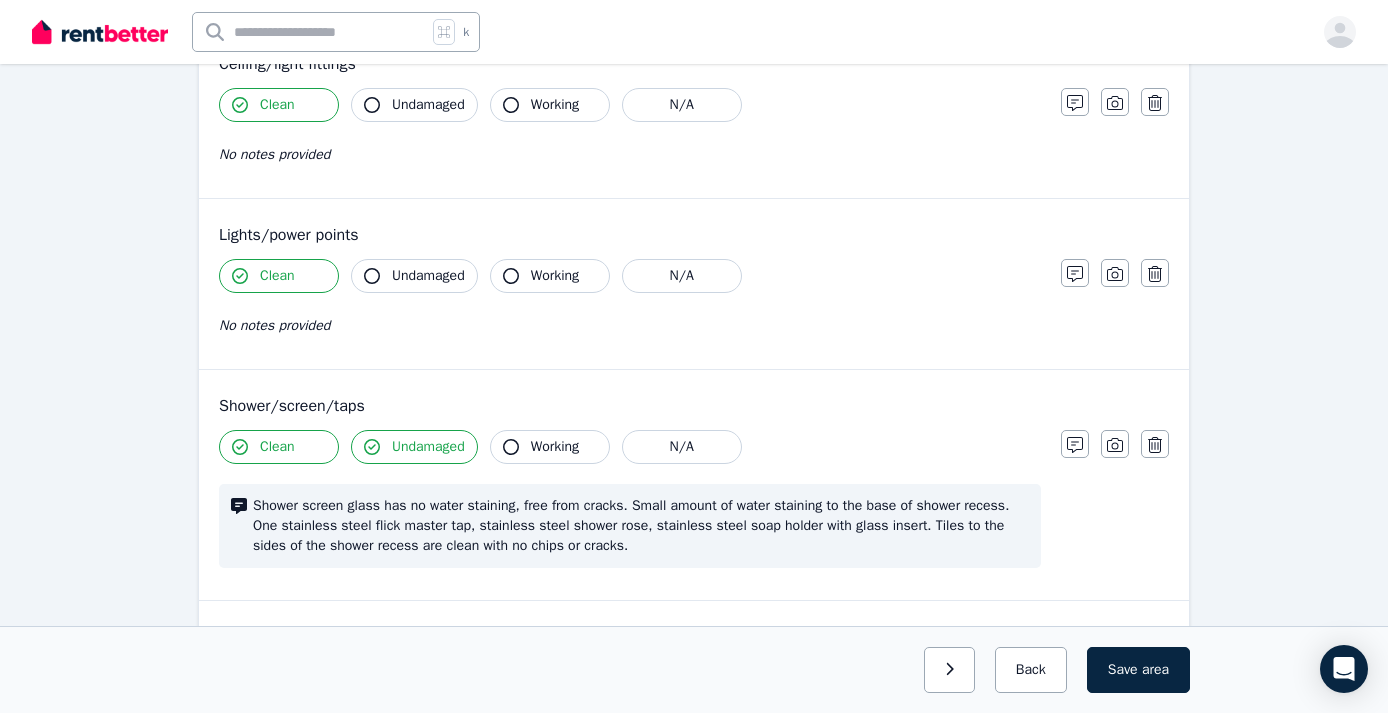 click 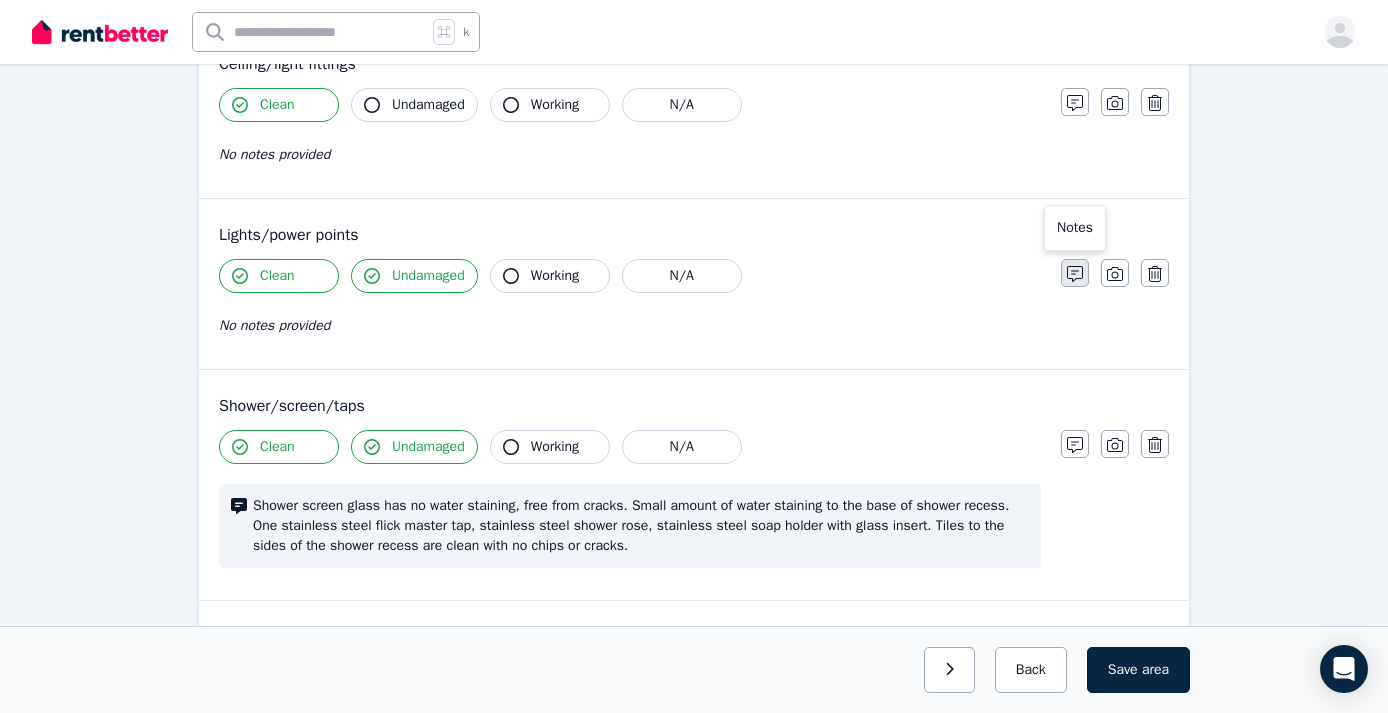 click at bounding box center [1075, 273] 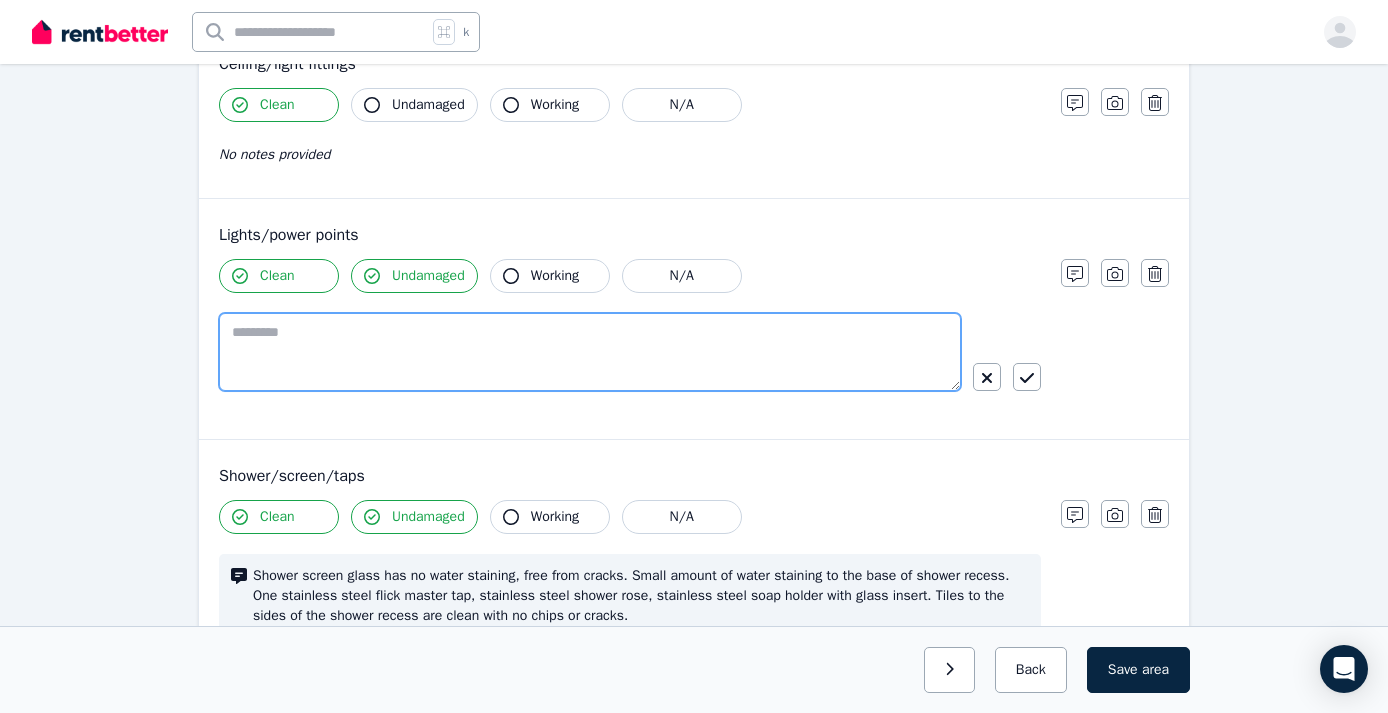 click at bounding box center [590, 352] 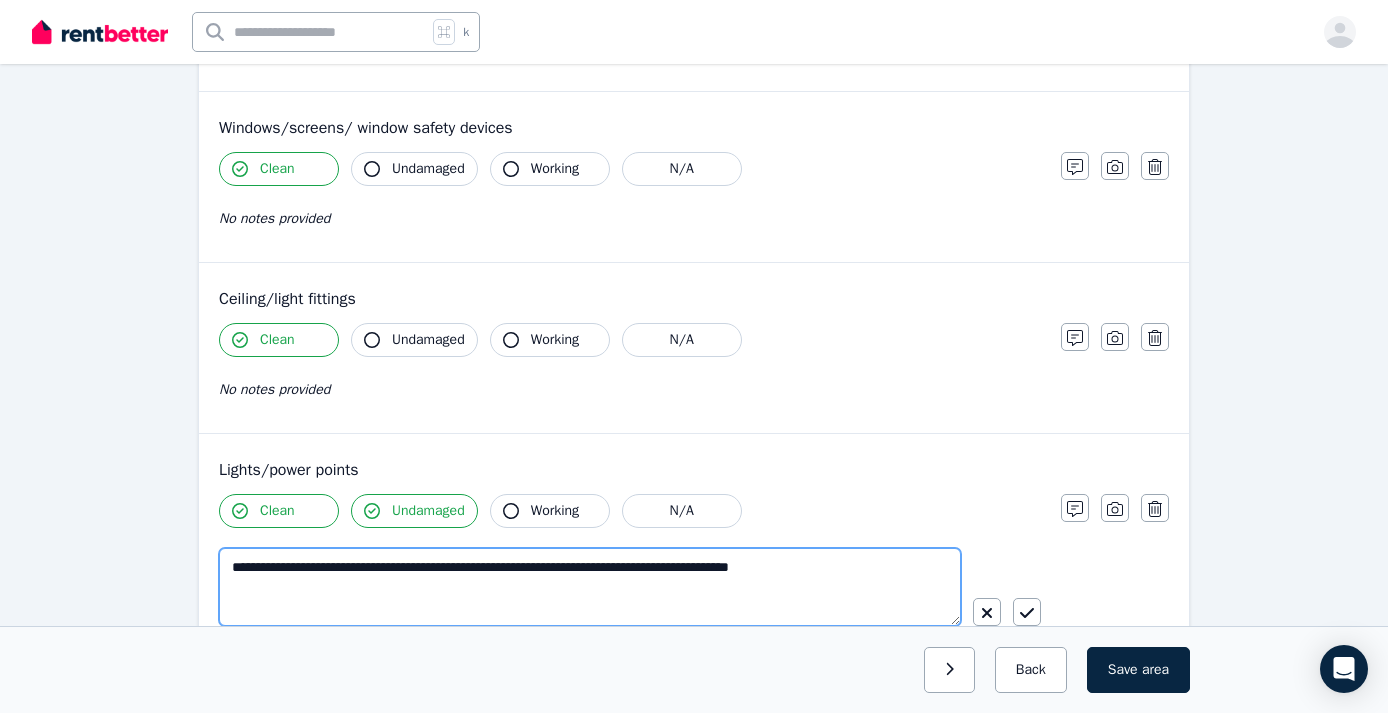 scroll, scrollTop: 851, scrollLeft: 0, axis: vertical 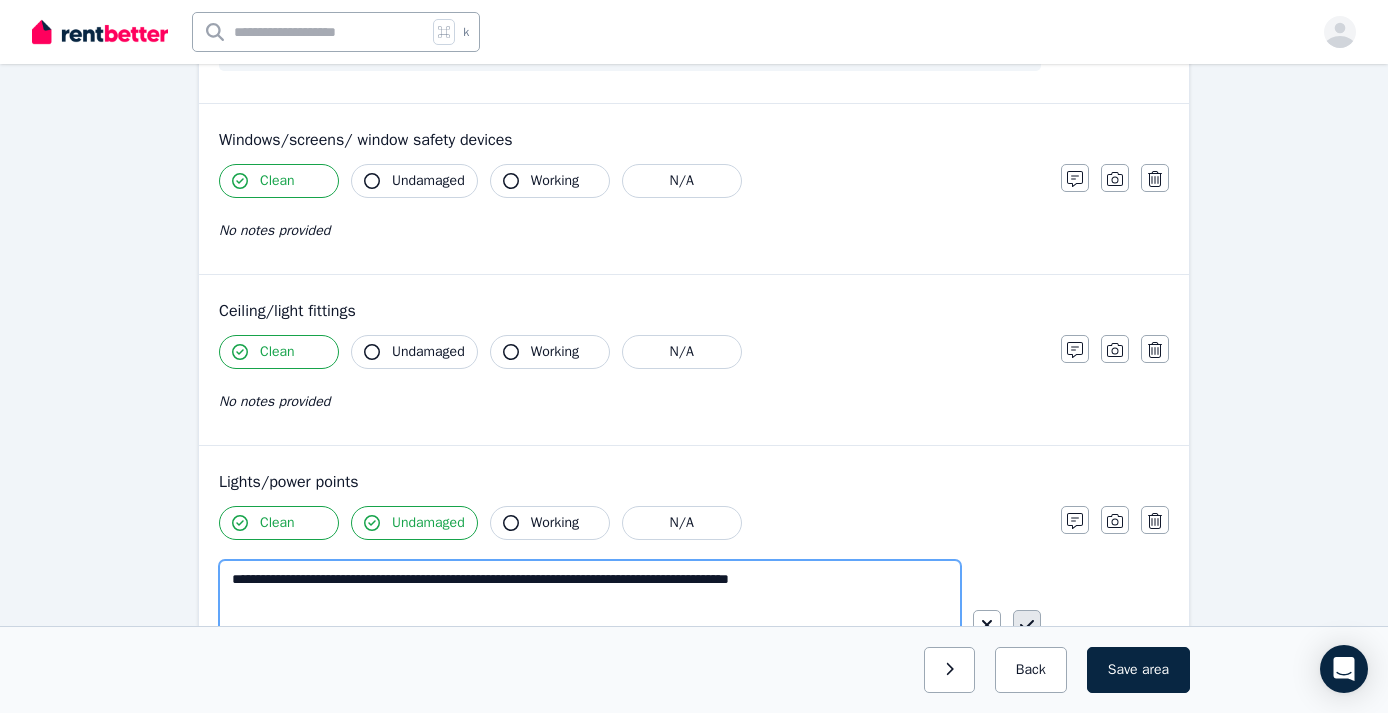 type on "**********" 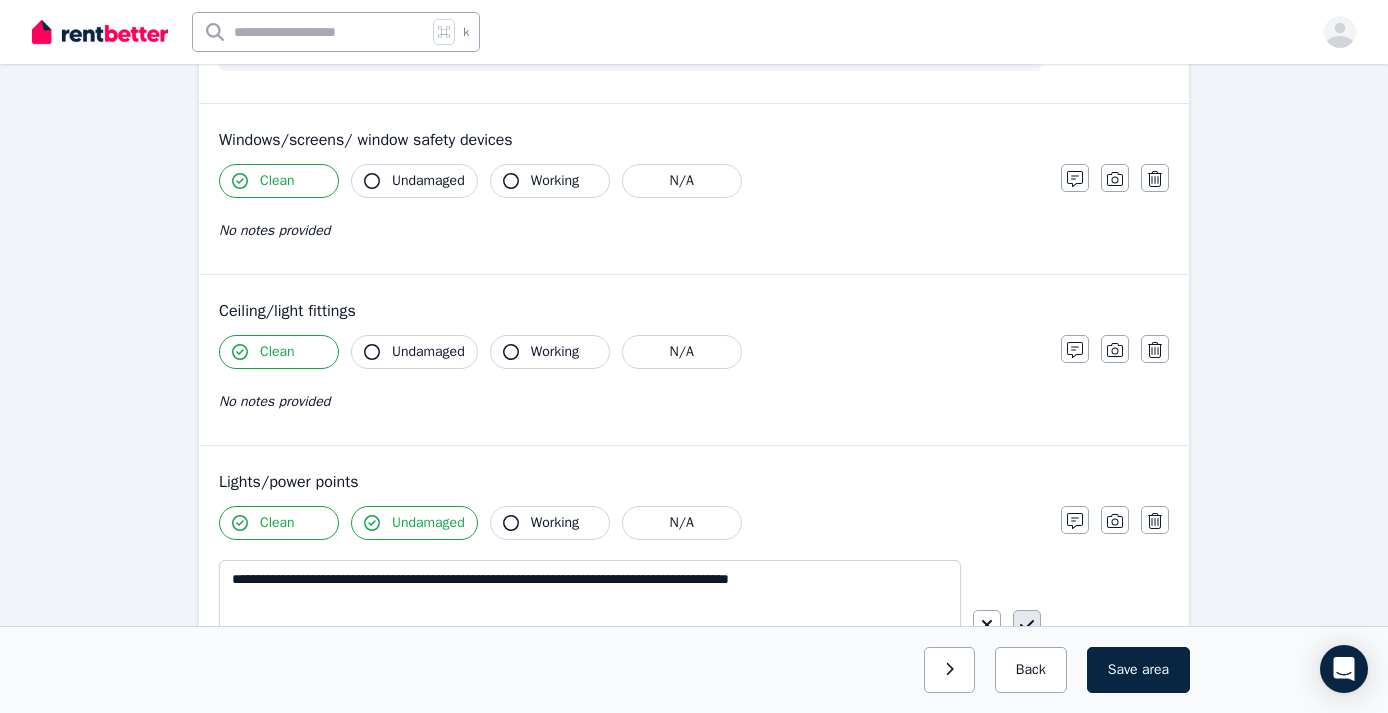 click at bounding box center (1027, 624) 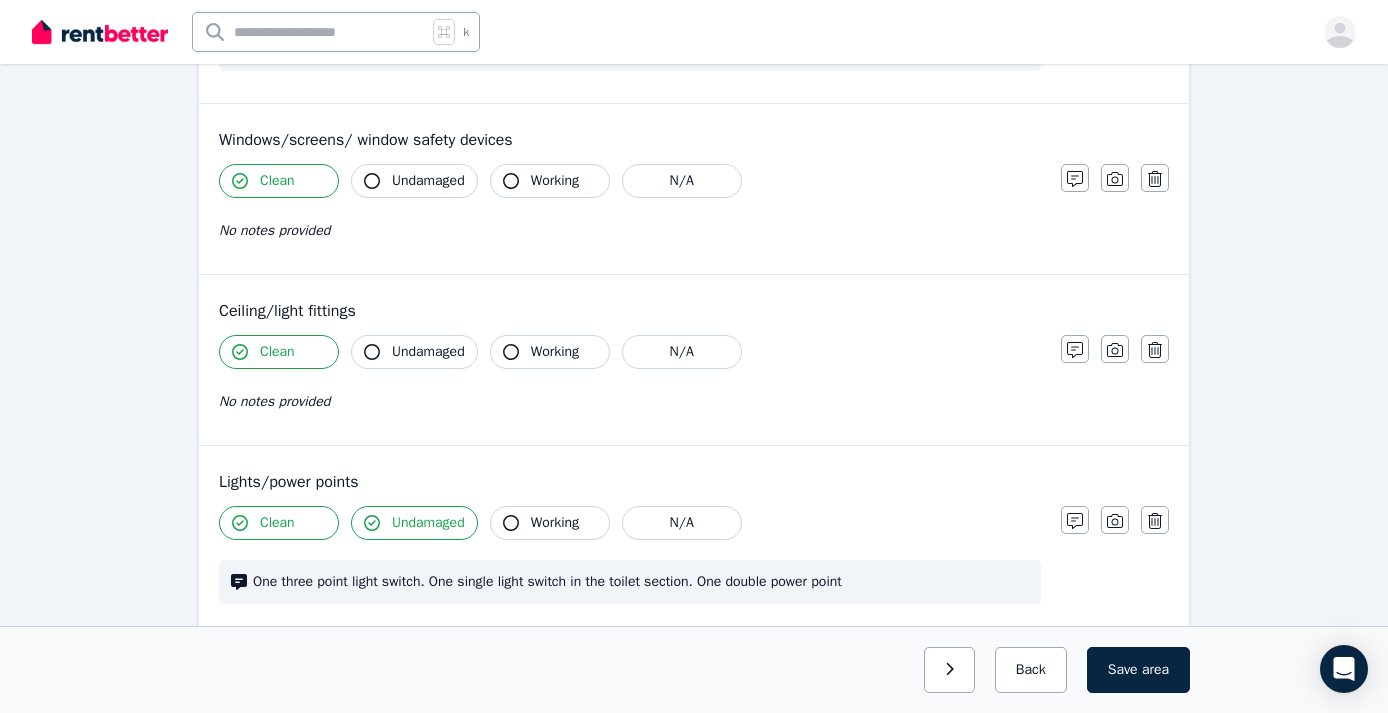 click on "No notes provided" at bounding box center [274, 401] 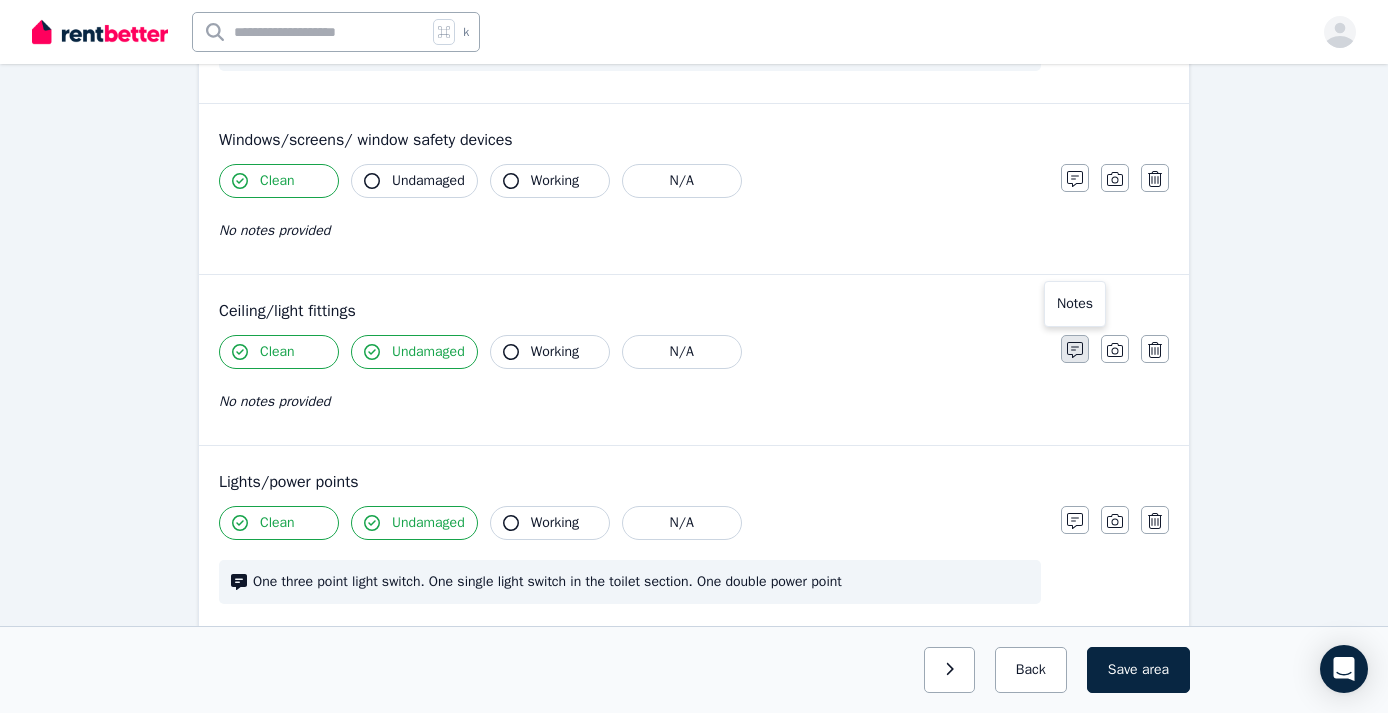 click 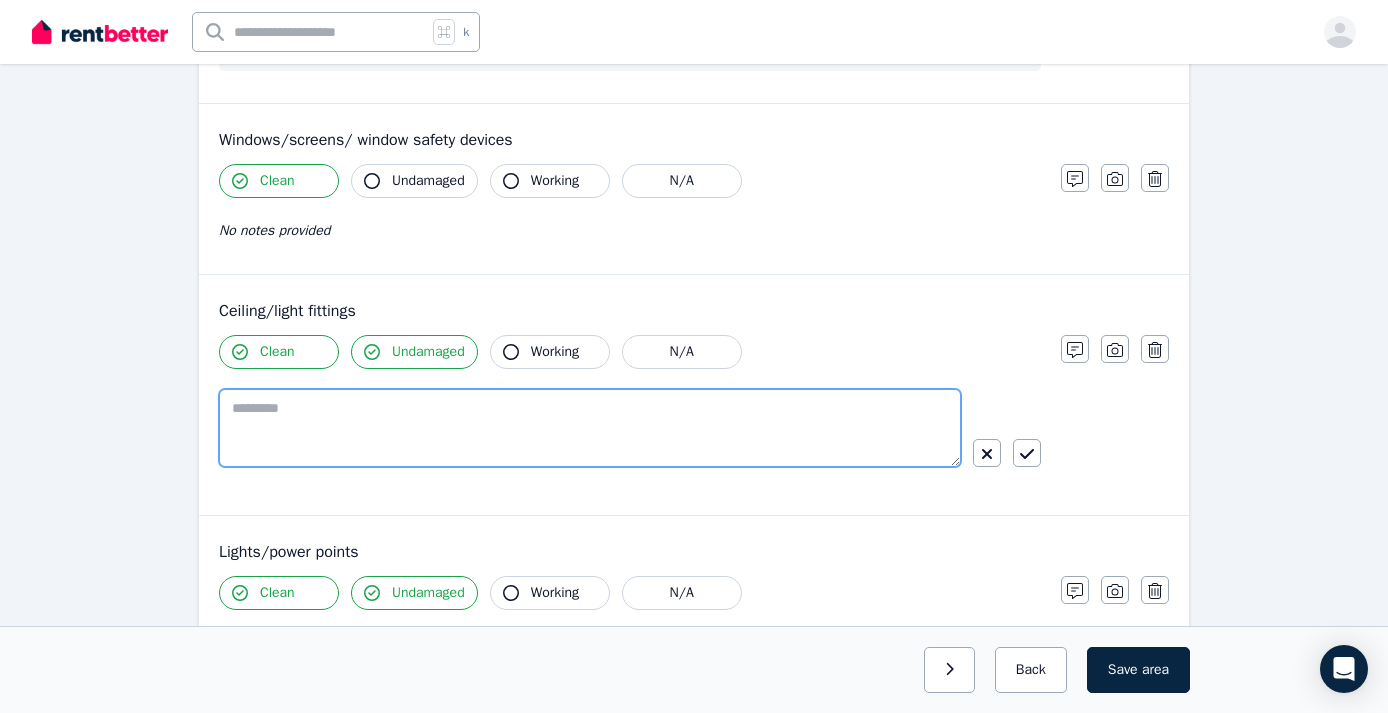 click at bounding box center [590, 428] 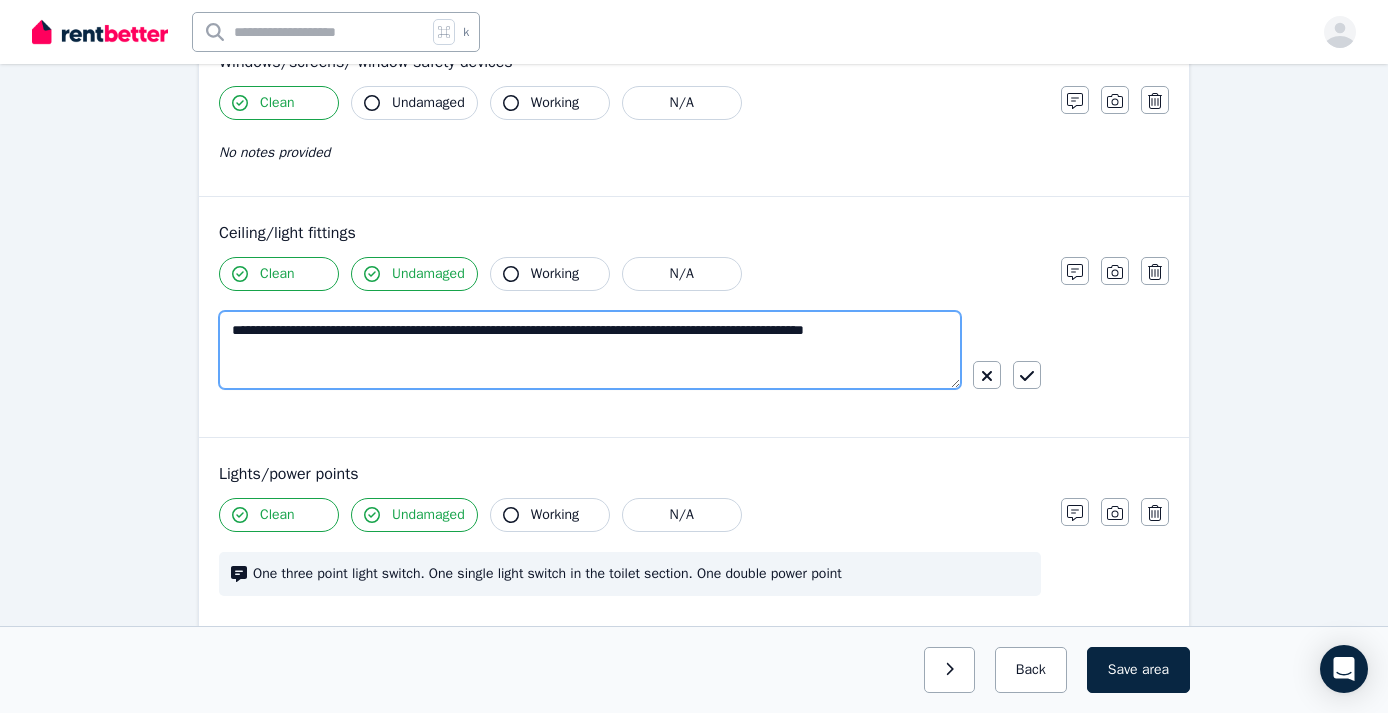 scroll, scrollTop: 923, scrollLeft: 0, axis: vertical 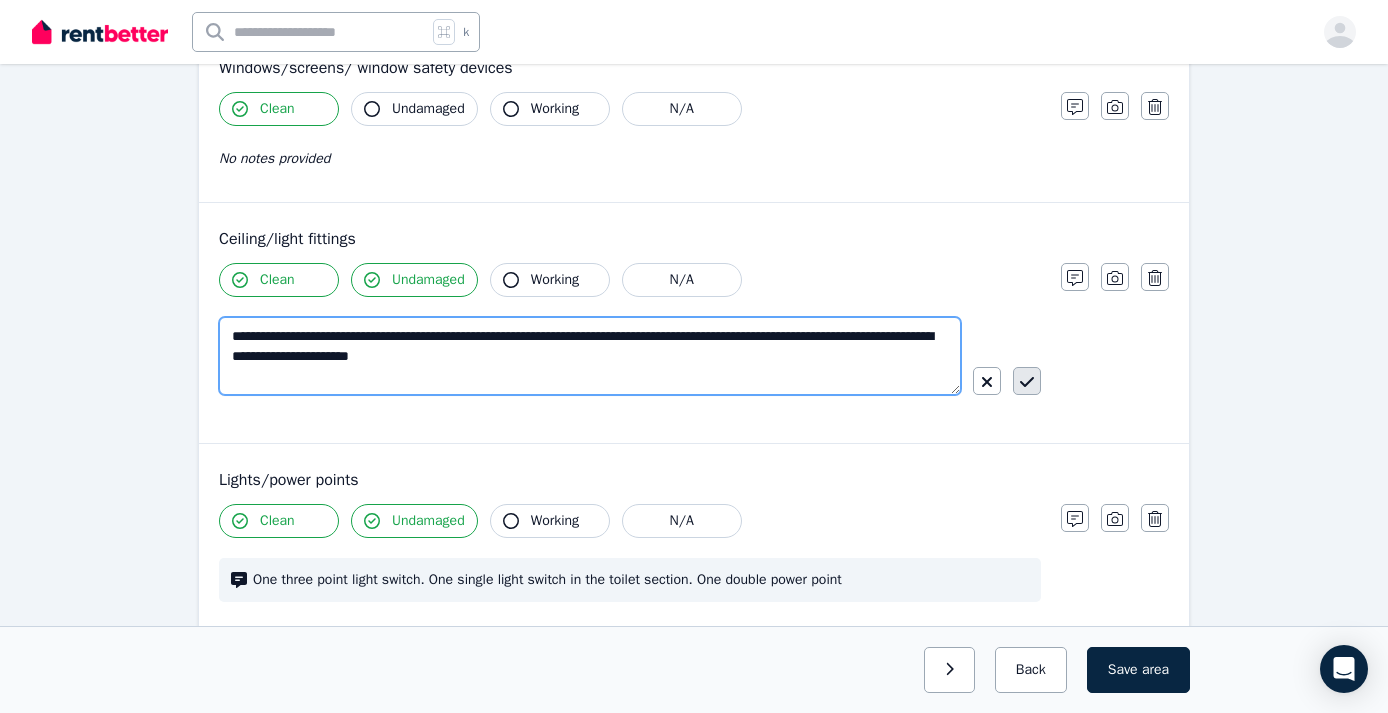 type on "**********" 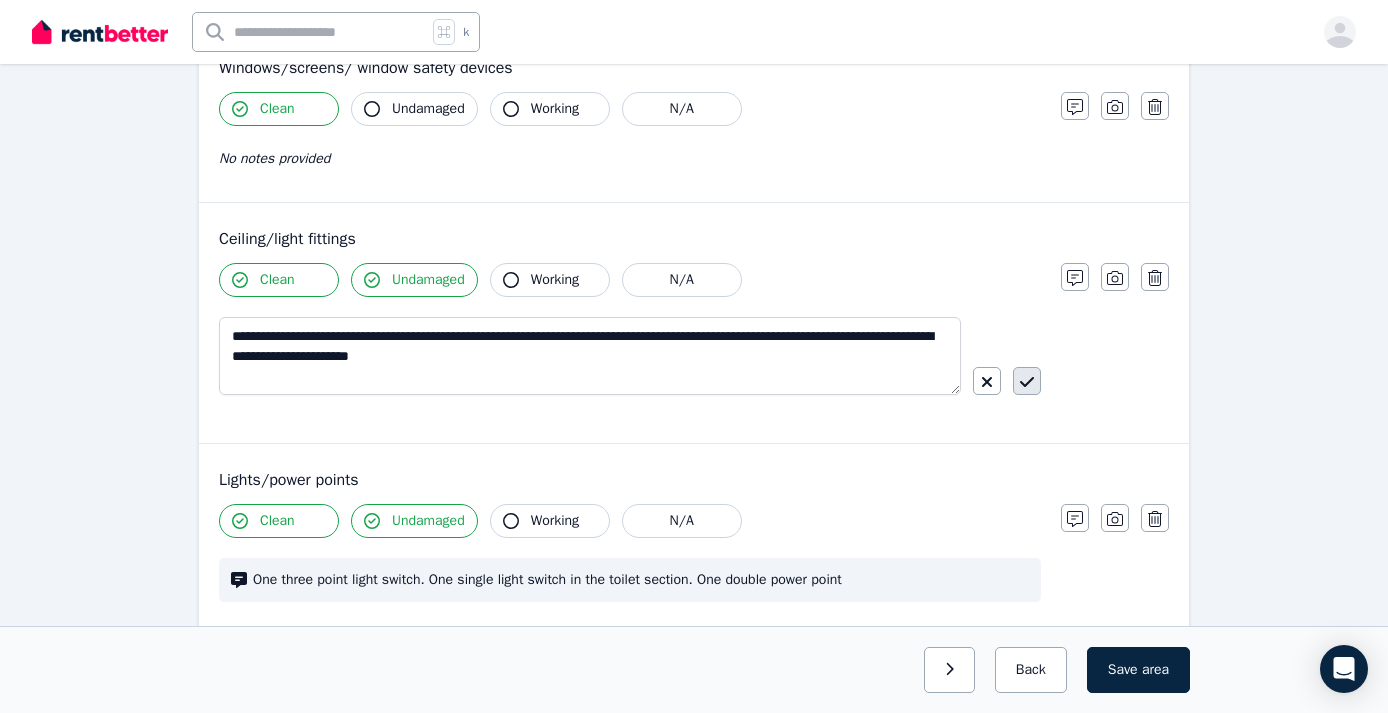 click 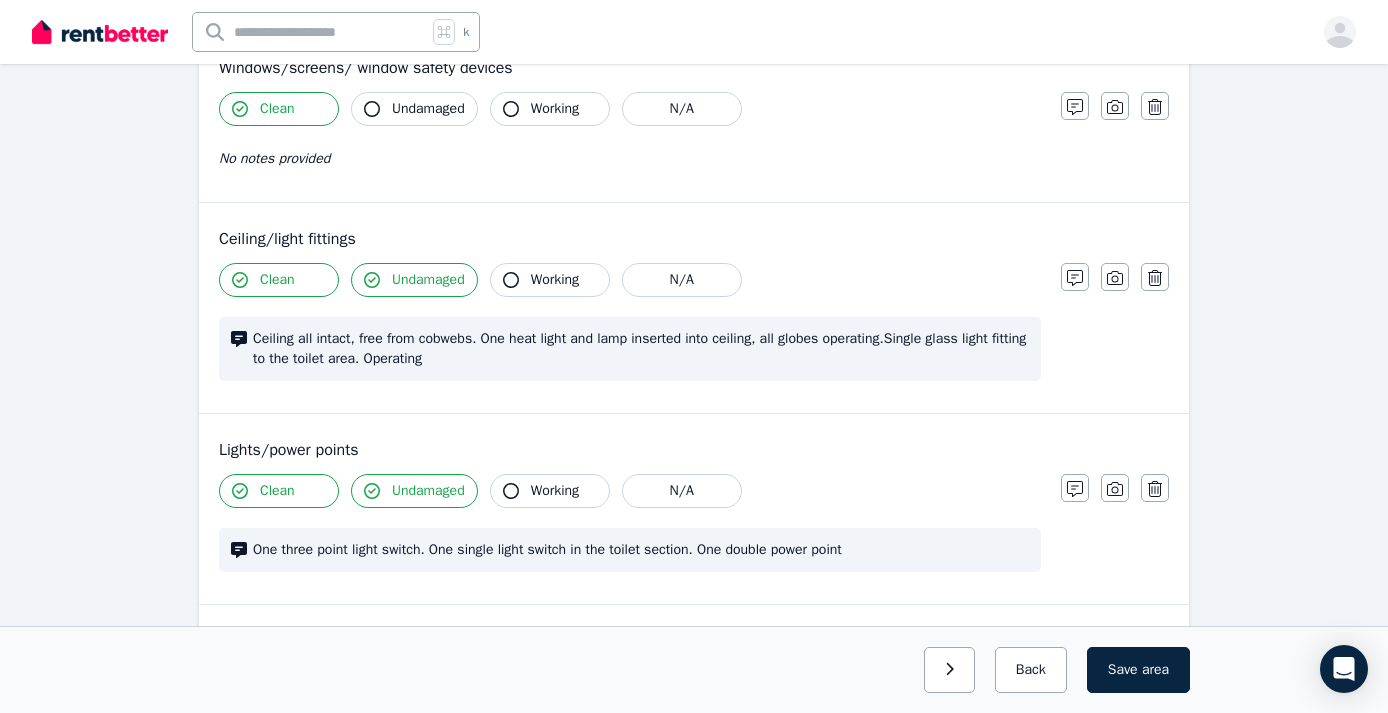 click 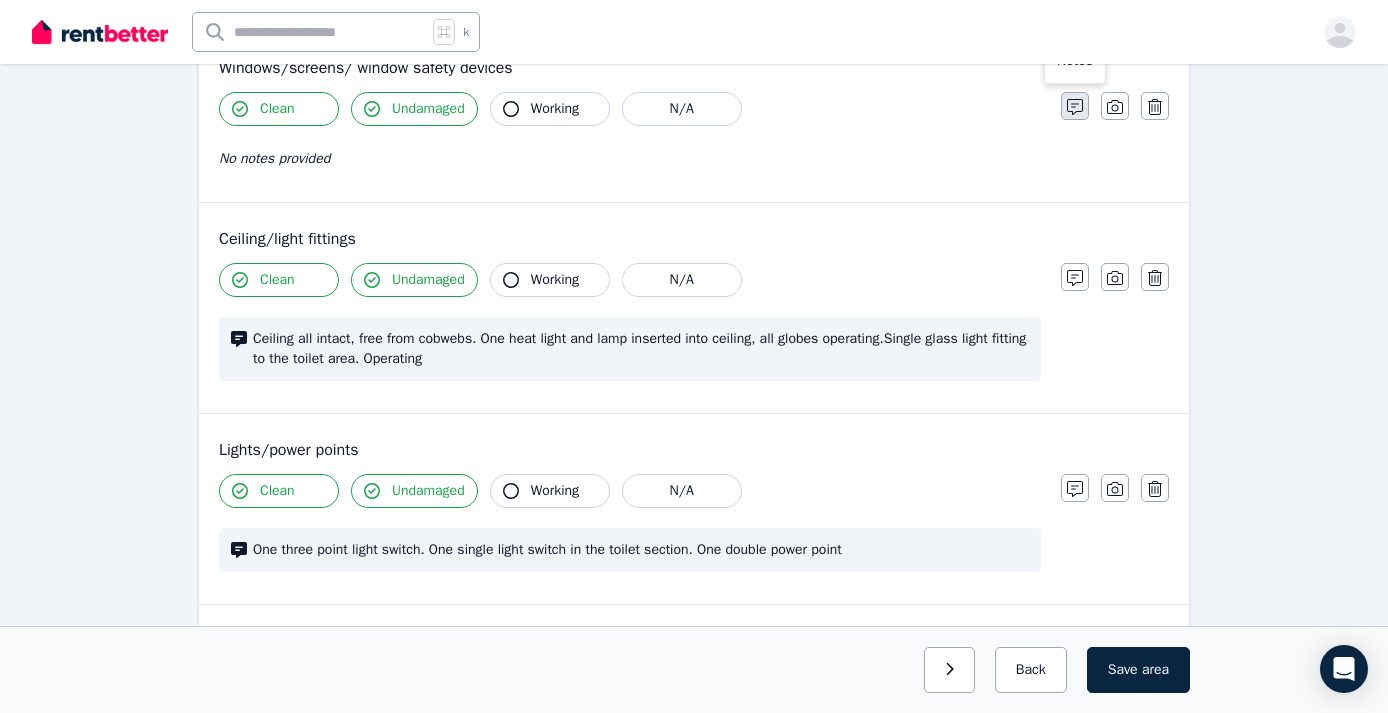 click 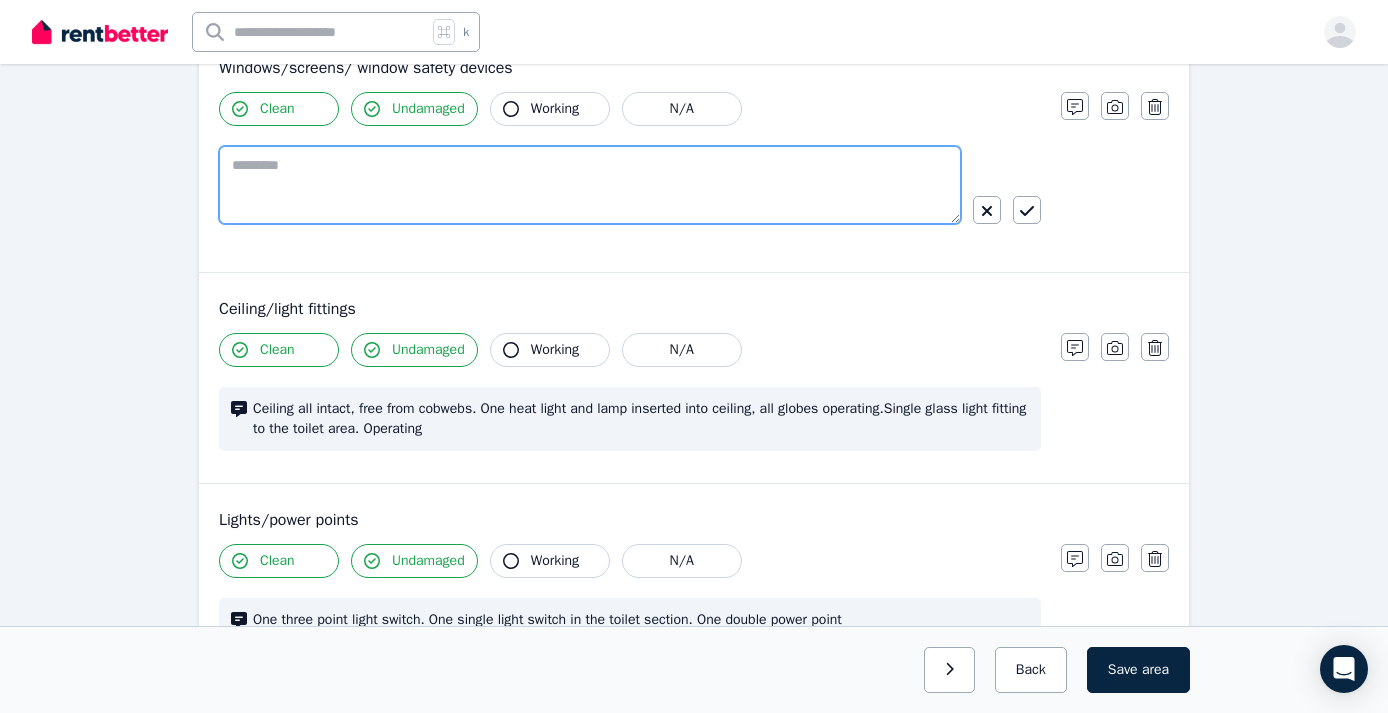click at bounding box center [590, 185] 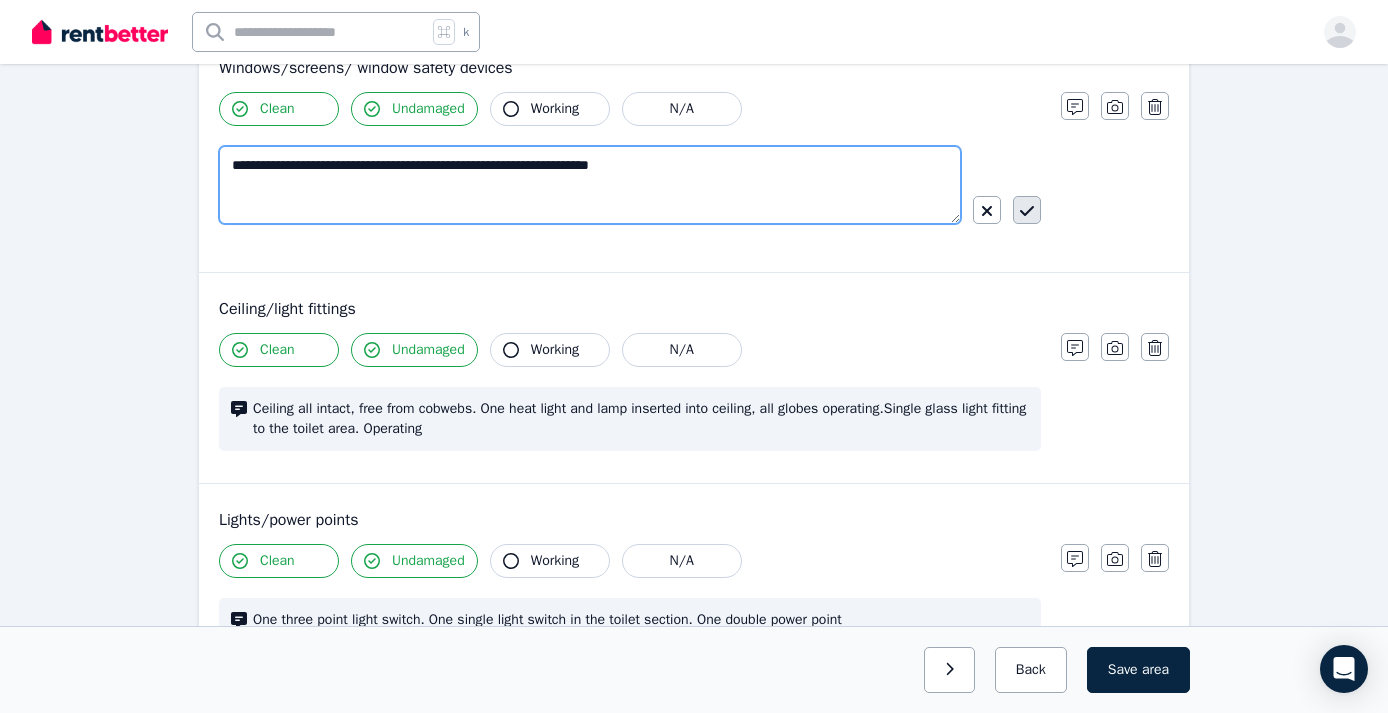 type on "**********" 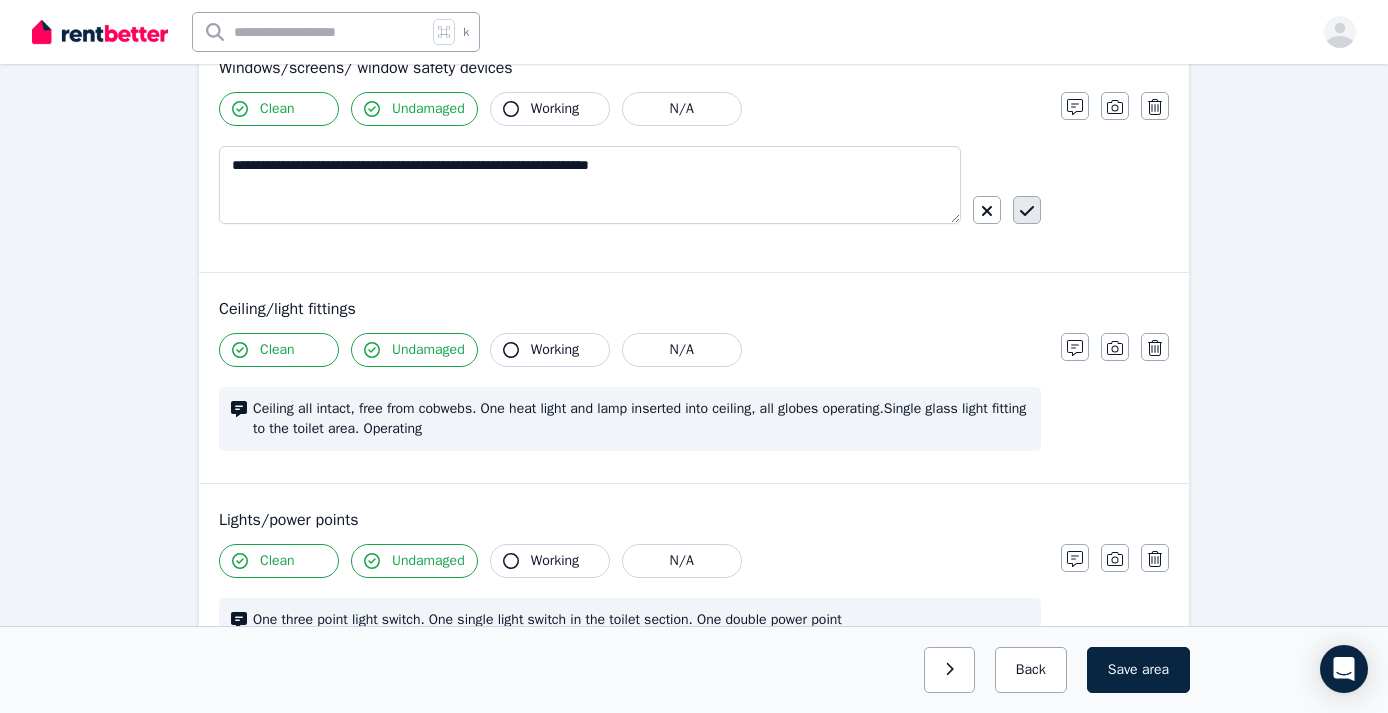 click 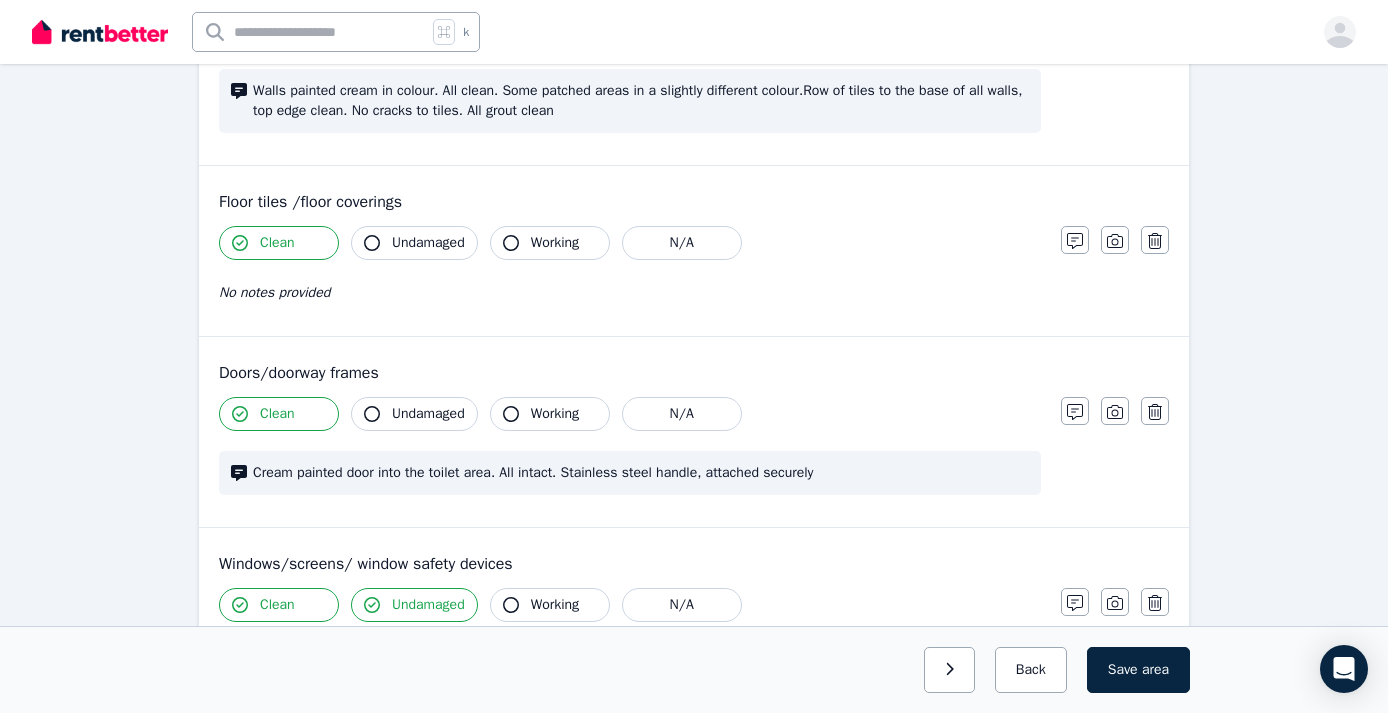 scroll, scrollTop: 427, scrollLeft: 0, axis: vertical 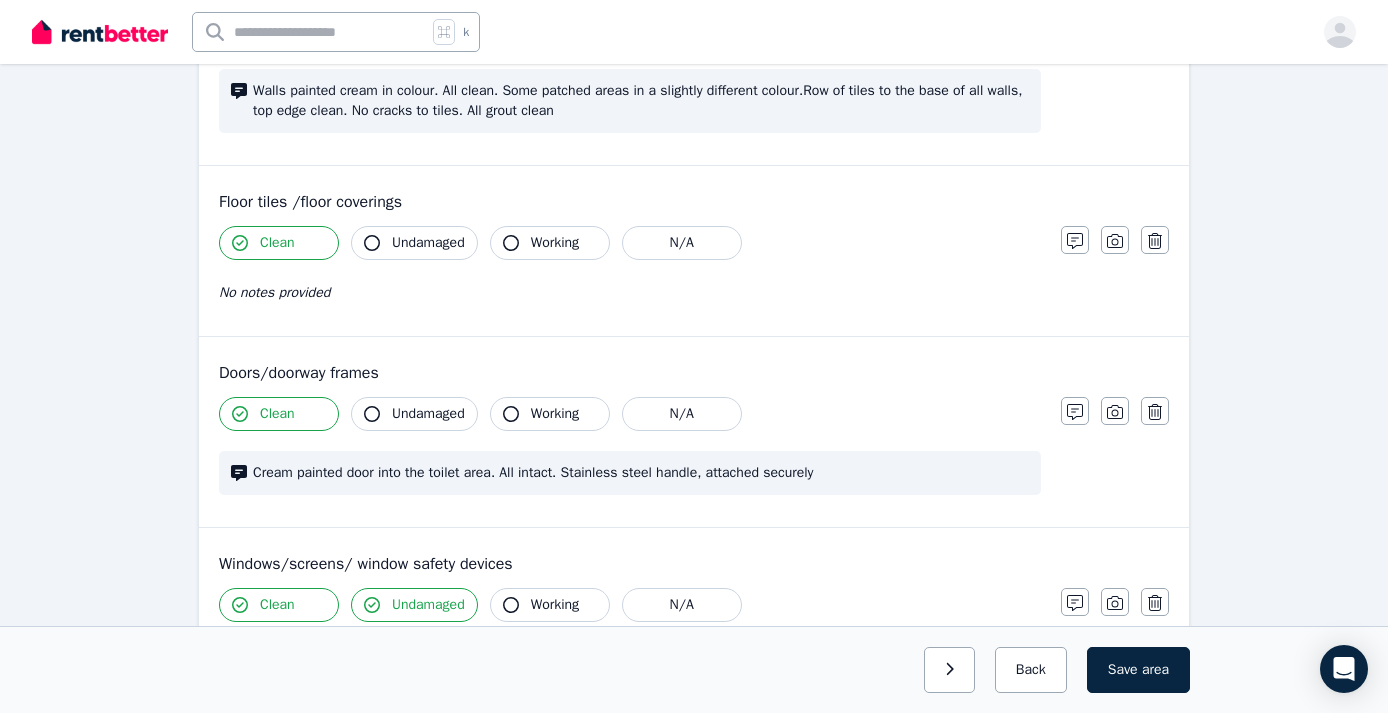 click on "No notes provided" at bounding box center (274, 292) 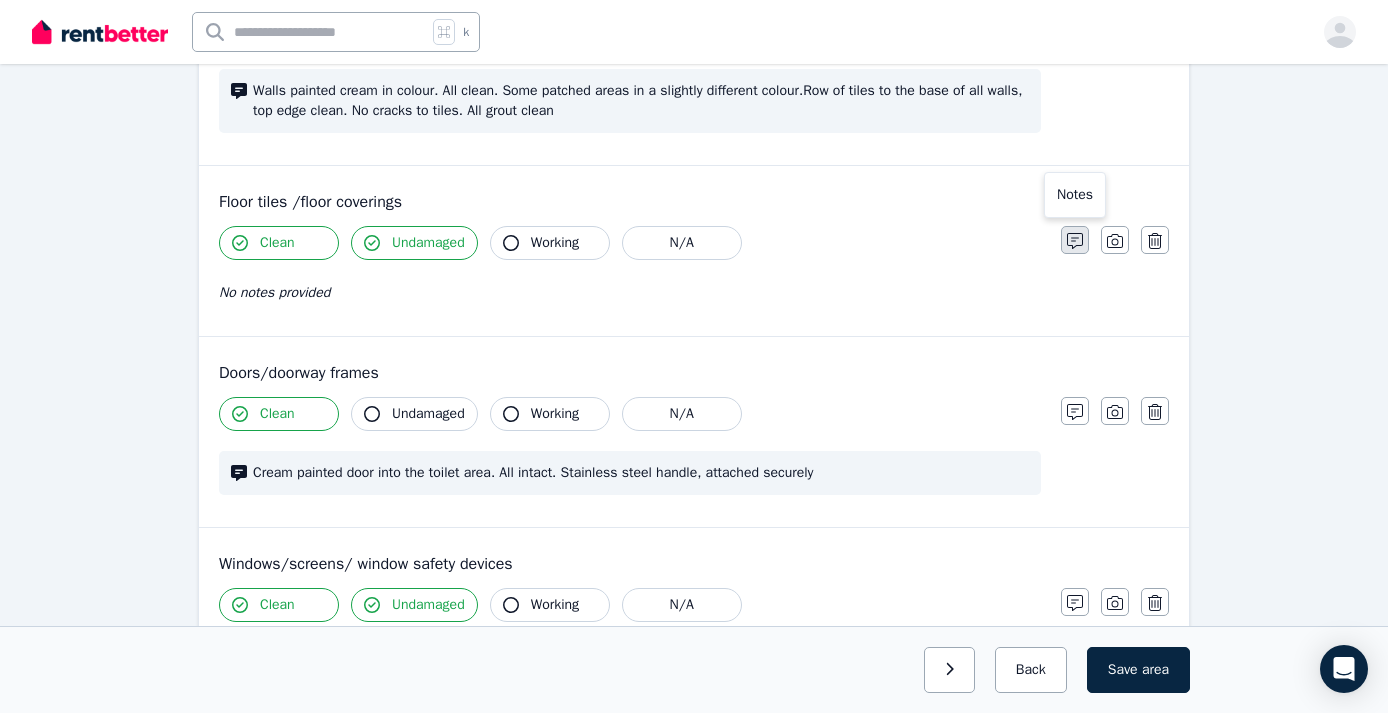 click 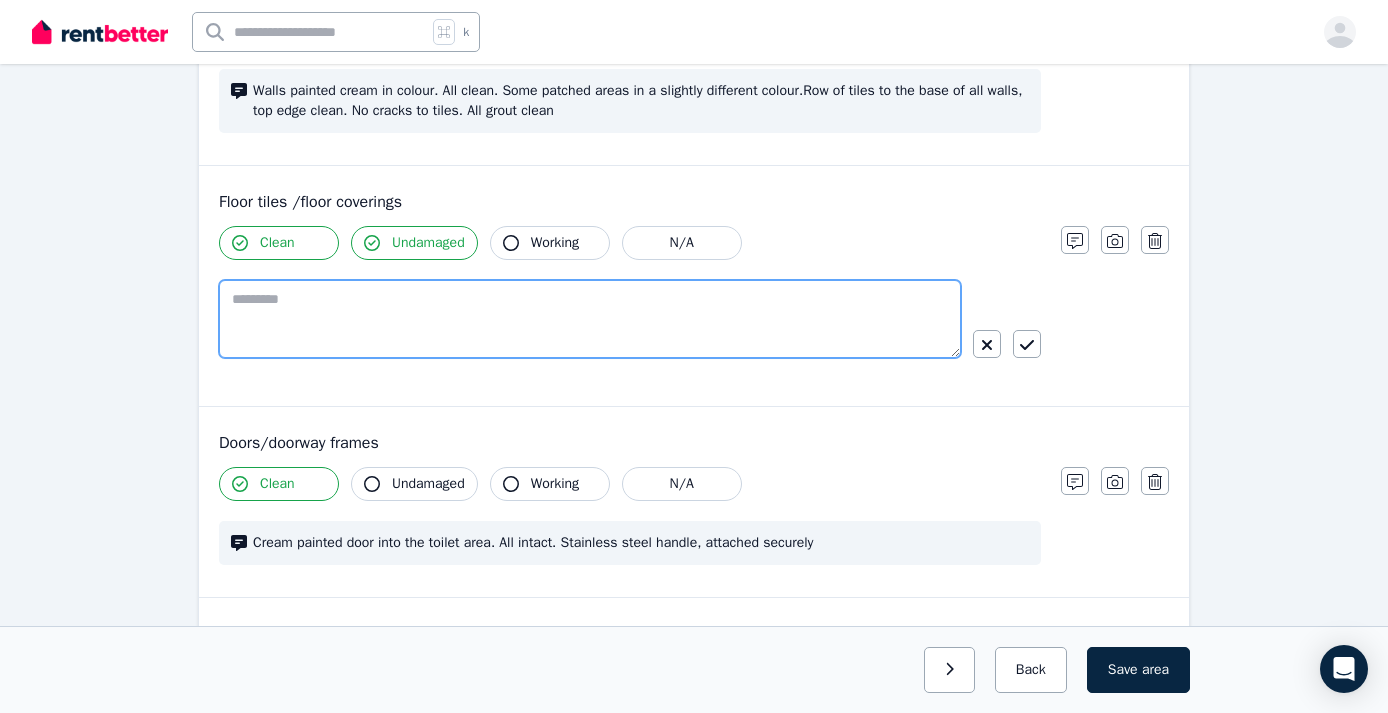 click at bounding box center [590, 319] 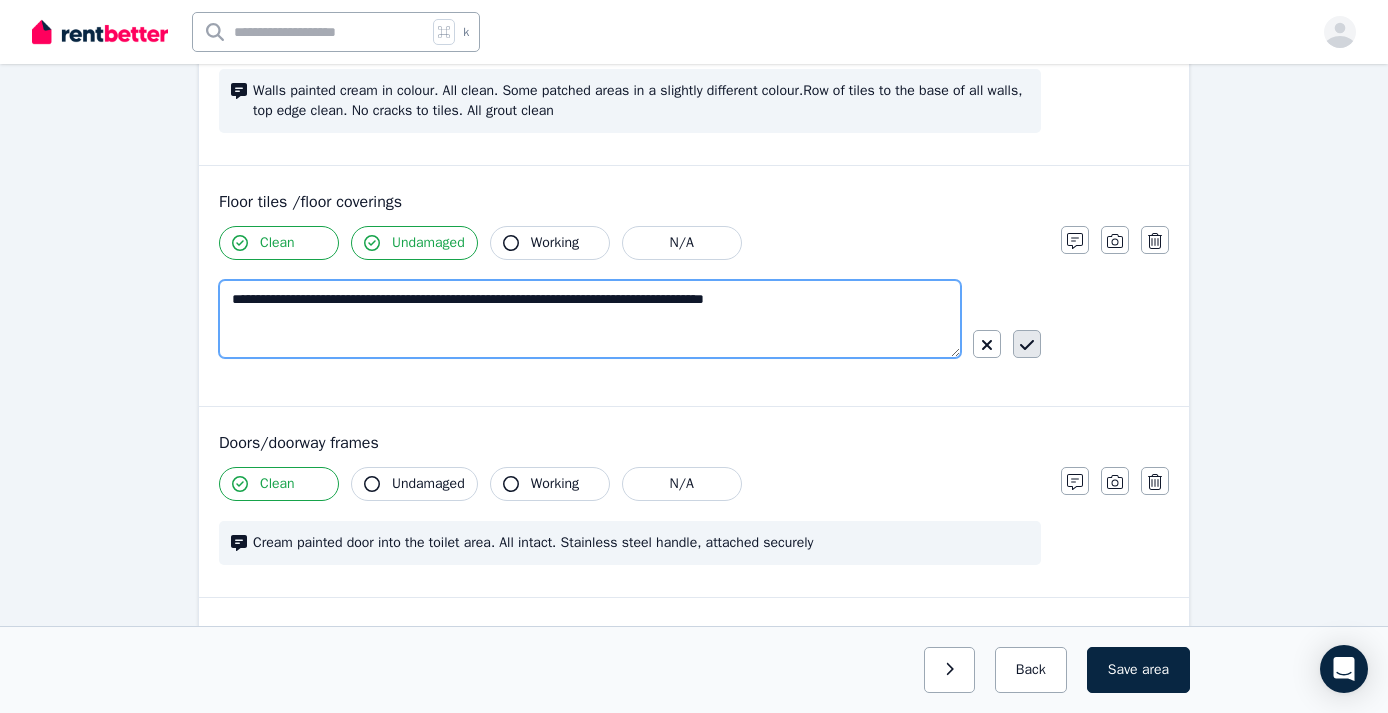 type on "**********" 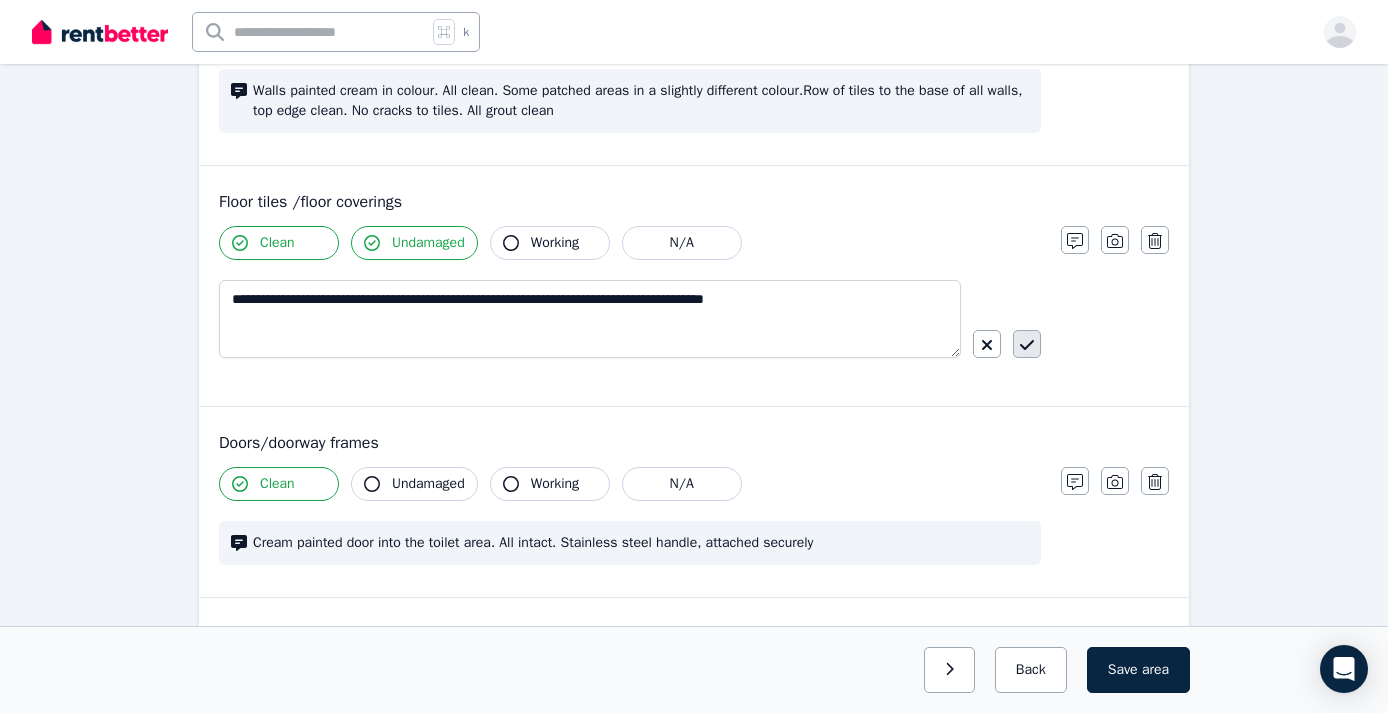 click 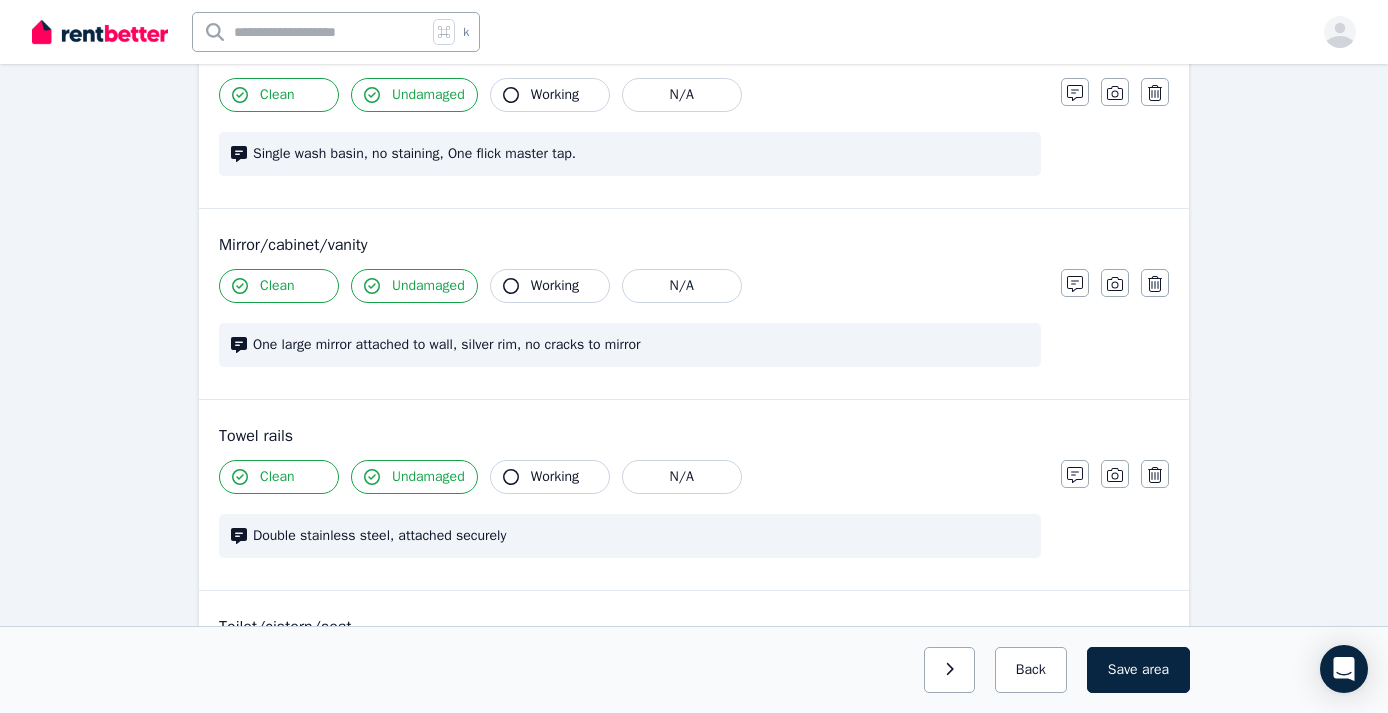 scroll, scrollTop: 1781, scrollLeft: 0, axis: vertical 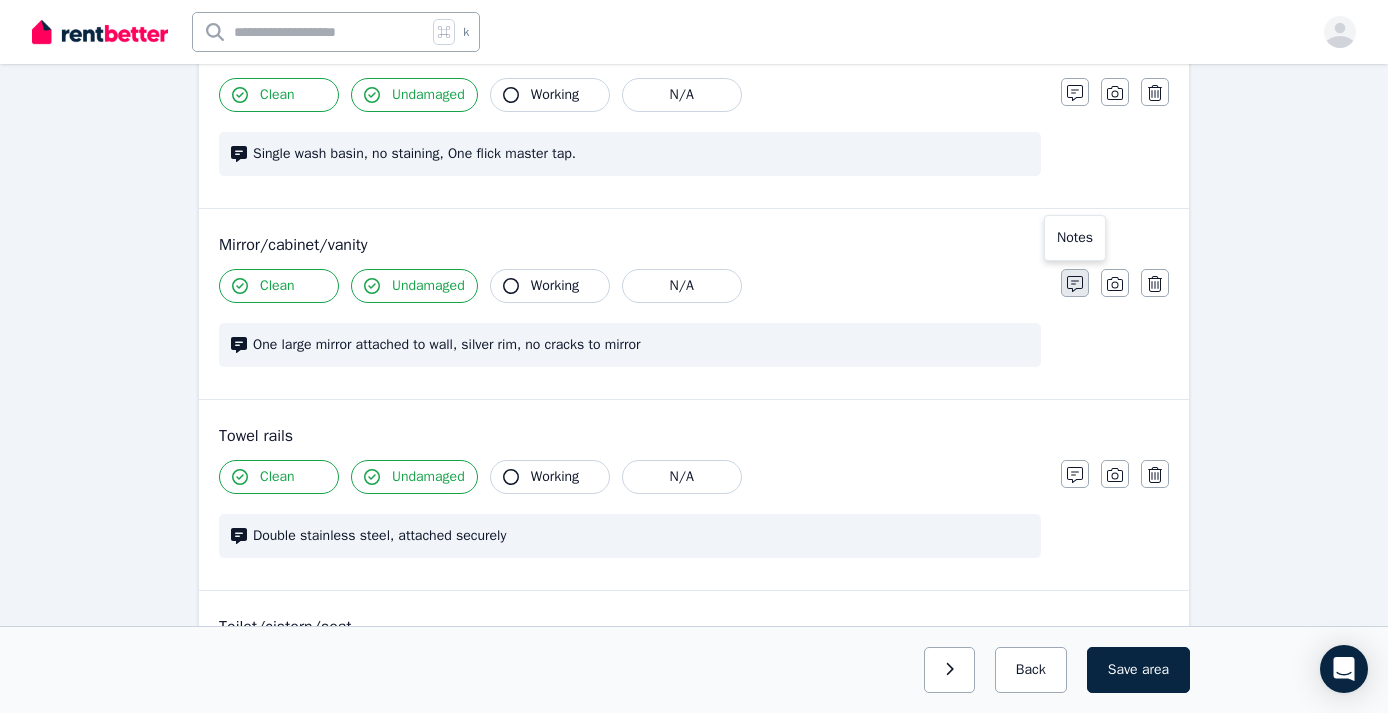click 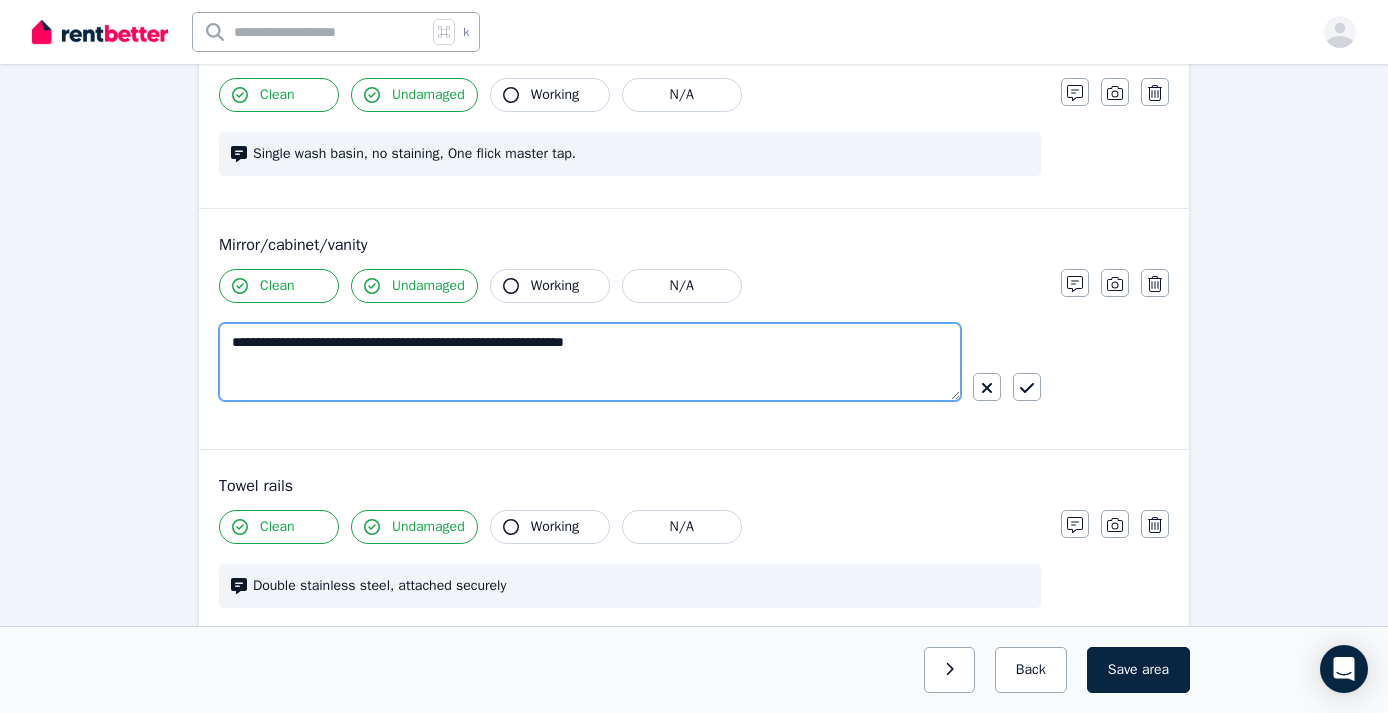 click on "**********" at bounding box center (590, 362) 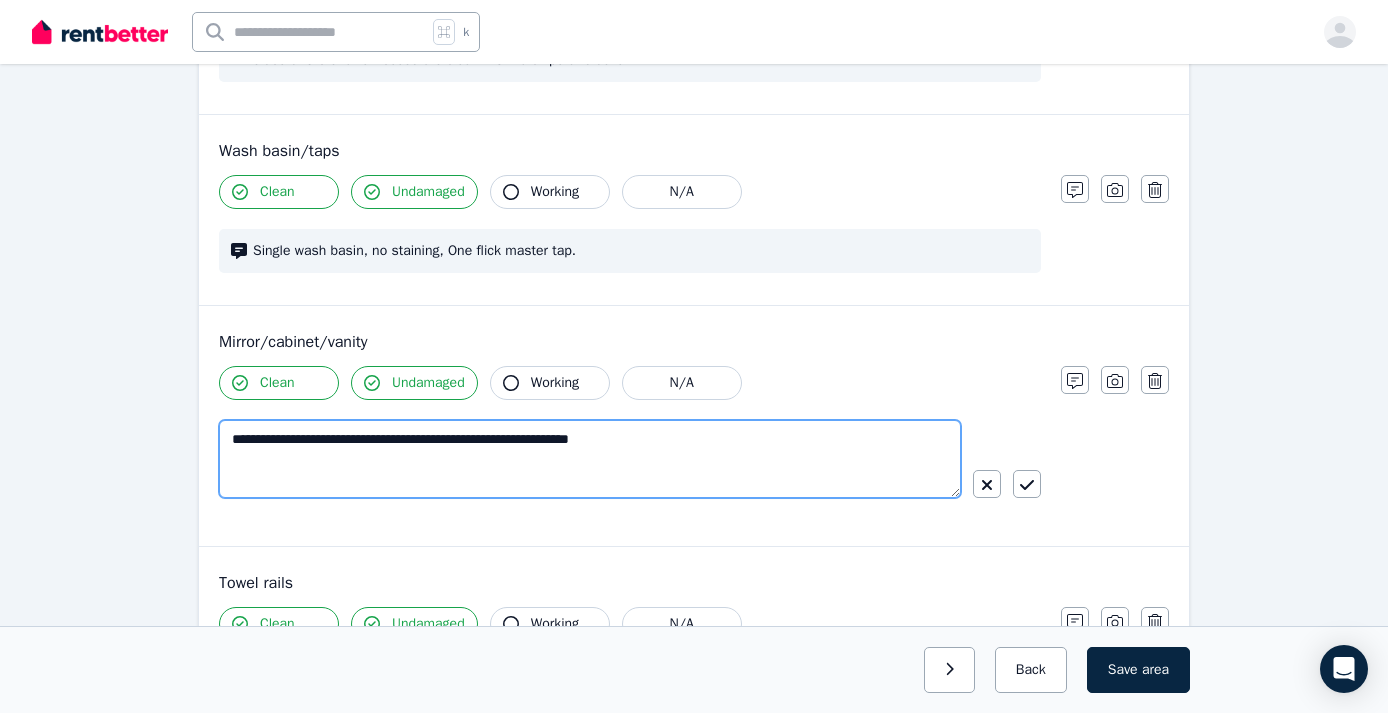 scroll, scrollTop: 1684, scrollLeft: 0, axis: vertical 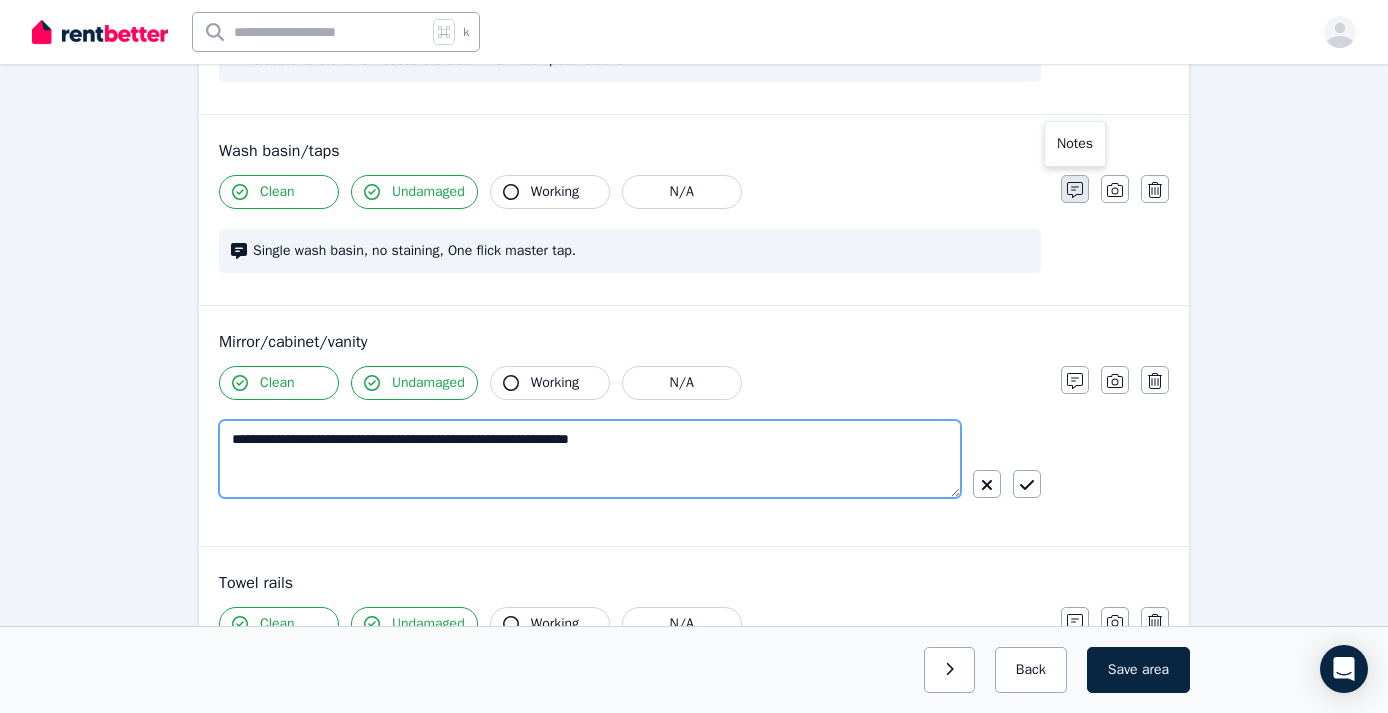 type on "**********" 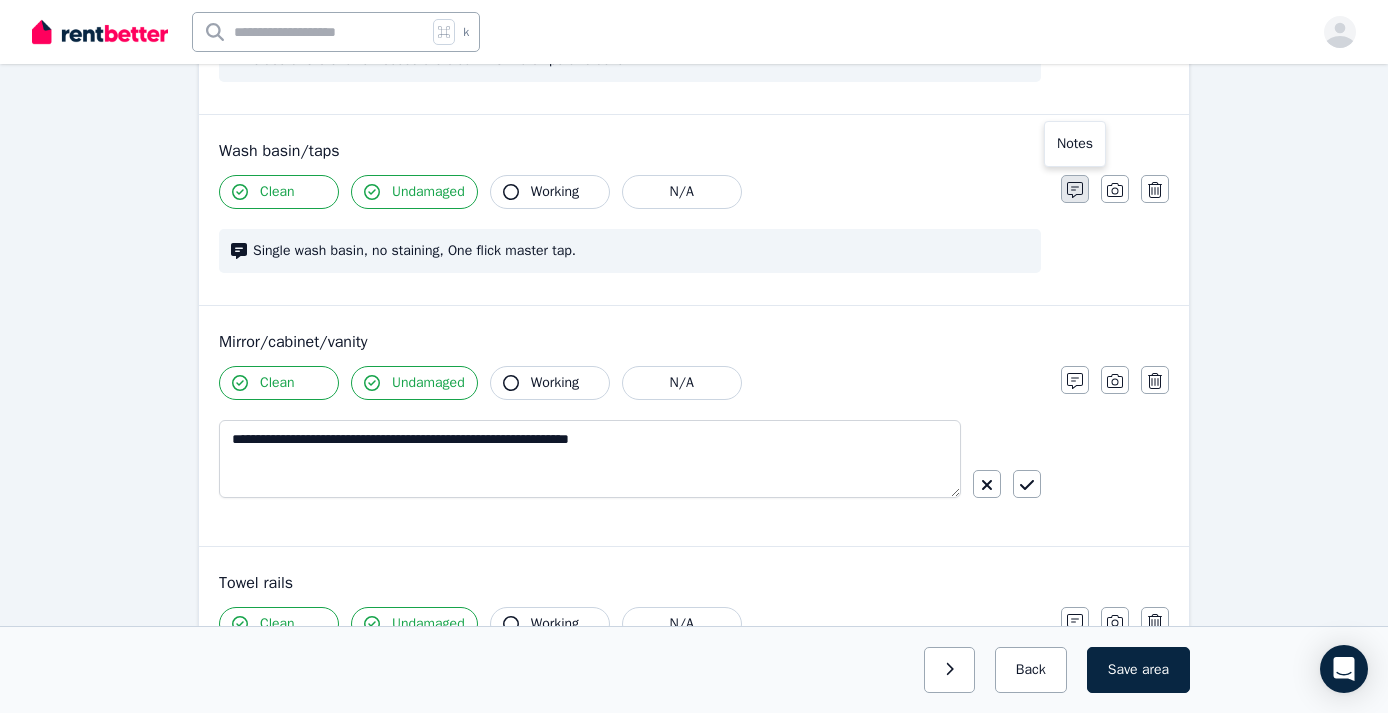 click 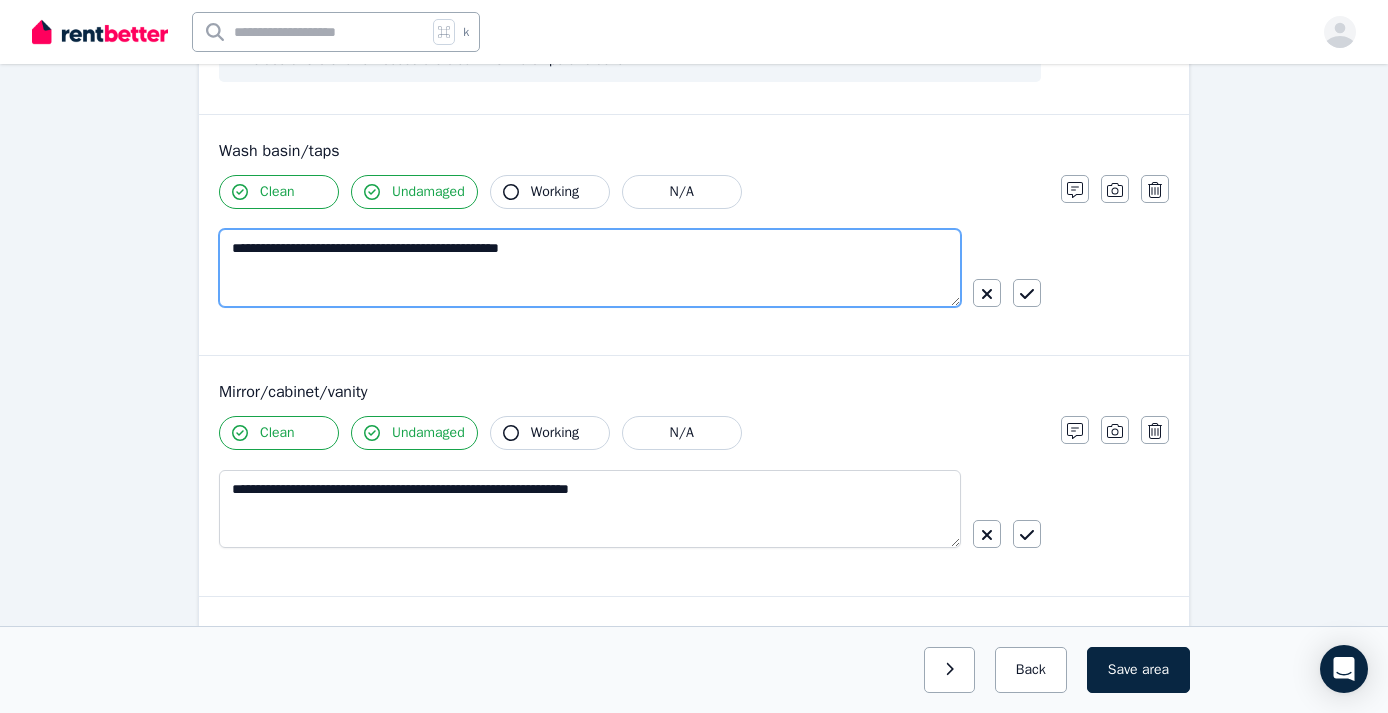 click on "**********" at bounding box center [590, 268] 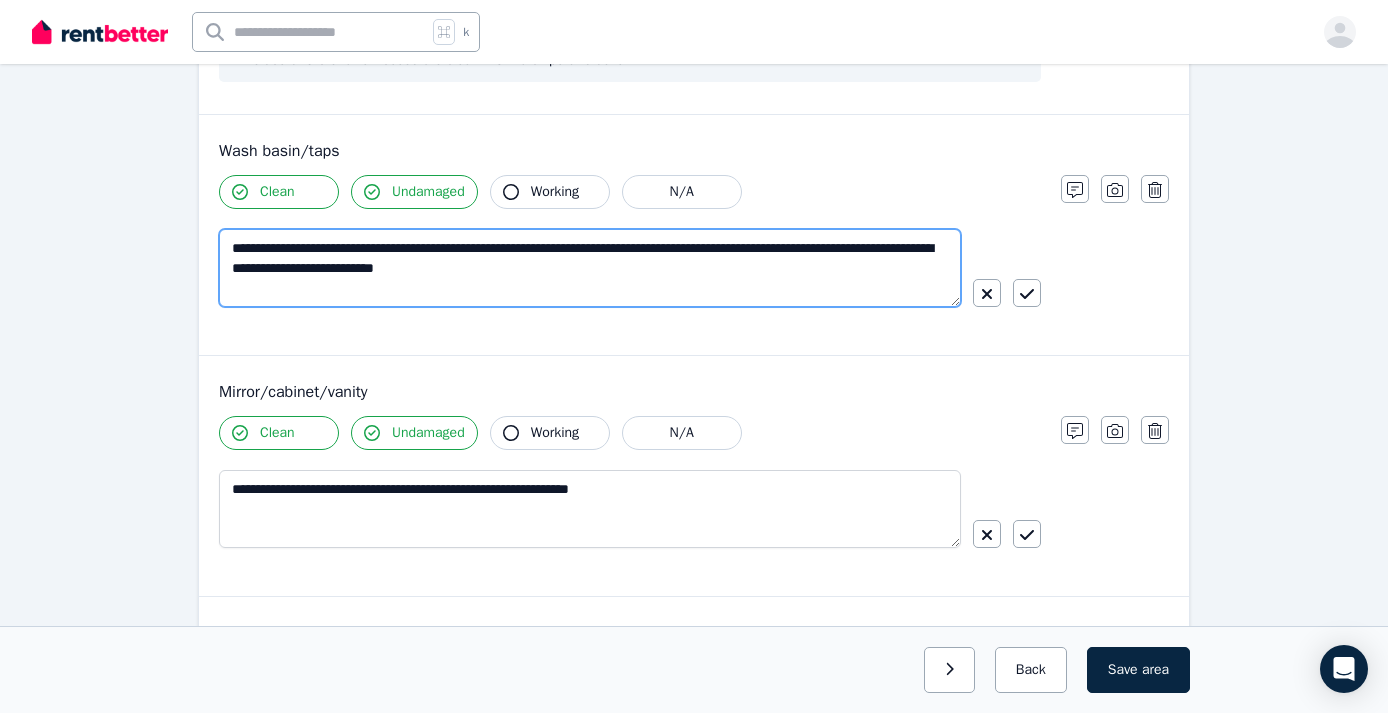 type on "**********" 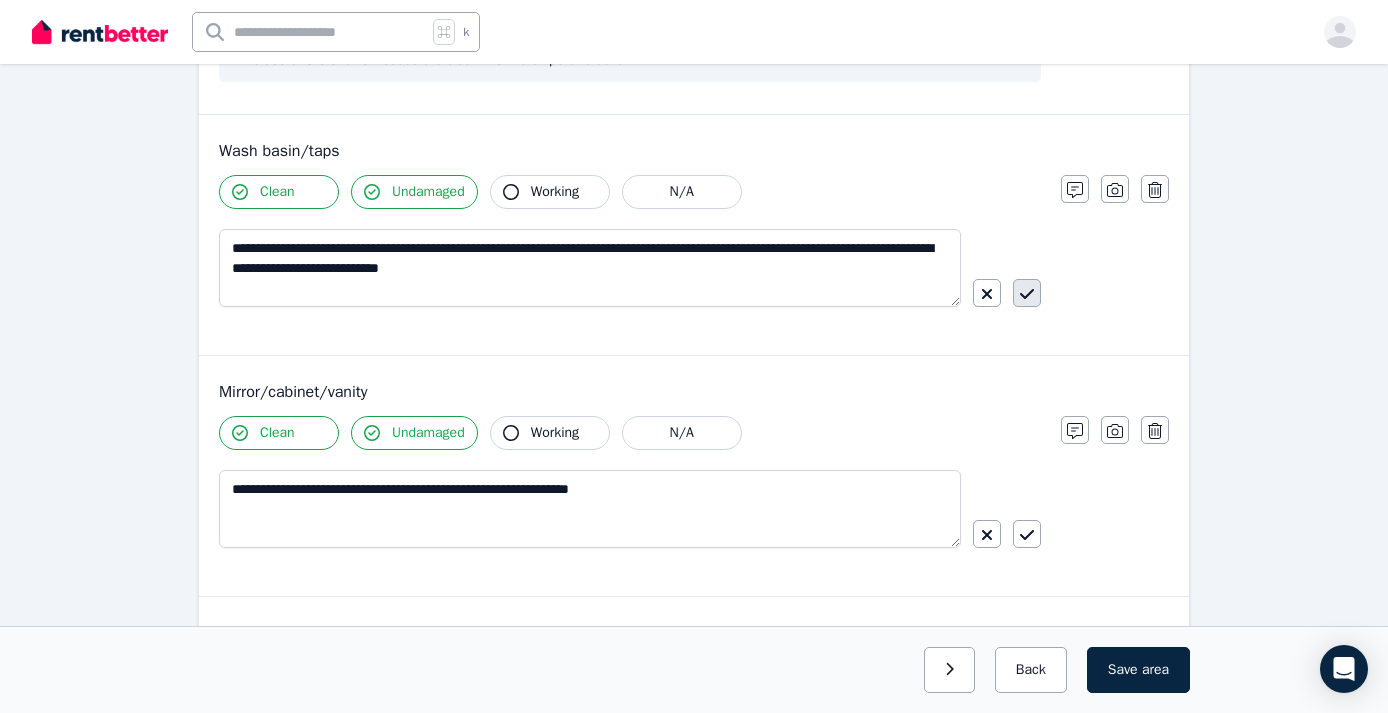drag, startPoint x: 582, startPoint y: 302, endPoint x: 1029, endPoint y: 292, distance: 447.11185 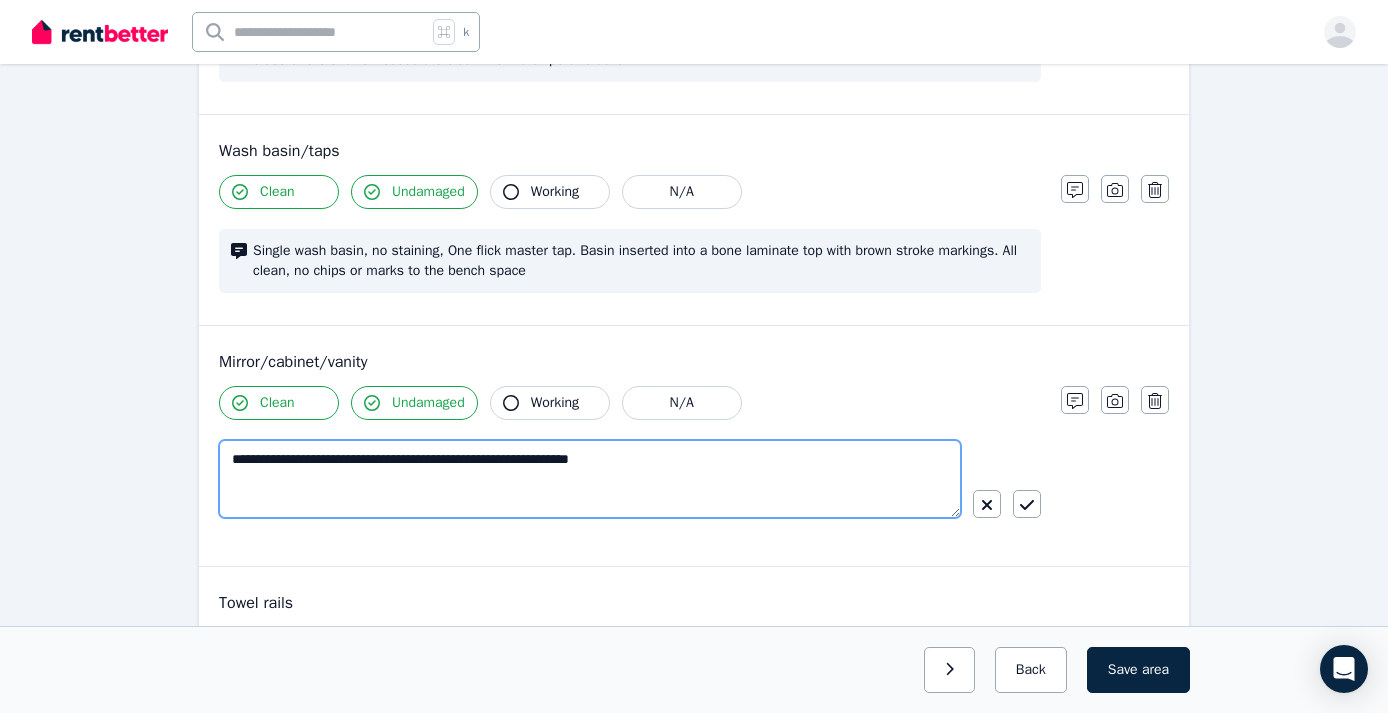 click on "**********" at bounding box center [590, 479] 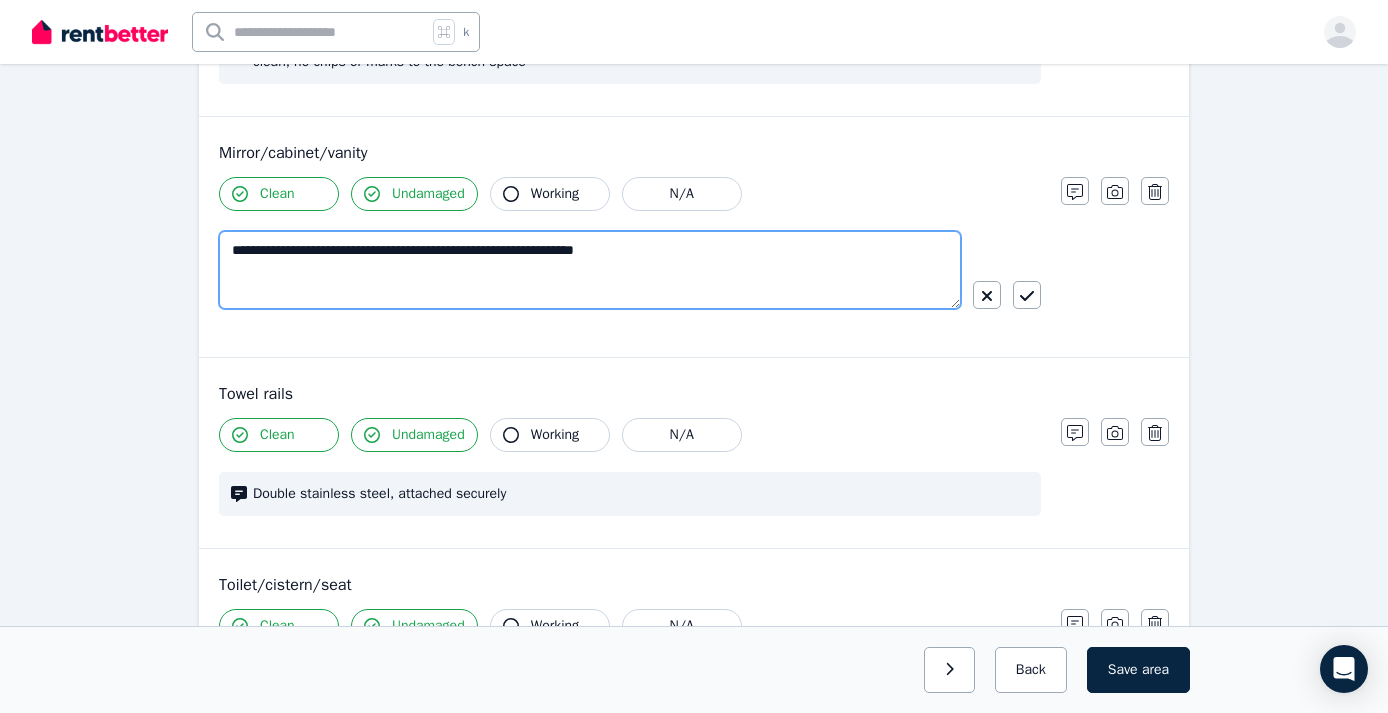 scroll, scrollTop: 1883, scrollLeft: 0, axis: vertical 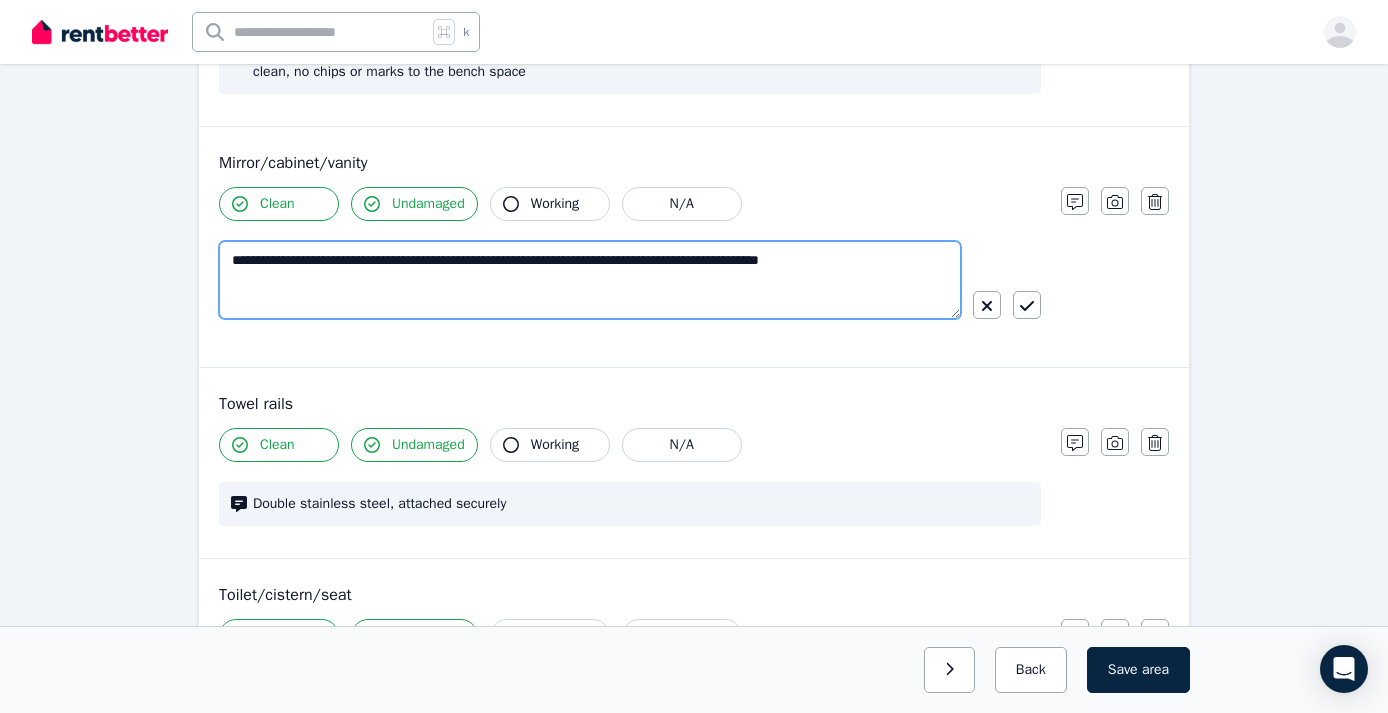 click on "**********" at bounding box center [590, 280] 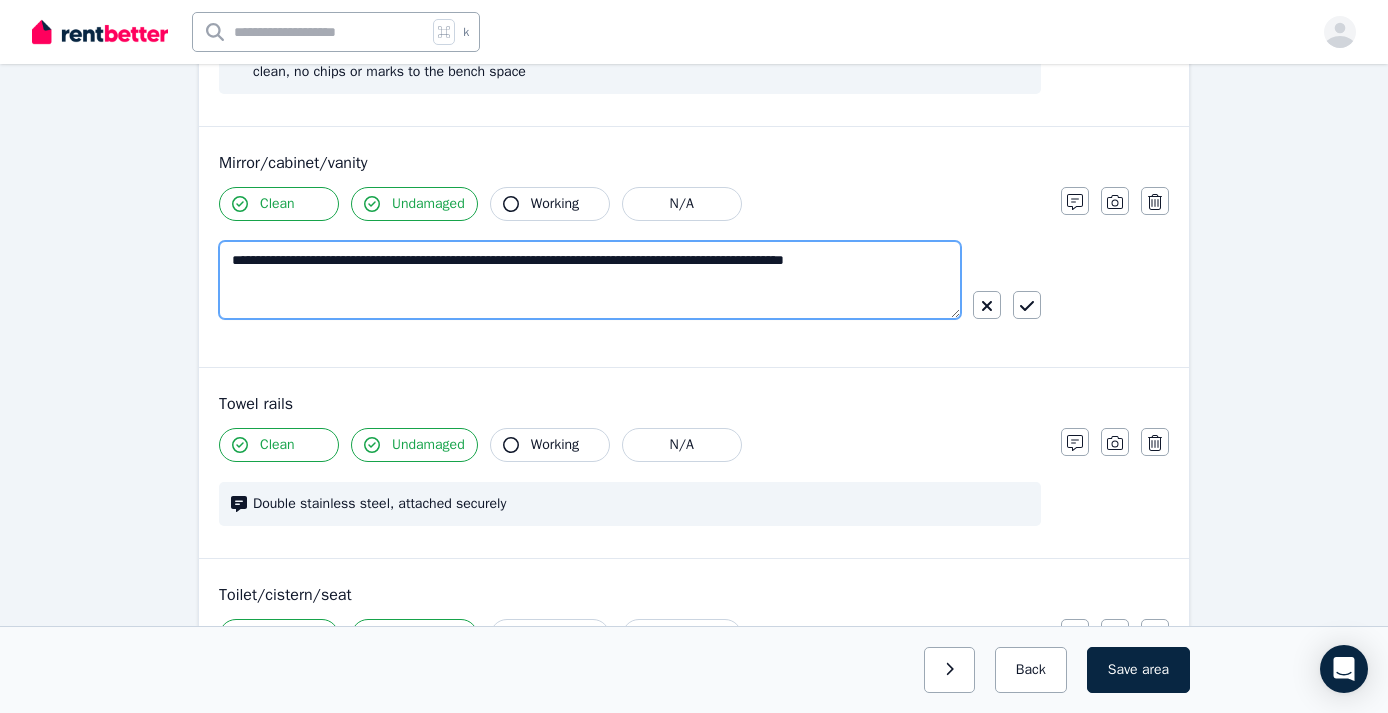 click on "**********" at bounding box center [590, 280] 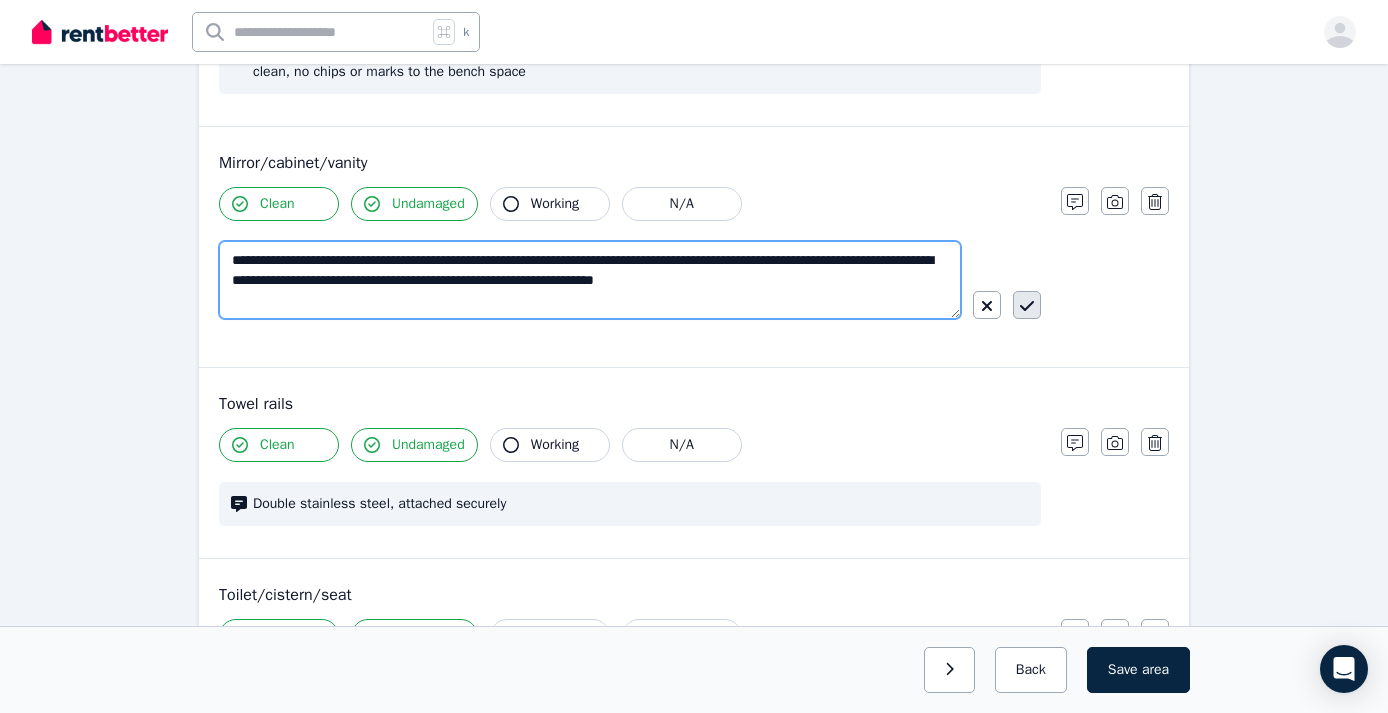 type on "**********" 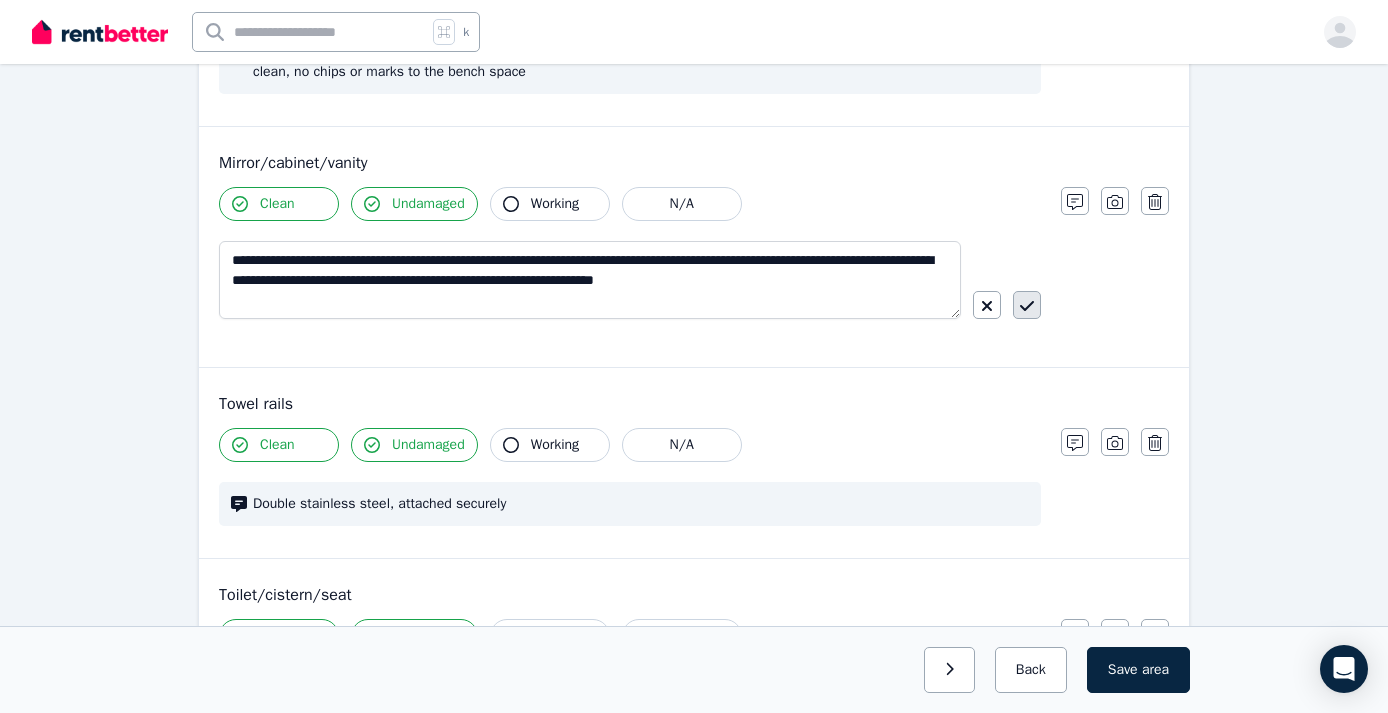 click at bounding box center (1027, 305) 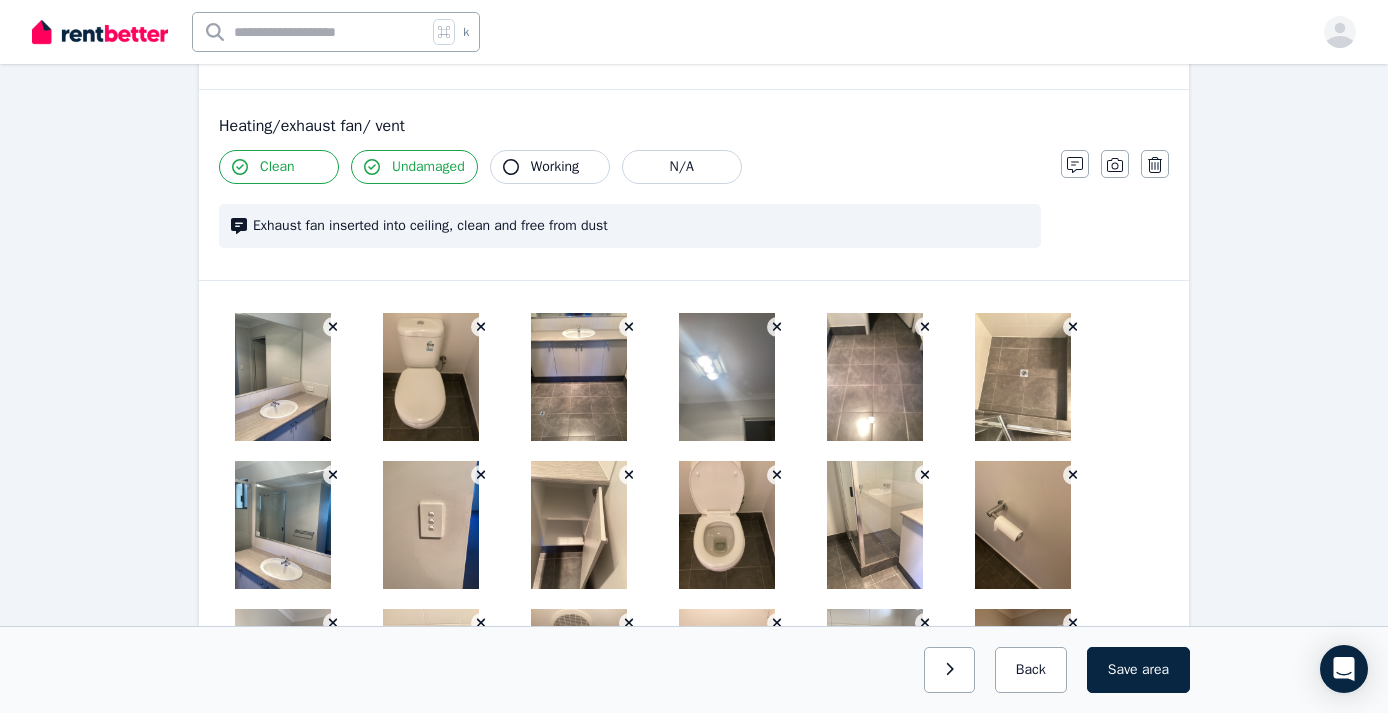 scroll, scrollTop: 2704, scrollLeft: 0, axis: vertical 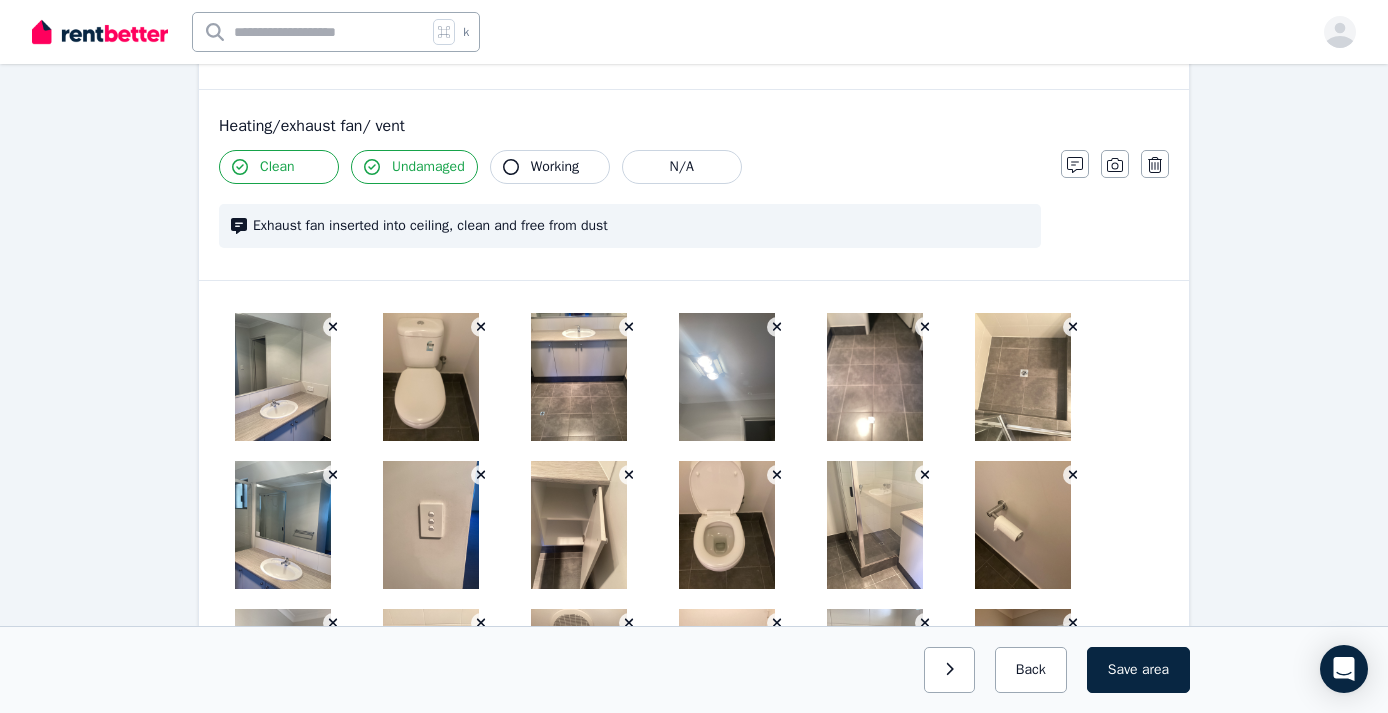 click on "Exhaust fan inserted into ceiling, clean and free from dust" at bounding box center (641, 226) 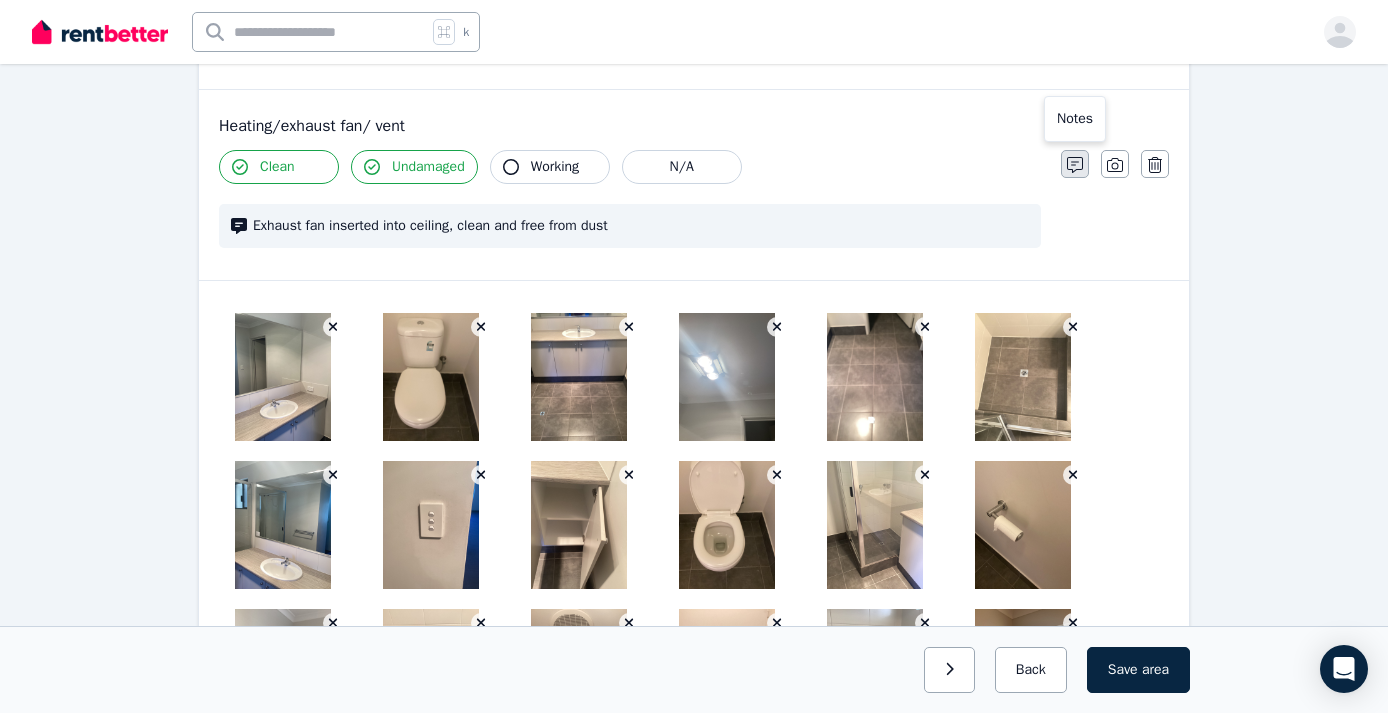 click at bounding box center [1075, 164] 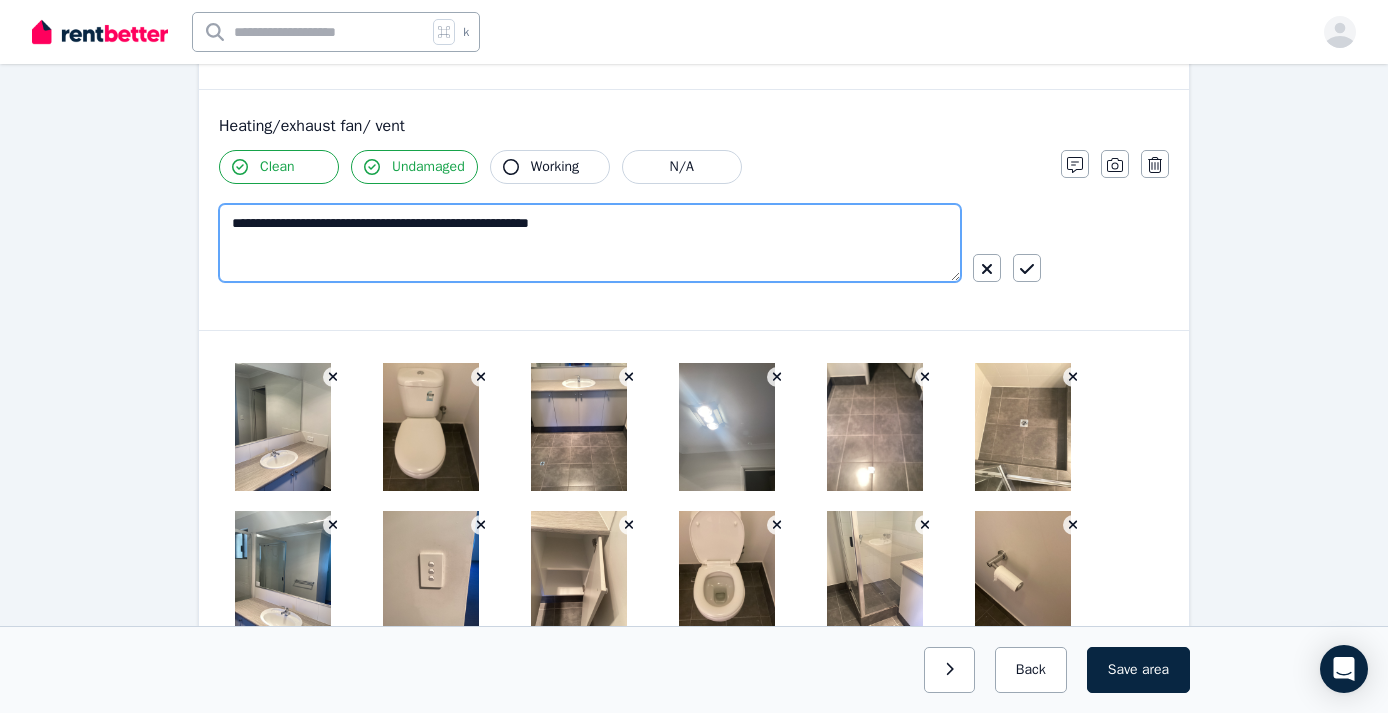 click on "**********" at bounding box center [590, 243] 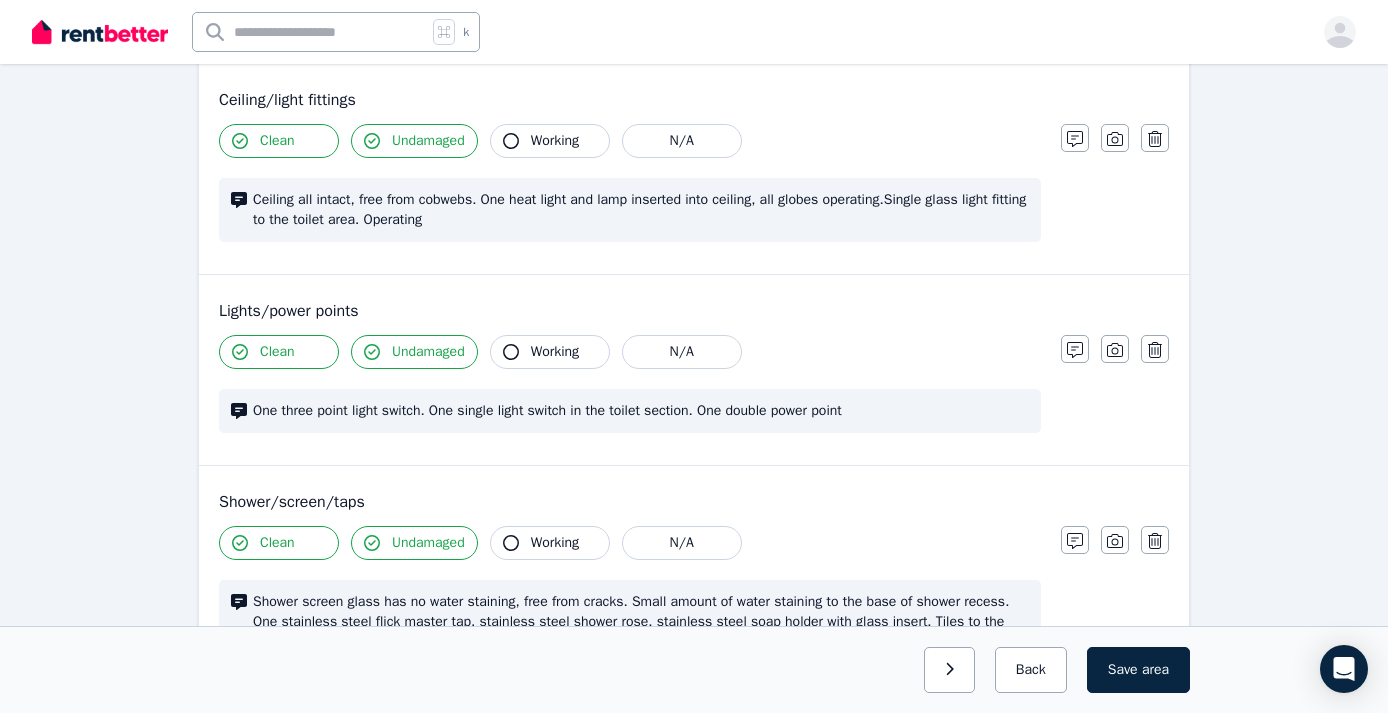 scroll, scrollTop: 1092, scrollLeft: 0, axis: vertical 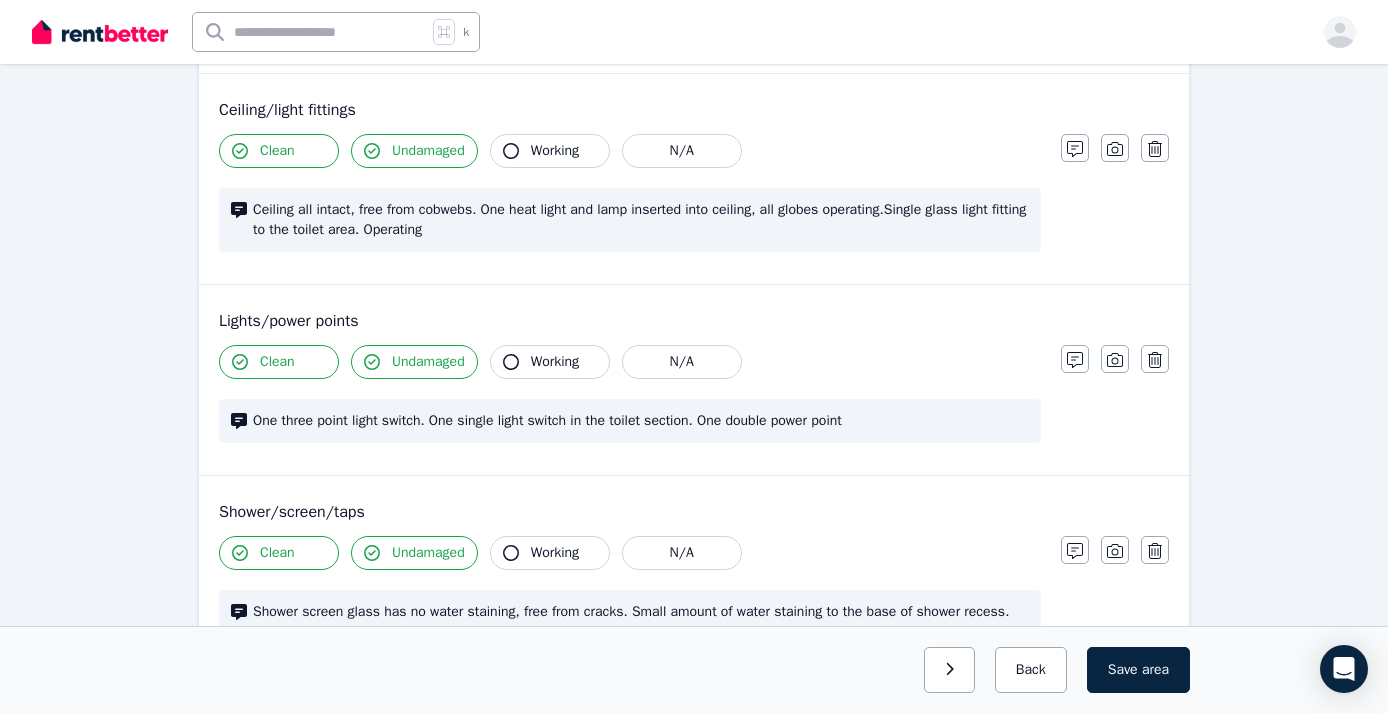 type on "**********" 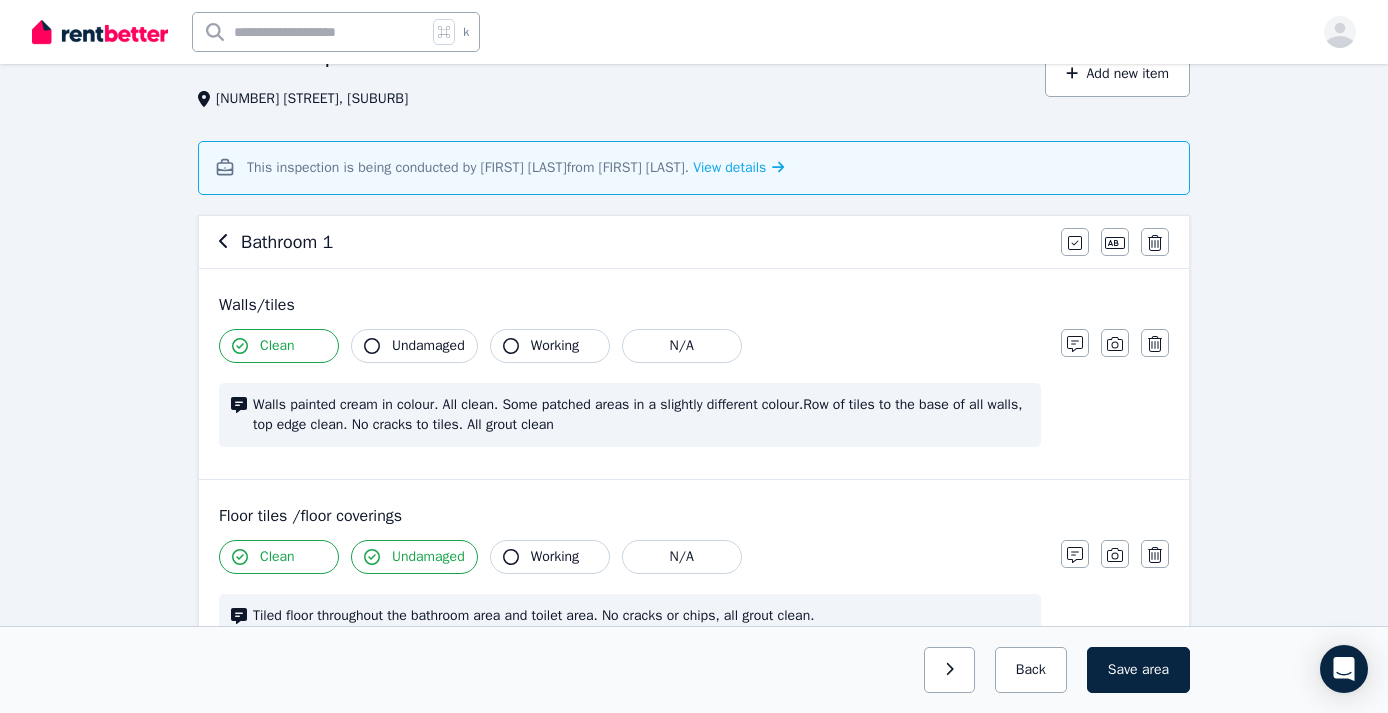 scroll, scrollTop: 110, scrollLeft: 0, axis: vertical 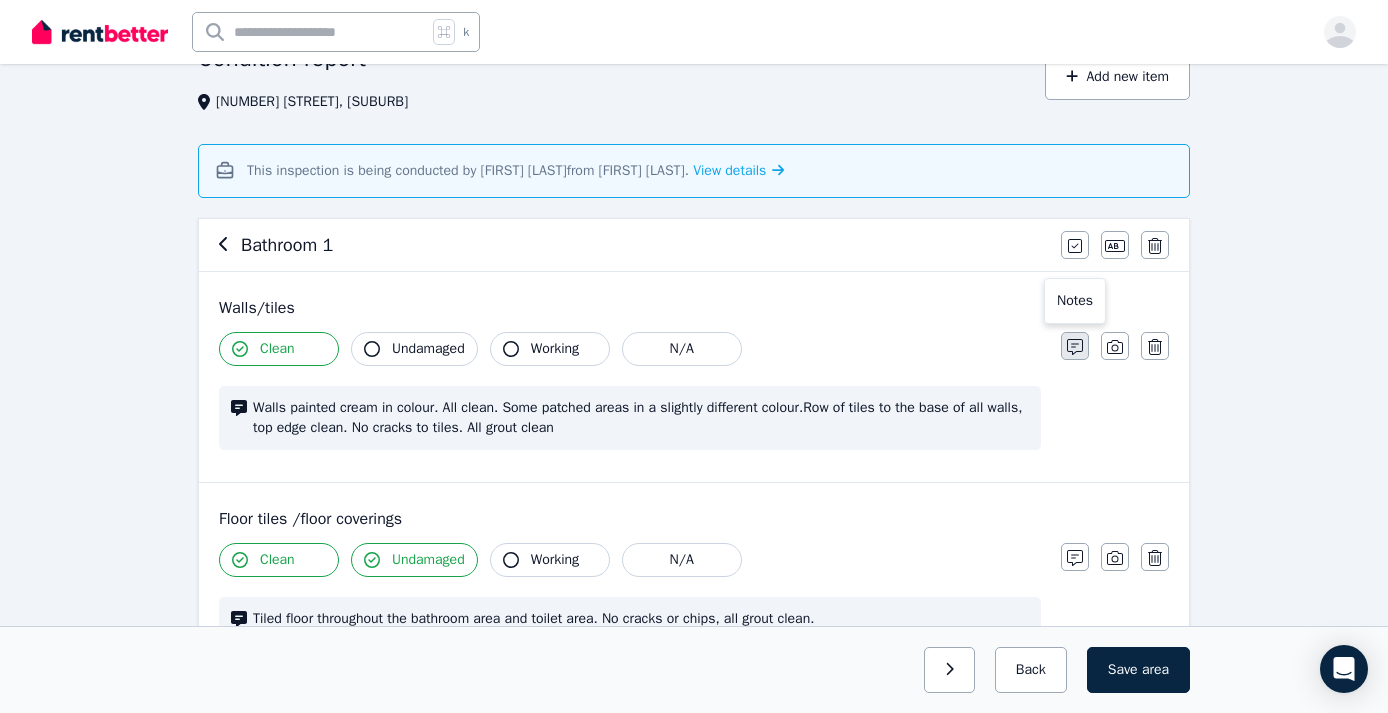 click 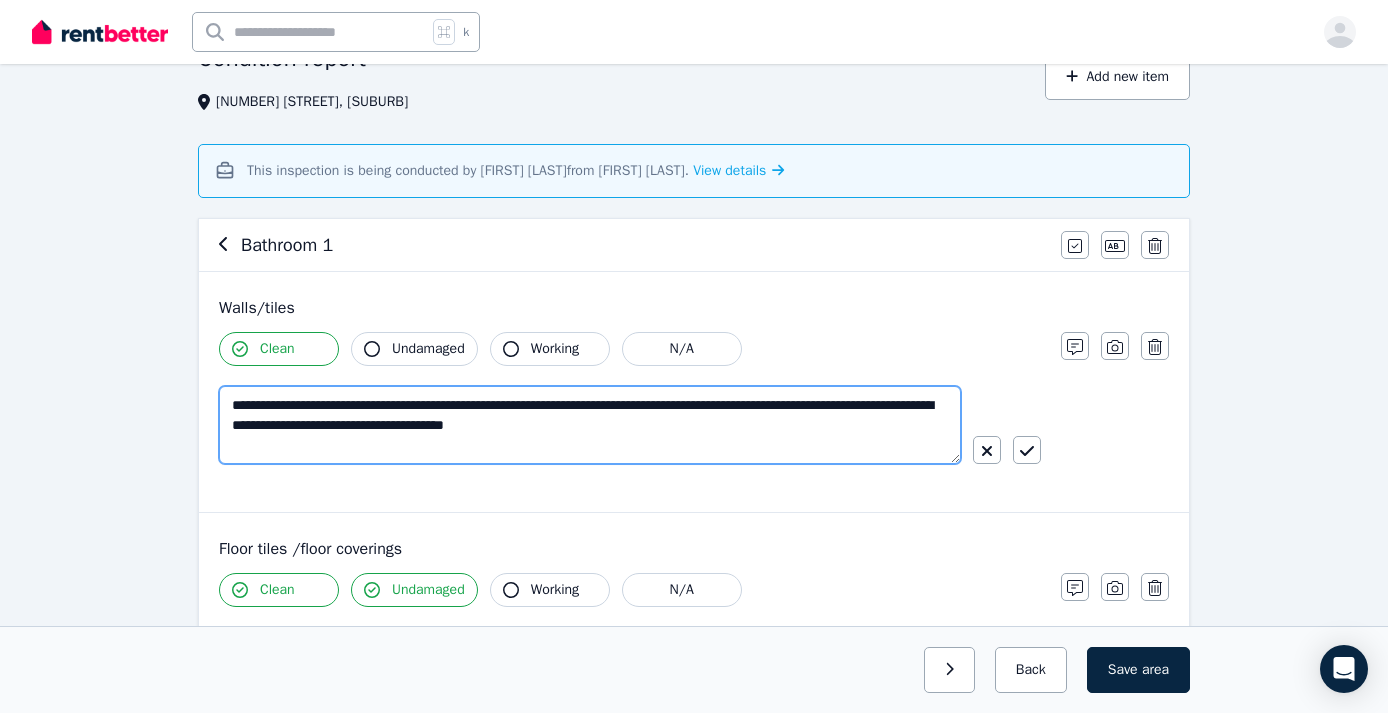 click on "**********" at bounding box center (590, 425) 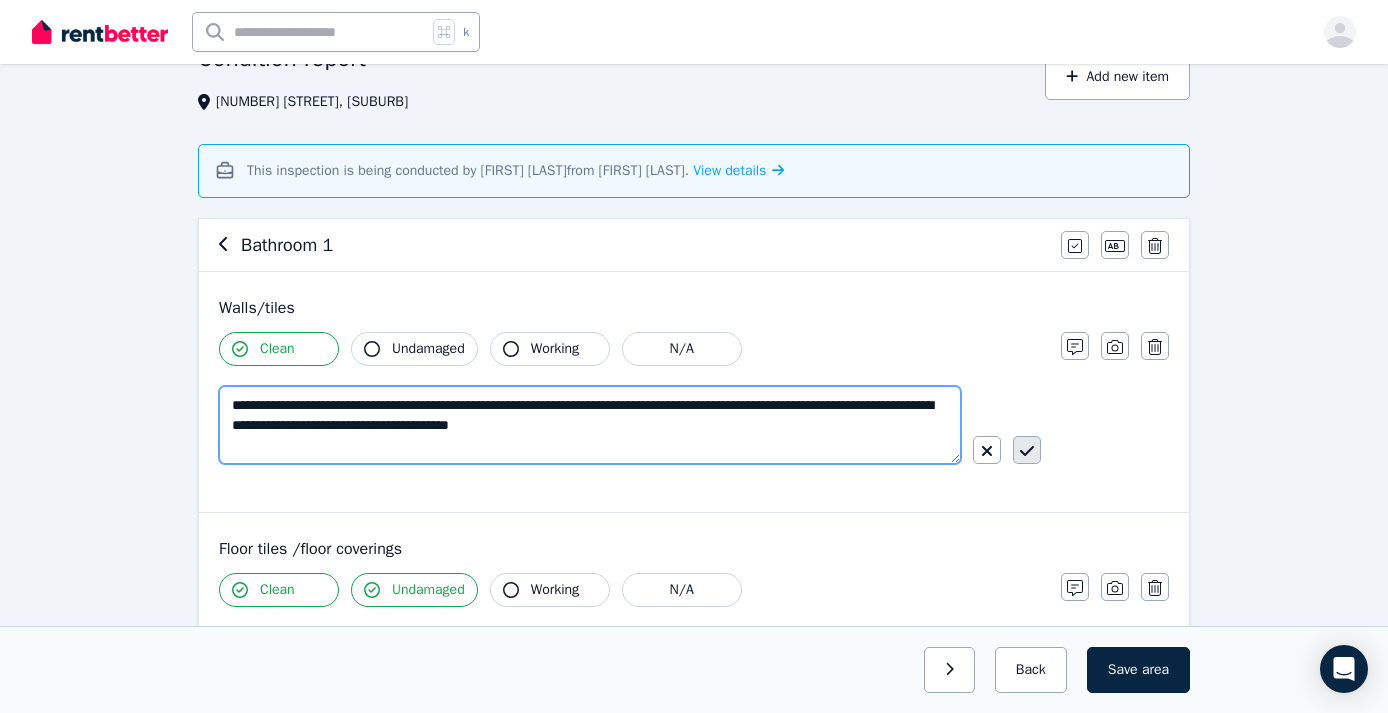 type on "**********" 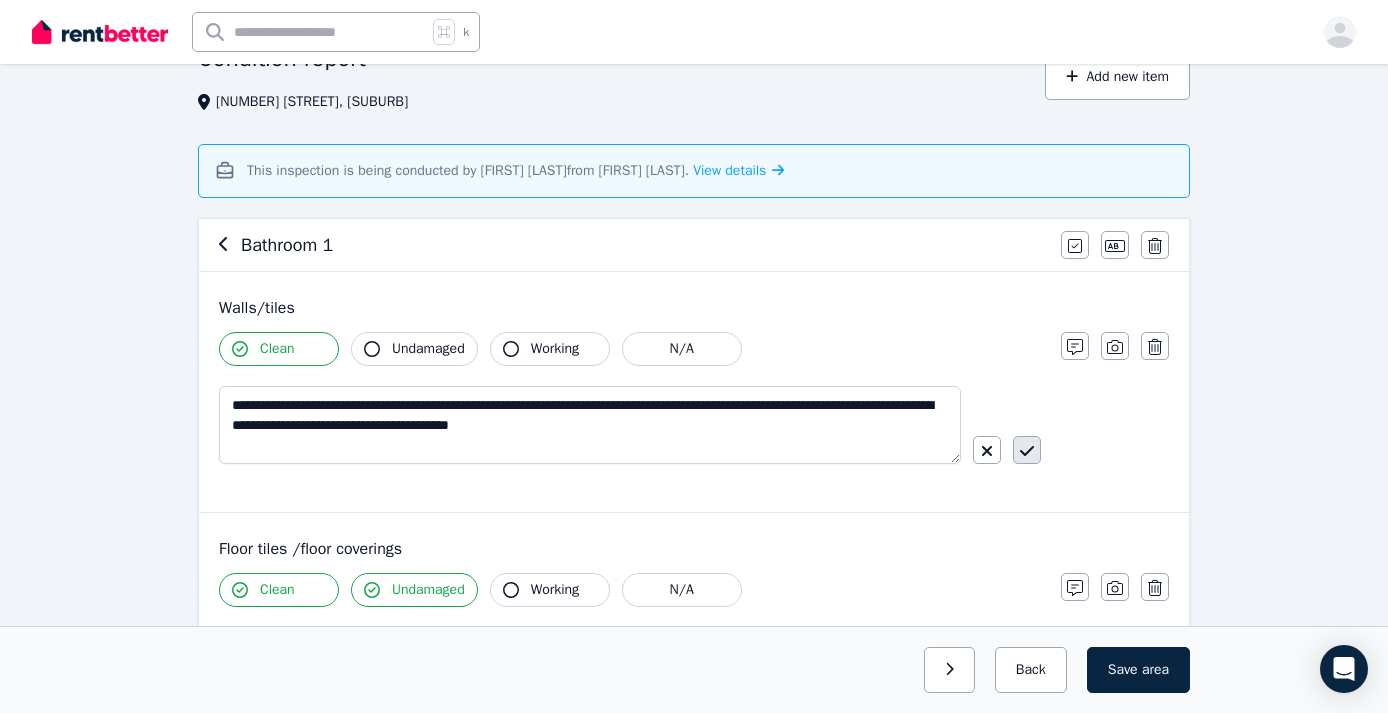 click 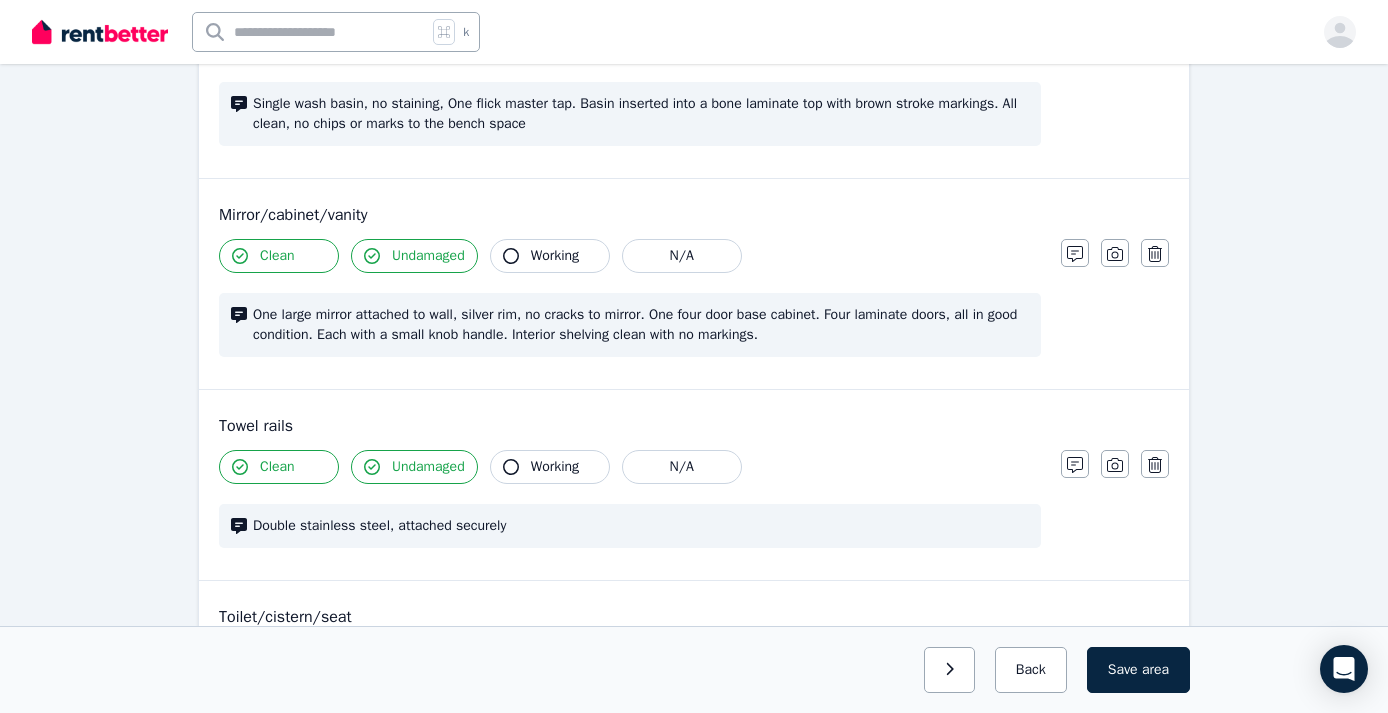 scroll, scrollTop: 1858, scrollLeft: 0, axis: vertical 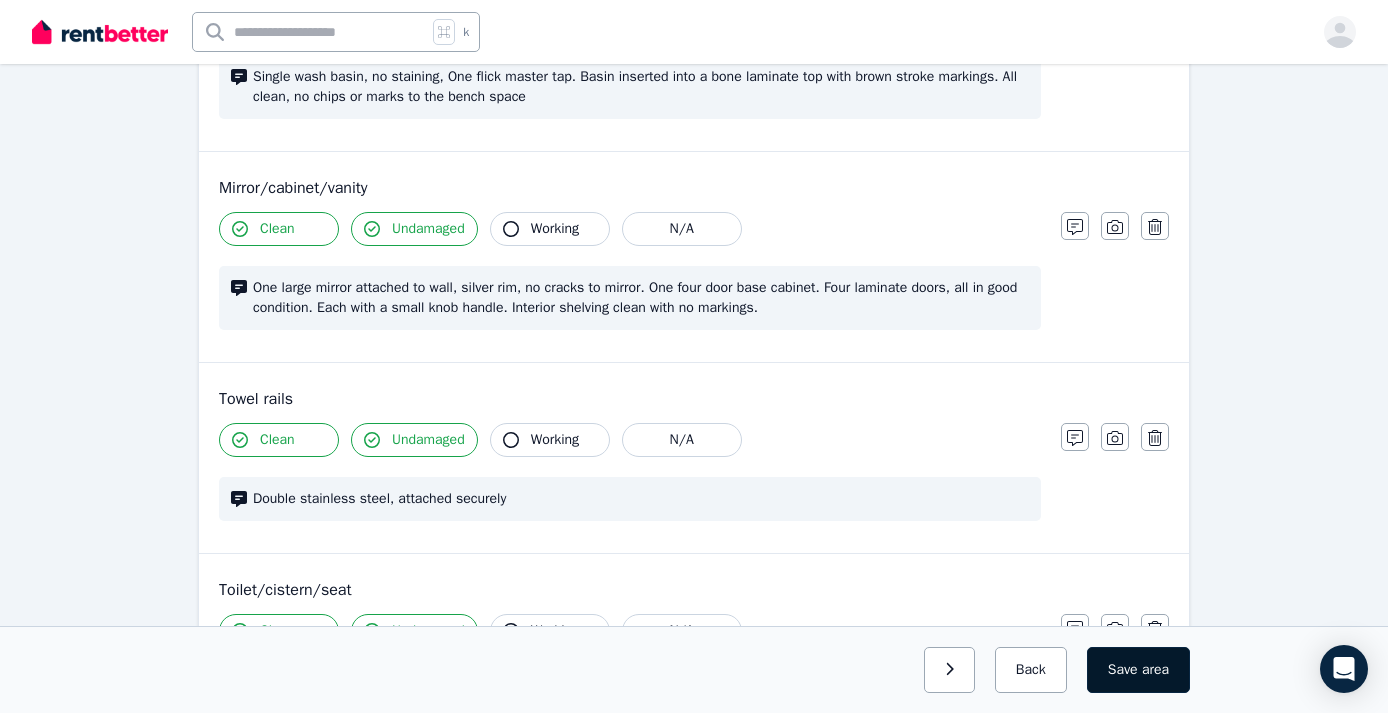 click on "Save   area" at bounding box center [1138, 670] 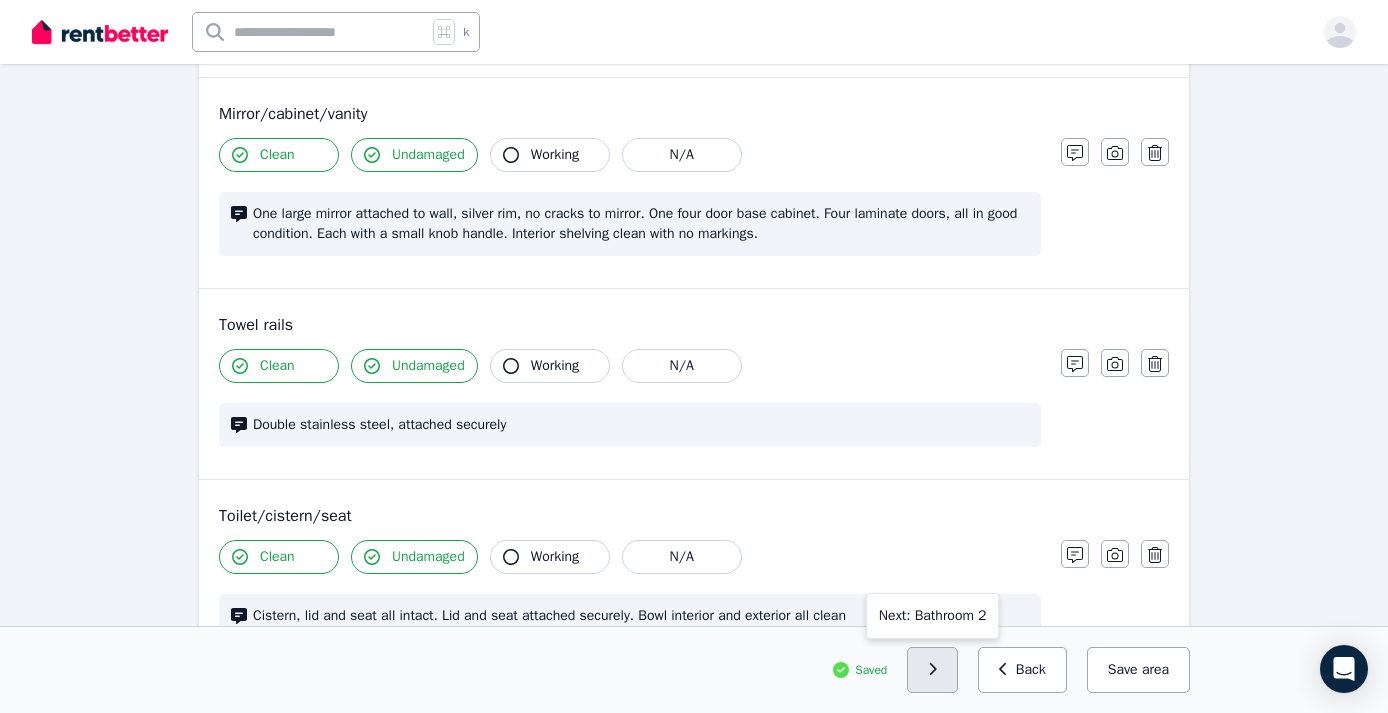 click at bounding box center (932, 670) 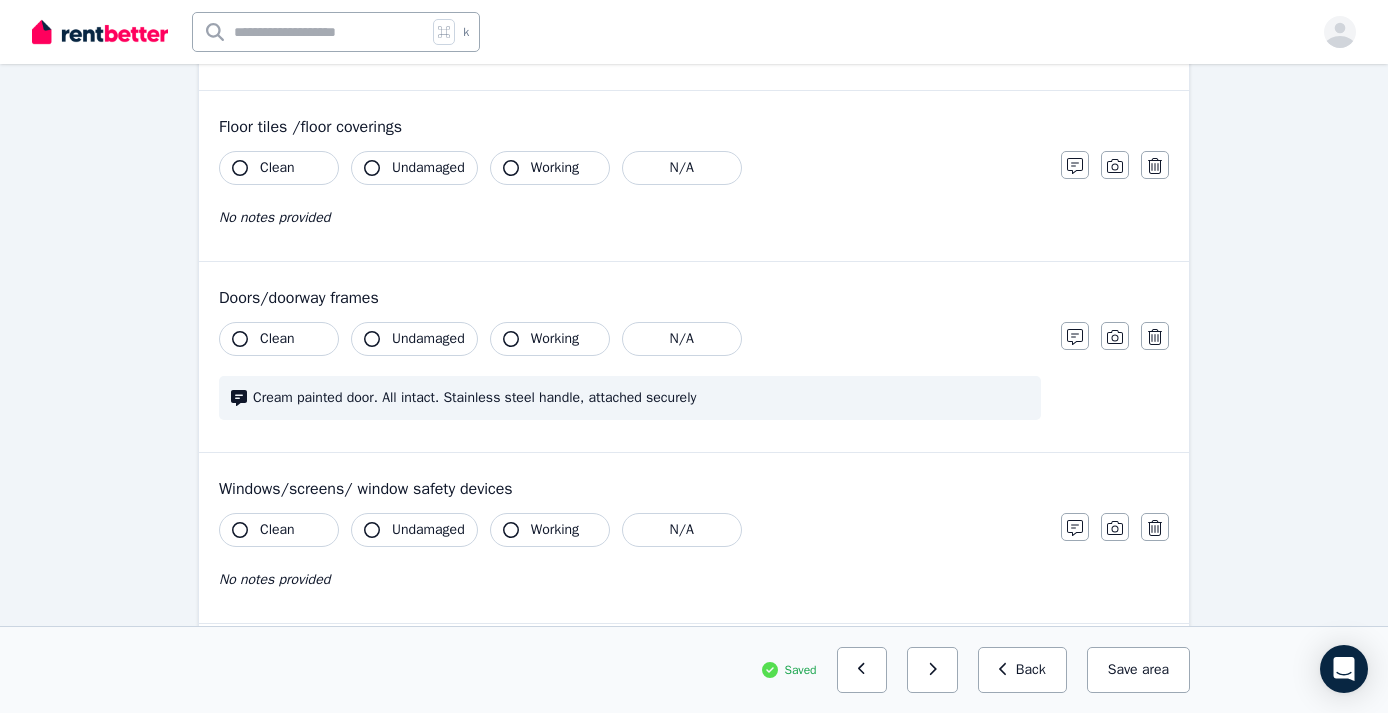 scroll, scrollTop: 431, scrollLeft: 0, axis: vertical 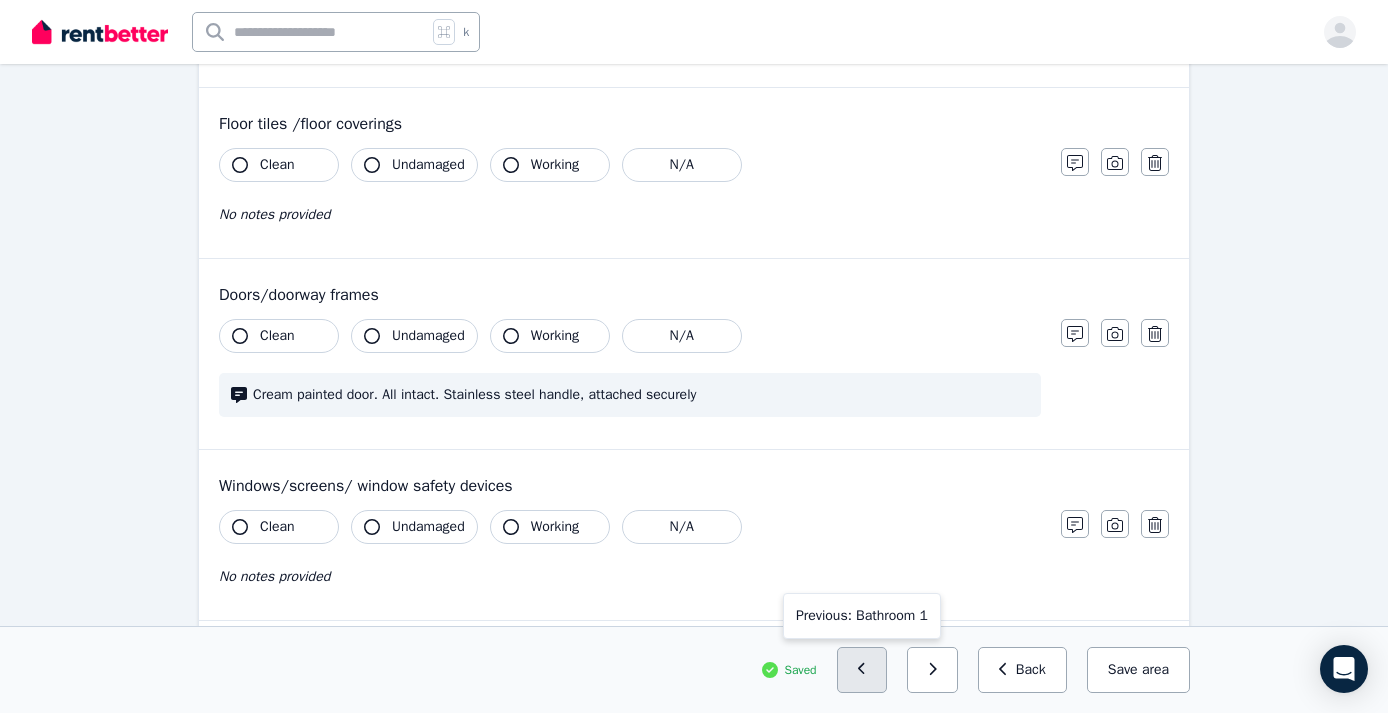 click 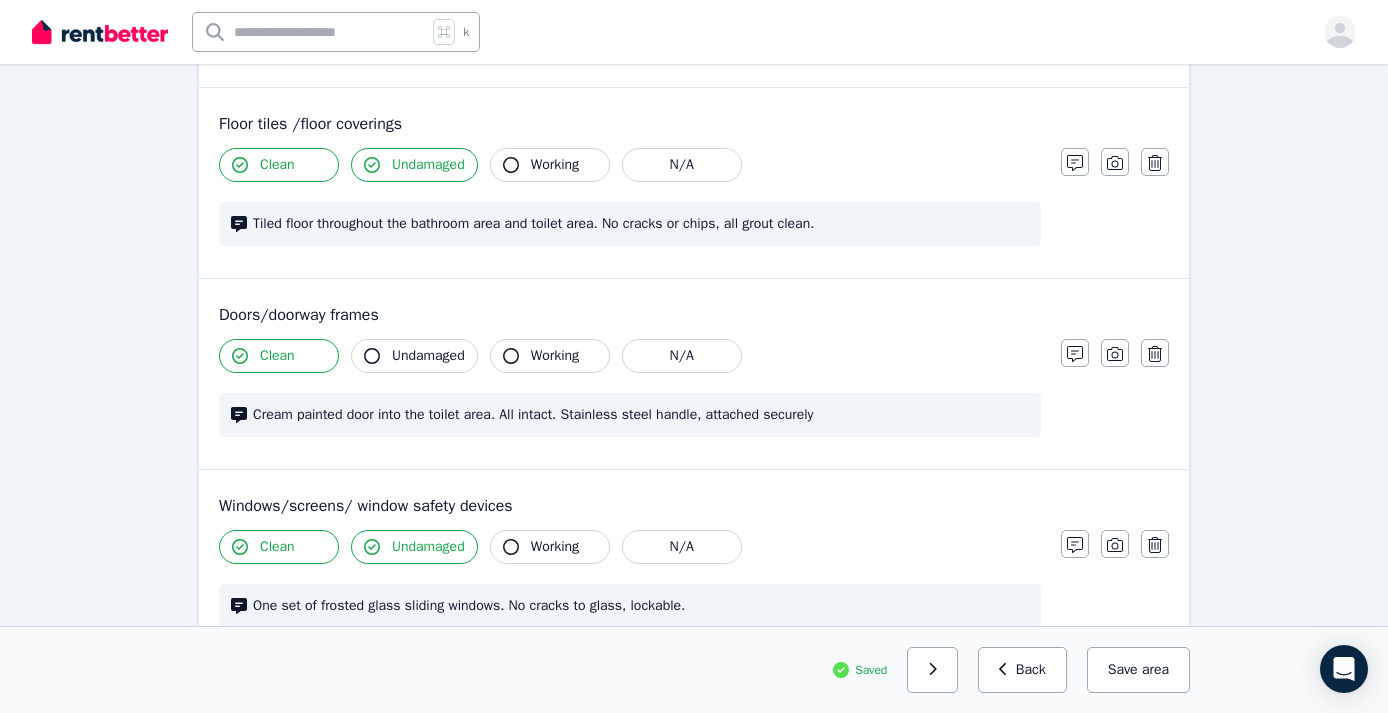 click on "Tiled floor throughout the bathroom area and toilet area. No cracks or chips, all grout clean." at bounding box center [641, 224] 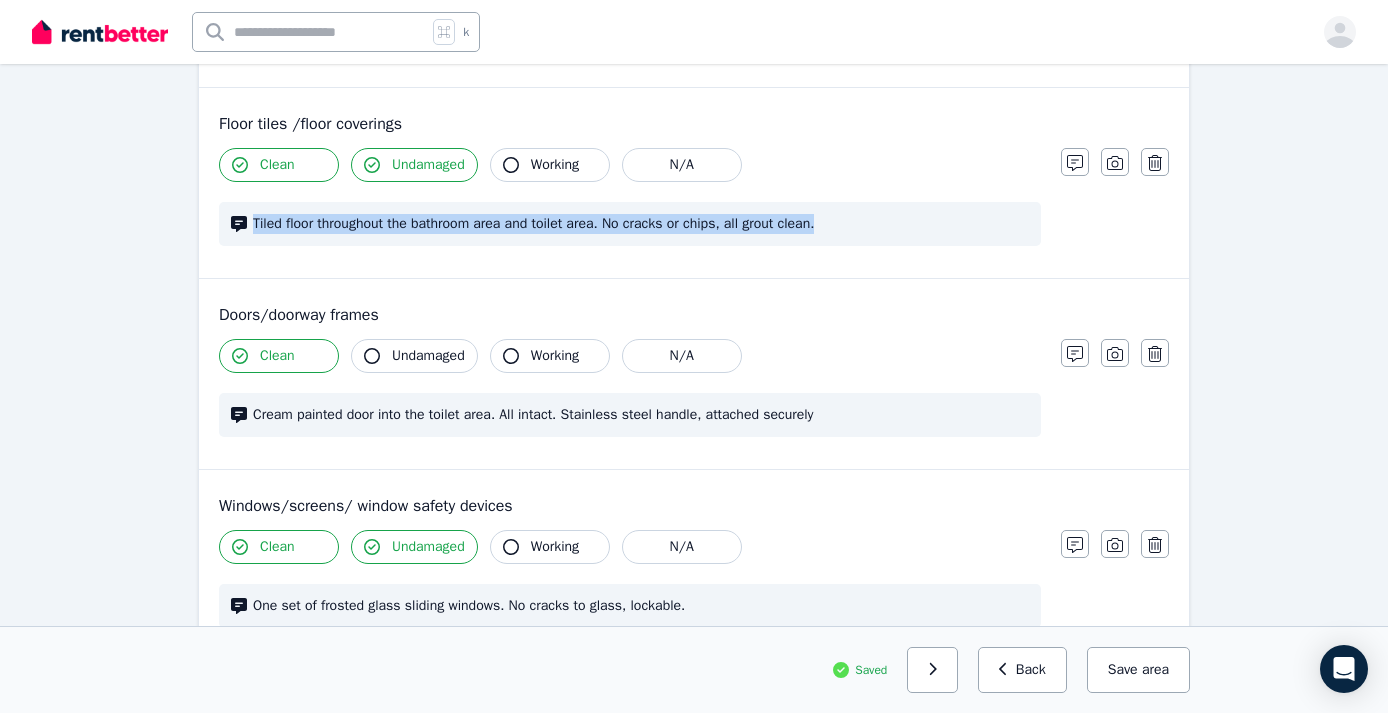 drag, startPoint x: 844, startPoint y: 226, endPoint x: 252, endPoint y: 220, distance: 592.0304 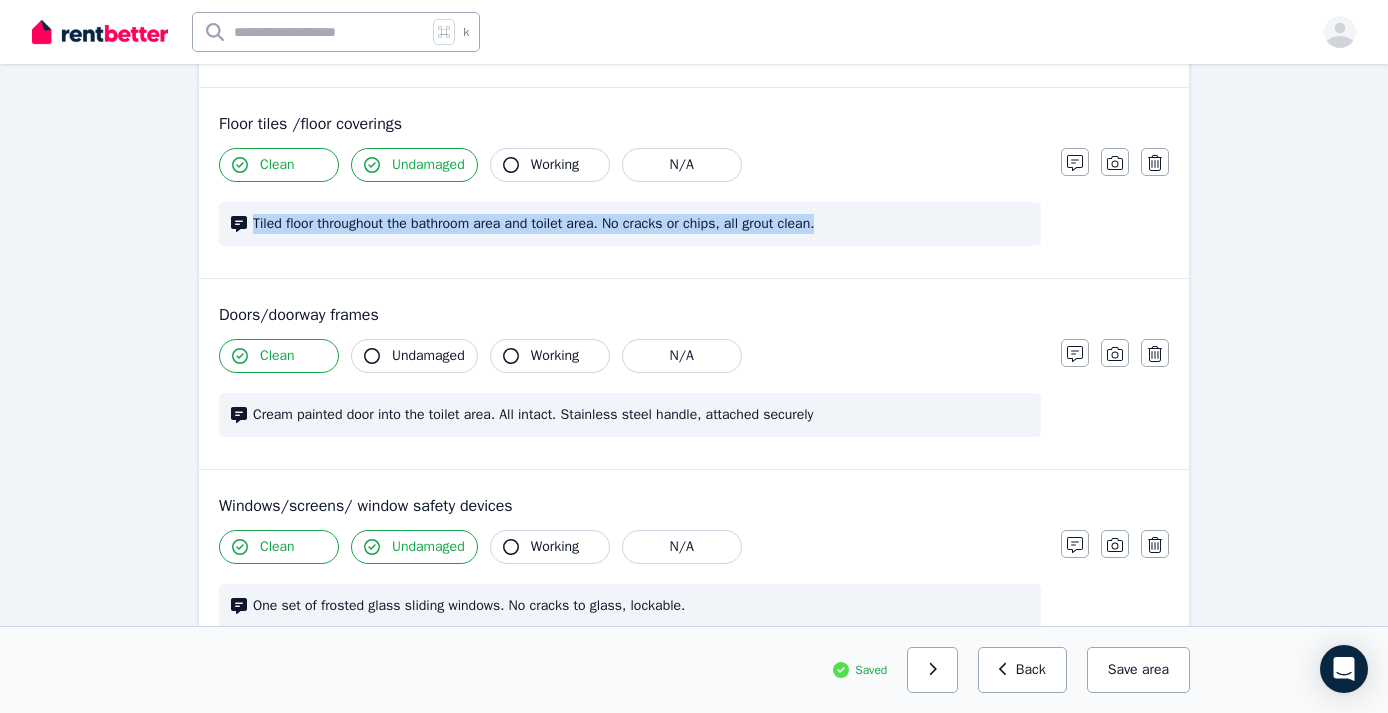 click on "Tiled floor throughout the bathroom area and toilet area. No cracks or chips, all grout clean." at bounding box center (630, 224) 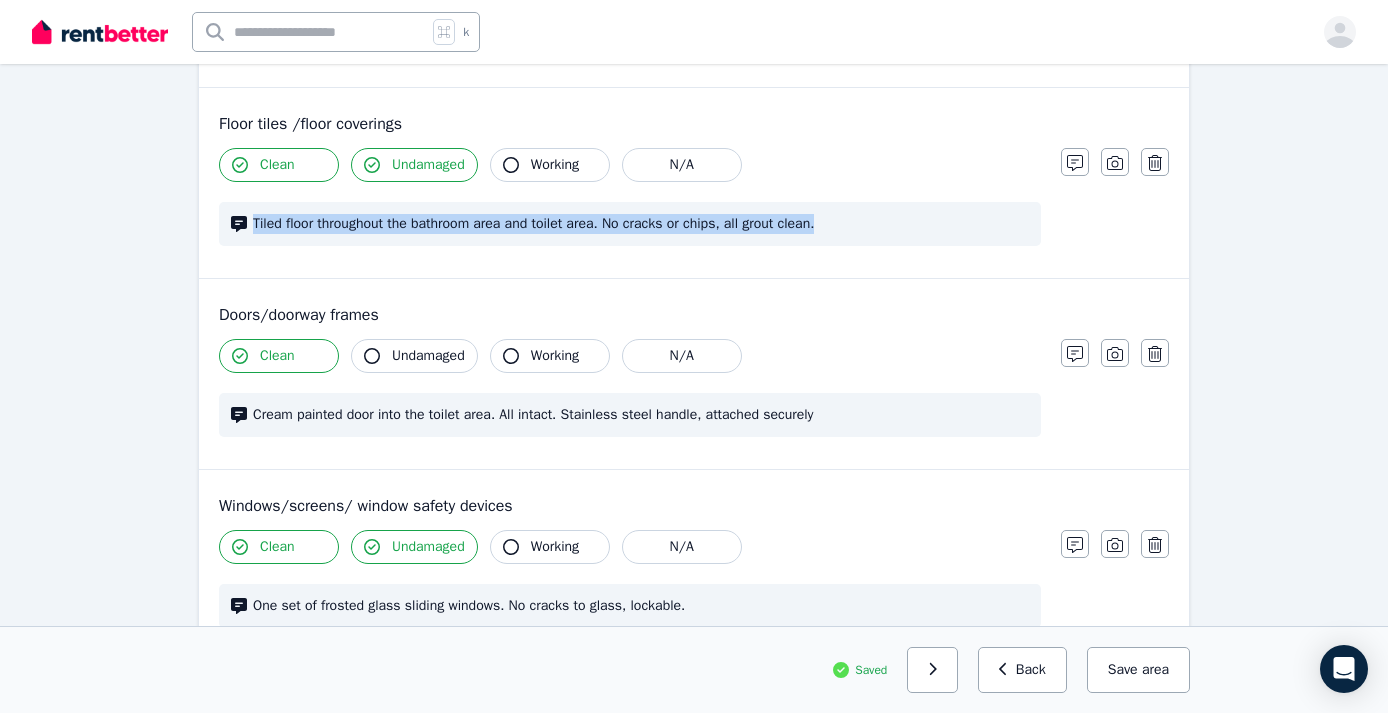 copy on "Tiled floor throughout the bathroom area and toilet area. No cracks or chips, all grout clean." 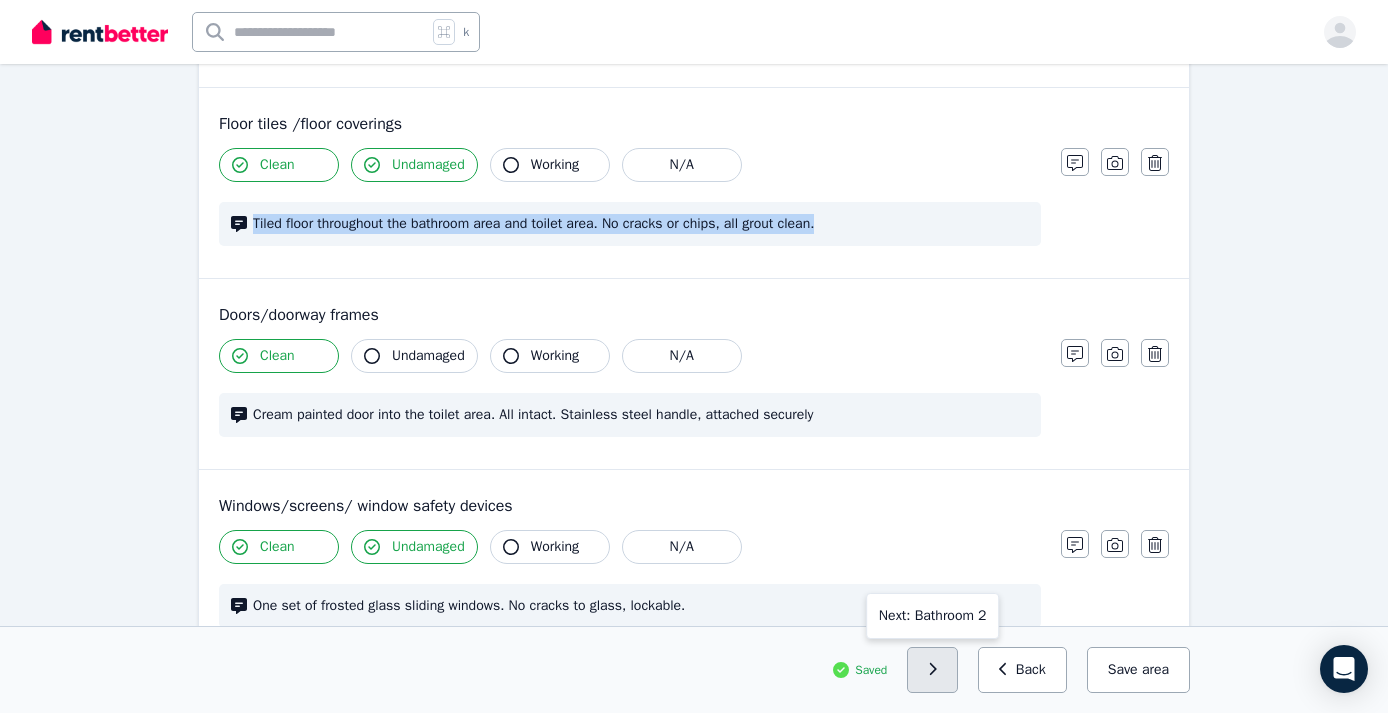 click 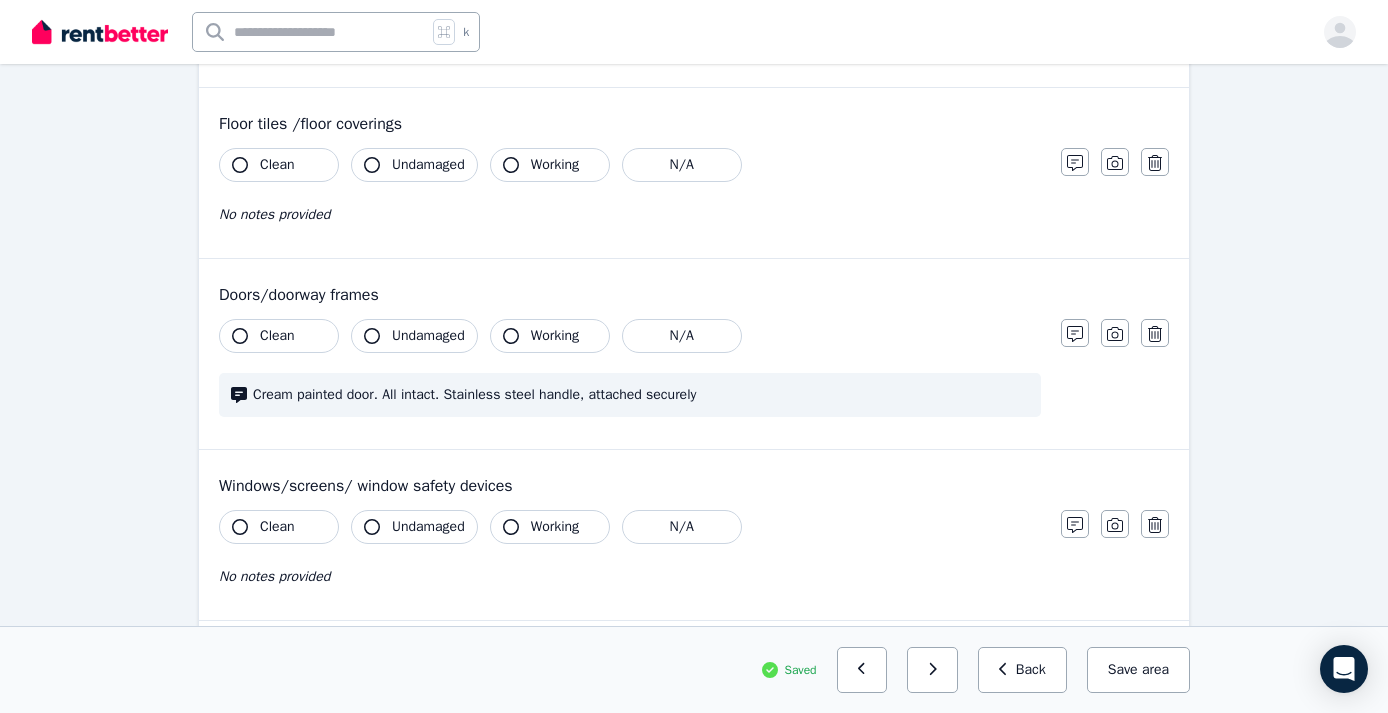 click 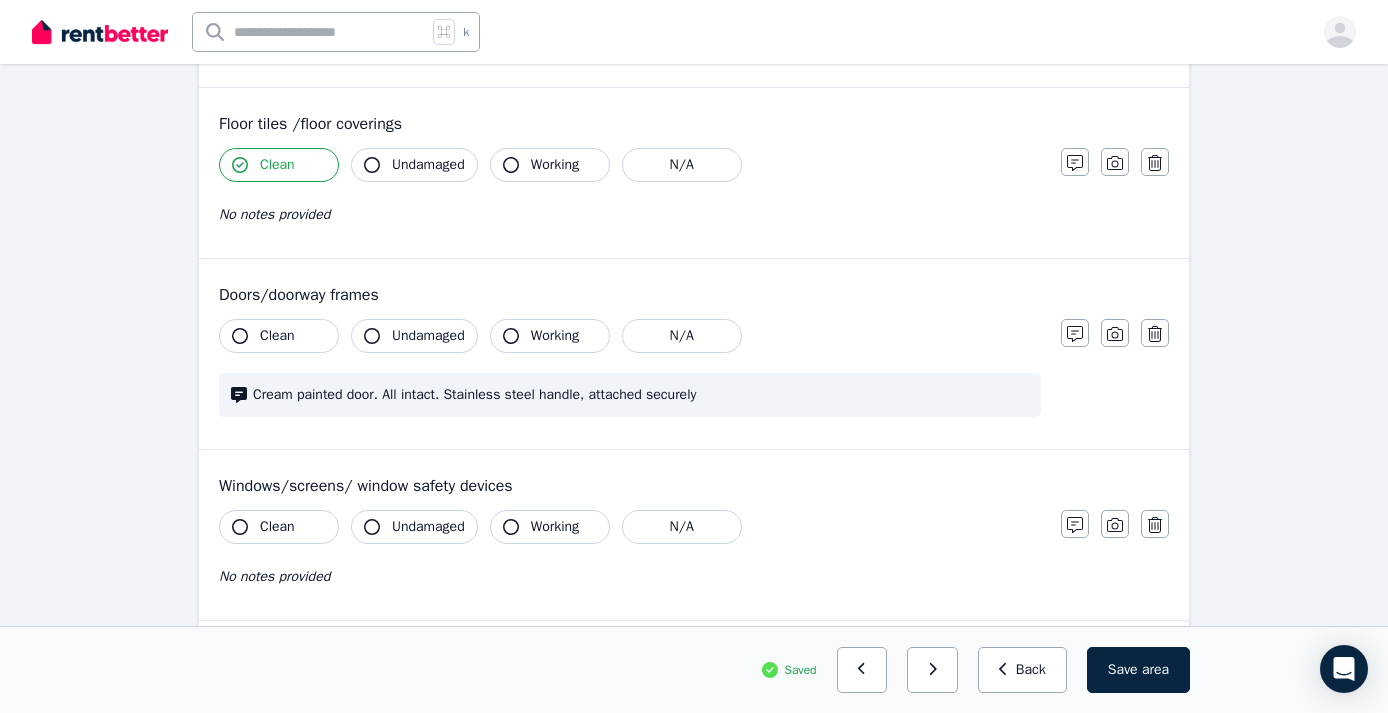 click 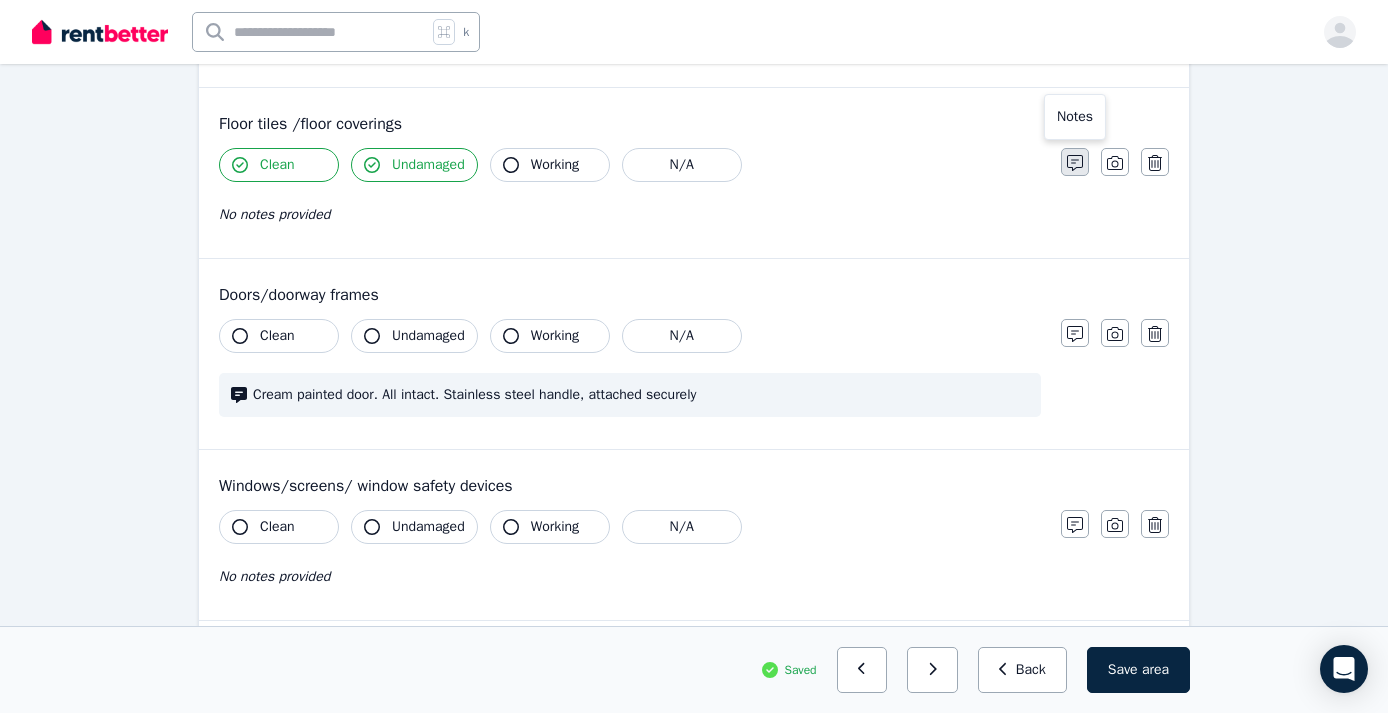 click 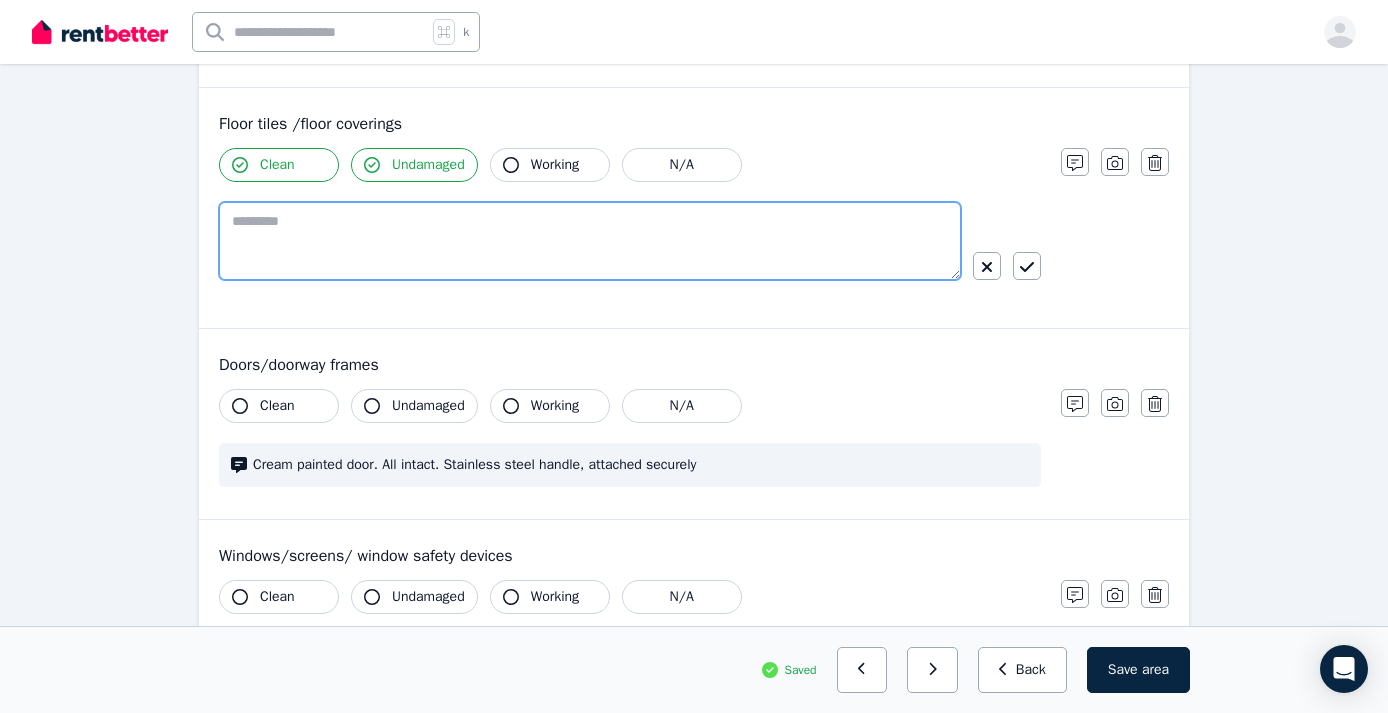 click at bounding box center [590, 241] 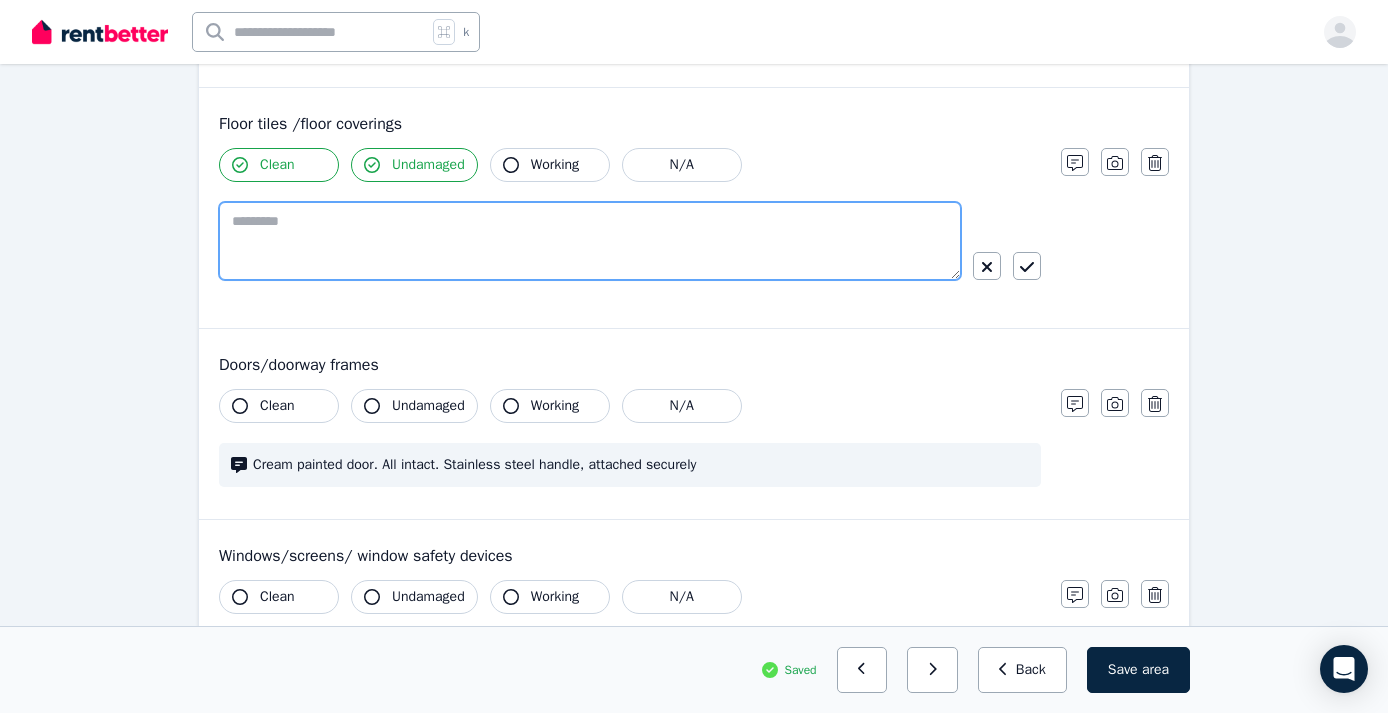 paste on "**********" 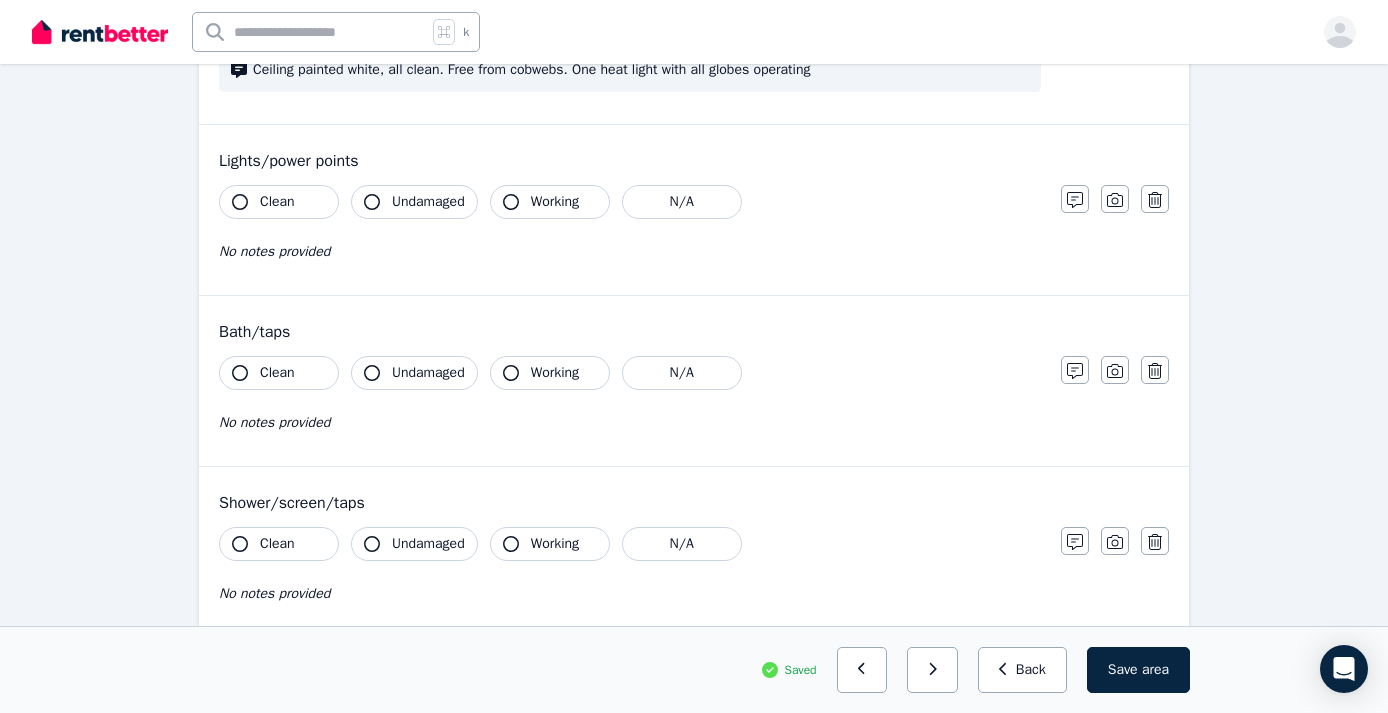 scroll, scrollTop: 1192, scrollLeft: 0, axis: vertical 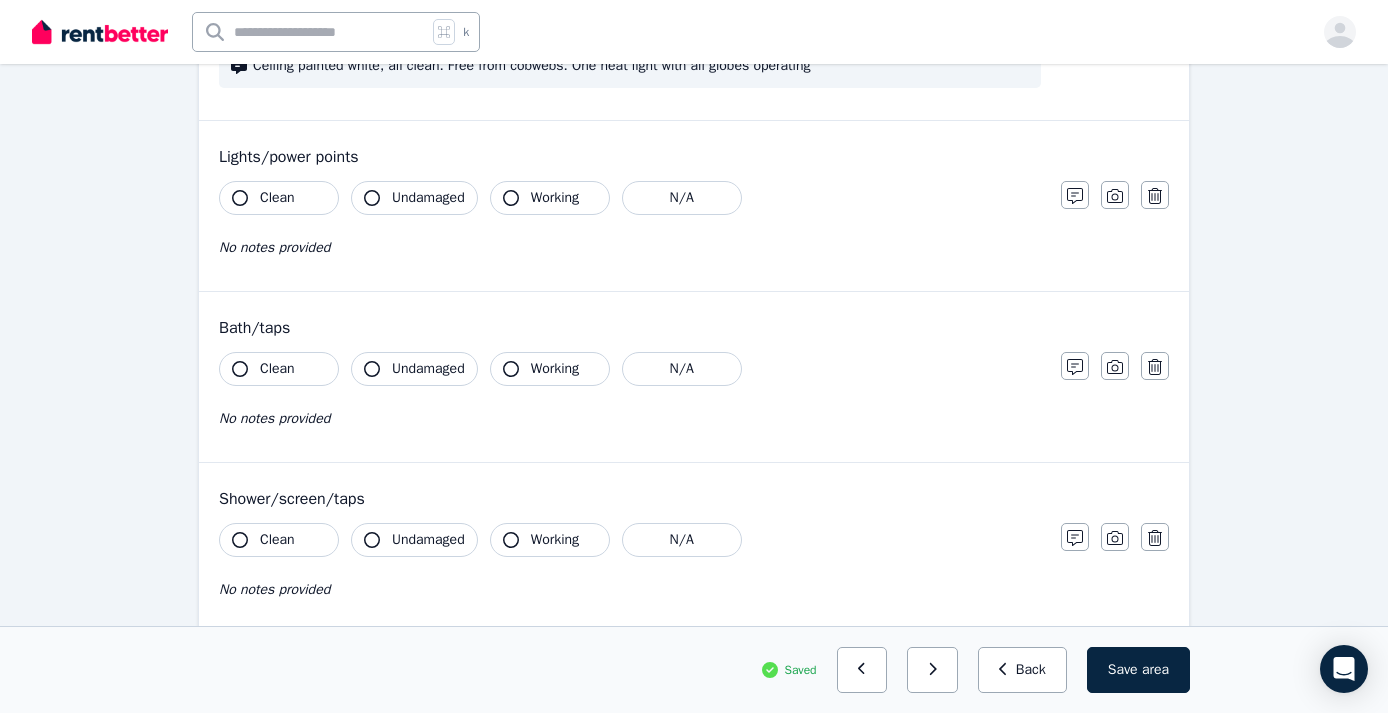 type on "**********" 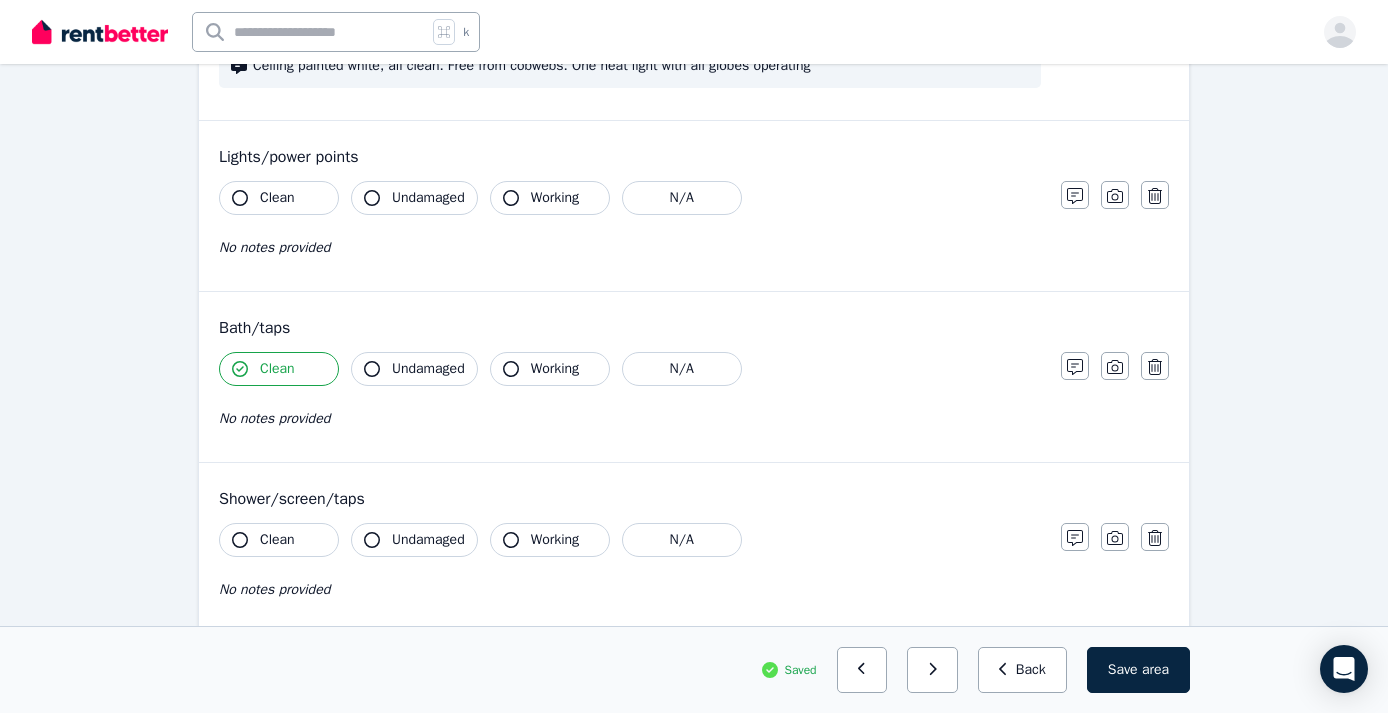 click 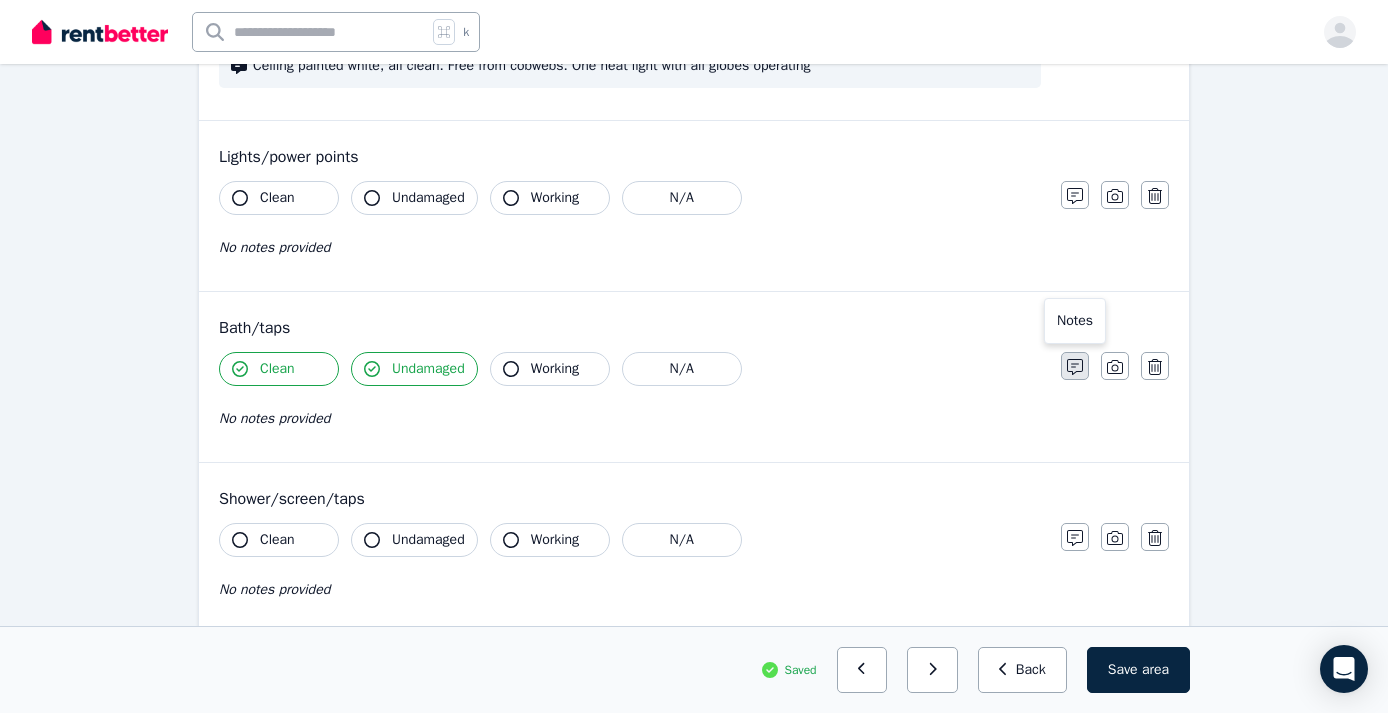 click 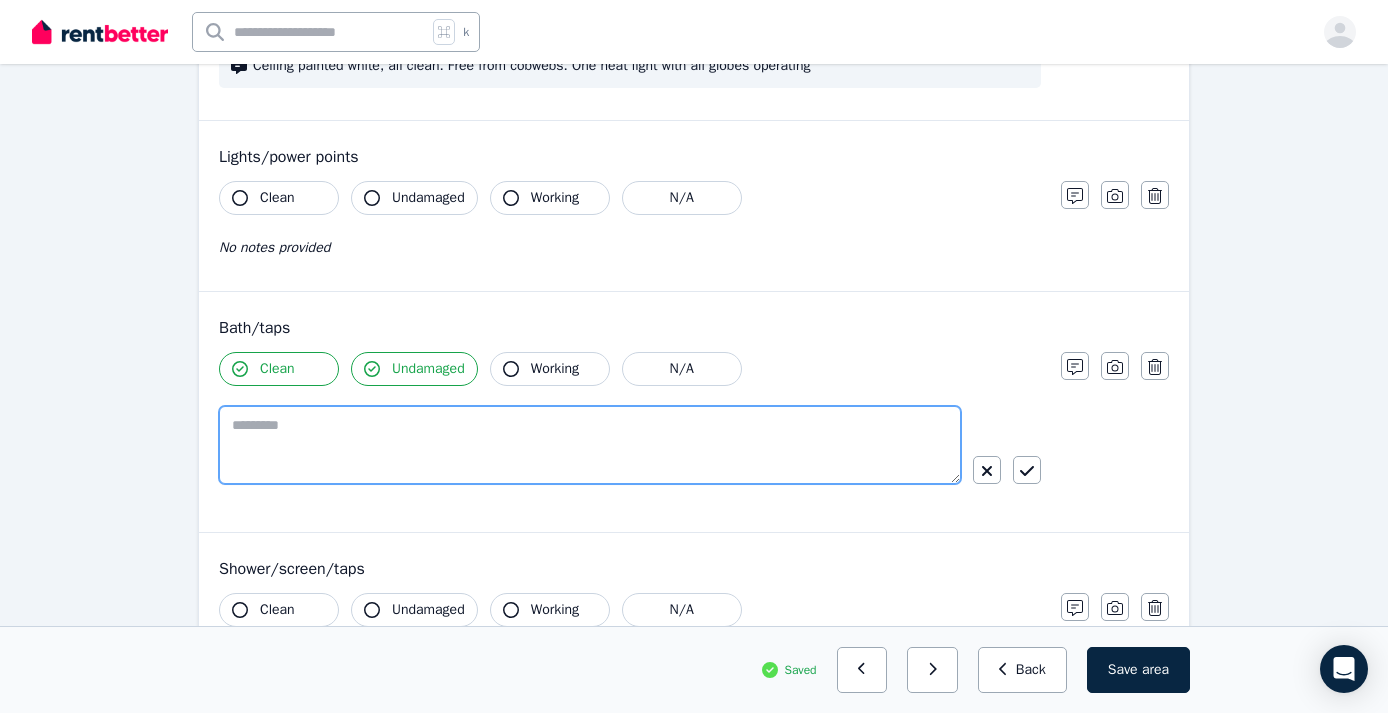 click at bounding box center (590, 445) 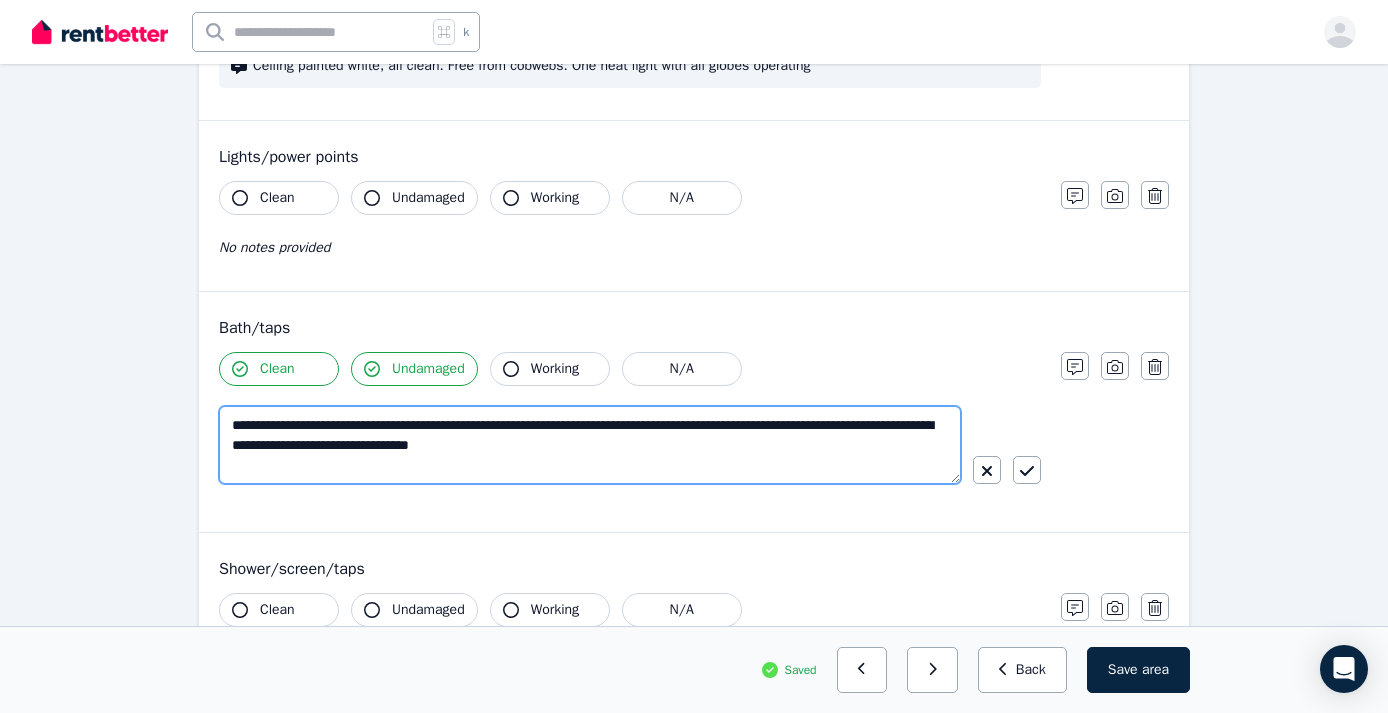 click on "**********" at bounding box center [590, 445] 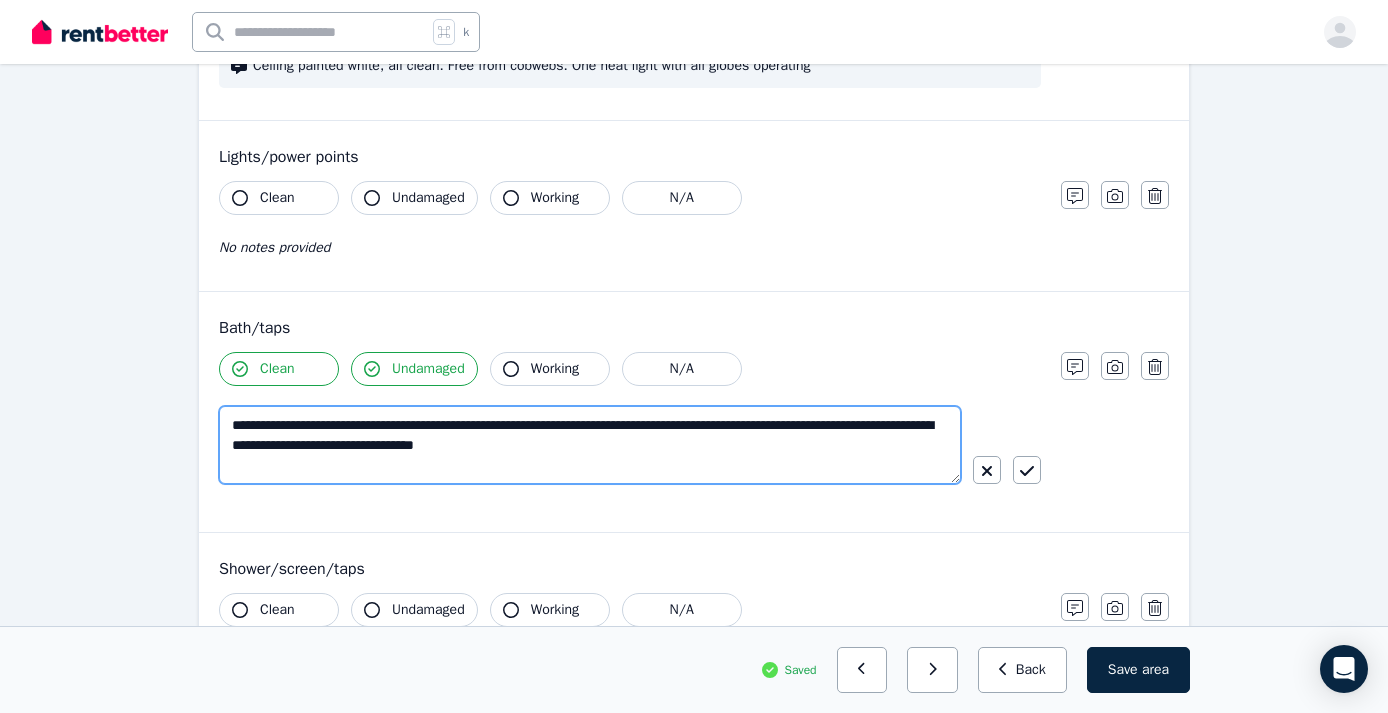 click on "**********" at bounding box center (590, 445) 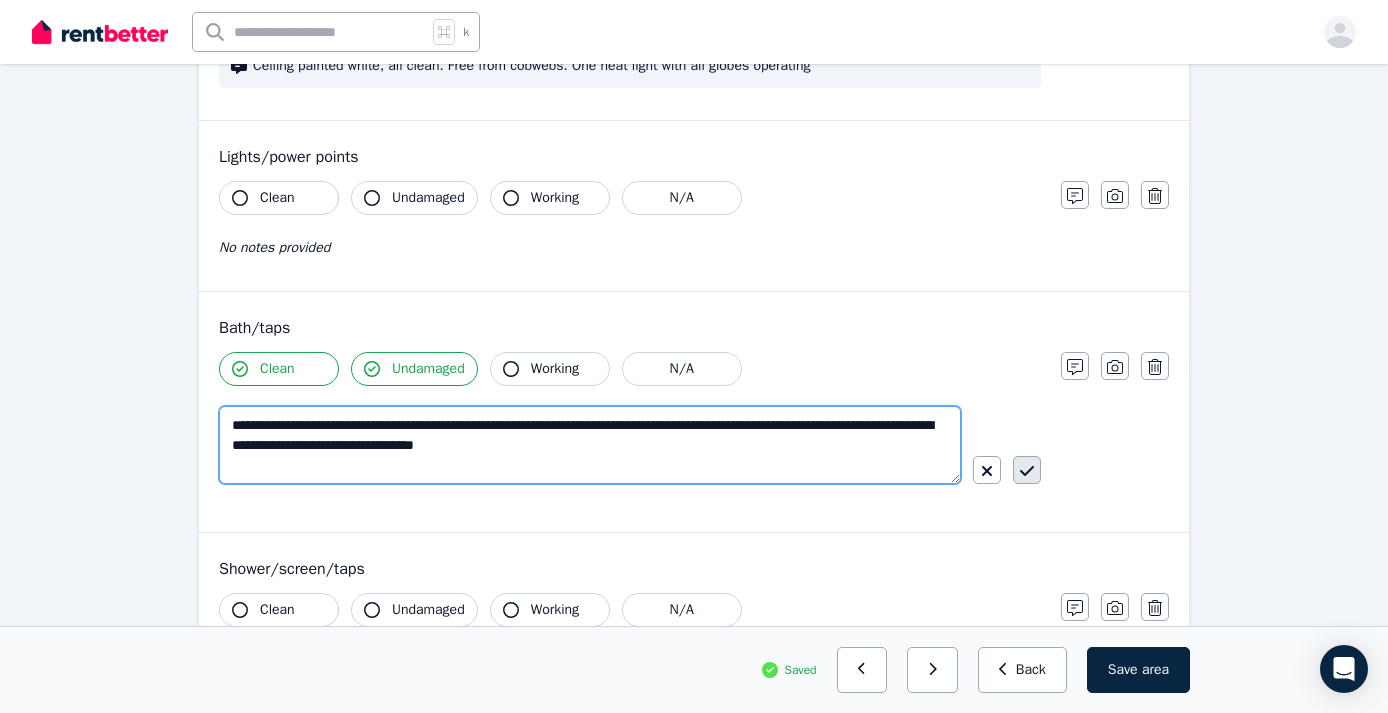 type on "**********" 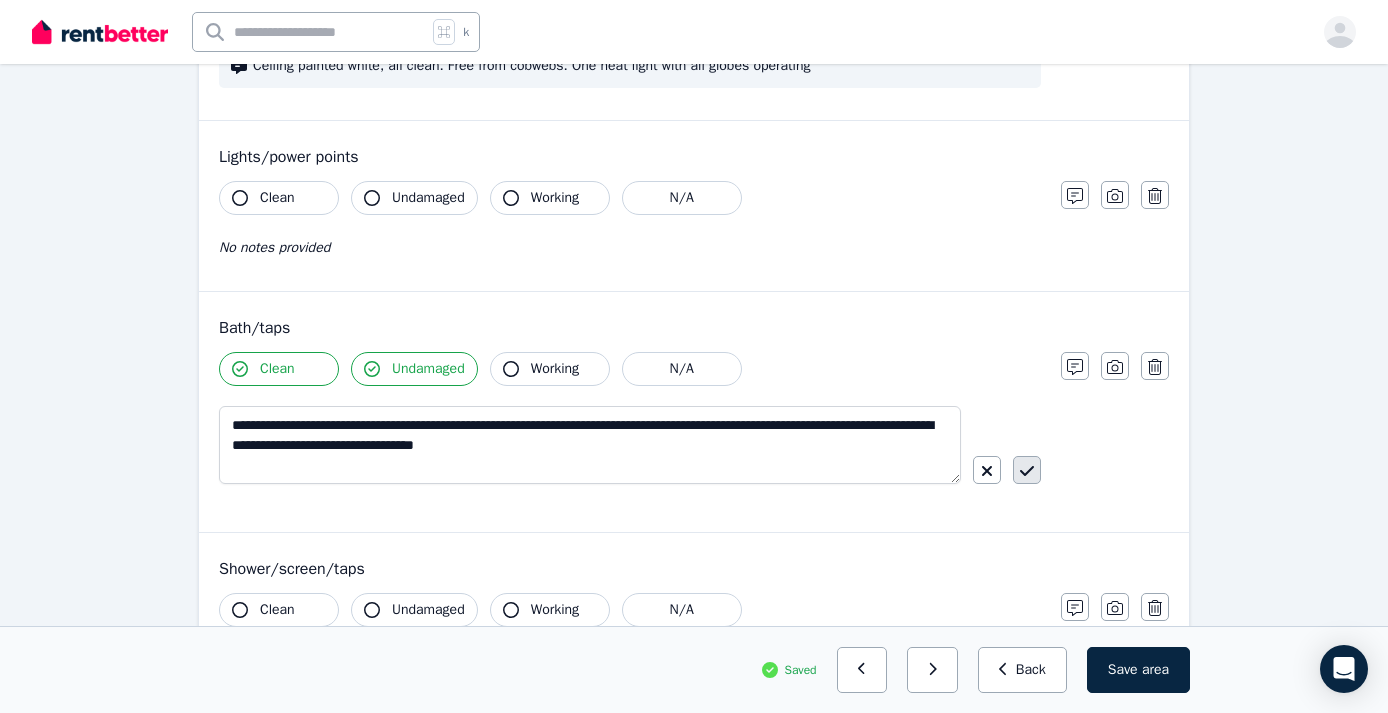 click 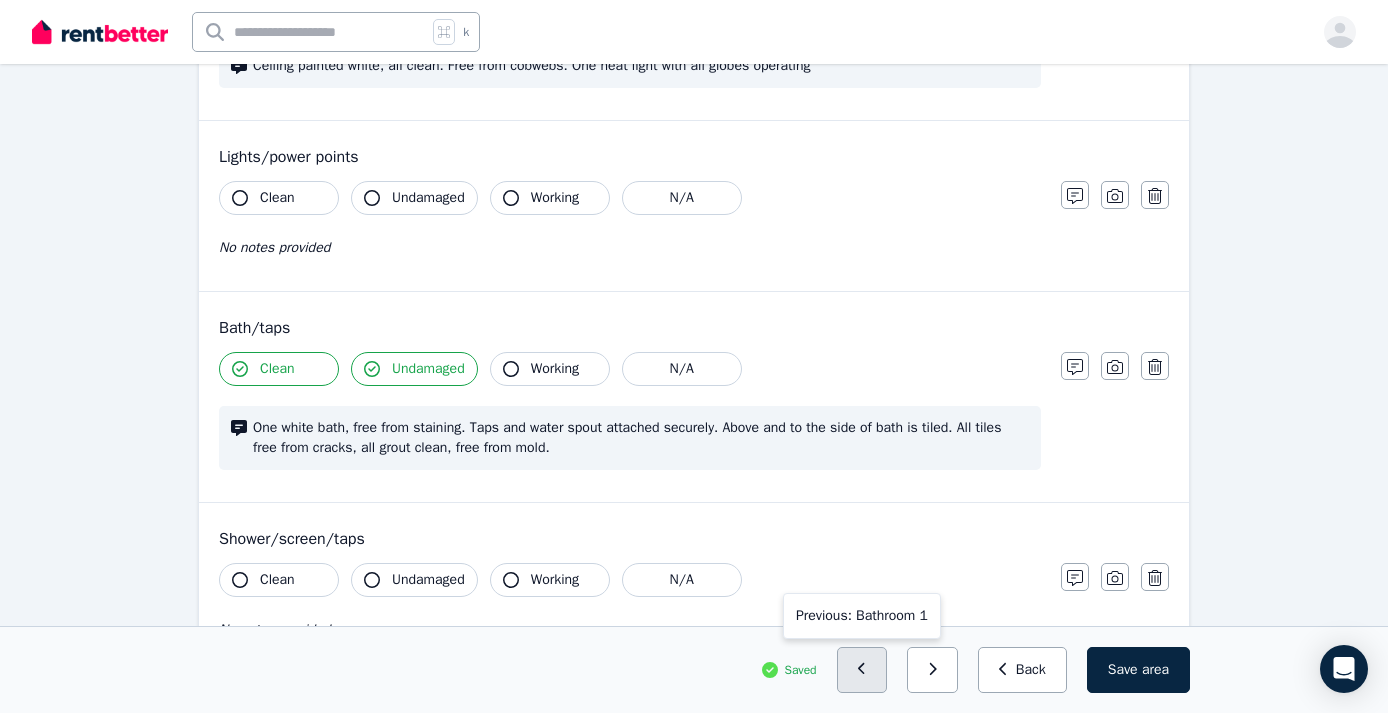 click 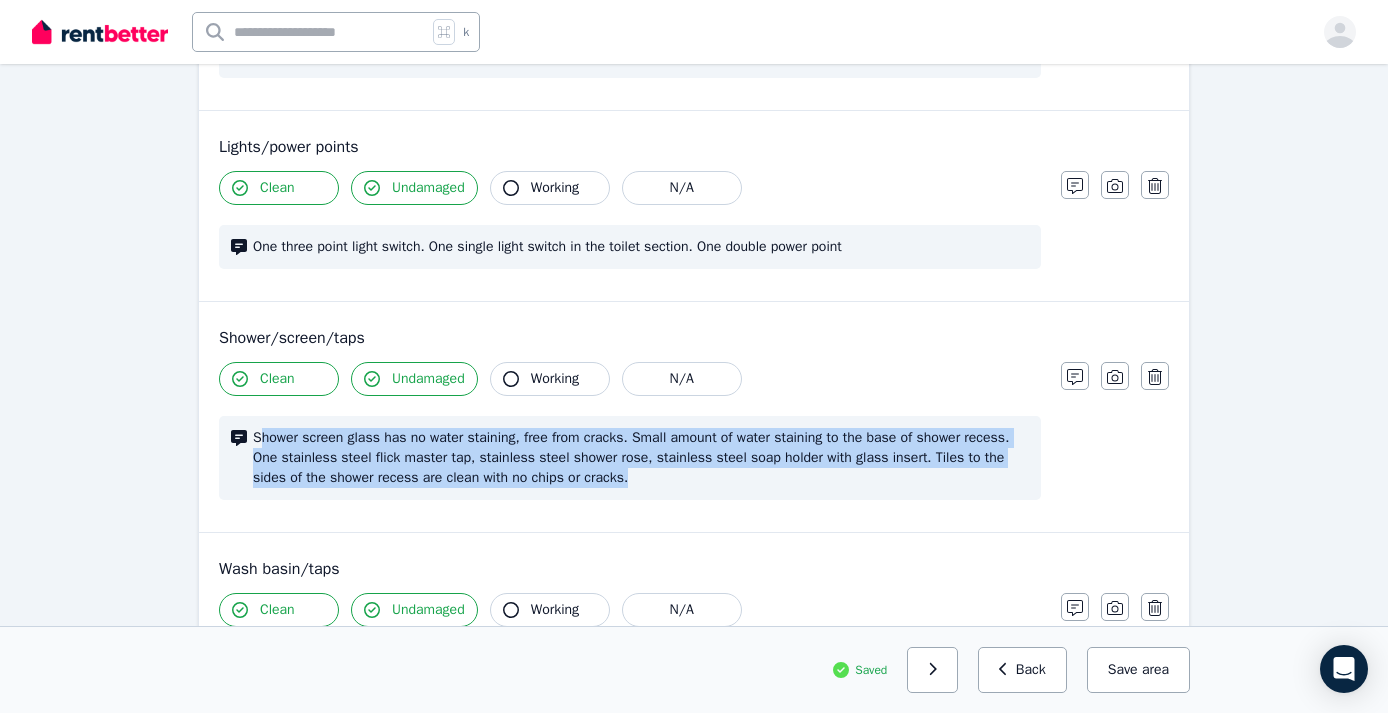 drag, startPoint x: 729, startPoint y: 475, endPoint x: 260, endPoint y: 422, distance: 471.98517 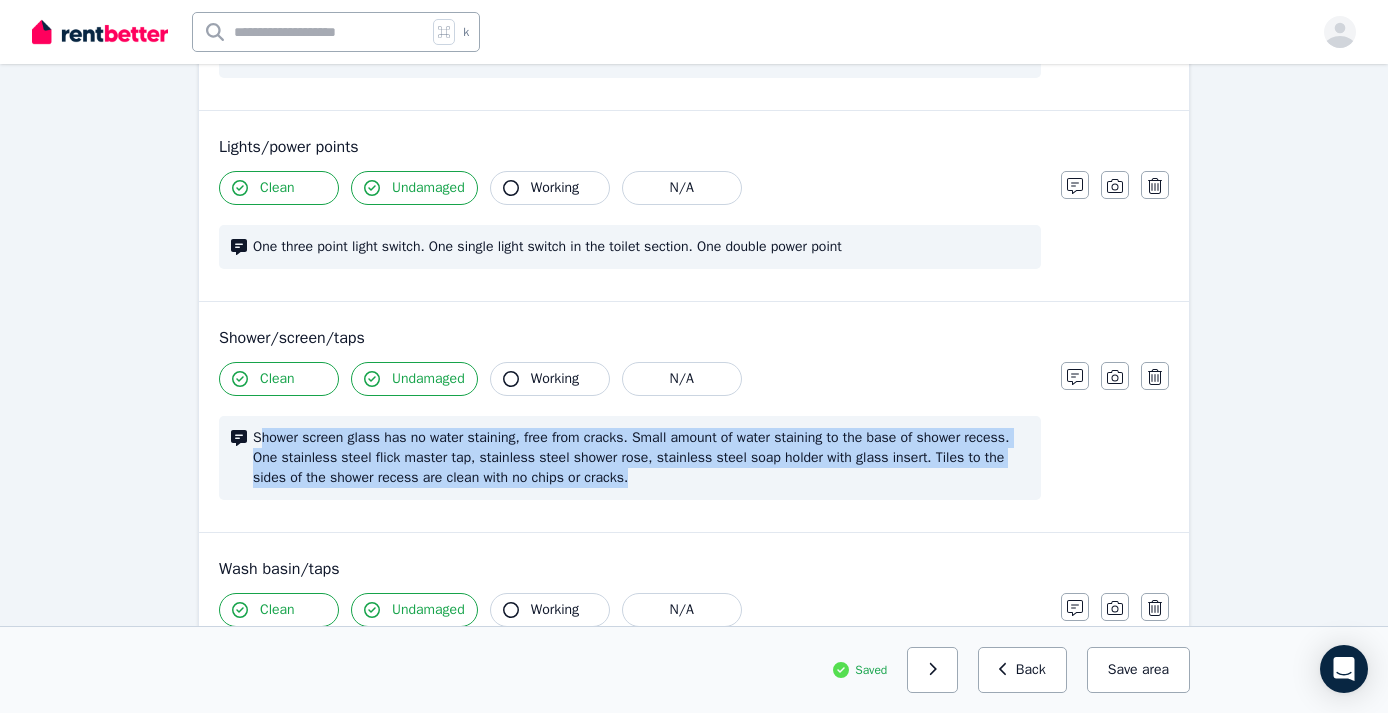 click on "Shower screen glass has no water staining, free from cracks. Small amount of water staining to the base of shower recess. One stainless steel flick master tap, stainless steel shower rose, stainless steel soap holder with glass insert. Tiles to the sides of the shower recess are clean with no chips or cracks." at bounding box center (630, 458) 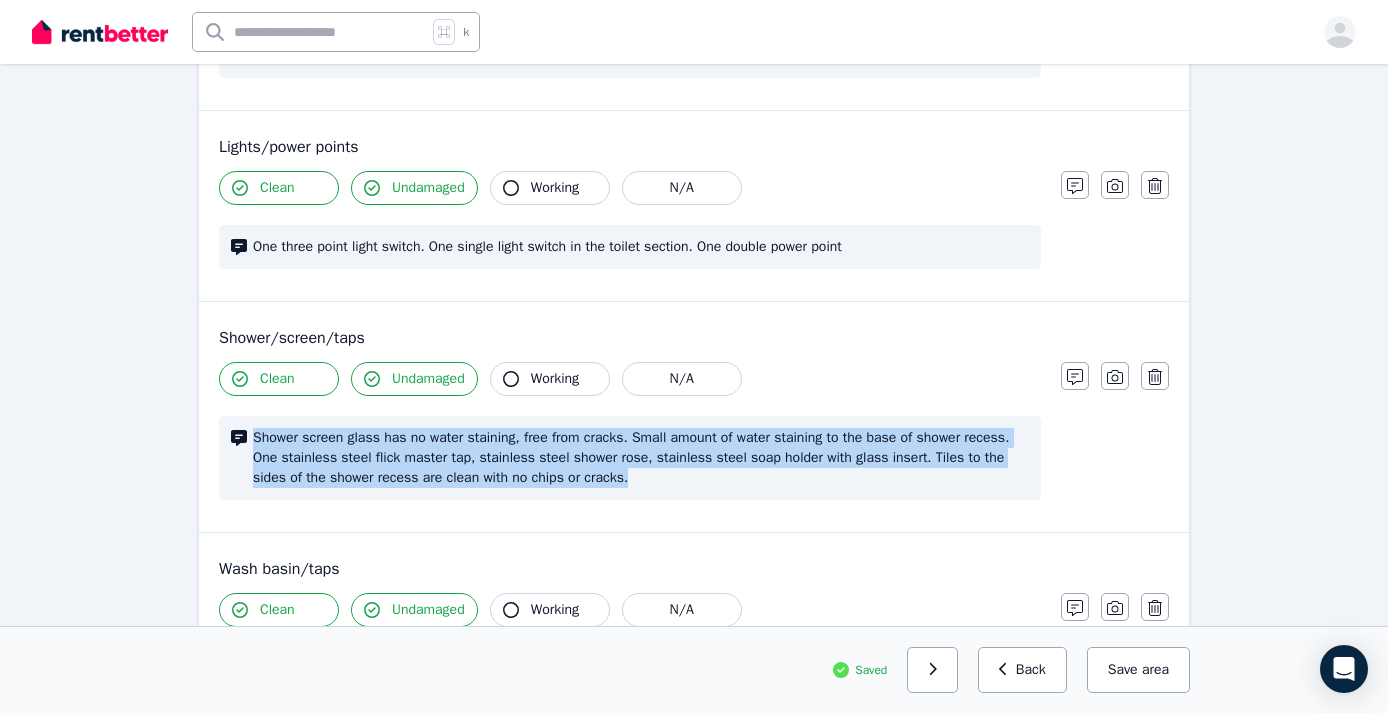 copy on "Shower screen glass has no water staining, free from cracks. Small amount of water staining to the base of shower recess. One stainless steel flick master tap, stainless steel shower rose, stainless steel soap holder with glass insert. Tiles to the sides of the shower recess are clean with no chips or cracks." 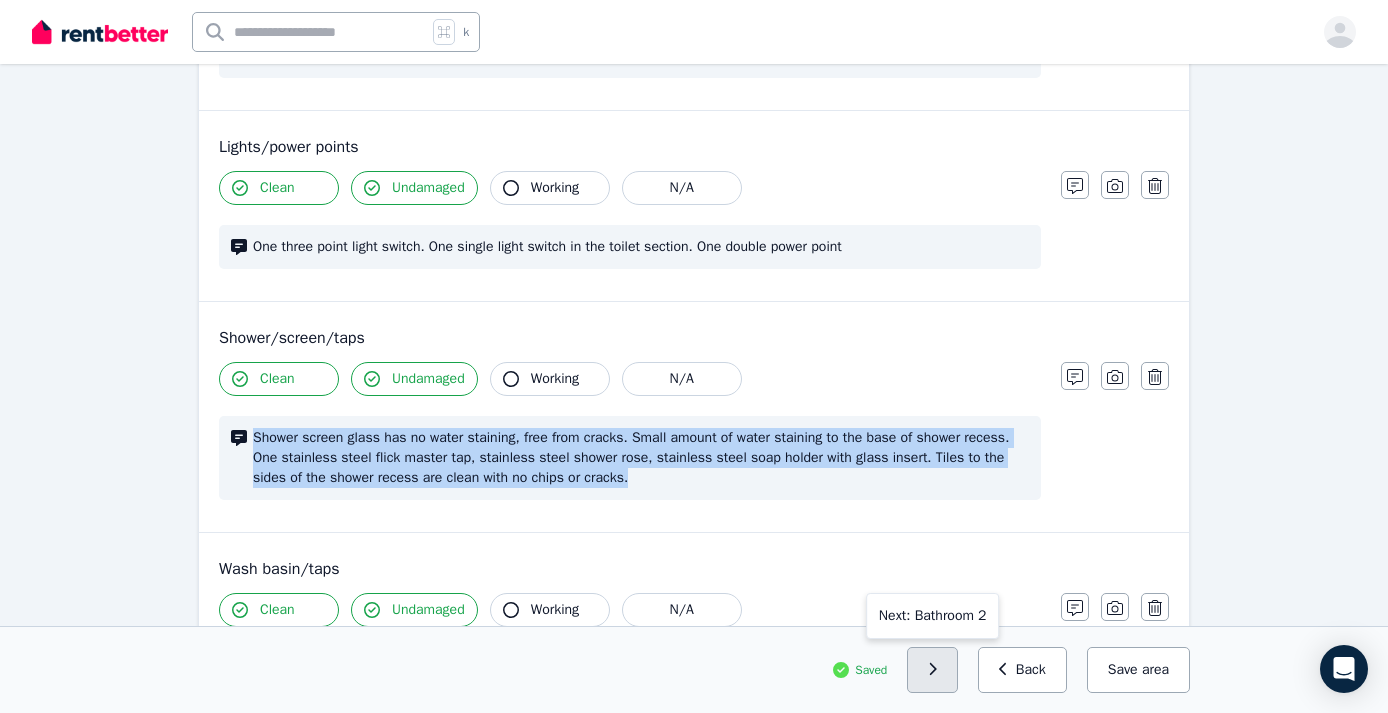 click 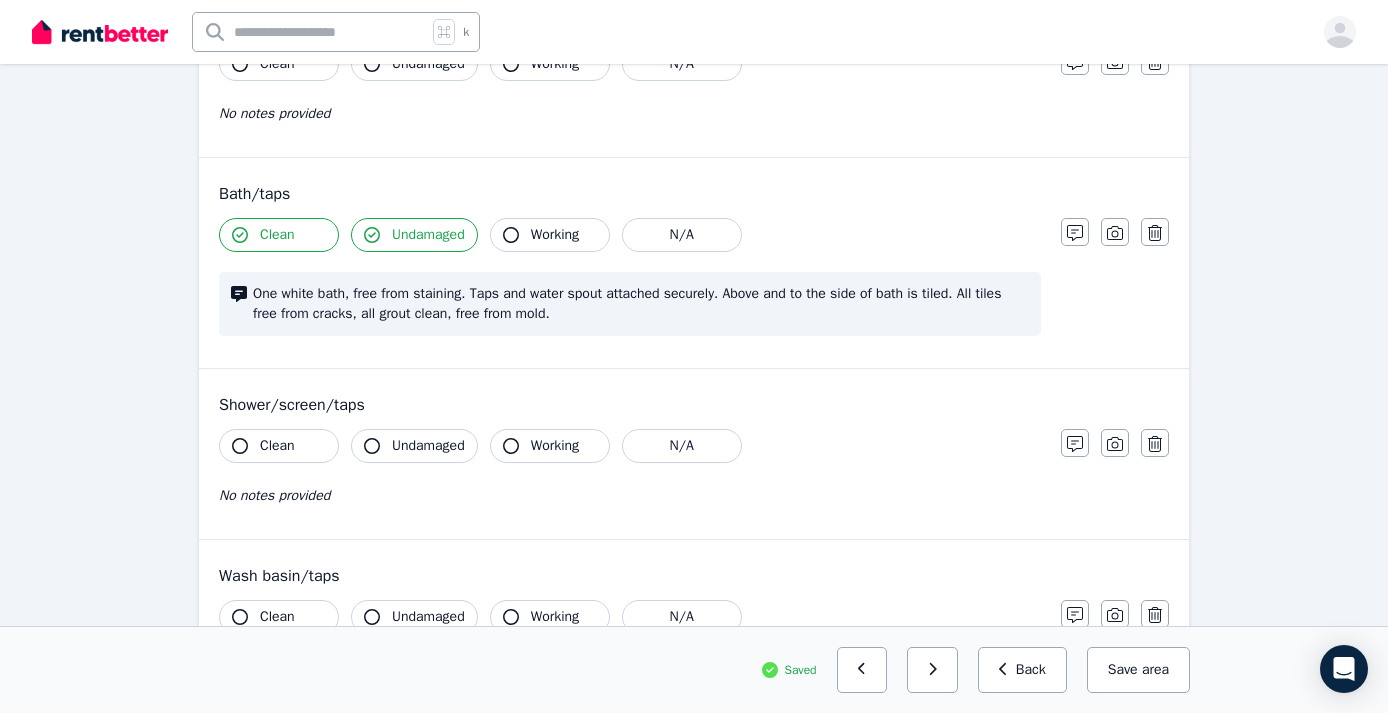 scroll, scrollTop: 1287, scrollLeft: 0, axis: vertical 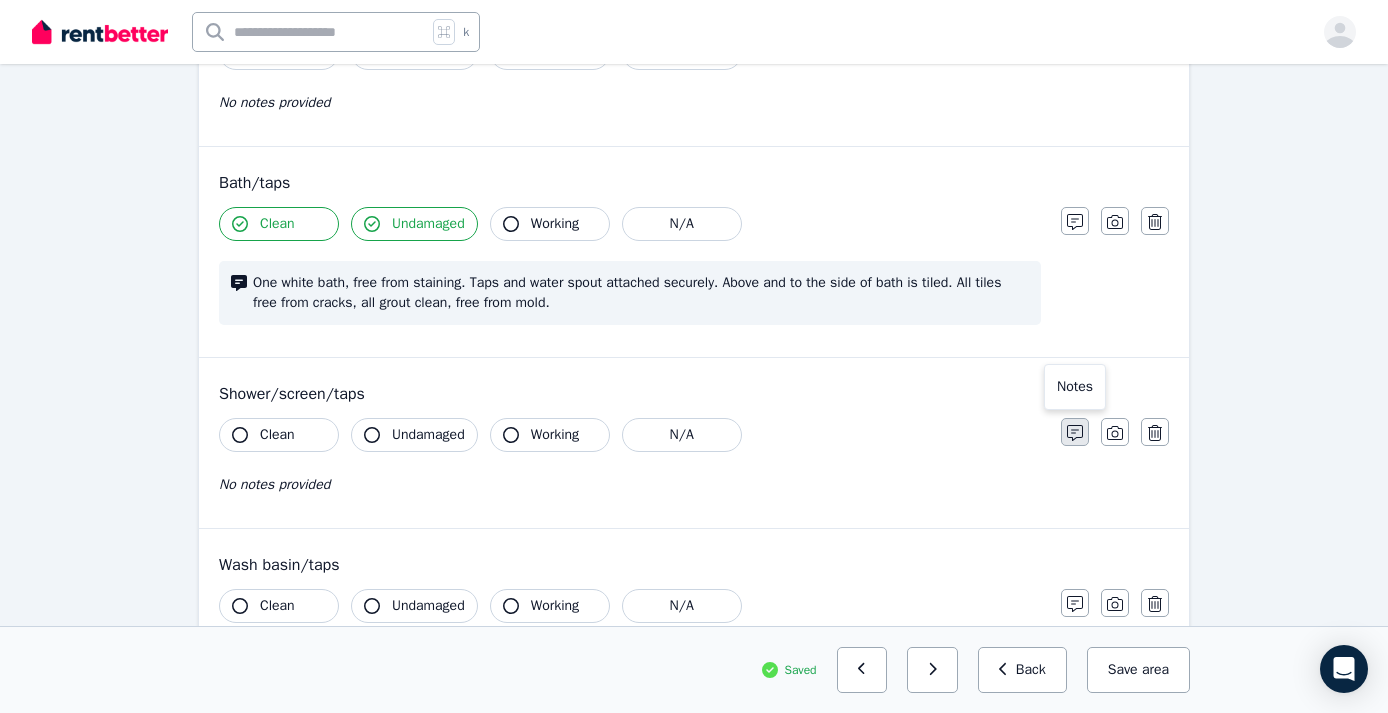 click 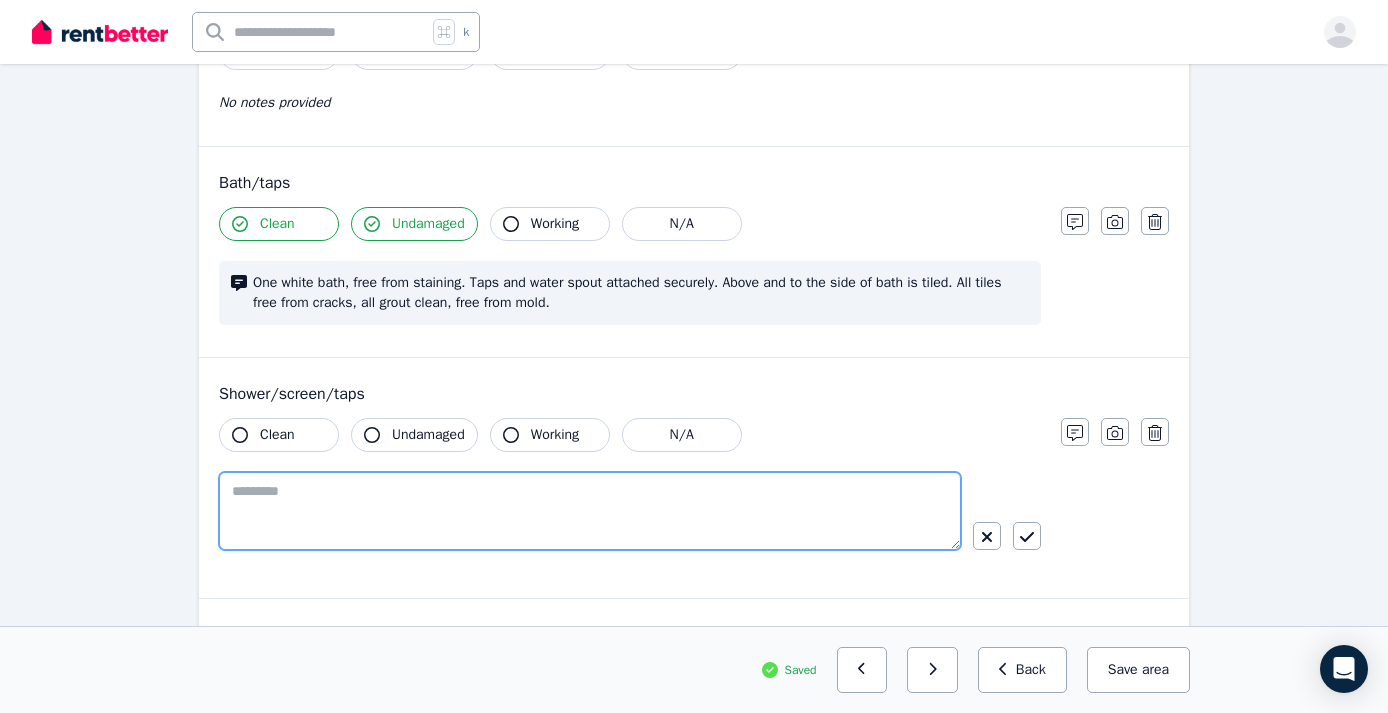 click at bounding box center [590, 511] 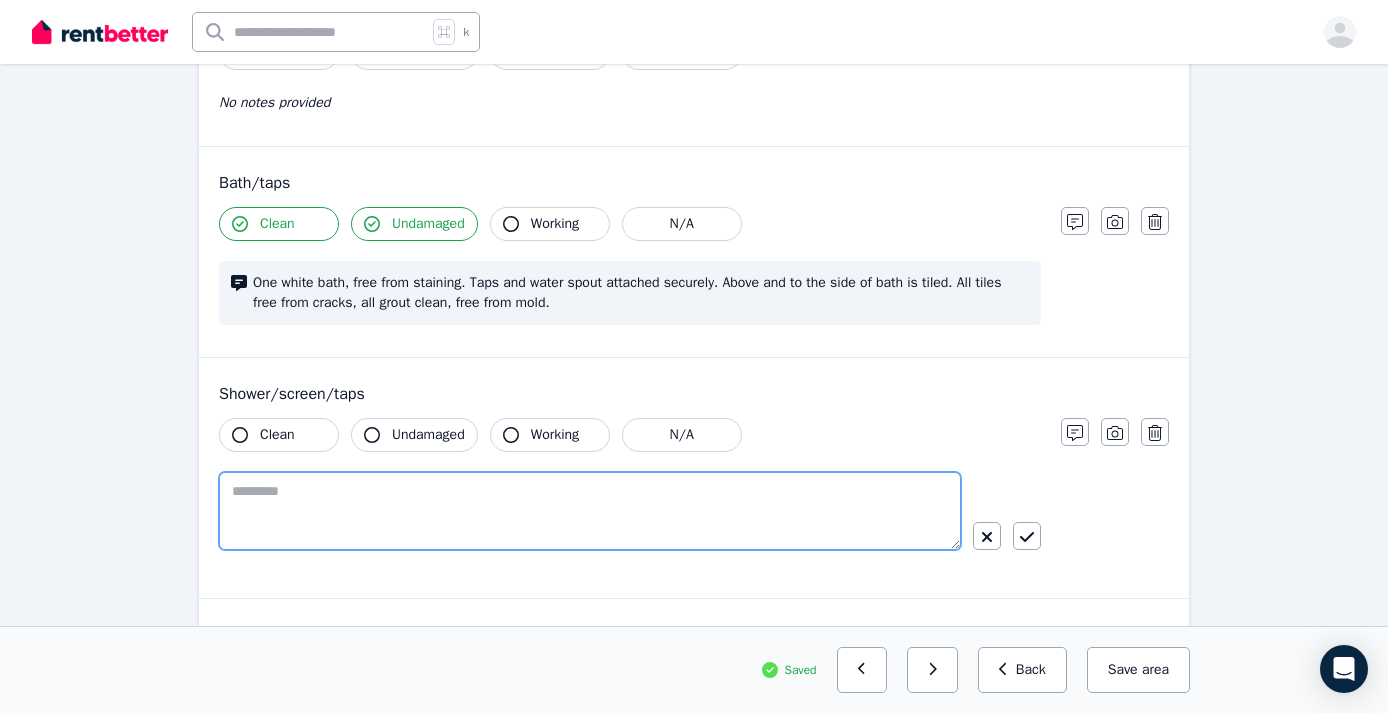 paste on "**********" 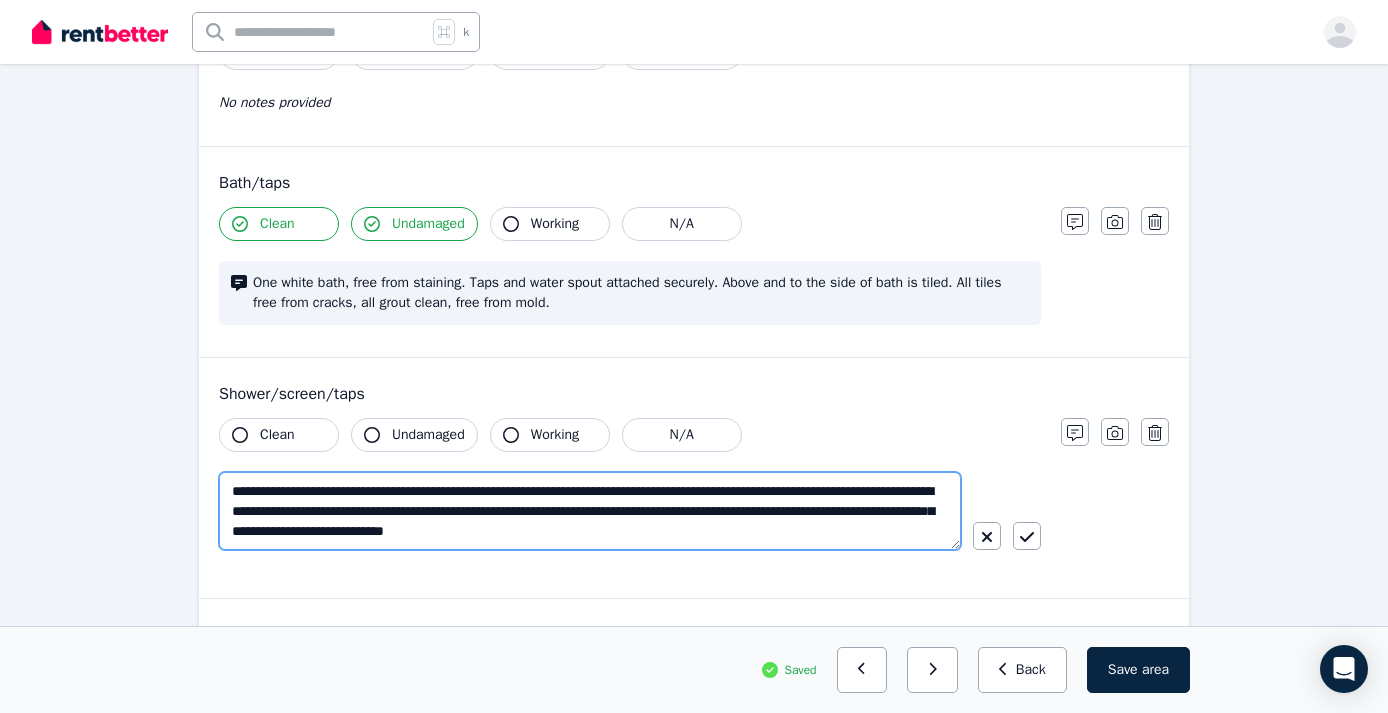 type on "**********" 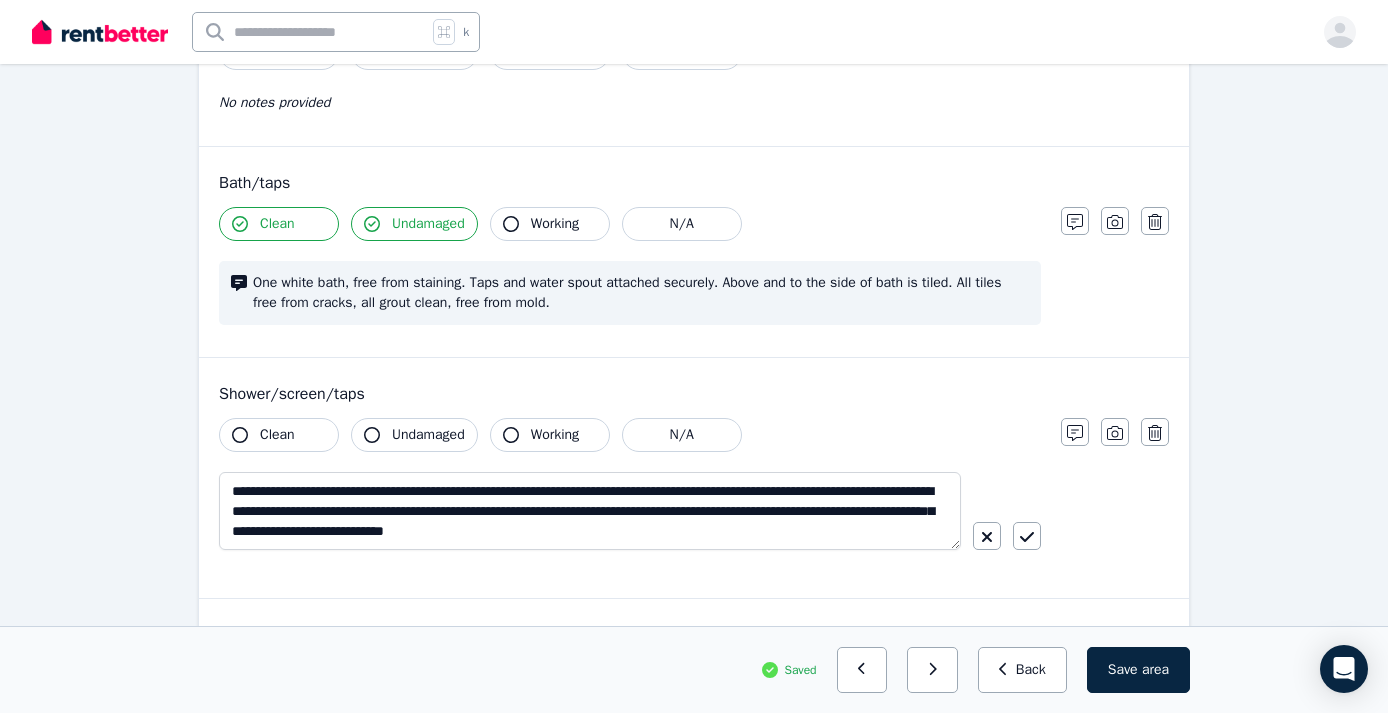 click 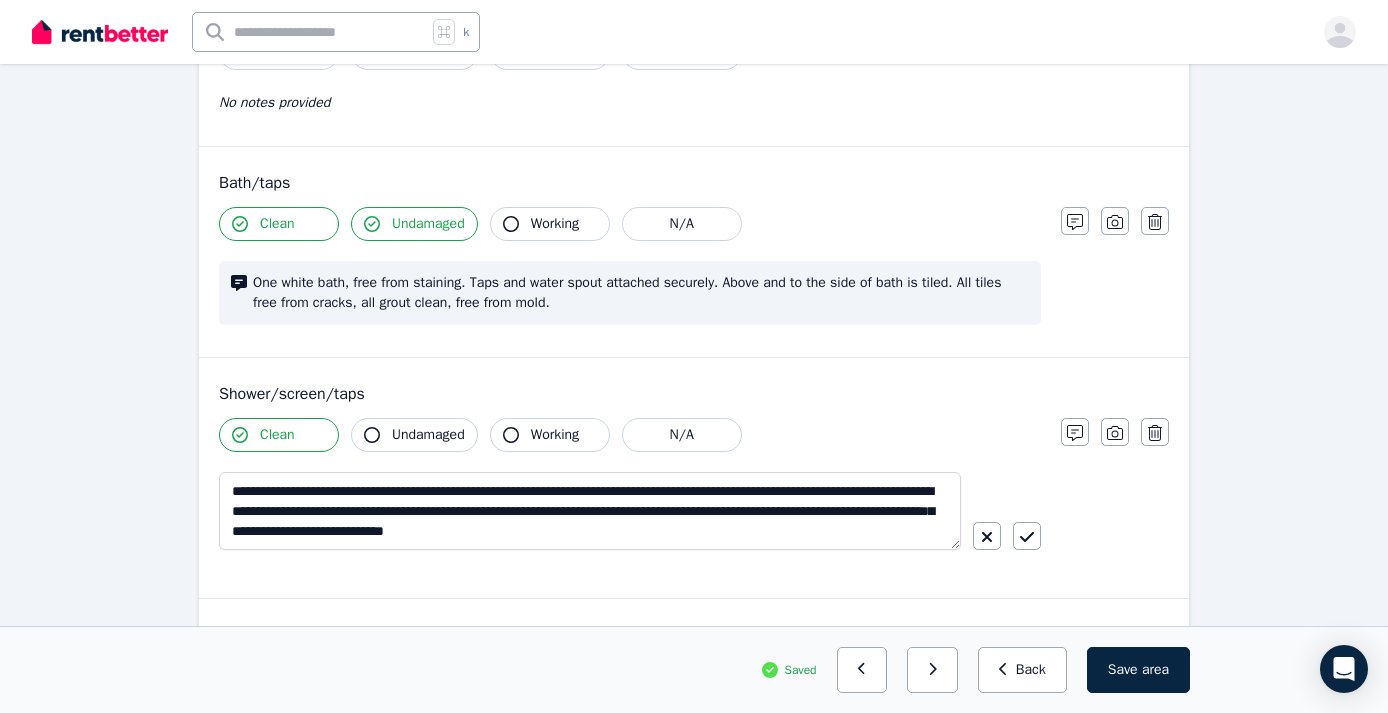 click 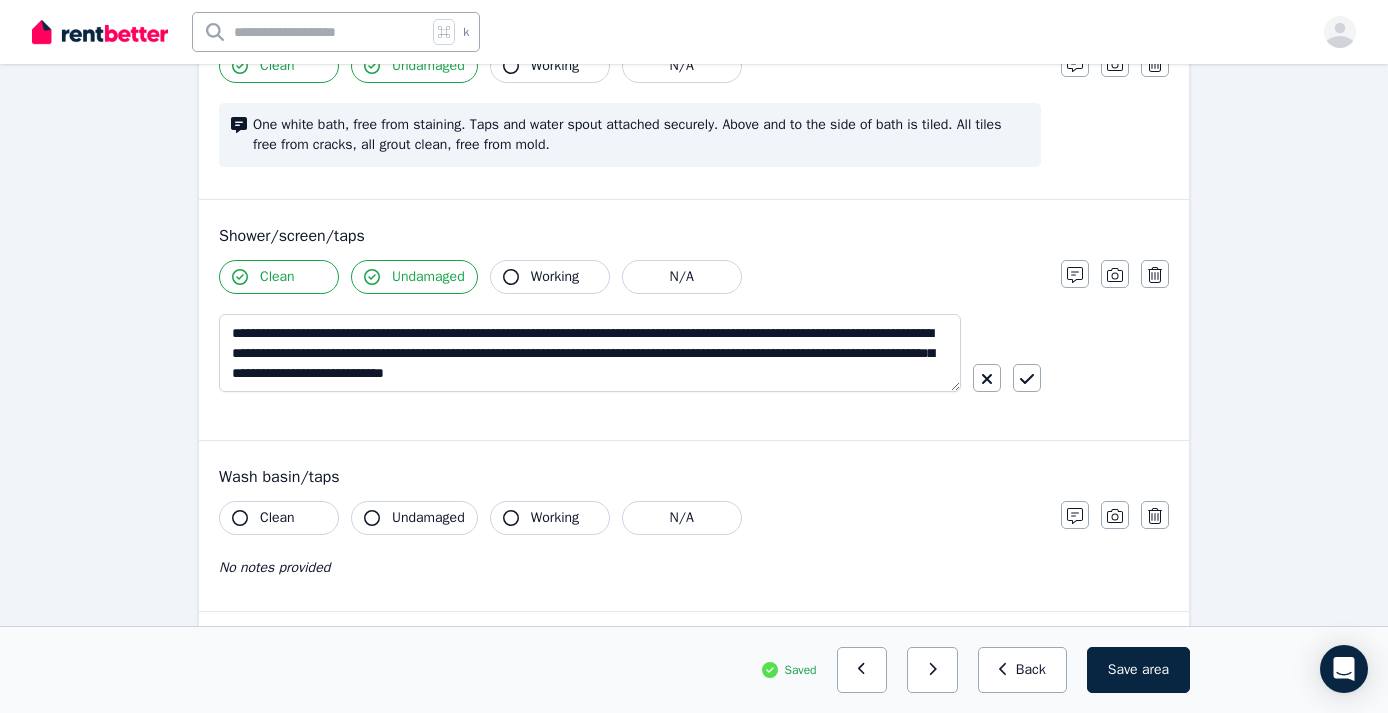 scroll, scrollTop: 1460, scrollLeft: 0, axis: vertical 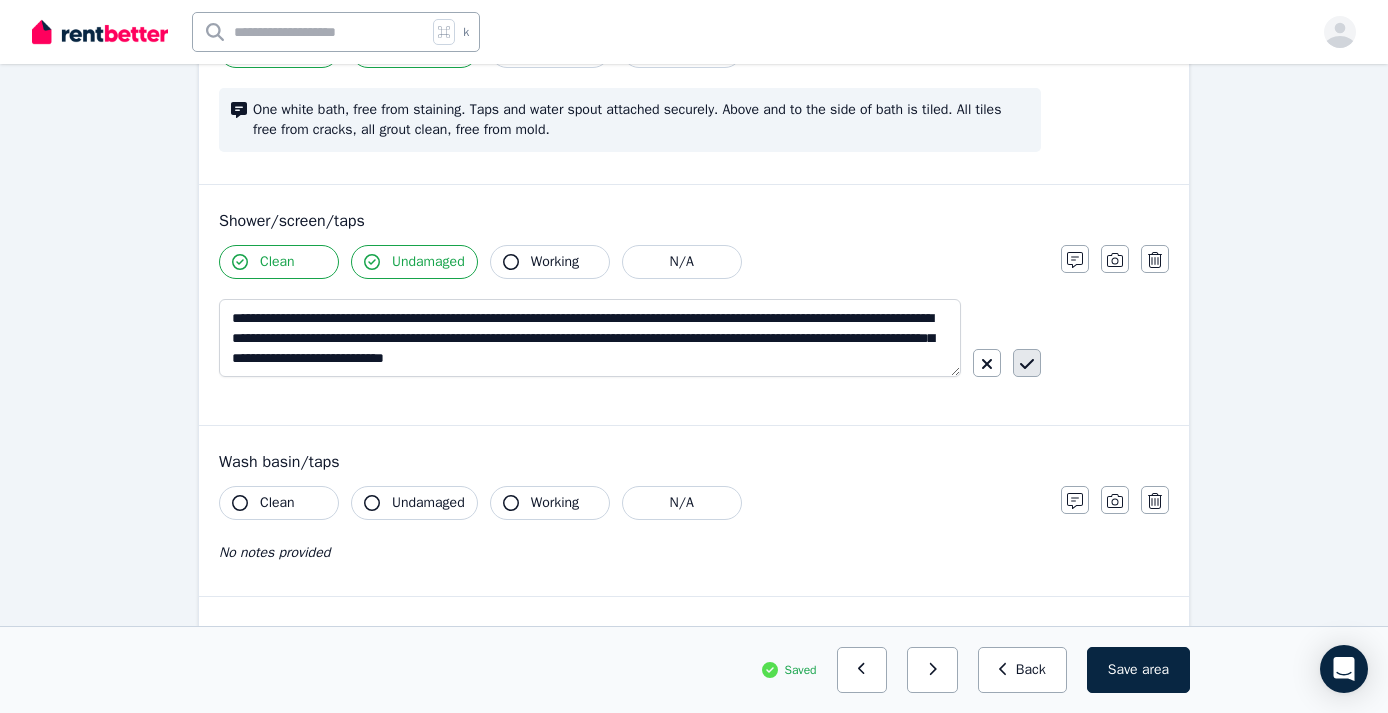 click 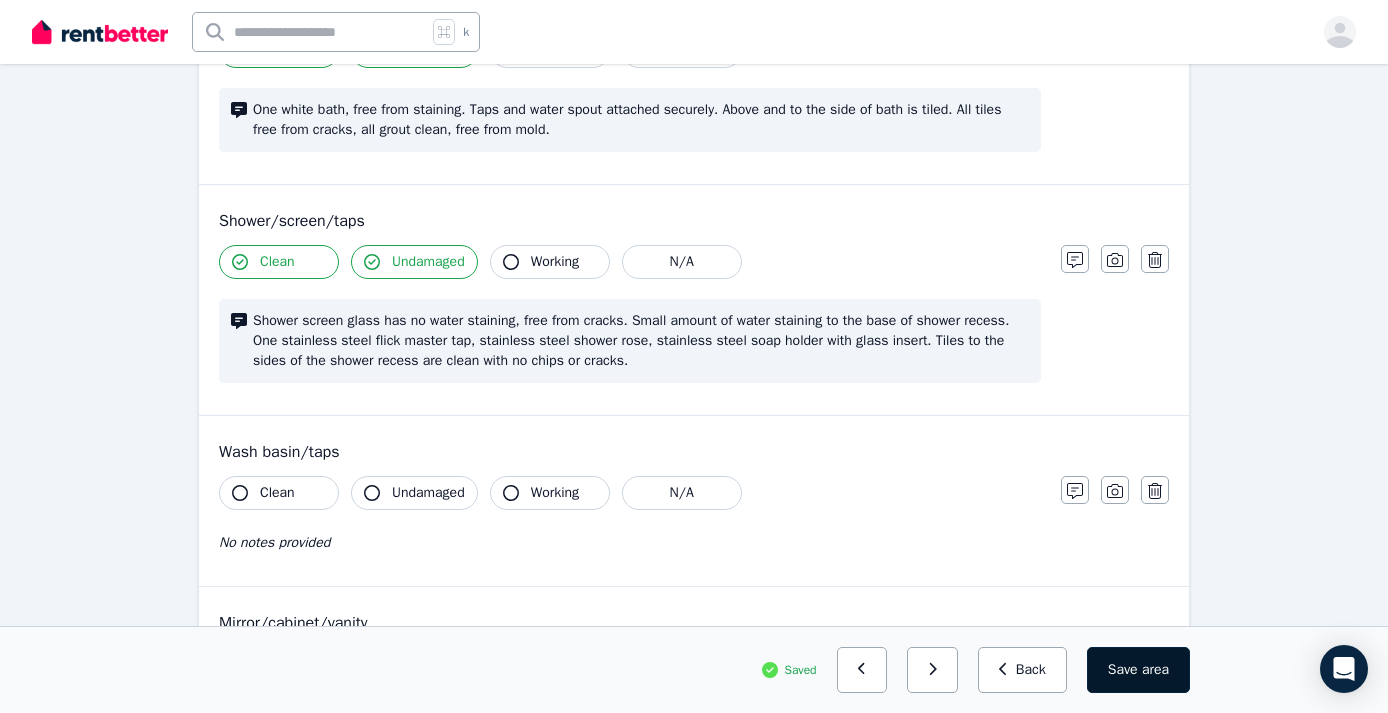 click on "Save   area" at bounding box center (1138, 670) 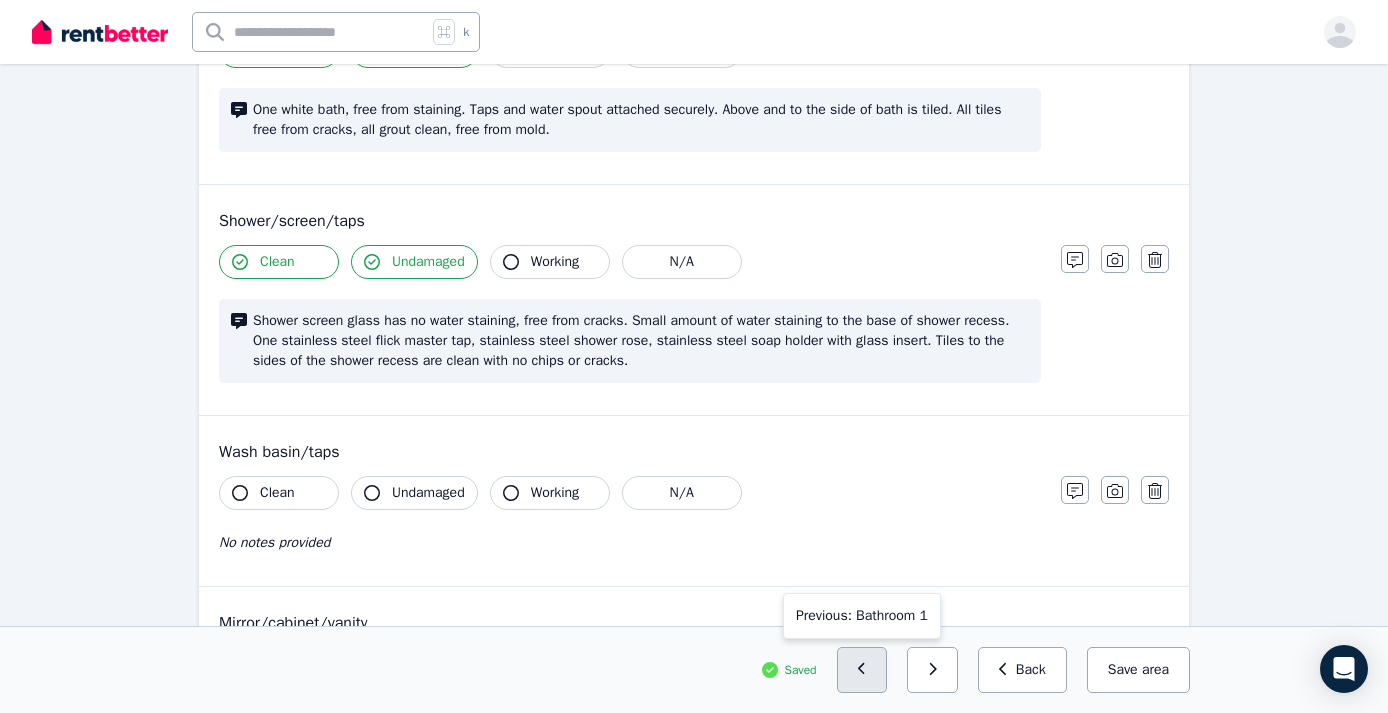 click 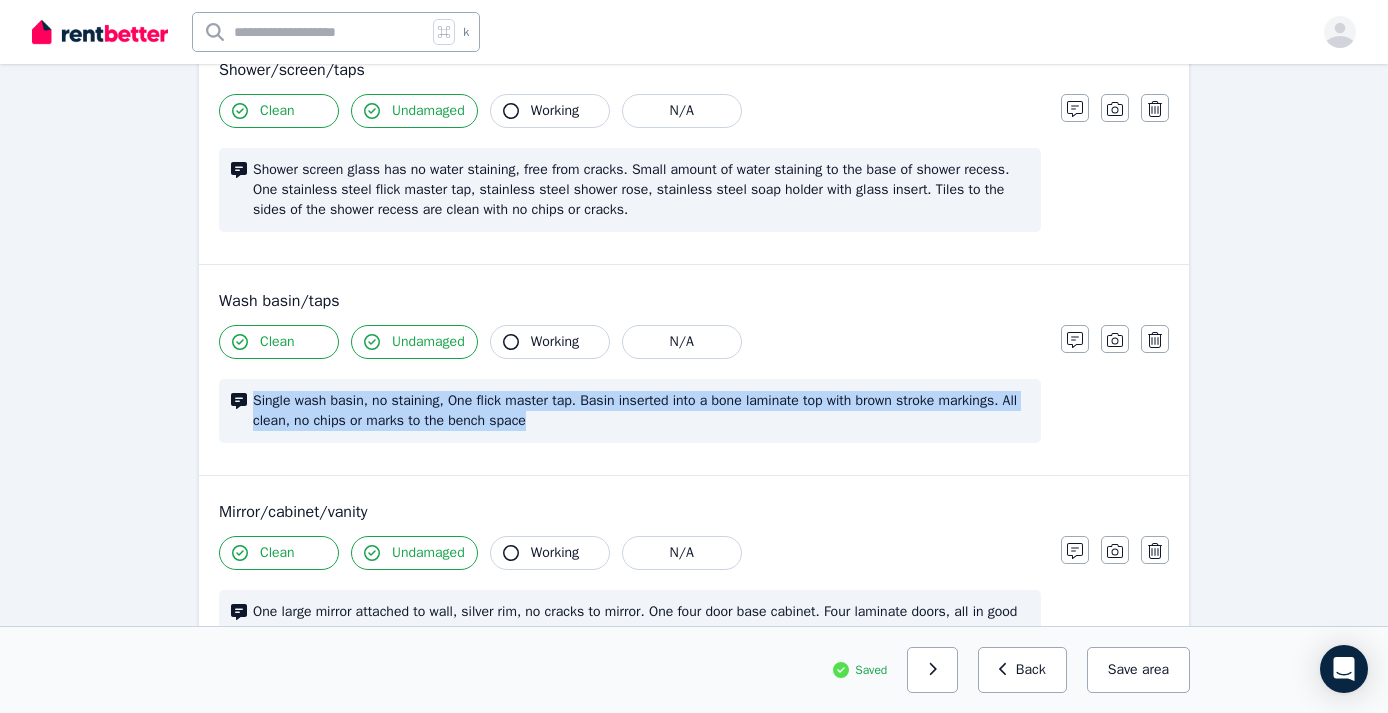 drag, startPoint x: 561, startPoint y: 426, endPoint x: 254, endPoint y: 399, distance: 308.185 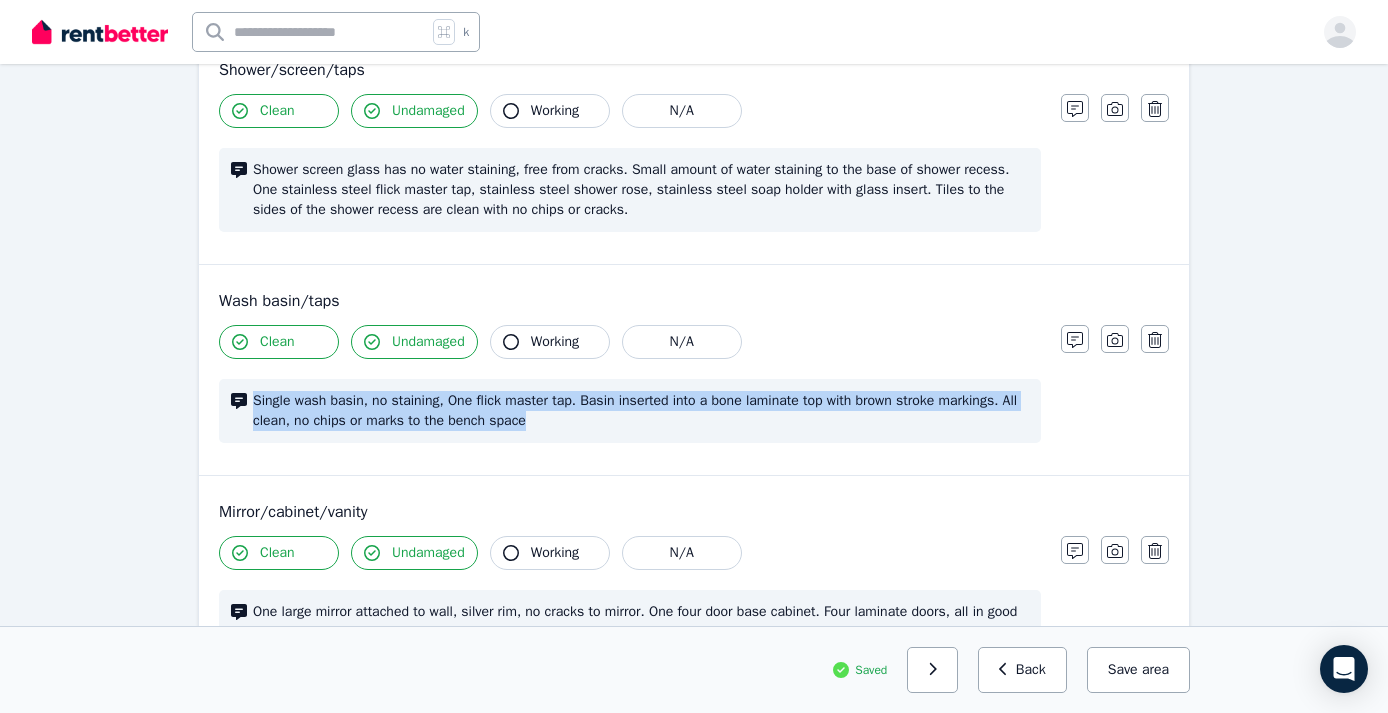 click on "Single wash basin, no staining, One flick master tap. Basin inserted into a bone laminate top with brown stroke markings. All clean, no chips or marks to the bench space" at bounding box center [641, 411] 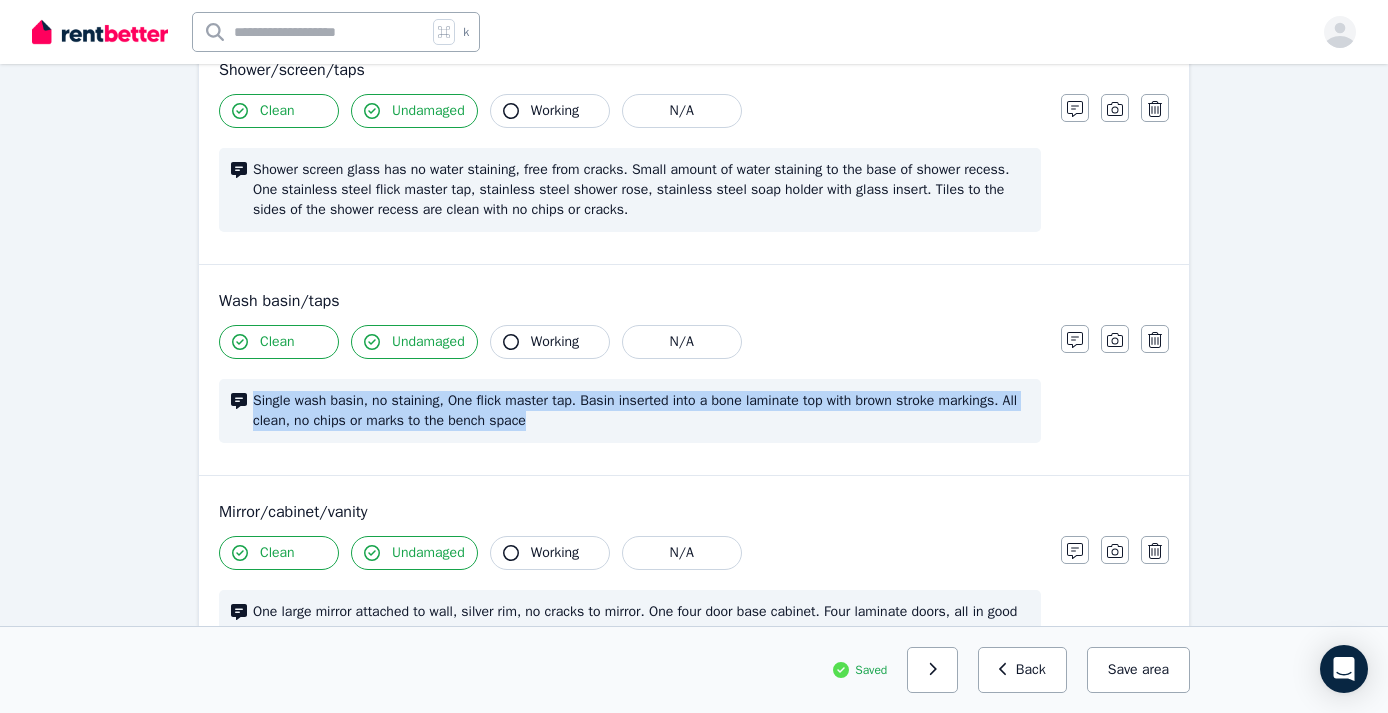 copy on "Single wash basin, no staining, One flick master tap. Basin inserted into a bone laminate top with brown stroke markings. All clean, no chips or marks to the bench space" 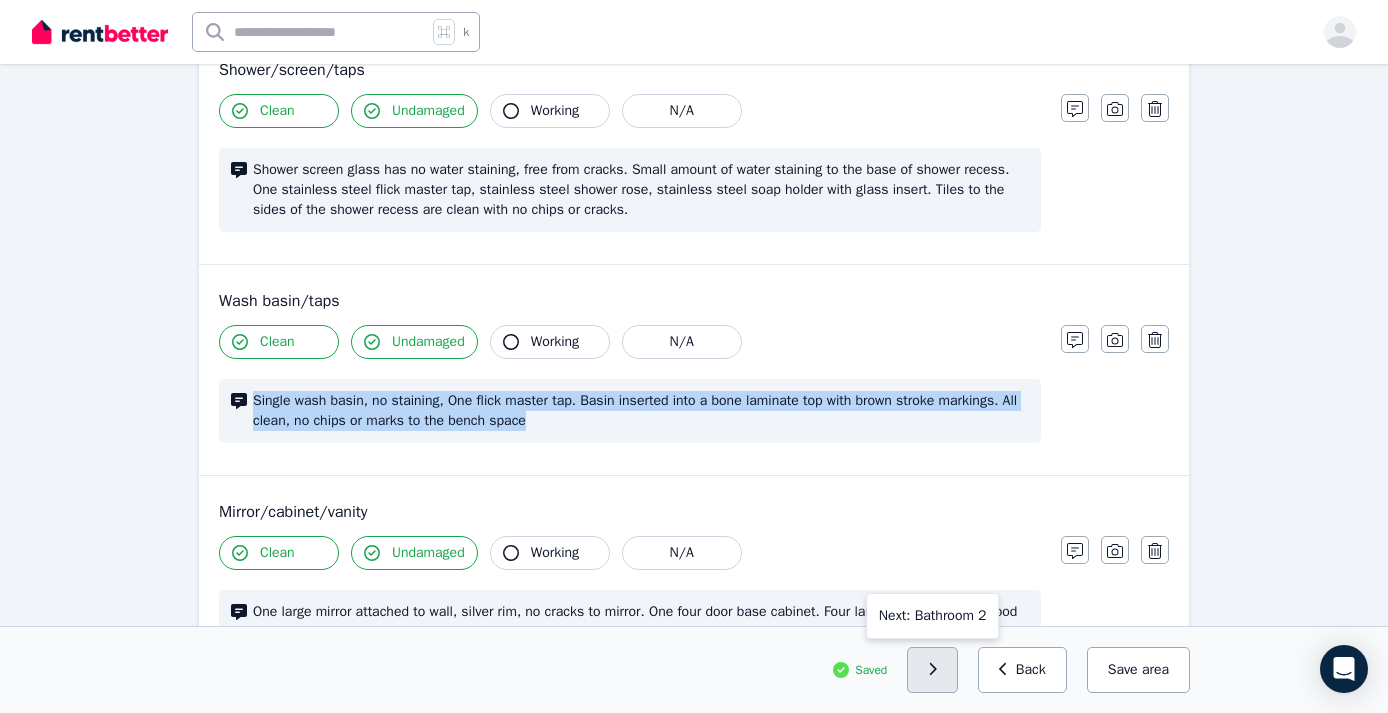 click 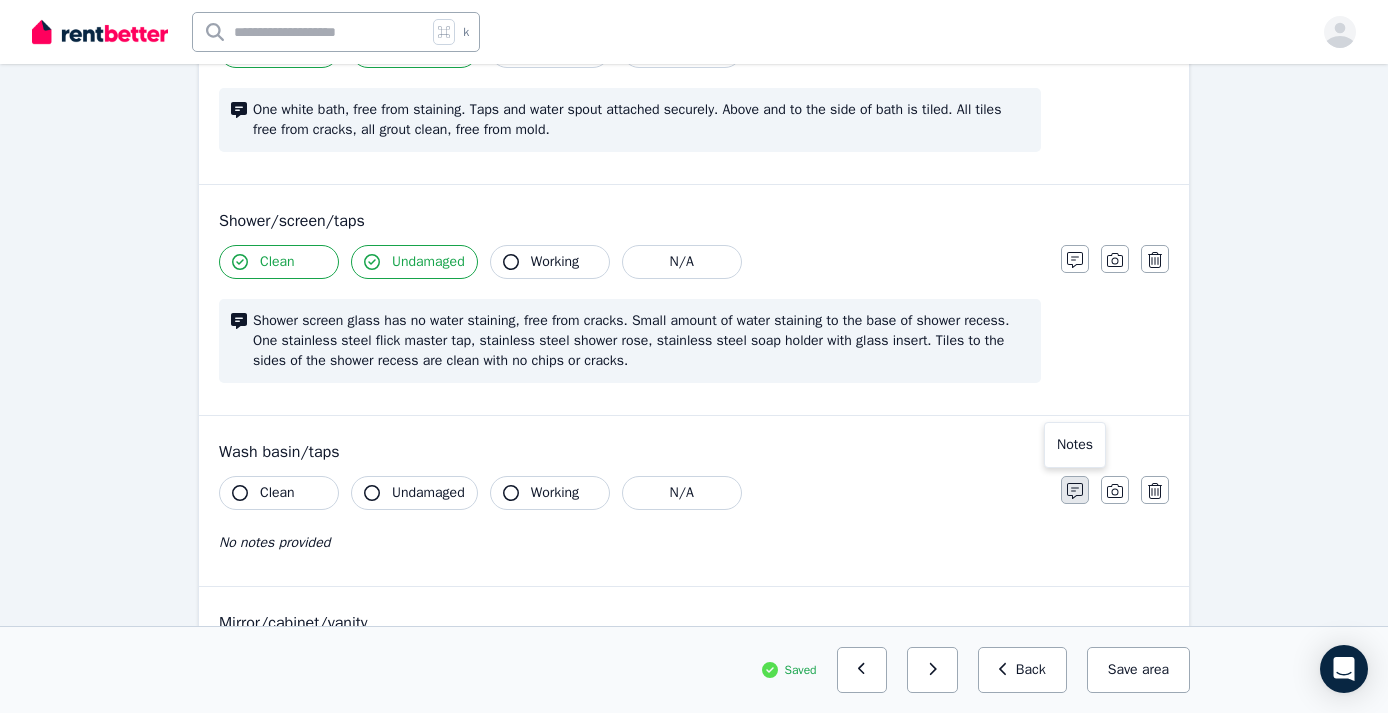 click 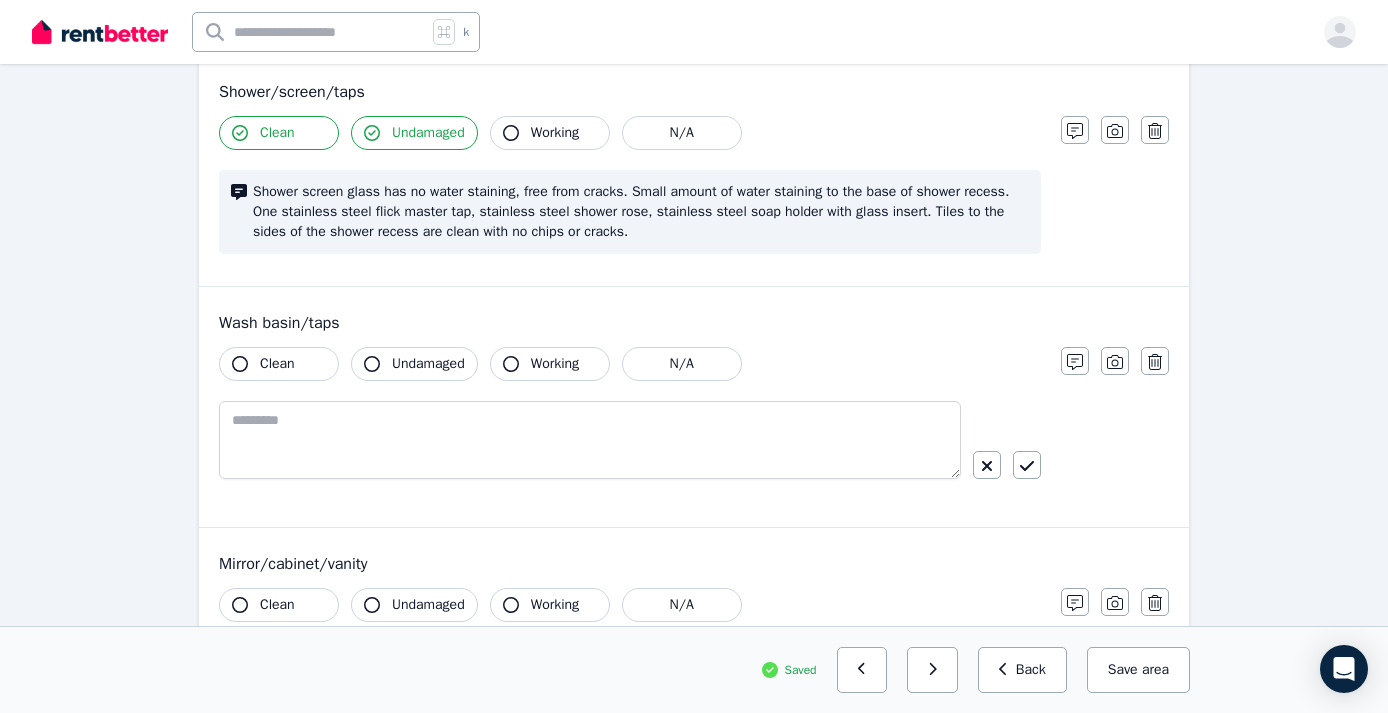 scroll, scrollTop: 1602, scrollLeft: 0, axis: vertical 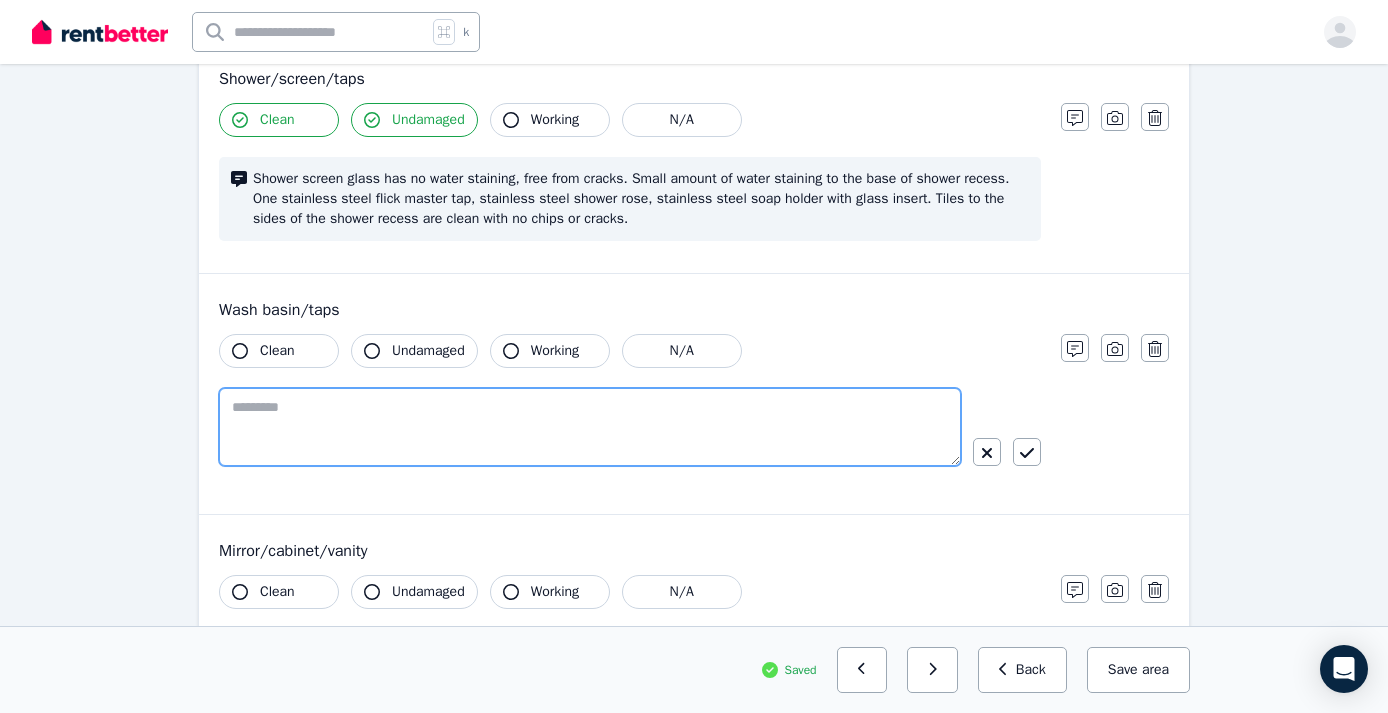 click at bounding box center (590, 427) 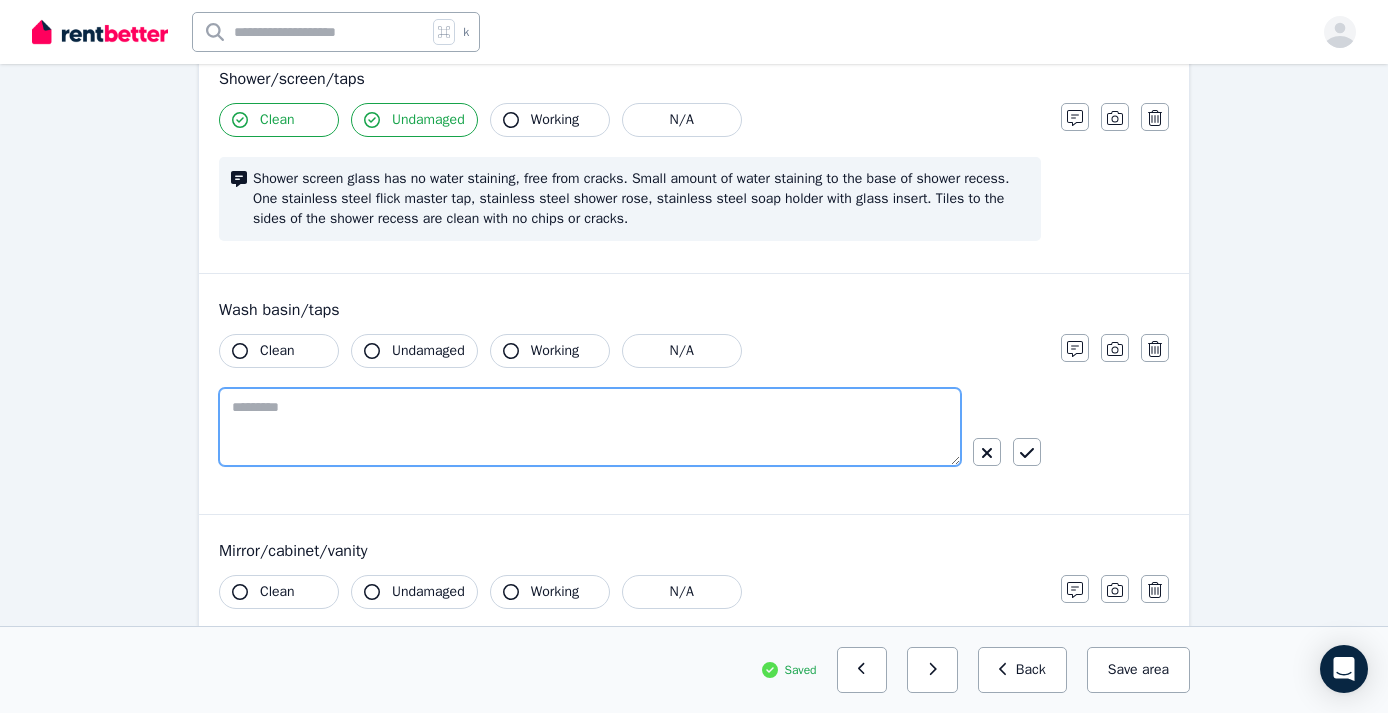 paste on "**********" 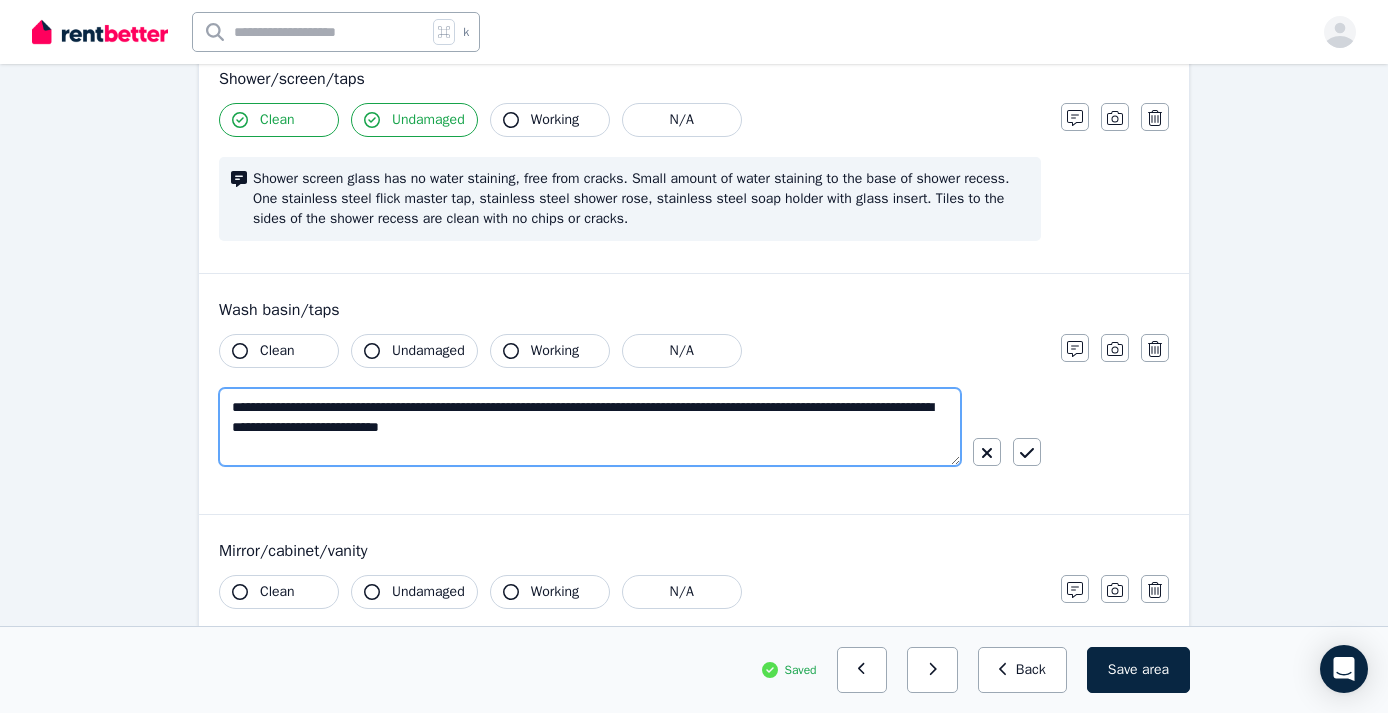 type on "**********" 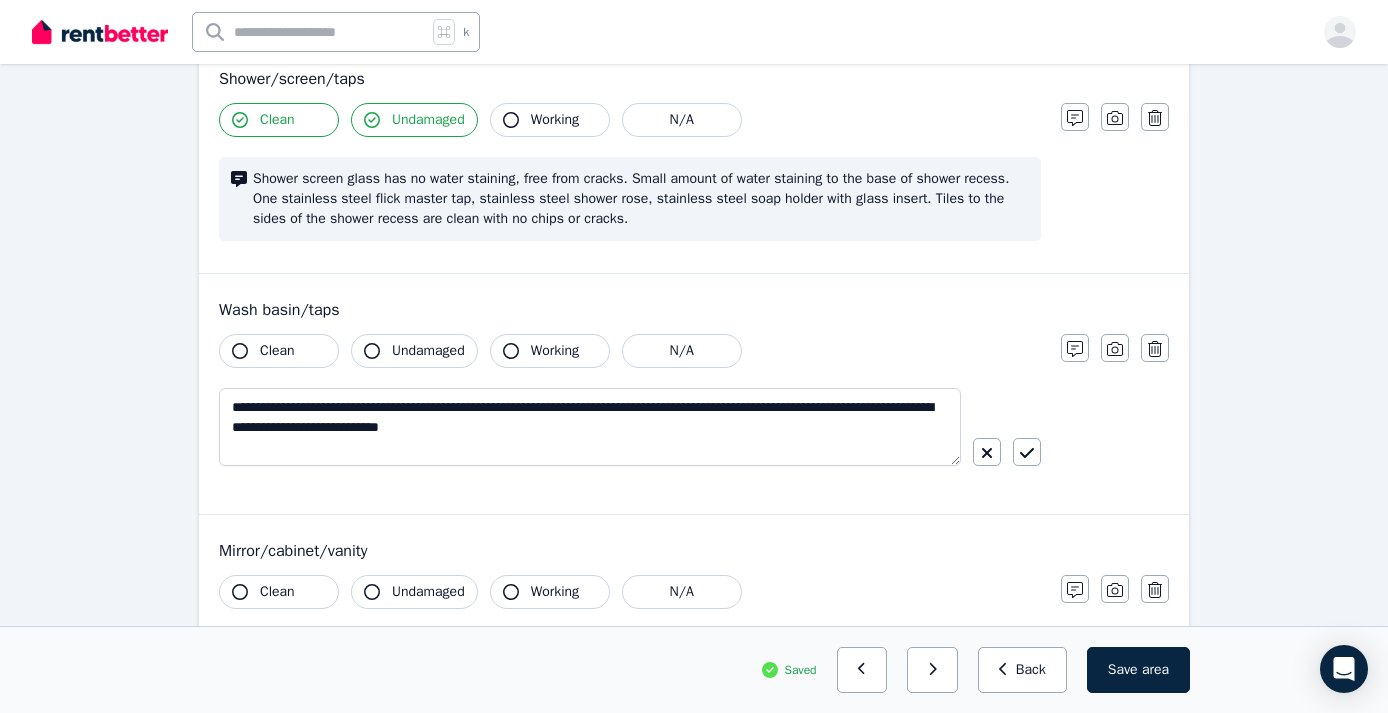 click 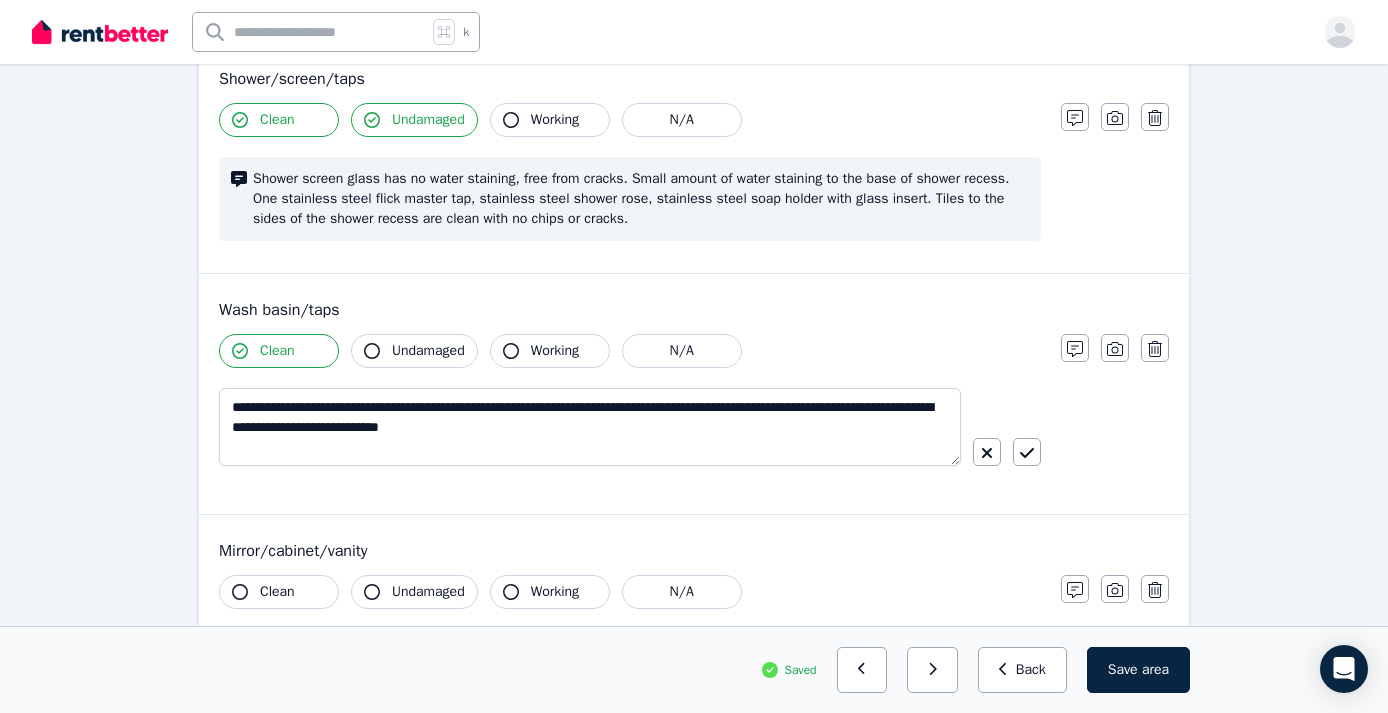 click 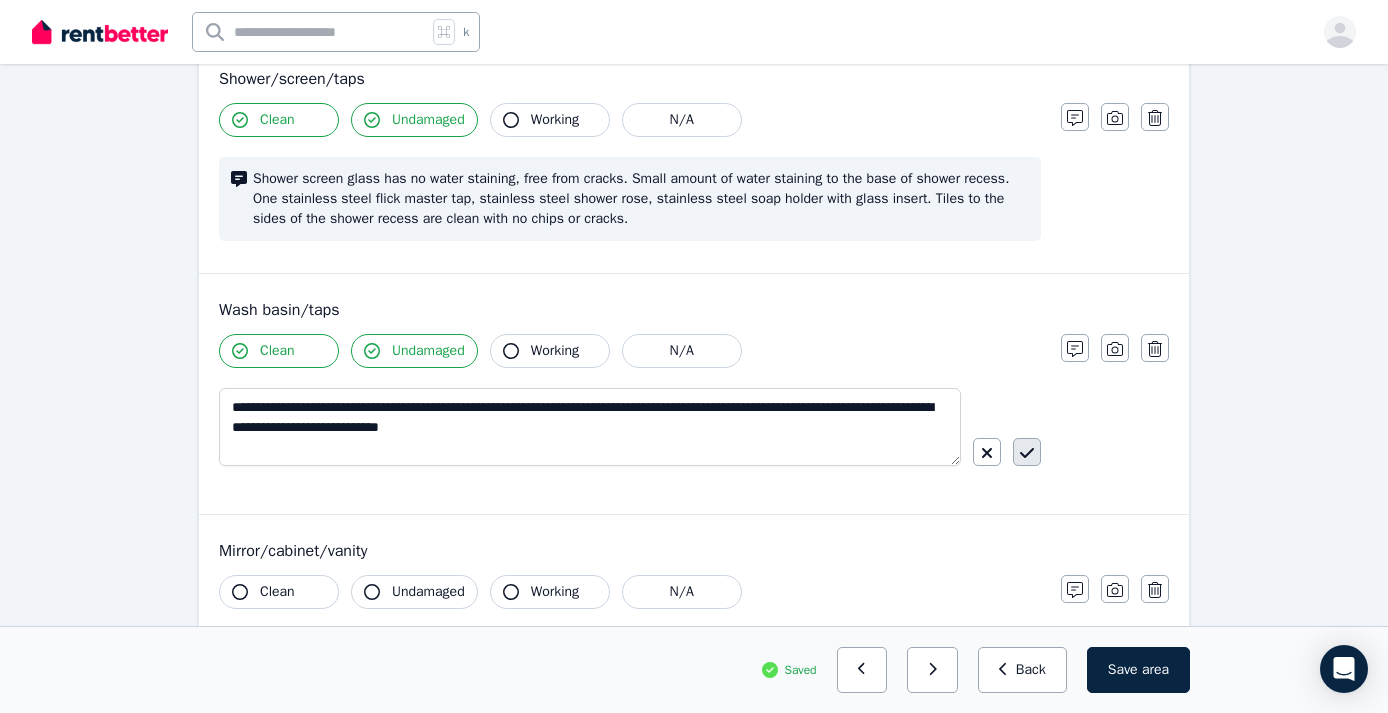 click 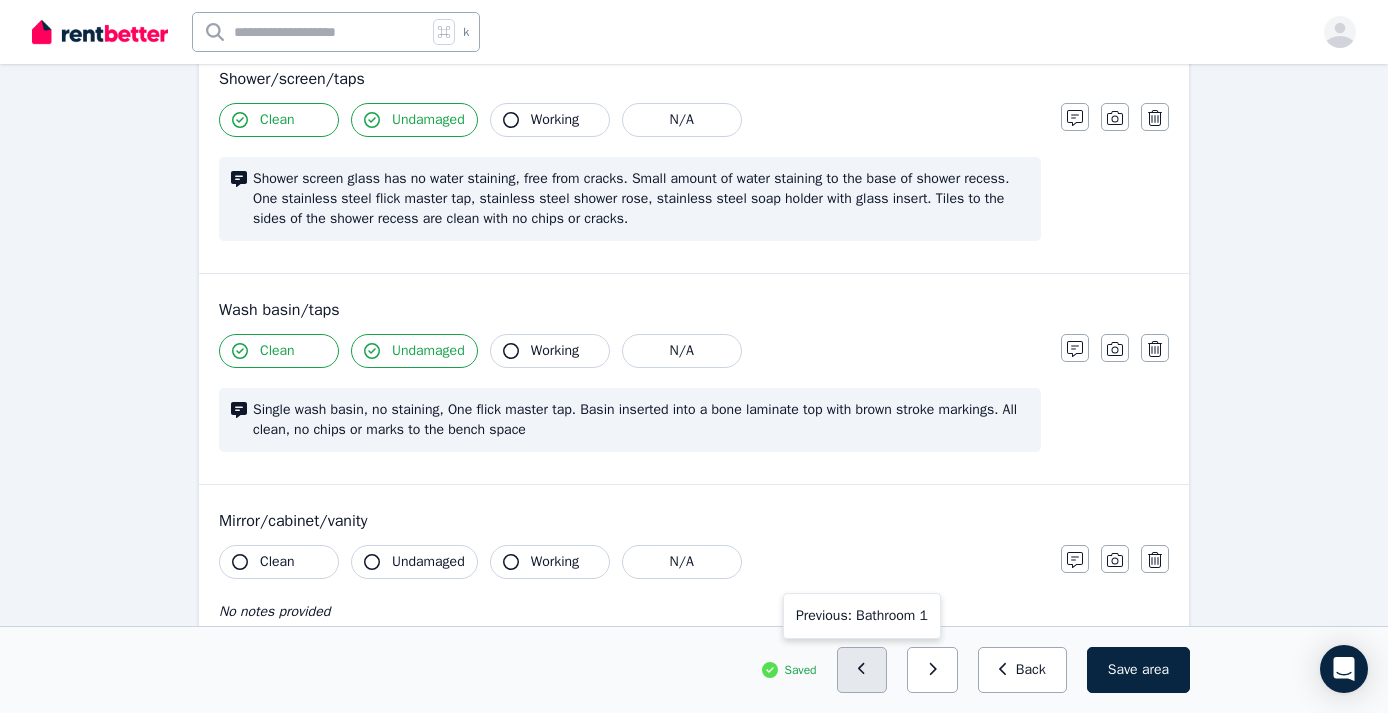 click 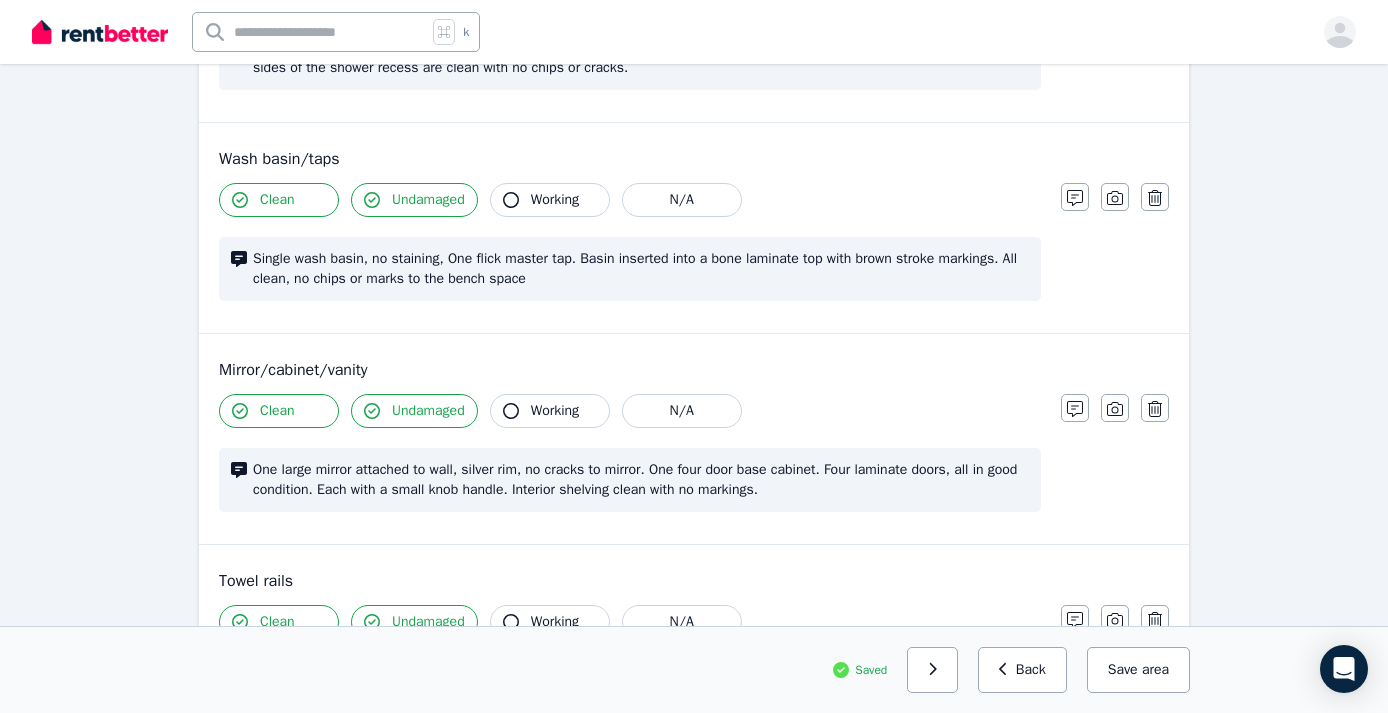 click on "One large mirror attached to wall, silver rim, no cracks to mirror. One four door base cabinet. Four laminate doors, all in good condition. Each with a small knob handle. Interior shelving clean with no markings." at bounding box center [641, 480] 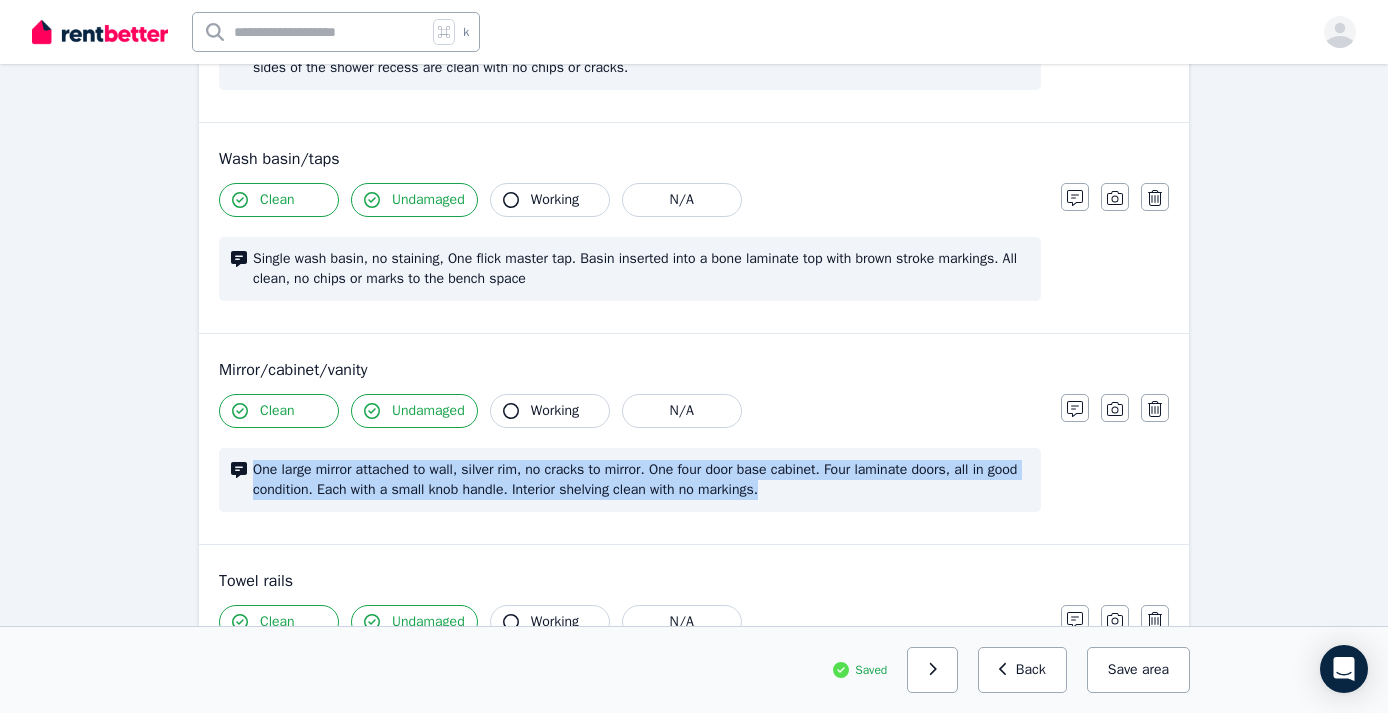 drag, startPoint x: 818, startPoint y: 492, endPoint x: 254, endPoint y: 471, distance: 564.3908 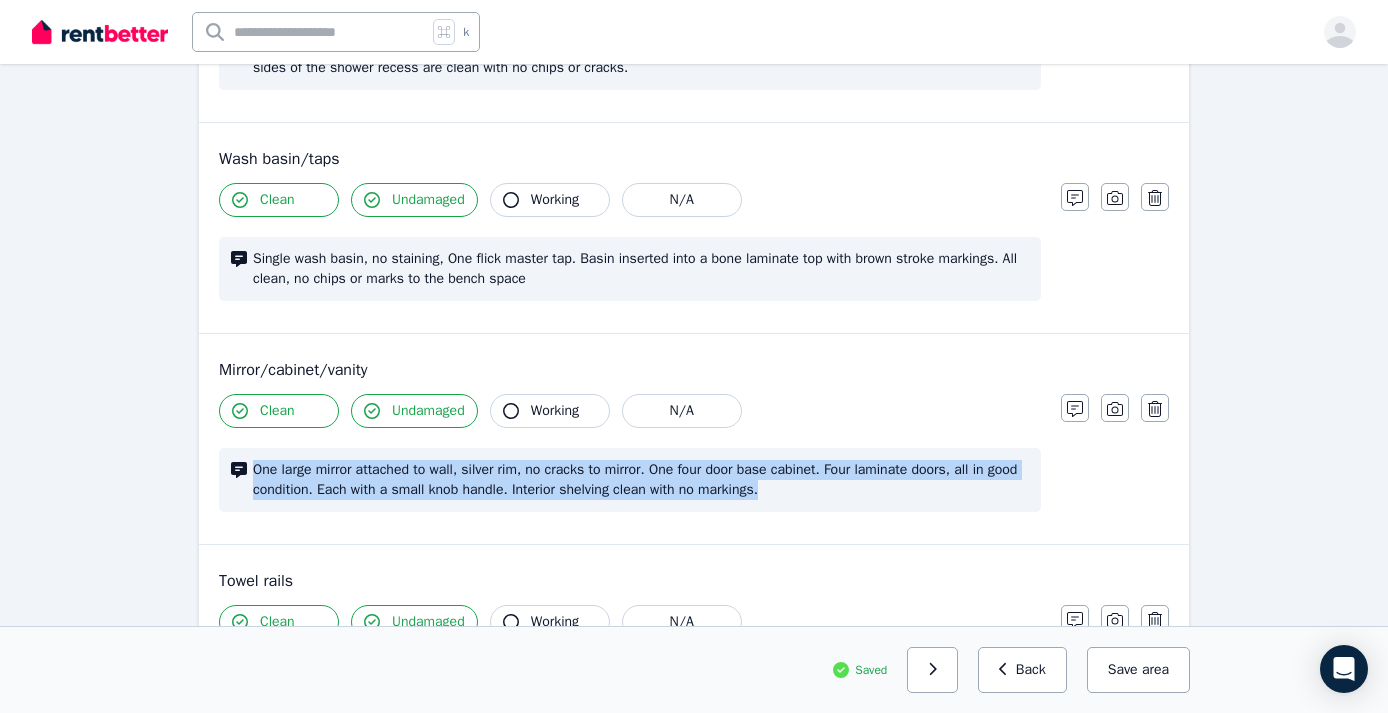 click on "One large mirror attached to wall, silver rim, no cracks to mirror. One four door base cabinet. Four laminate doors, all in good condition. Each with a small knob handle. Interior shelving clean with no markings." at bounding box center [641, 480] 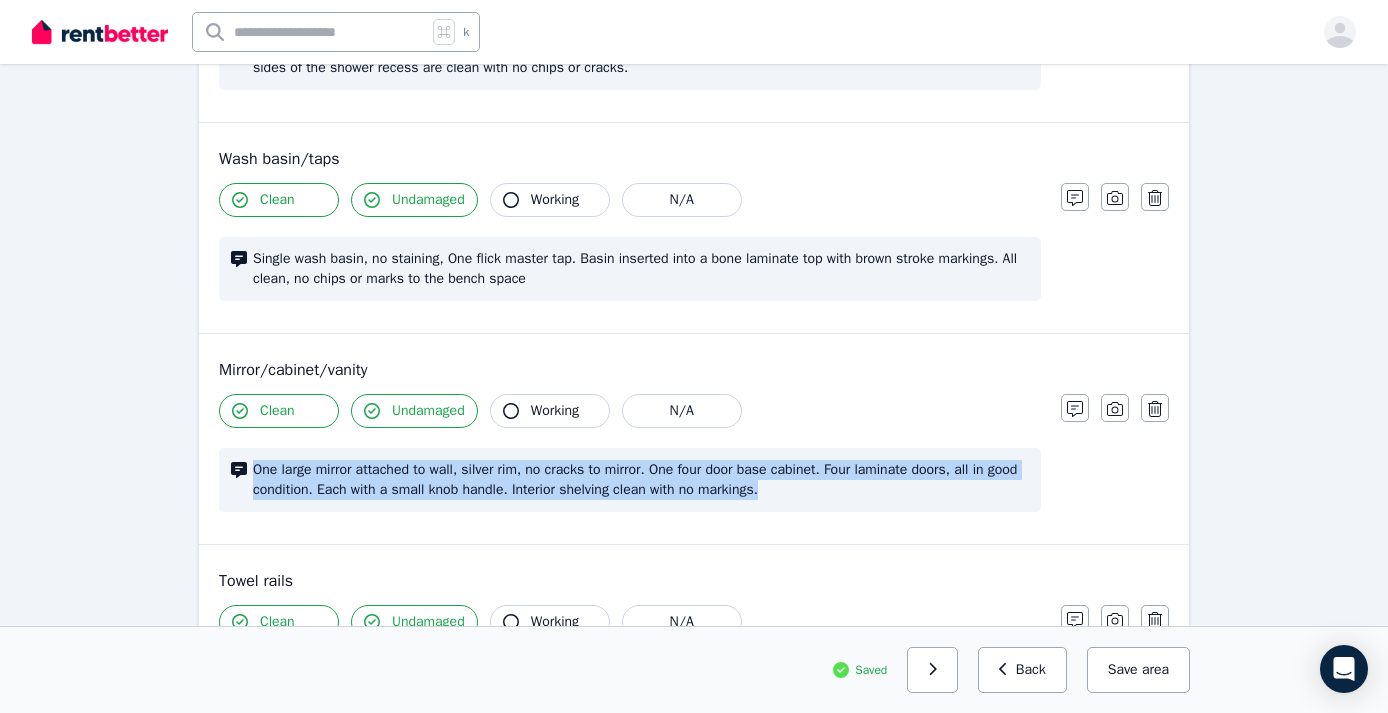 copy on "One large mirror attached to wall, silver rim, no cracks to mirror. One four door base cabinet. Four laminate doors, all in good condition. Each with a small knob handle. Interior shelving clean with no markings." 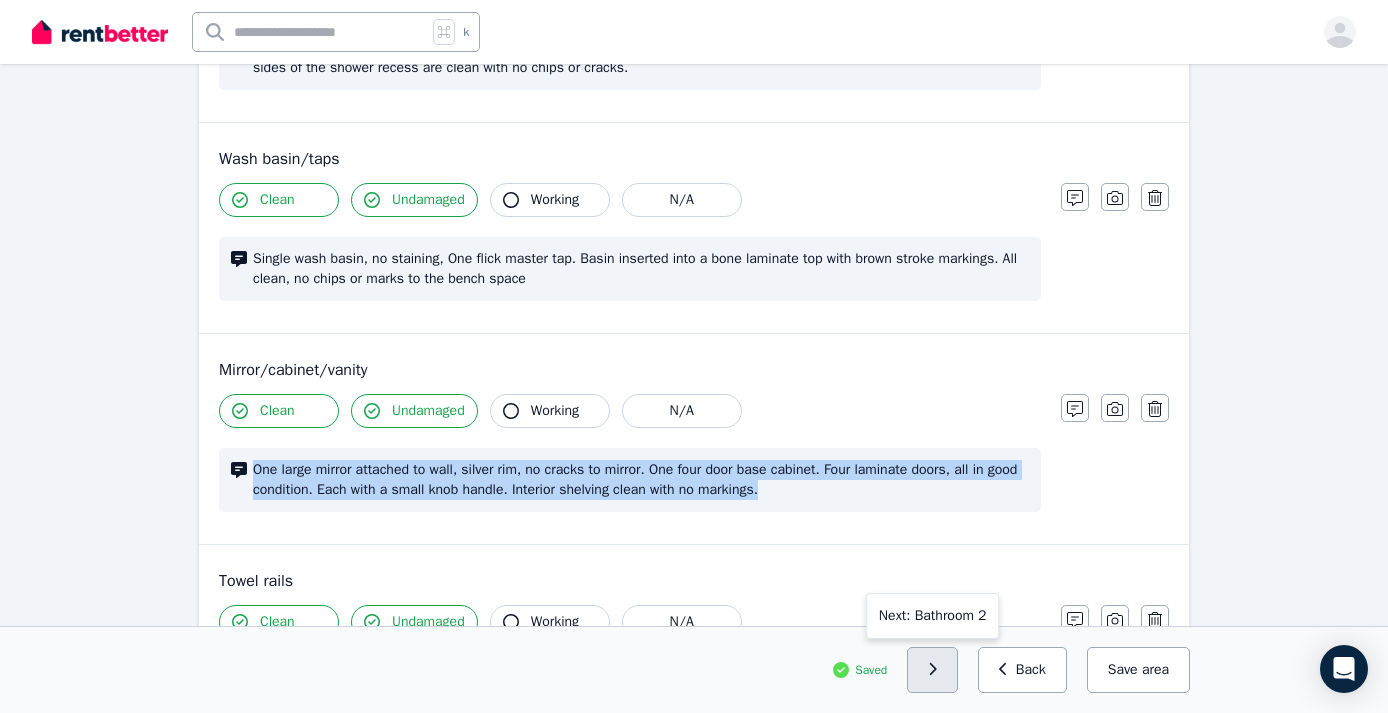 click at bounding box center [932, 670] 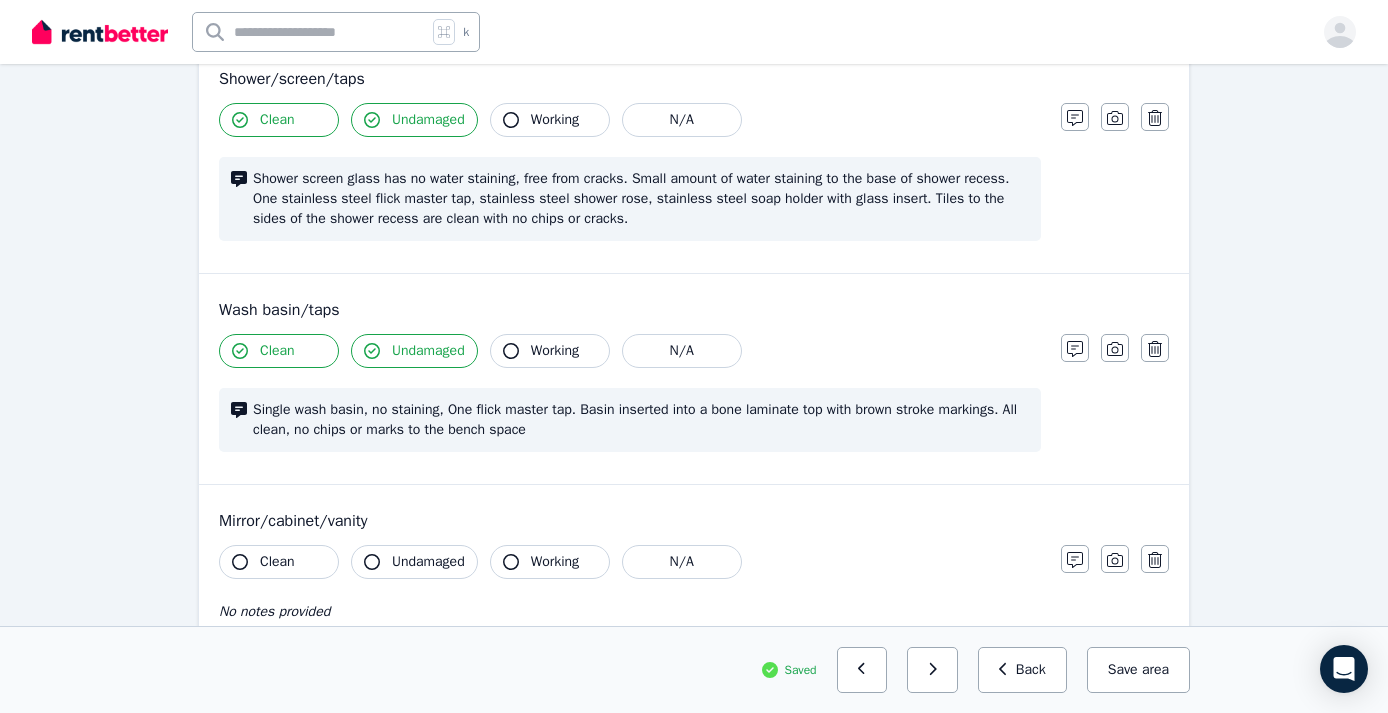 click 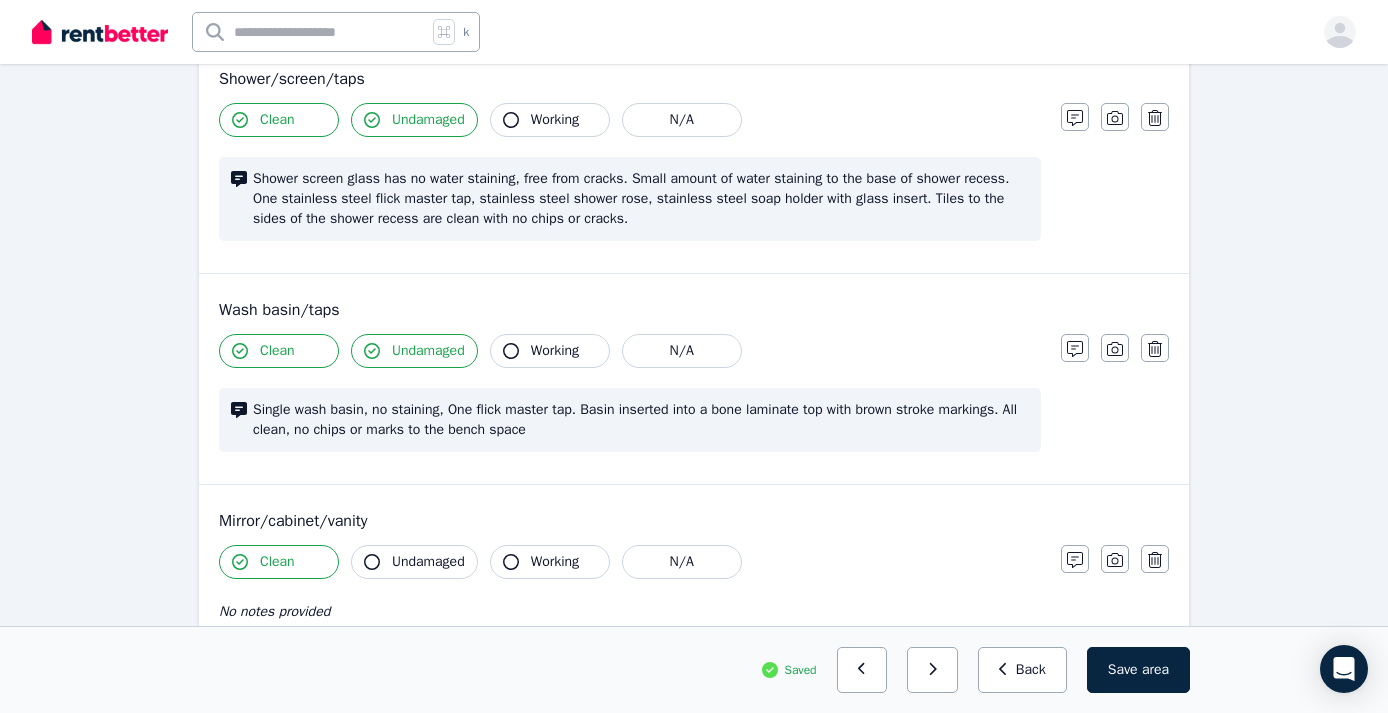 click 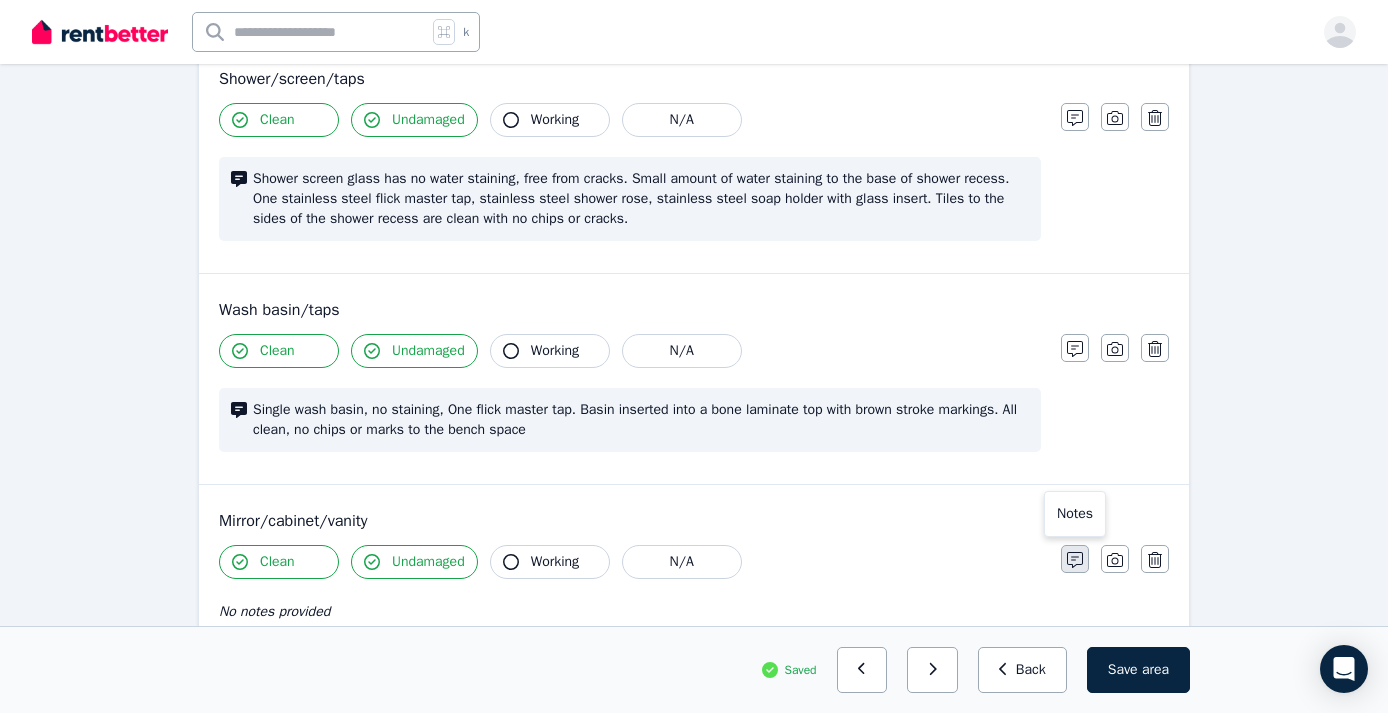 click 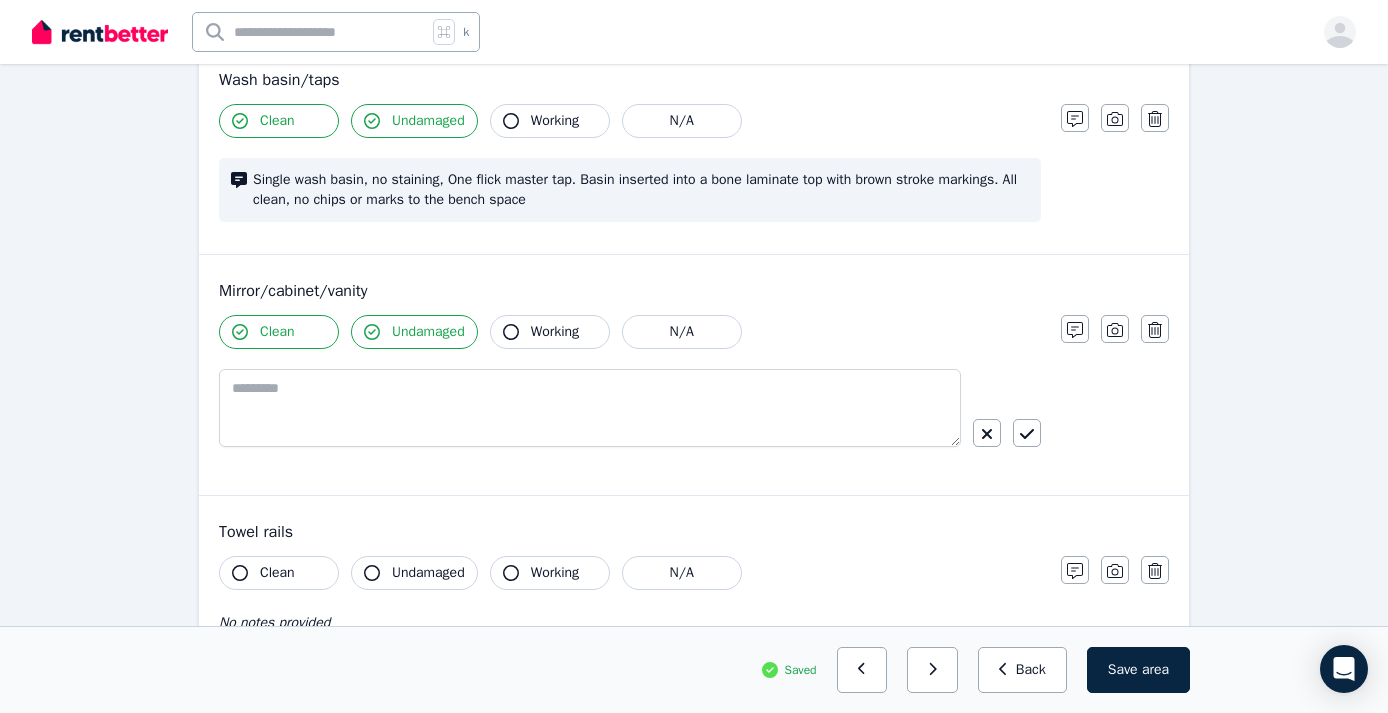 scroll, scrollTop: 1838, scrollLeft: 0, axis: vertical 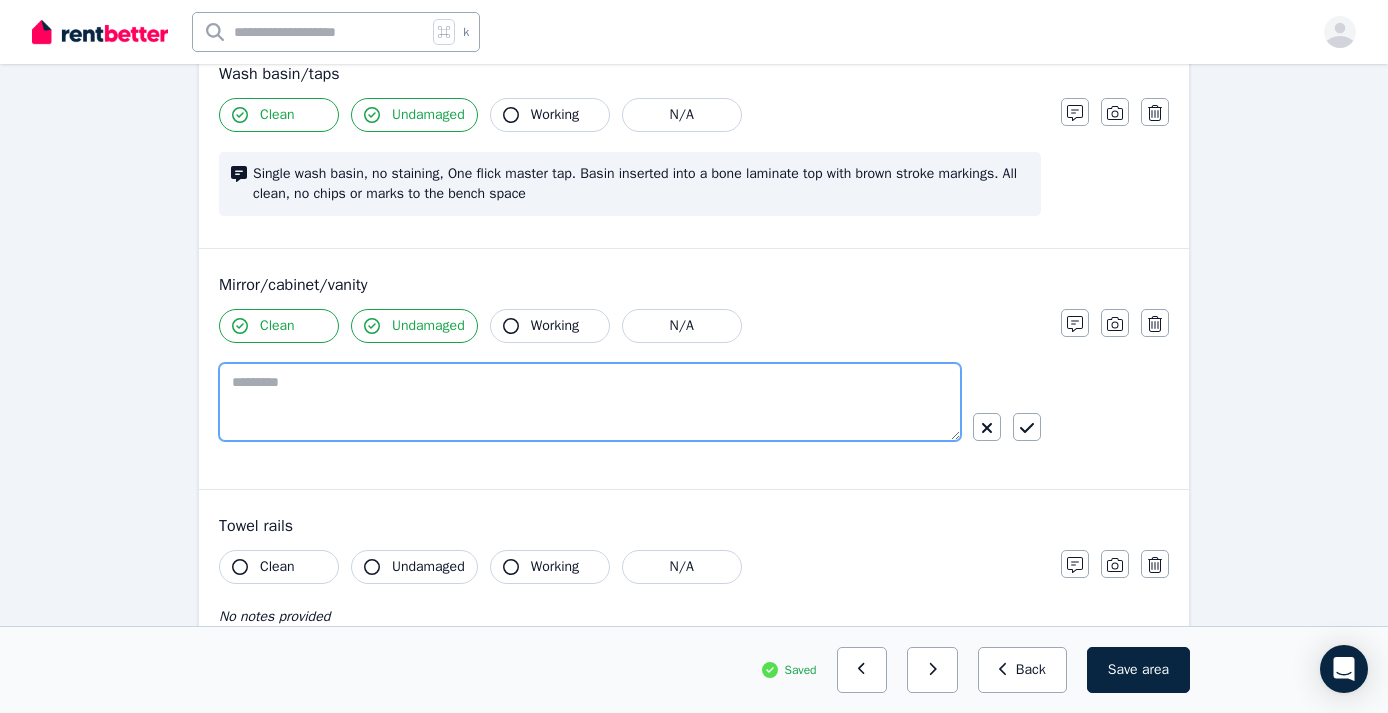 click at bounding box center (590, 402) 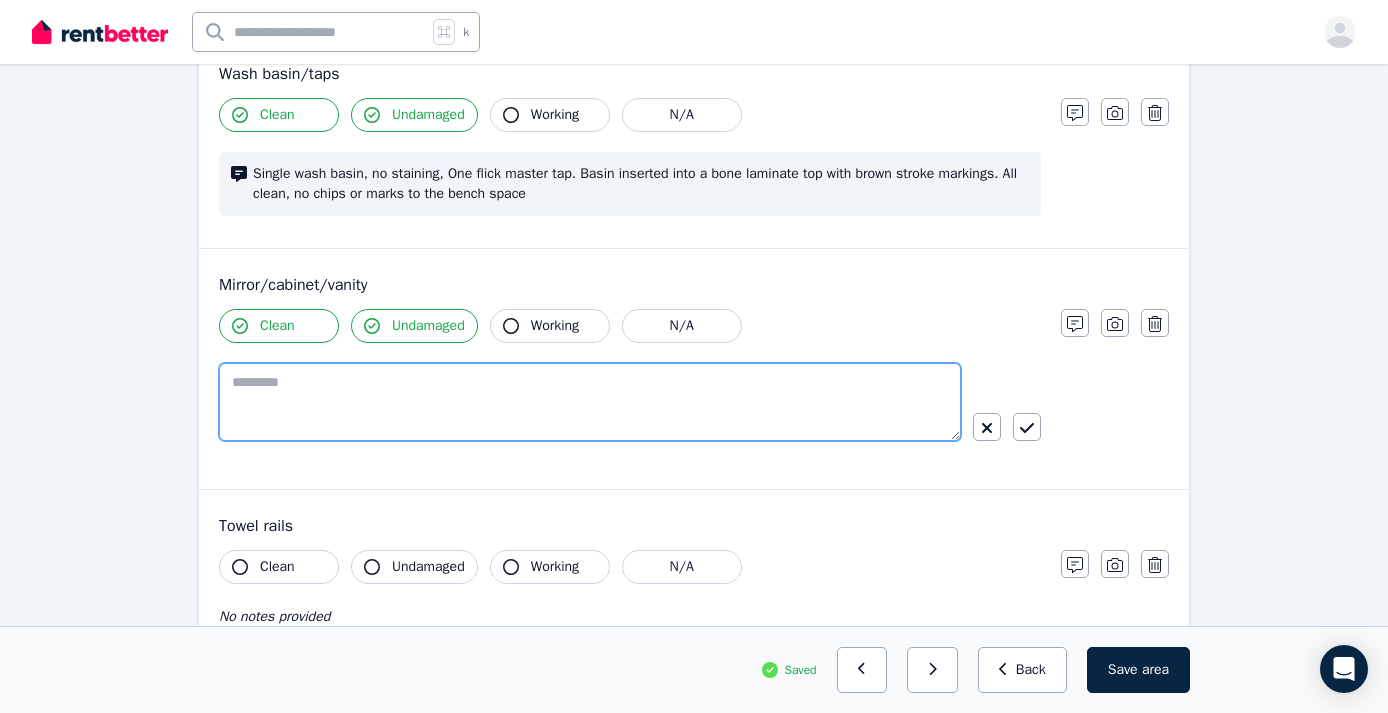 paste on "**********" 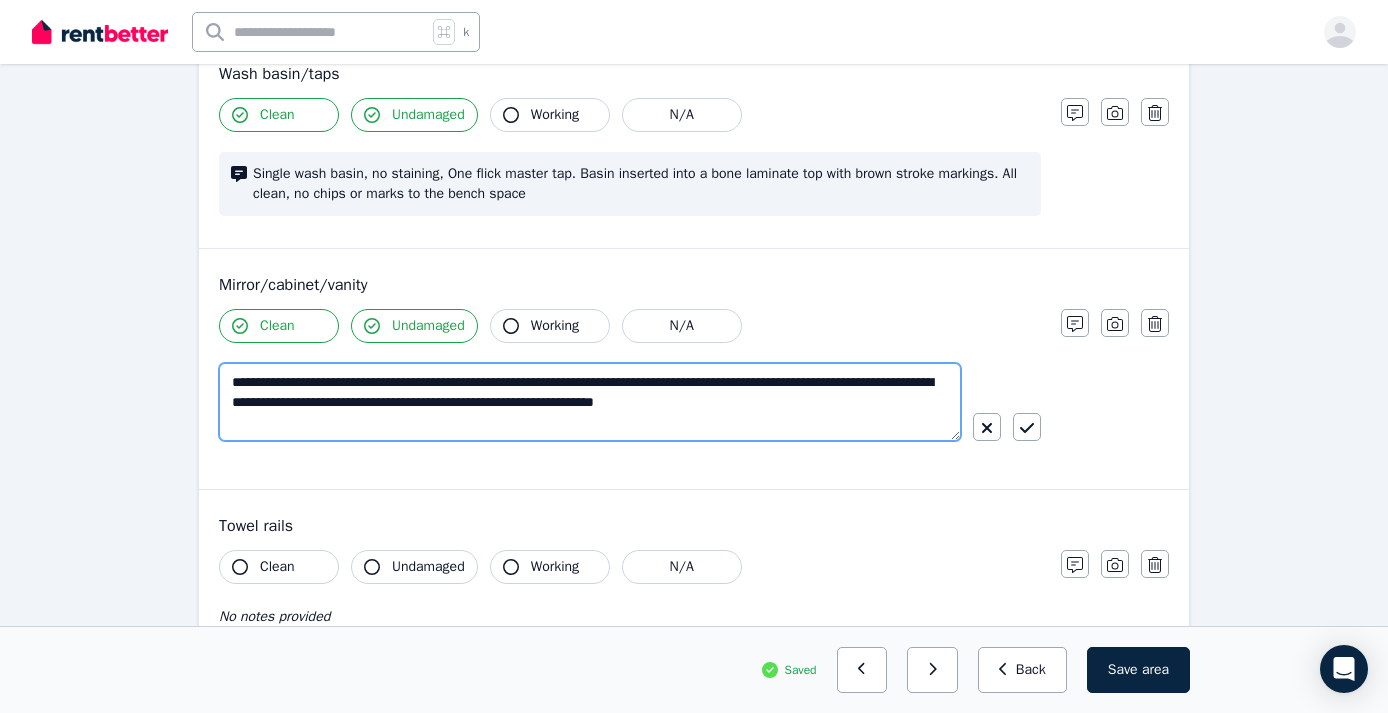 click on "**********" at bounding box center (590, 402) 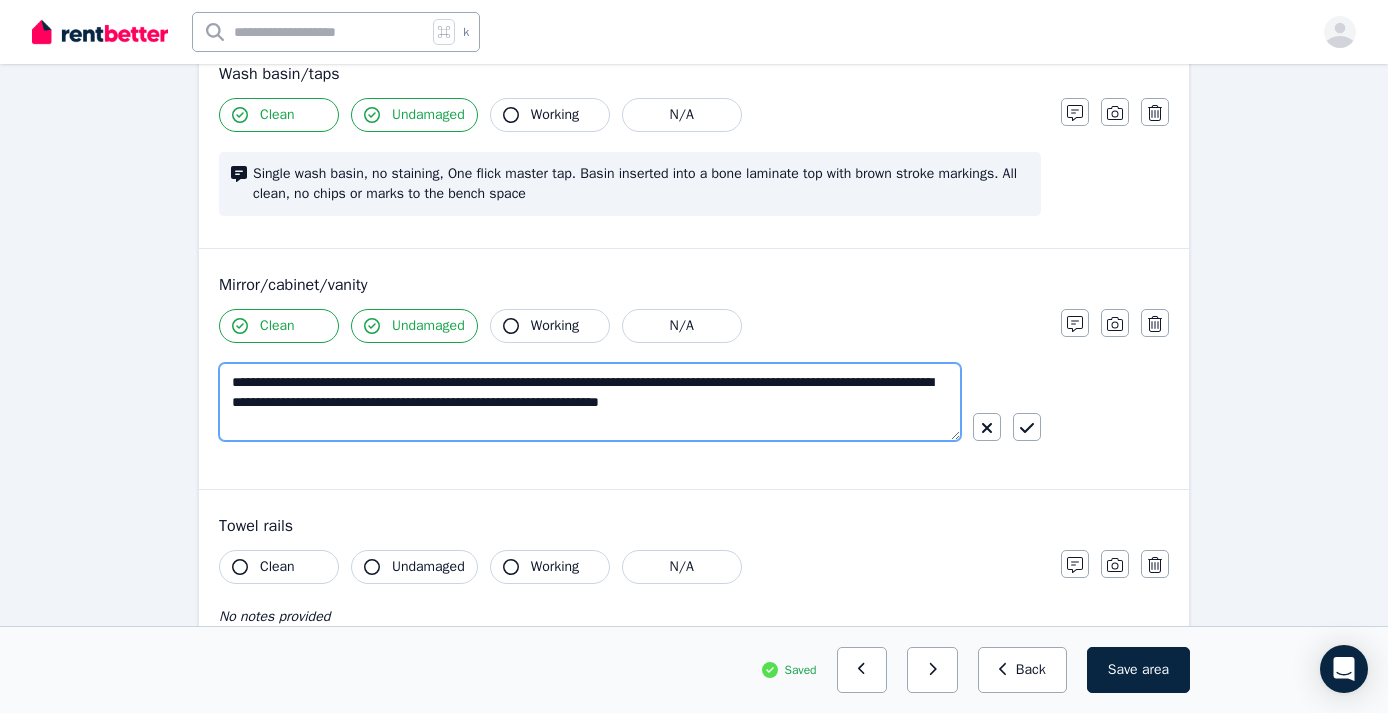 drag, startPoint x: 867, startPoint y: 385, endPoint x: 839, endPoint y: 386, distance: 28.01785 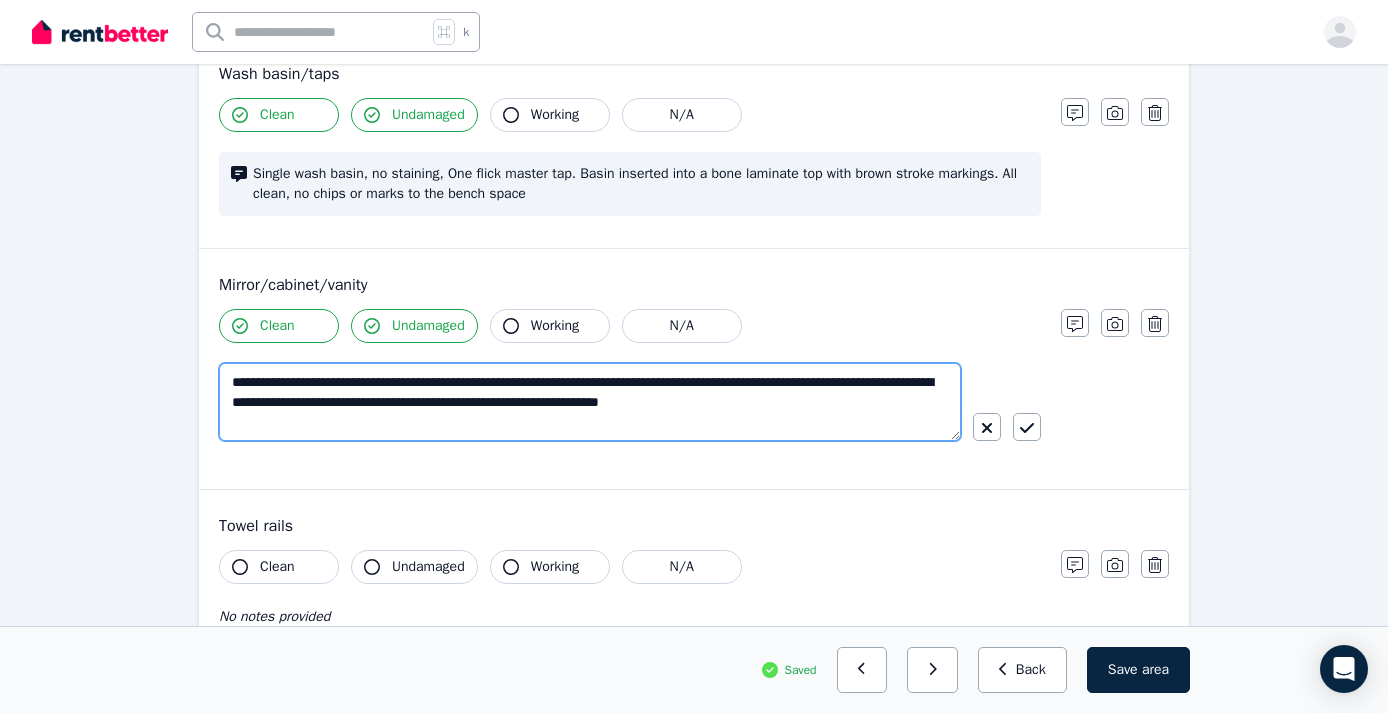 click on "**********" at bounding box center (590, 402) 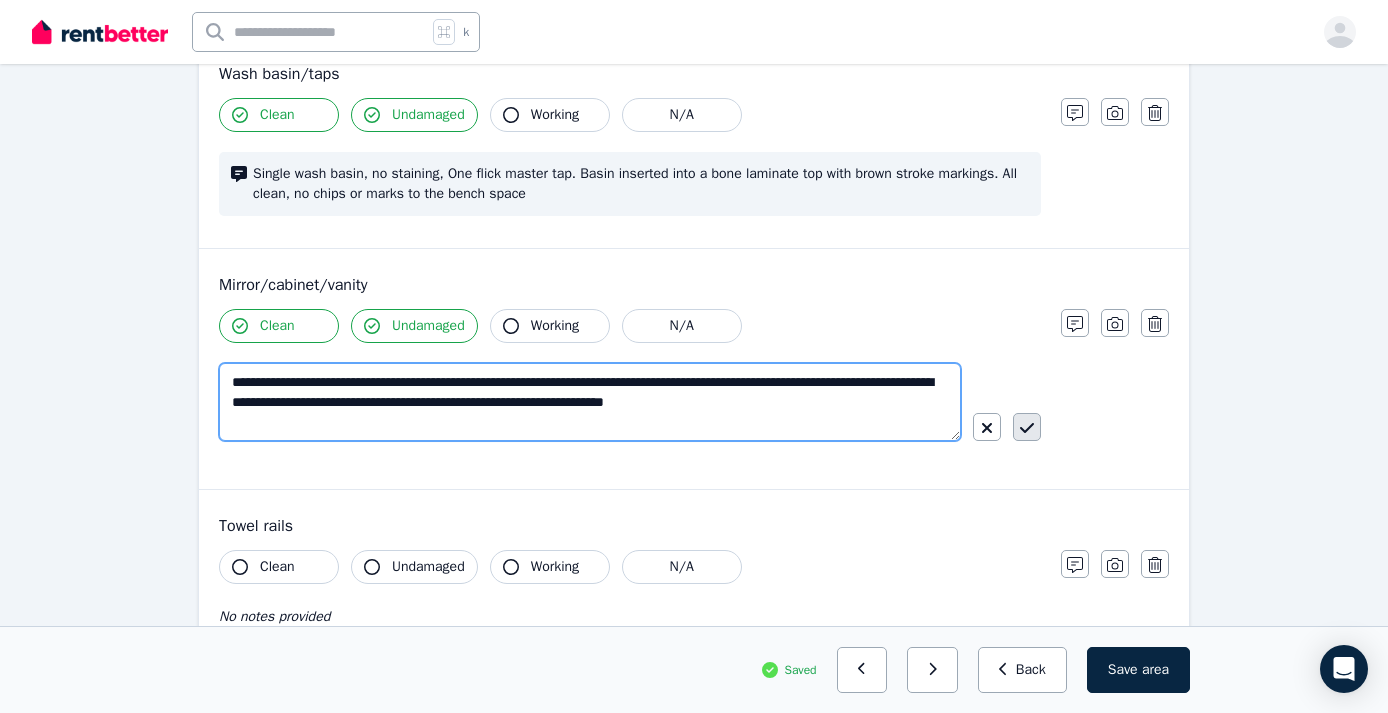type on "**********" 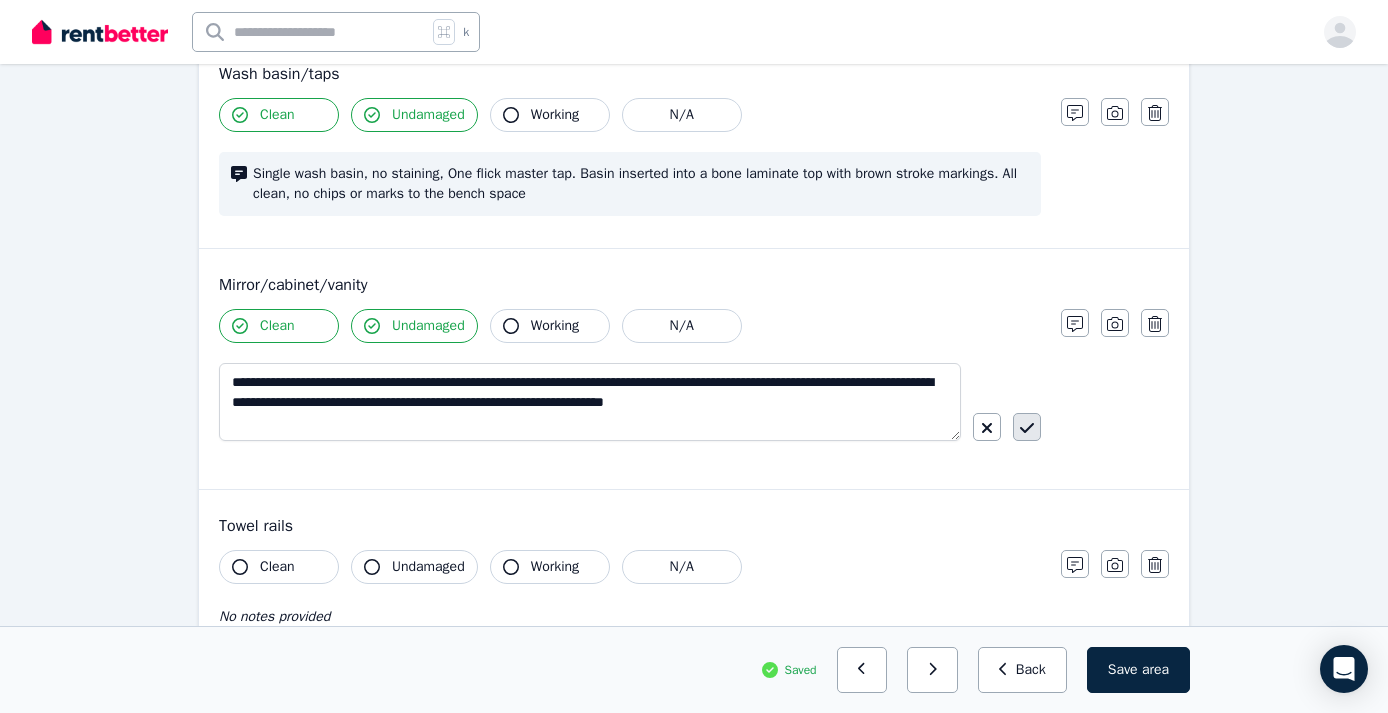 click 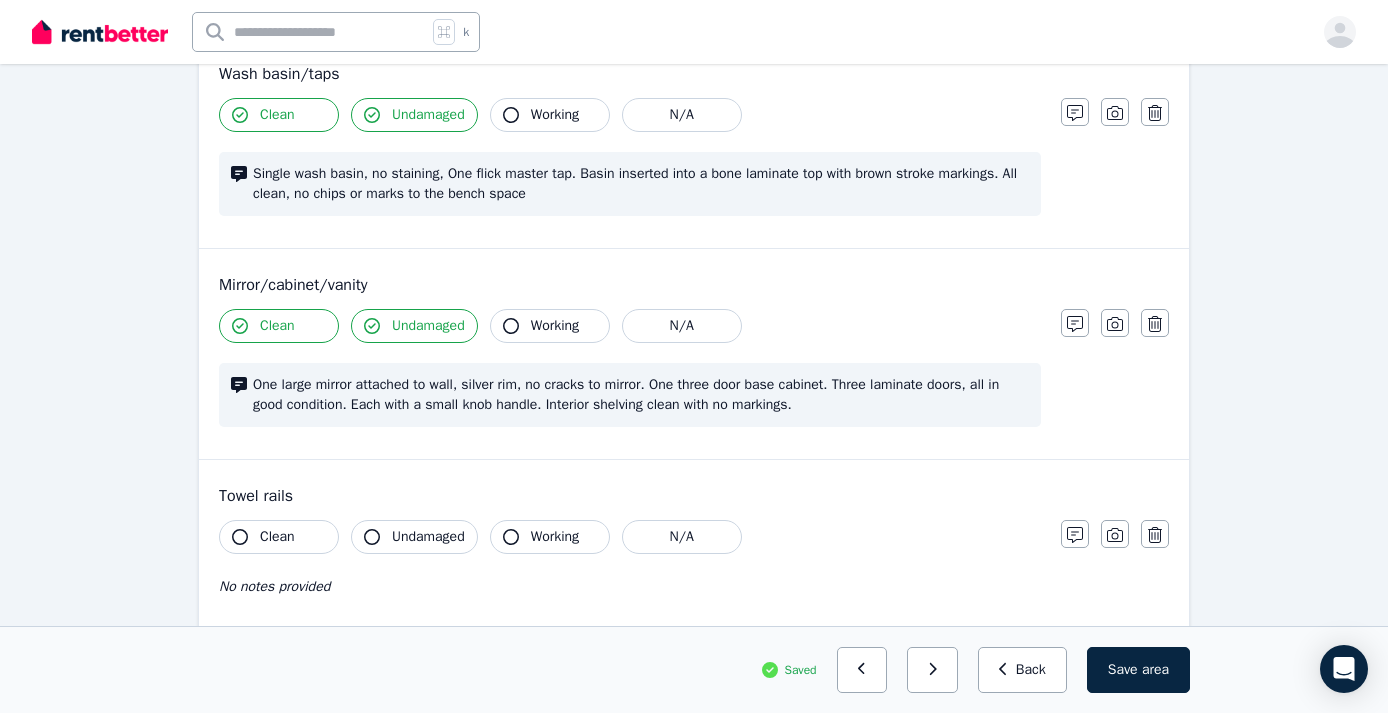 click 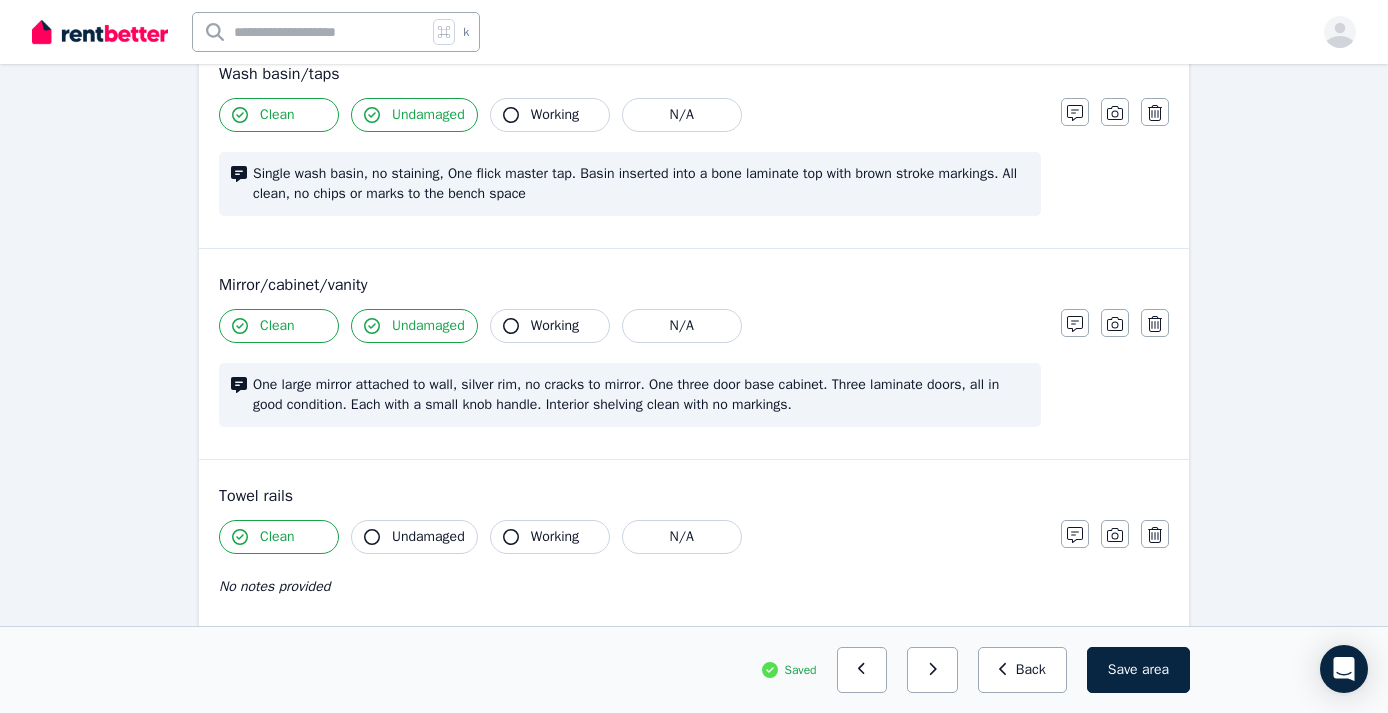 click on "Undamaged" at bounding box center (414, 537) 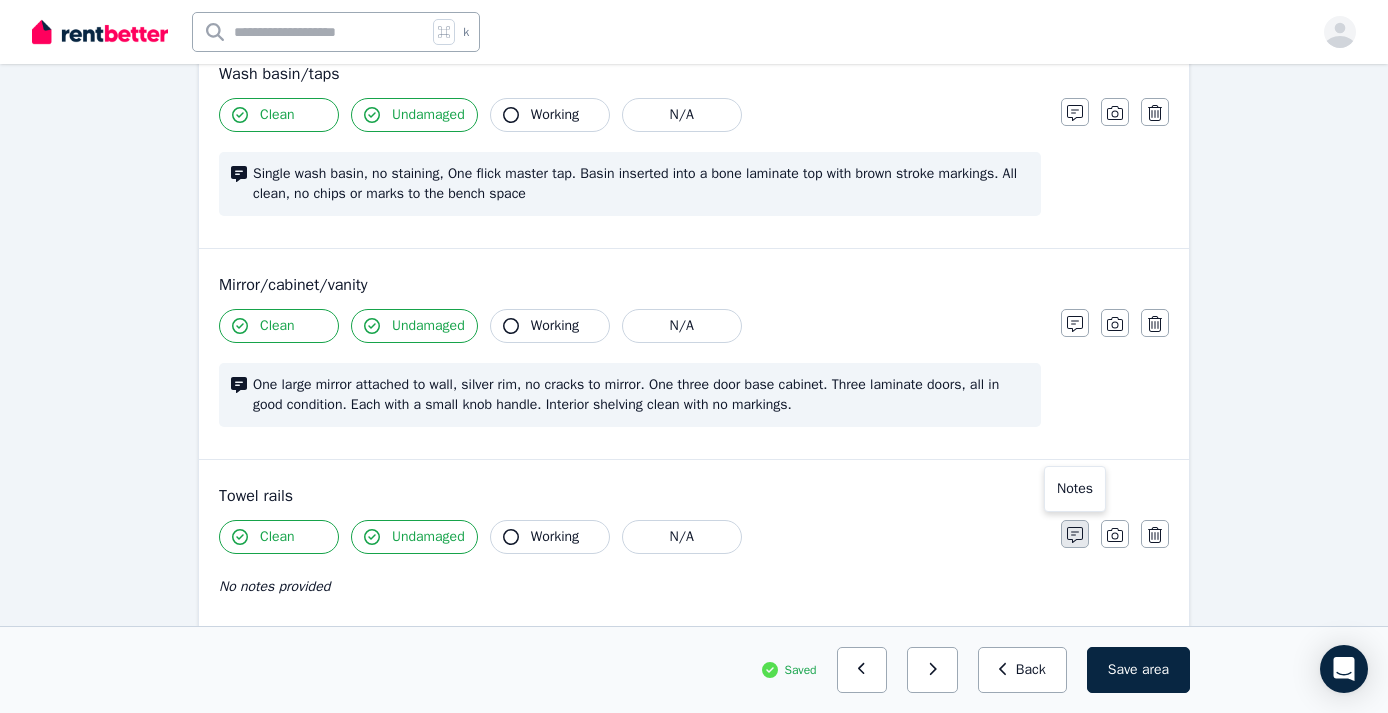 click 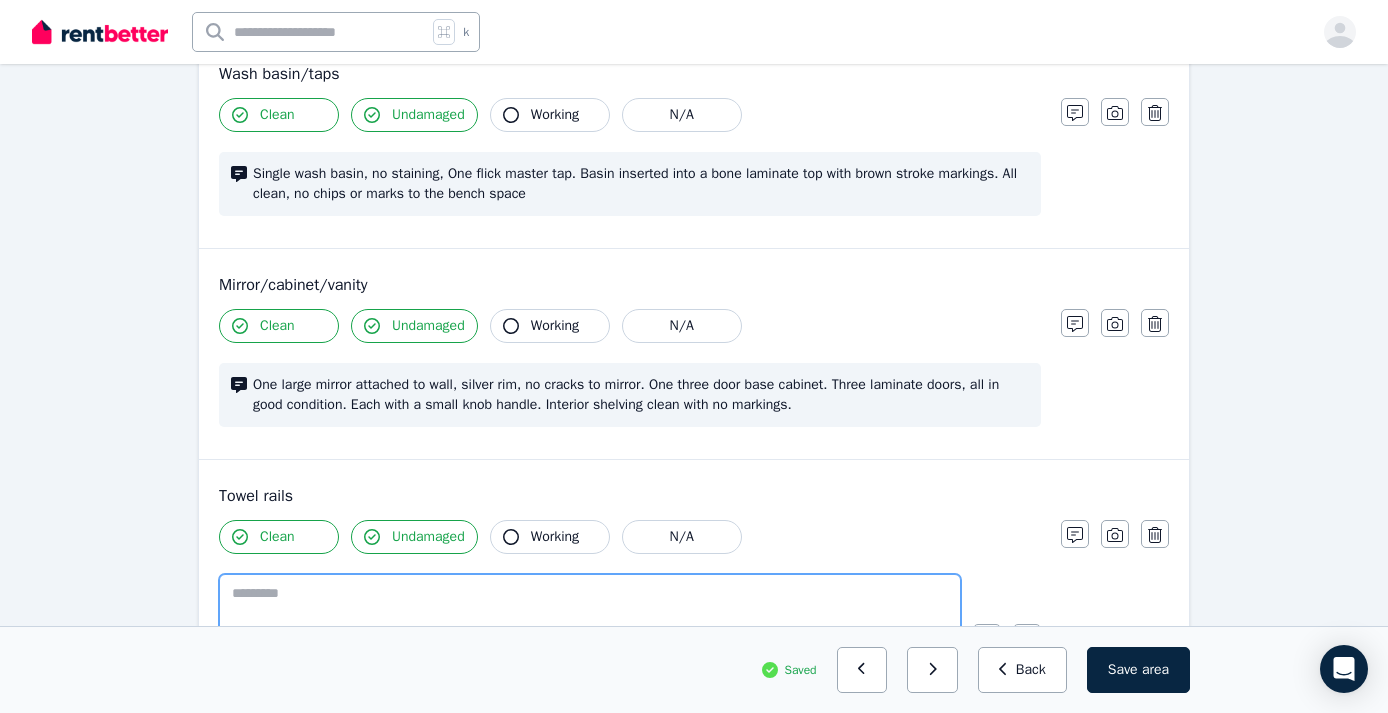 click at bounding box center (590, 613) 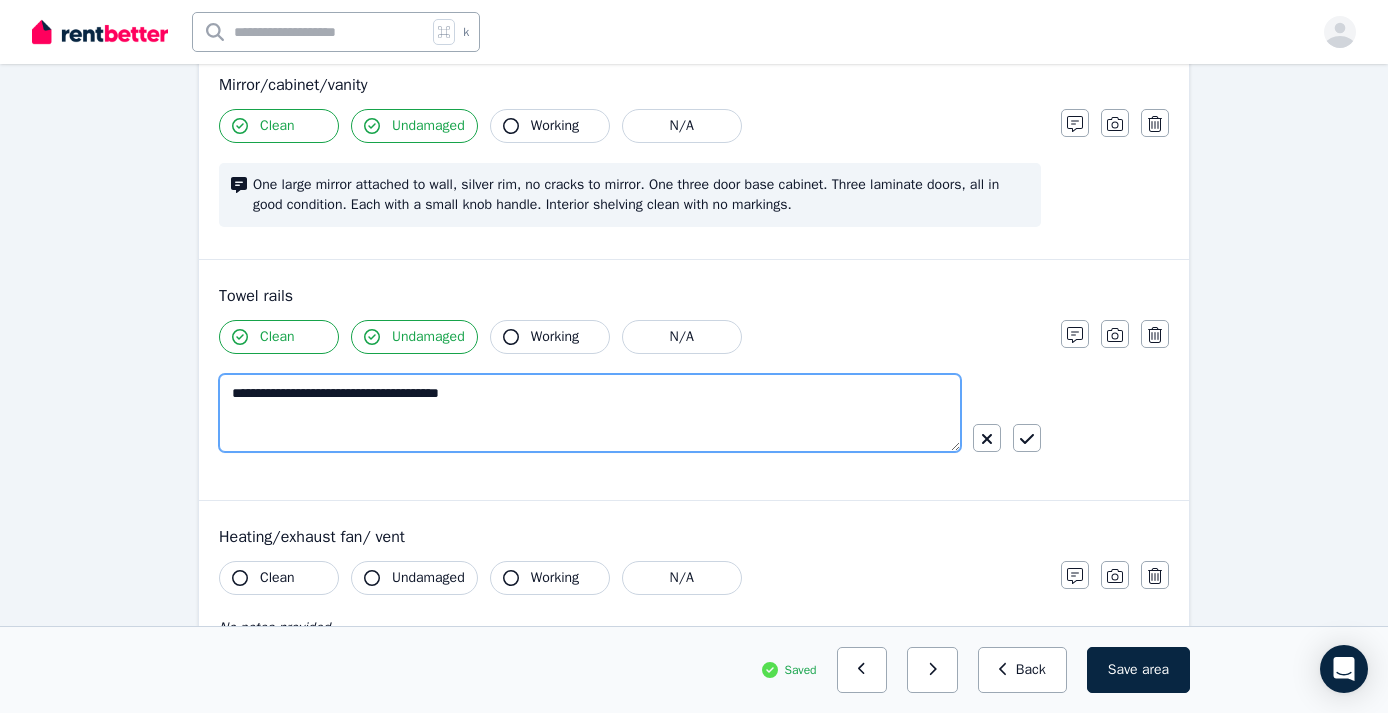scroll, scrollTop: 2051, scrollLeft: 0, axis: vertical 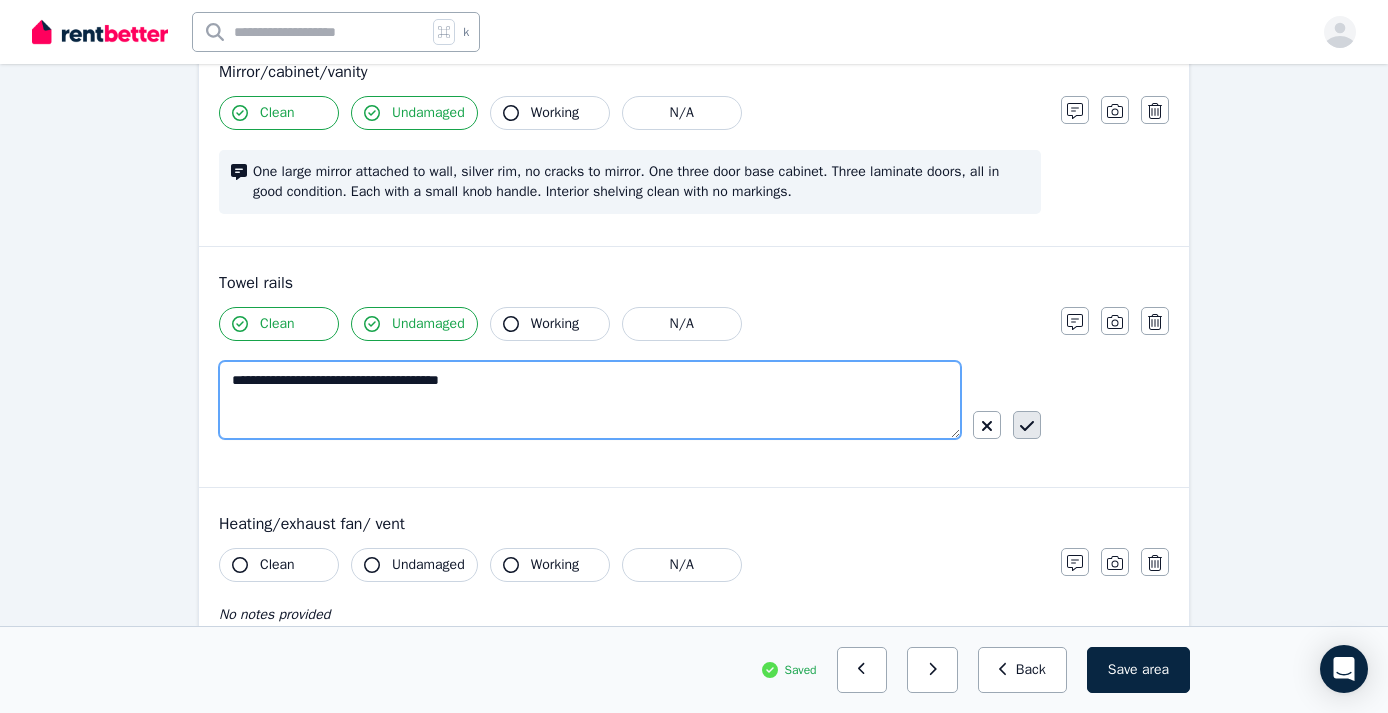 type on "**********" 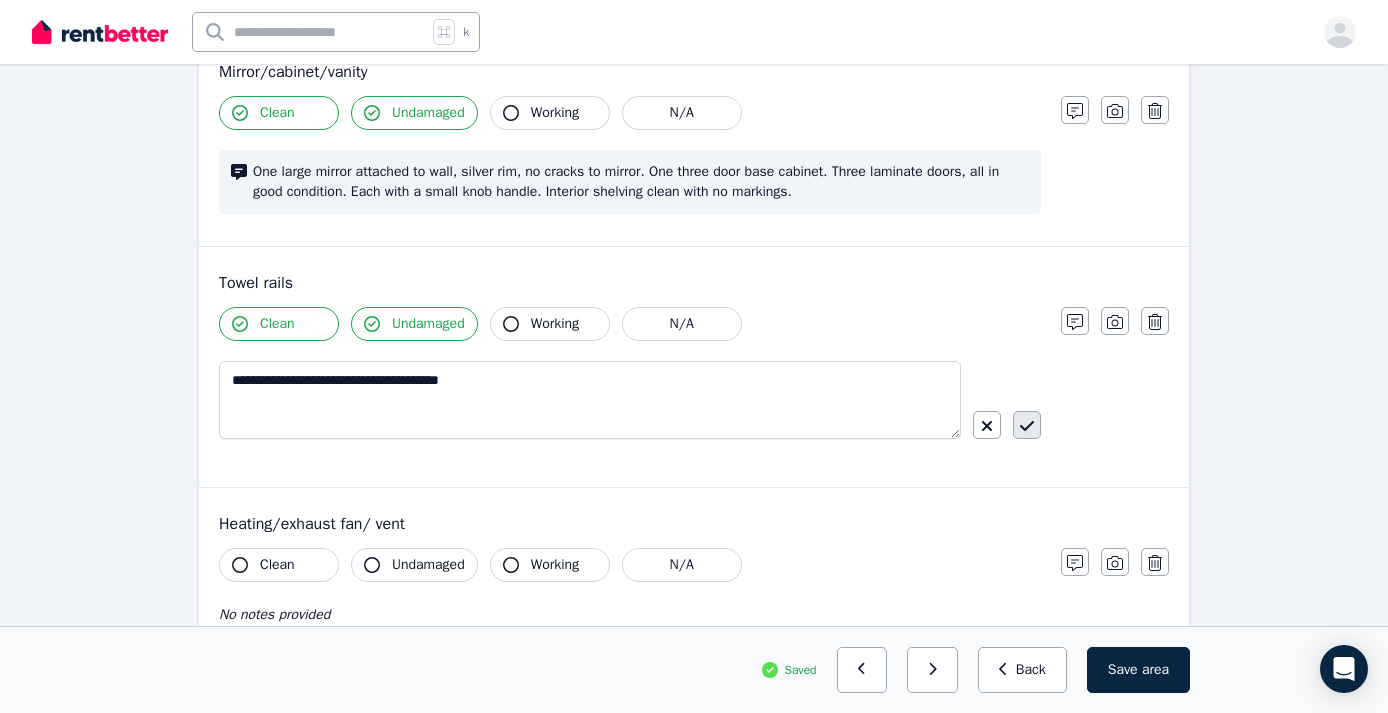 click 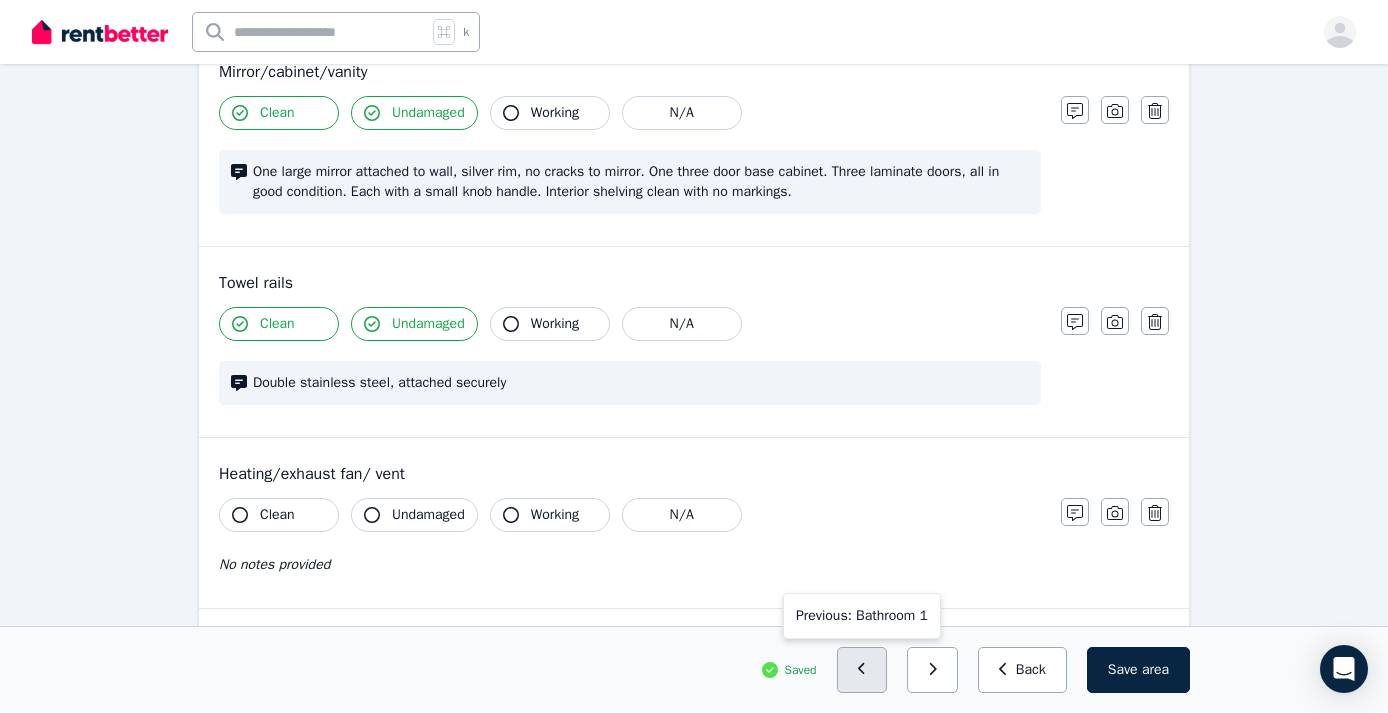 click at bounding box center [862, 670] 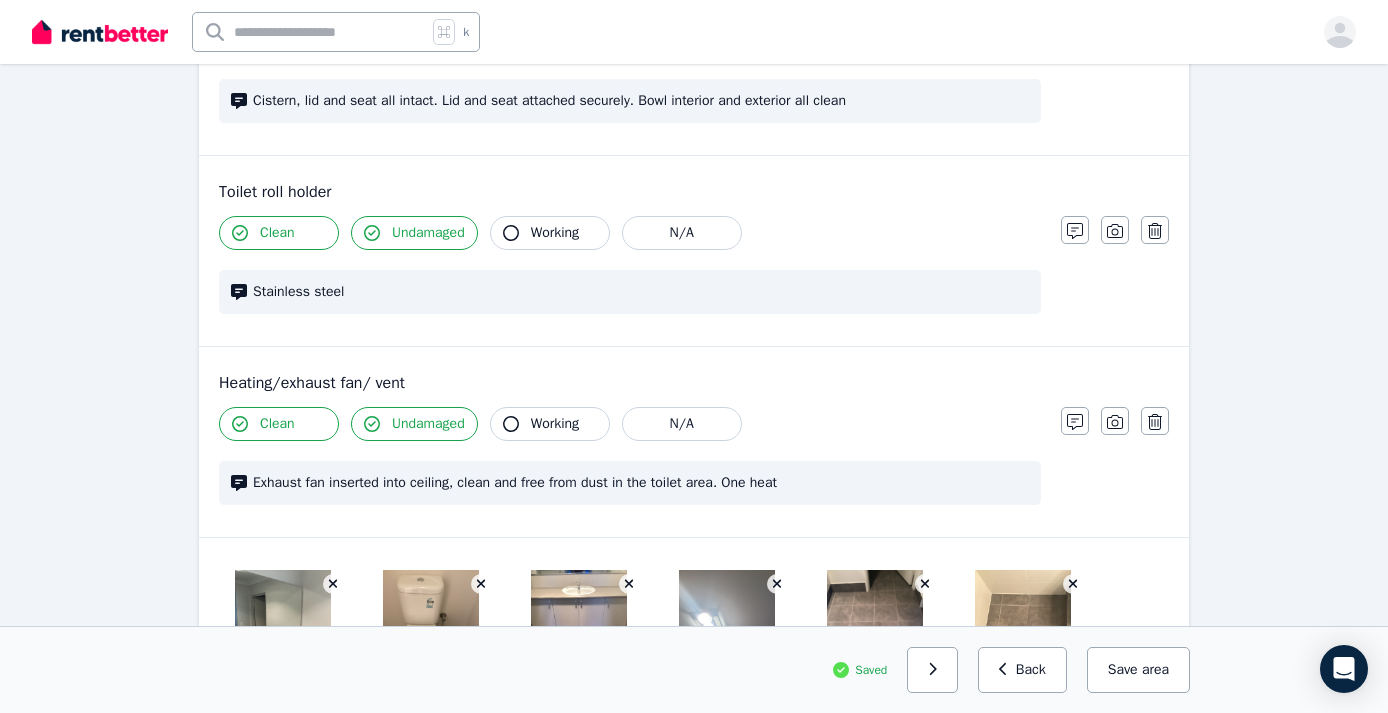 scroll, scrollTop: 2426, scrollLeft: 0, axis: vertical 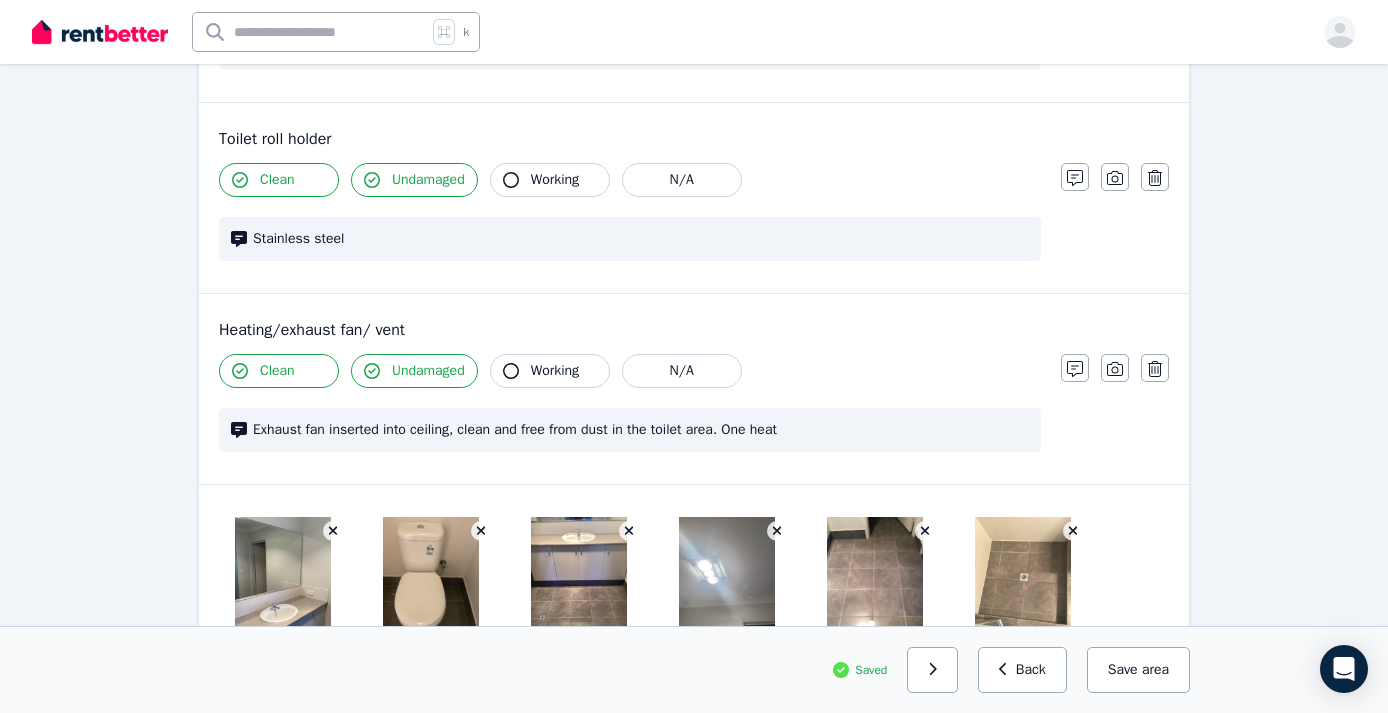 click on "Exhaust fan inserted into ceiling, clean and free from dust in the toilet area. One heat" at bounding box center [641, 430] 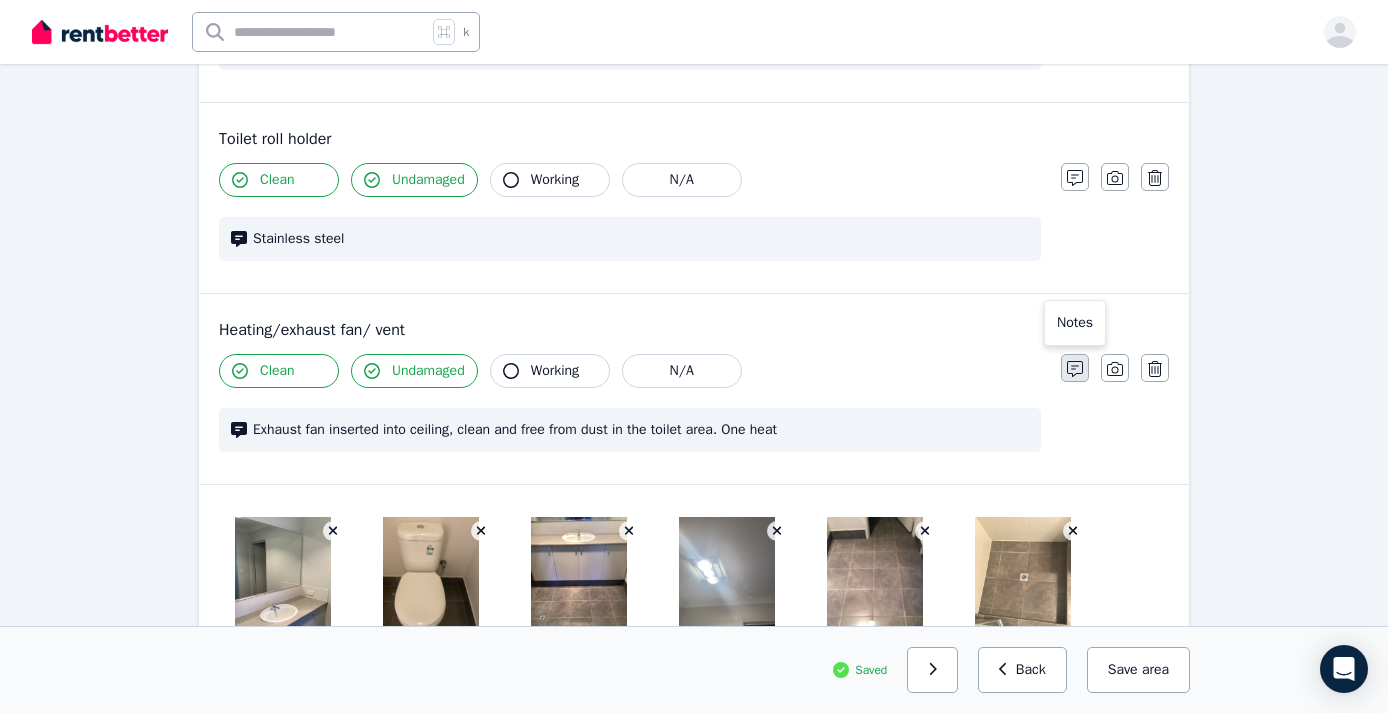 click 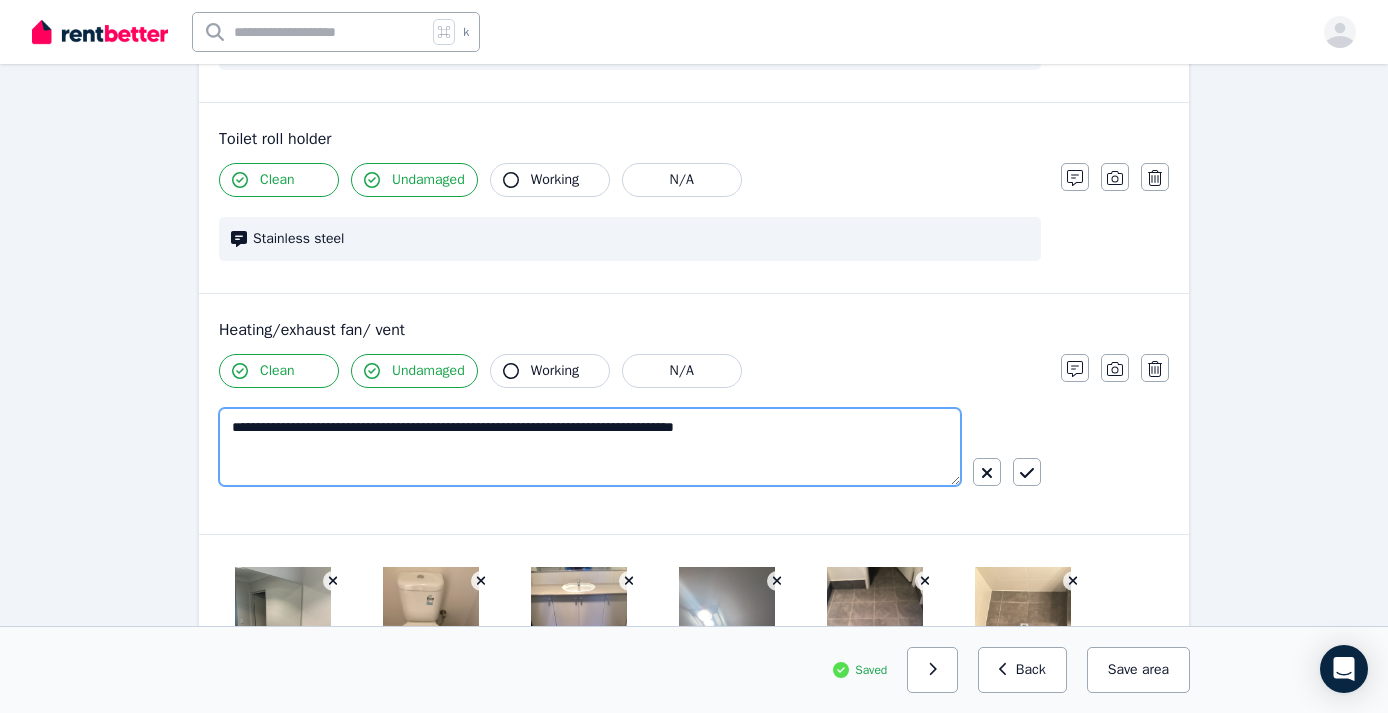 click on "**********" at bounding box center (590, 447) 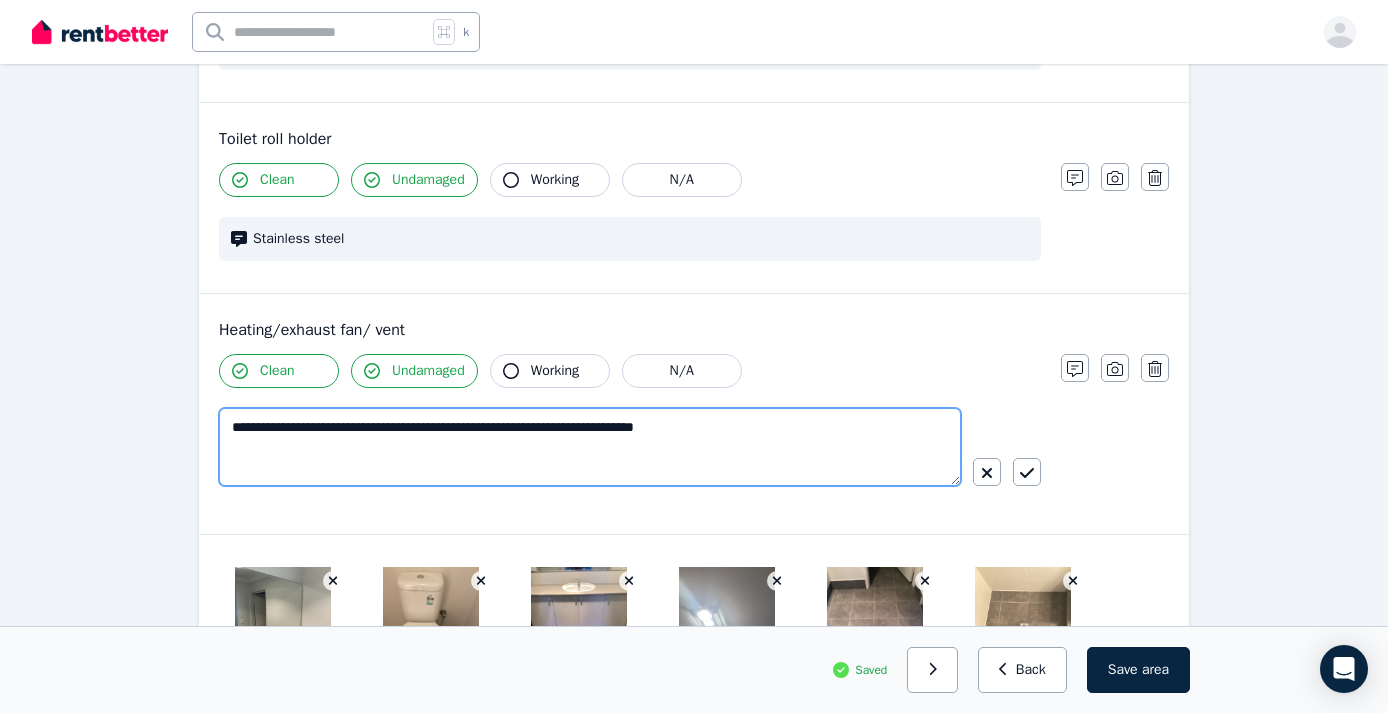 drag, startPoint x: 727, startPoint y: 430, endPoint x: 220, endPoint y: 428, distance: 507.00394 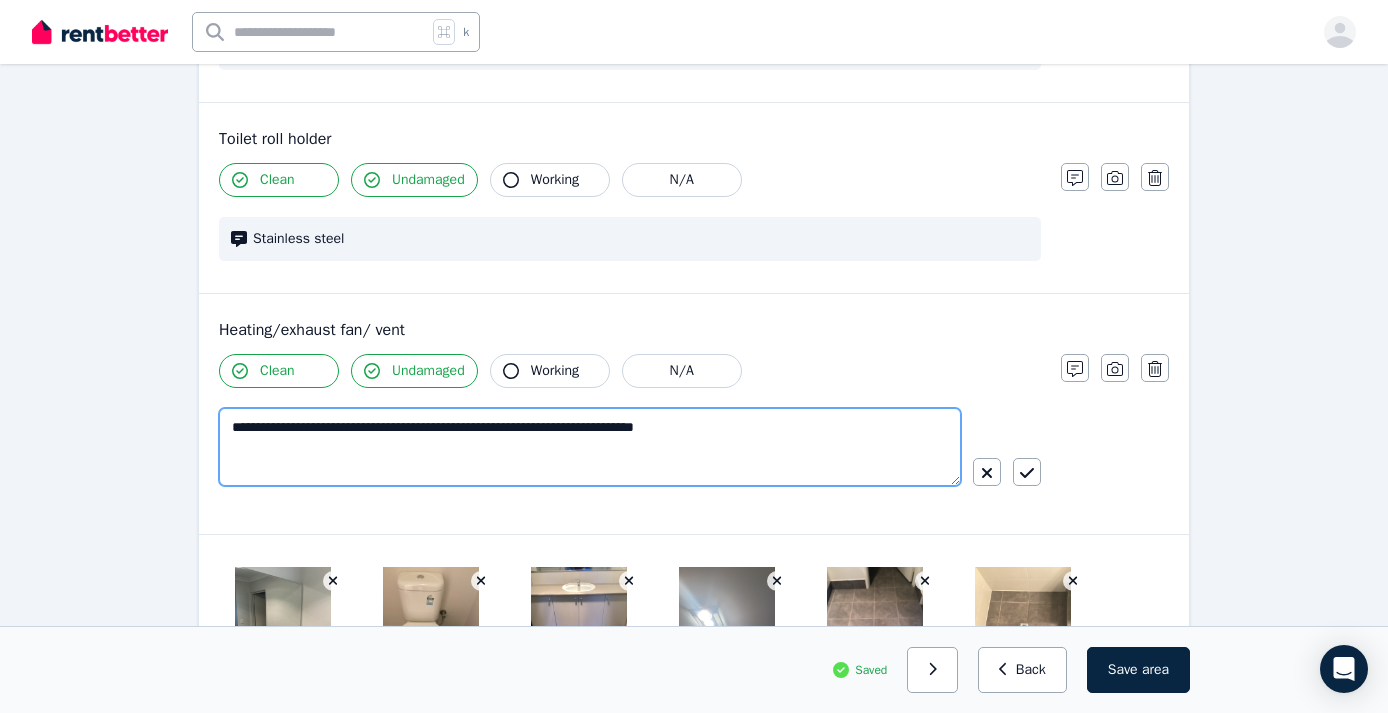 click on "**********" at bounding box center (590, 447) 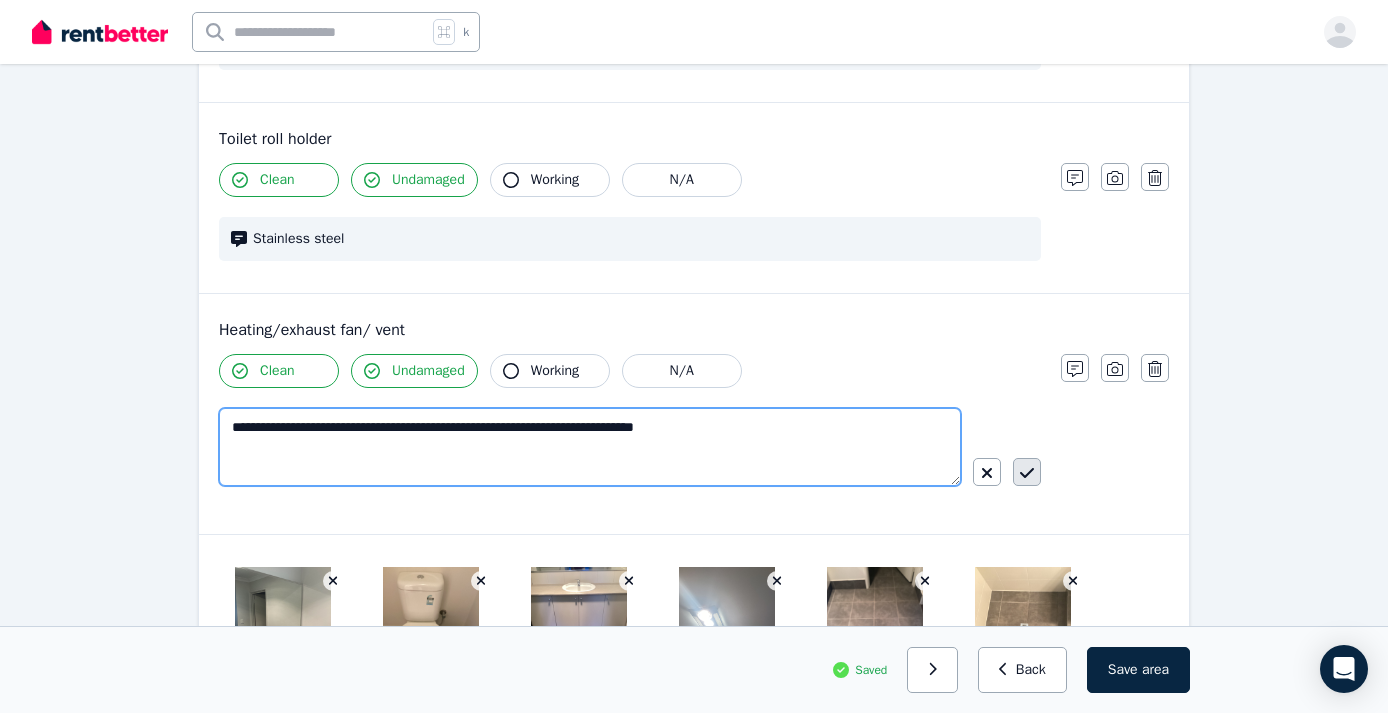 type on "**********" 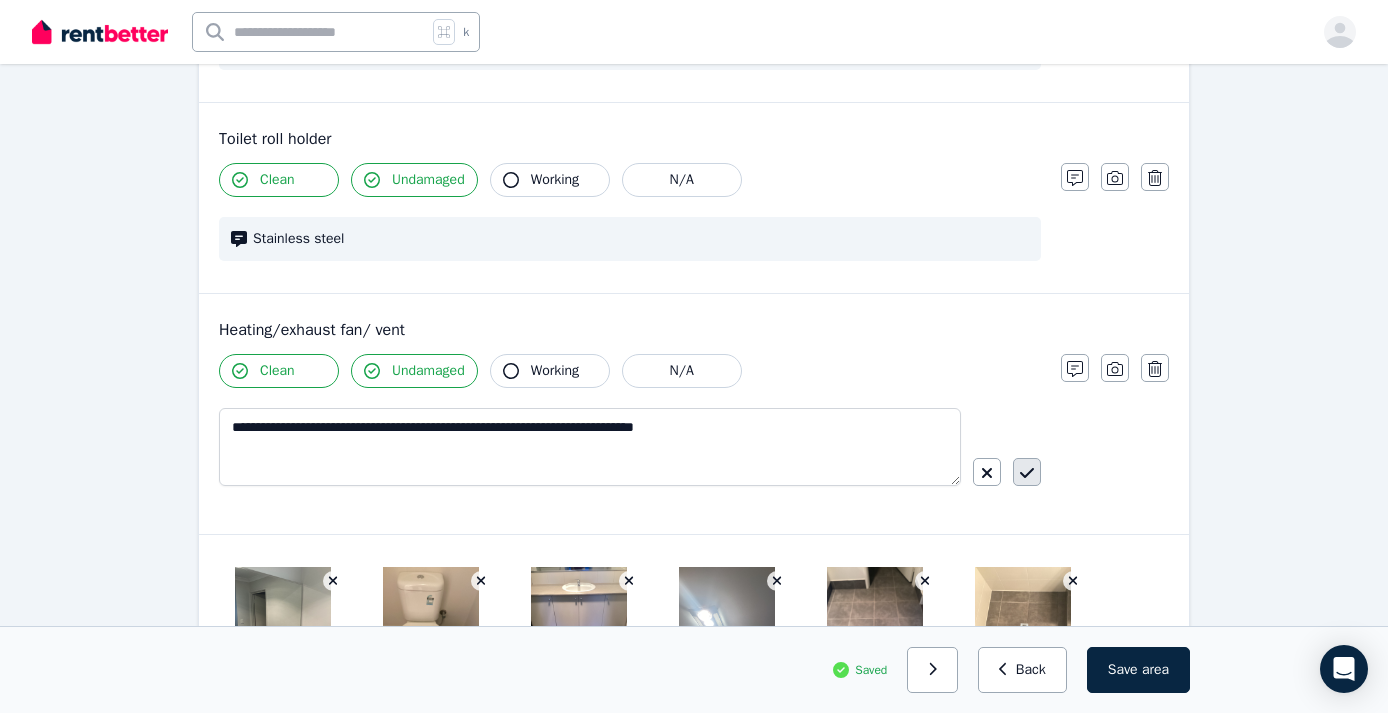 click 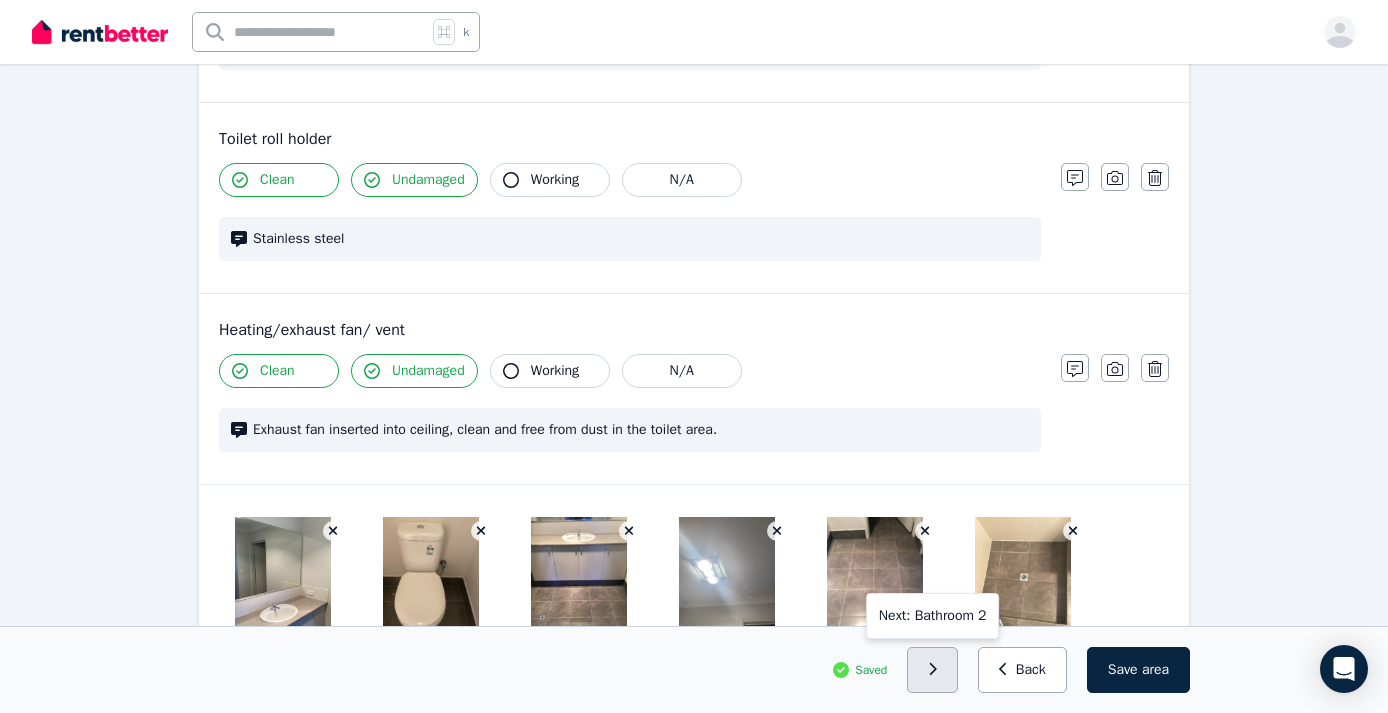 click at bounding box center [932, 670] 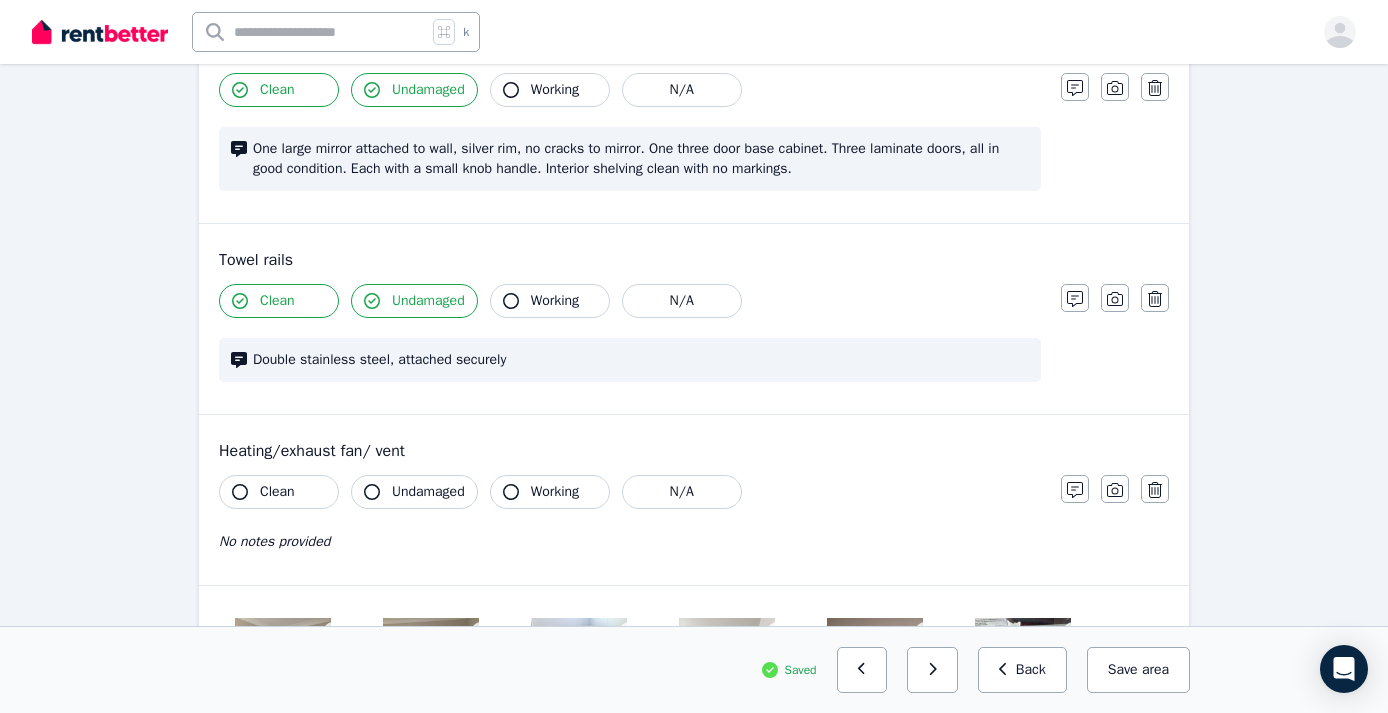 scroll, scrollTop: 2086, scrollLeft: 0, axis: vertical 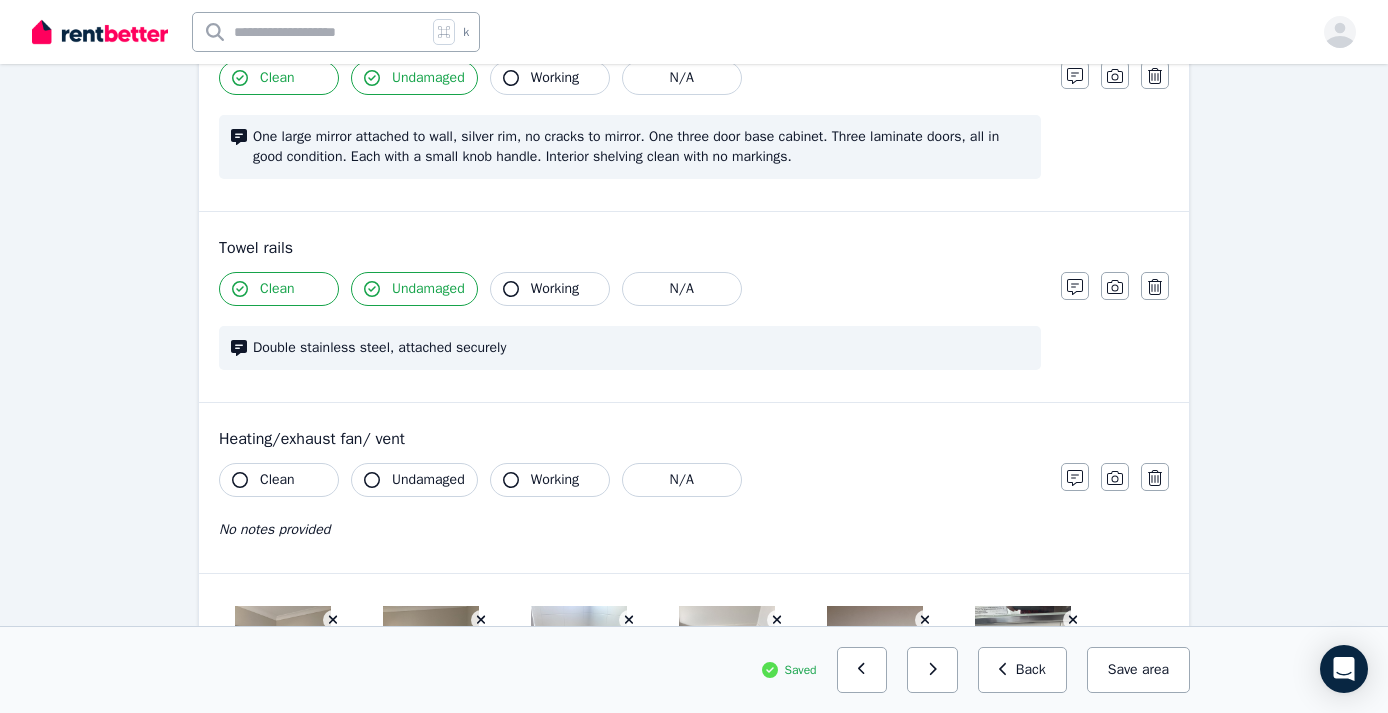 click 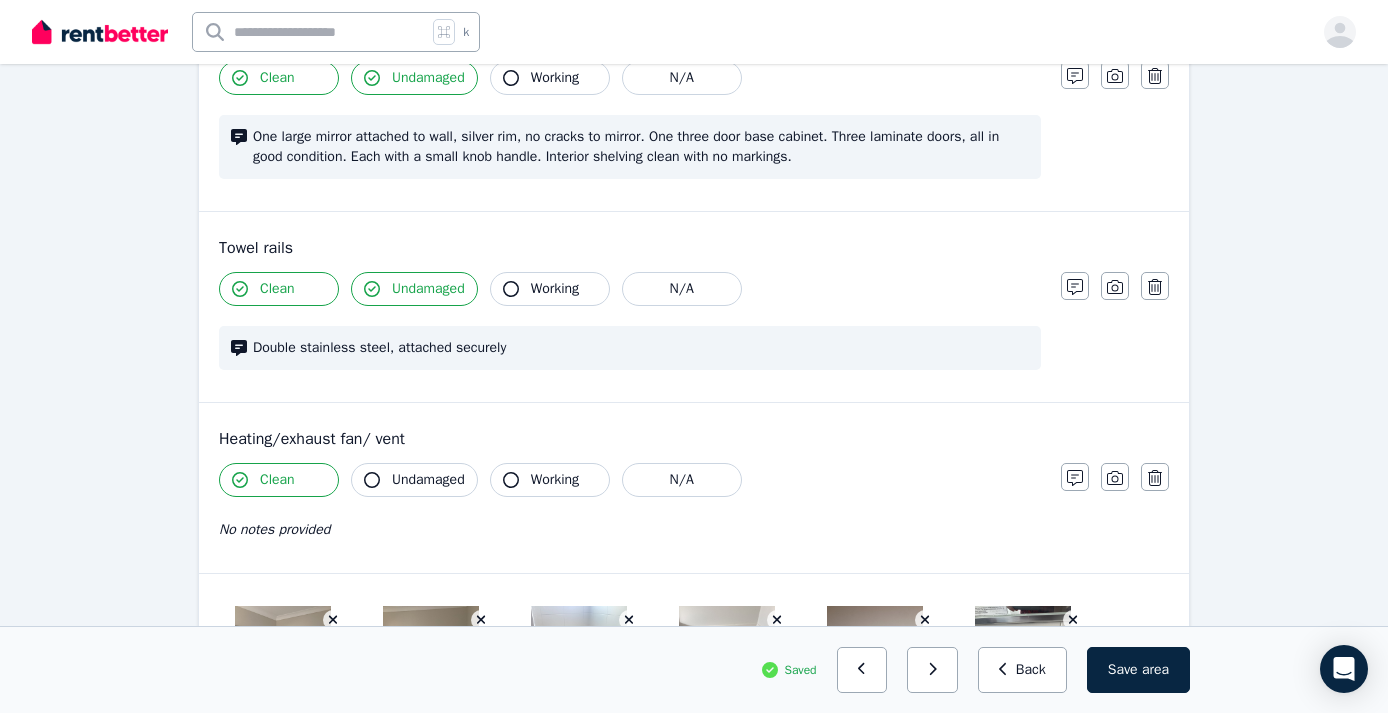 click 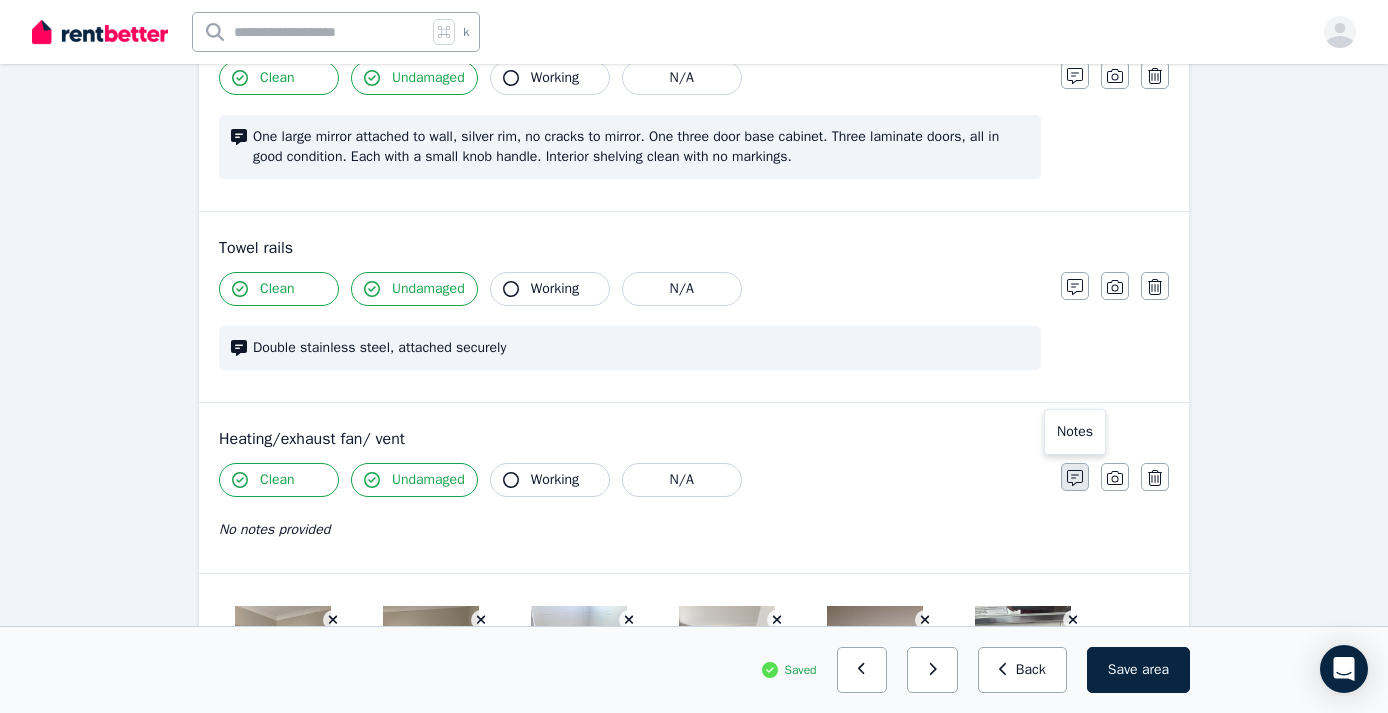 click 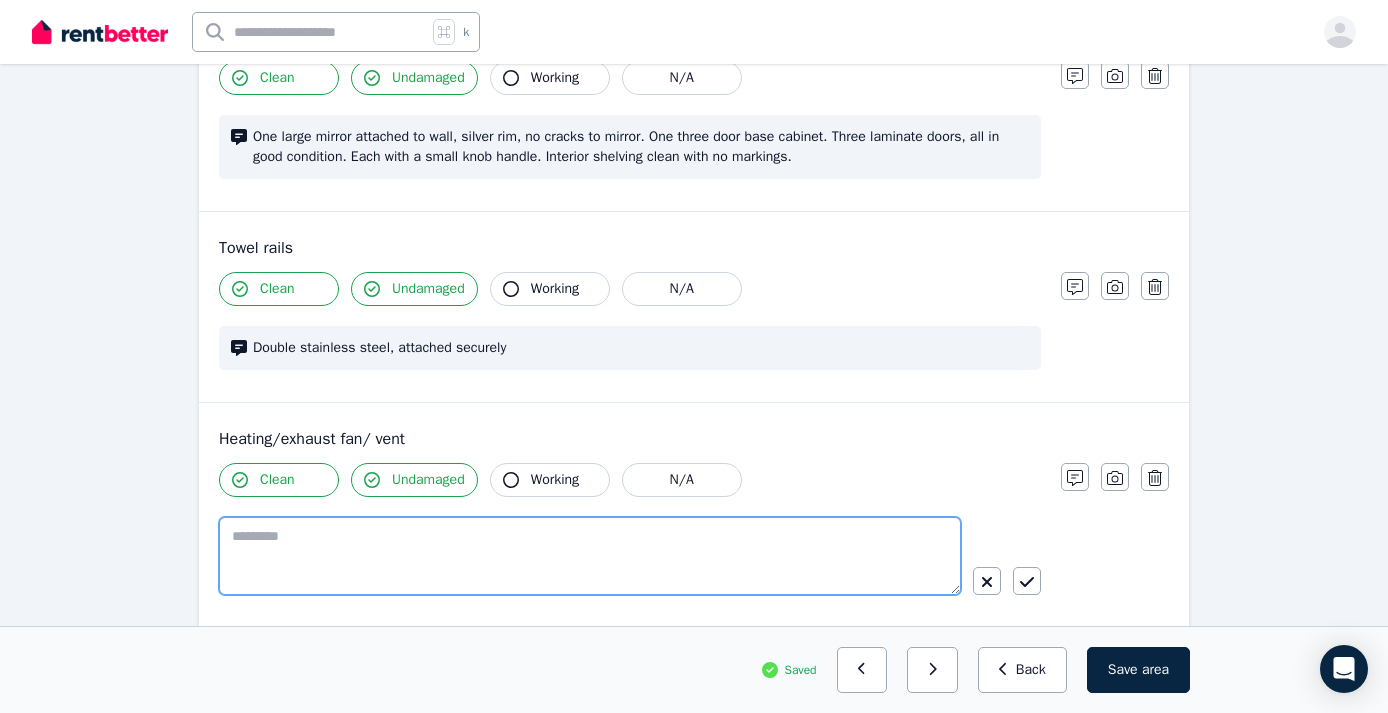 click at bounding box center [590, 556] 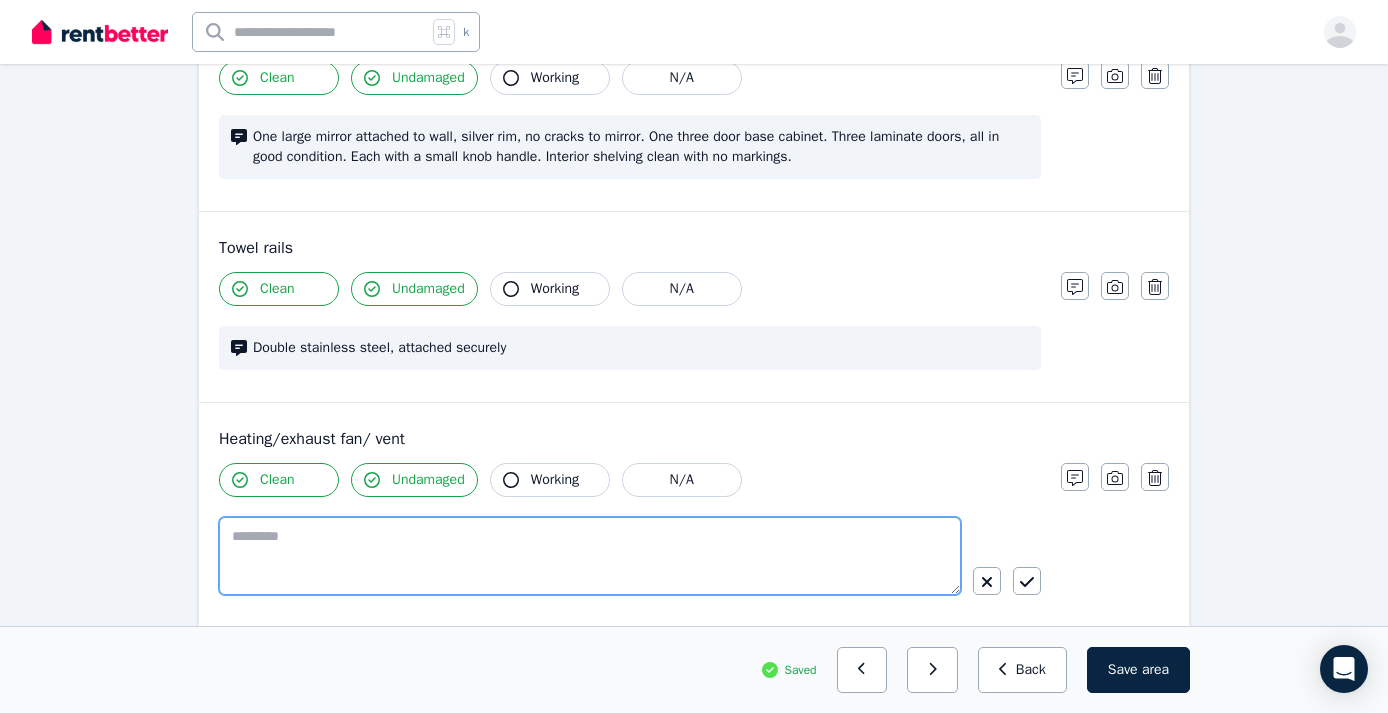 paste on "**********" 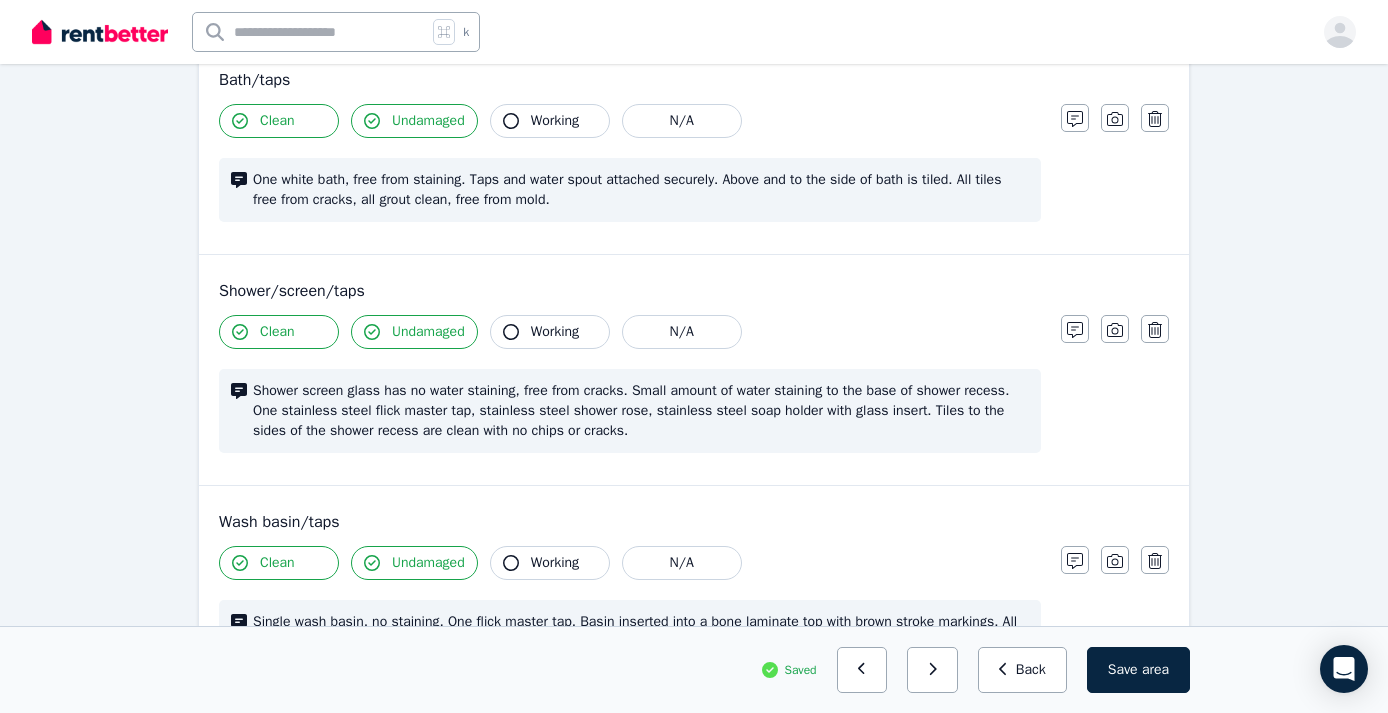 scroll, scrollTop: 1383, scrollLeft: 0, axis: vertical 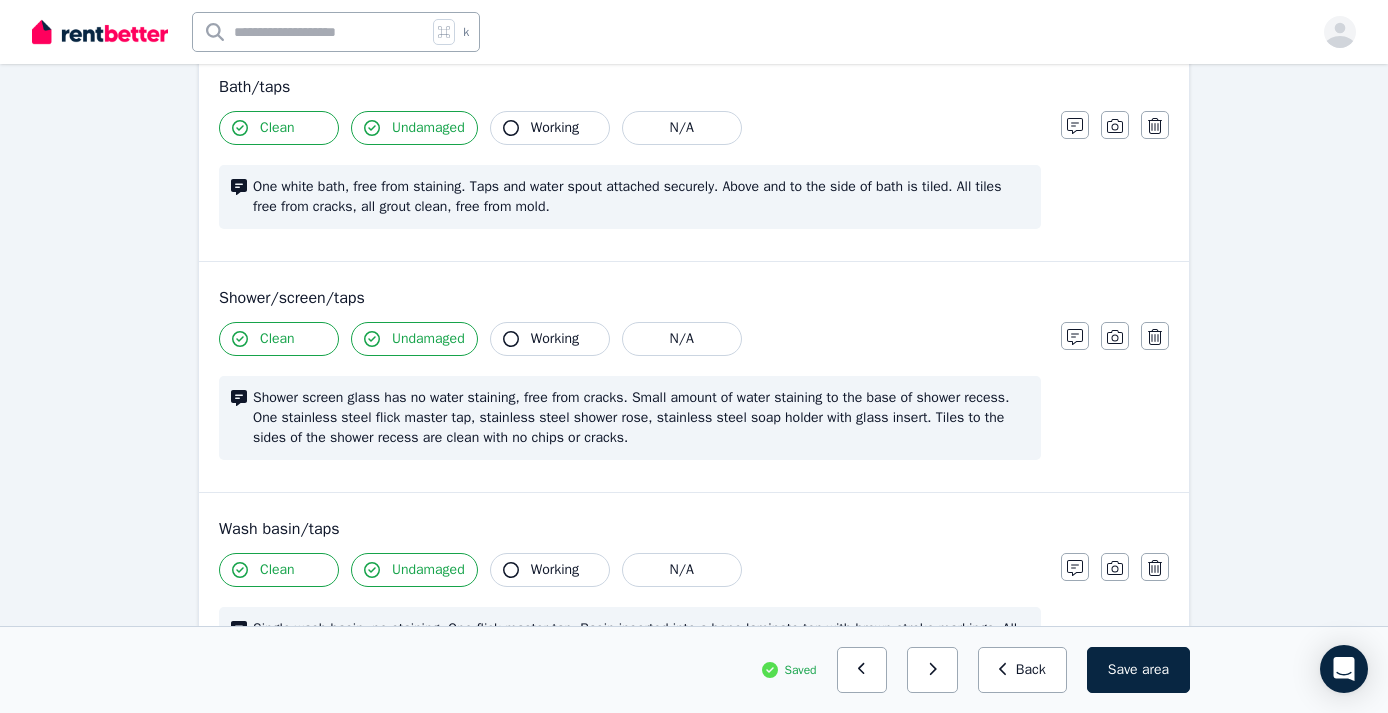 type on "**********" 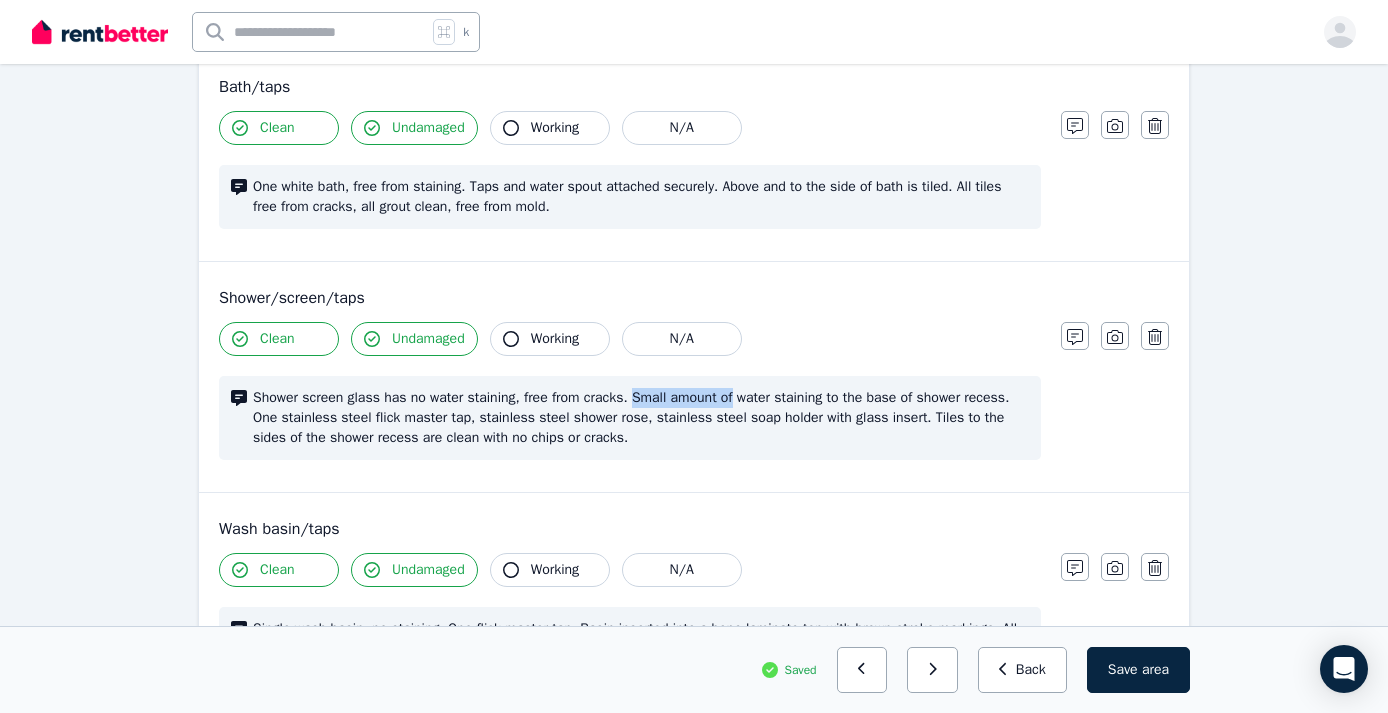 drag, startPoint x: 750, startPoint y: 402, endPoint x: 650, endPoint y: 396, distance: 100.17984 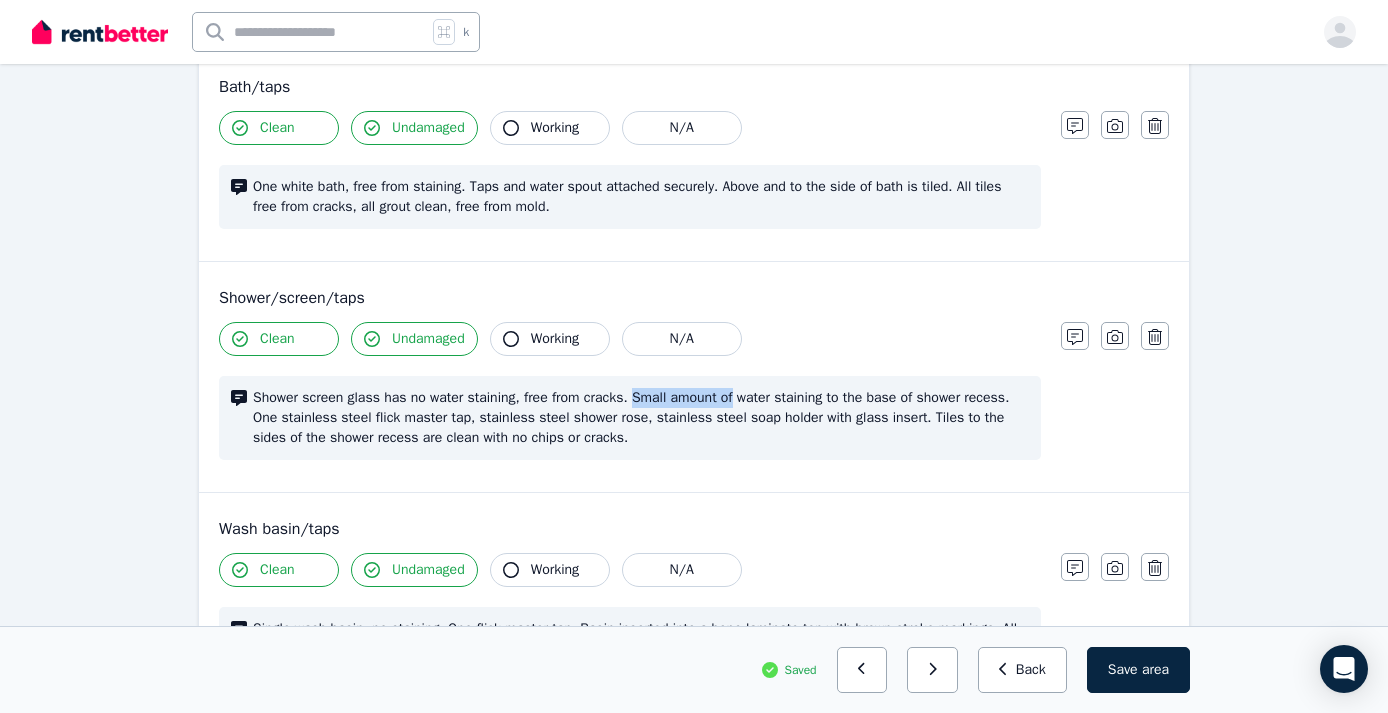 click on "Shower screen glass has no water staining, free from cracks. Small amount of water staining to the base of shower recess. One stainless steel flick master tap, stainless steel shower rose, stainless steel soap holder with glass insert. Tiles to the sides of the shower recess are clean with no chips or cracks." at bounding box center (641, 418) 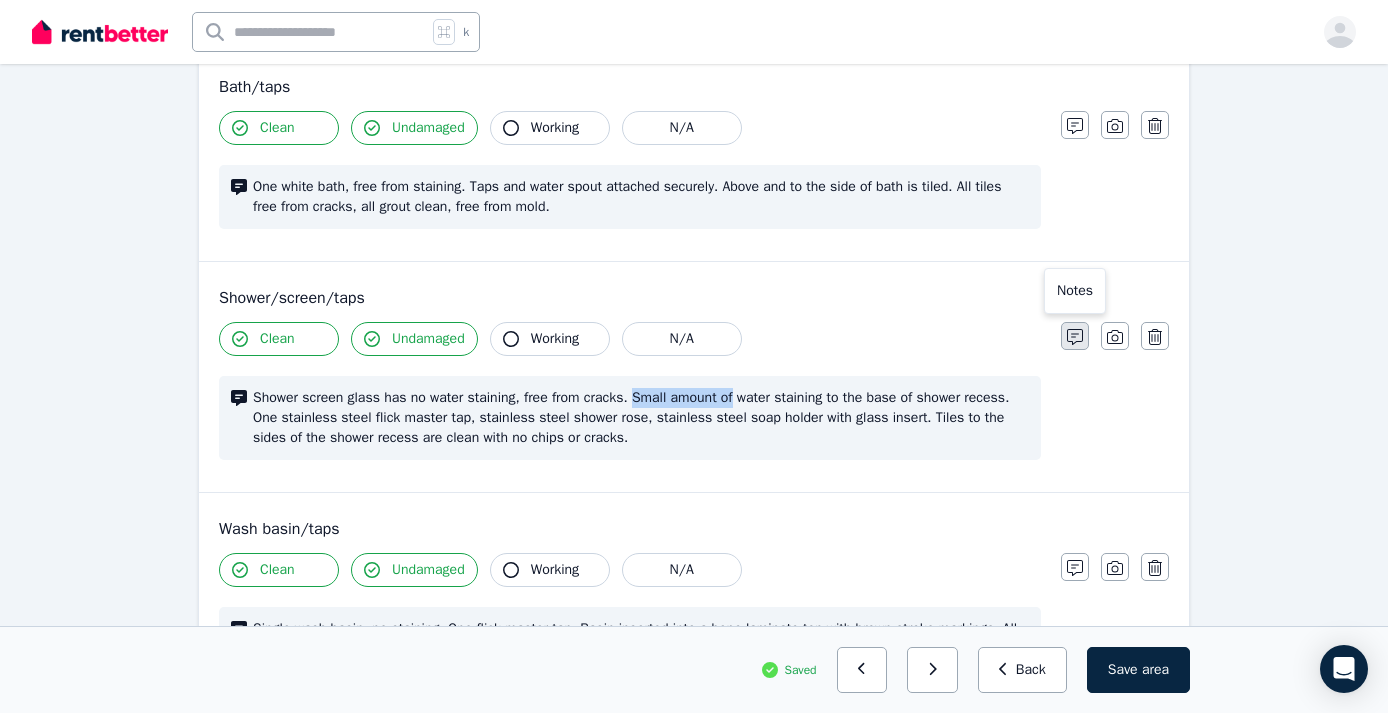 click 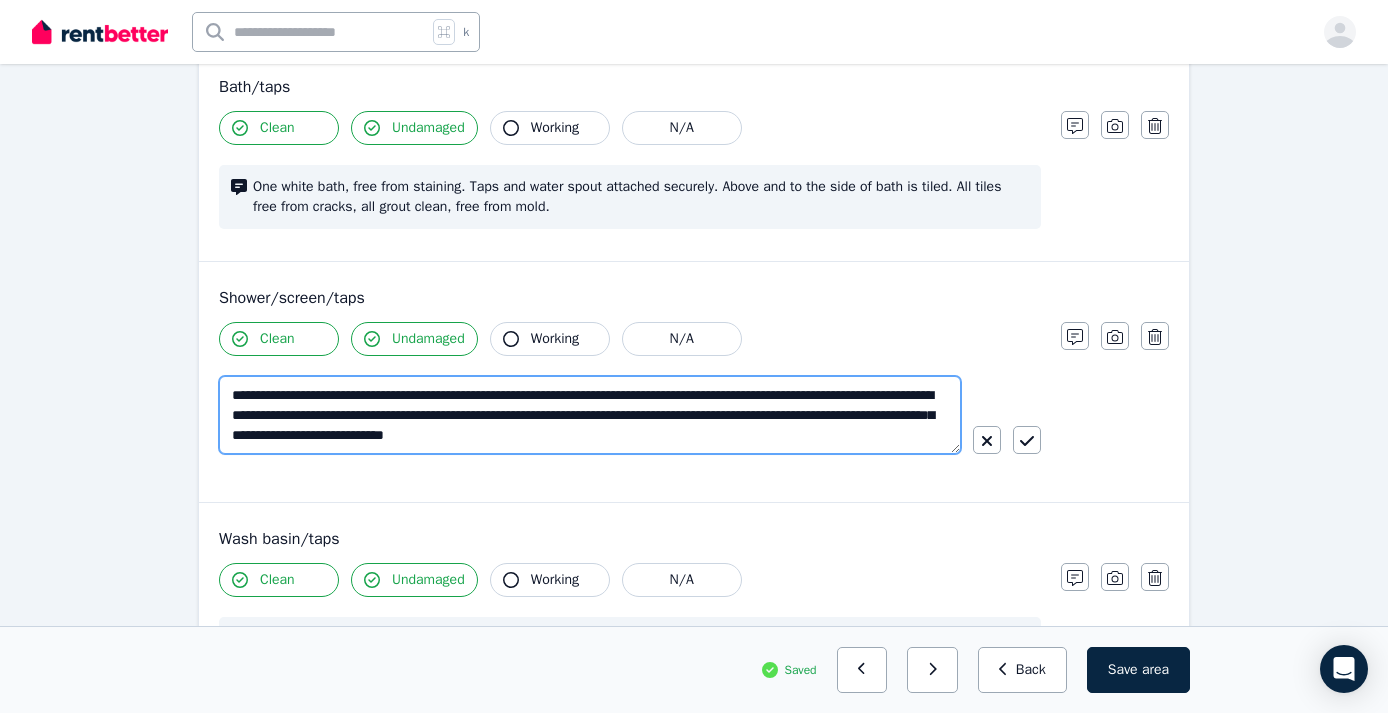 drag, startPoint x: 730, startPoint y: 390, endPoint x: 625, endPoint y: 390, distance: 105 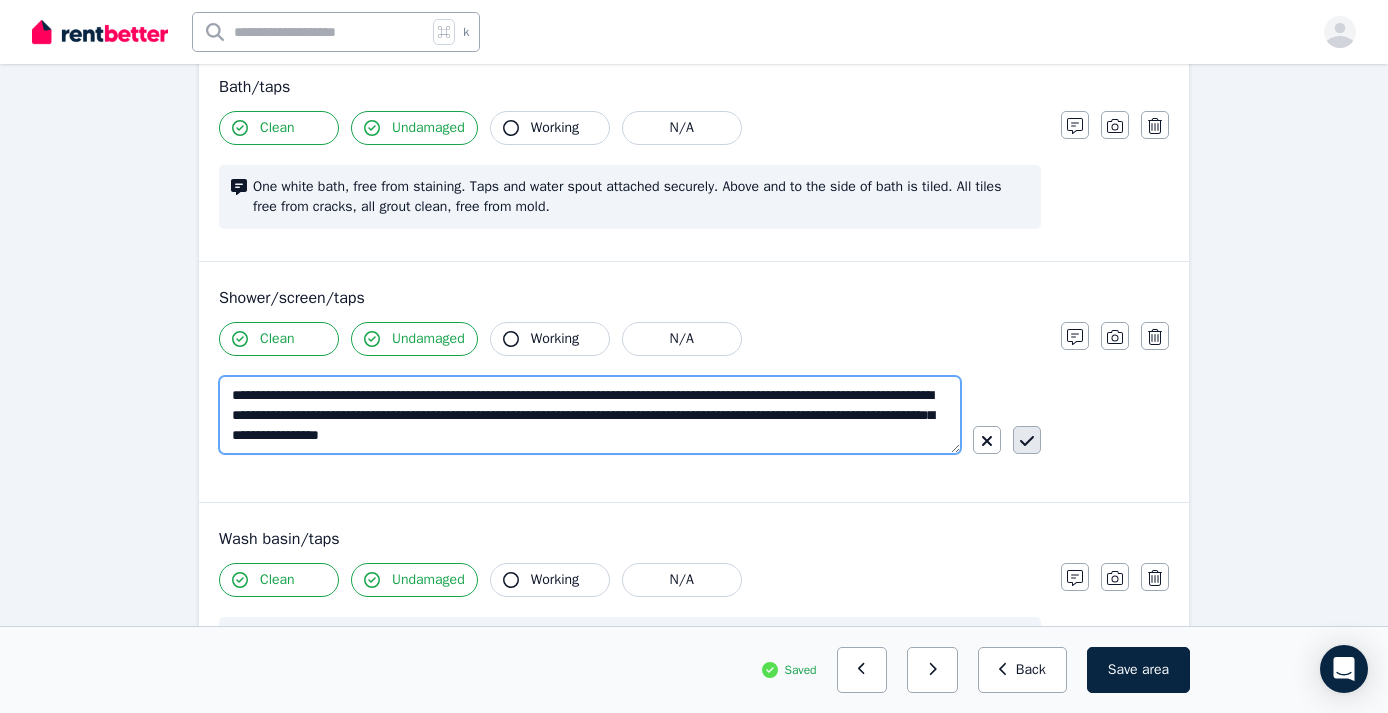 type on "**********" 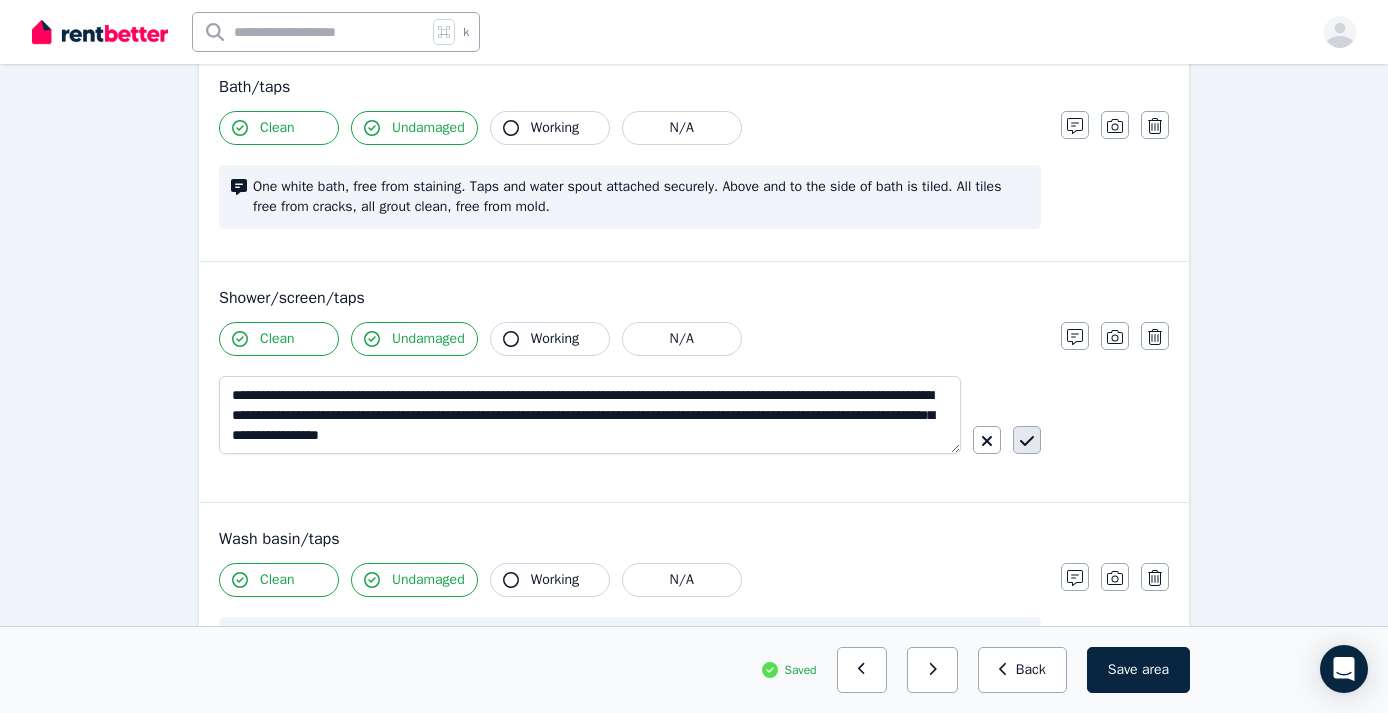 click 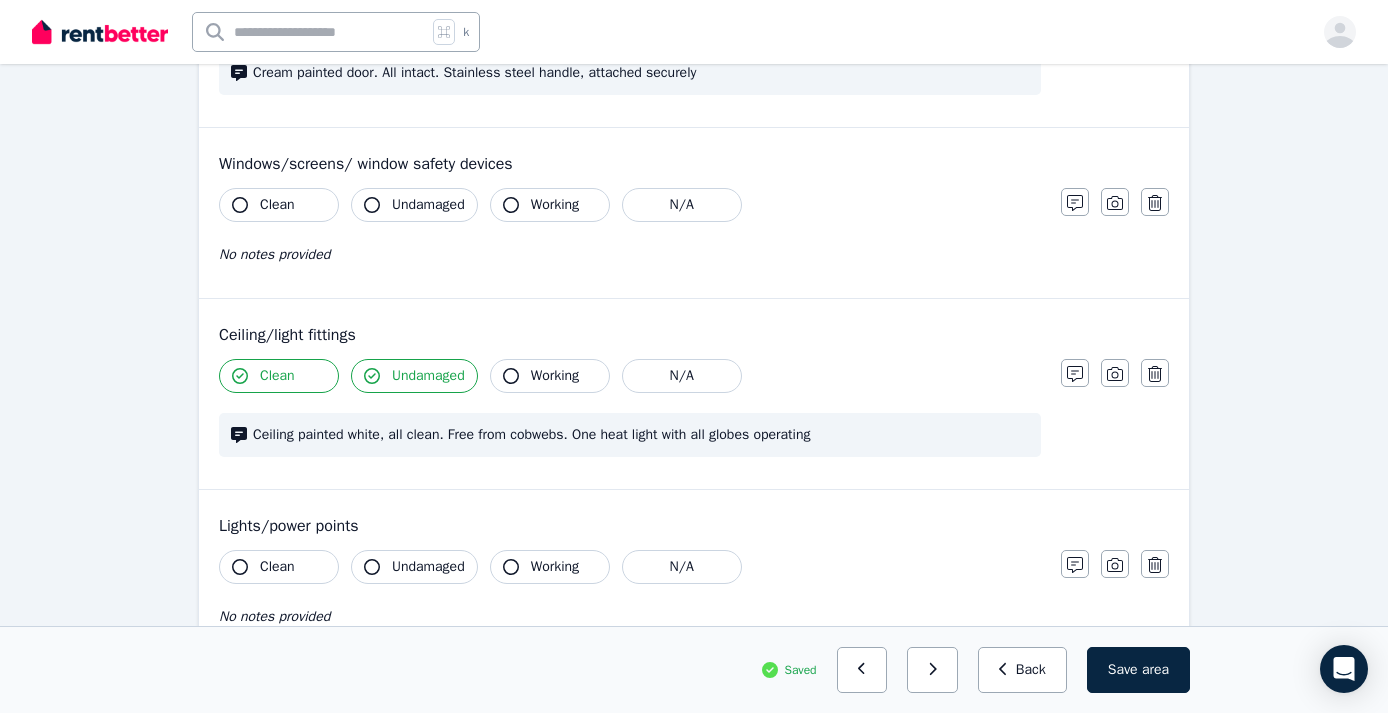 scroll, scrollTop: 773, scrollLeft: 0, axis: vertical 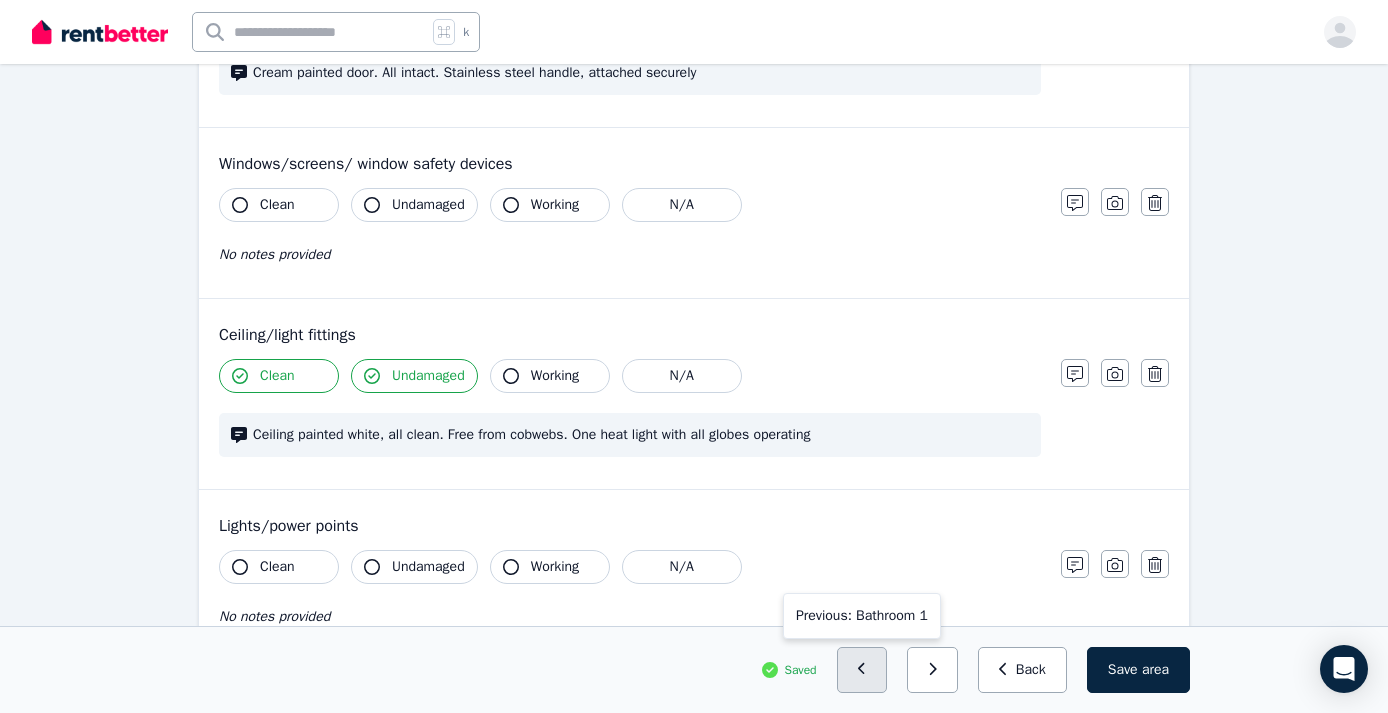 click 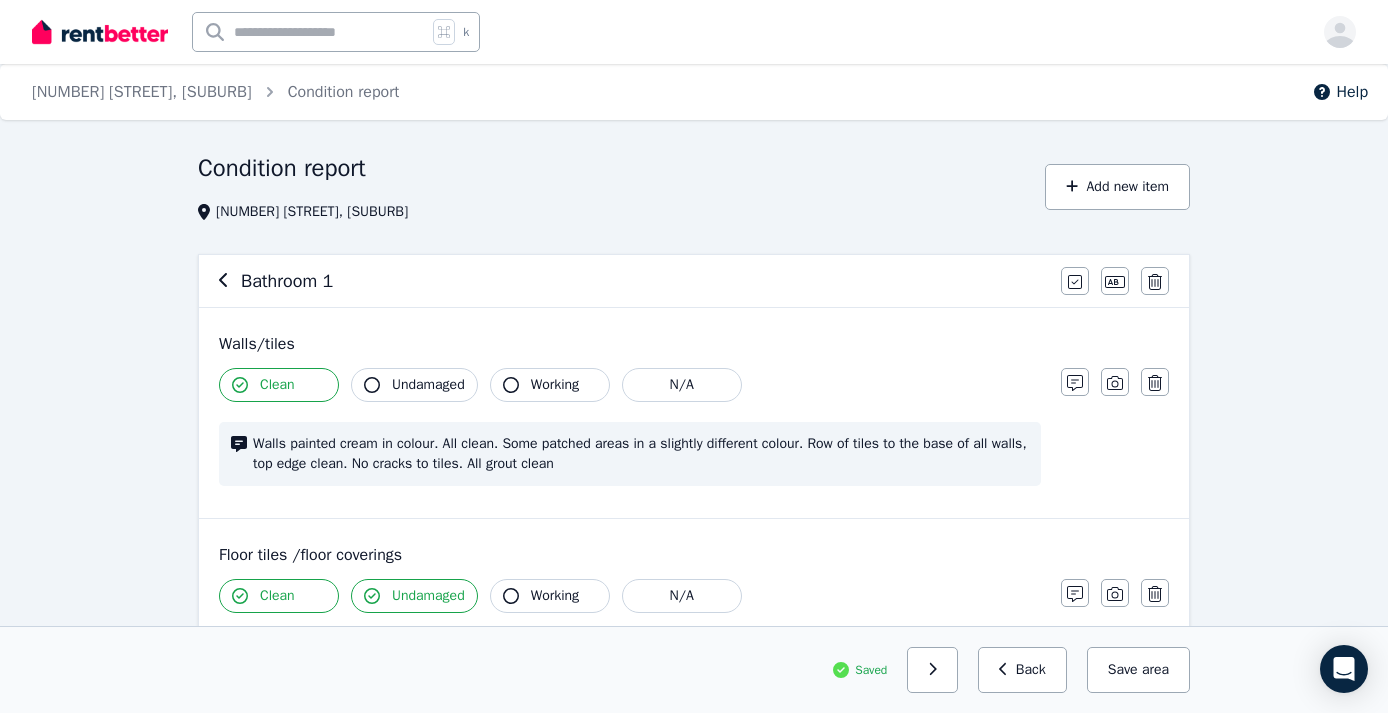 scroll, scrollTop: 0, scrollLeft: 0, axis: both 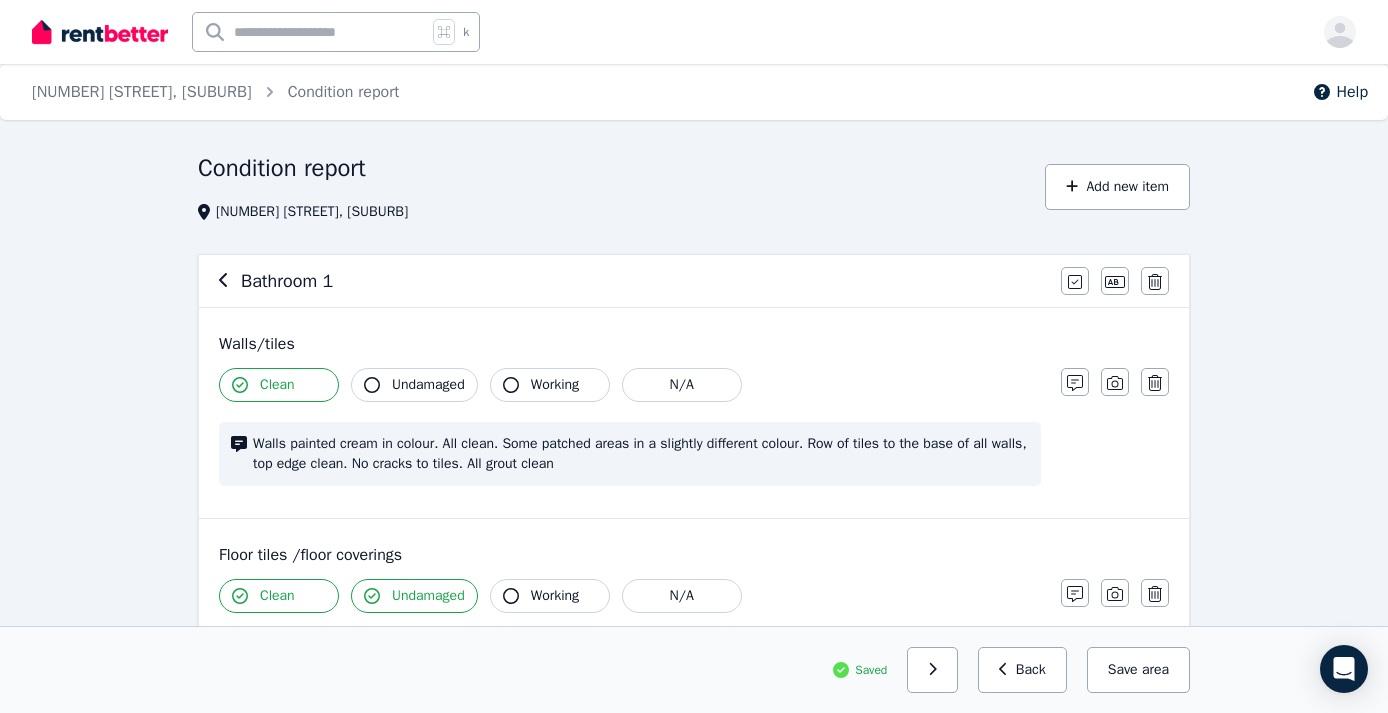 click on "Walls painted cream in colour. All clean. Some patched areas in a slightly different colour. Row of tiles to the base of all walls, top edge clean. No cracks to tiles. All grout clean" at bounding box center (641, 454) 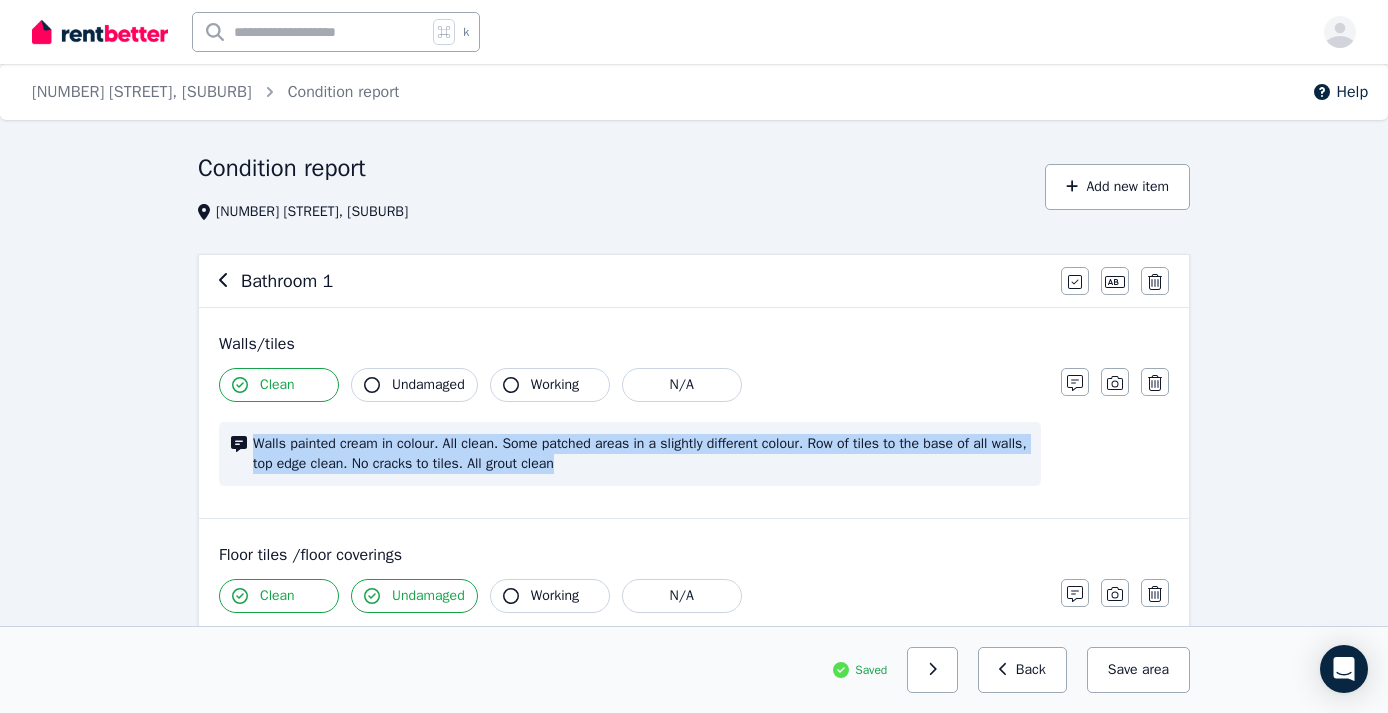 drag, startPoint x: 616, startPoint y: 466, endPoint x: 256, endPoint y: 441, distance: 360.867 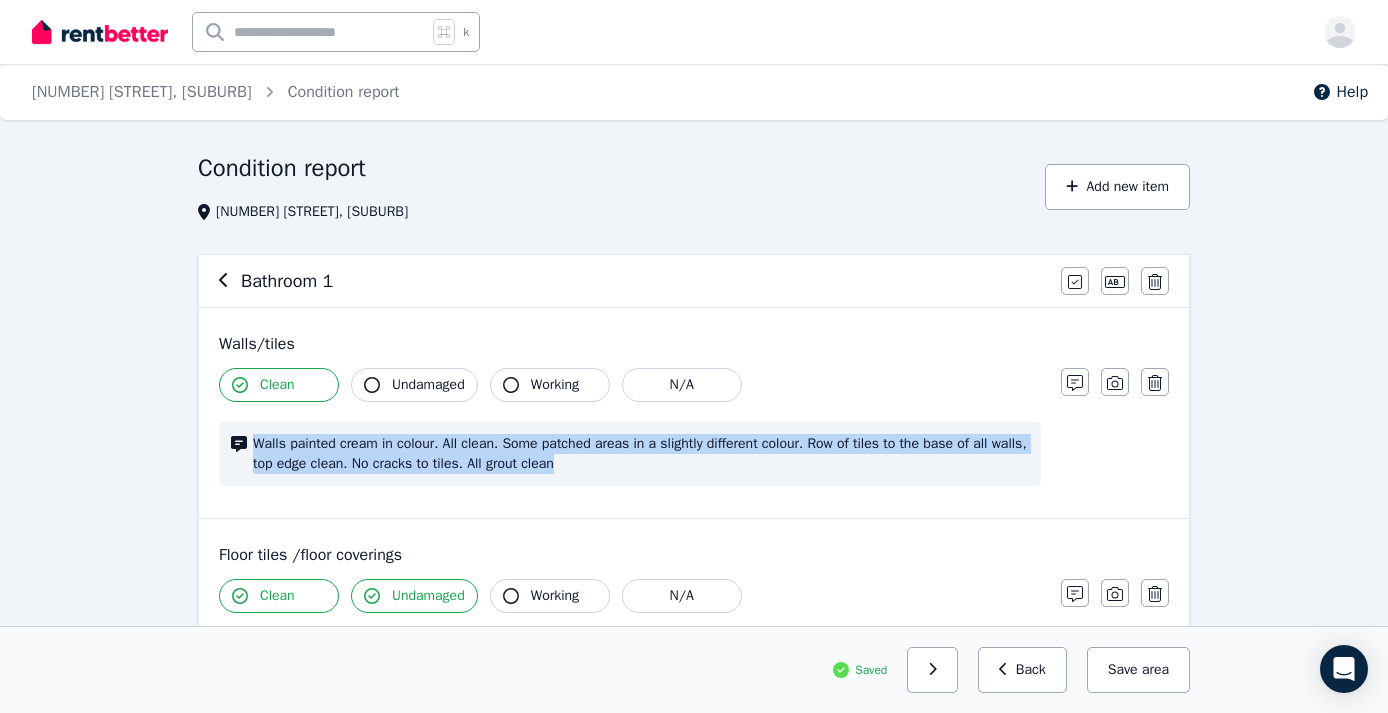 click on "Walls painted cream in colour. All clean. Some patched areas in a slightly different colour. Row of tiles to the base of all walls, top edge clean. No cracks to tiles. All grout clean" at bounding box center [641, 454] 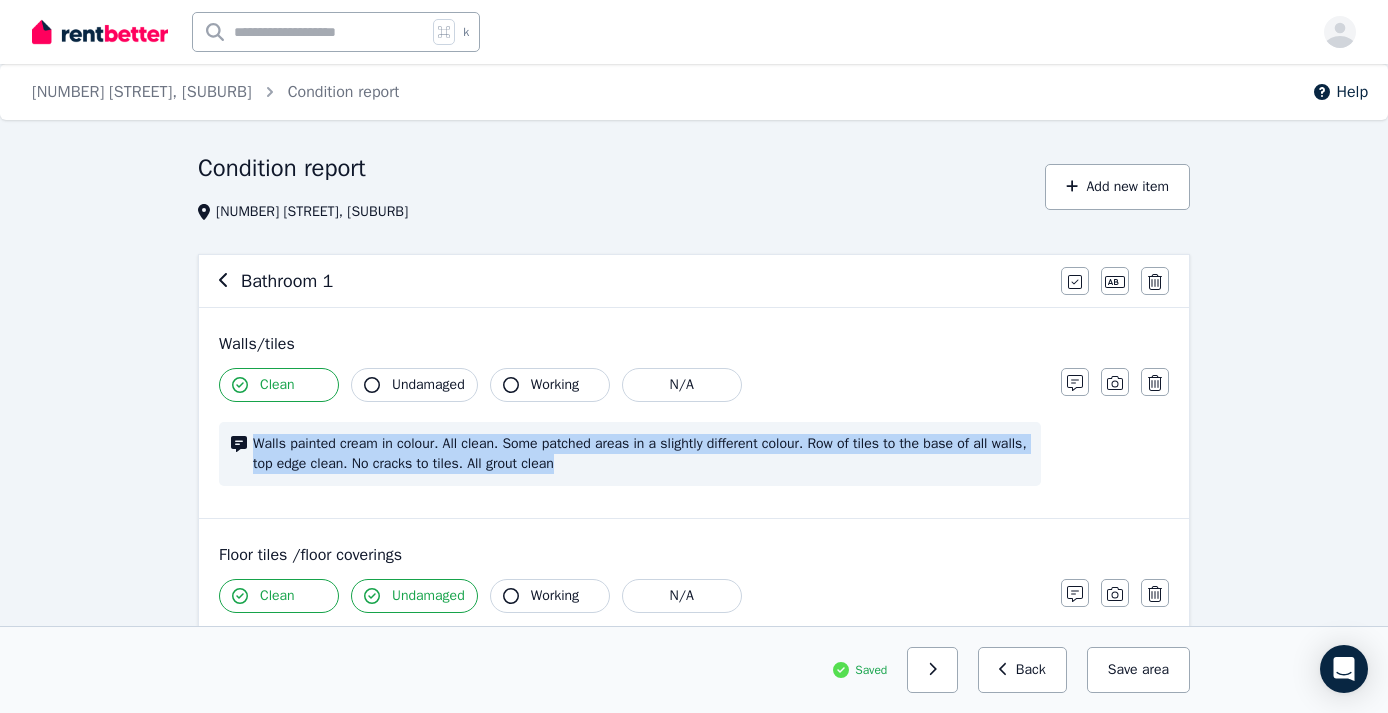 copy on "Walls painted cream in colour. All clean. Some patched areas in a slightly different colour. Row of tiles to the base of all walls, top edge clean. No cracks to tiles. All grout clean" 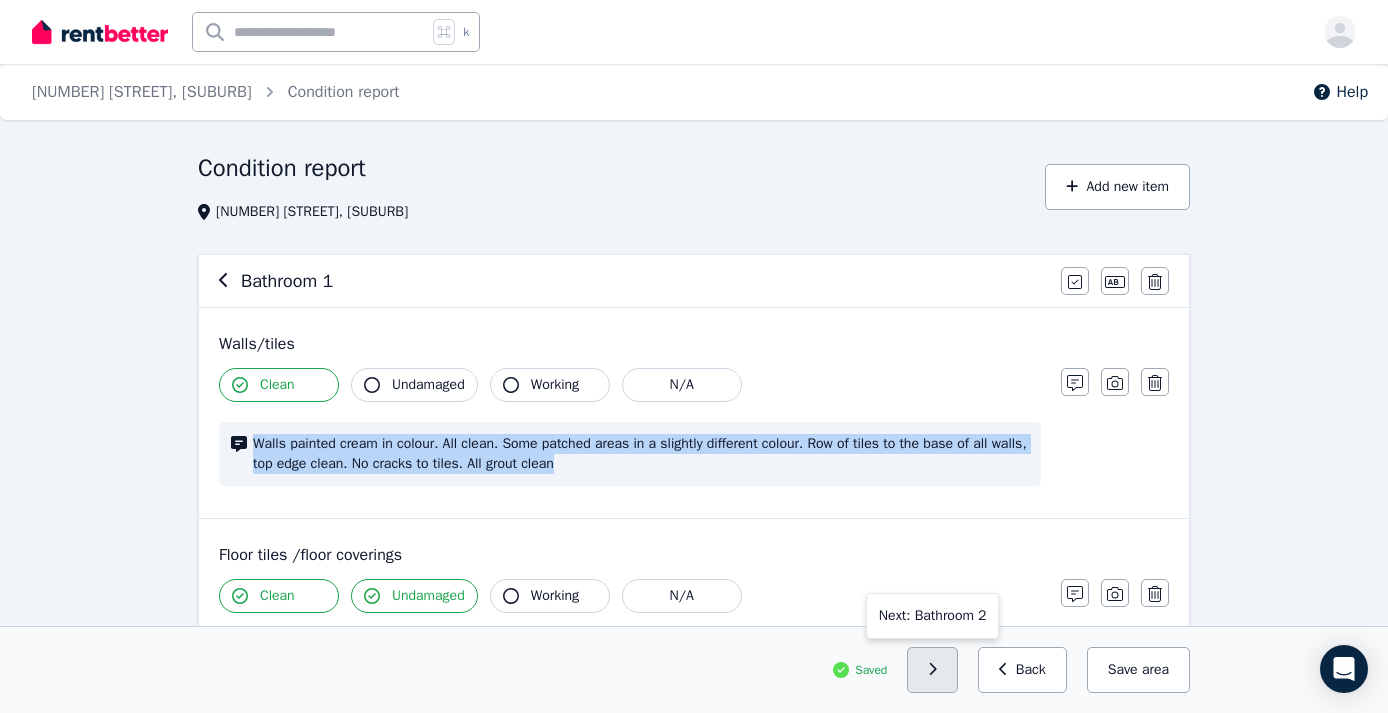 click 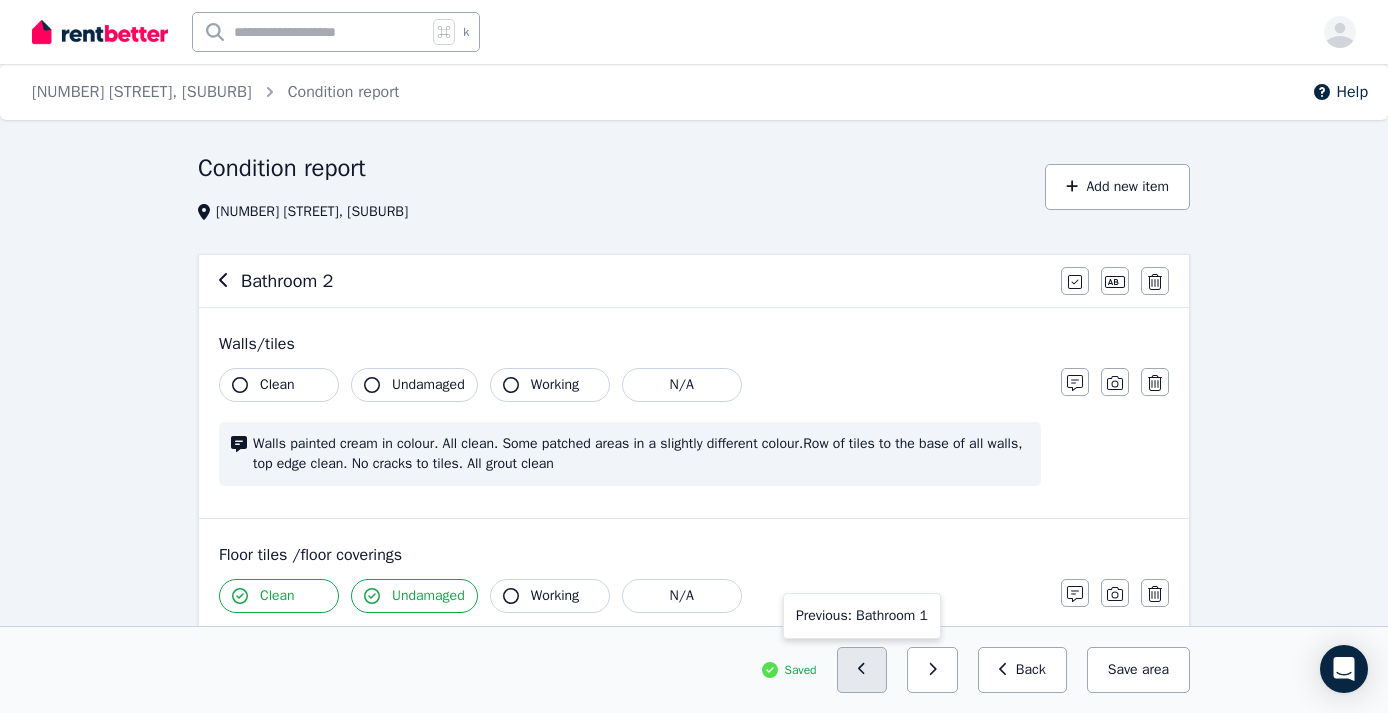 click 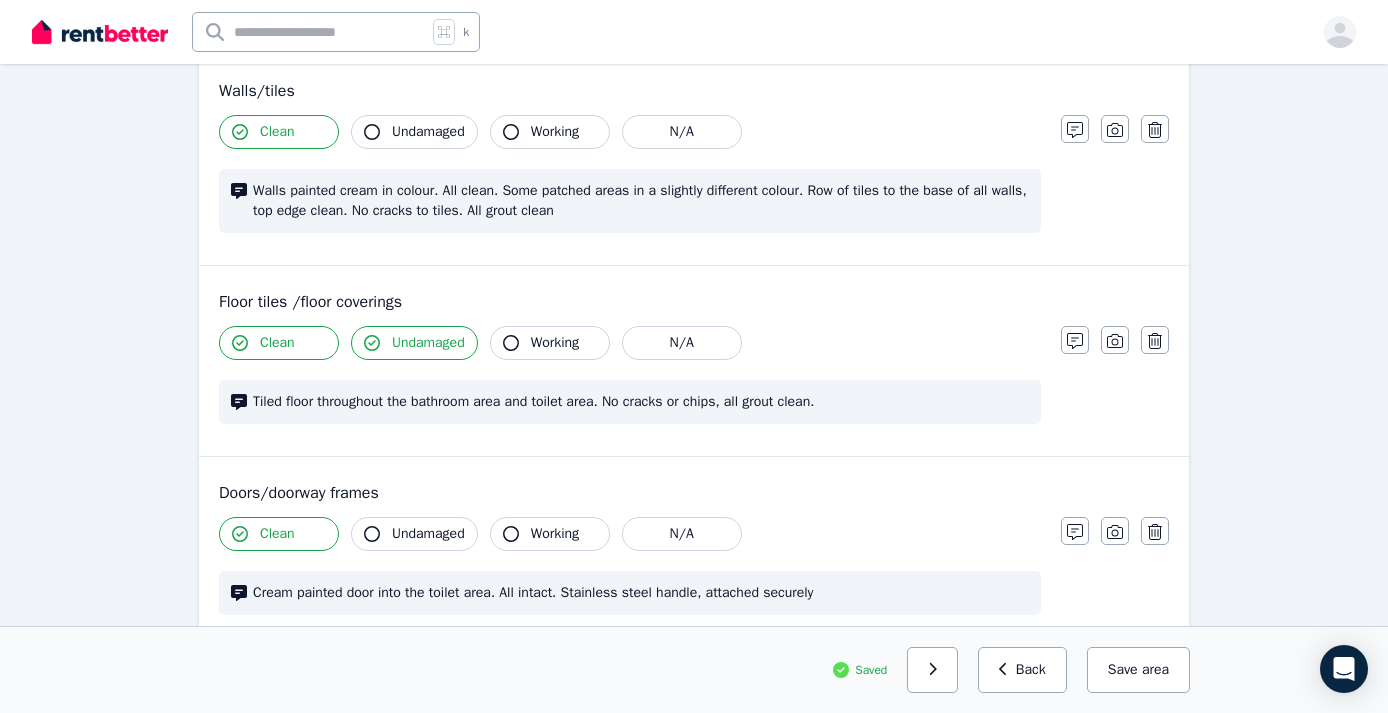scroll, scrollTop: 261, scrollLeft: 0, axis: vertical 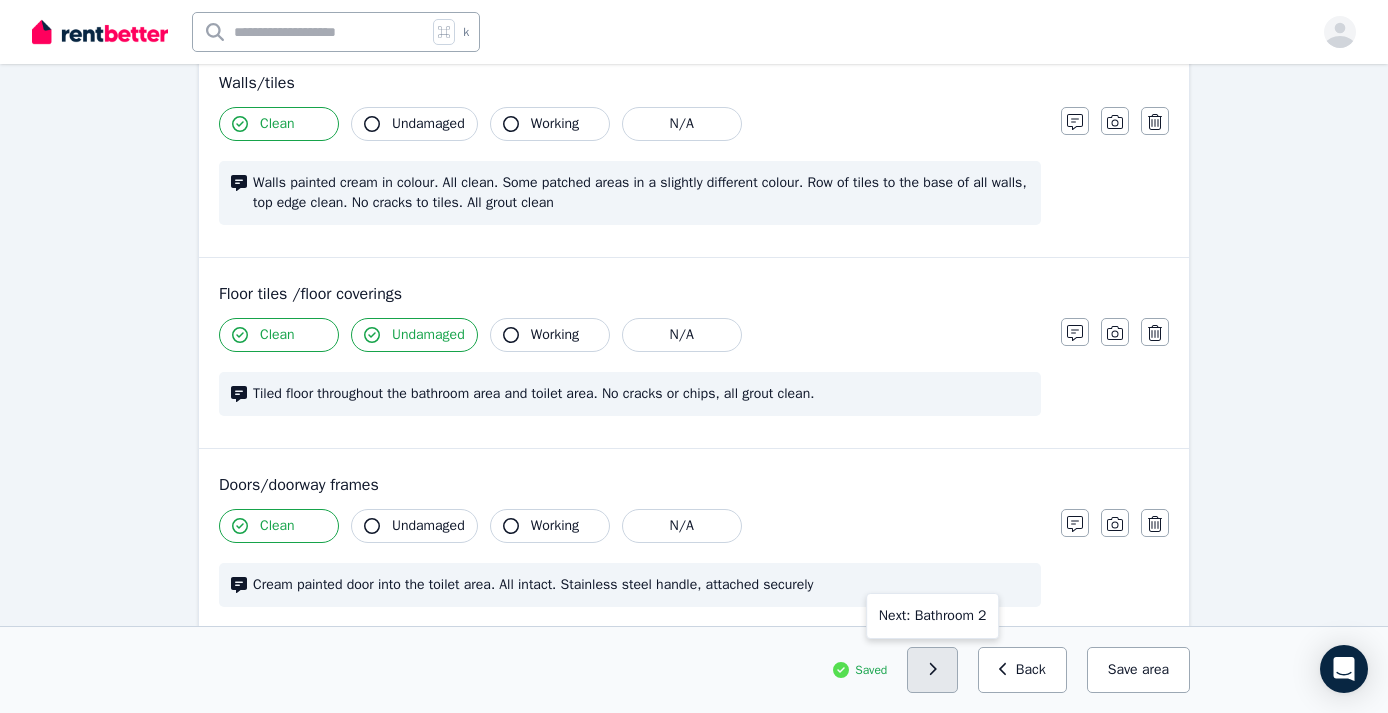 click 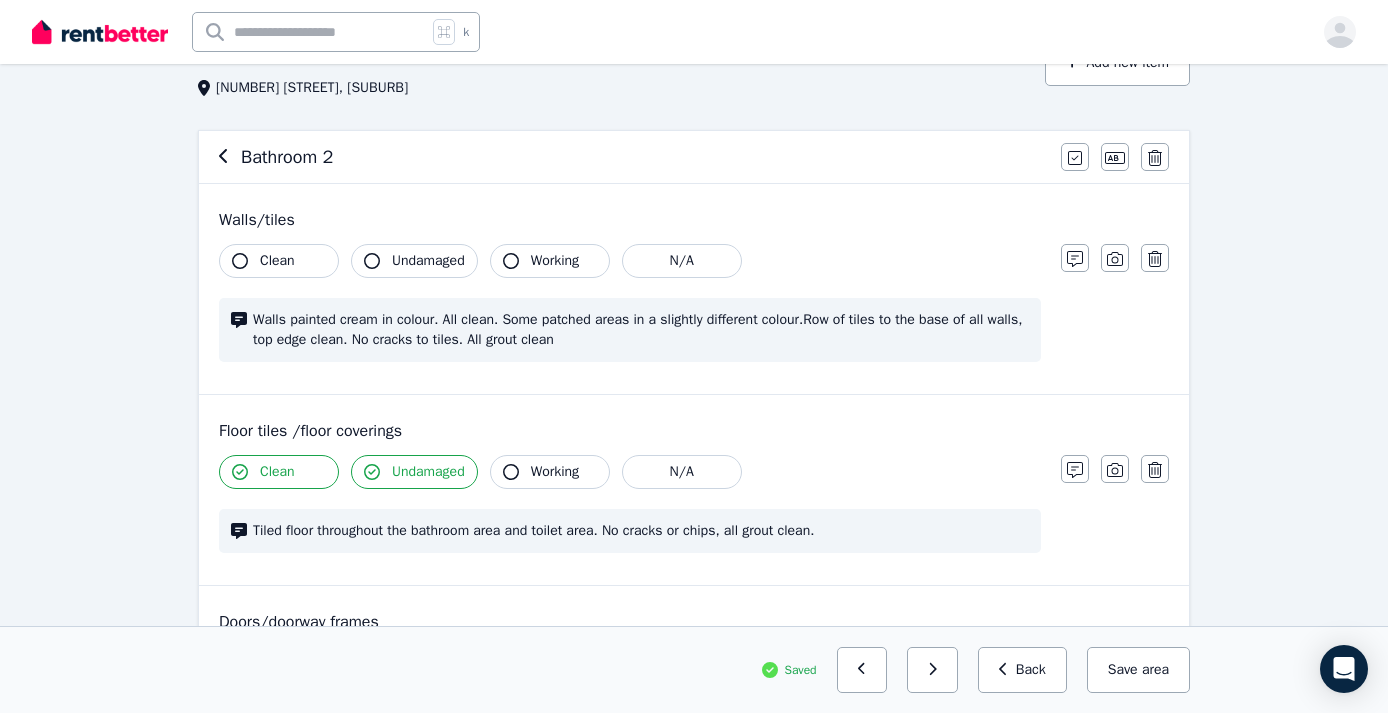 scroll, scrollTop: 125, scrollLeft: 0, axis: vertical 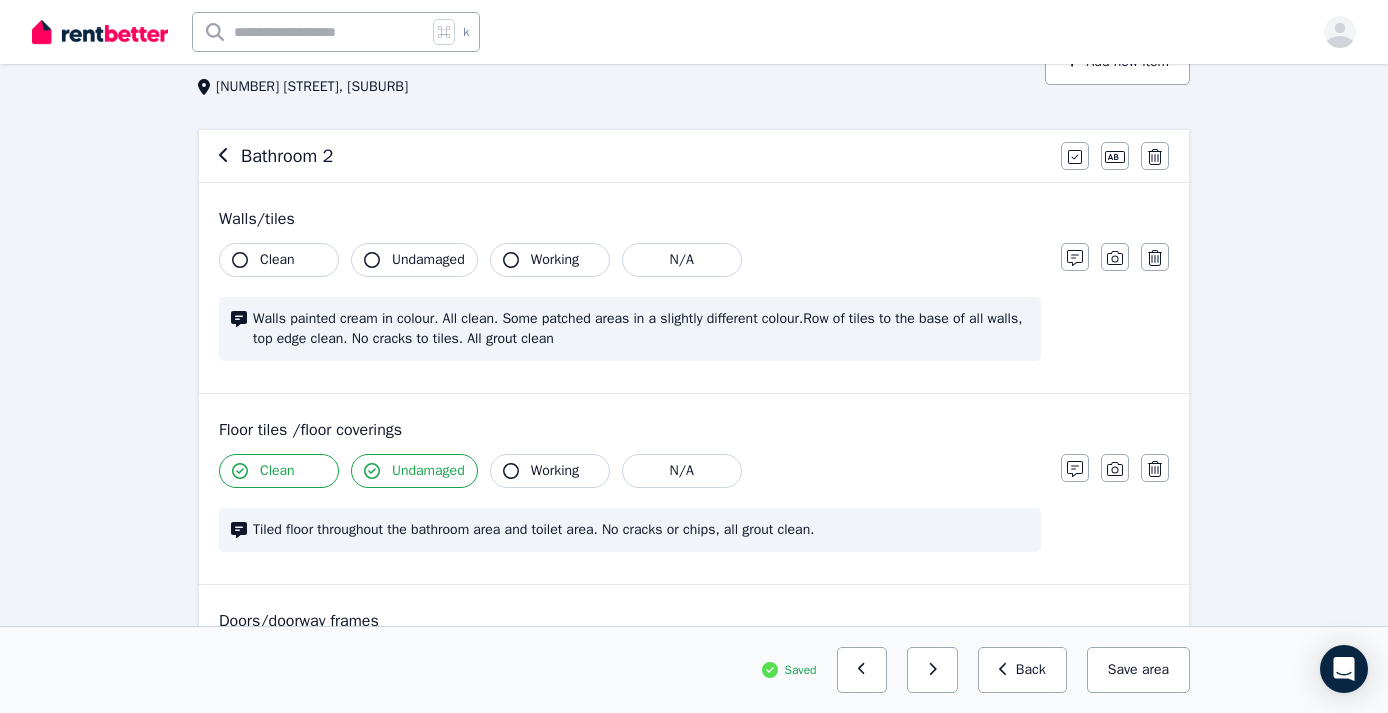 click 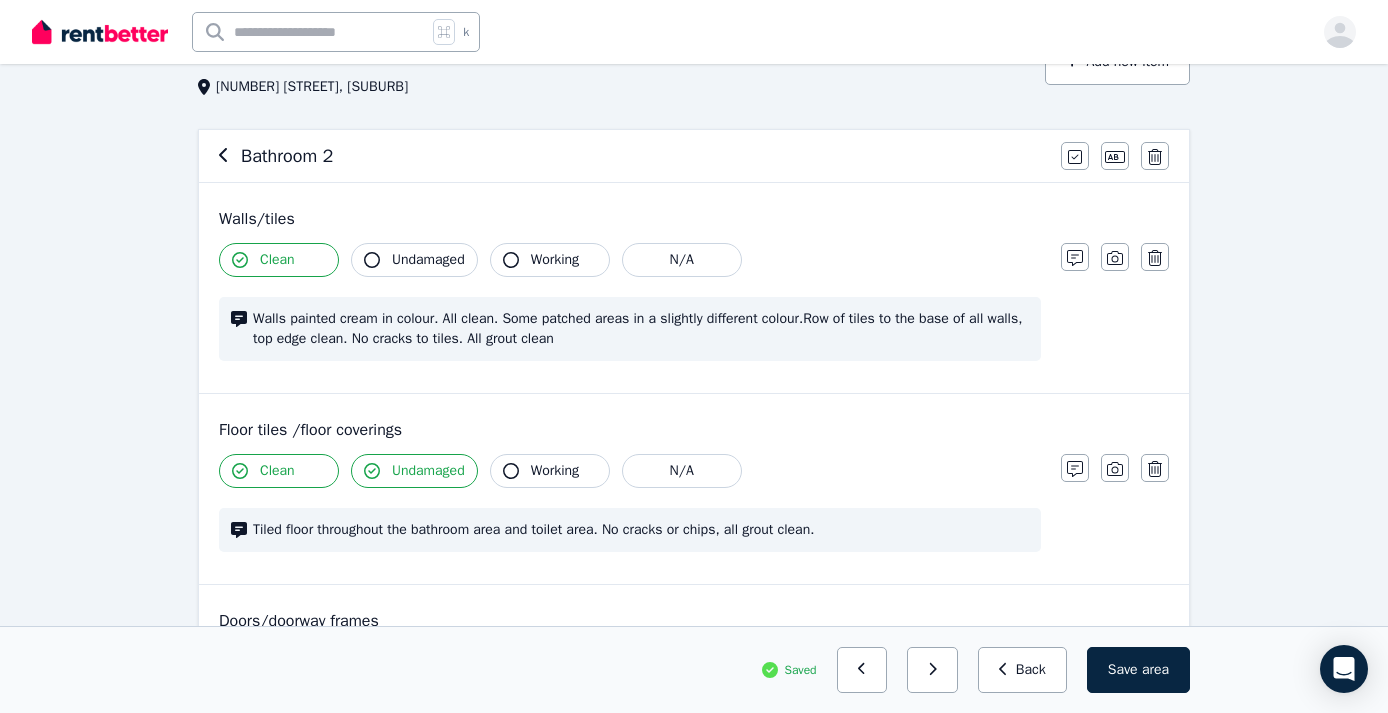 click 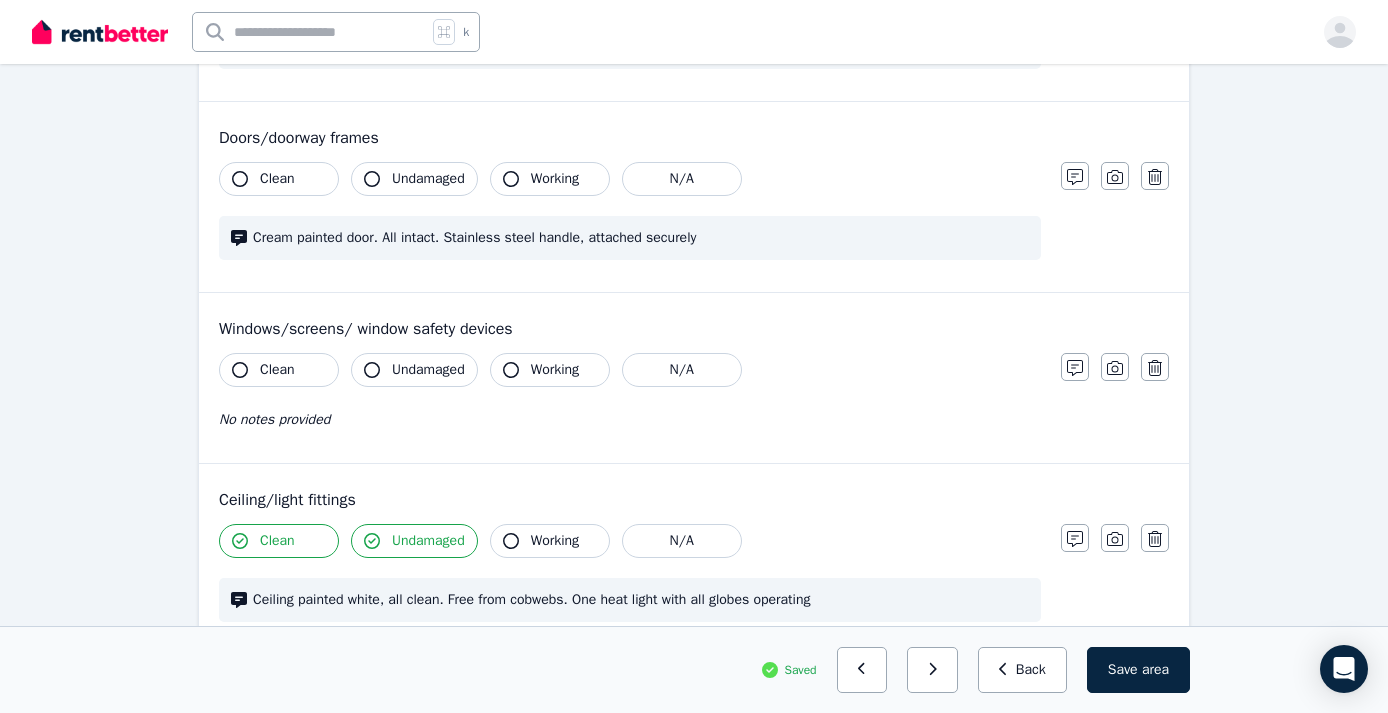 scroll, scrollTop: 613, scrollLeft: 0, axis: vertical 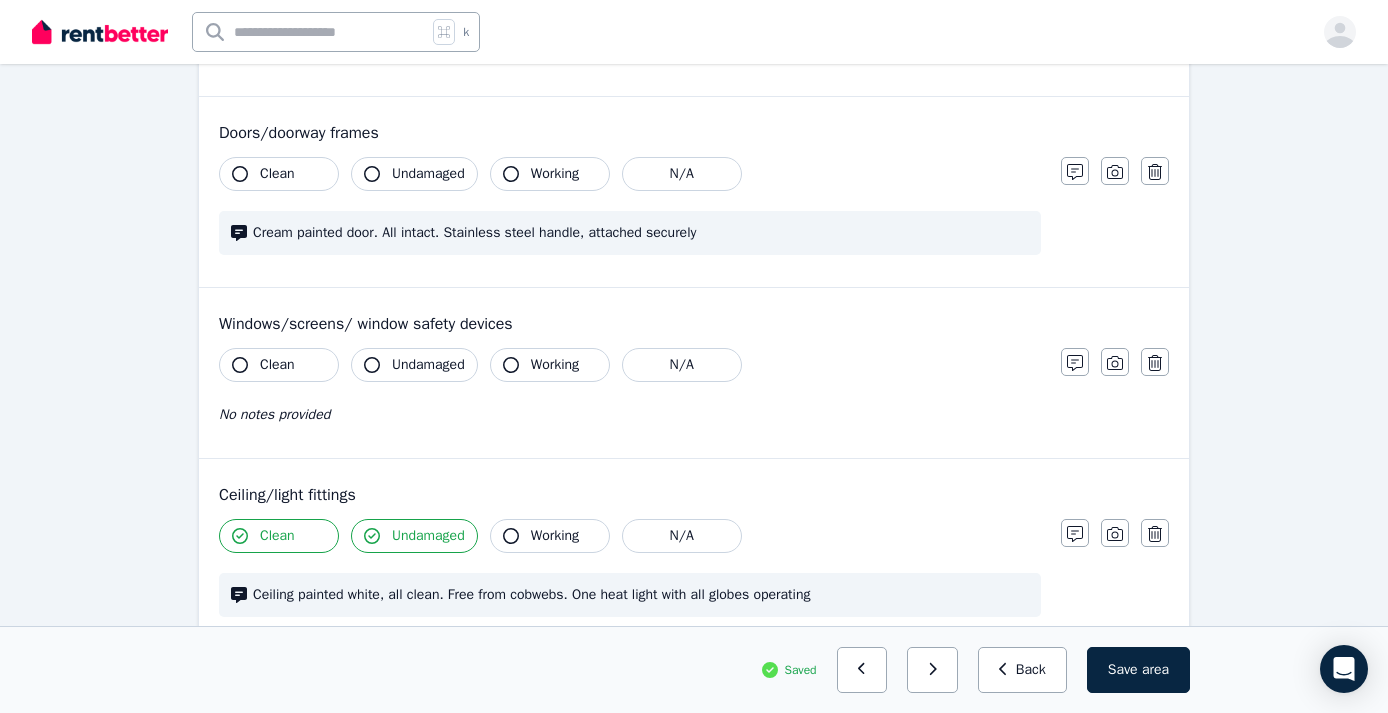 click 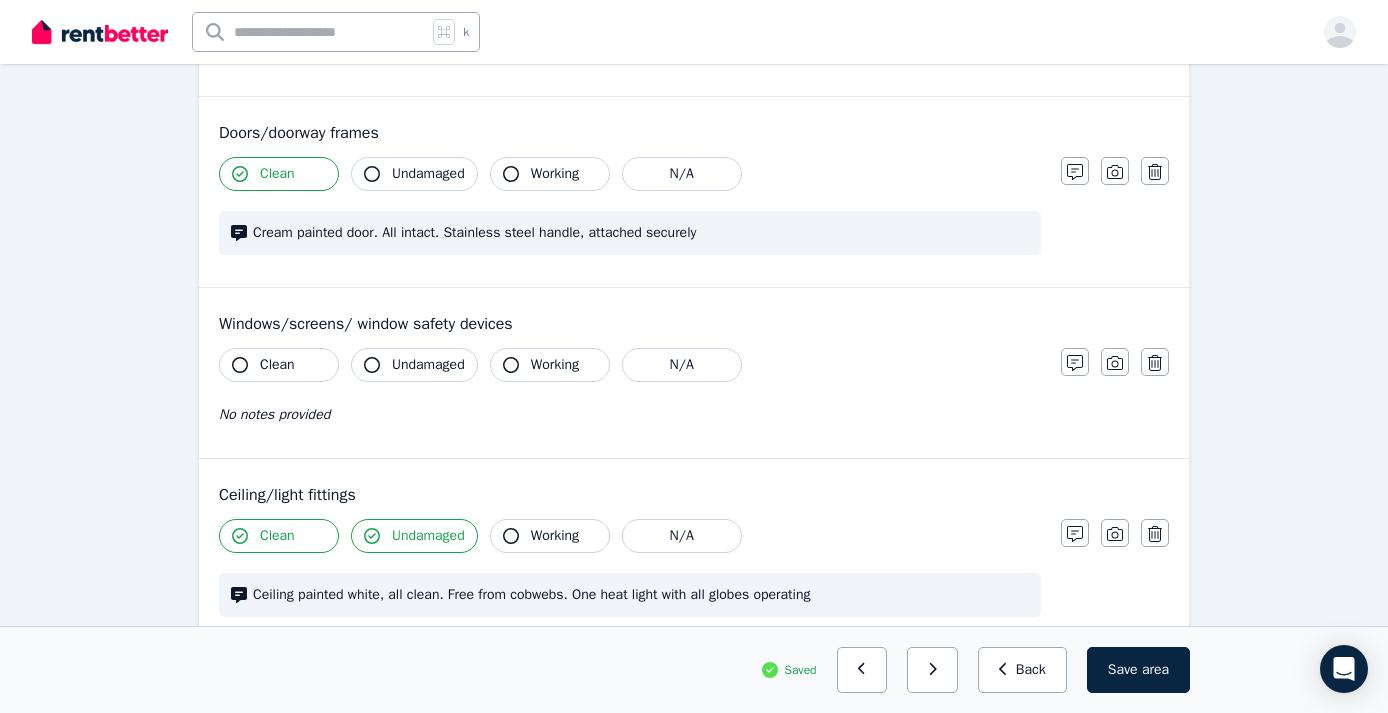 click 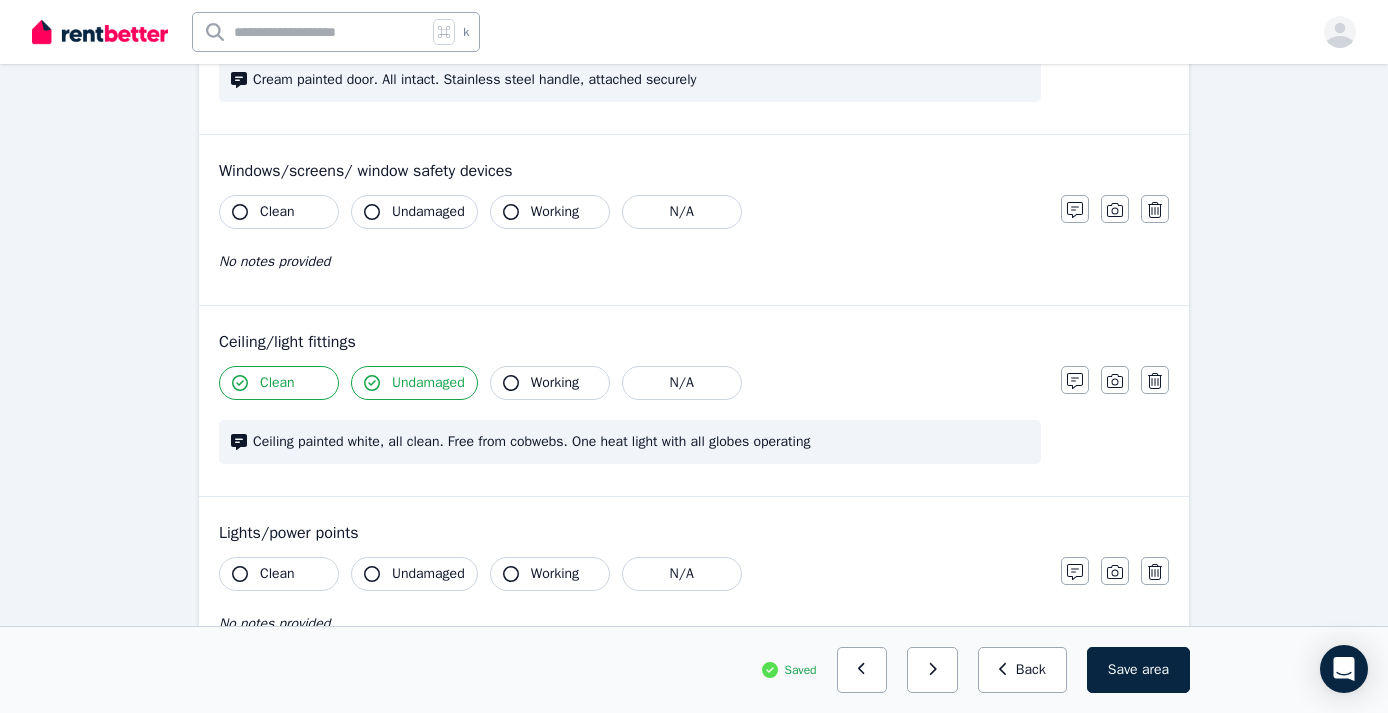 scroll, scrollTop: 765, scrollLeft: 0, axis: vertical 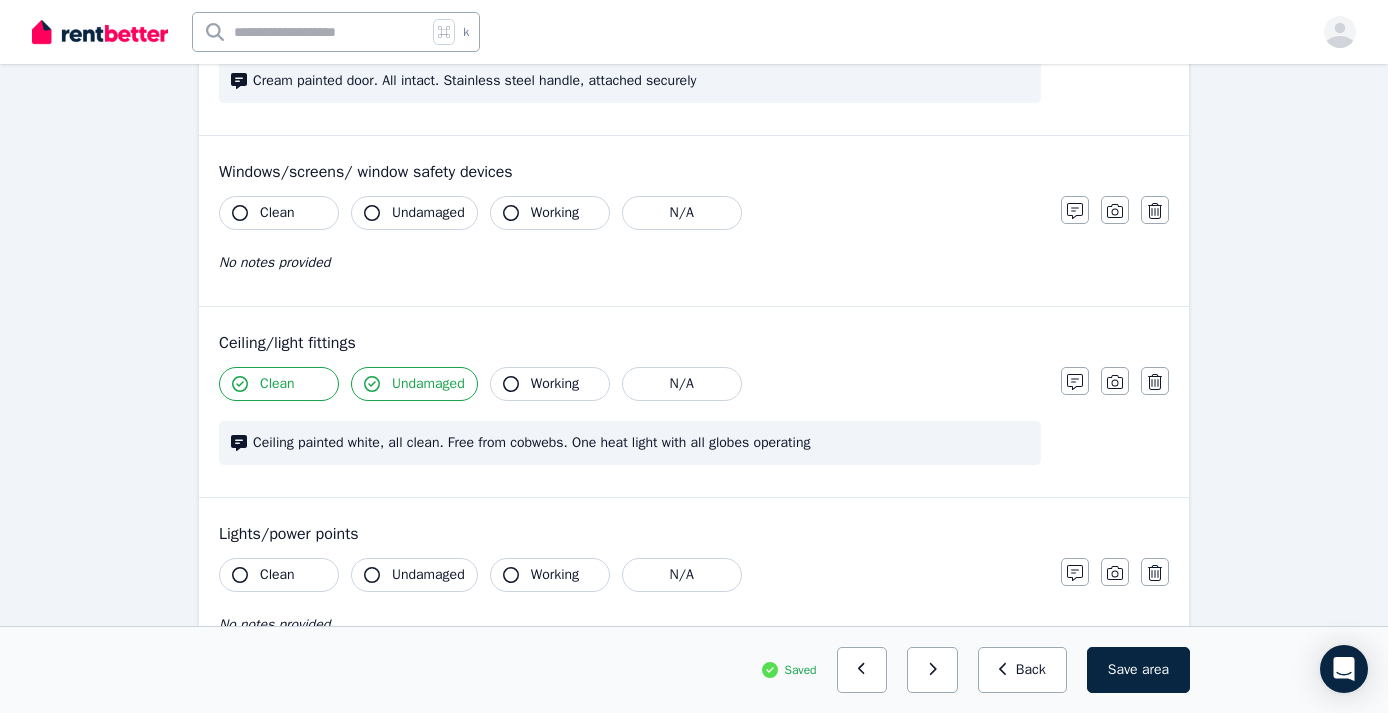 click on "No notes provided" at bounding box center (274, 262) 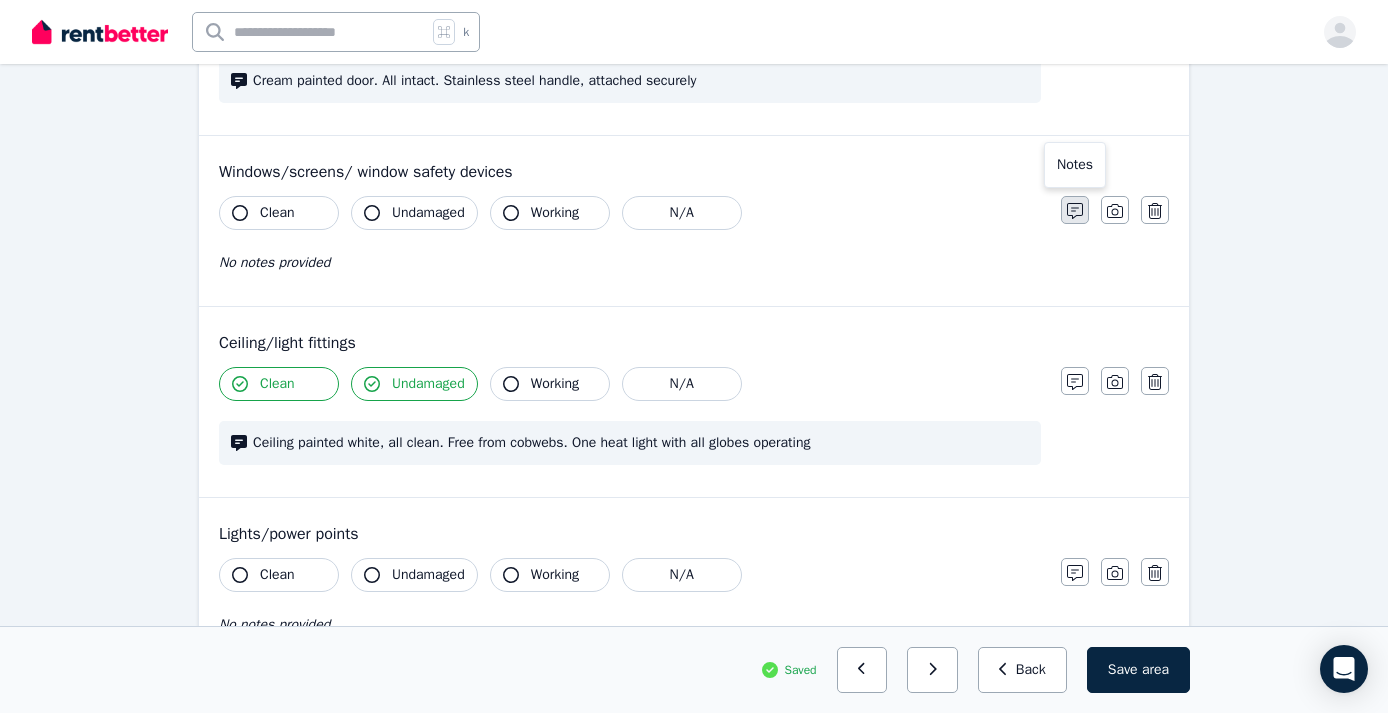 click 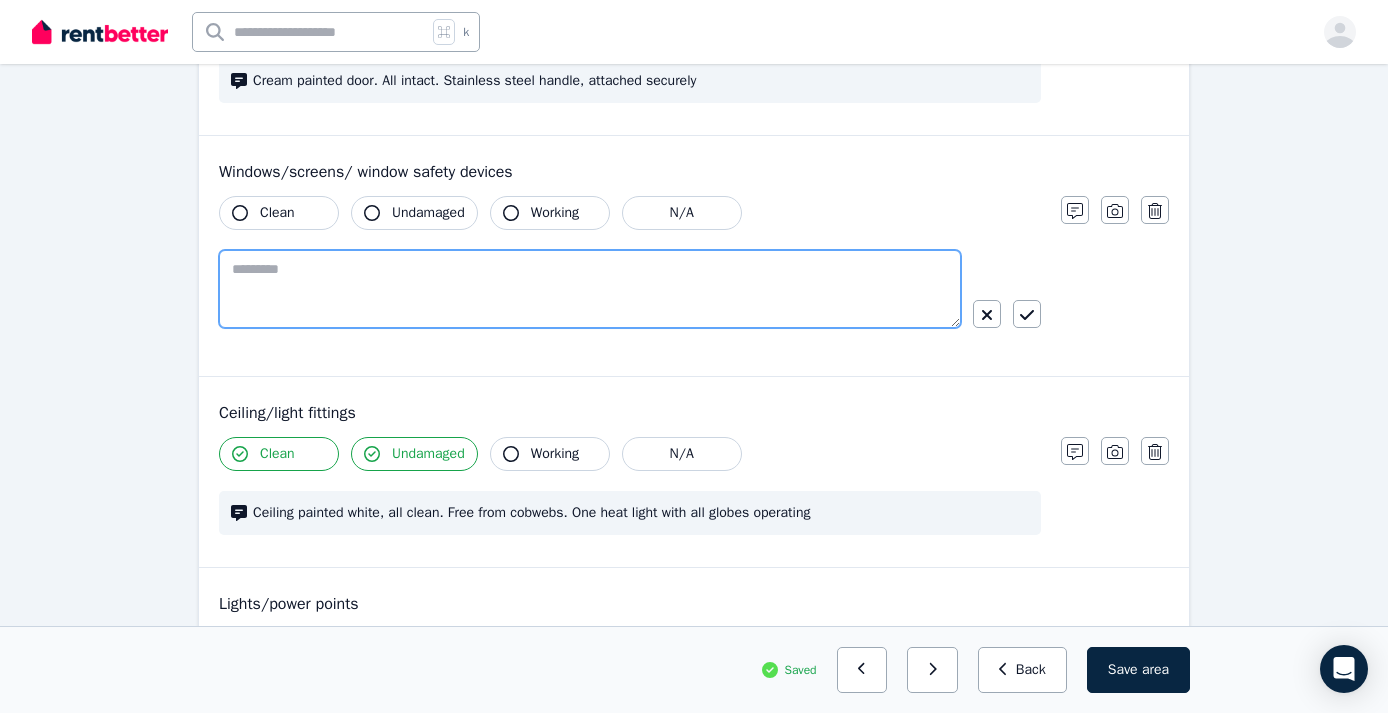 click at bounding box center (590, 289) 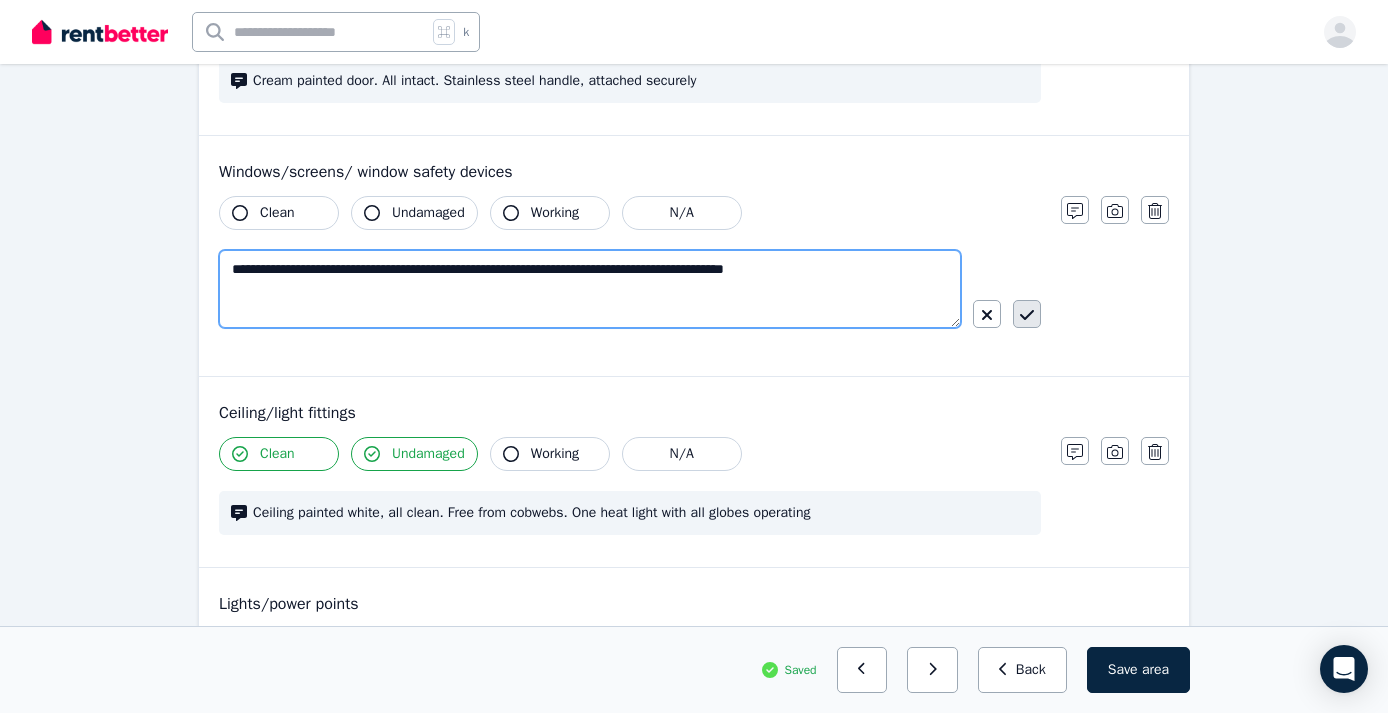 type on "**********" 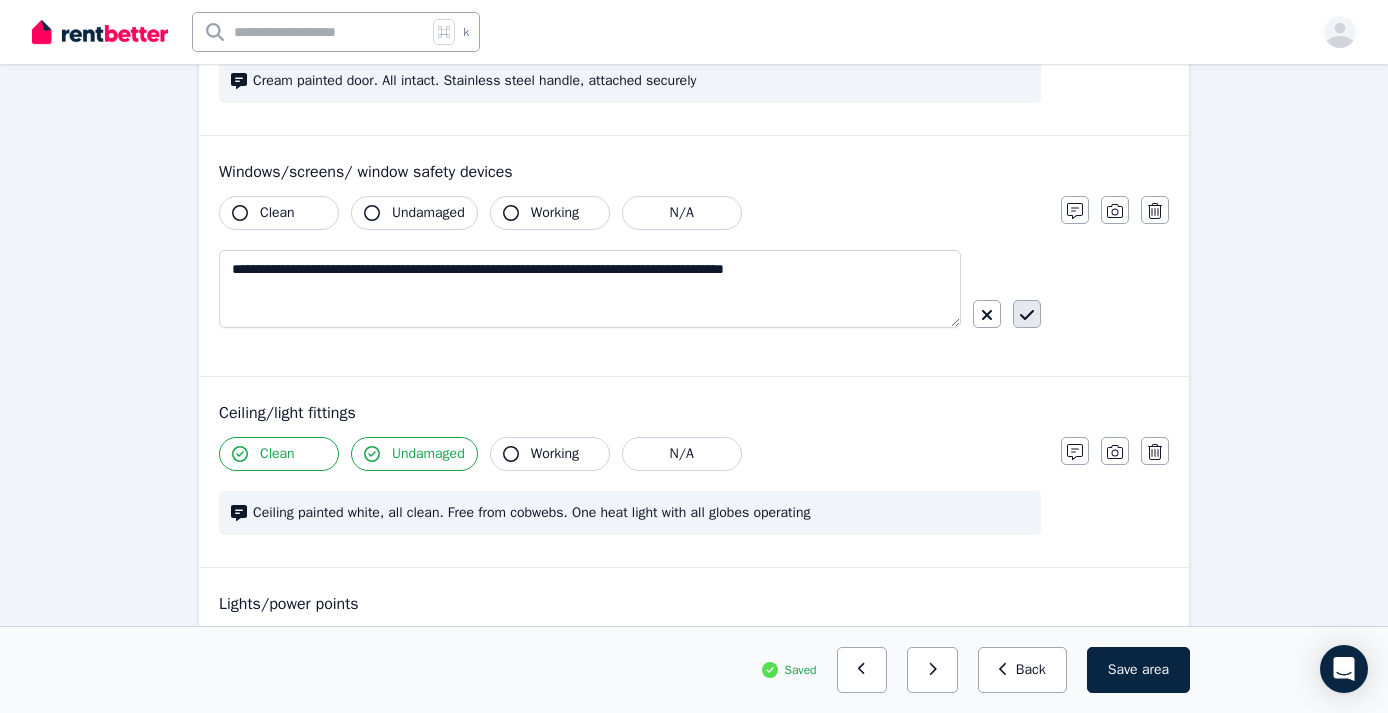 click 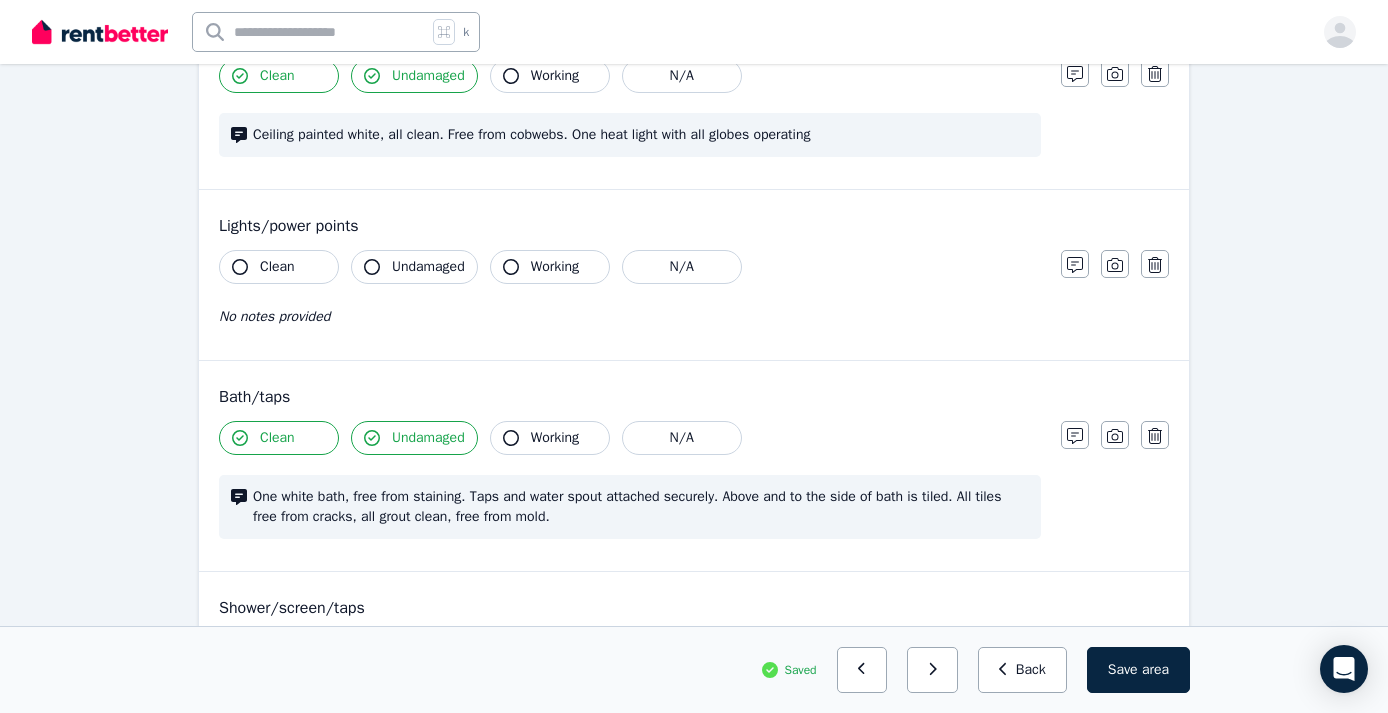 scroll, scrollTop: 1095, scrollLeft: 0, axis: vertical 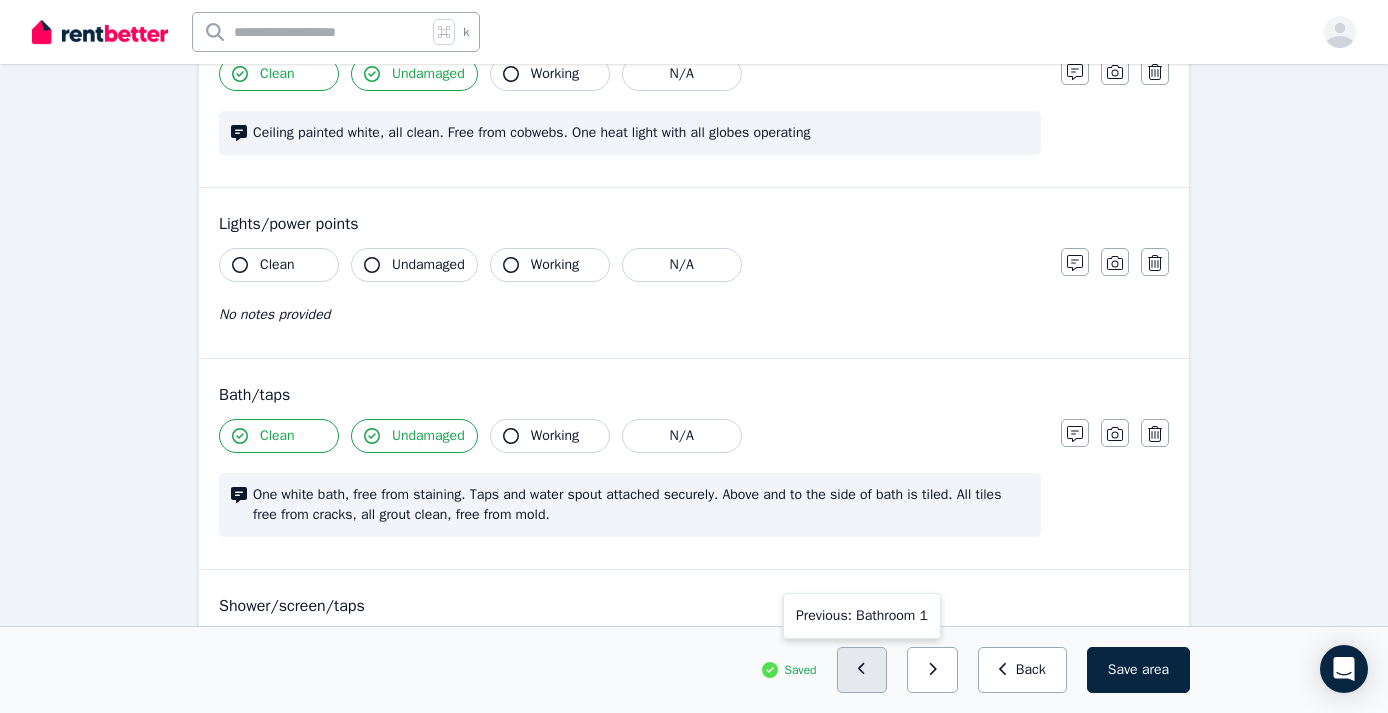 click 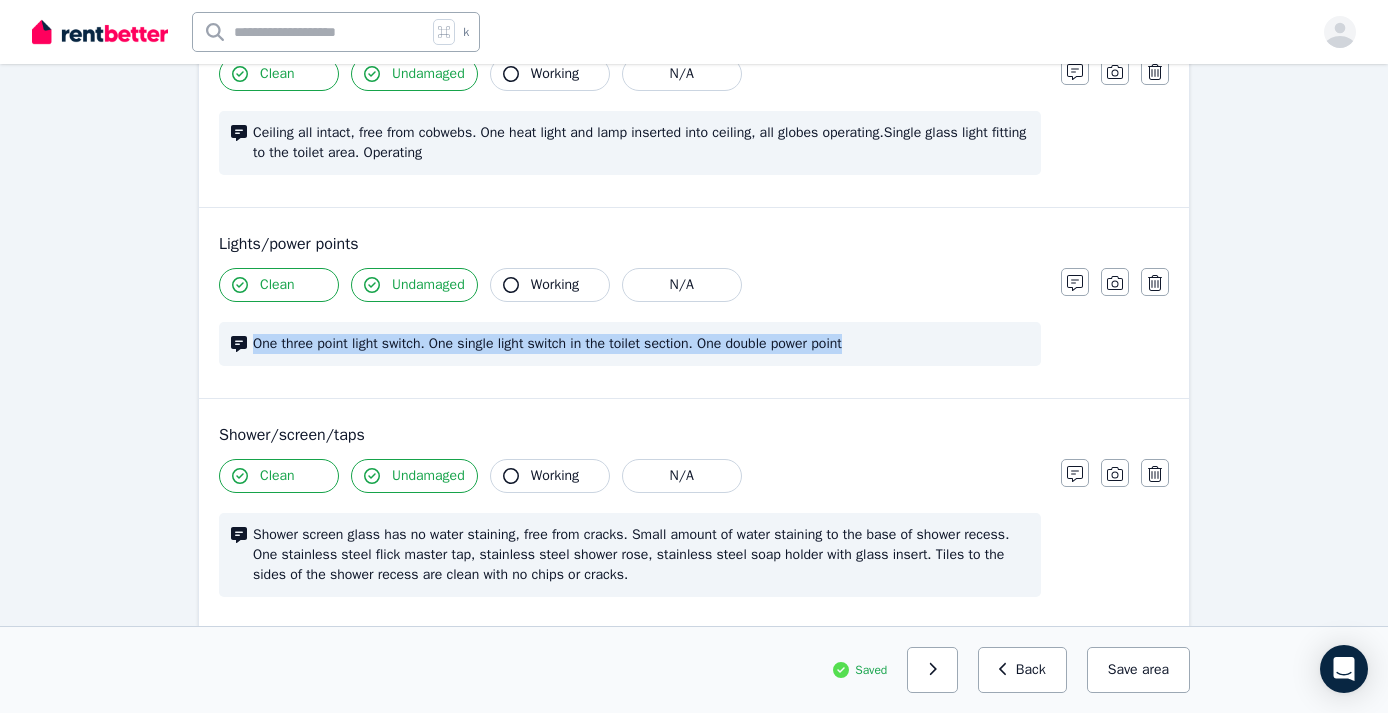 drag, startPoint x: 879, startPoint y: 342, endPoint x: 256, endPoint y: 342, distance: 623 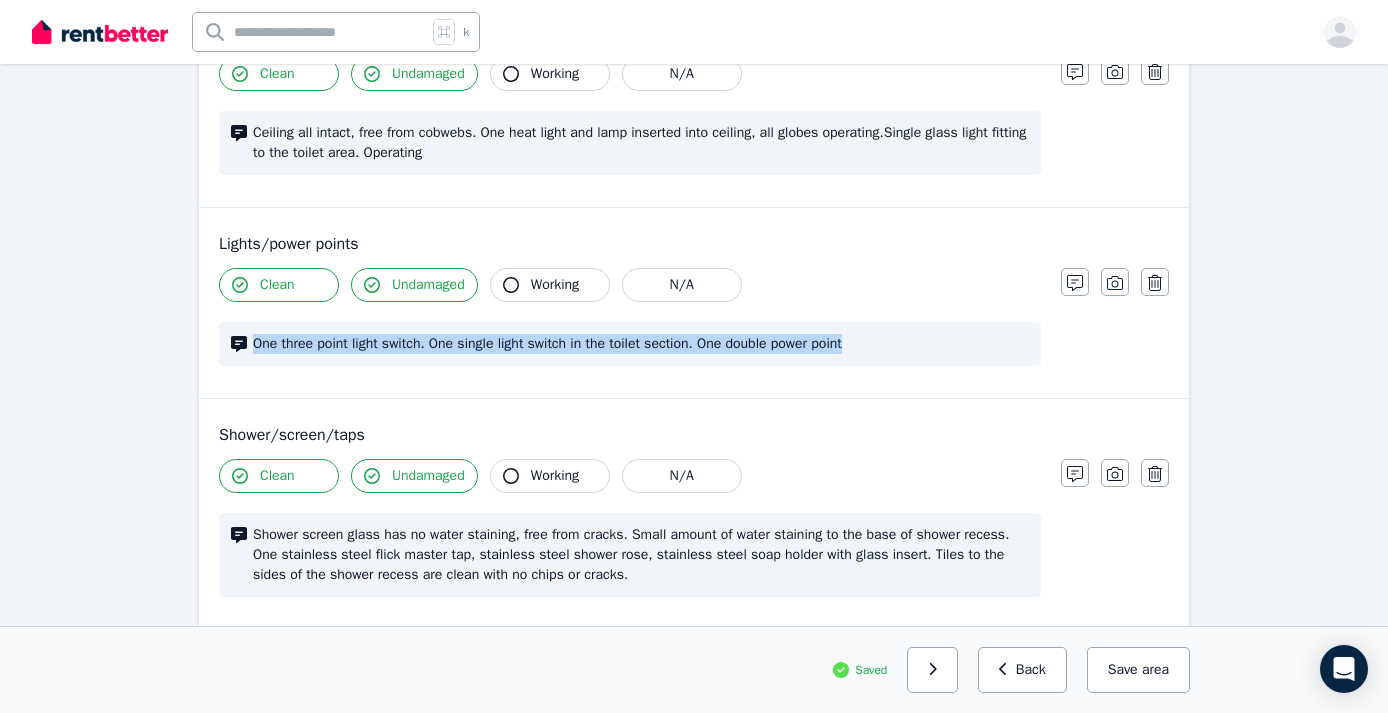 click on "One three point light switch. One single light switch in the toilet section. One double power point" at bounding box center [641, 344] 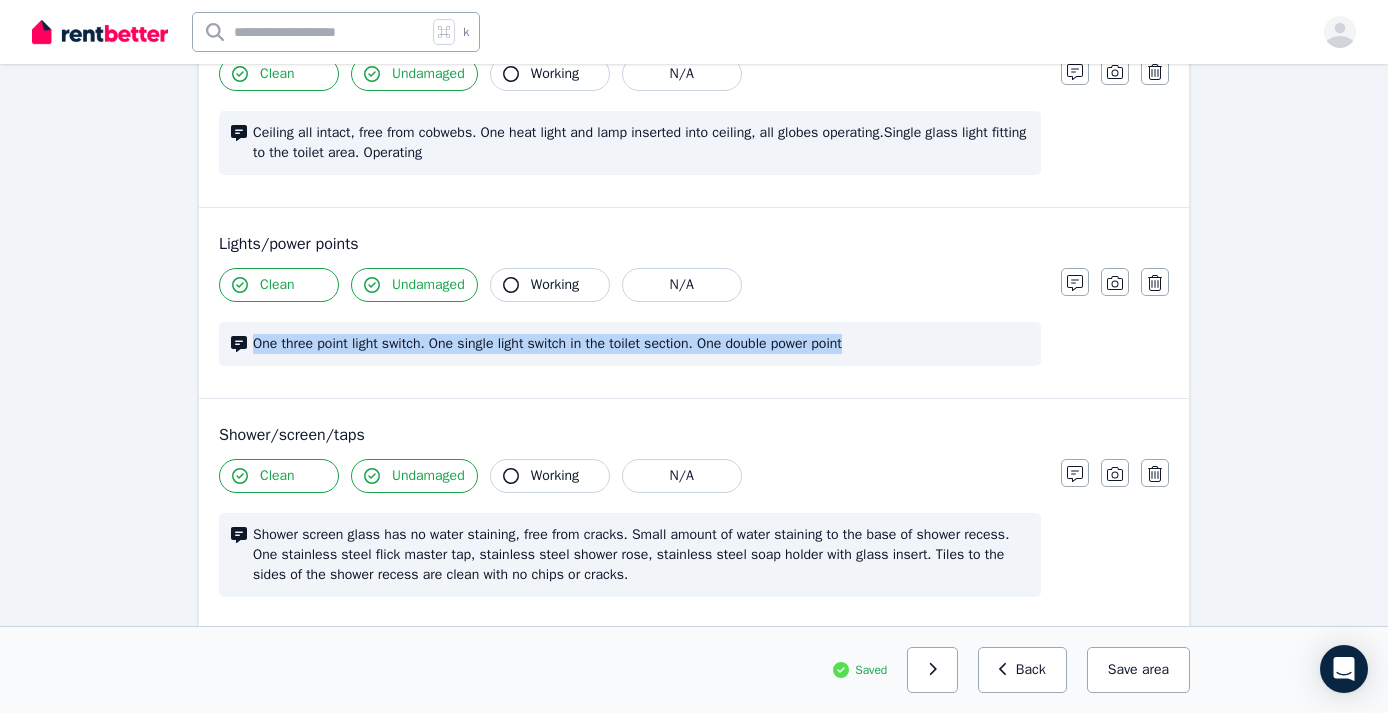 copy on "One three point light switch. One single light switch in the toilet section. One double power point" 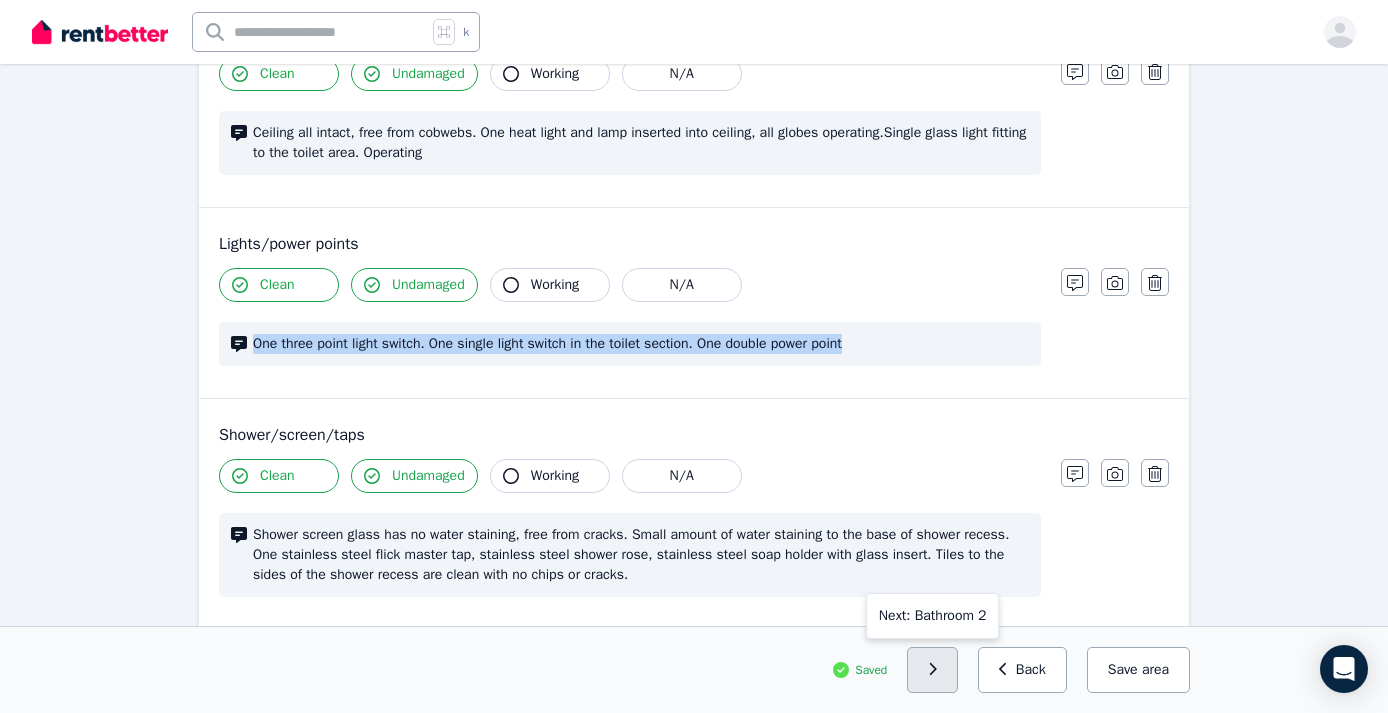 click 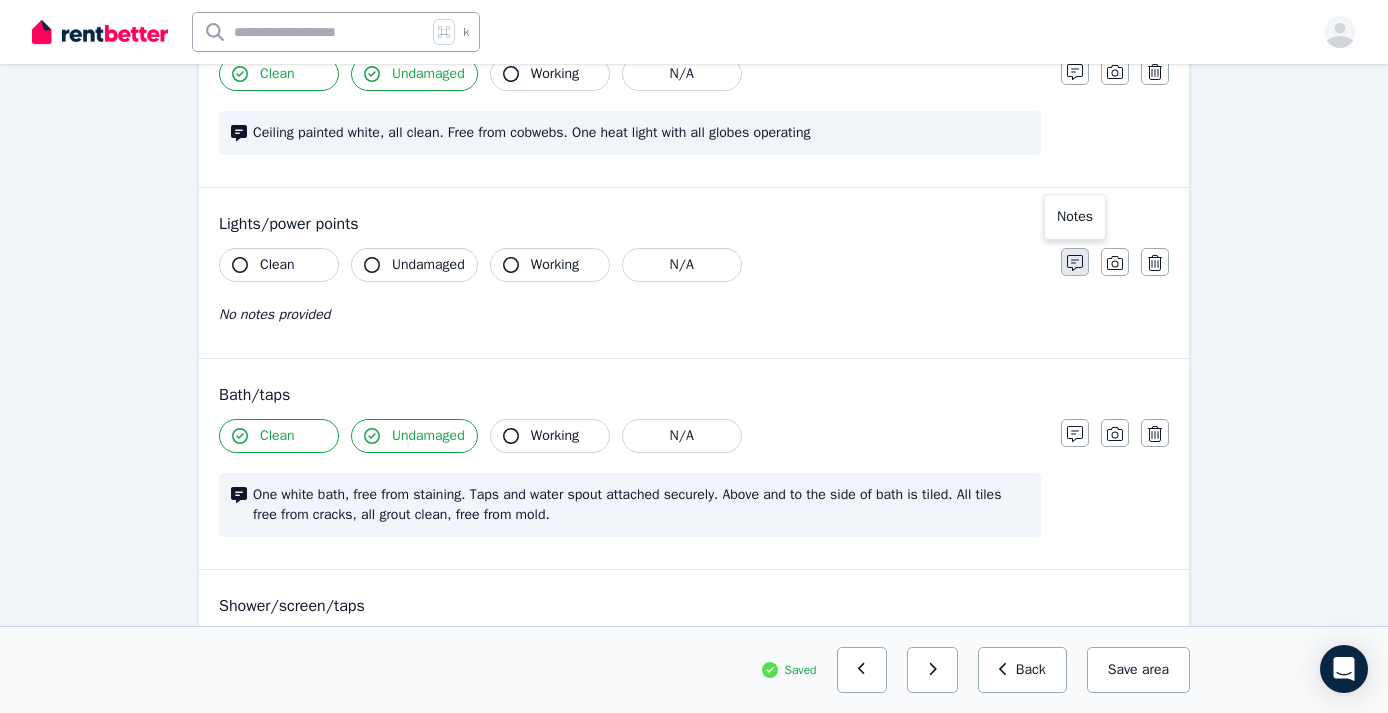 click 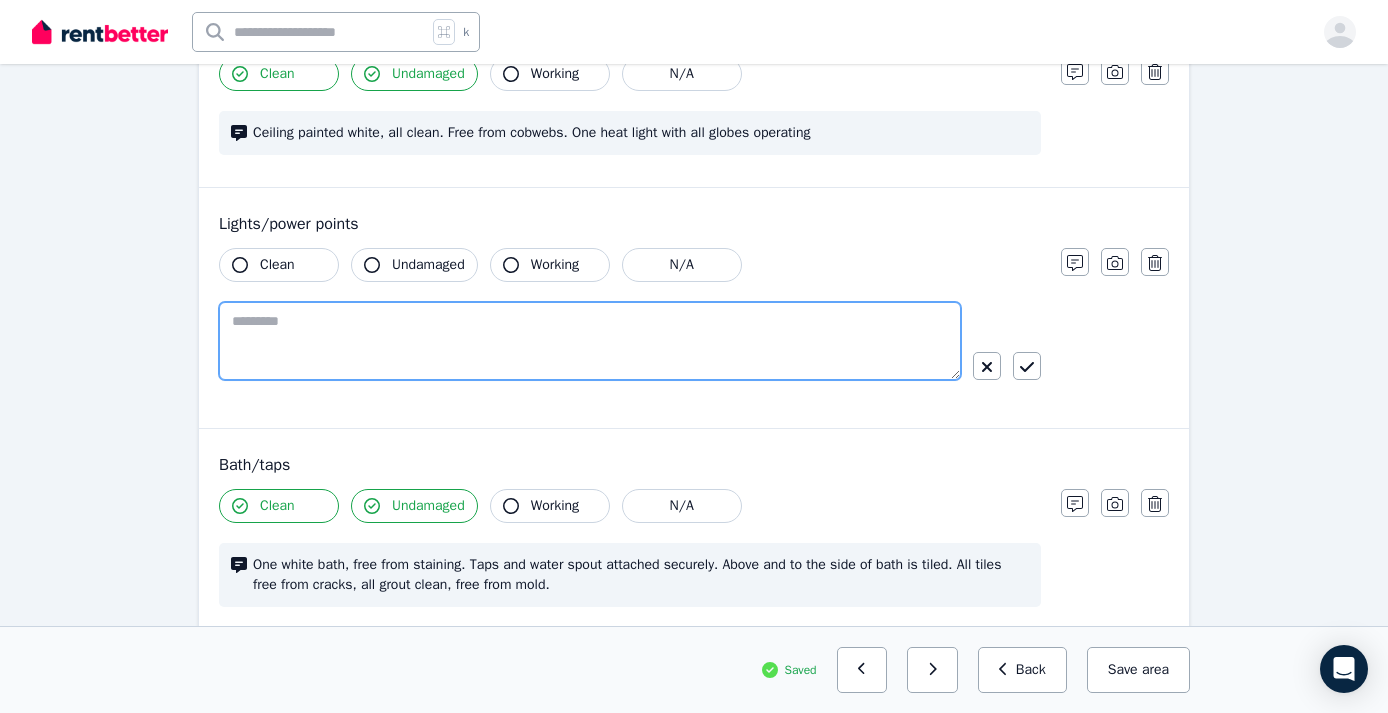 click at bounding box center [590, 341] 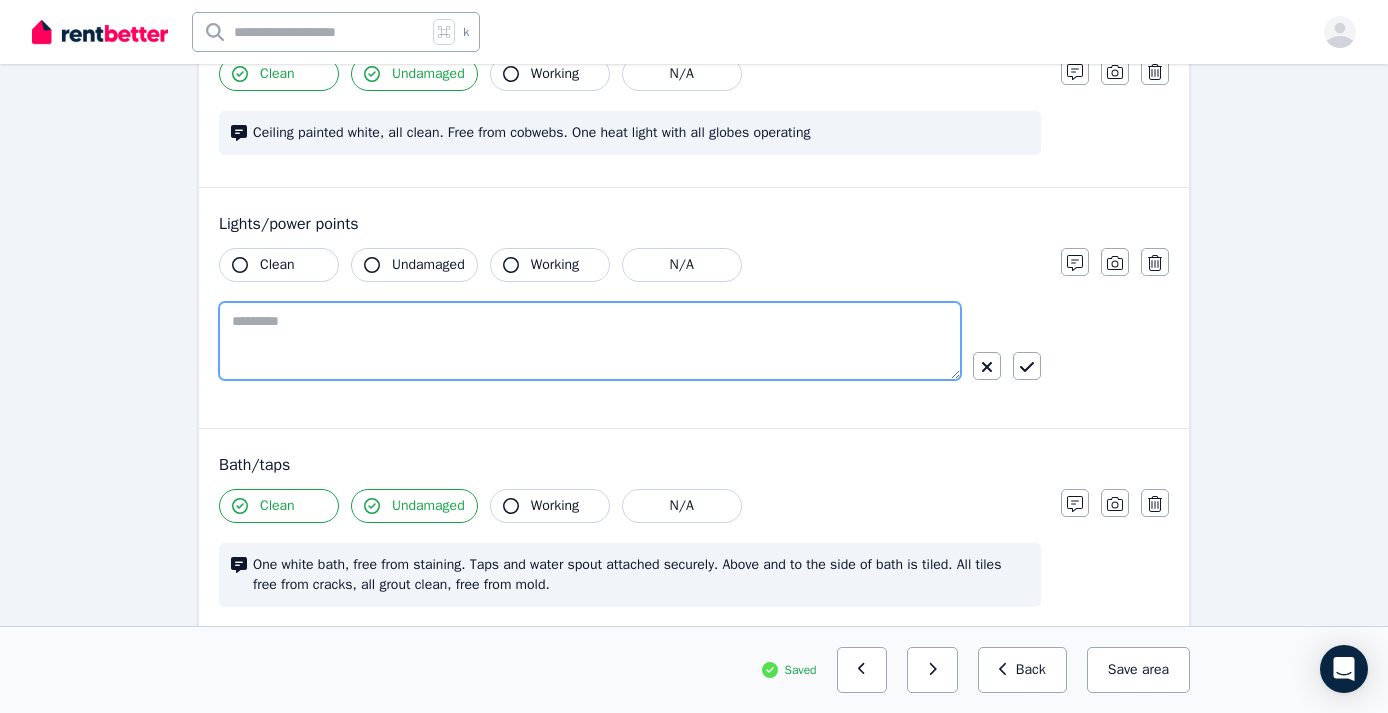 paste on "**********" 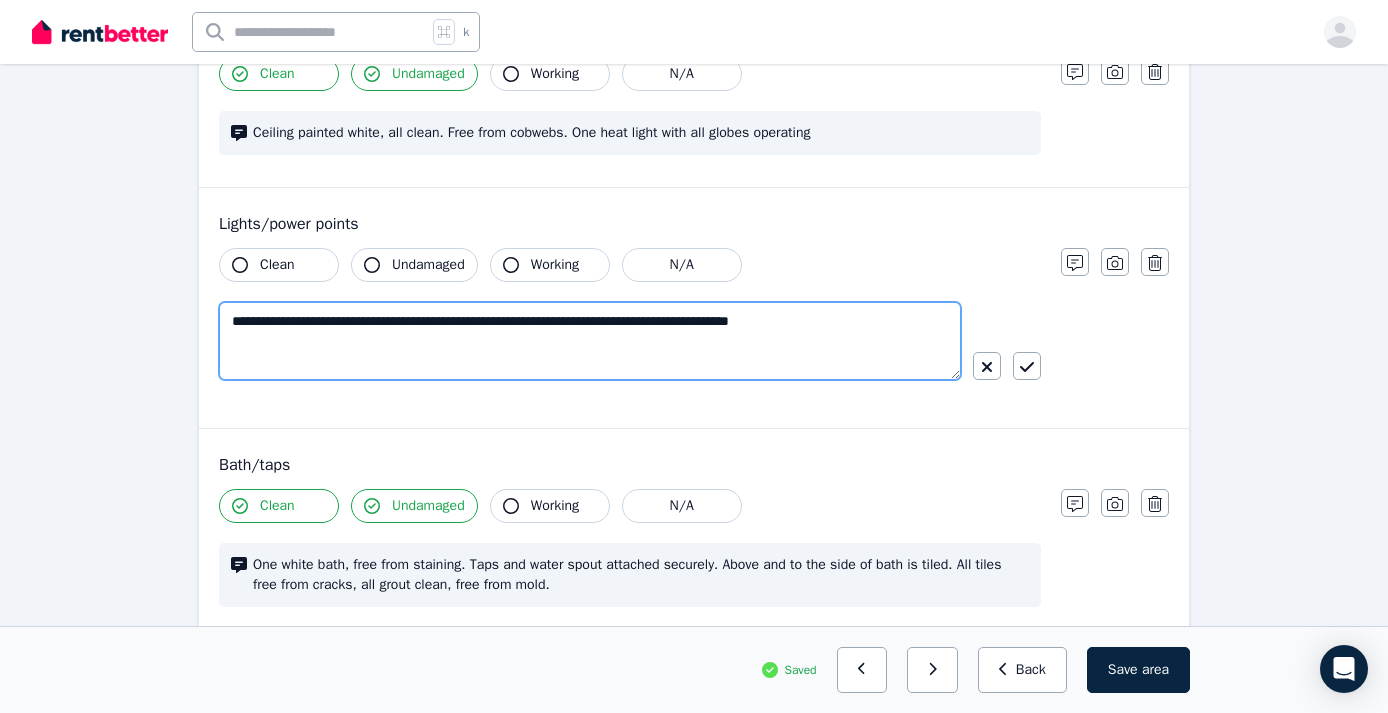 drag, startPoint x: 692, startPoint y: 322, endPoint x: 419, endPoint y: 319, distance: 273.01648 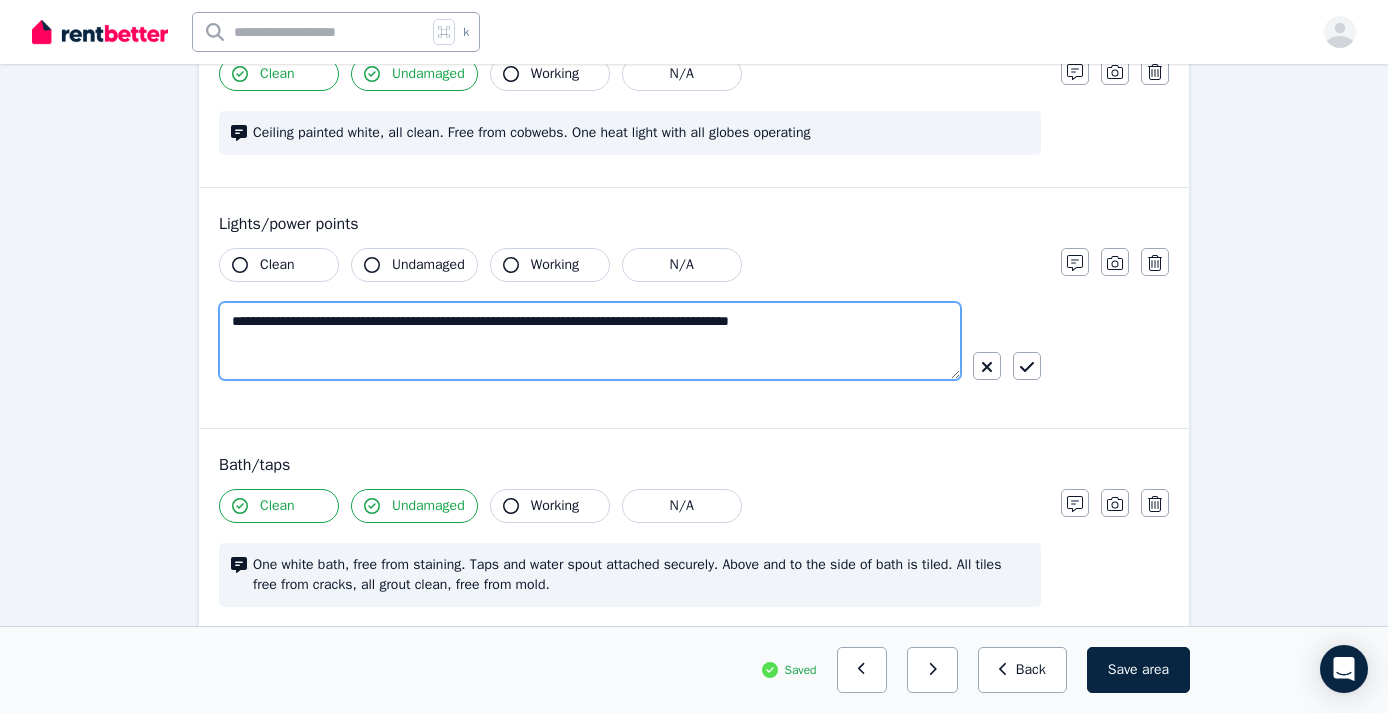 click on "**********" at bounding box center [590, 341] 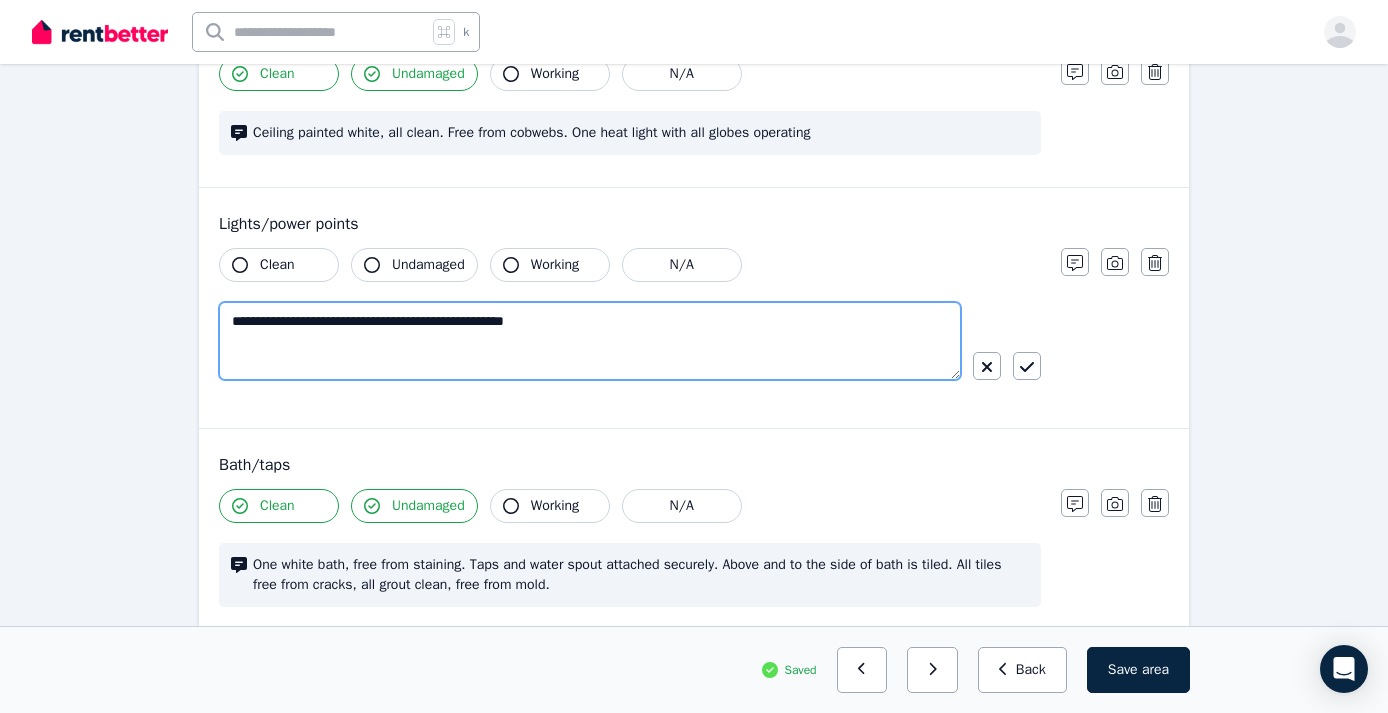 click on "**********" at bounding box center [590, 341] 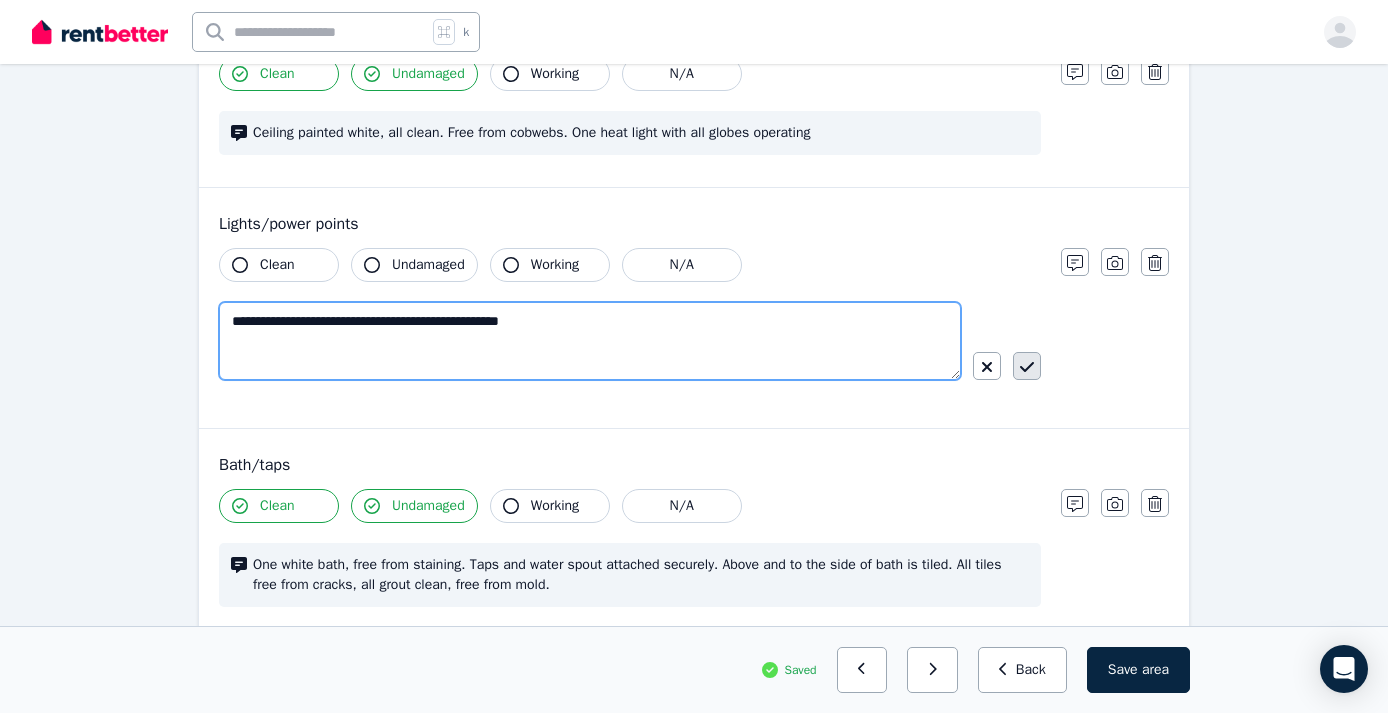type on "**********" 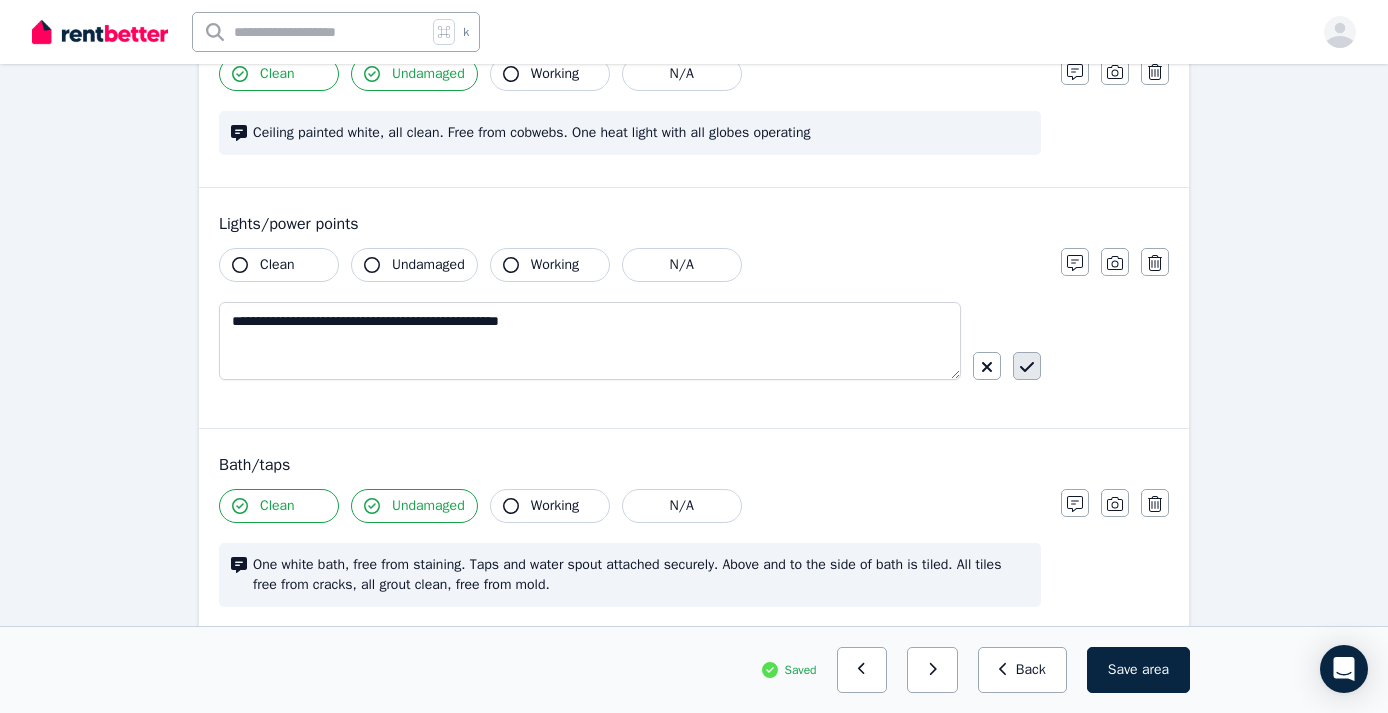 click 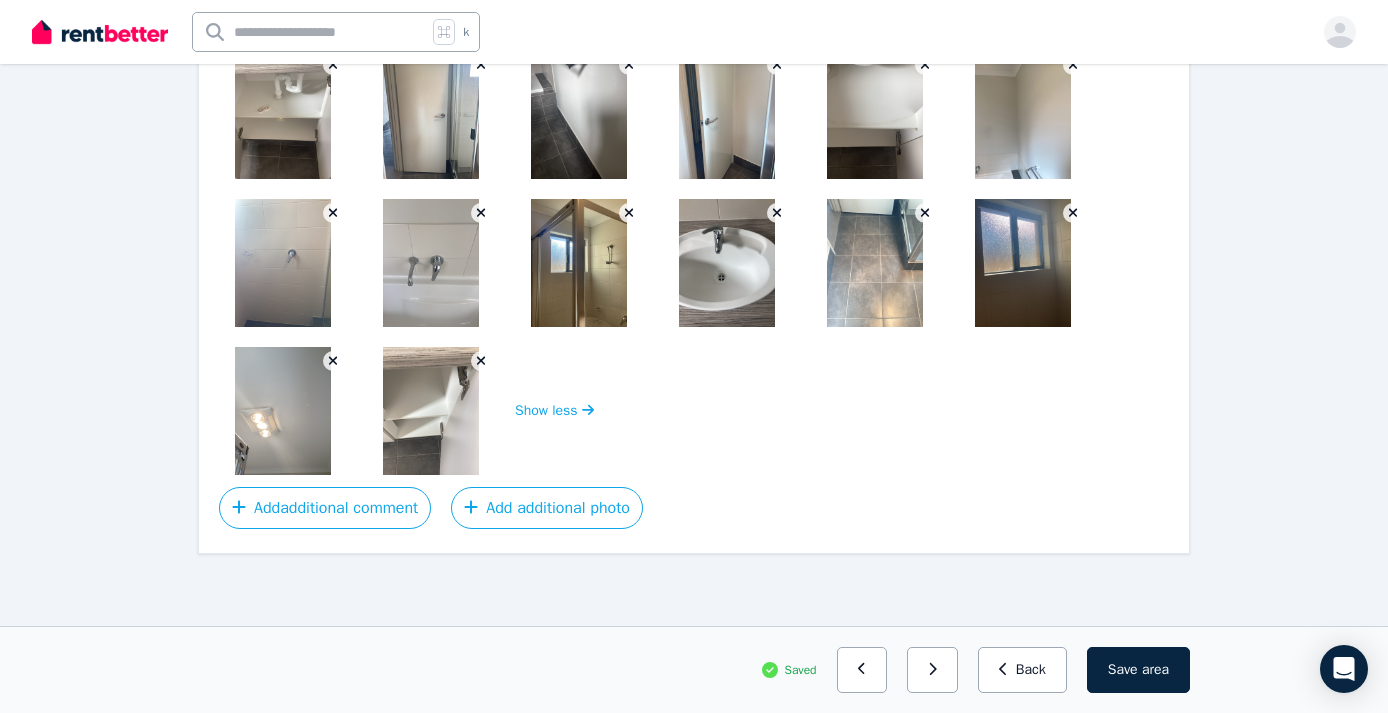 scroll, scrollTop: 2997, scrollLeft: 0, axis: vertical 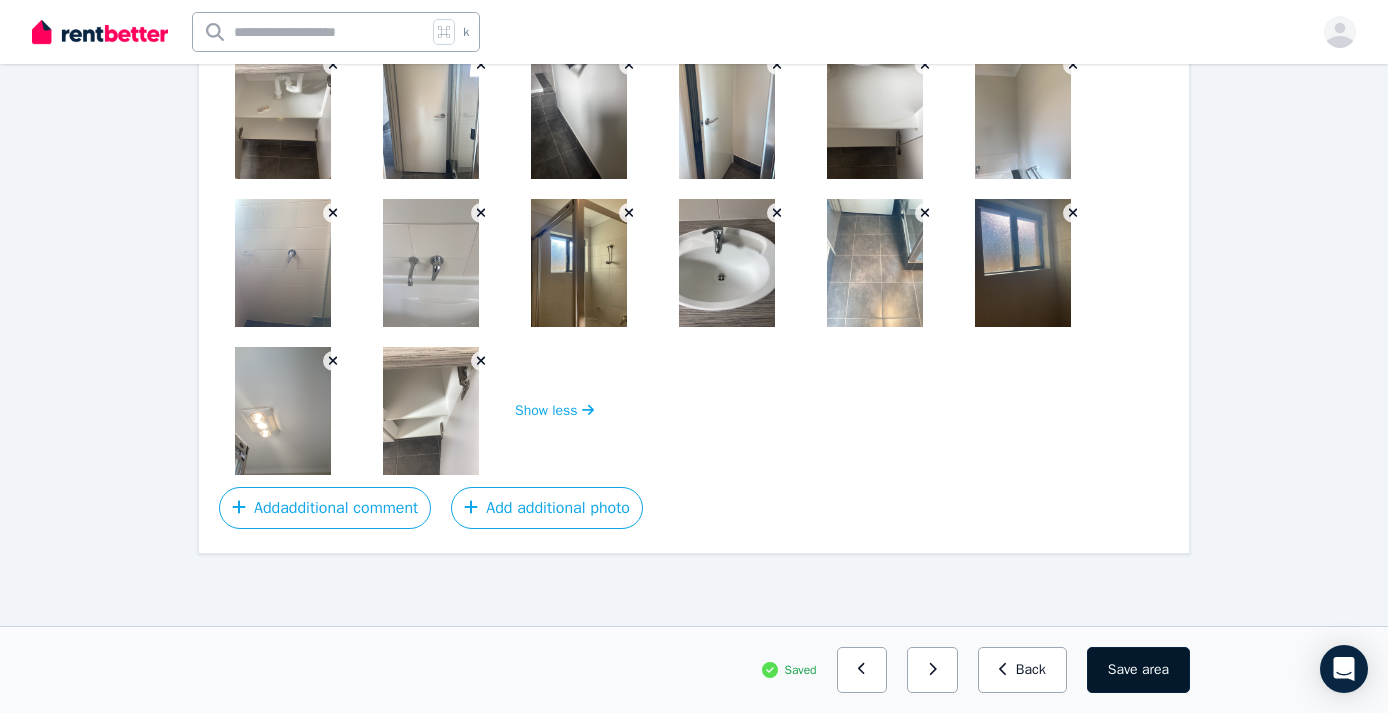 click on "area" at bounding box center [1155, 670] 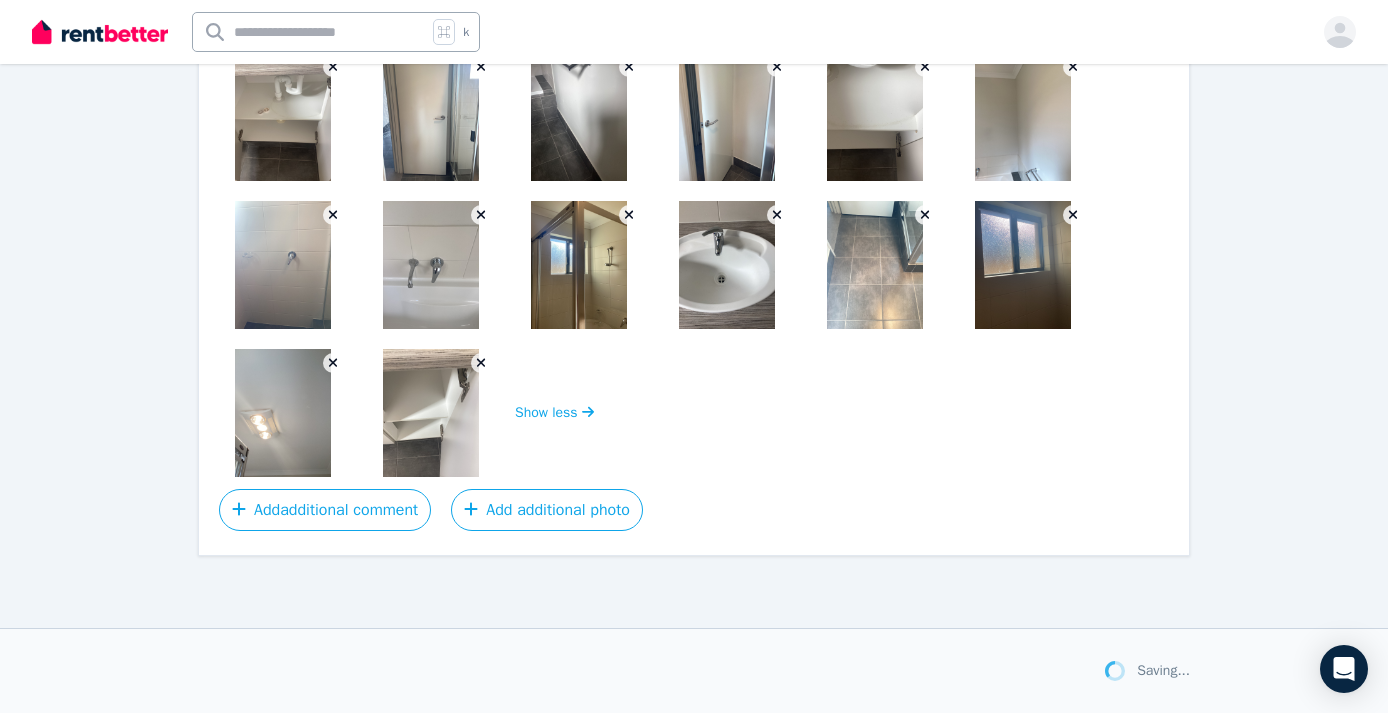 scroll, scrollTop: 2995, scrollLeft: 0, axis: vertical 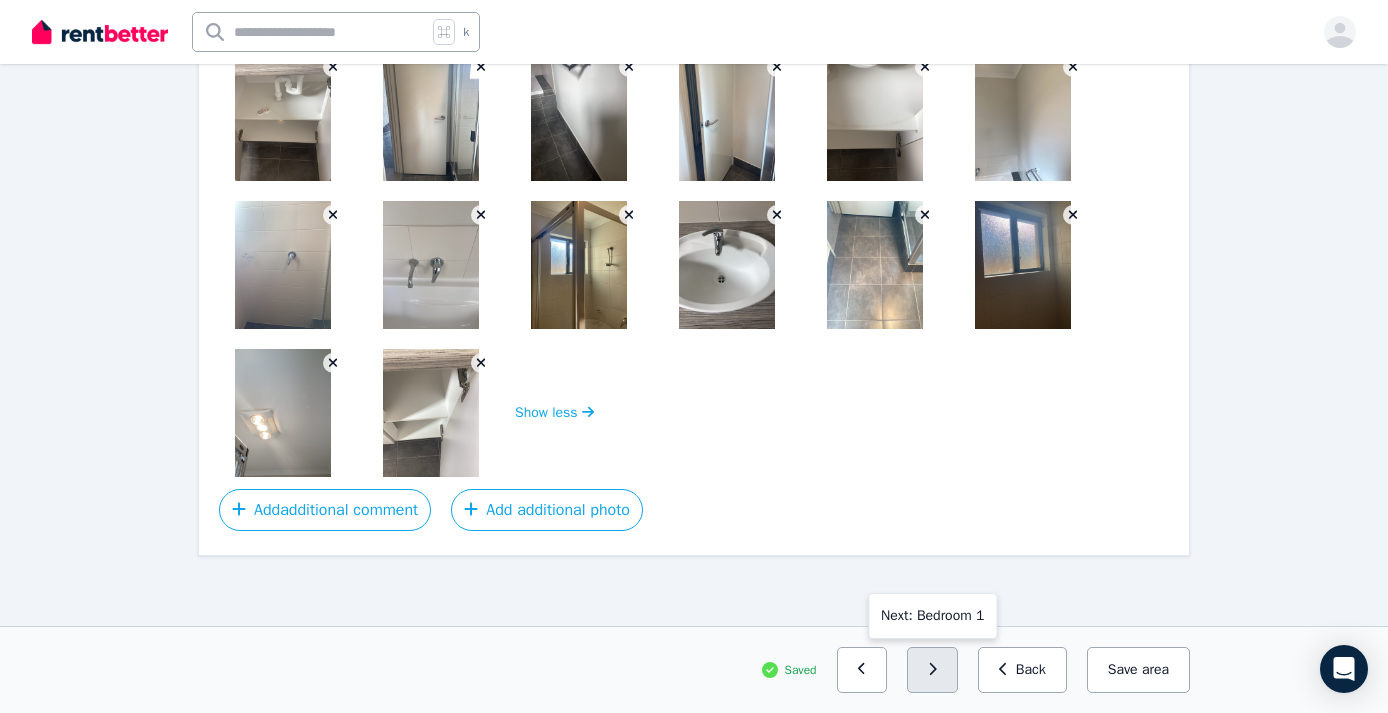 click at bounding box center (932, 670) 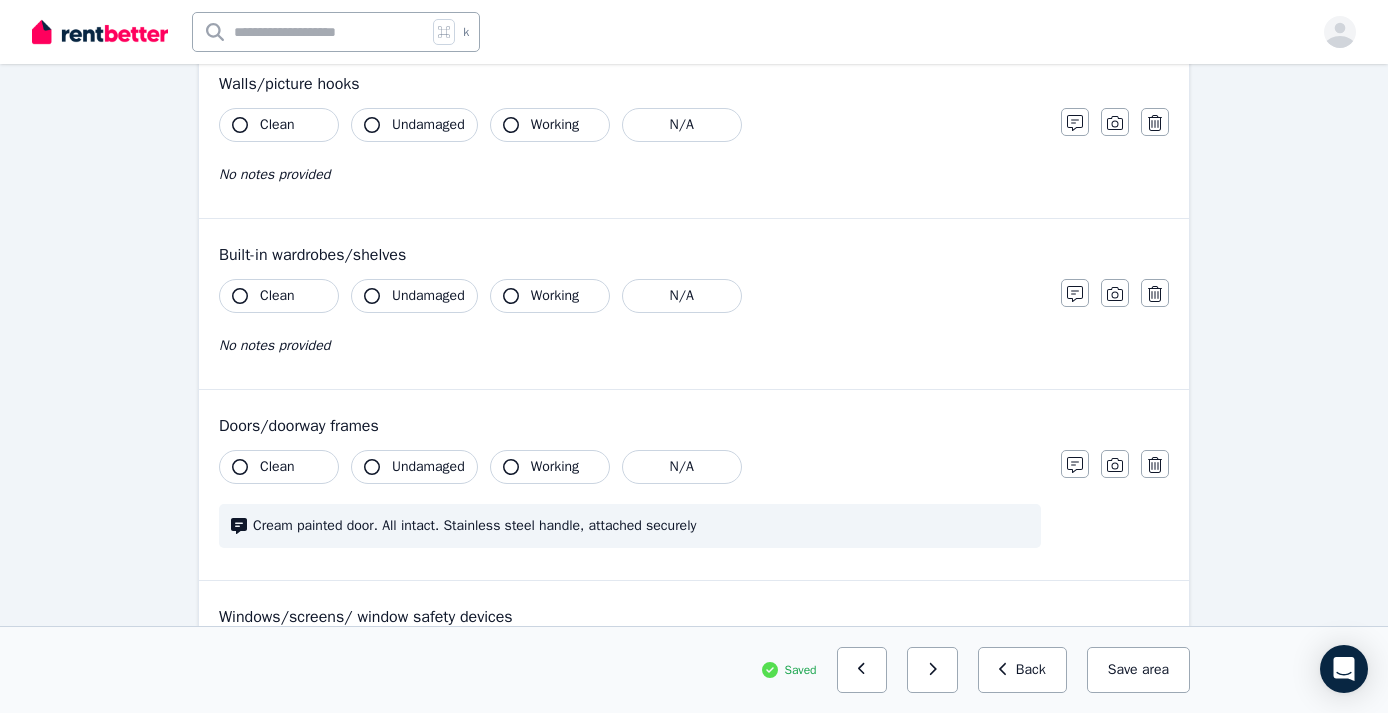 scroll, scrollTop: 283, scrollLeft: 0, axis: vertical 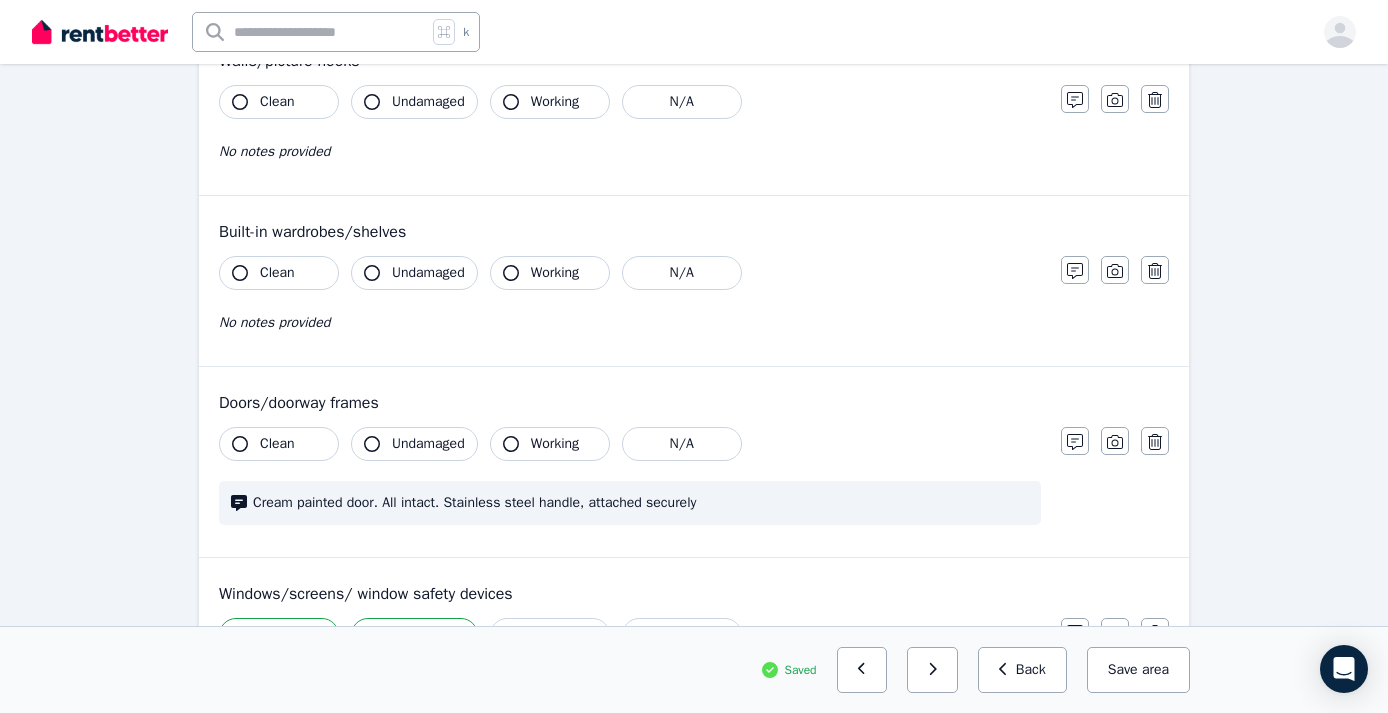 click 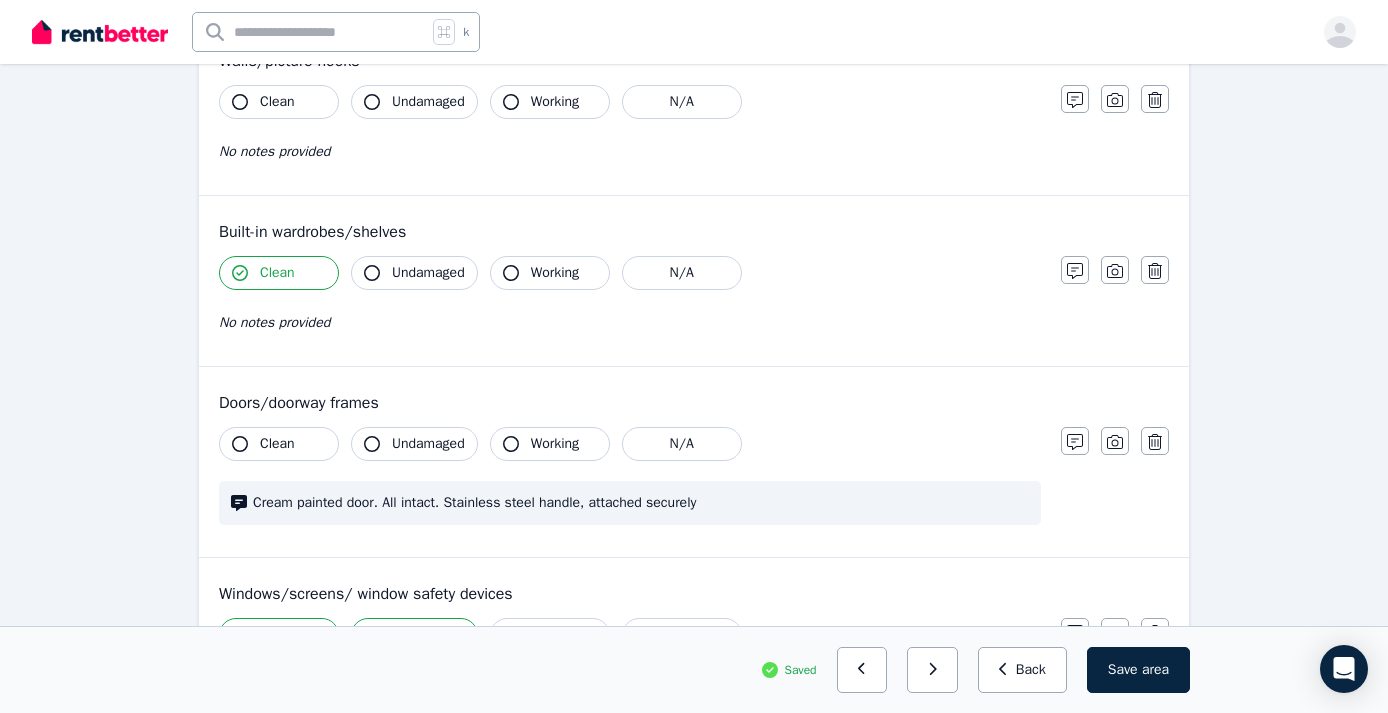 click 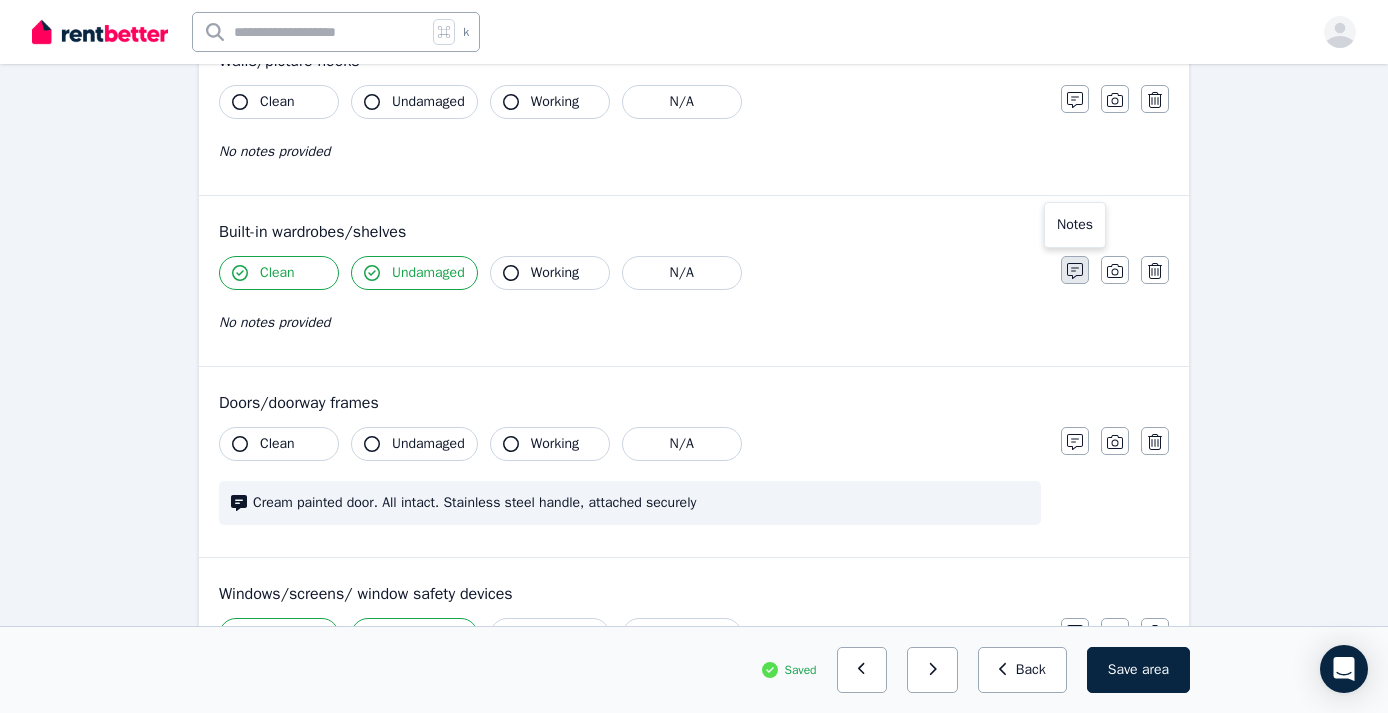 click 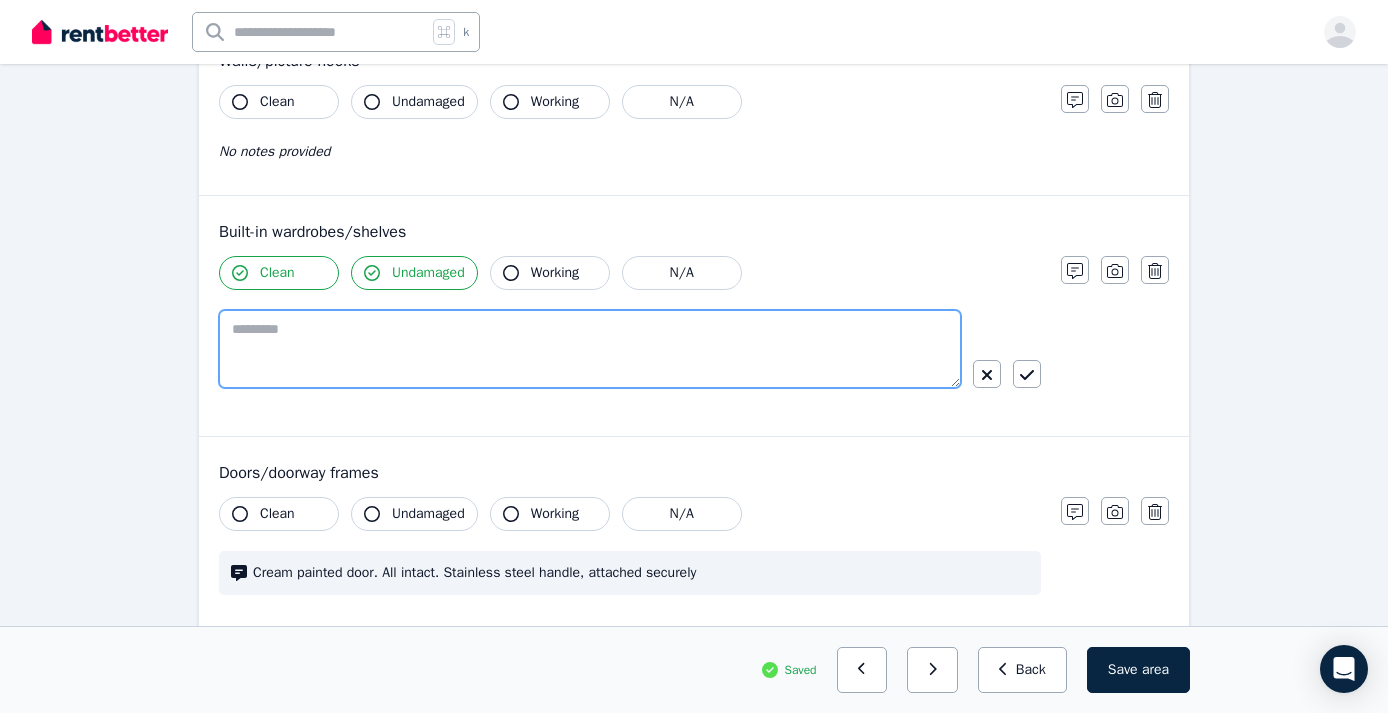 click at bounding box center [590, 349] 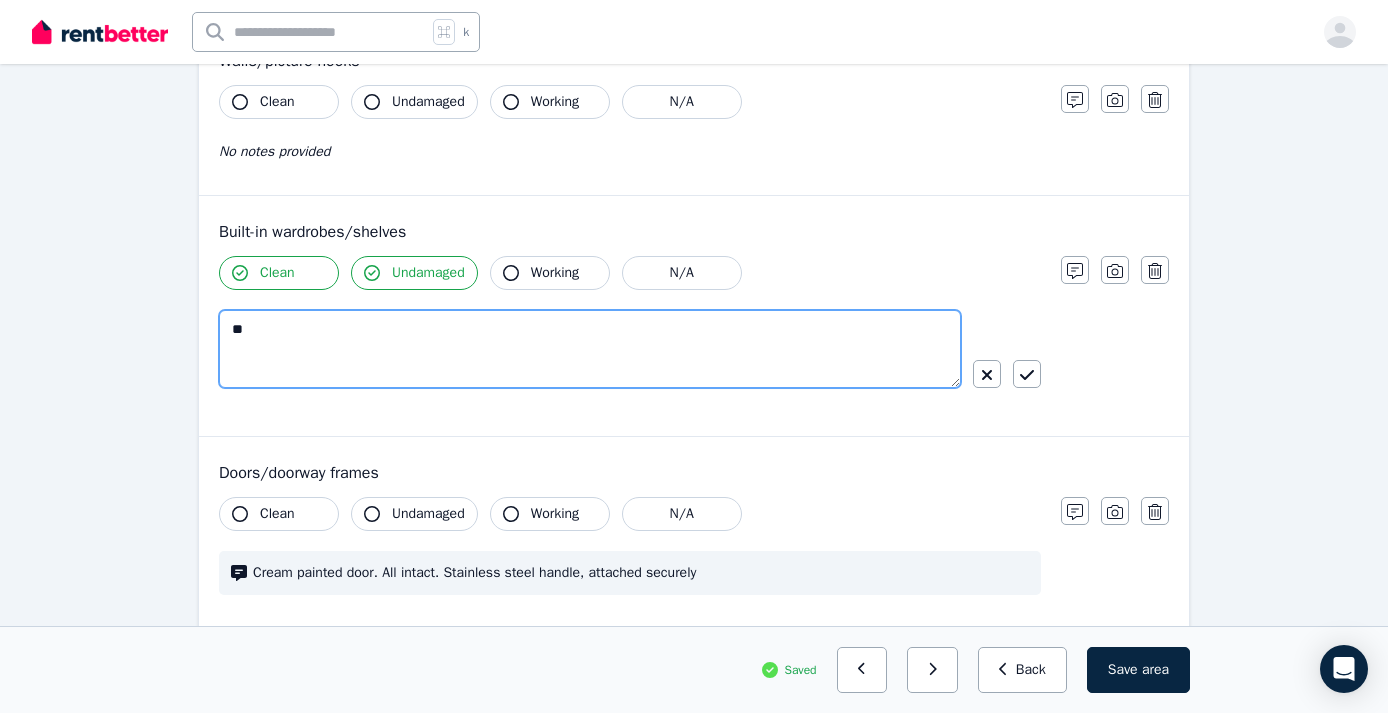 type on "*" 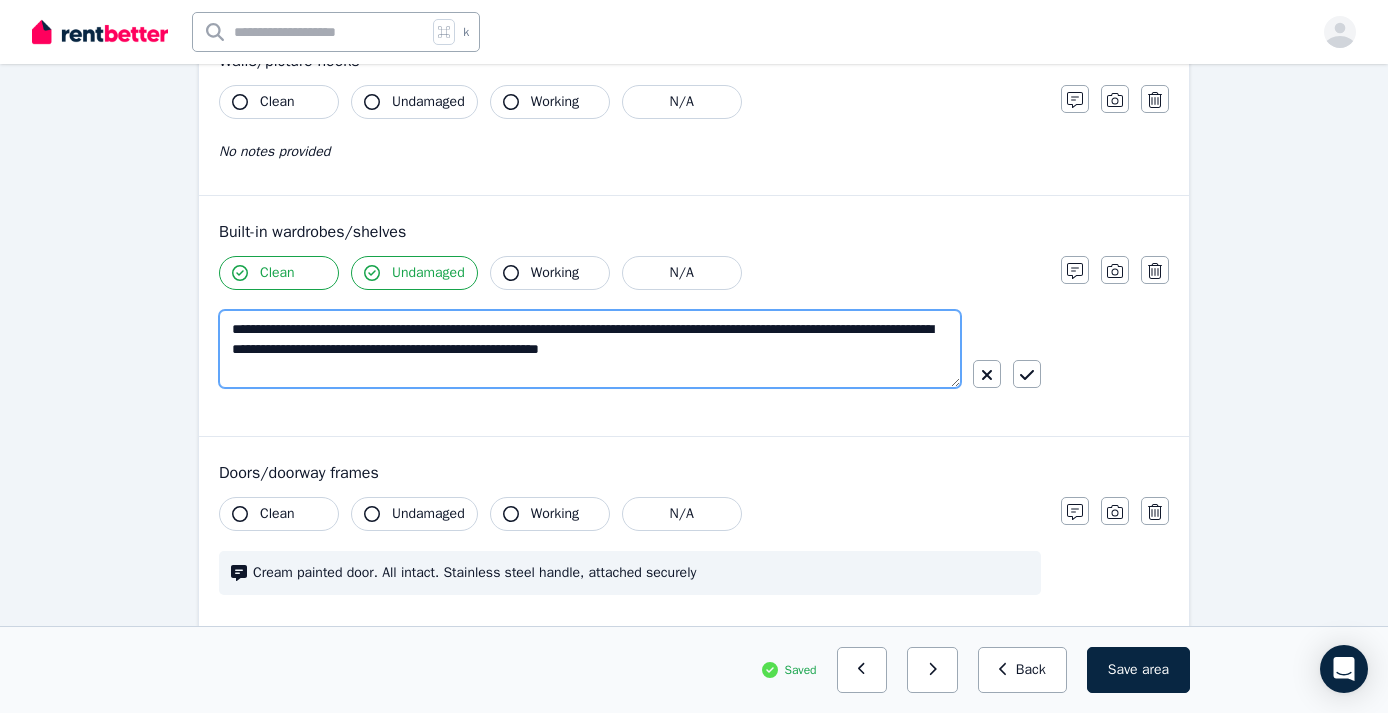 click on "**********" at bounding box center [590, 349] 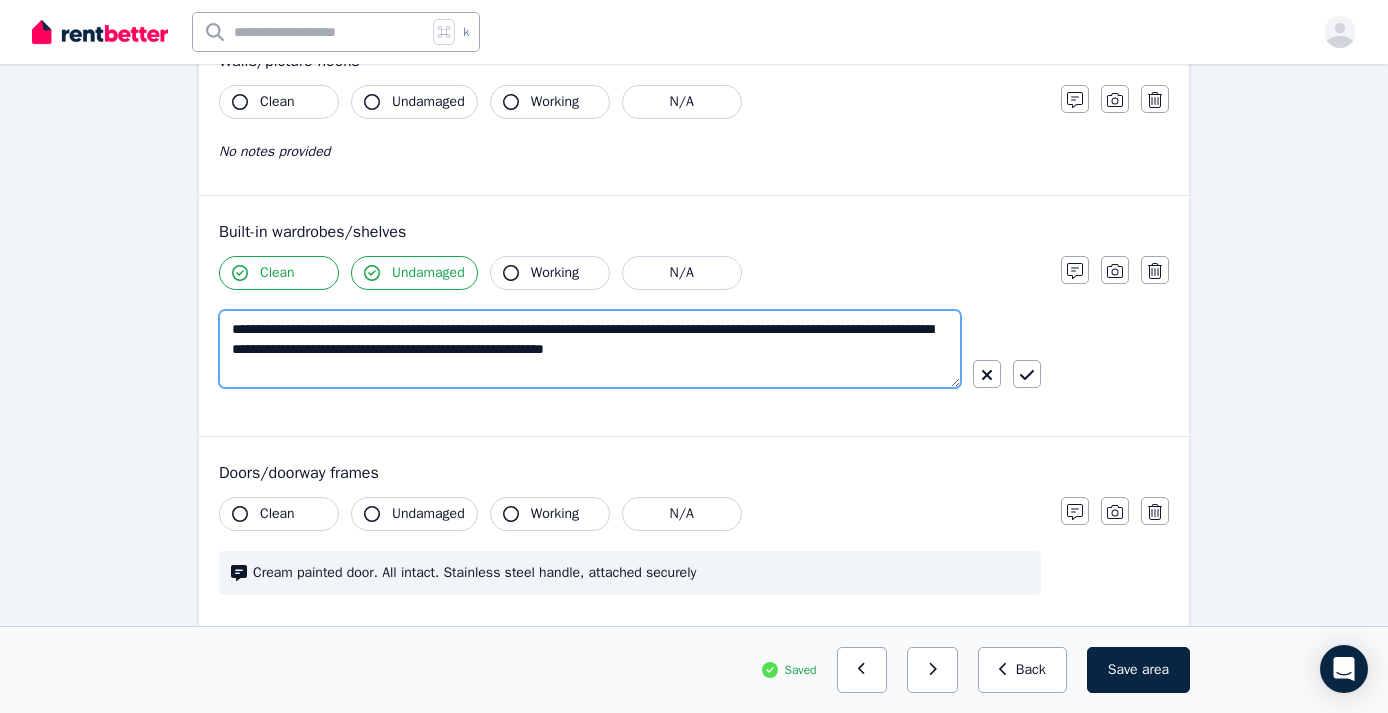 click on "**********" at bounding box center [590, 349] 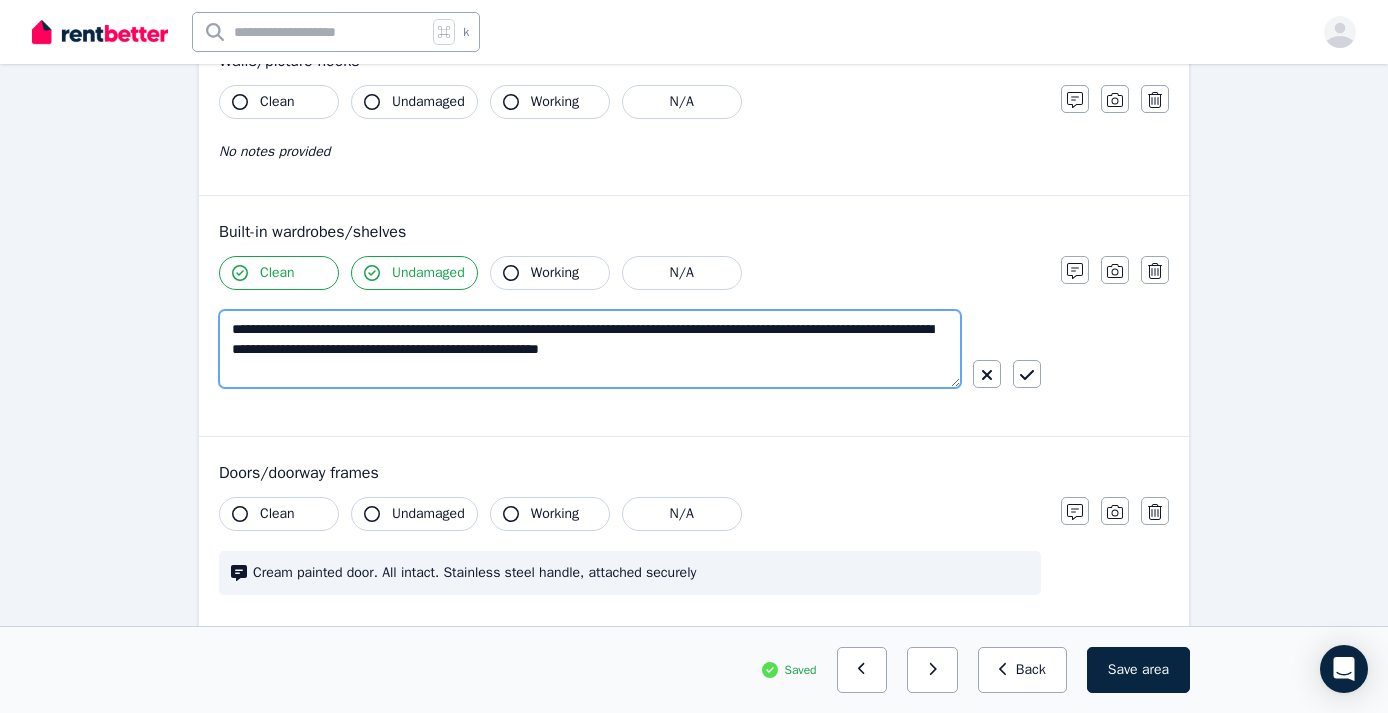 click on "**********" at bounding box center (590, 349) 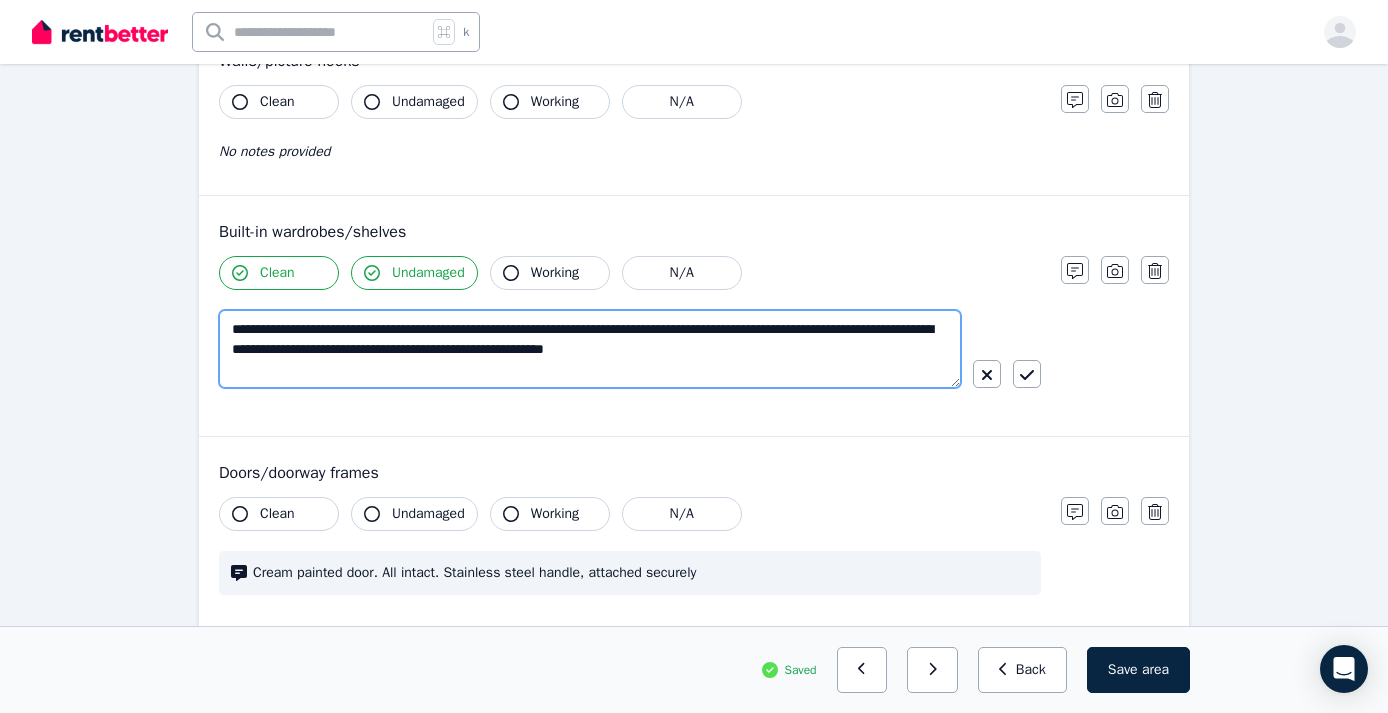 click on "**********" at bounding box center (590, 349) 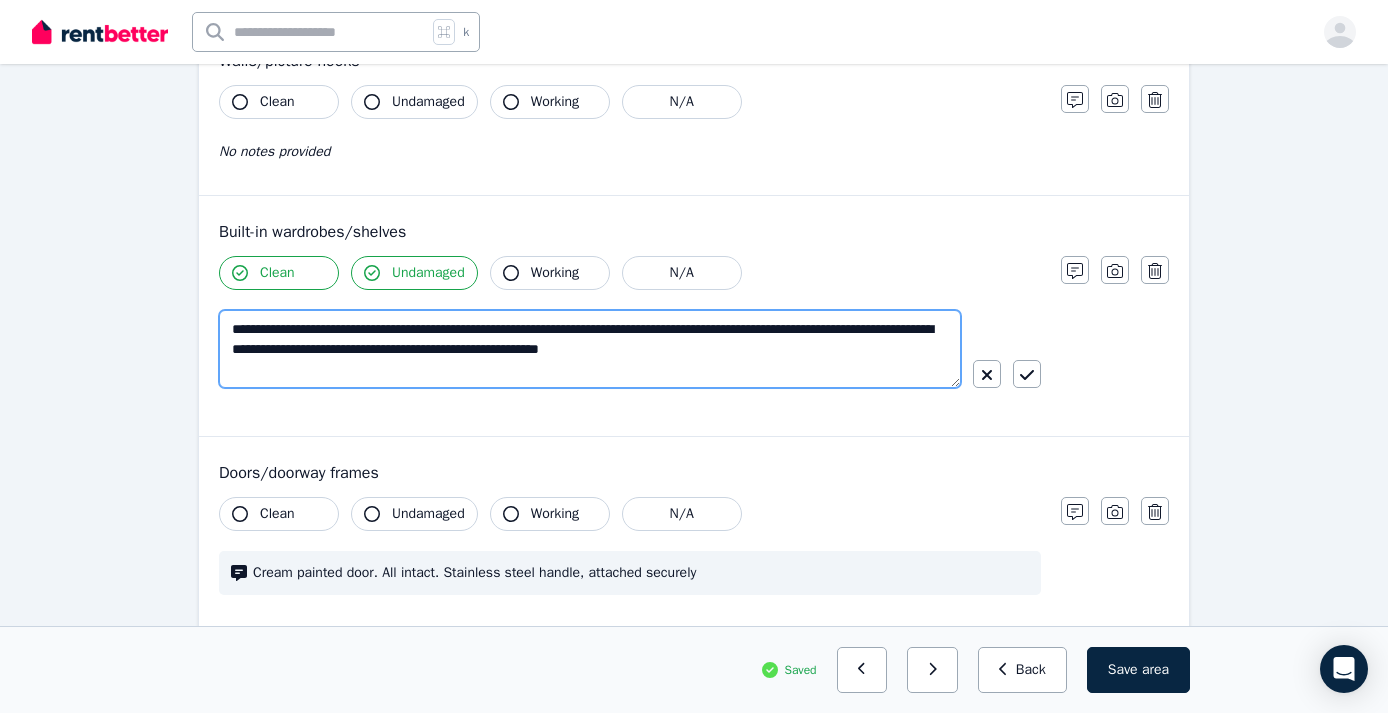 click on "**********" at bounding box center (590, 349) 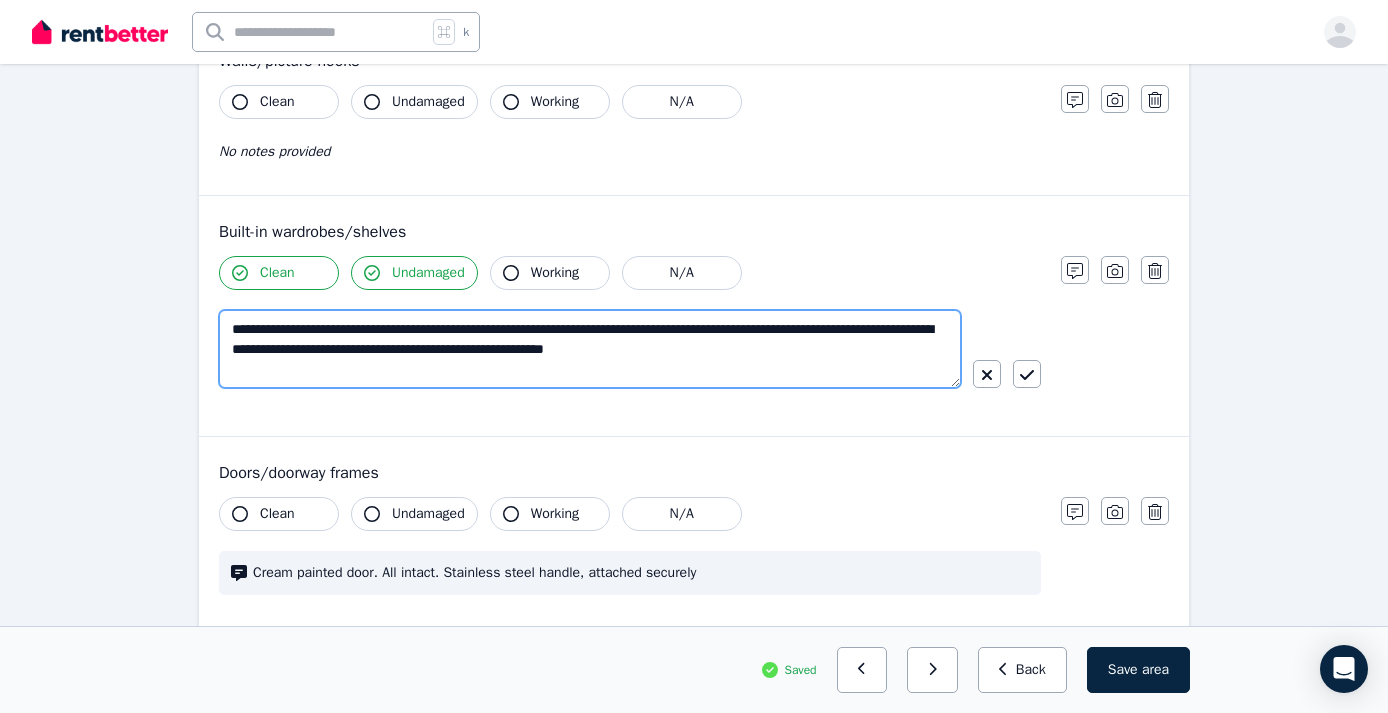 click on "**********" at bounding box center (590, 349) 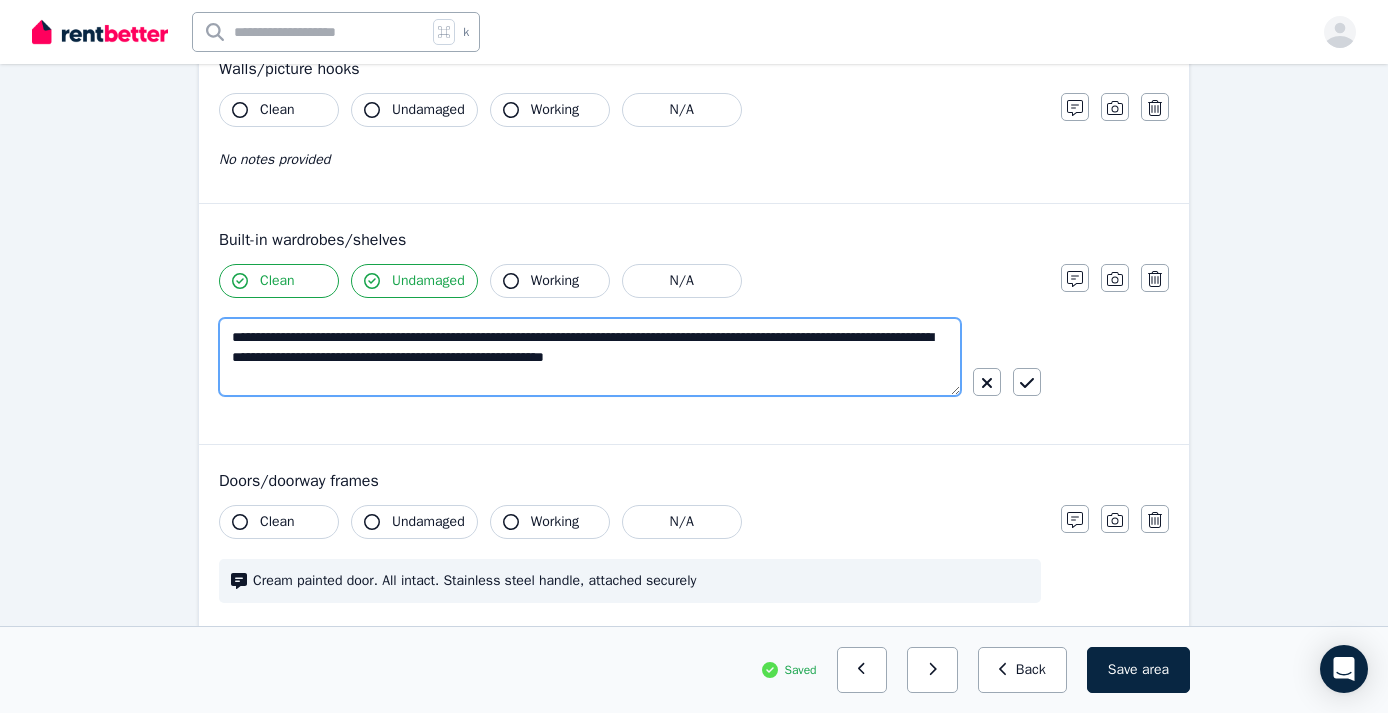 scroll, scrollTop: 275, scrollLeft: 0, axis: vertical 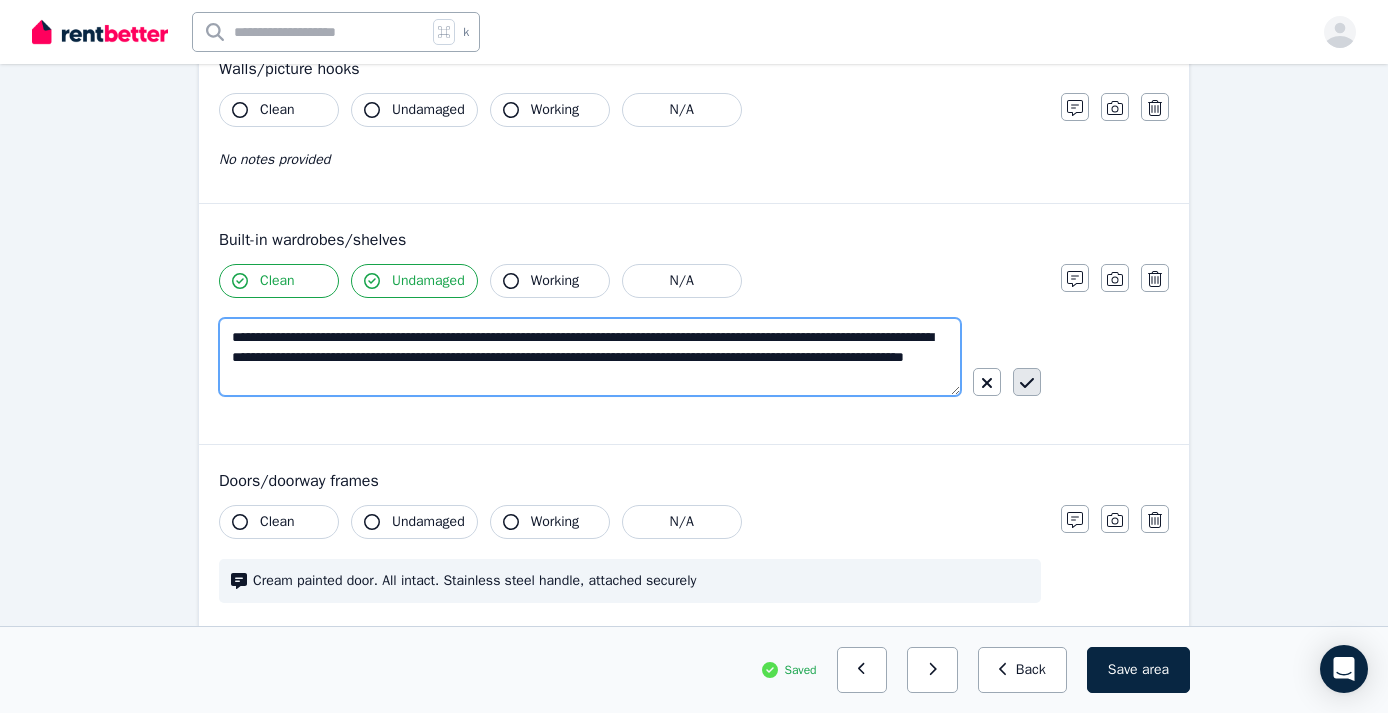 type on "**********" 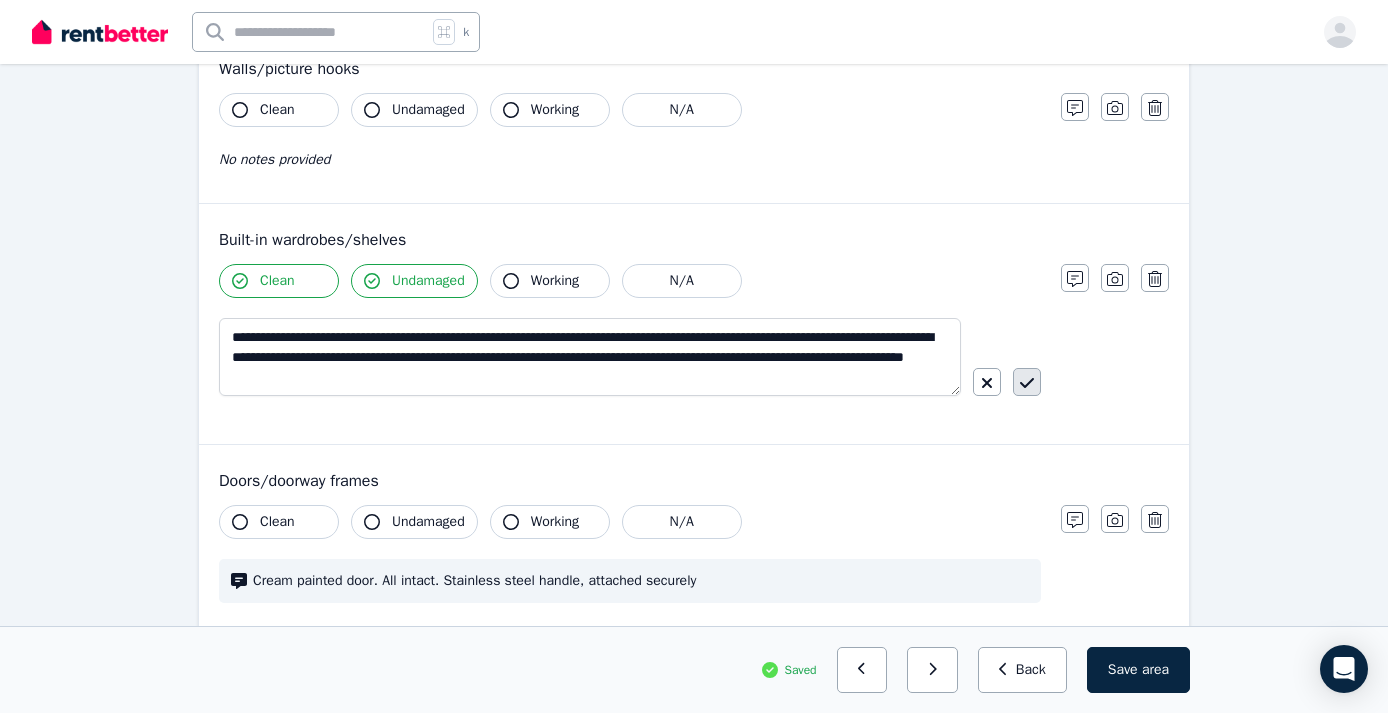 click 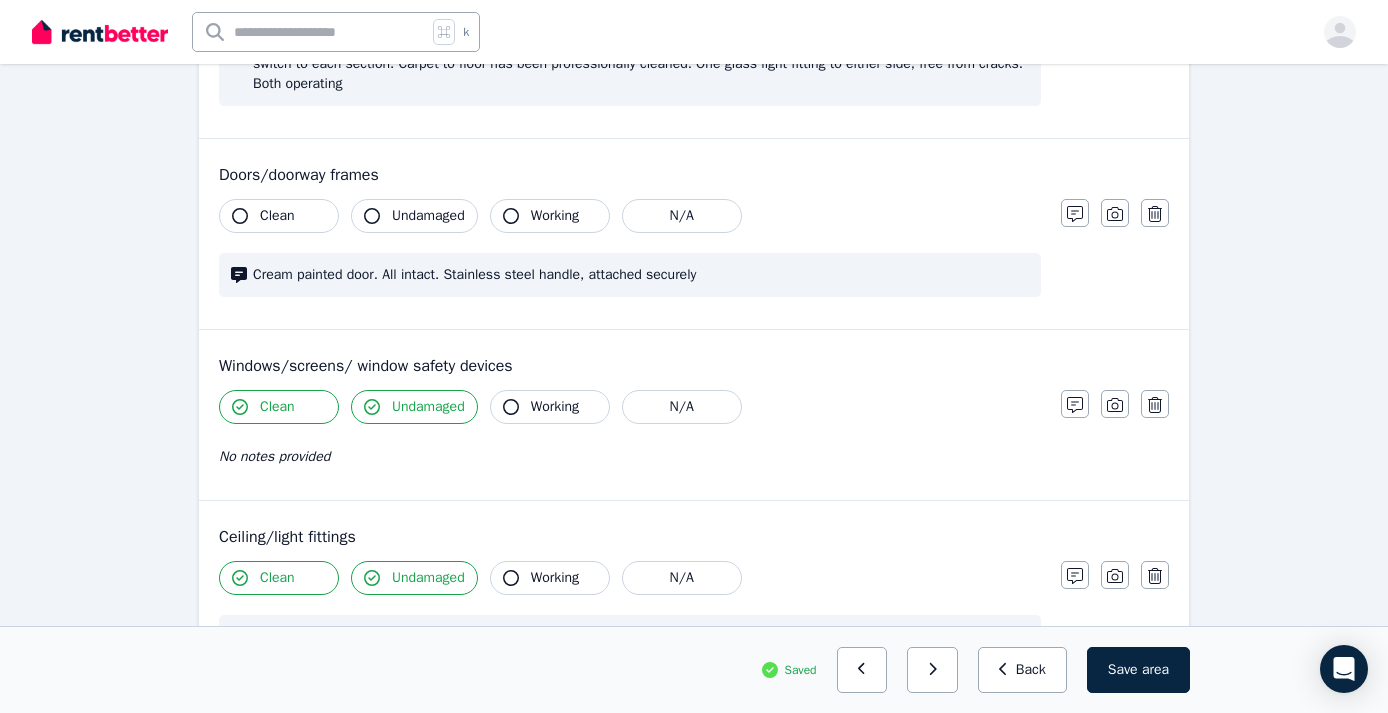 scroll, scrollTop: 585, scrollLeft: 0, axis: vertical 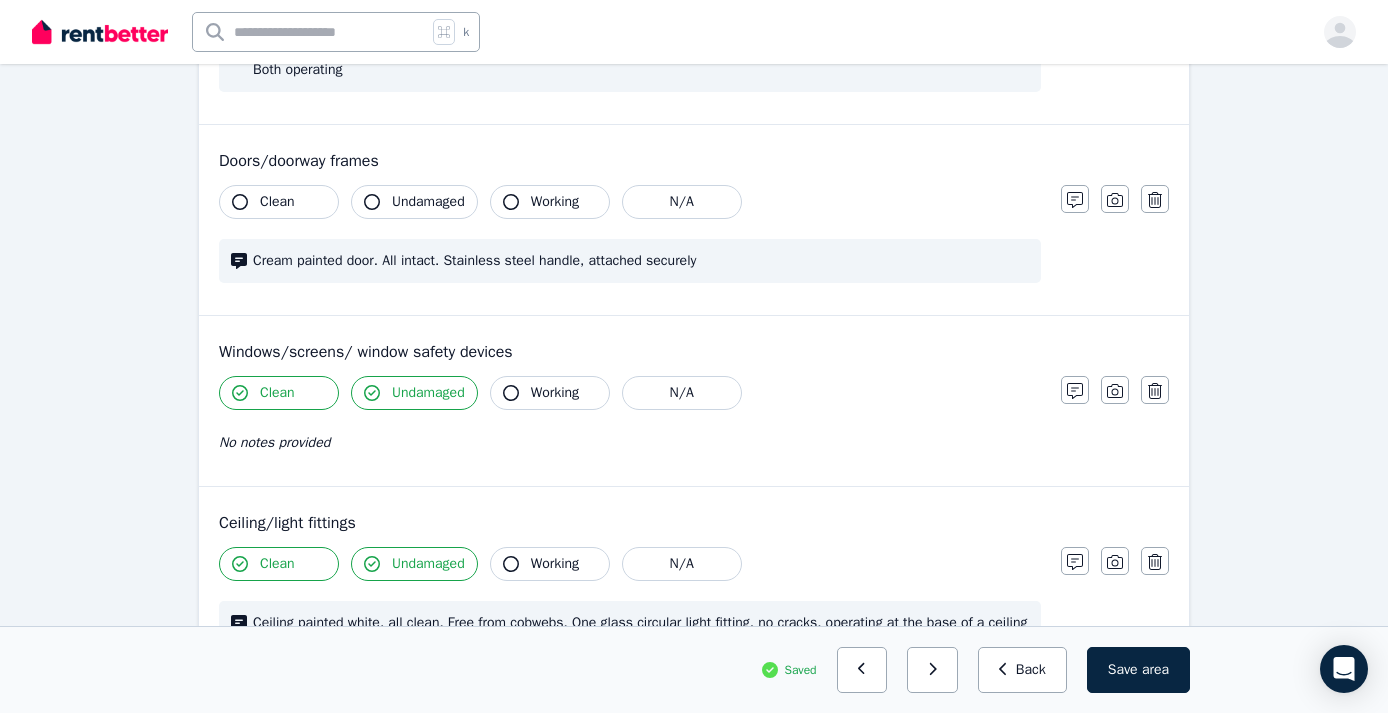 click 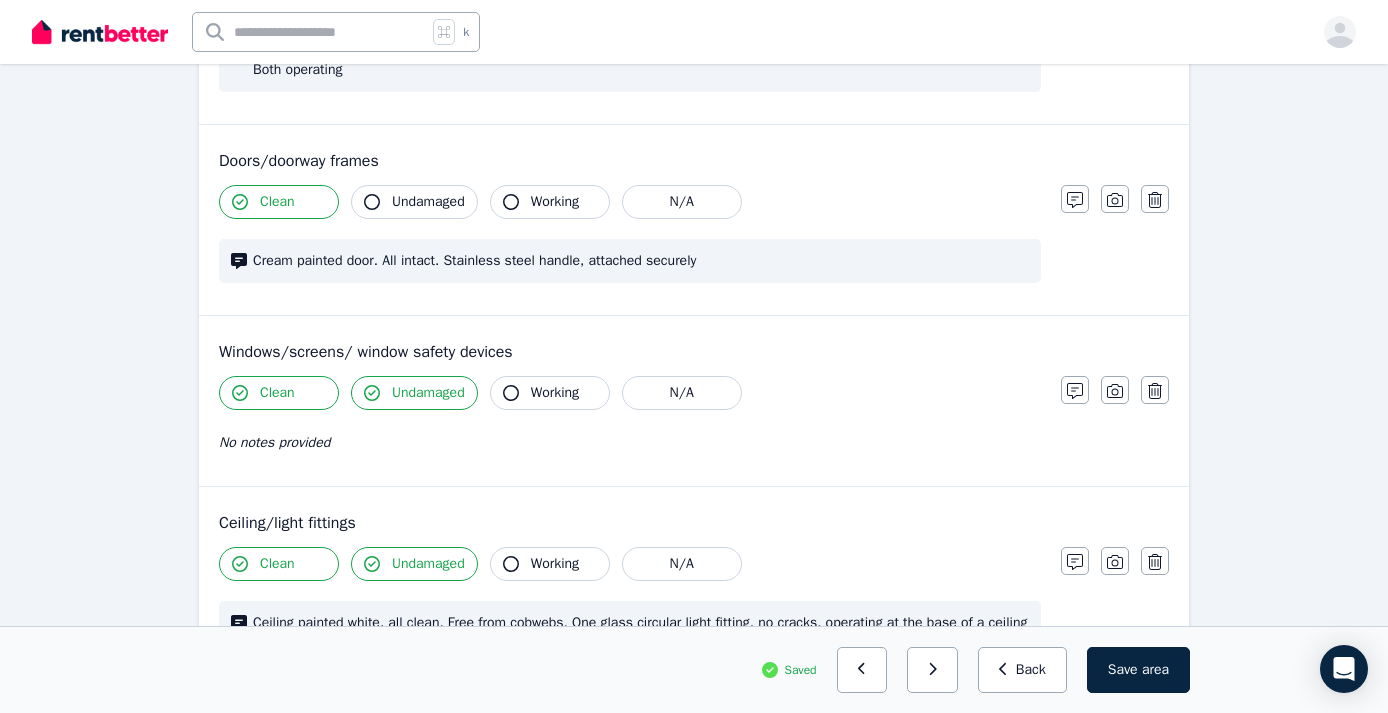 click 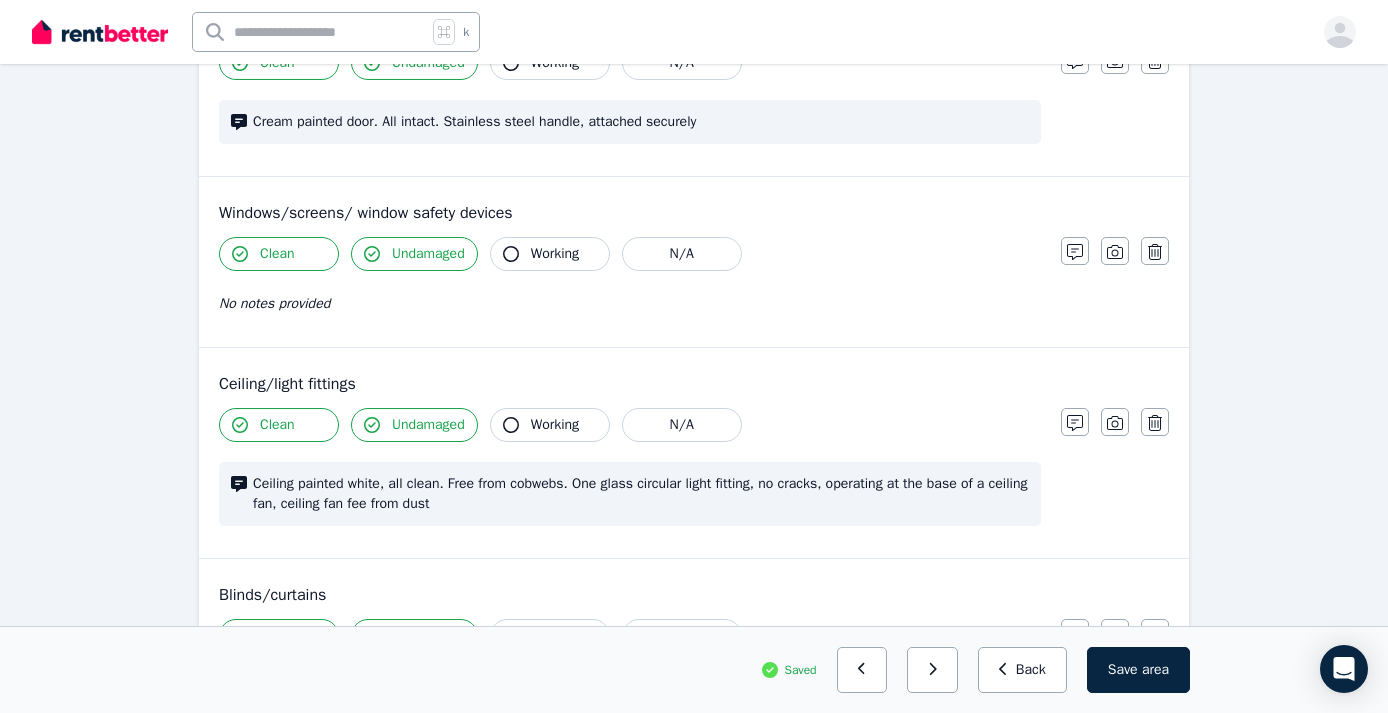 scroll, scrollTop: 731, scrollLeft: 0, axis: vertical 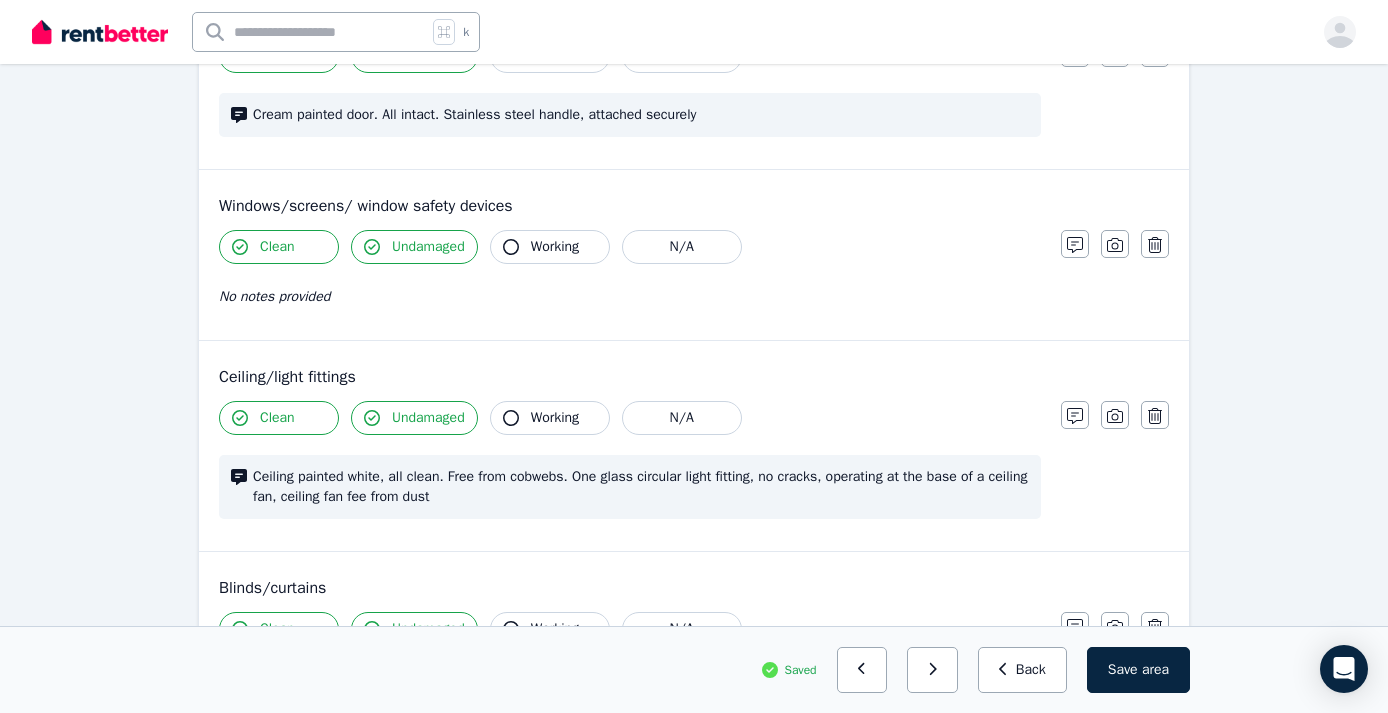 click on "No notes provided" at bounding box center (274, 296) 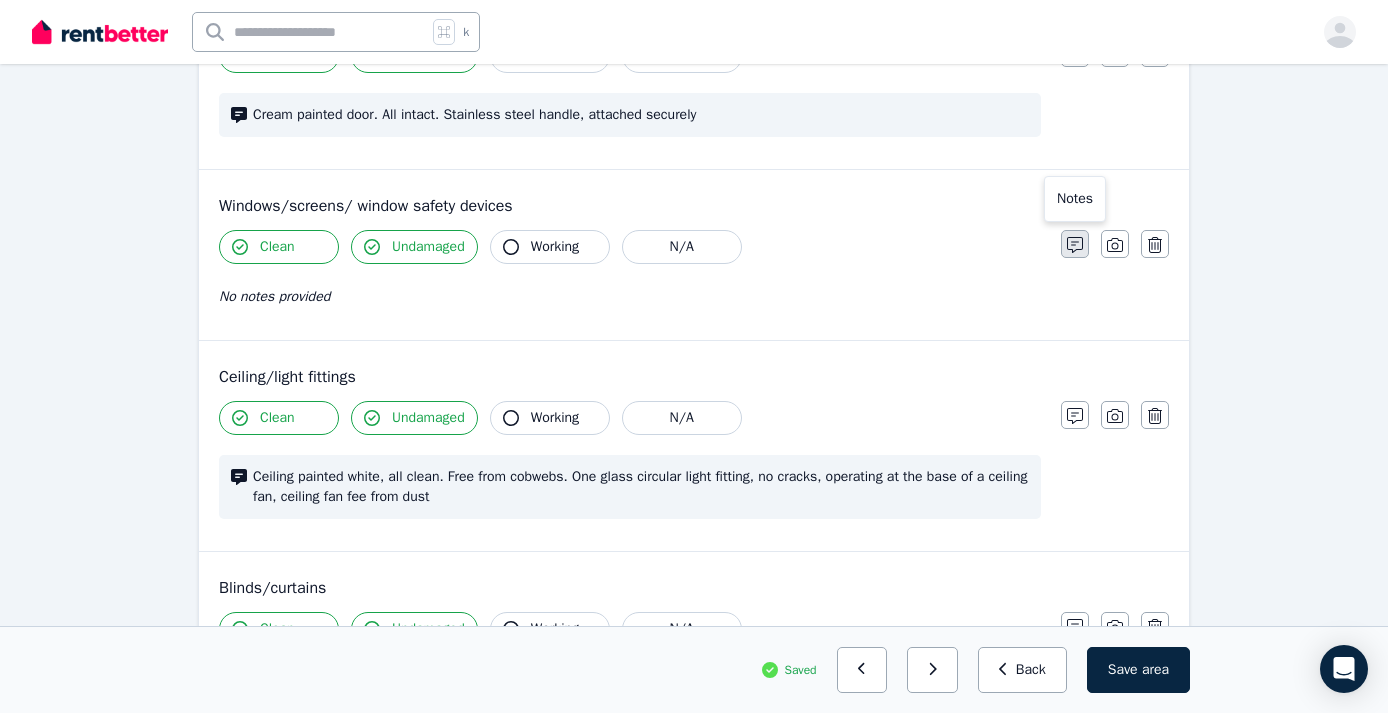 click 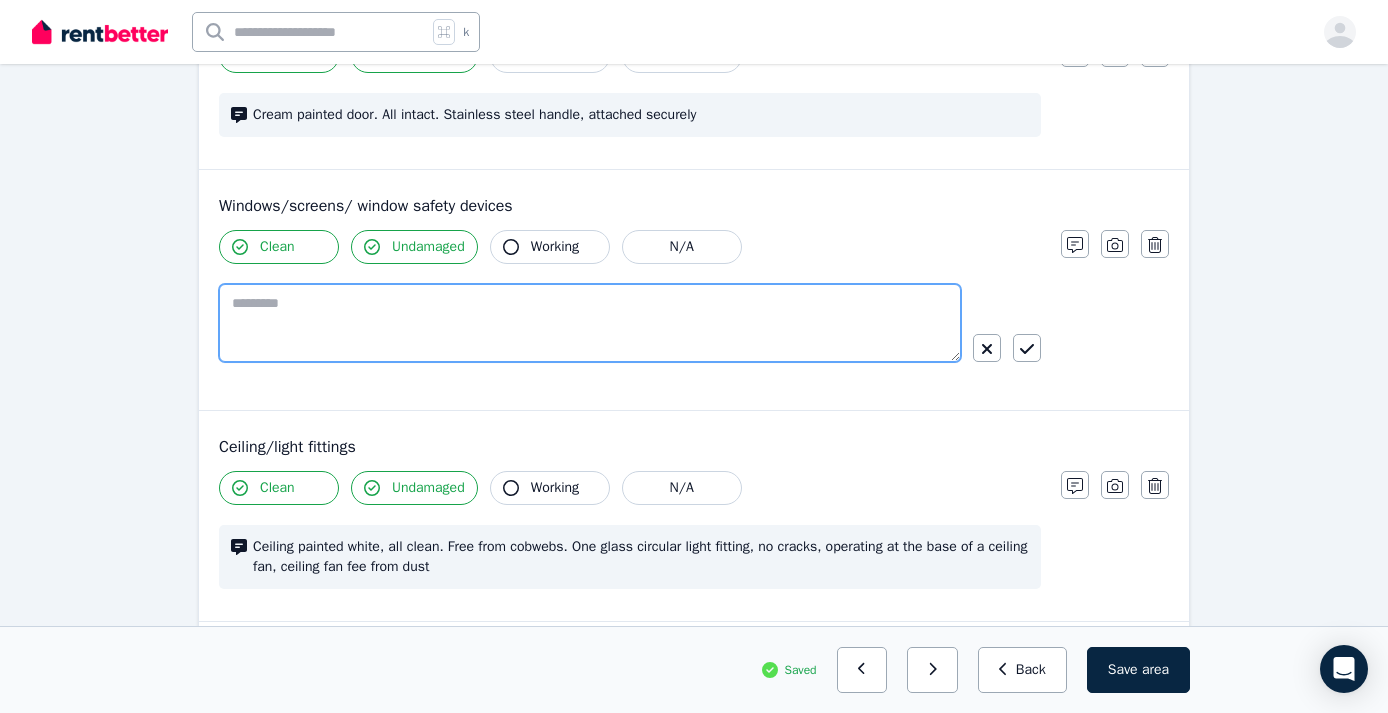 click at bounding box center (590, 323) 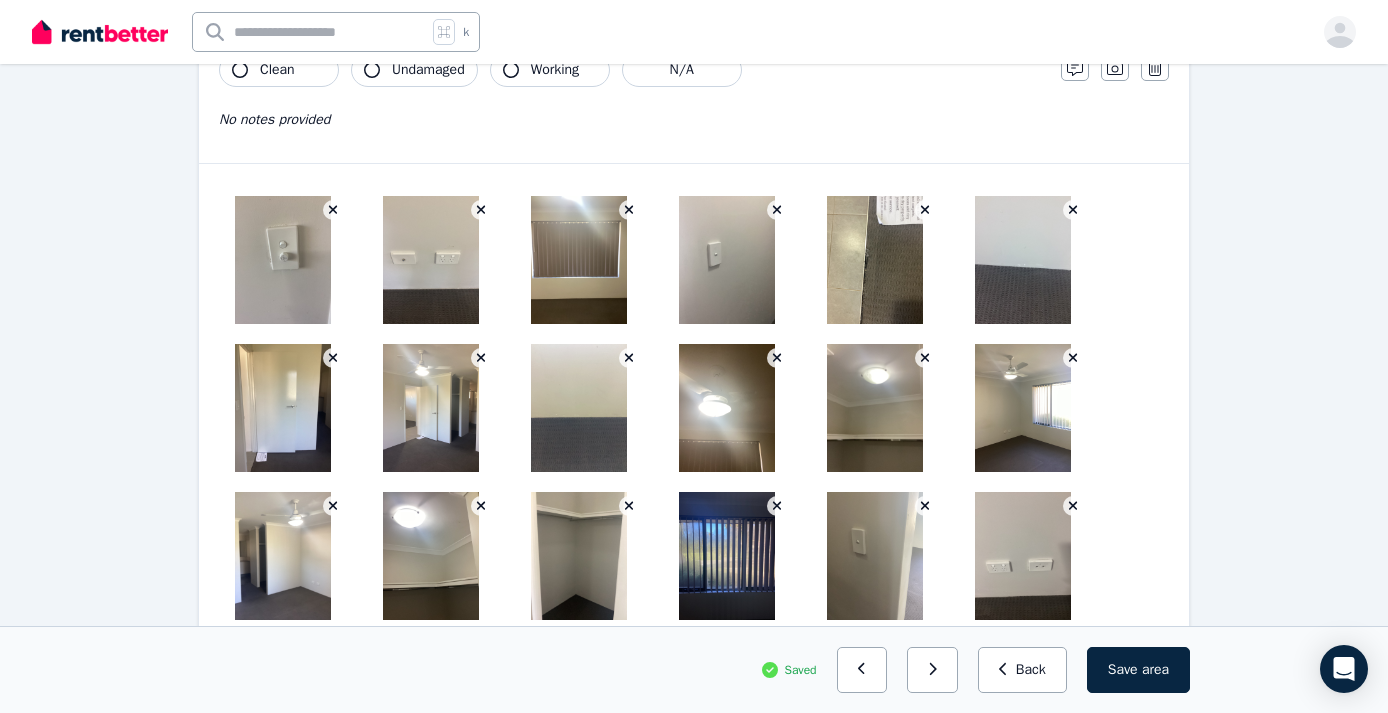 scroll, scrollTop: 1722, scrollLeft: 0, axis: vertical 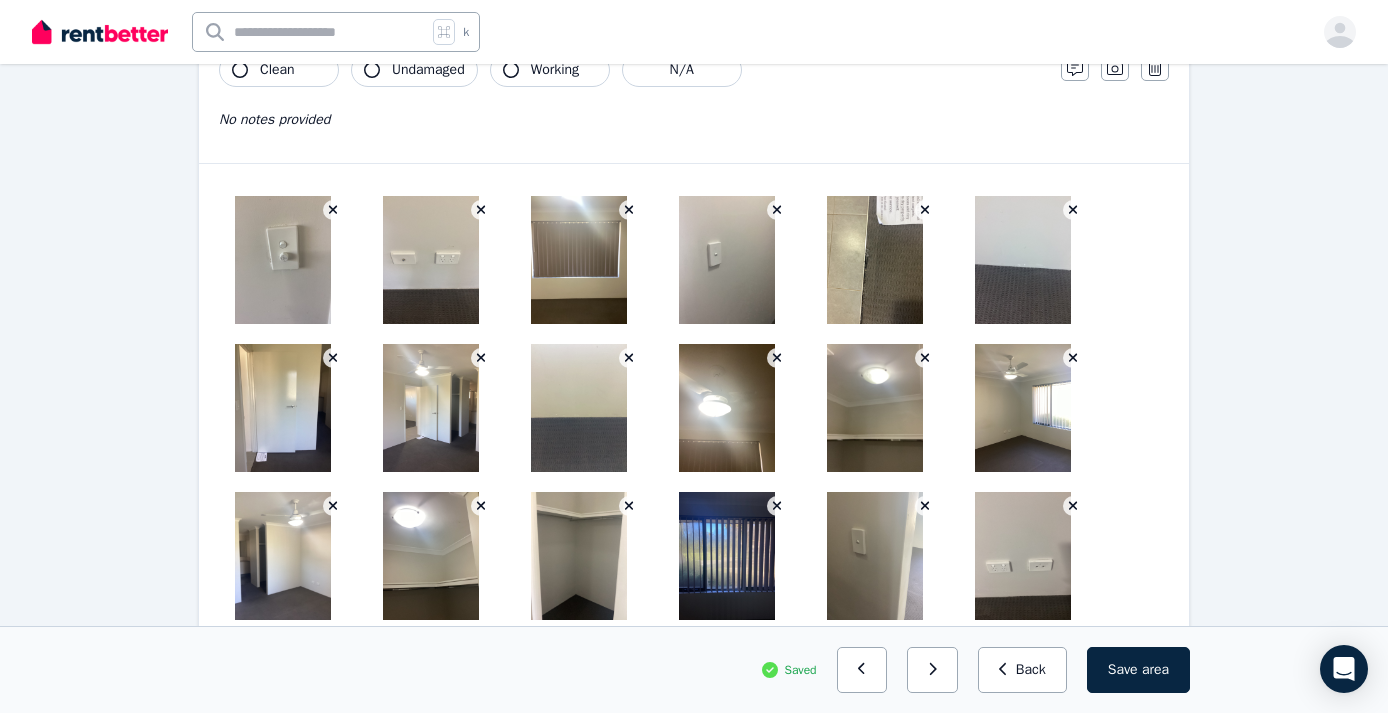 click at bounding box center (431, 260) 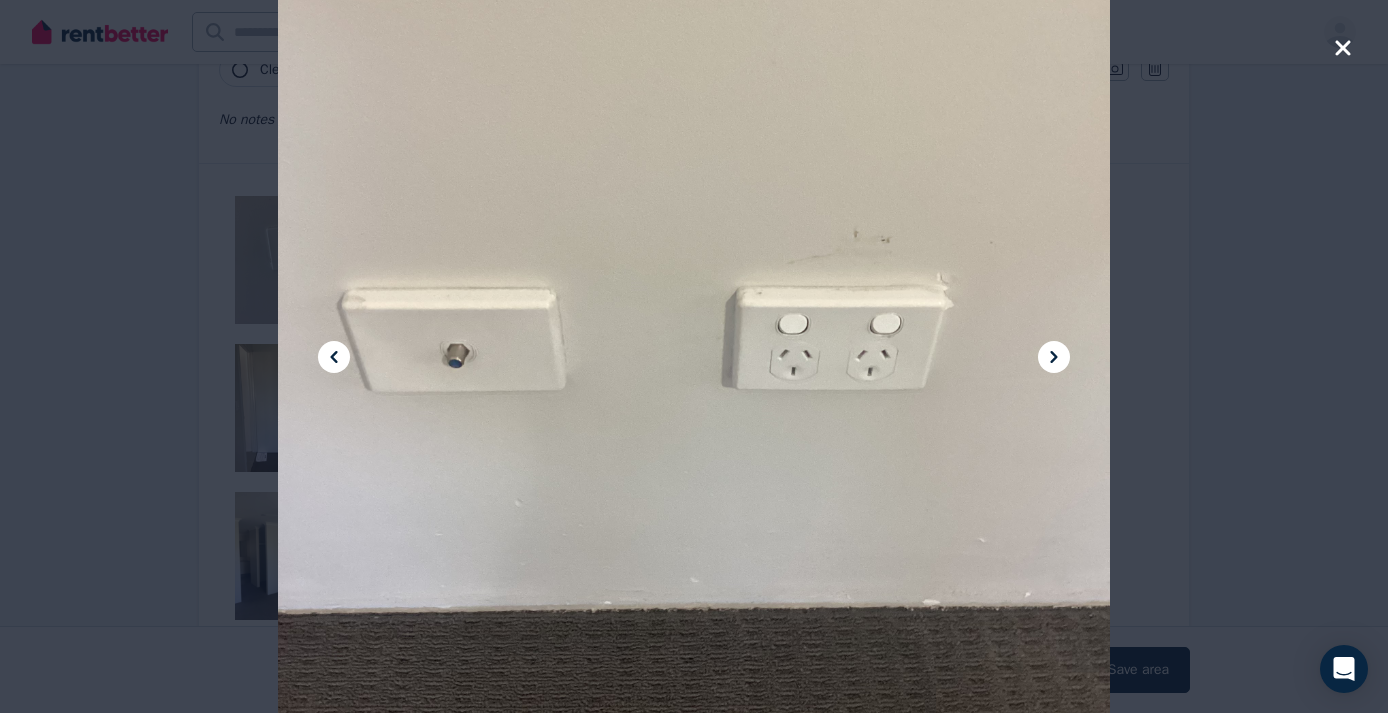 click 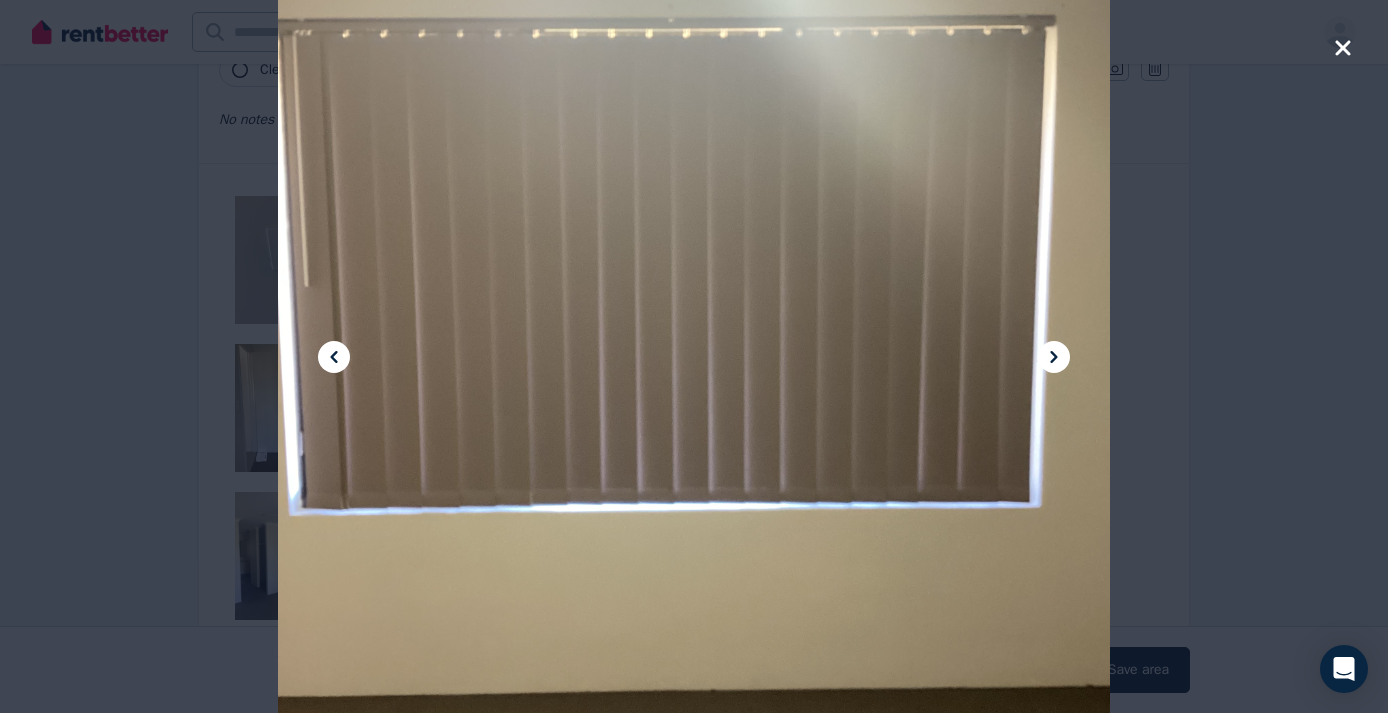 click 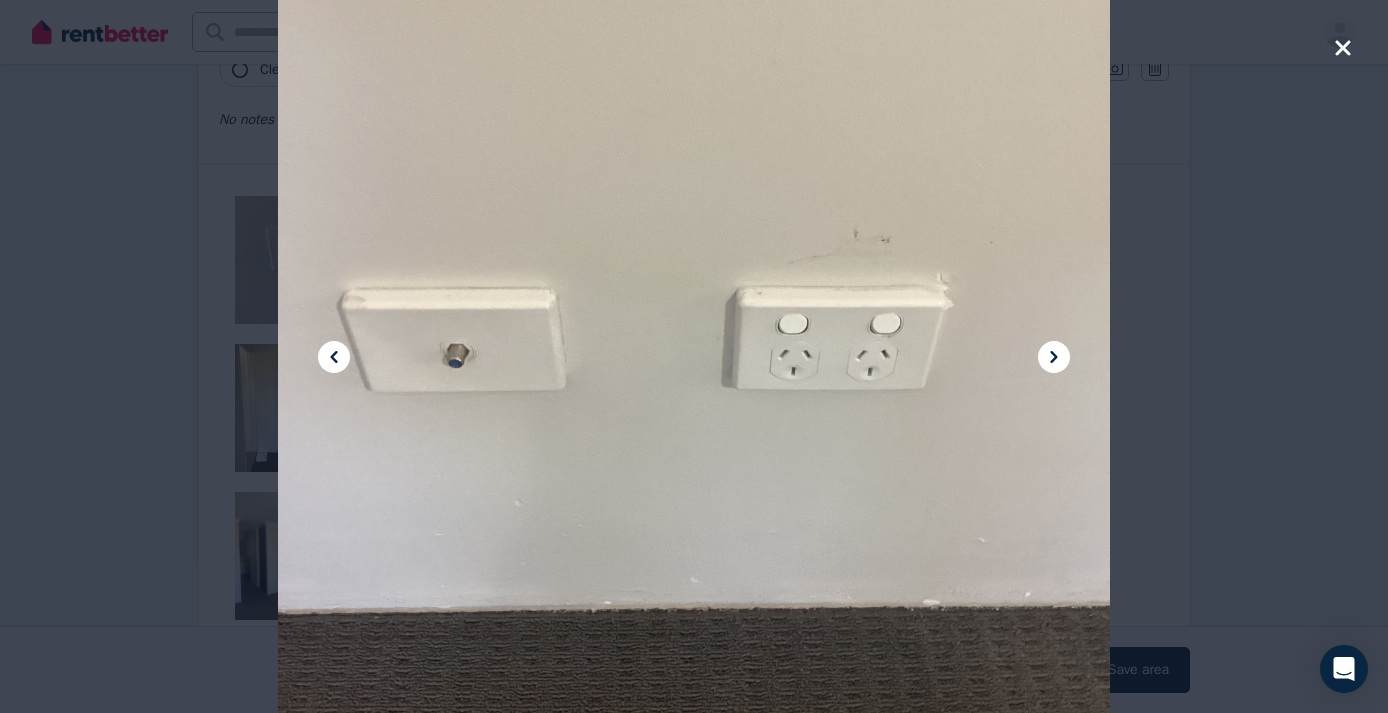 click 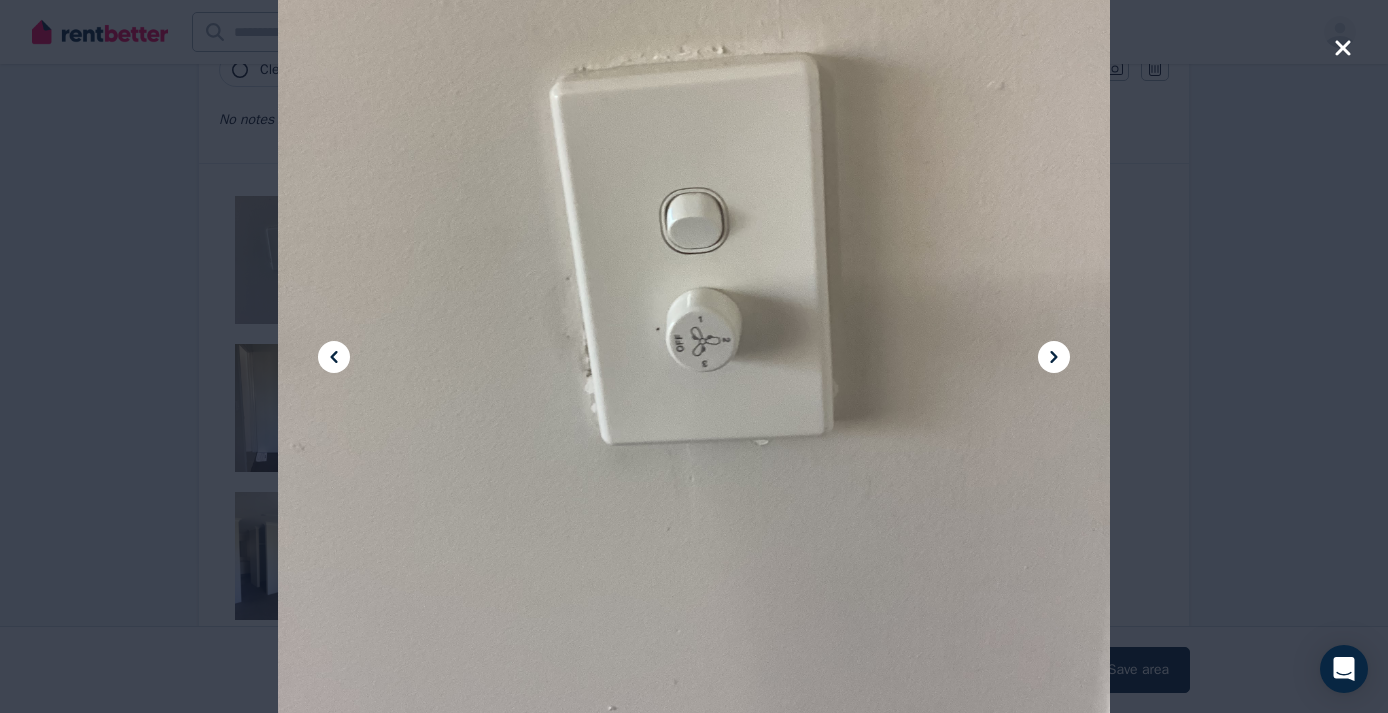 click 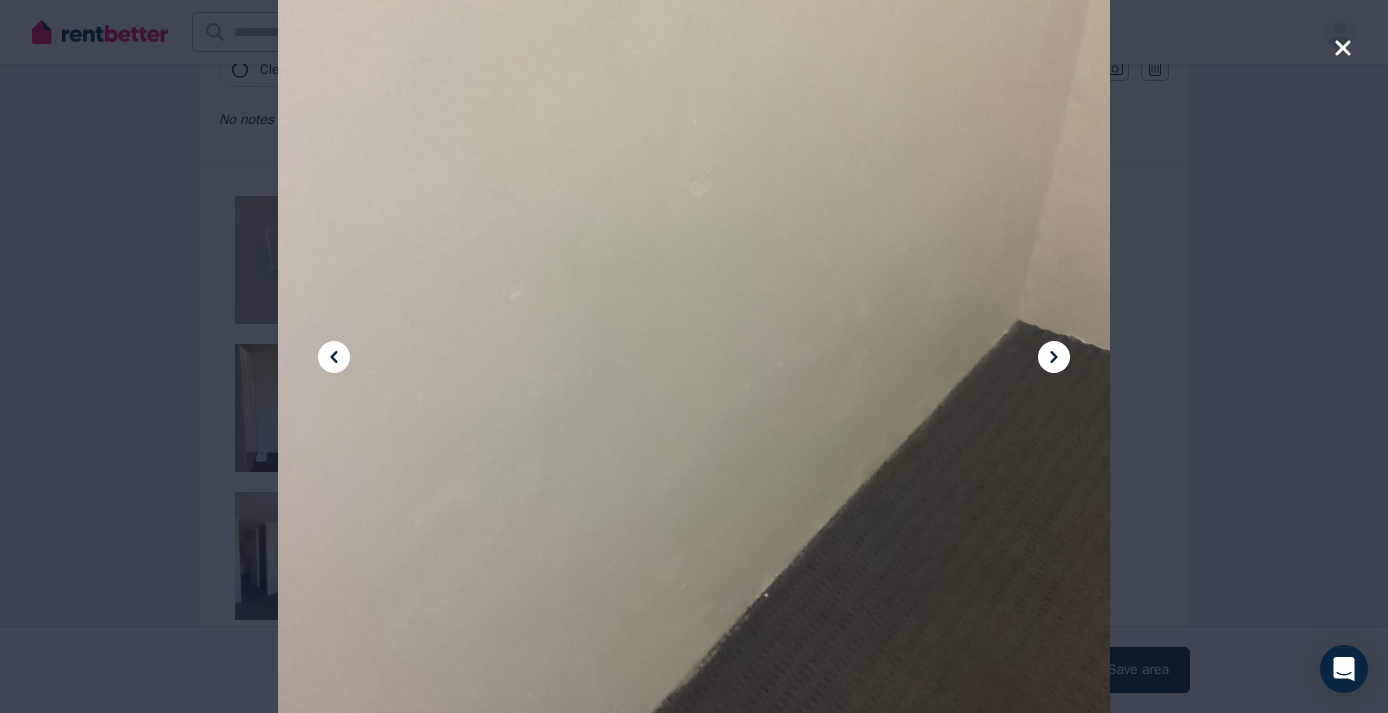 click 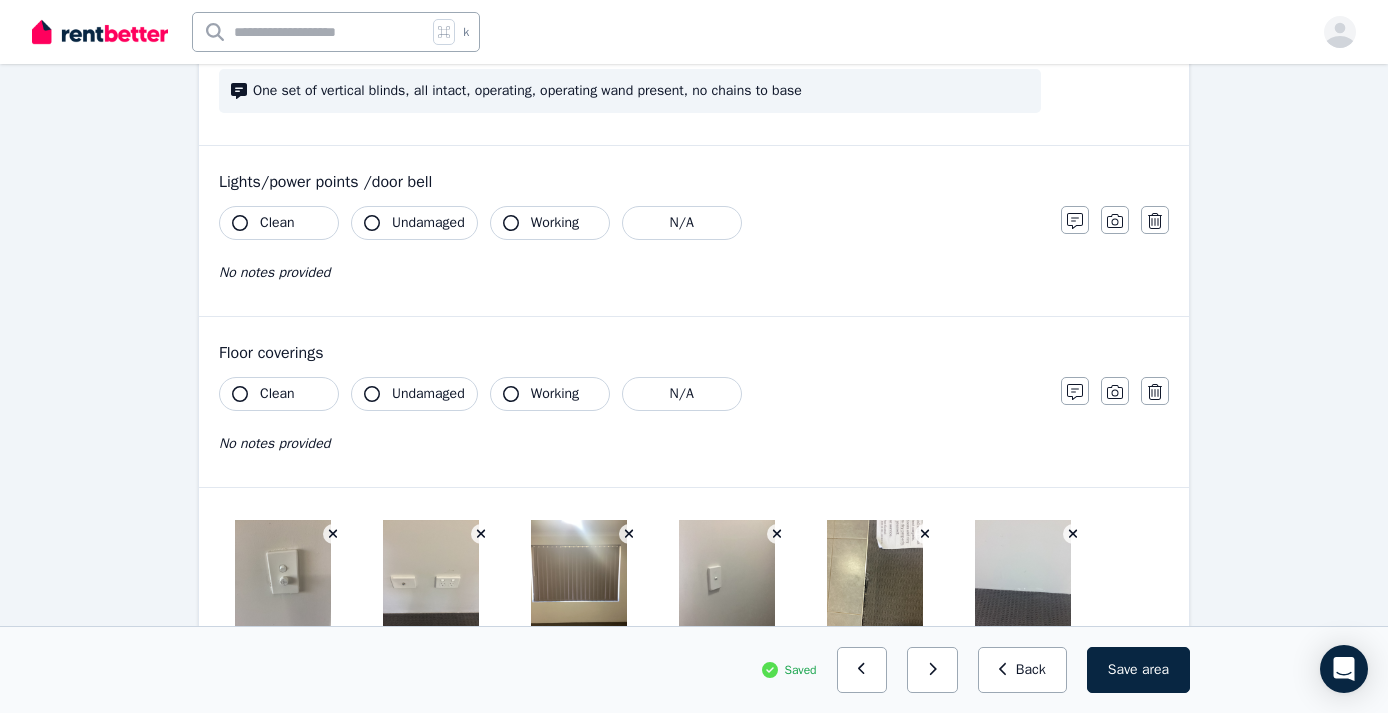 scroll, scrollTop: 1404, scrollLeft: 0, axis: vertical 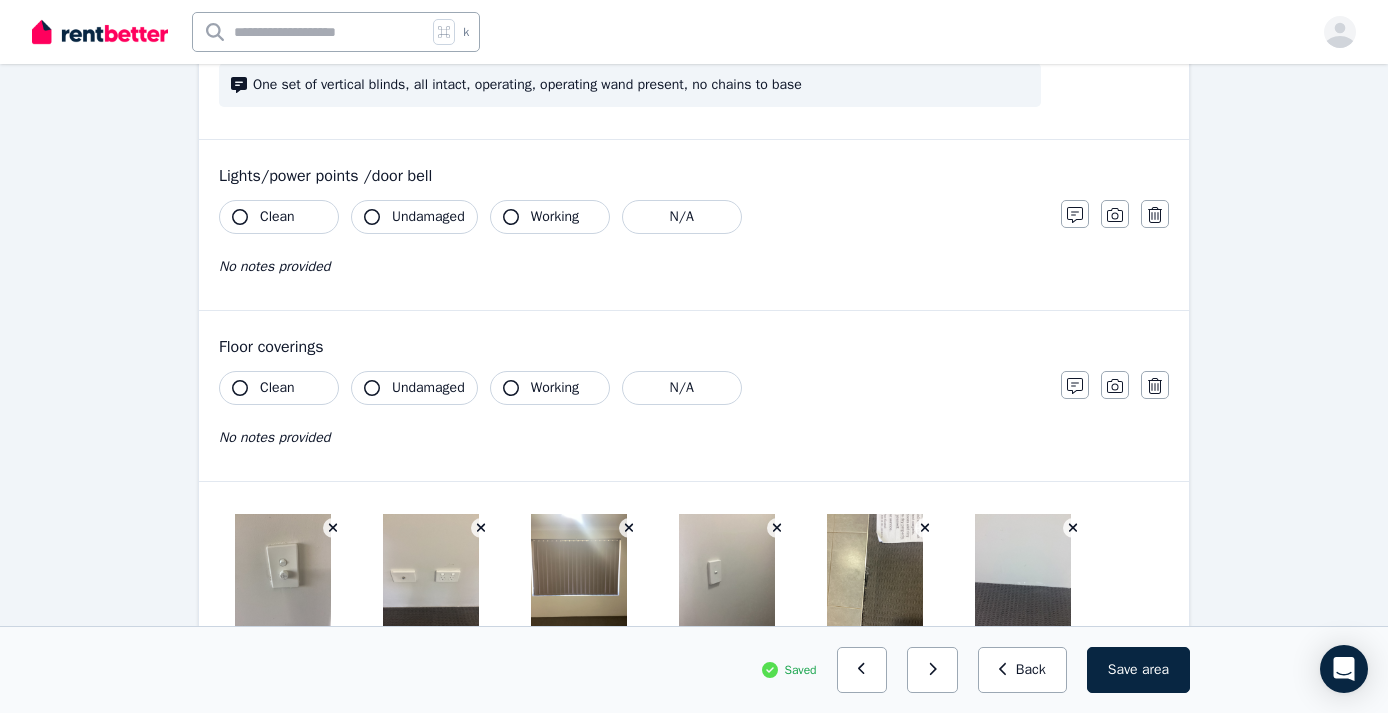 click 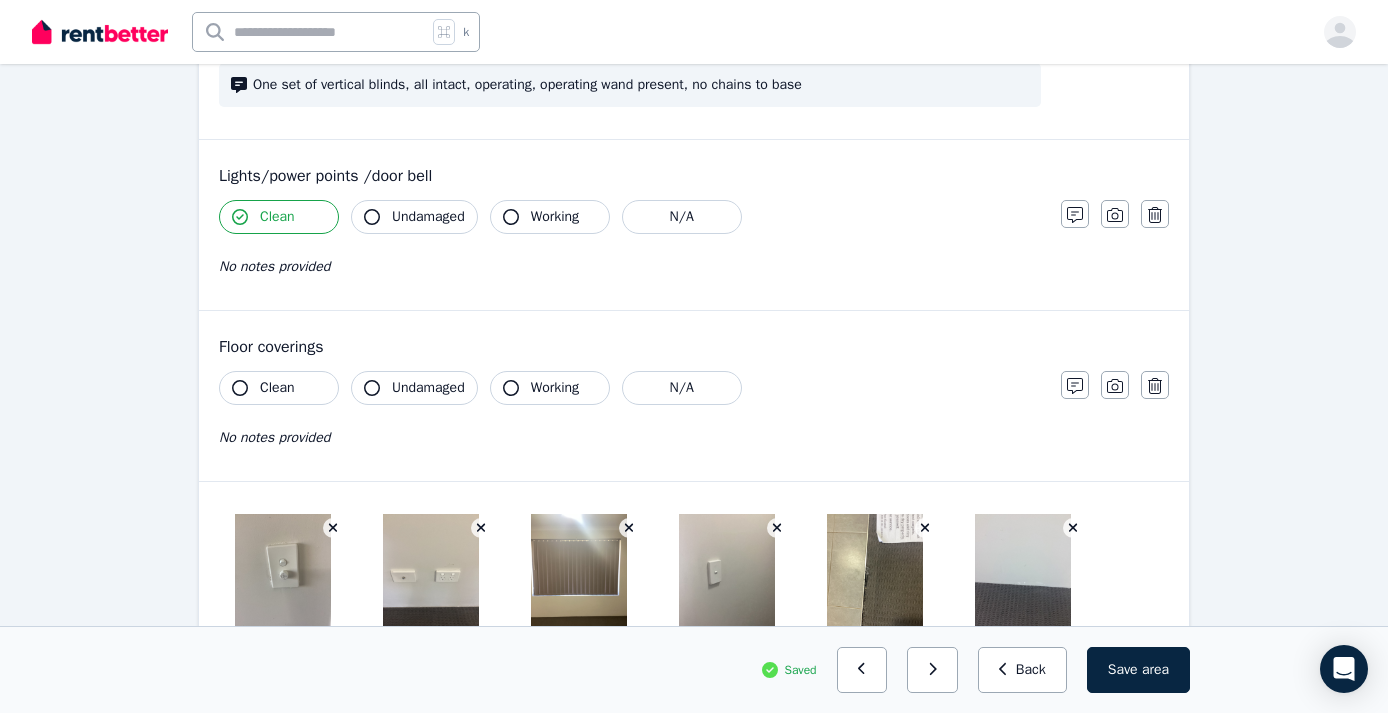 click 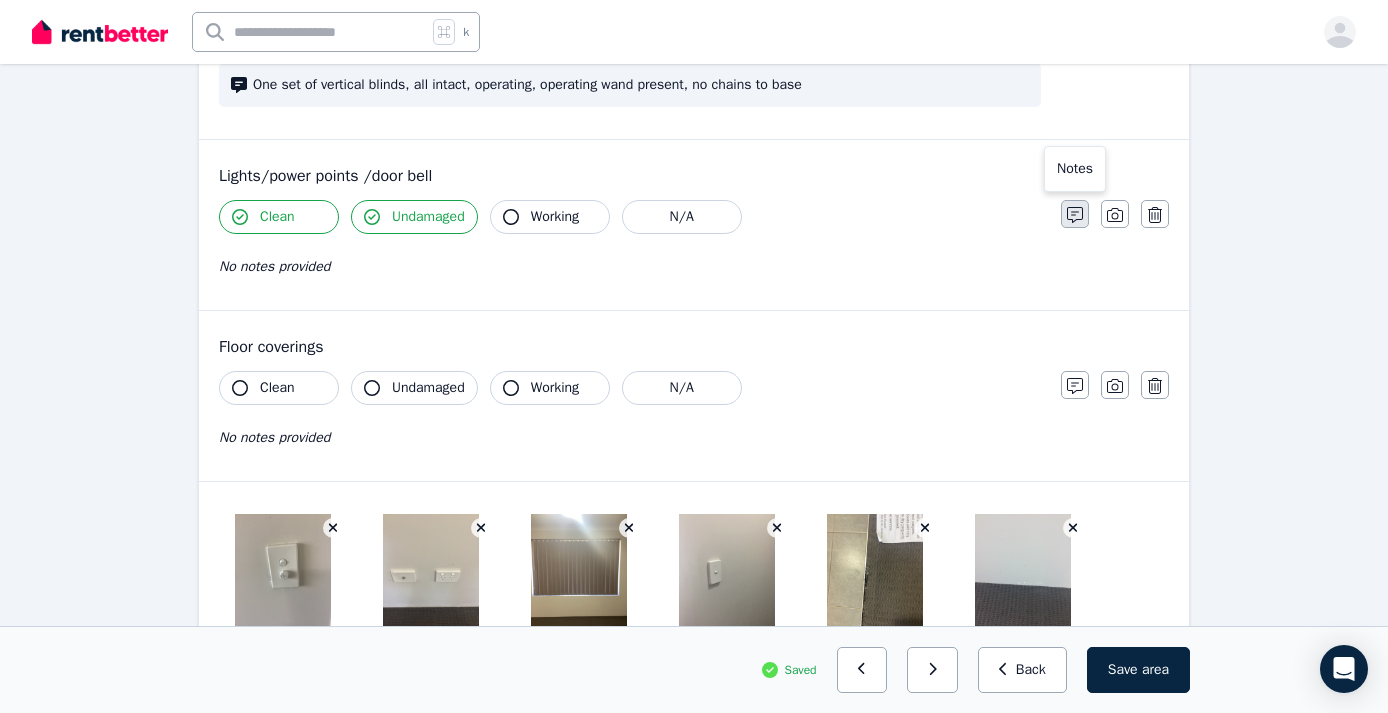click 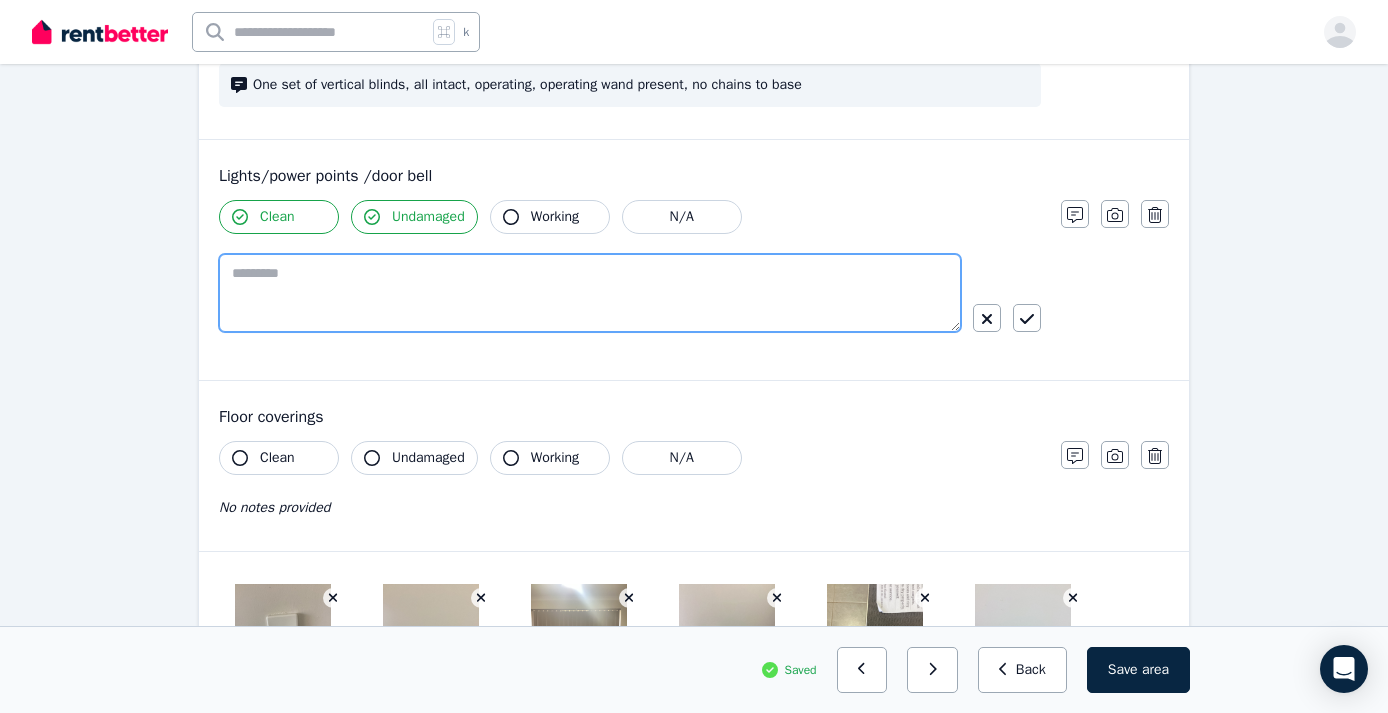 click at bounding box center [590, 293] 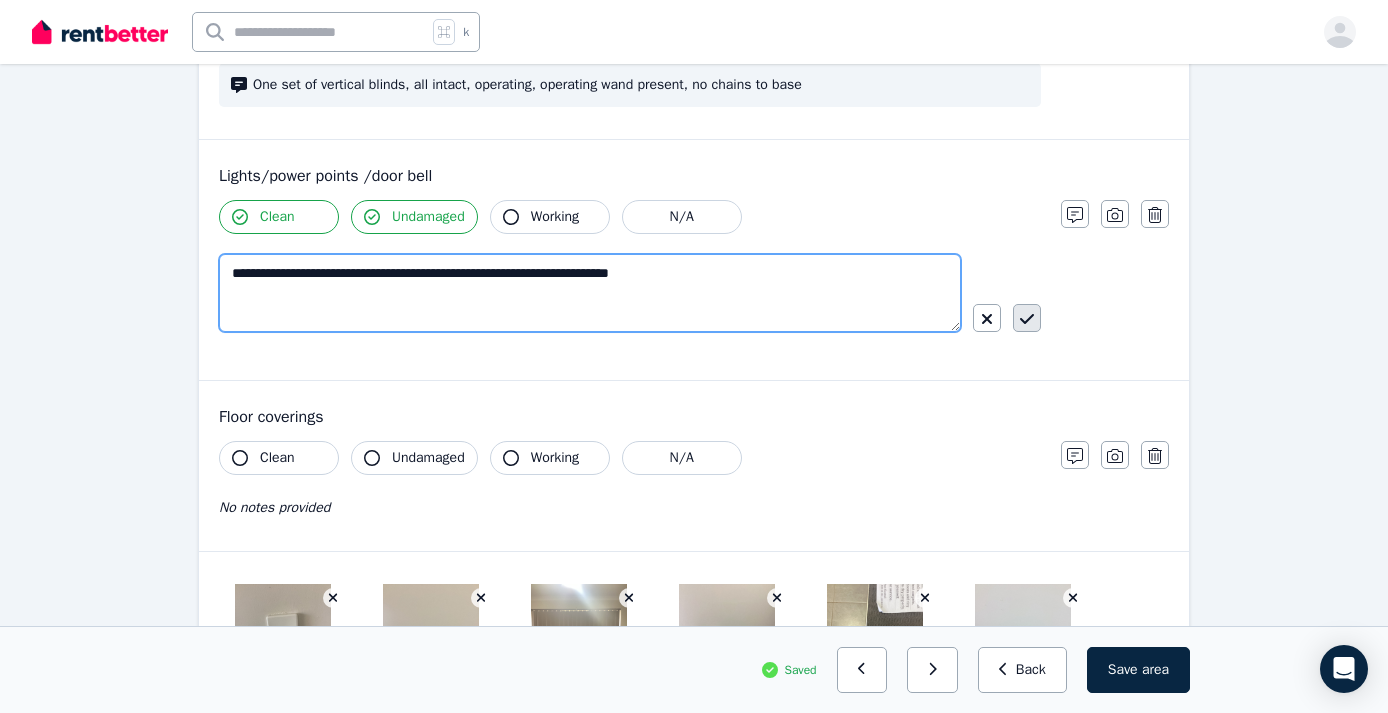 type on "**********" 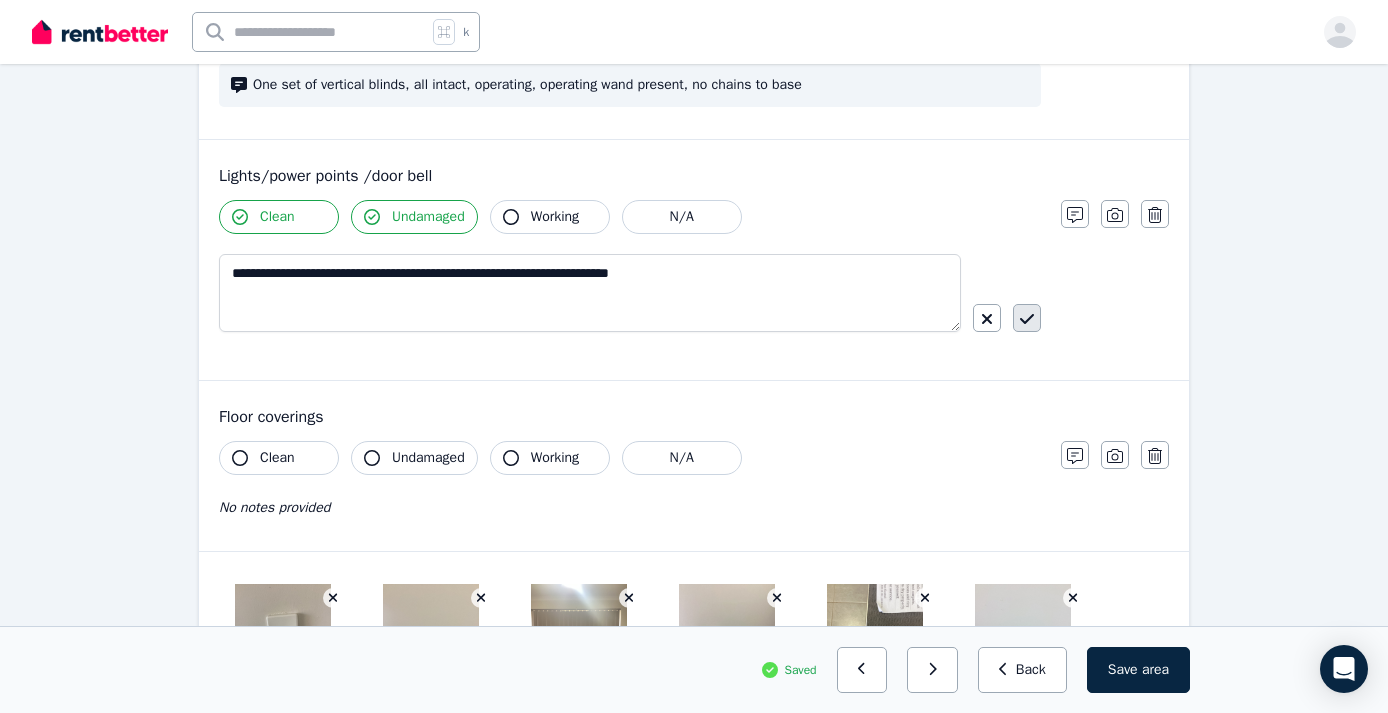 click 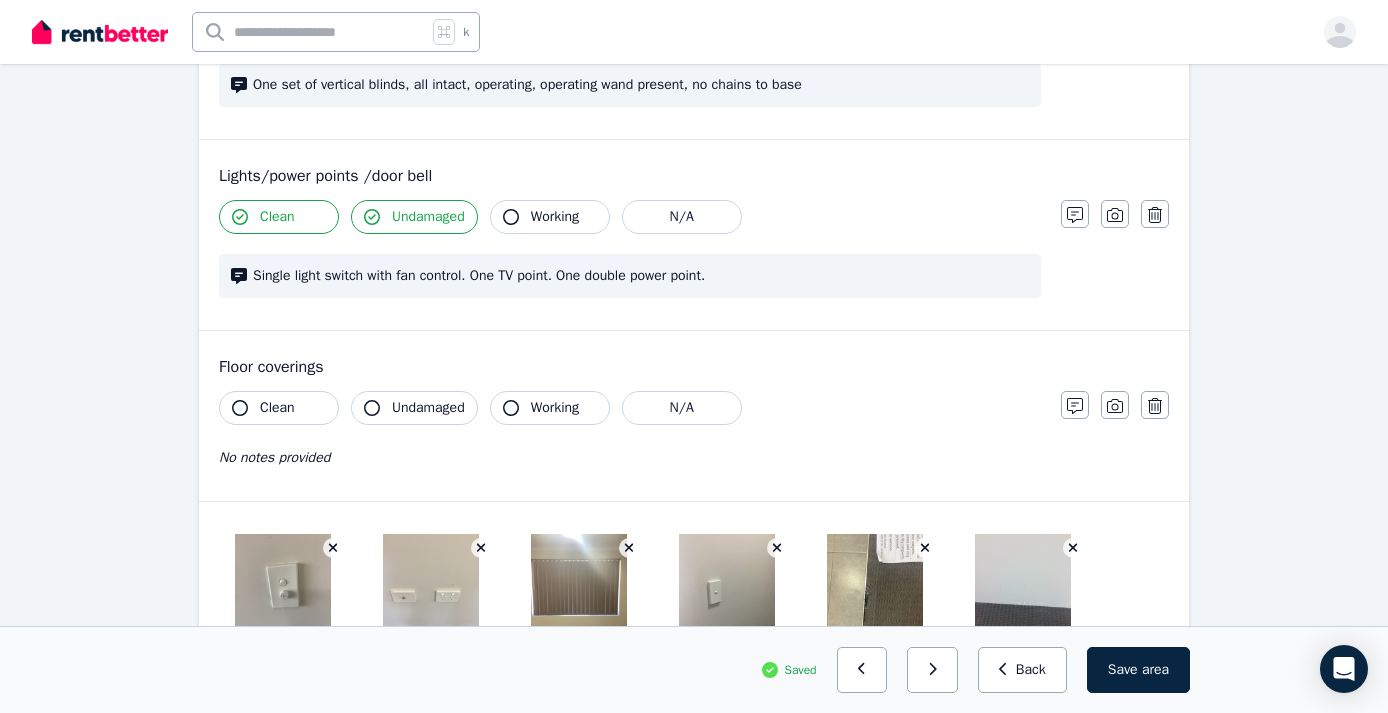 click 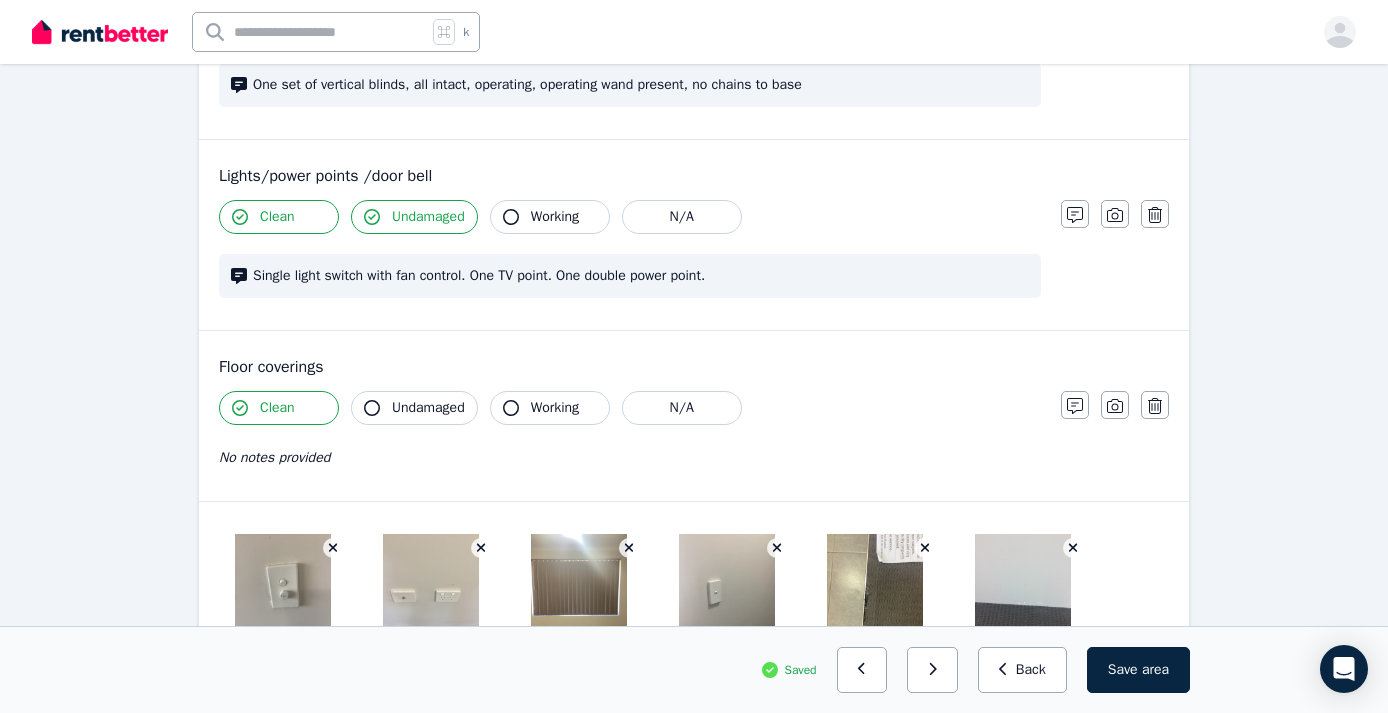 click 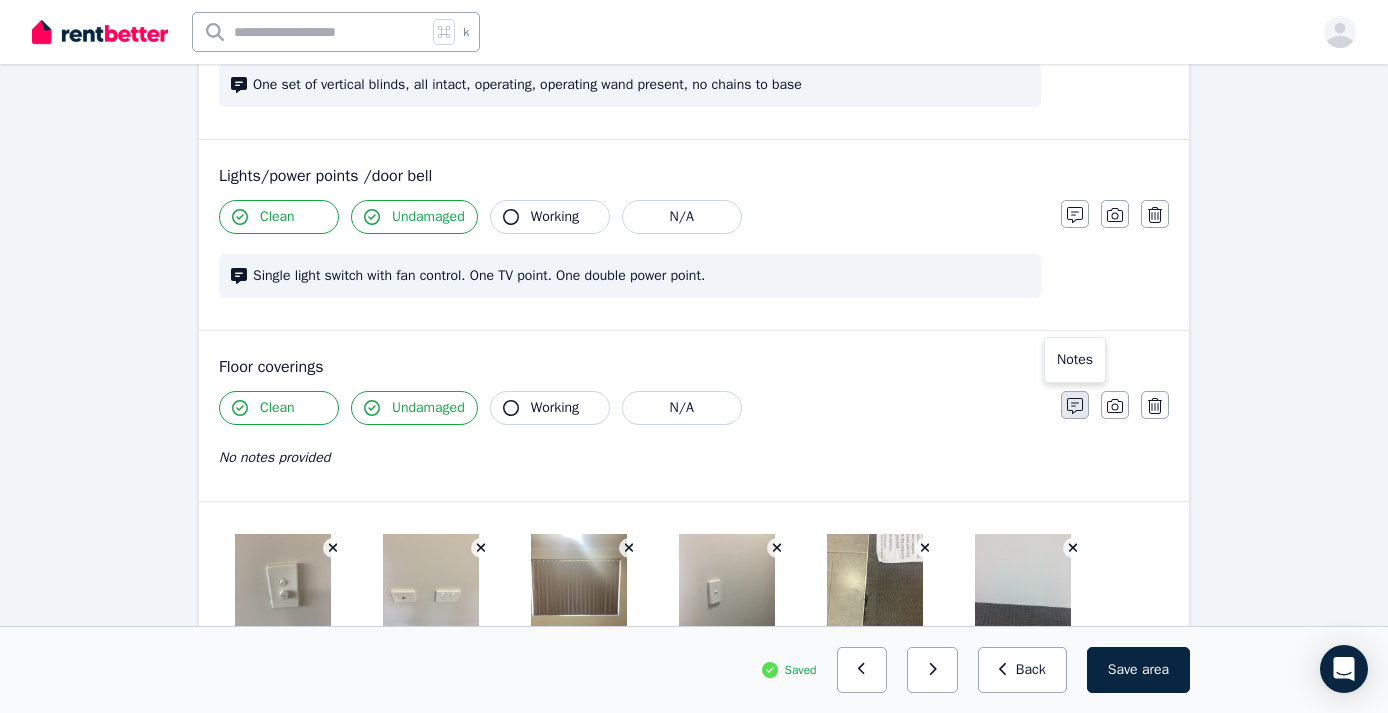 click 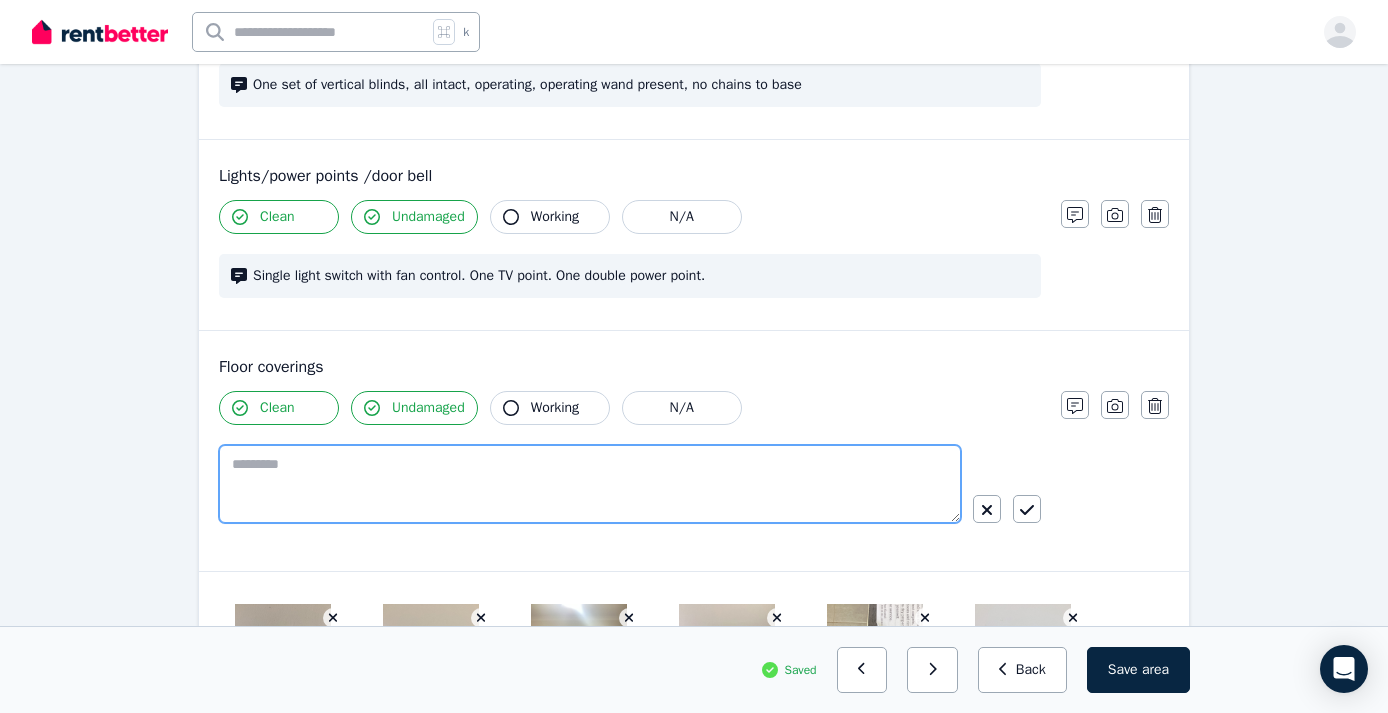 click at bounding box center [590, 484] 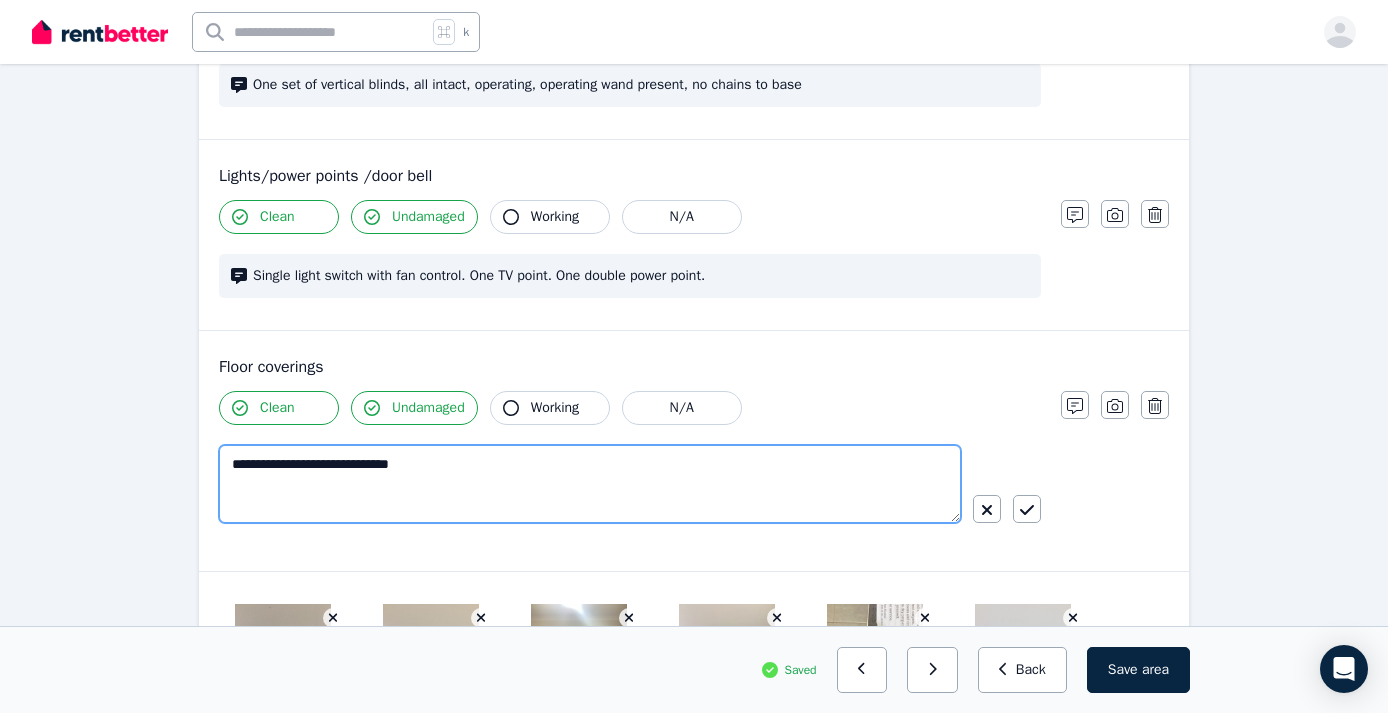 click on "**********" at bounding box center (590, 484) 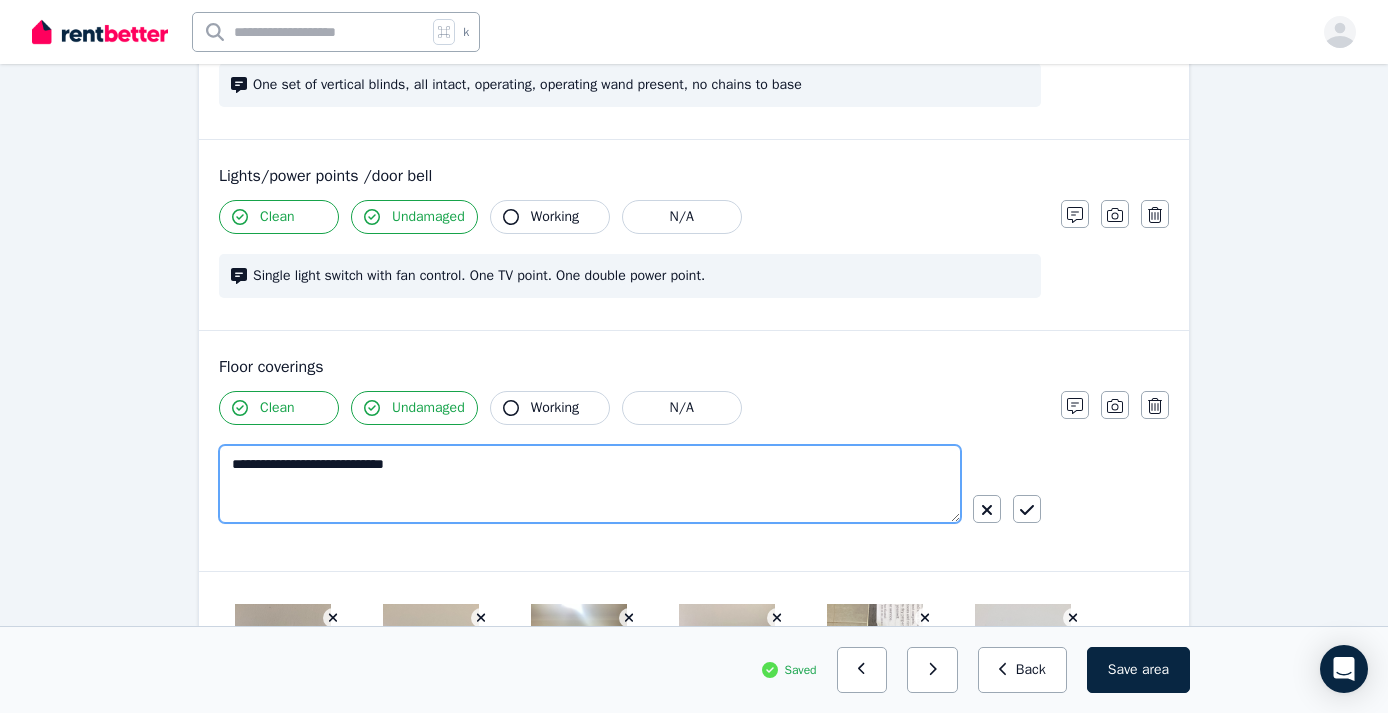 click on "**********" at bounding box center [590, 484] 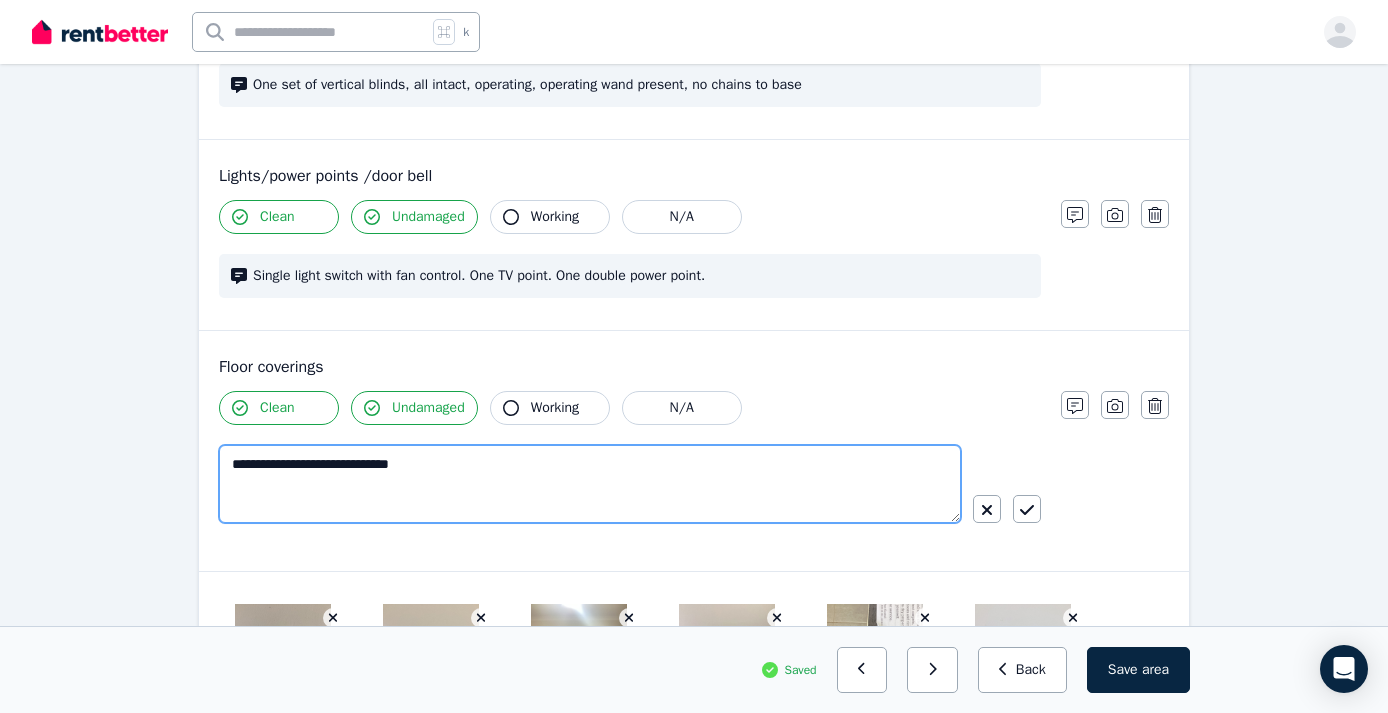 click on "**********" at bounding box center (590, 484) 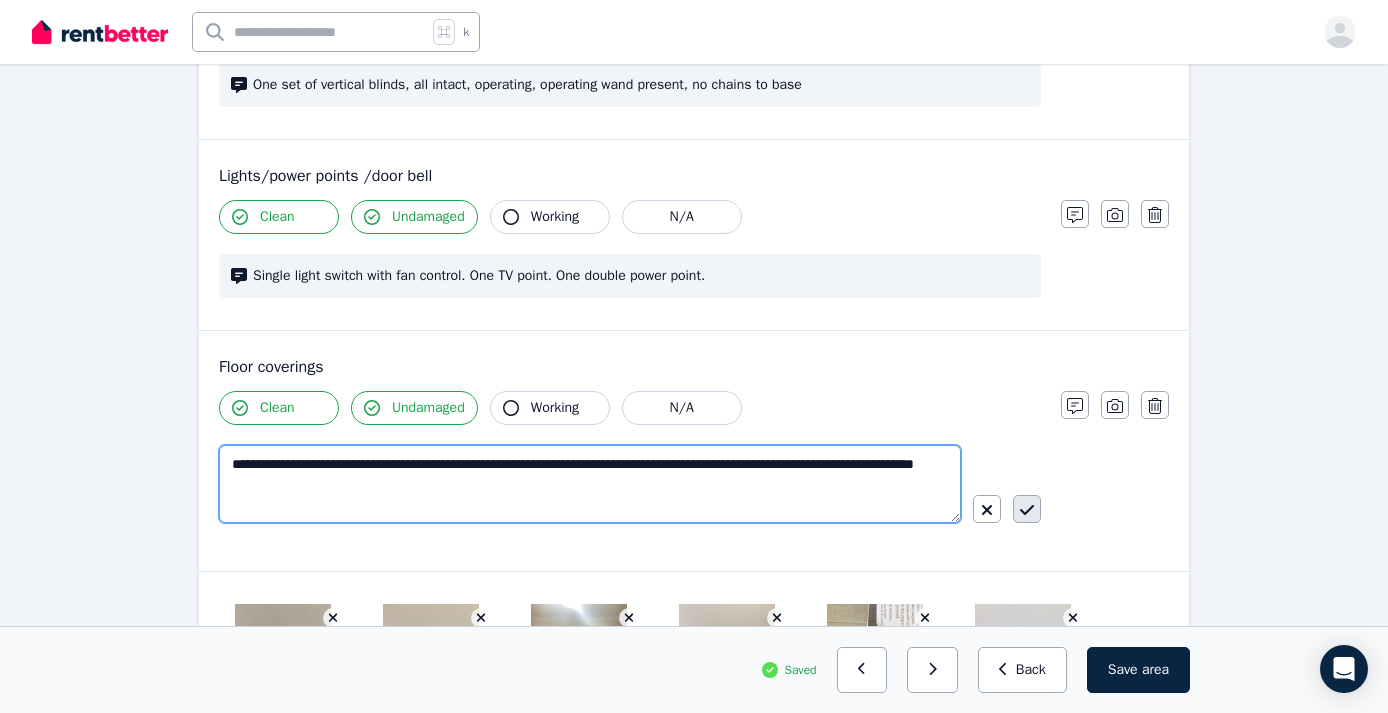 type on "**********" 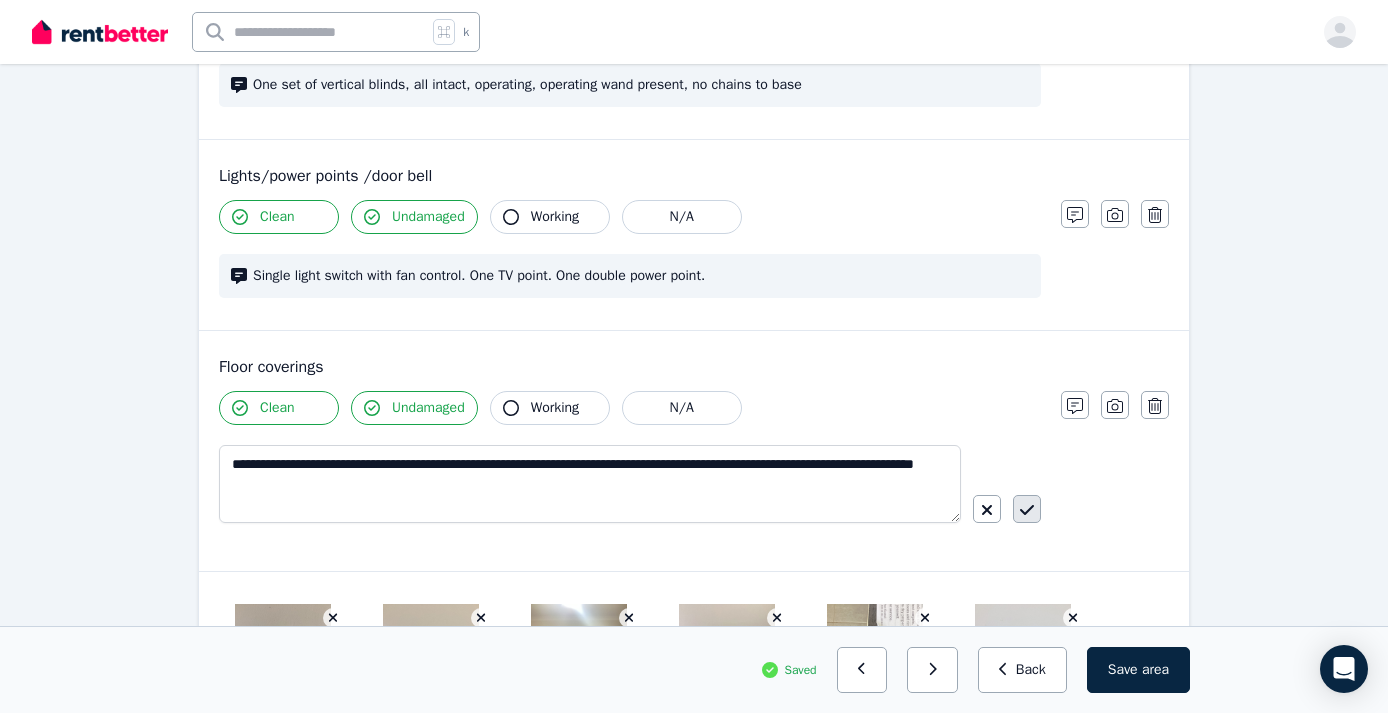 click 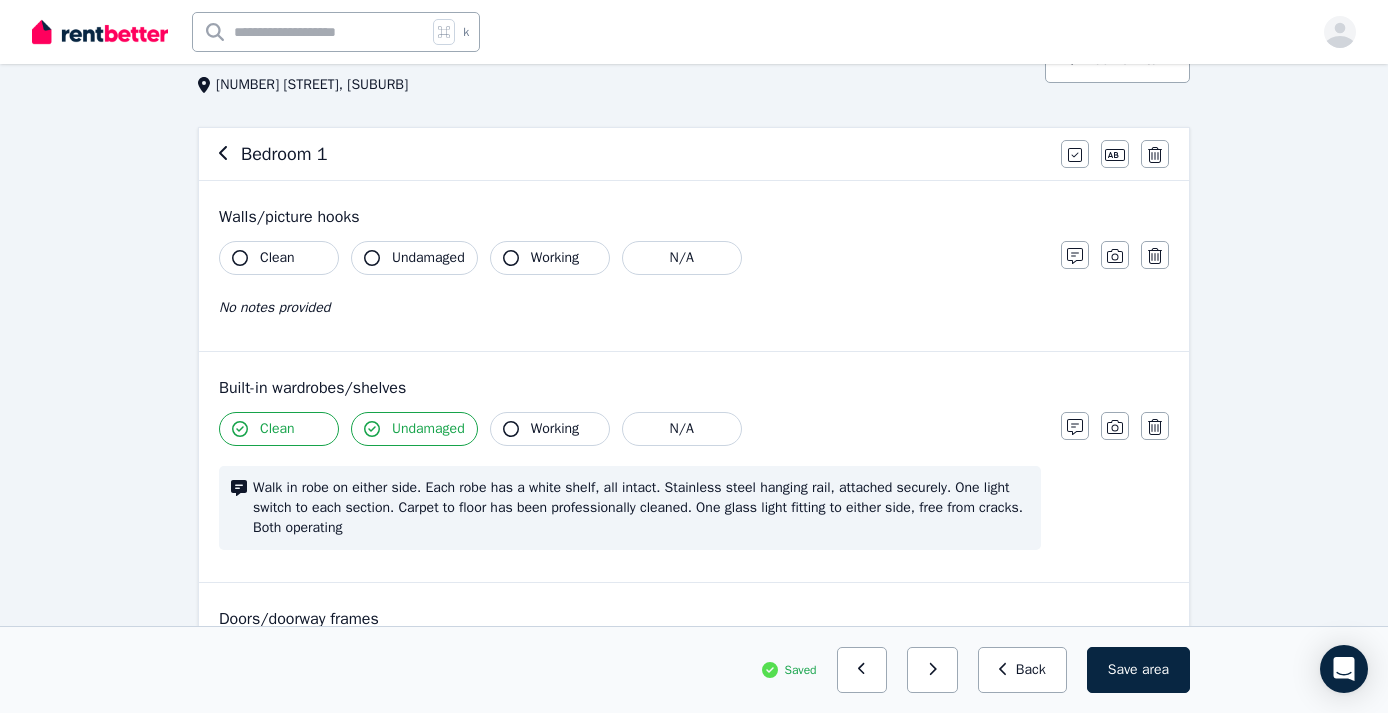scroll, scrollTop: 86, scrollLeft: 0, axis: vertical 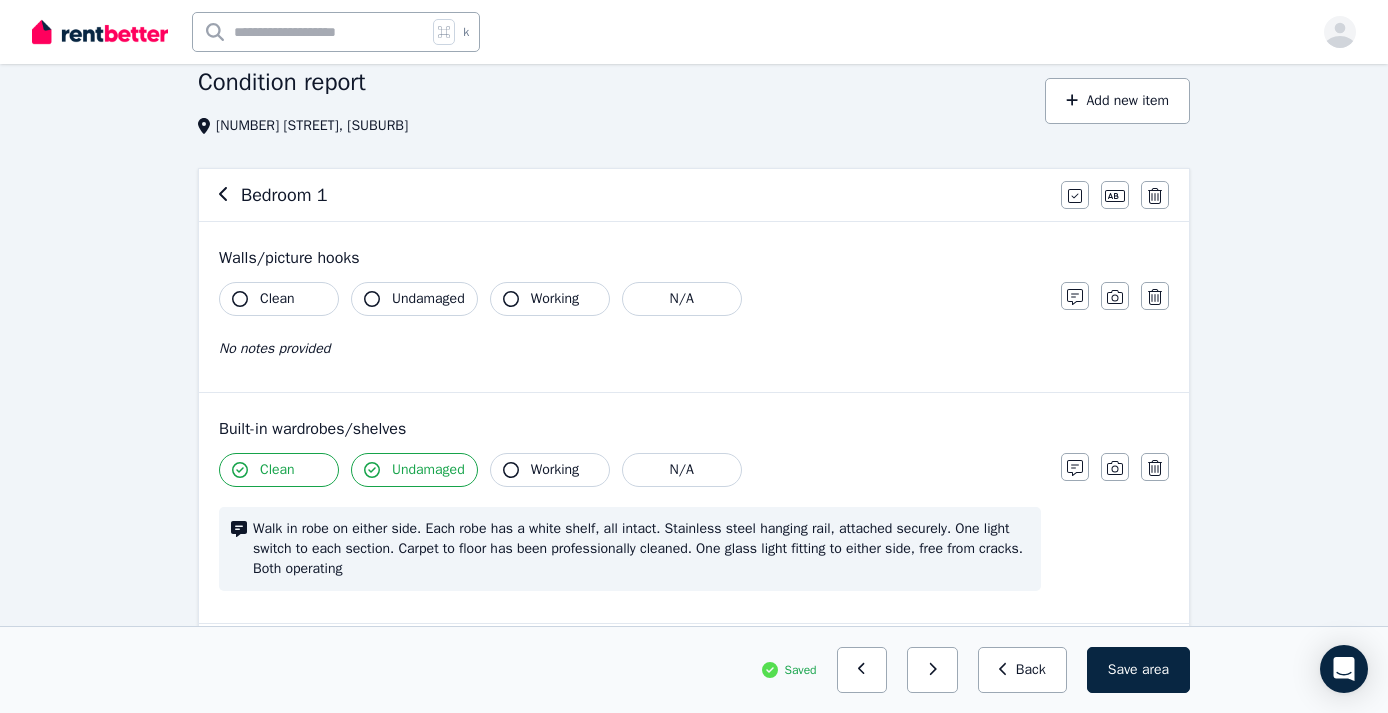 click 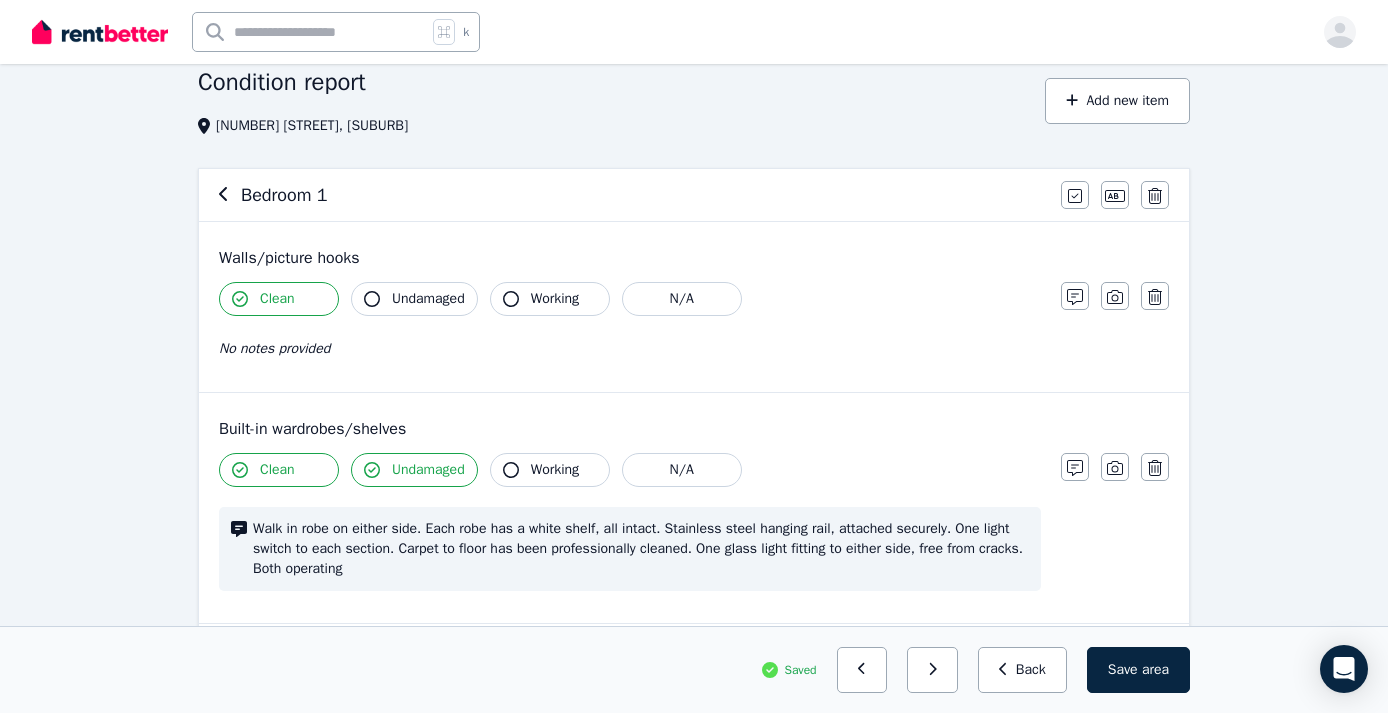 click 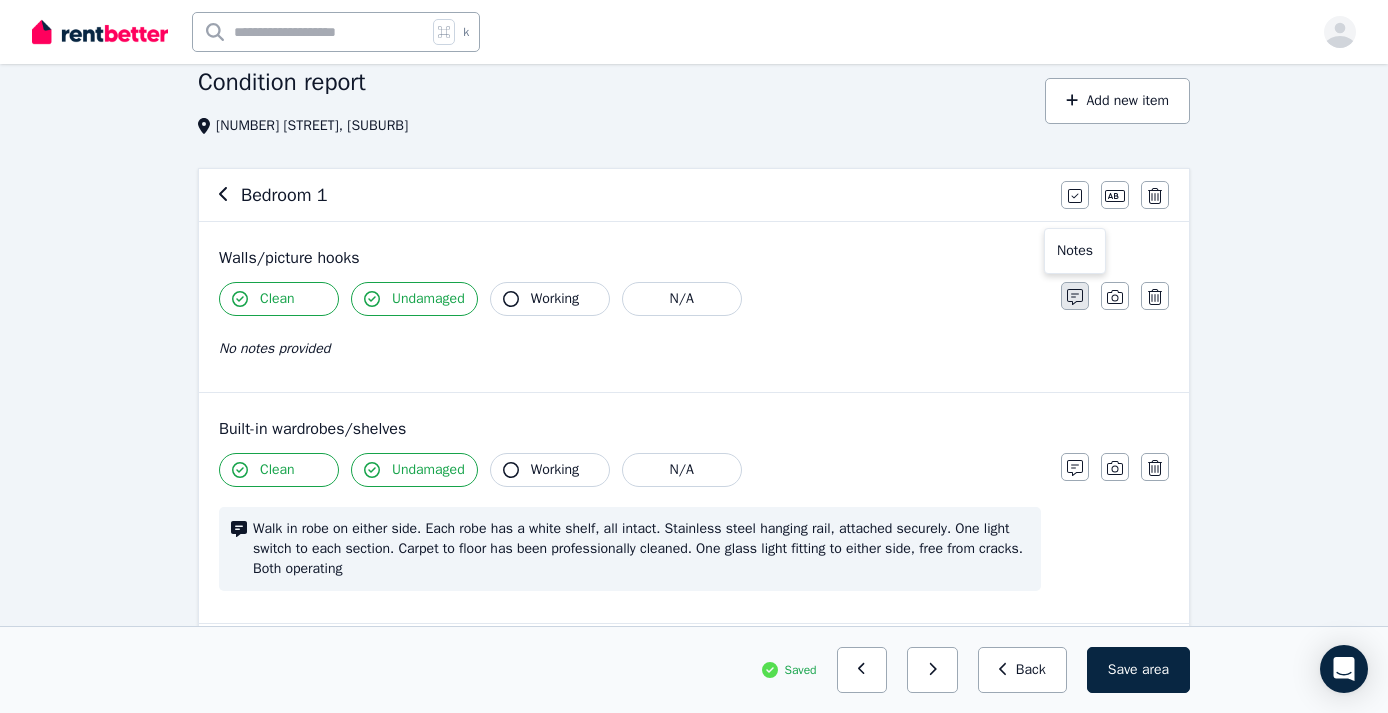 click 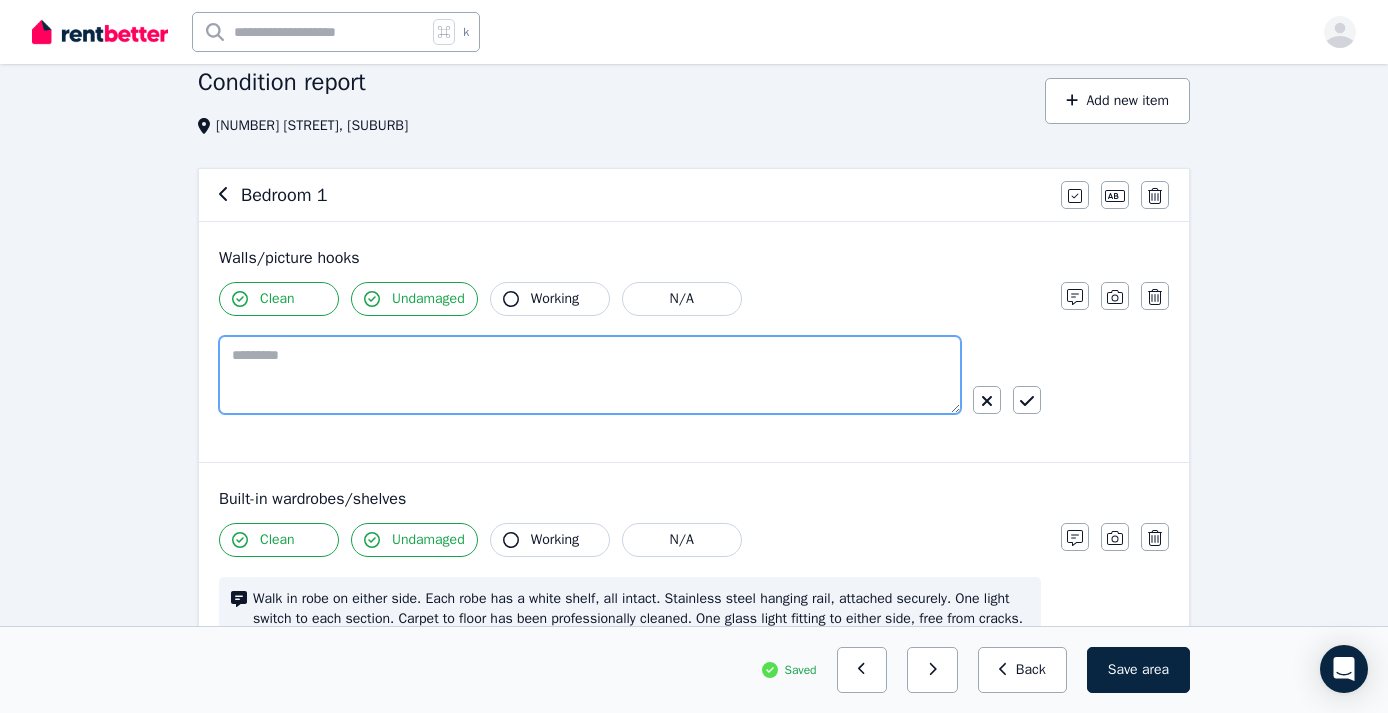 click at bounding box center (590, 375) 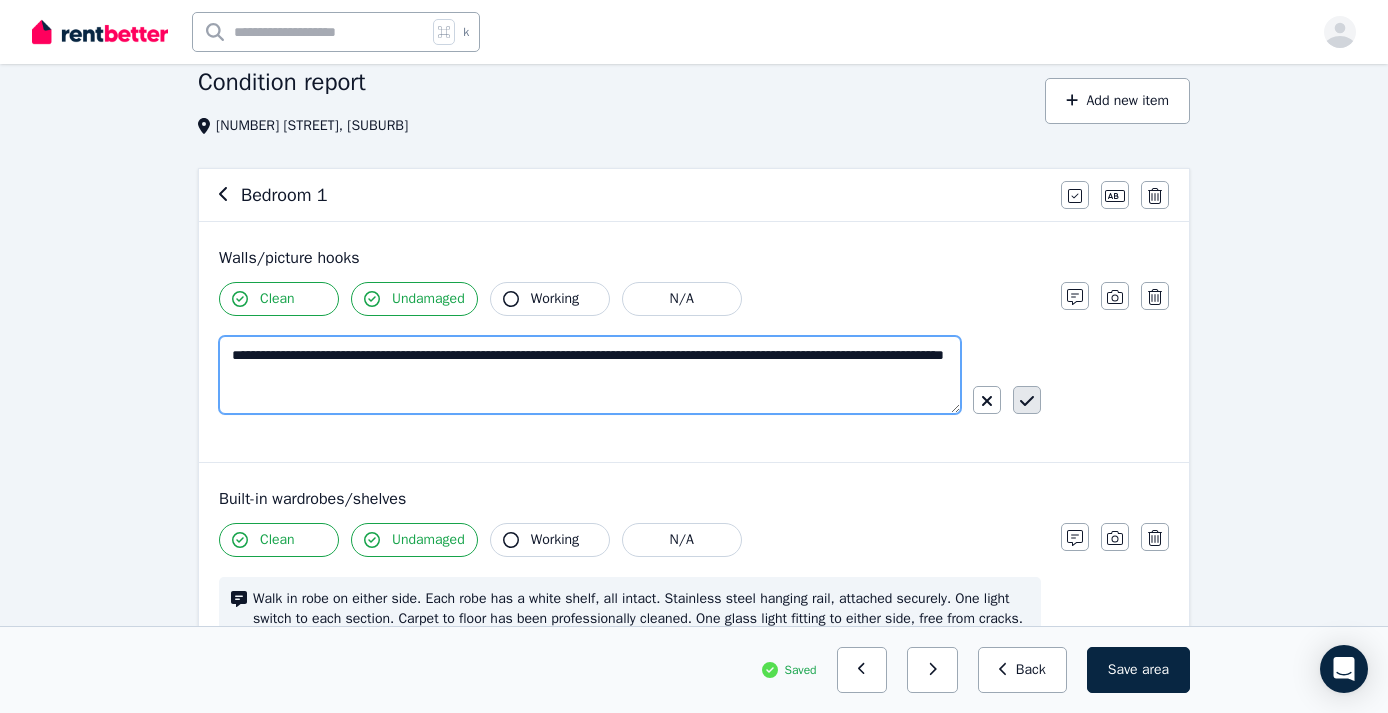 type on "**********" 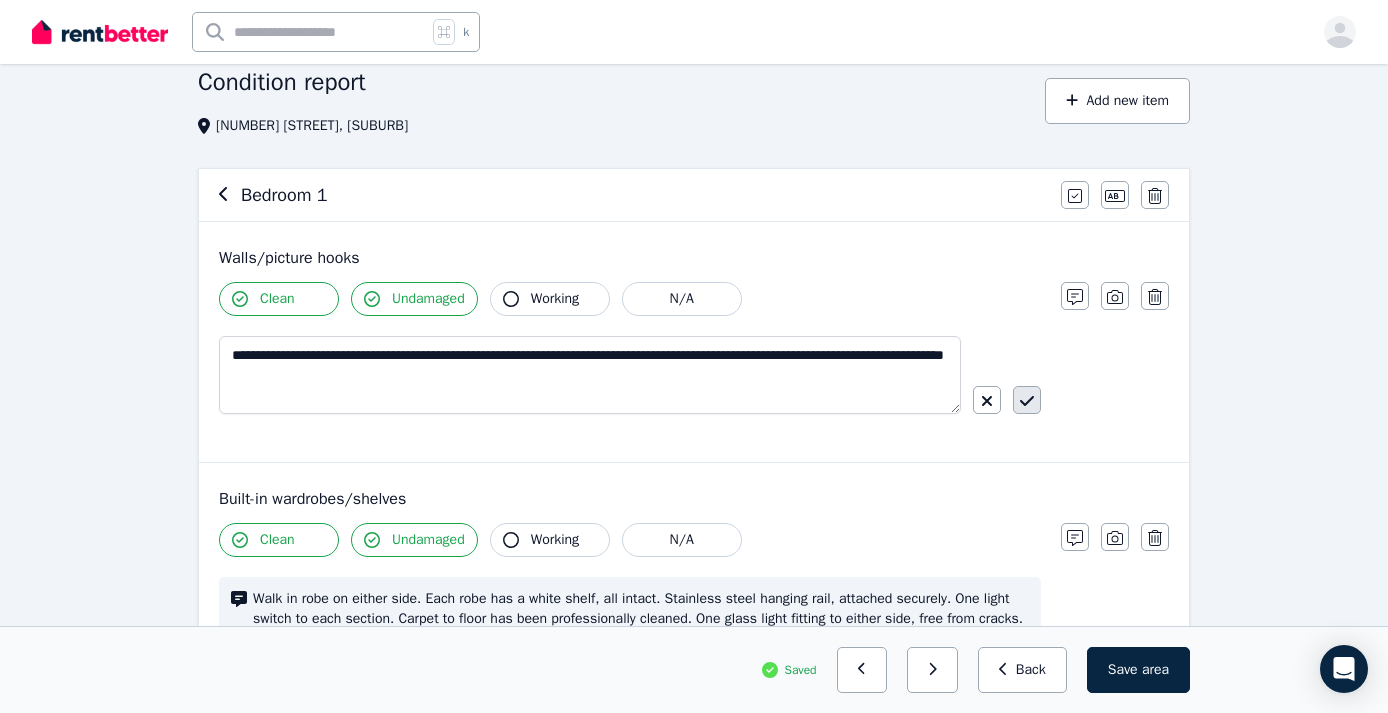 click 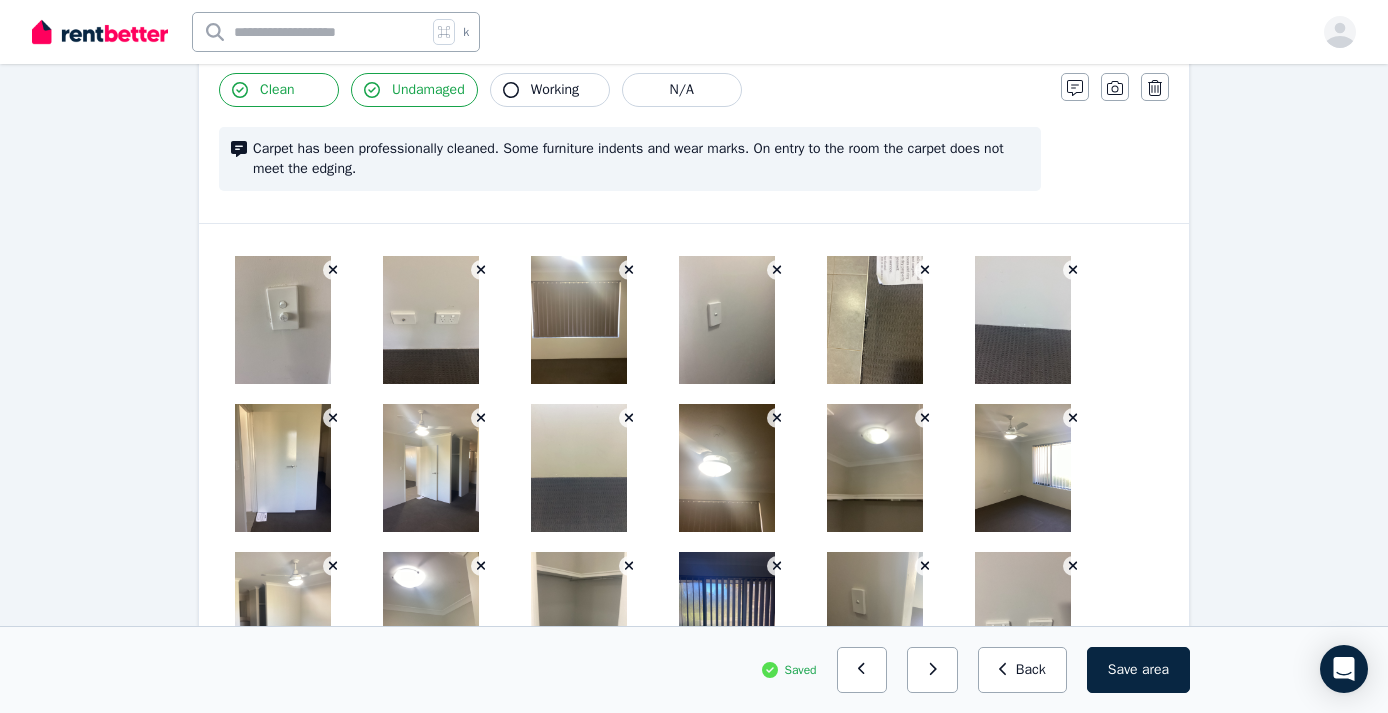 scroll, scrollTop: 1804, scrollLeft: 0, axis: vertical 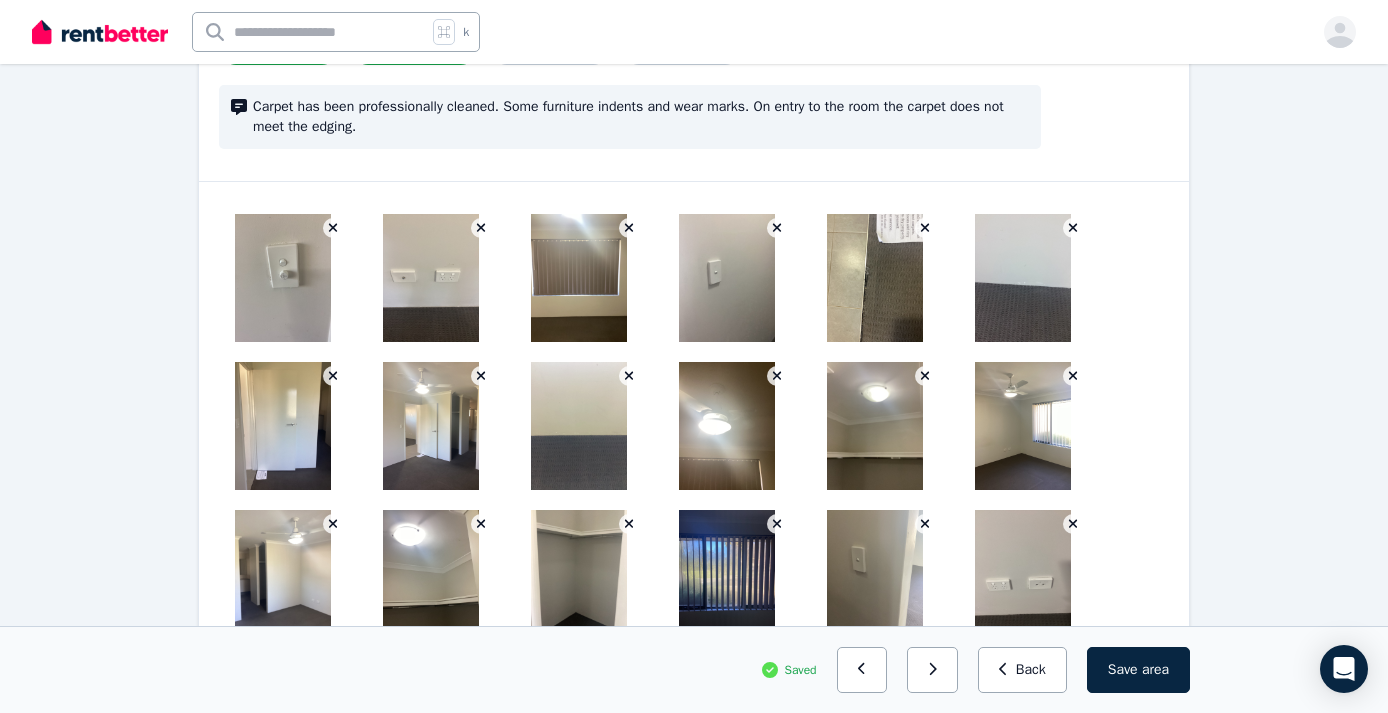 click at bounding box center [283, 278] 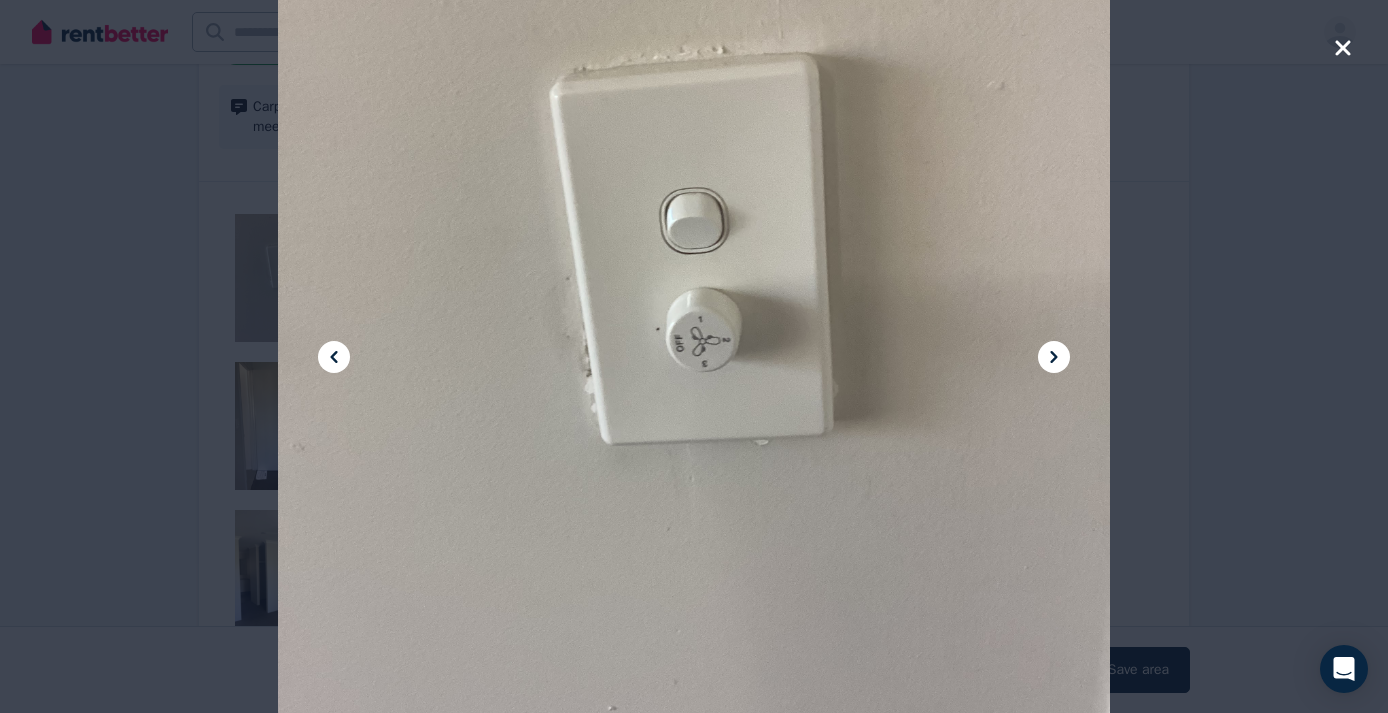 click 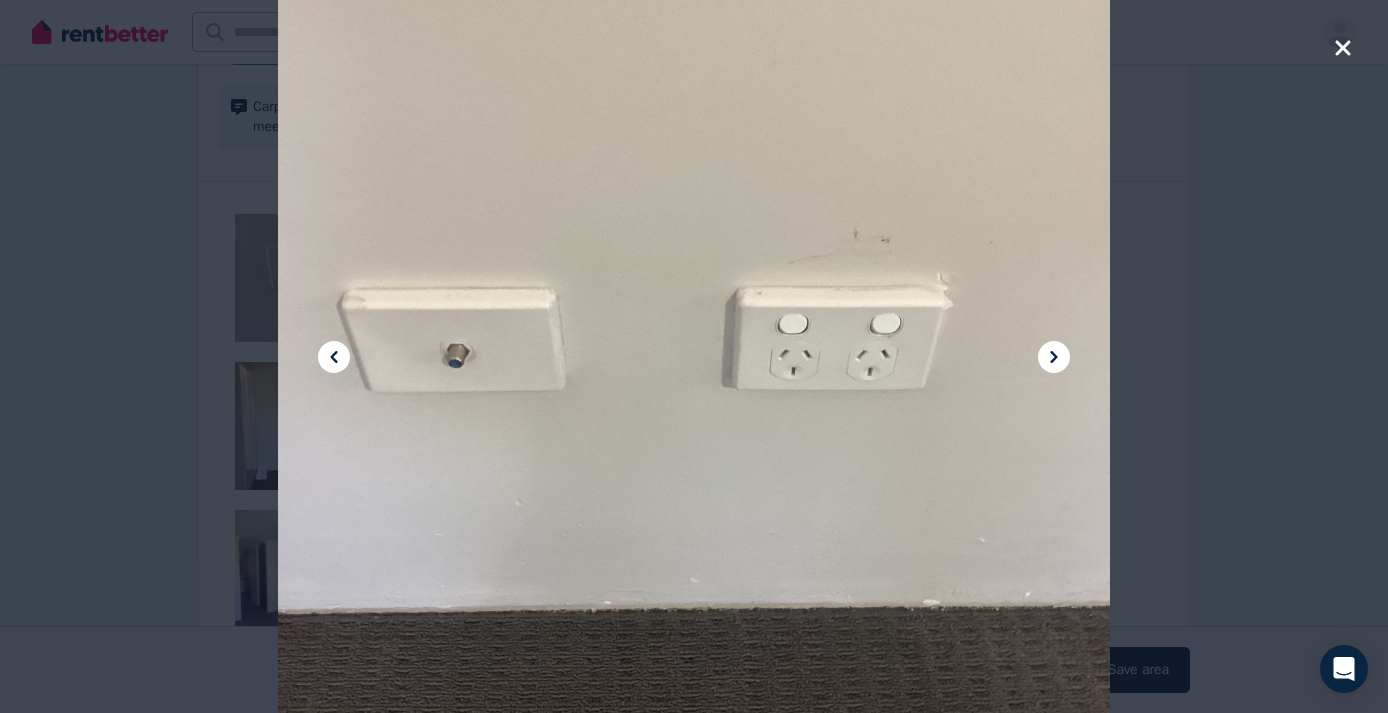 click 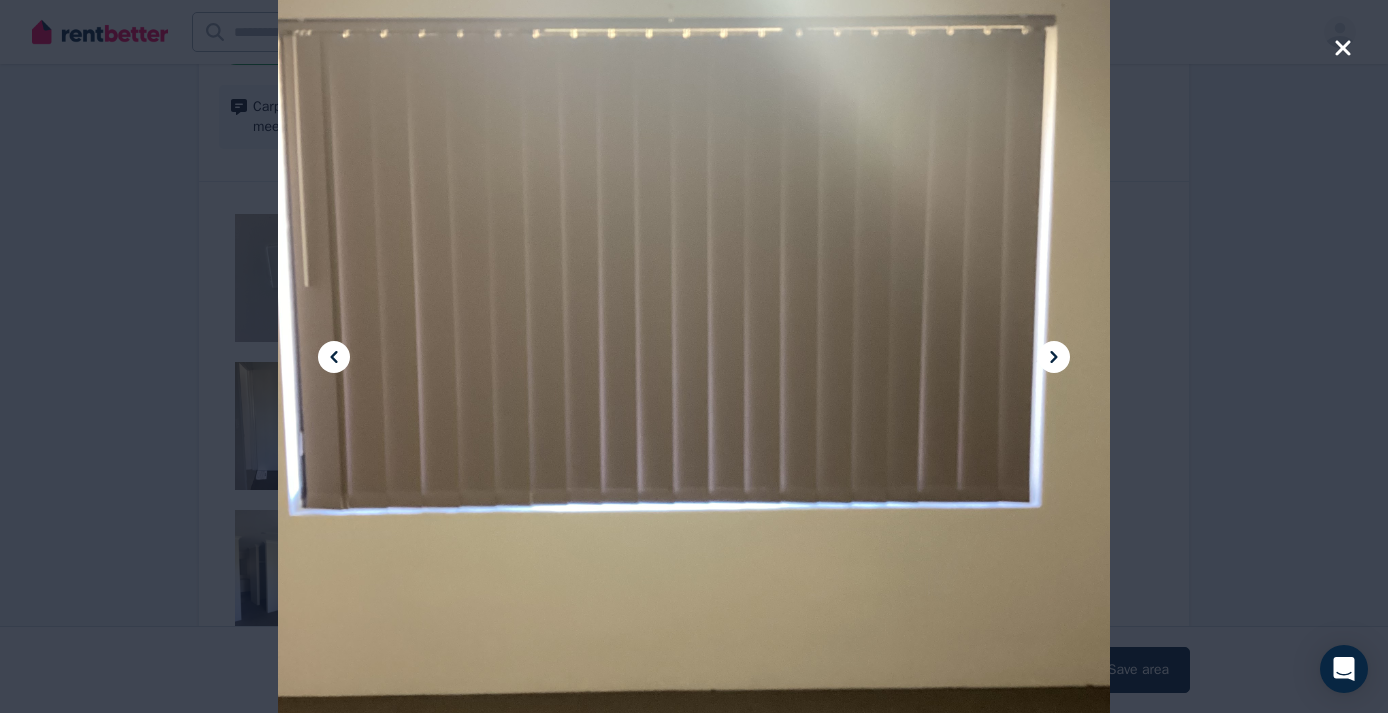 click 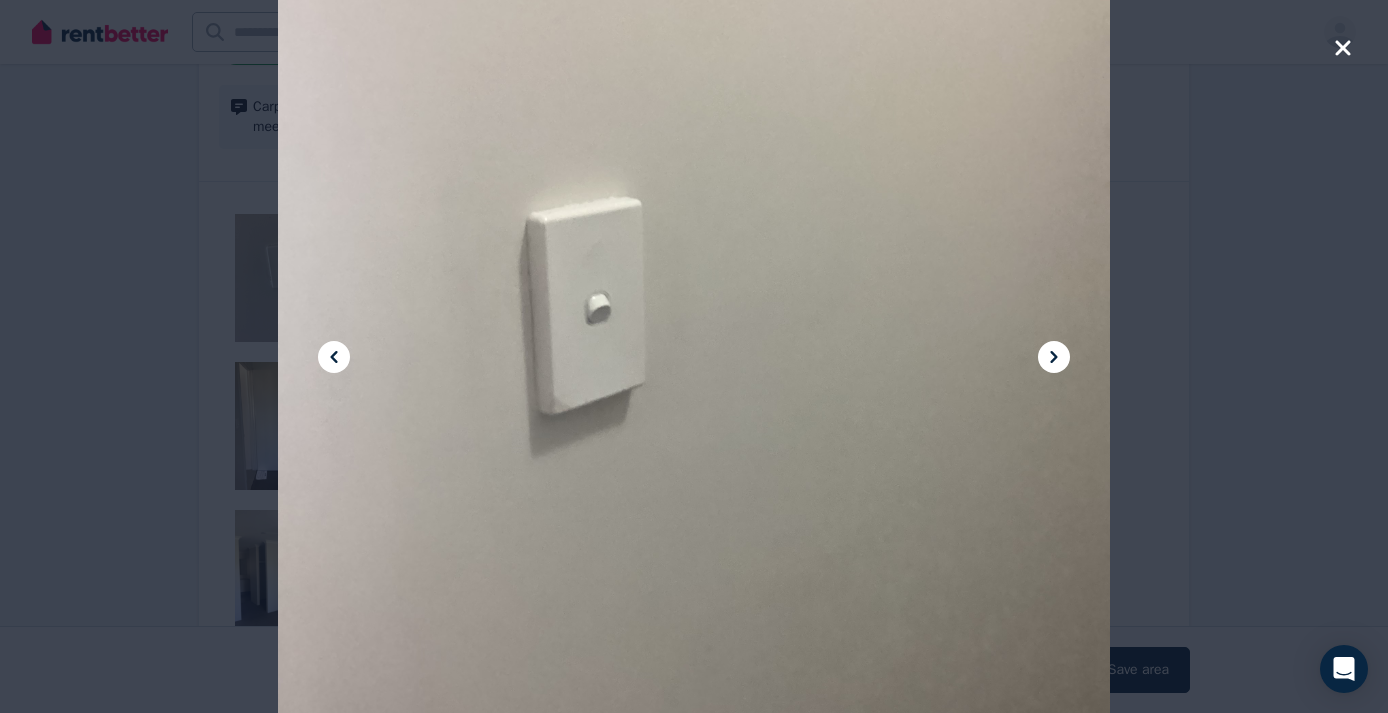 click 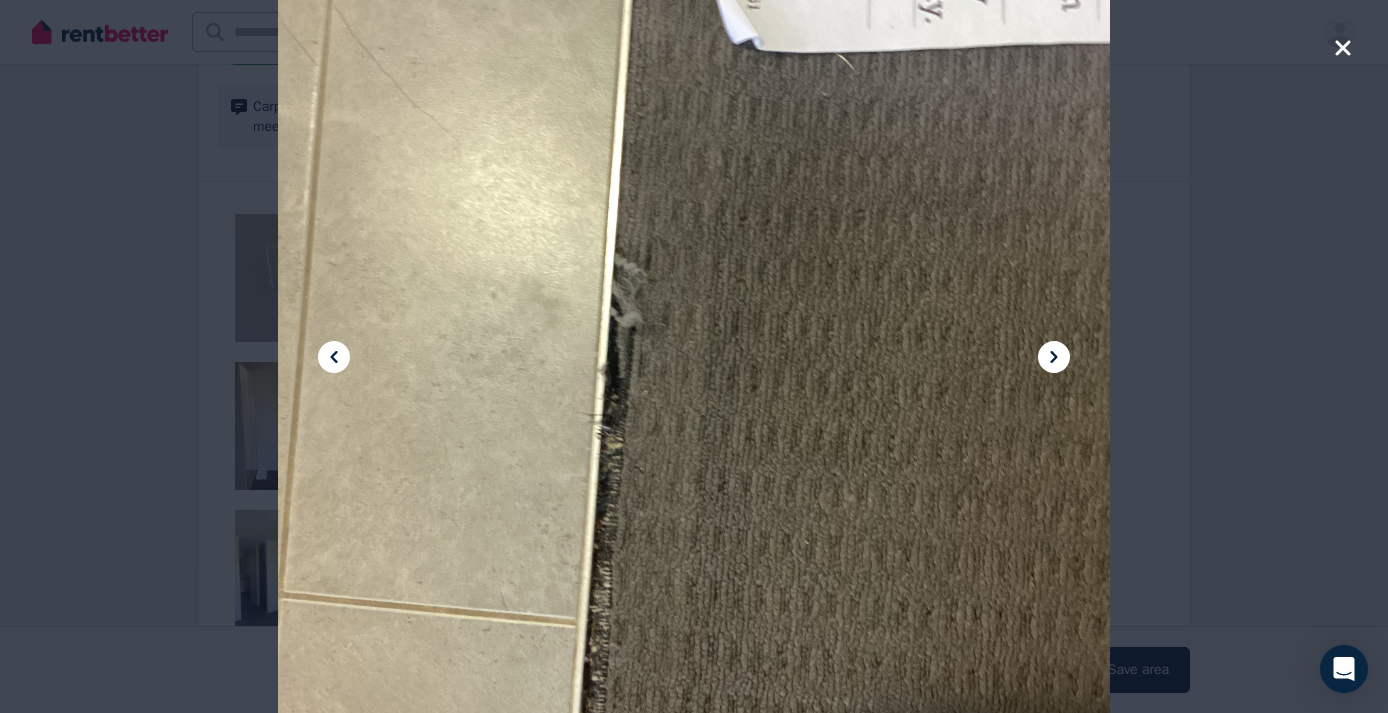 click 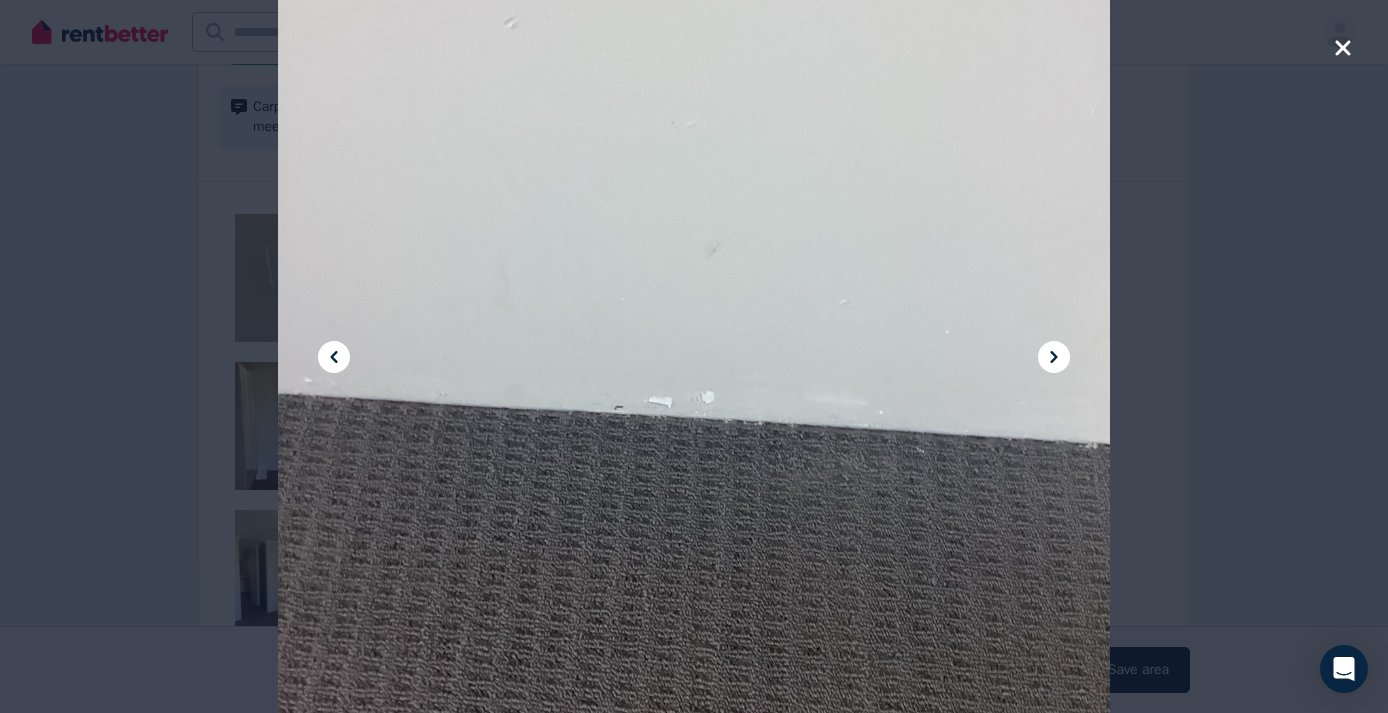 click 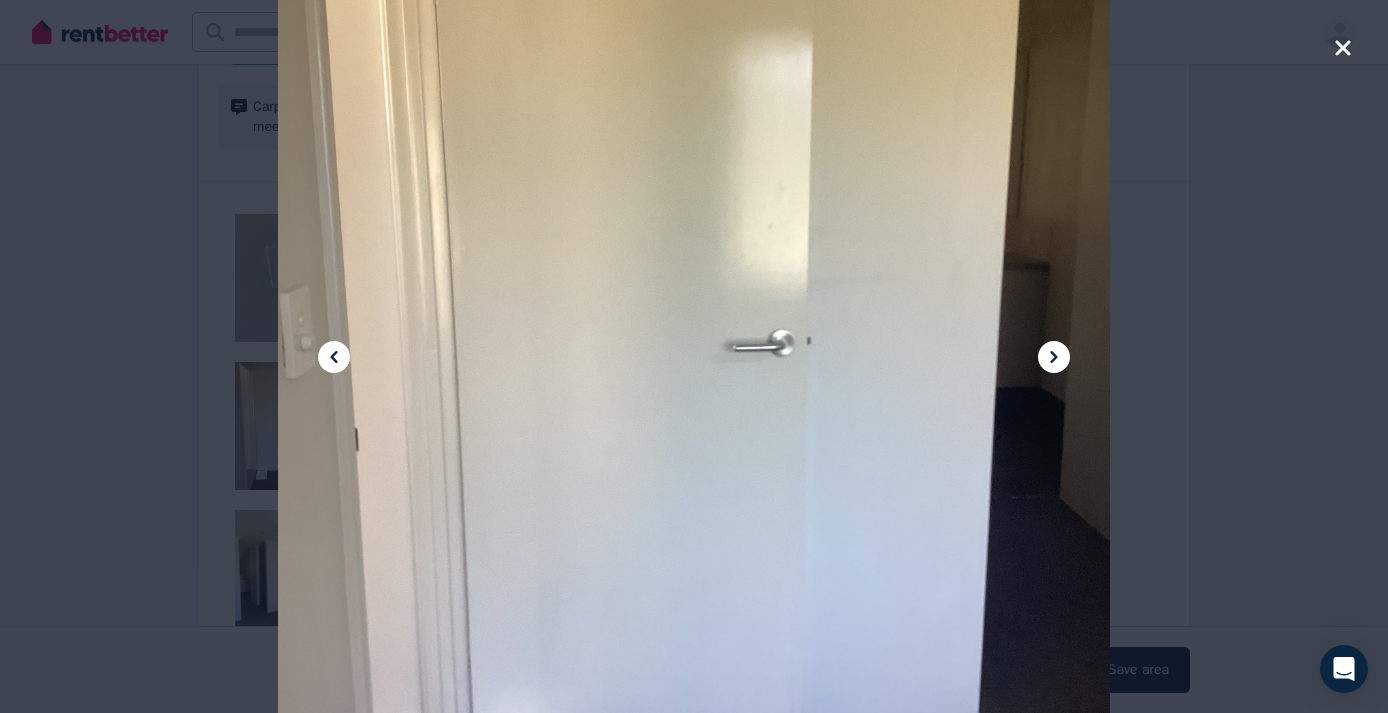 click 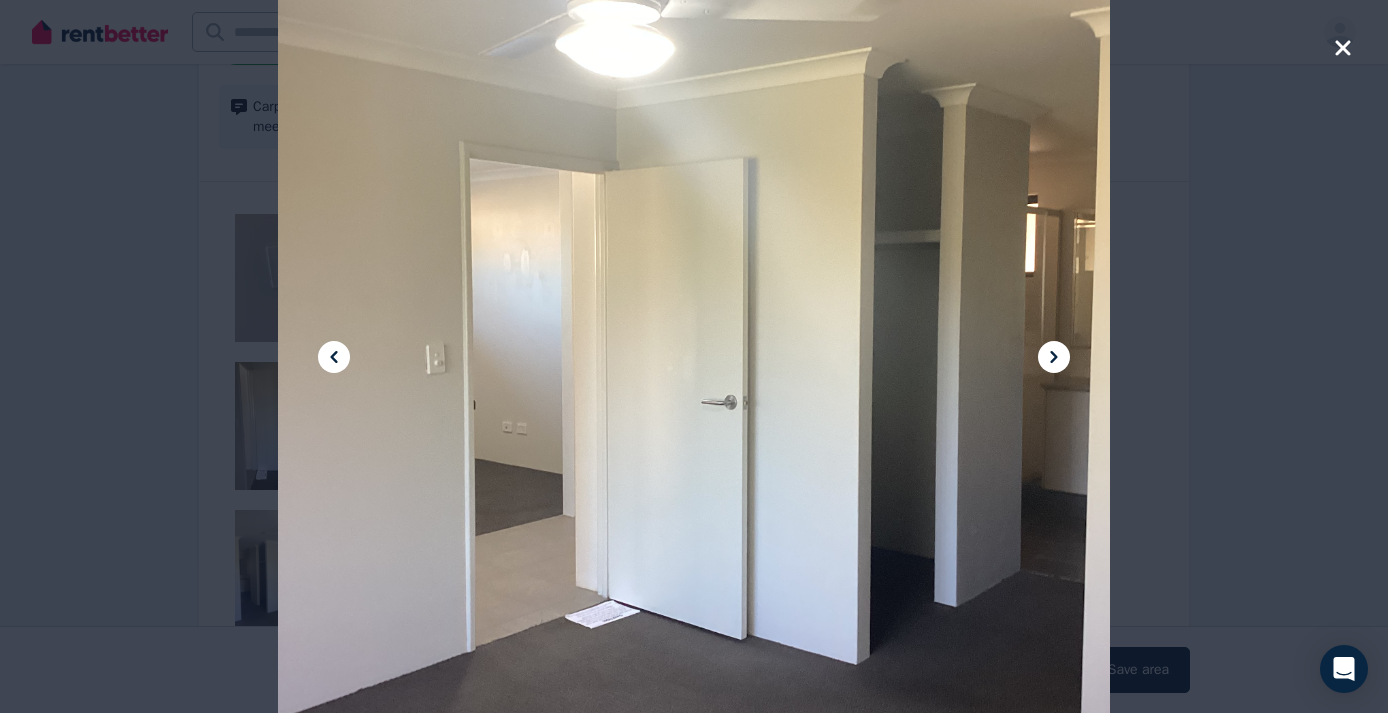 click 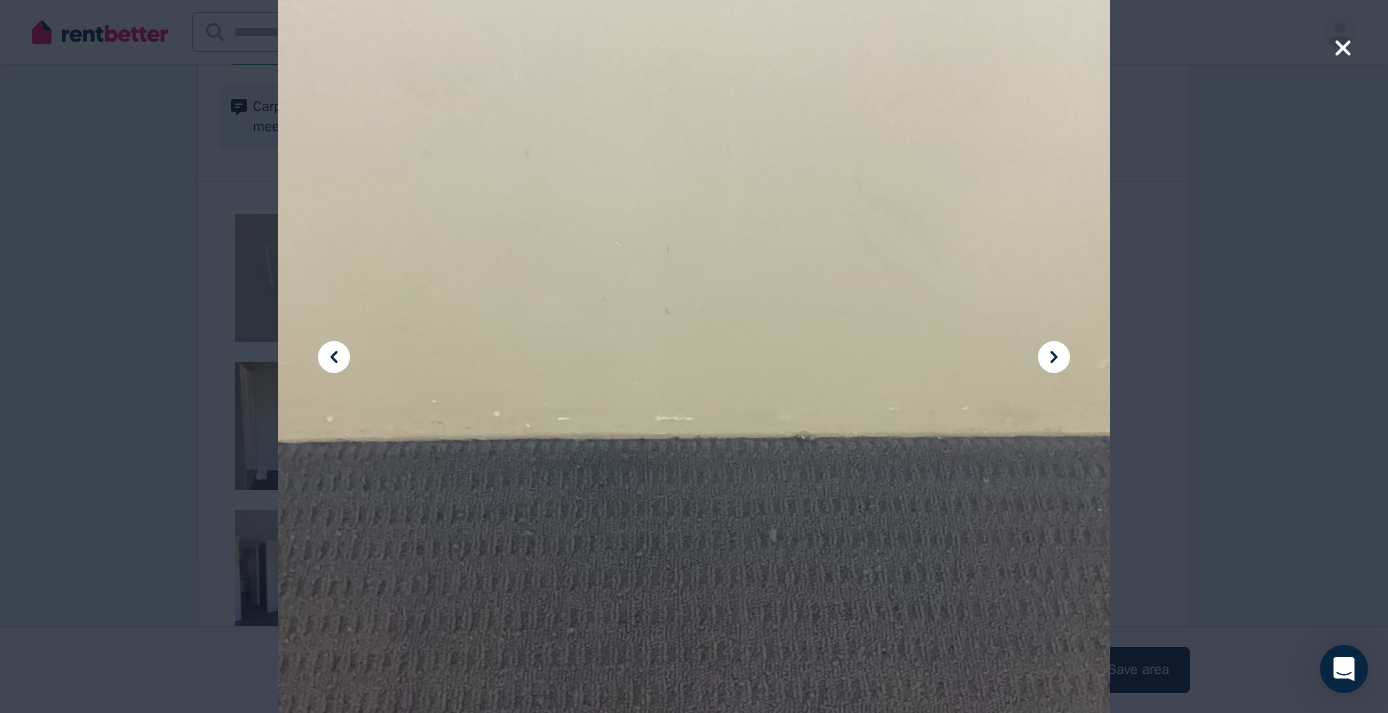 click 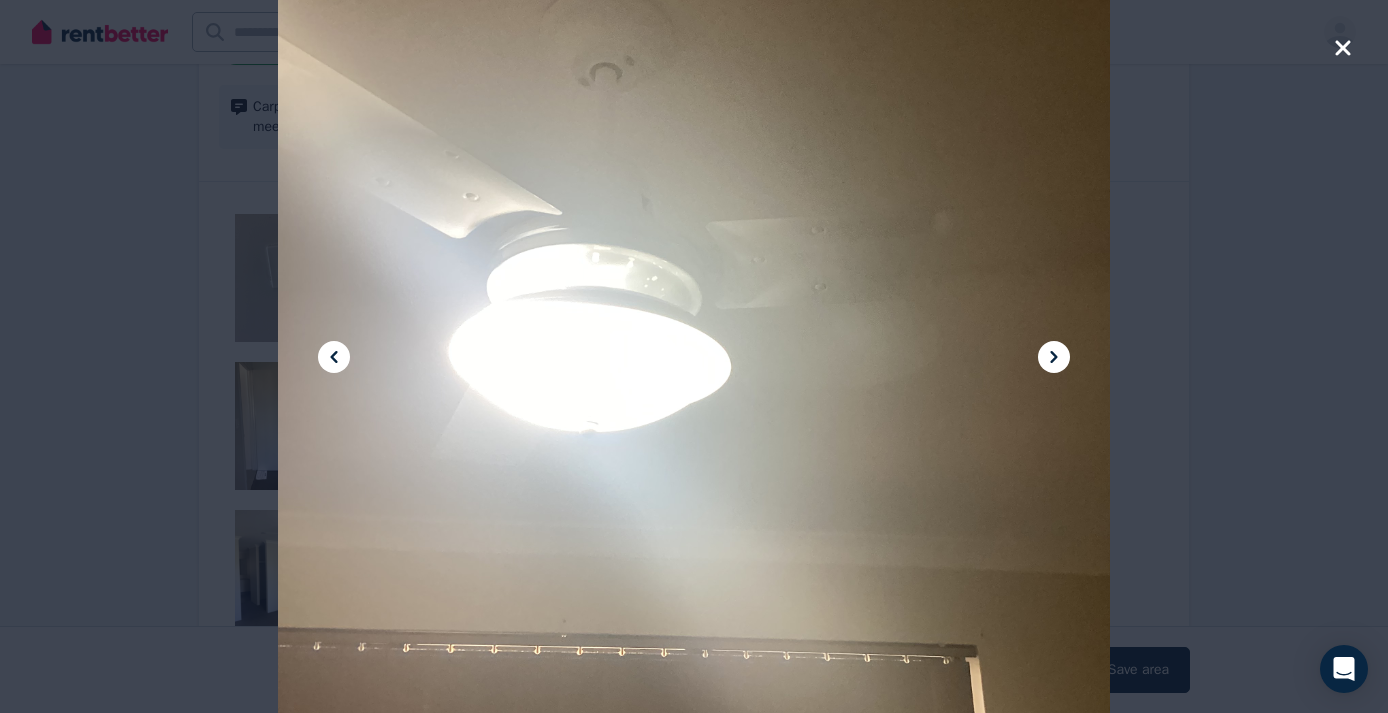 click 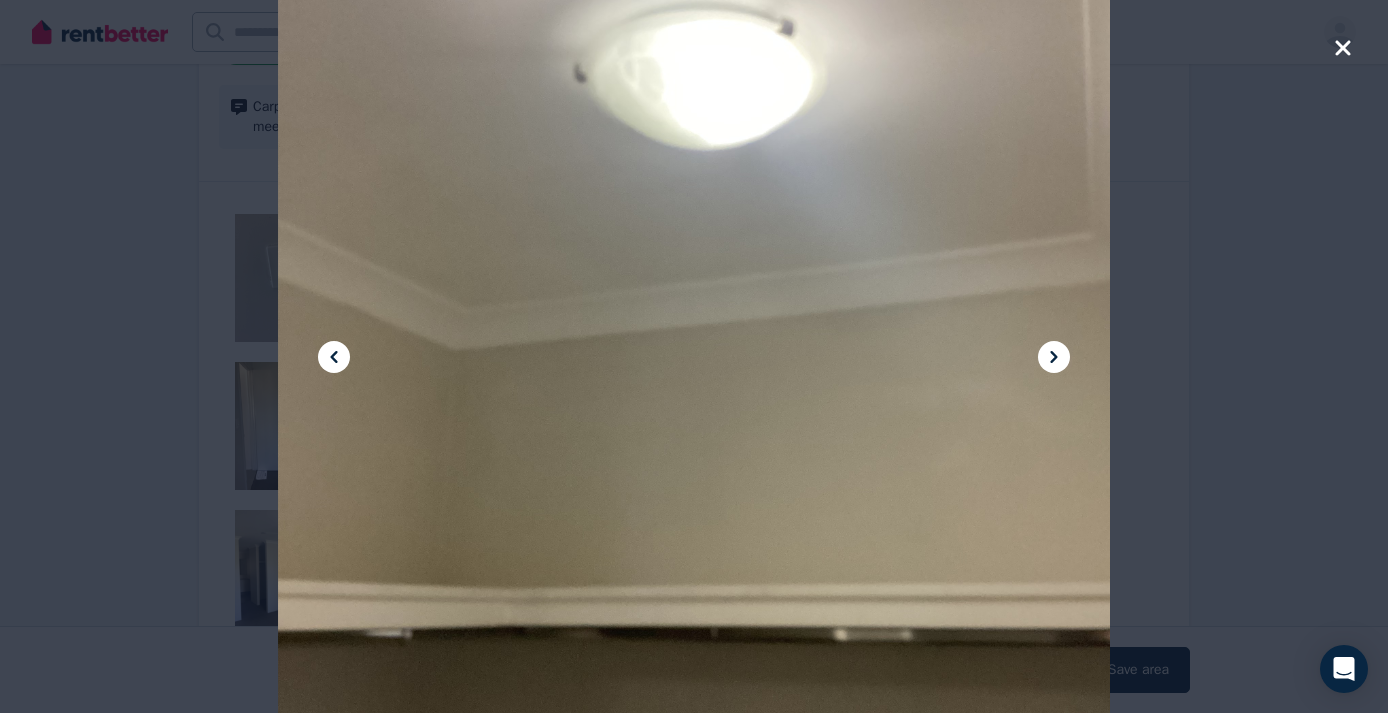 click 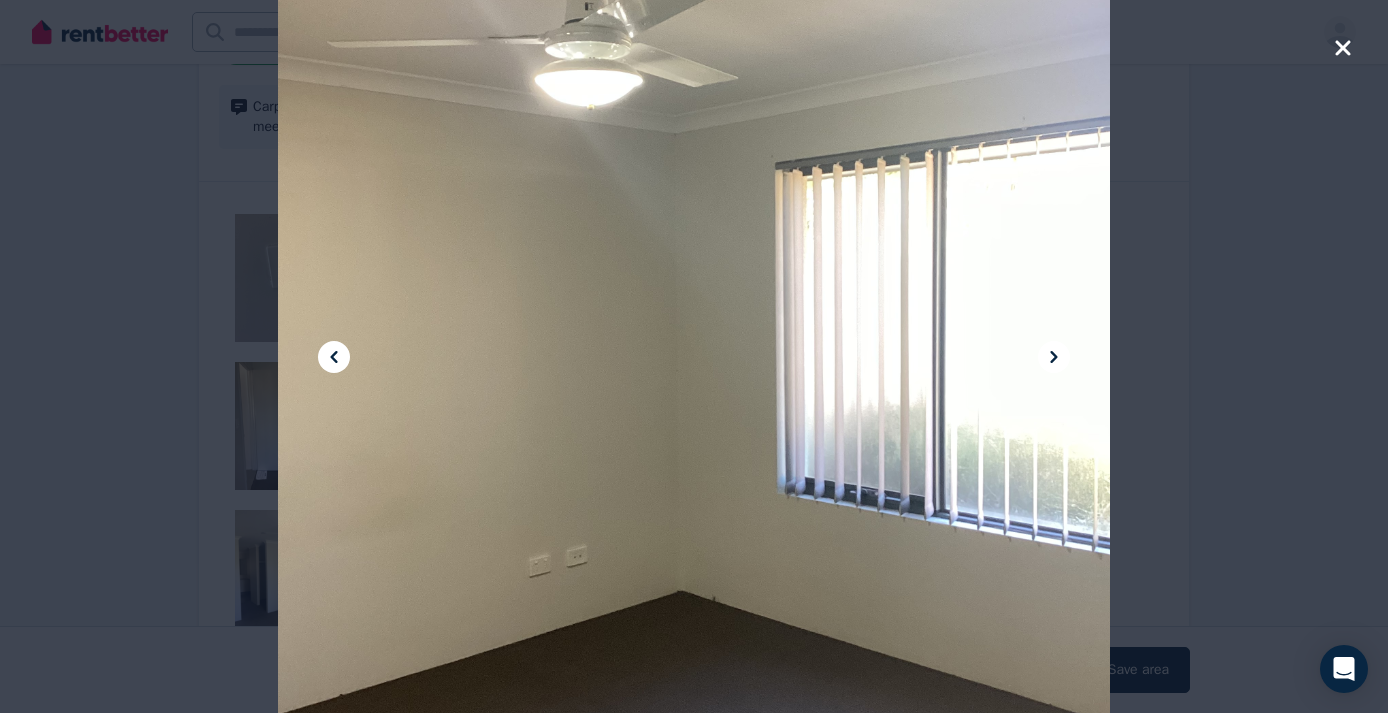 click 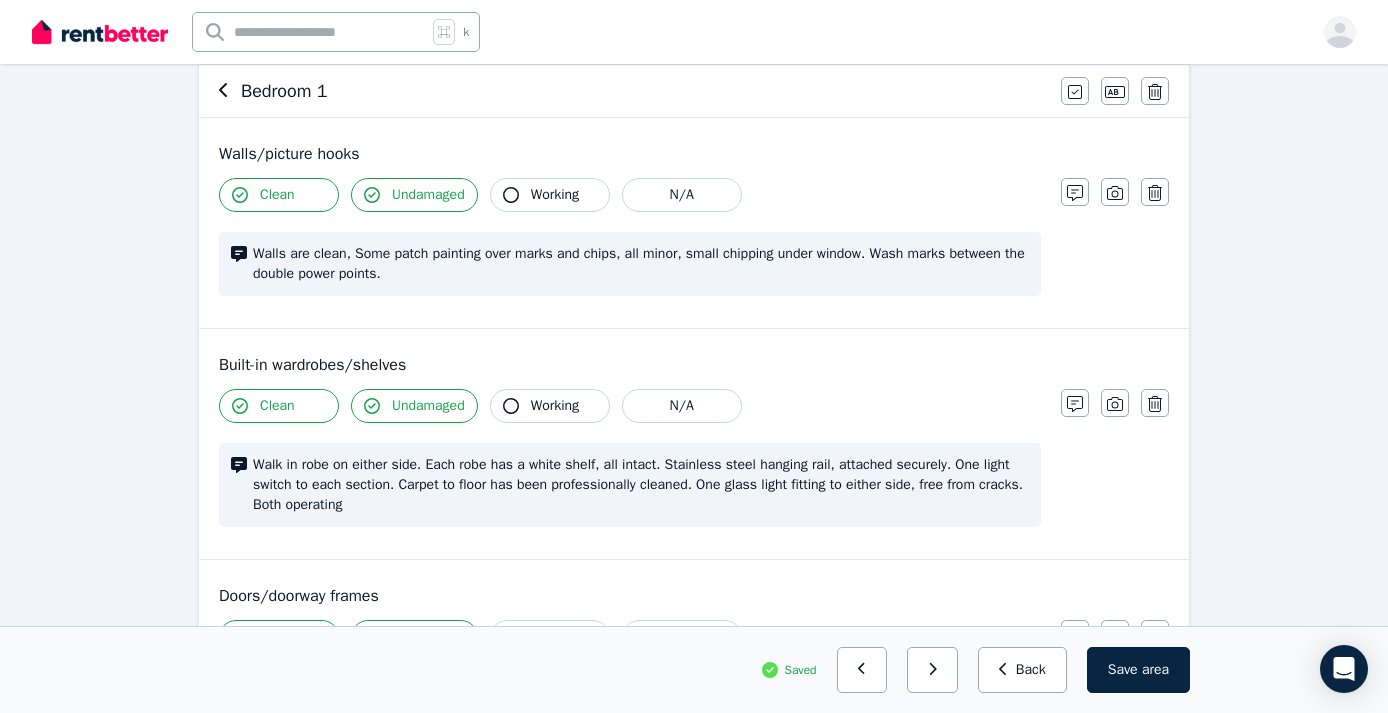 scroll, scrollTop: 169, scrollLeft: 0, axis: vertical 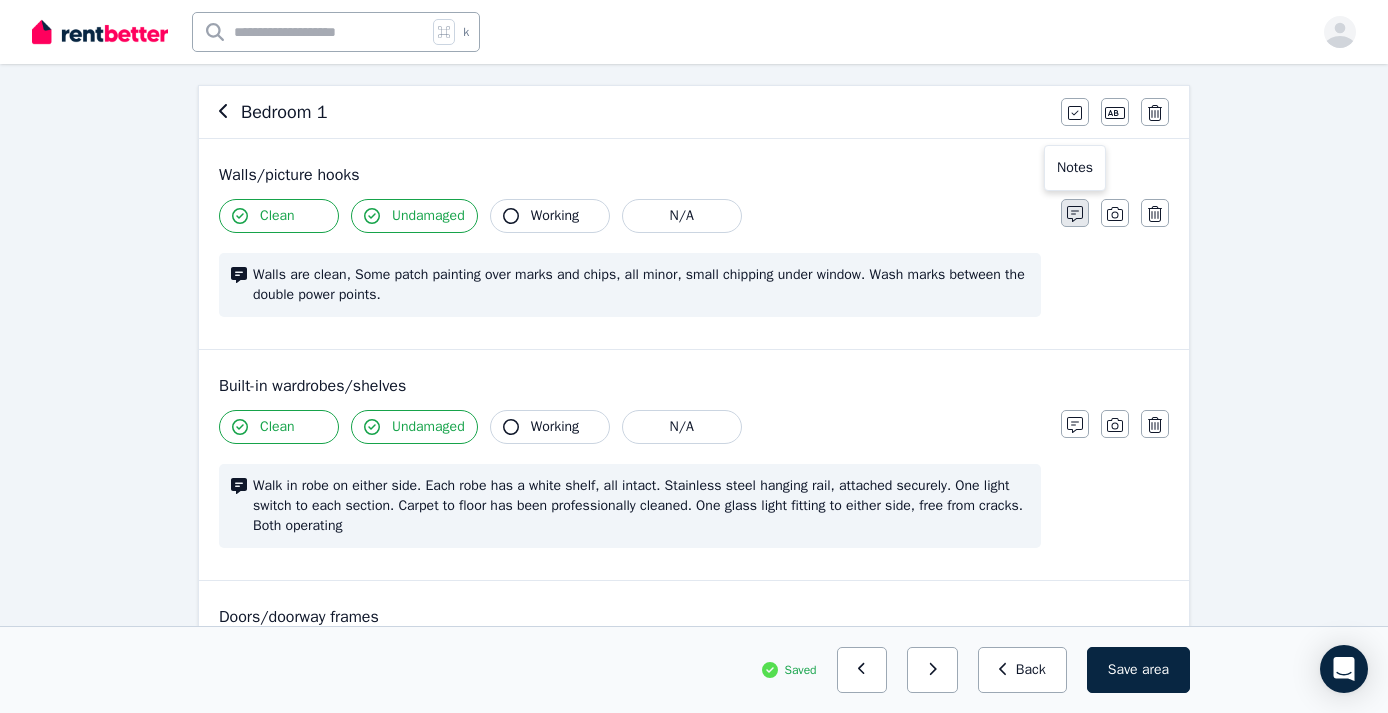 click 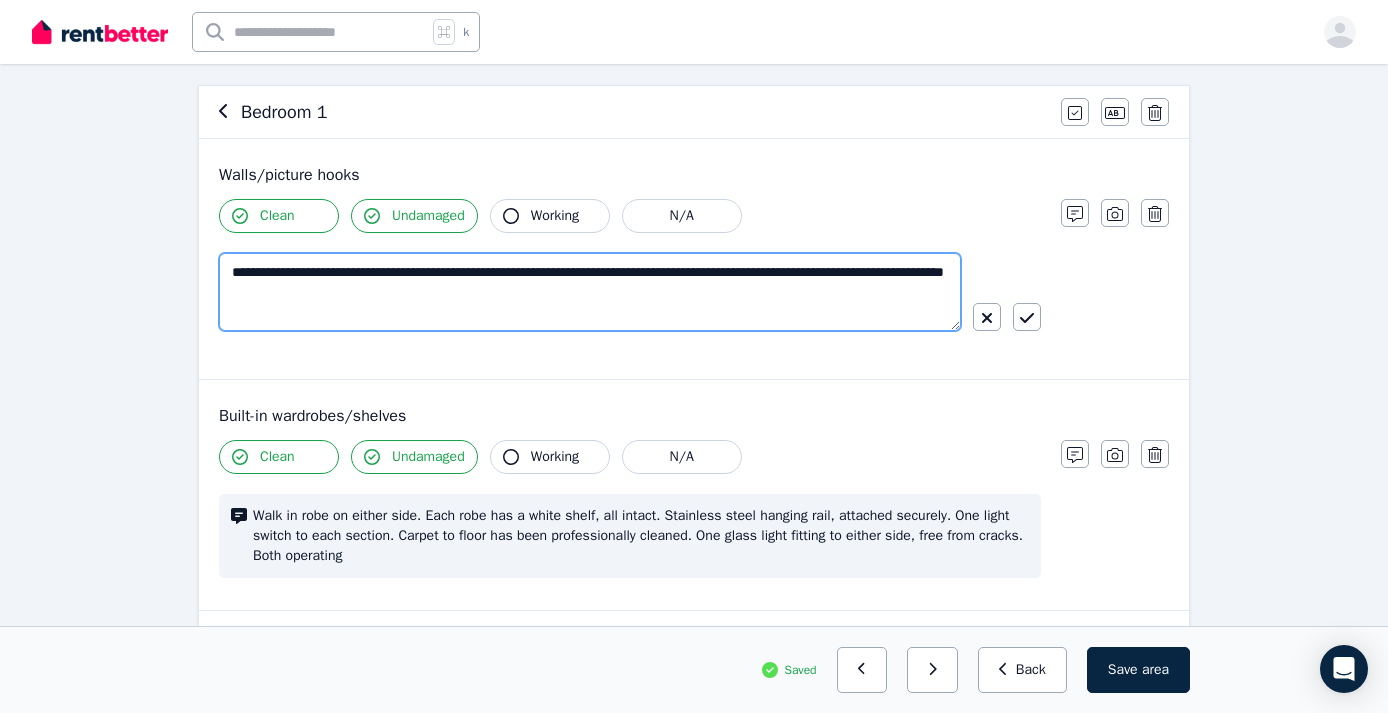 click on "**********" at bounding box center [590, 292] 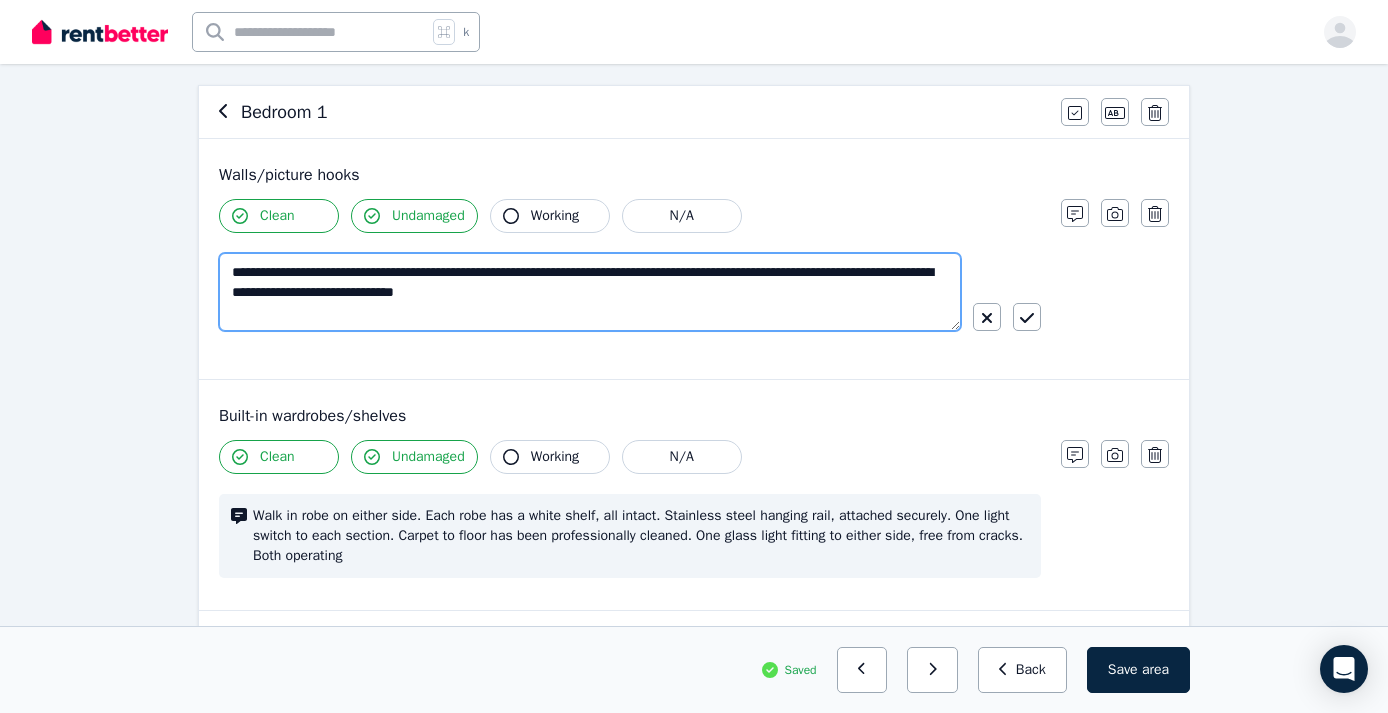 click on "**********" at bounding box center (590, 292) 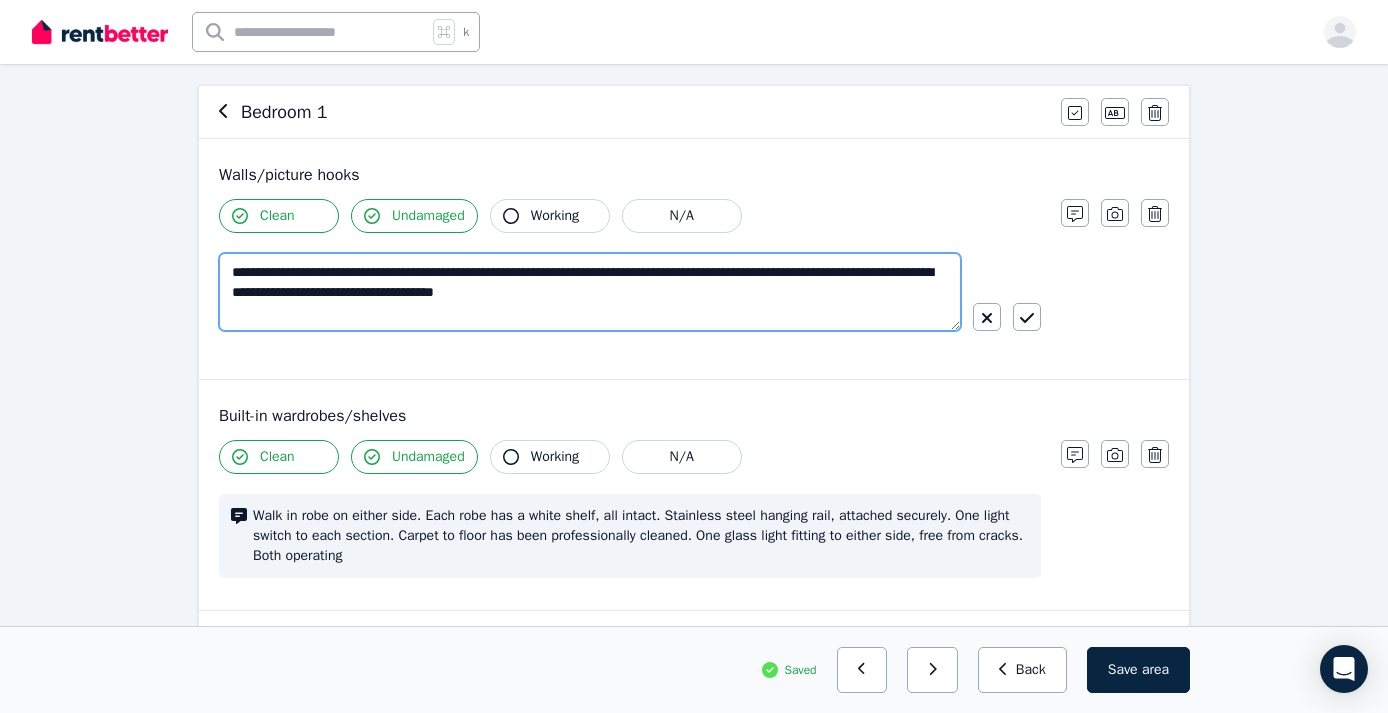 click on "**********" at bounding box center (590, 292) 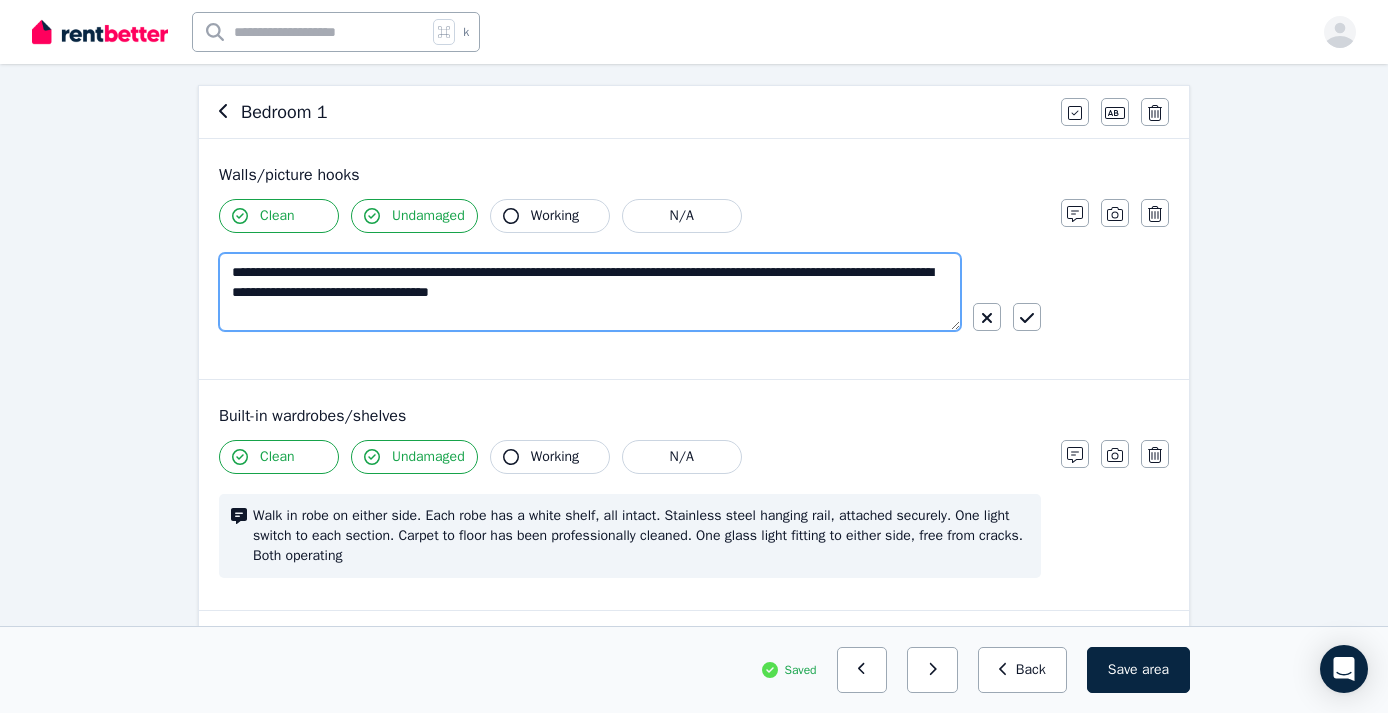 click on "**********" at bounding box center [590, 292] 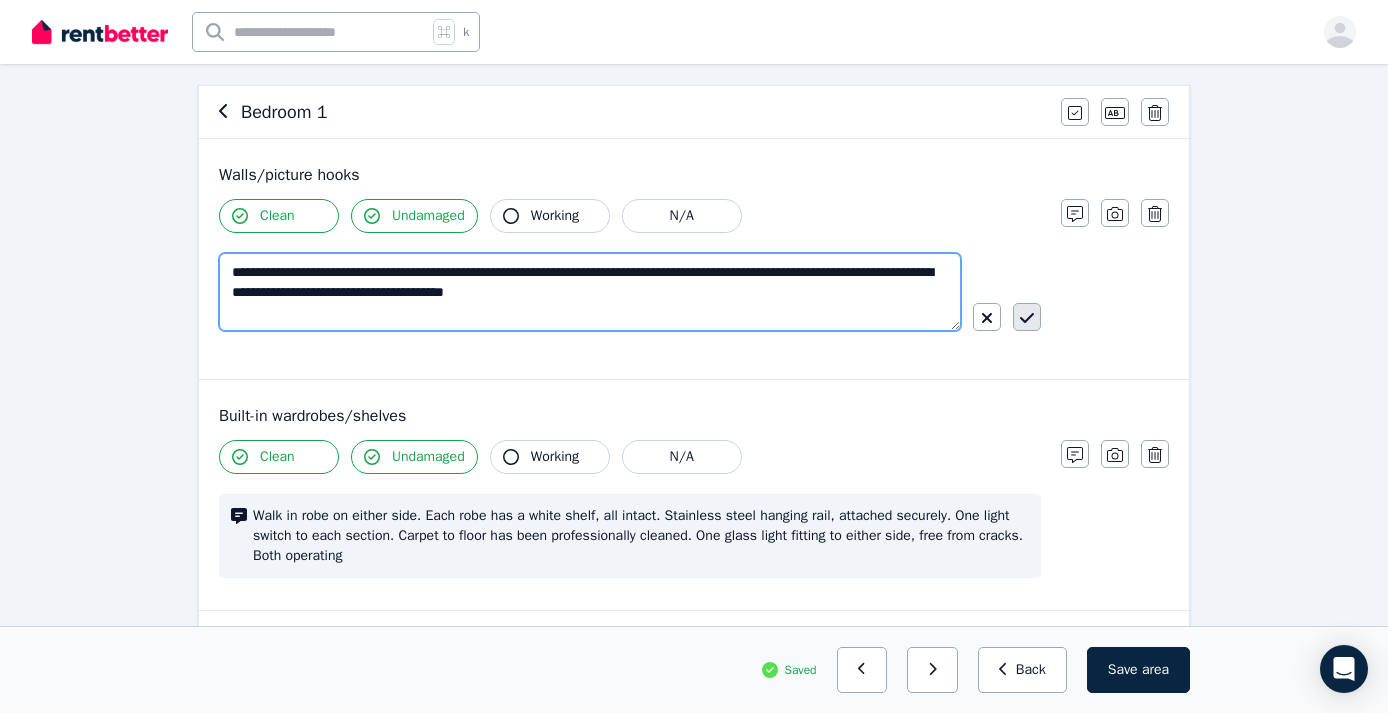 type on "**********" 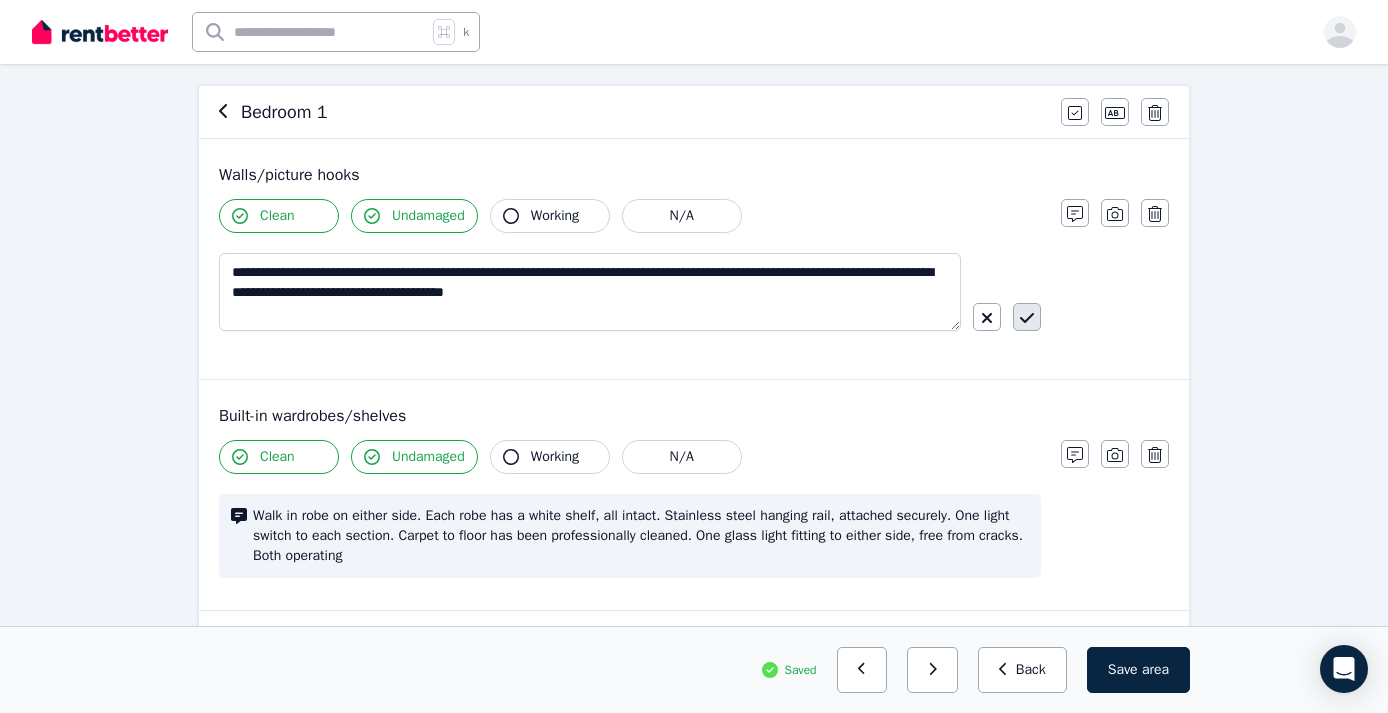 click 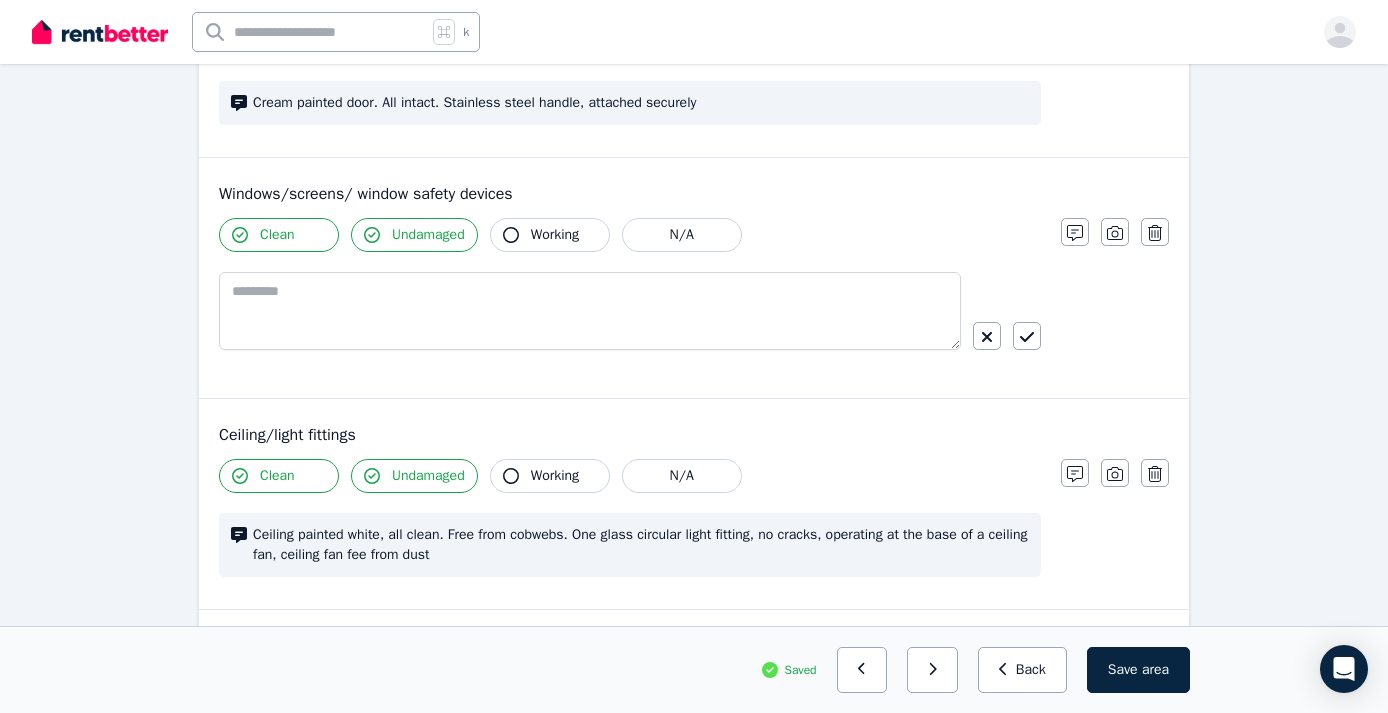 scroll, scrollTop: 785, scrollLeft: 0, axis: vertical 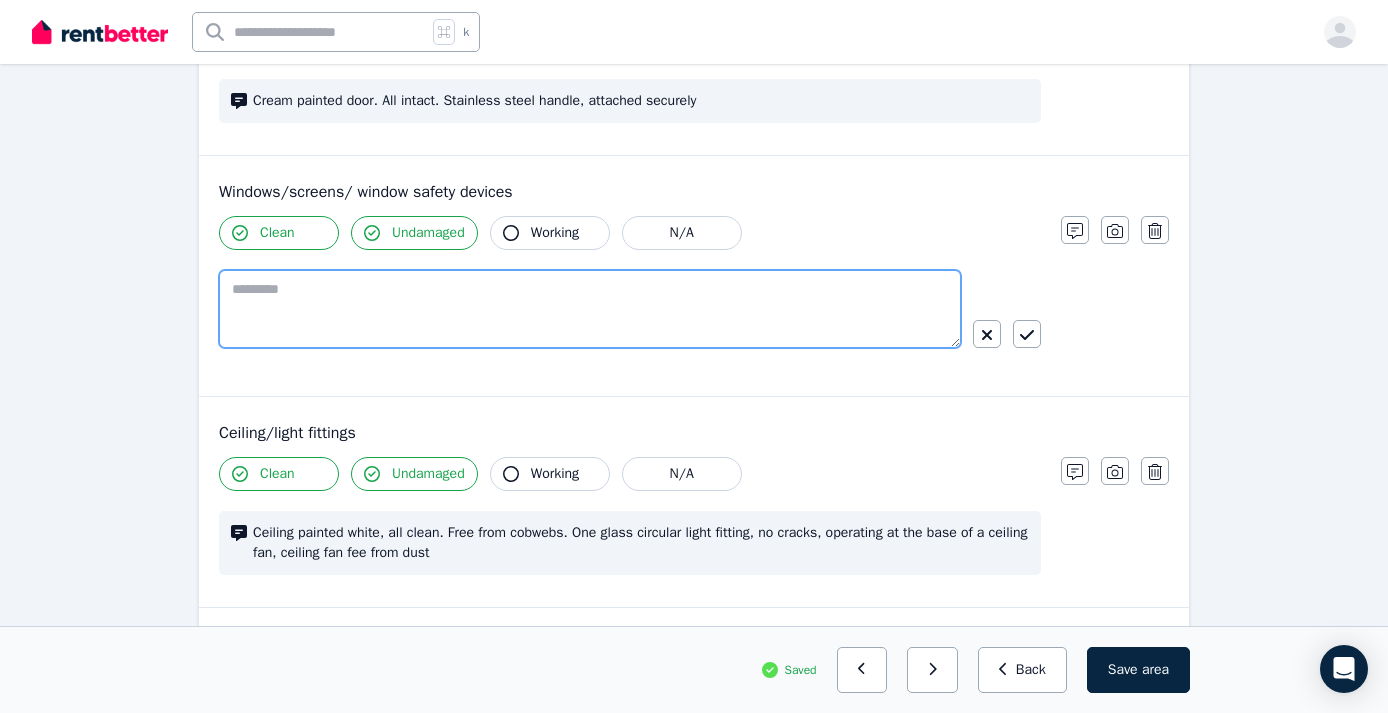 click at bounding box center (590, 309) 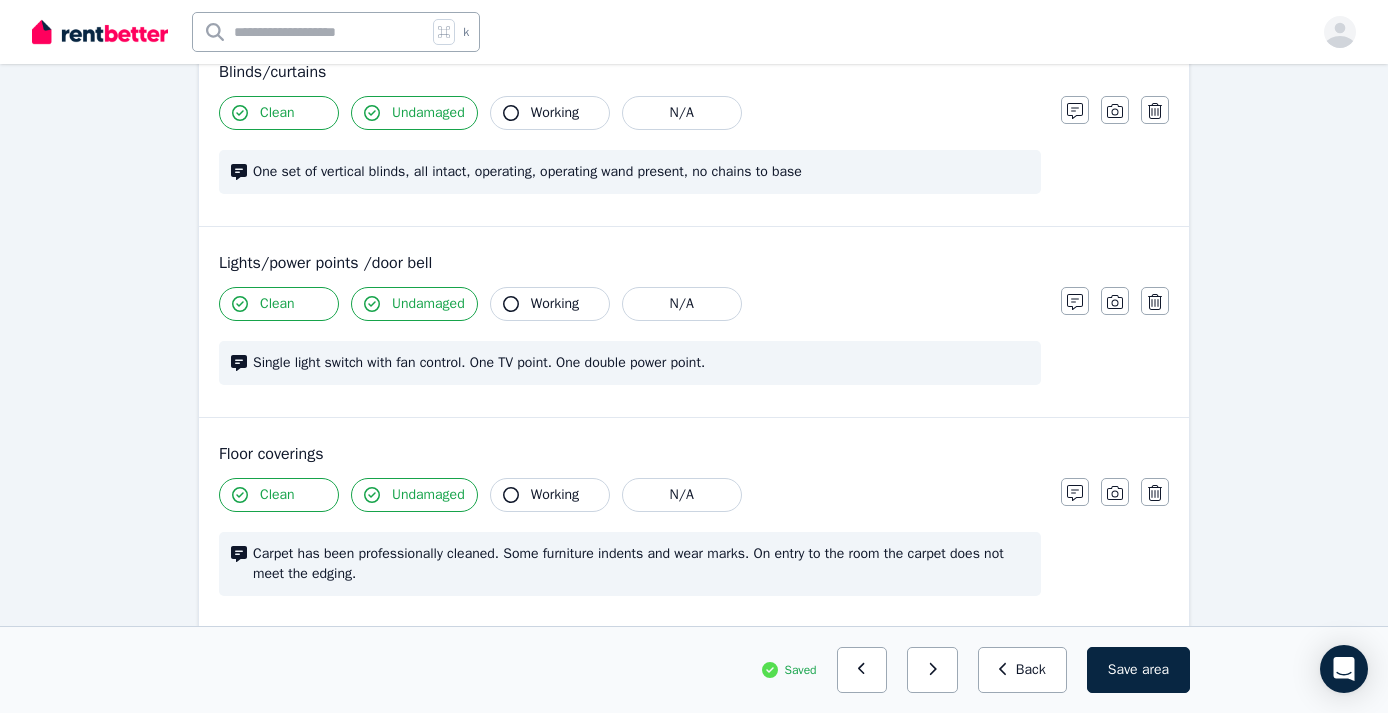 scroll, scrollTop: 1359, scrollLeft: 0, axis: vertical 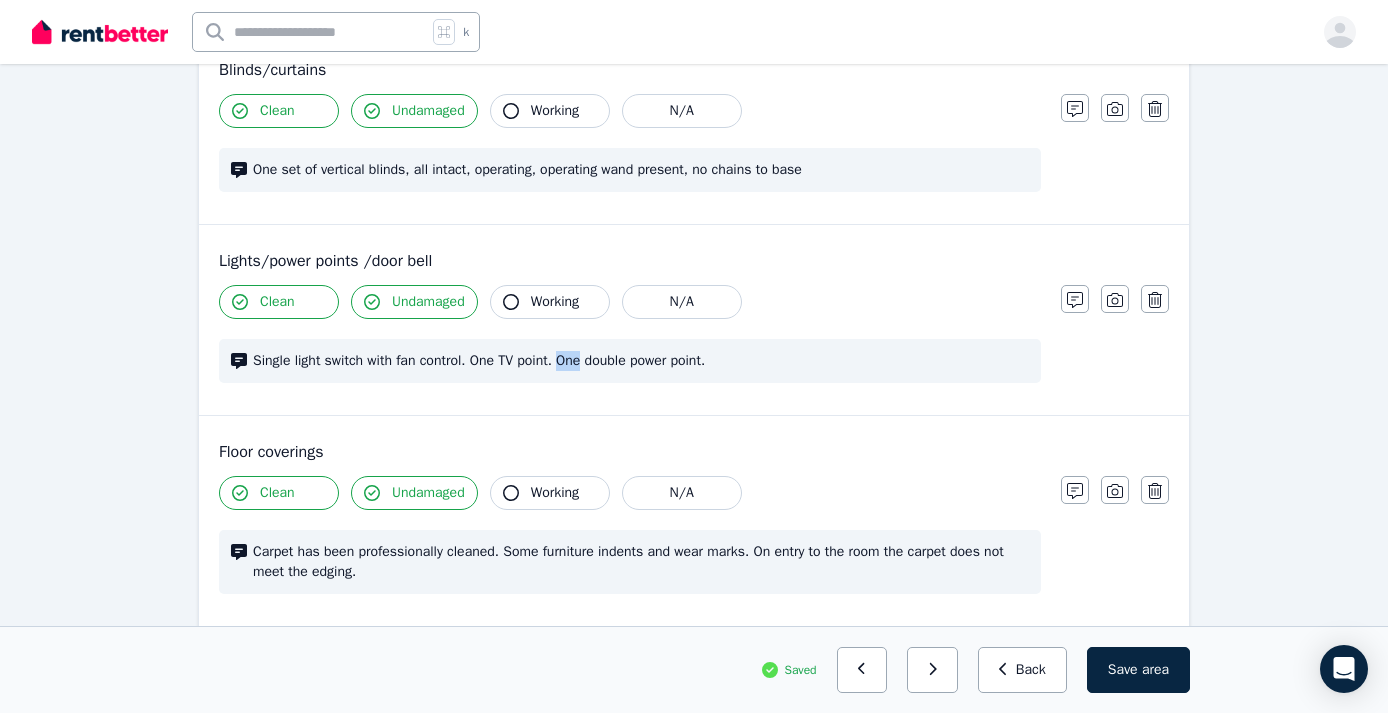 drag, startPoint x: 599, startPoint y: 362, endPoint x: 575, endPoint y: 362, distance: 24 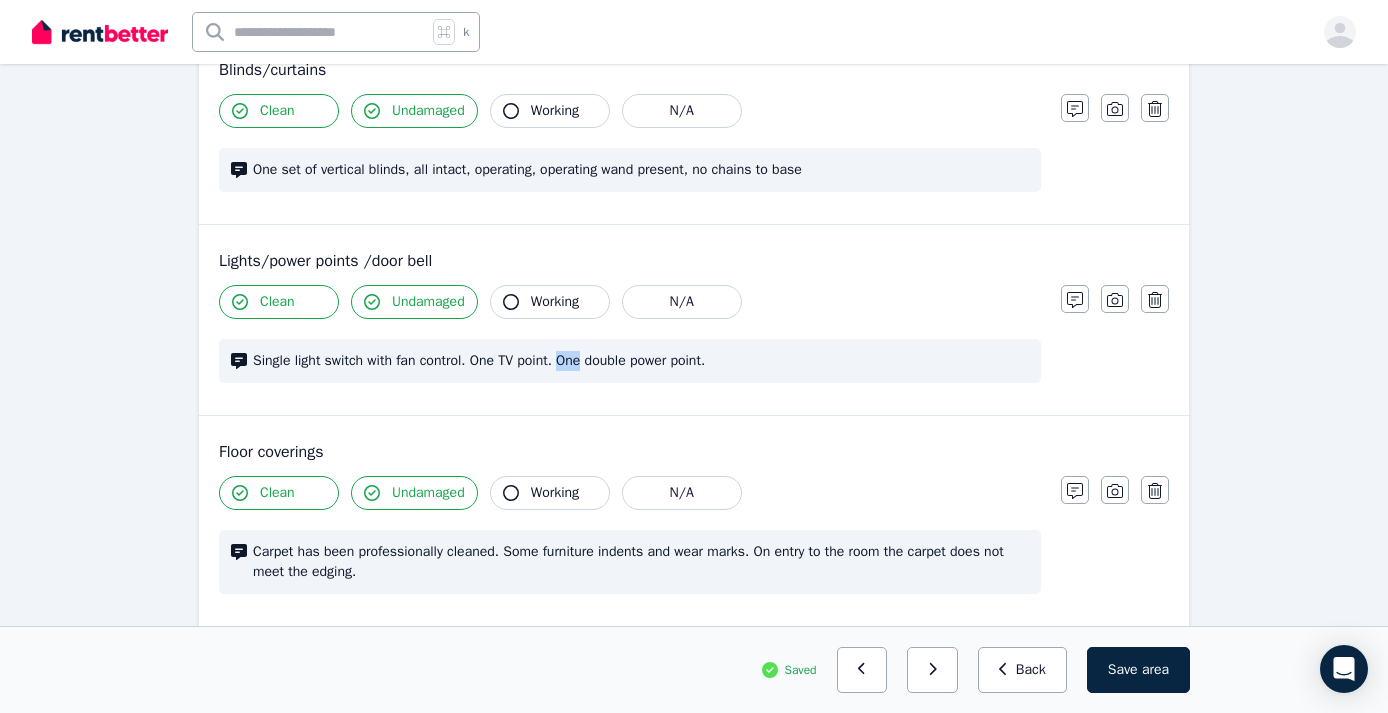 click on "Single light switch with fan control. One TV point. One double power point." at bounding box center [641, 361] 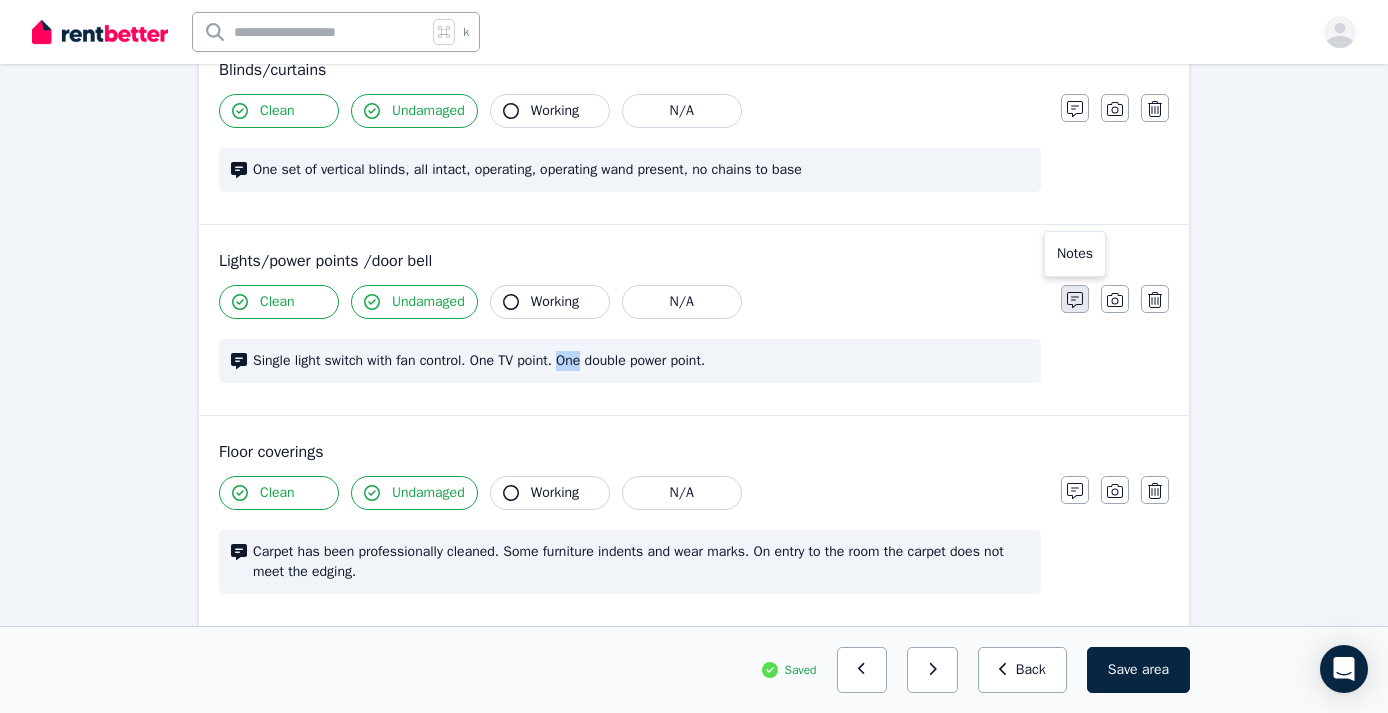 click 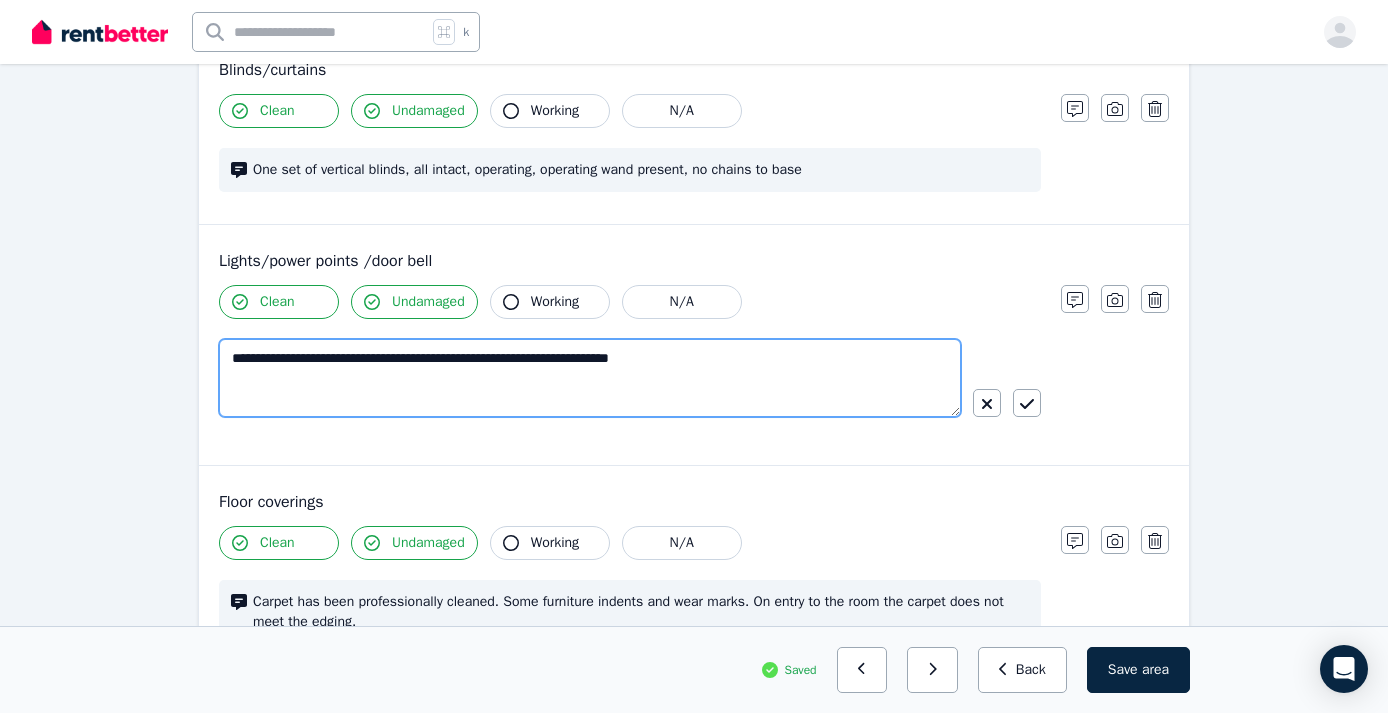 drag, startPoint x: 581, startPoint y: 357, endPoint x: 557, endPoint y: 357, distance: 24 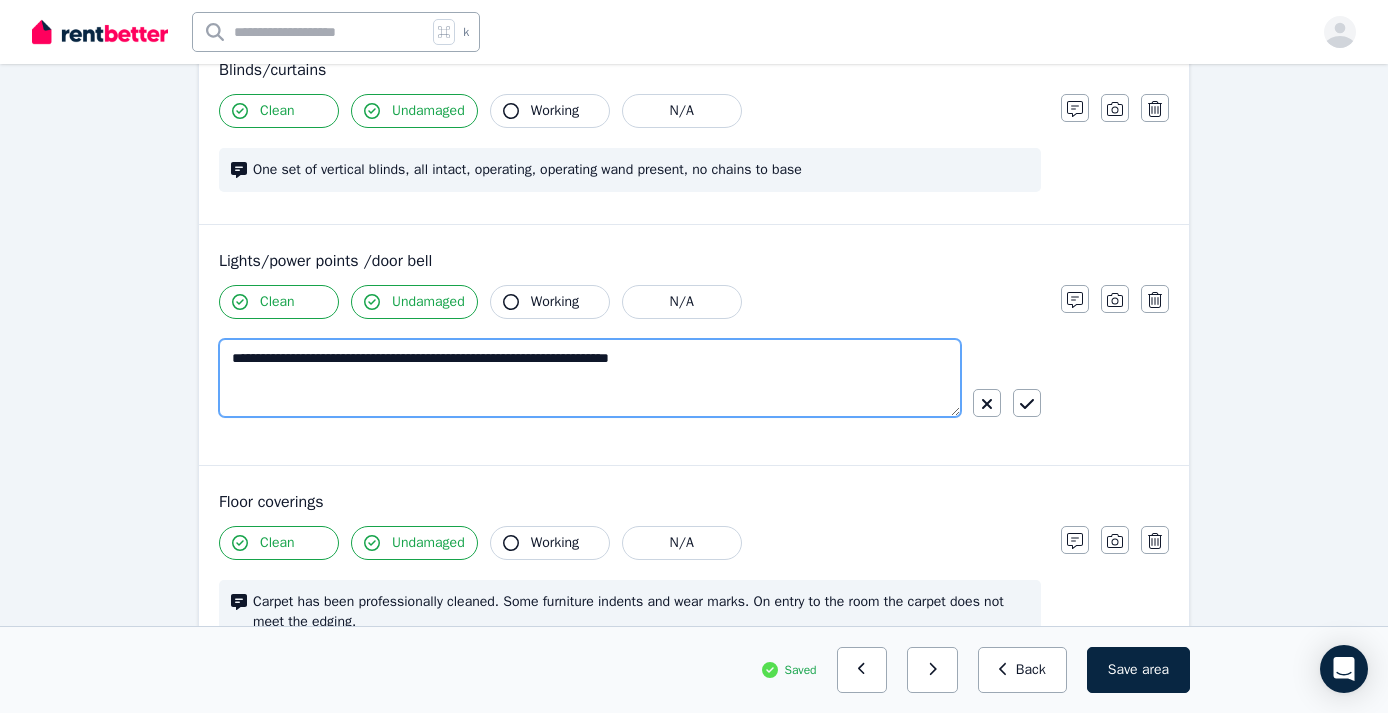 click on "**********" at bounding box center (590, 378) 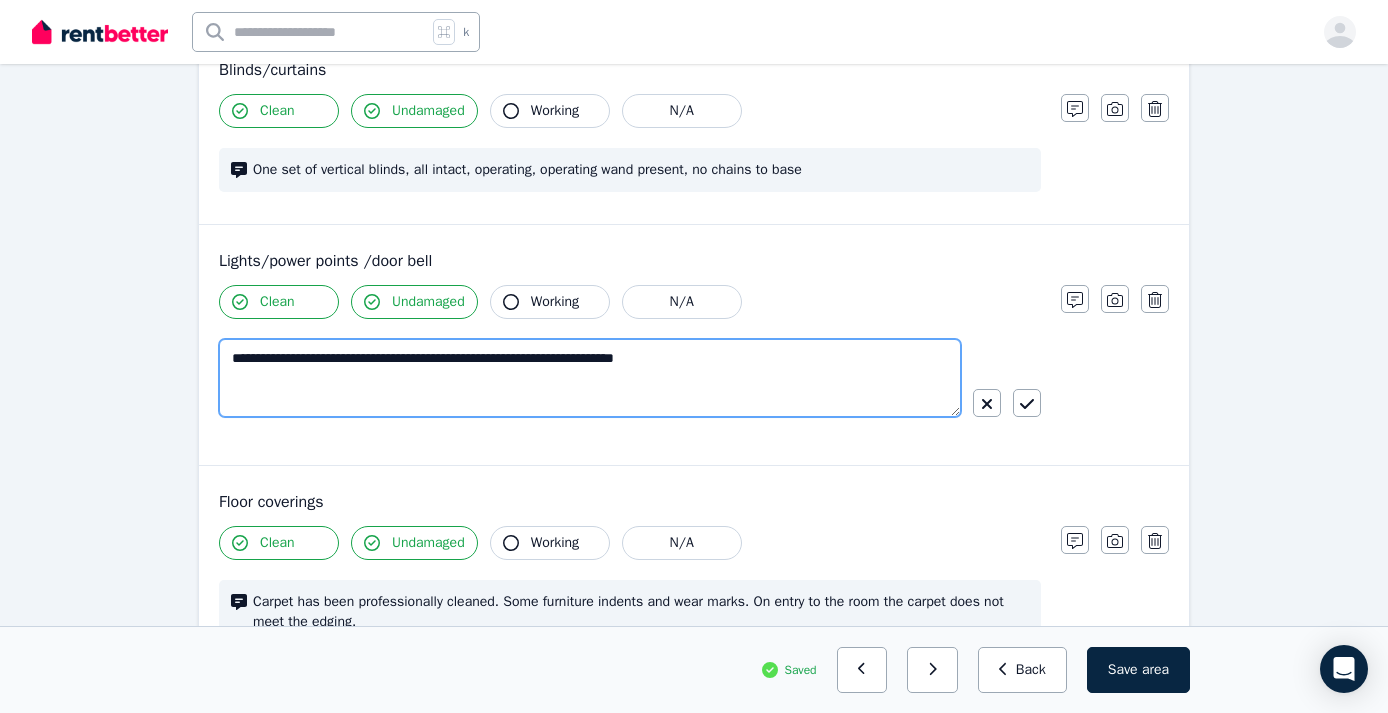 click on "**********" at bounding box center (590, 378) 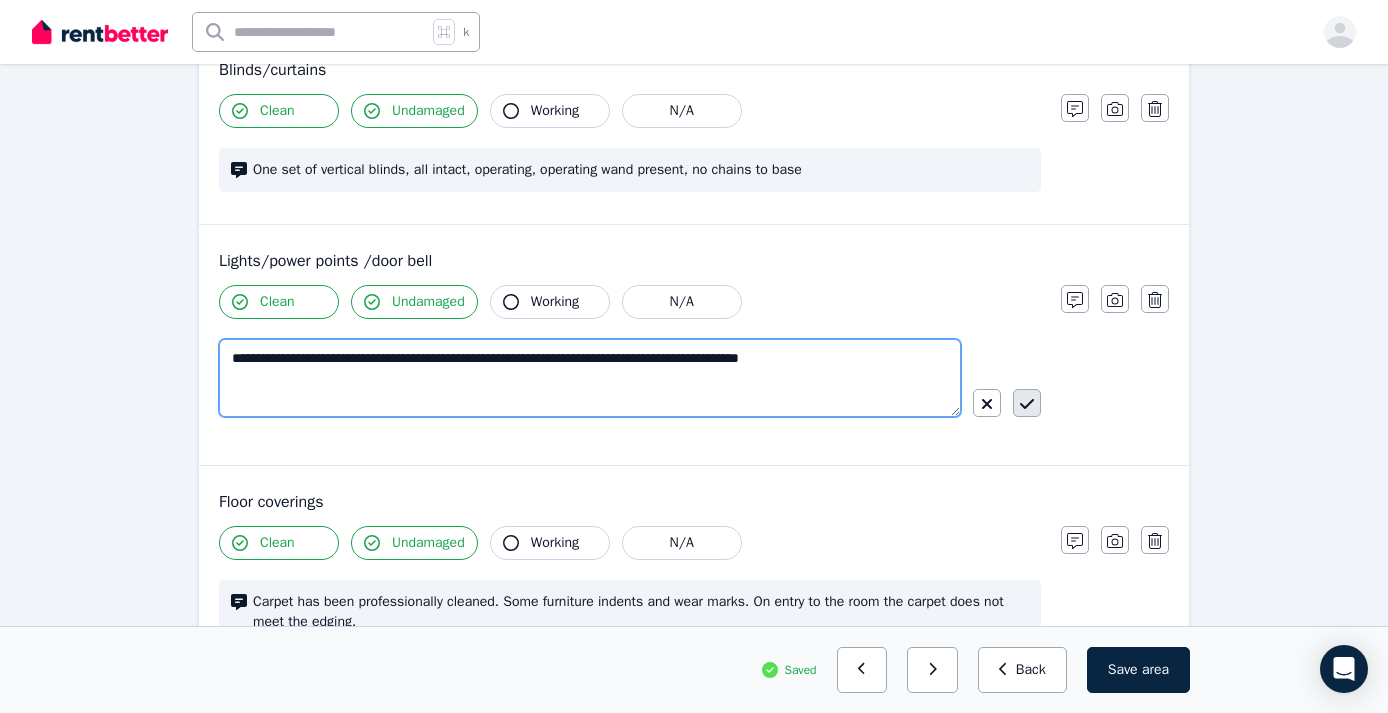type on "**********" 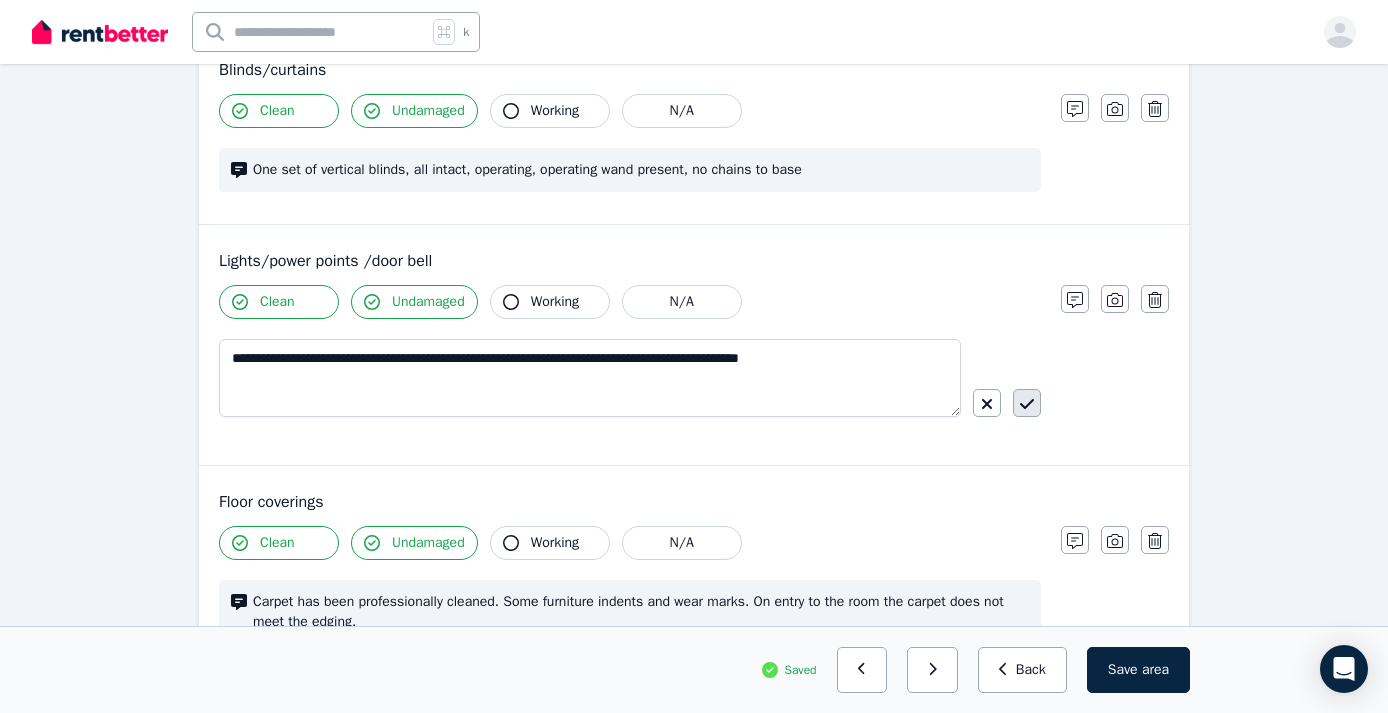 click 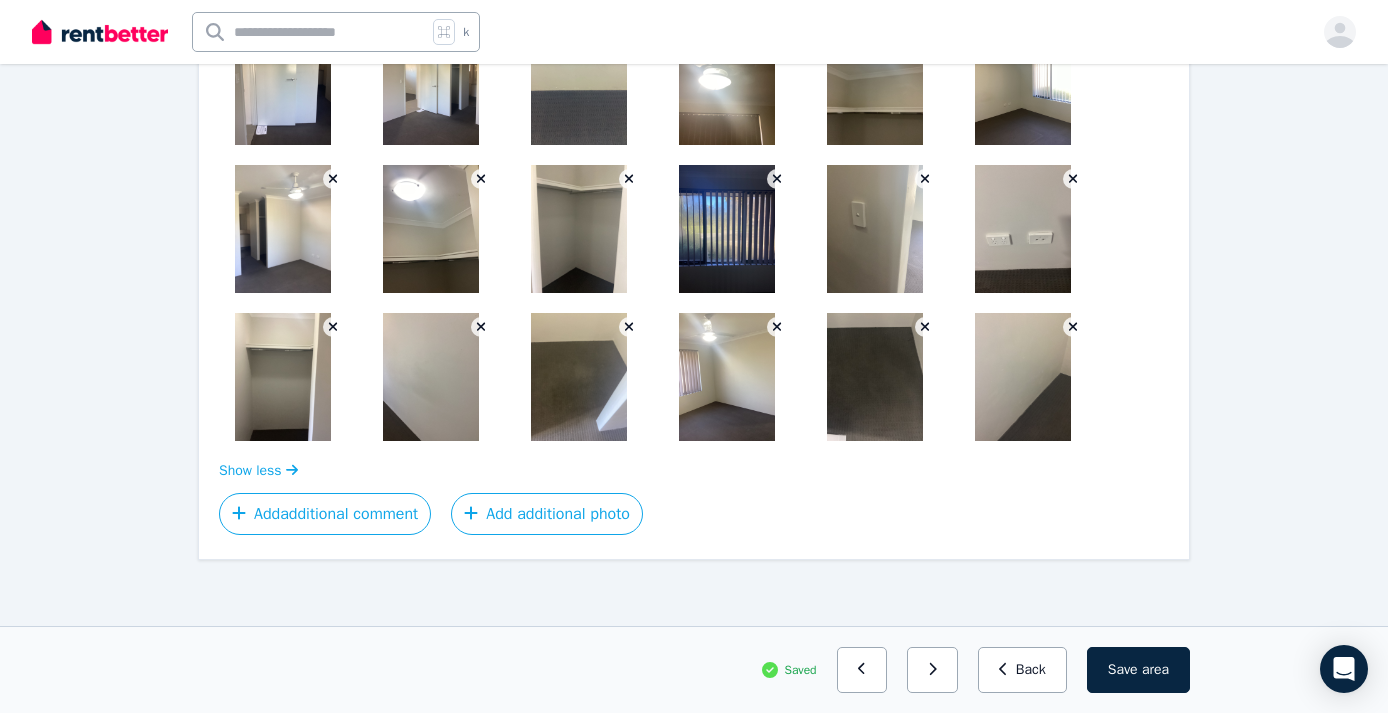 scroll, scrollTop: 2150, scrollLeft: 0, axis: vertical 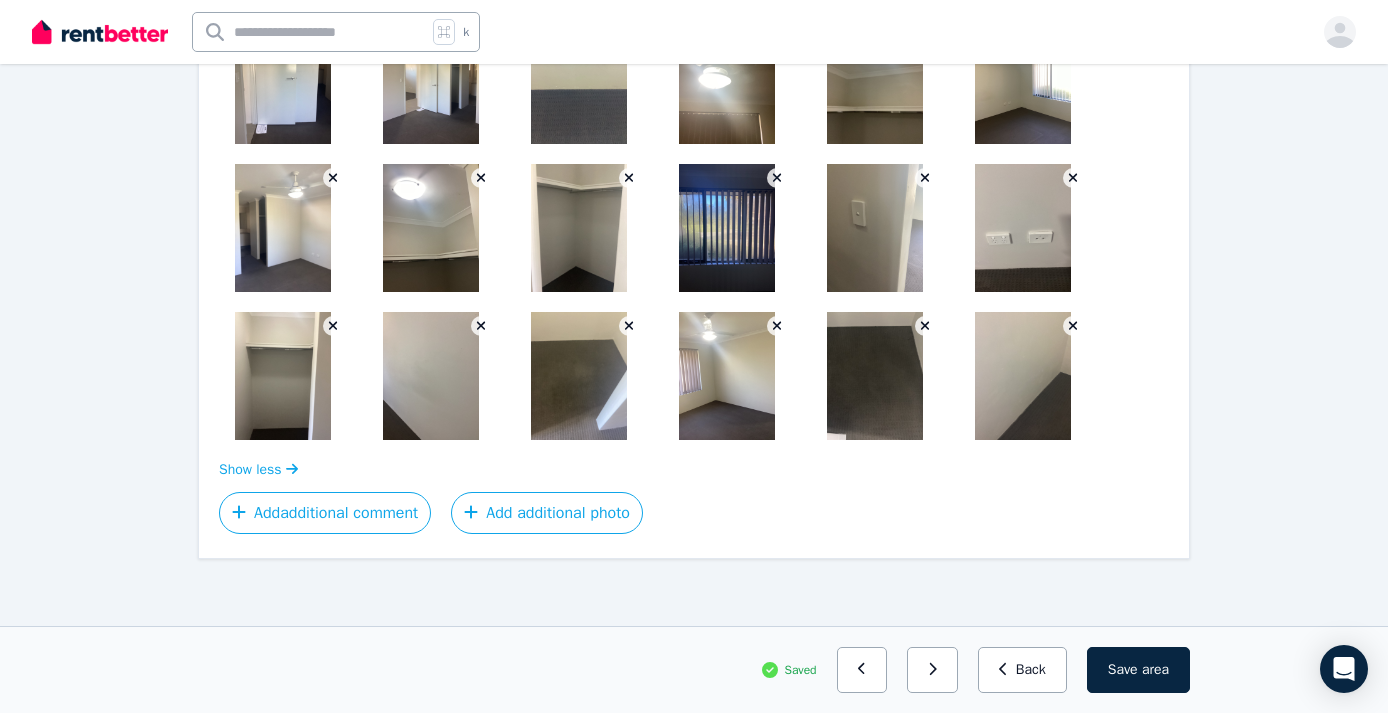click at bounding box center (727, 228) 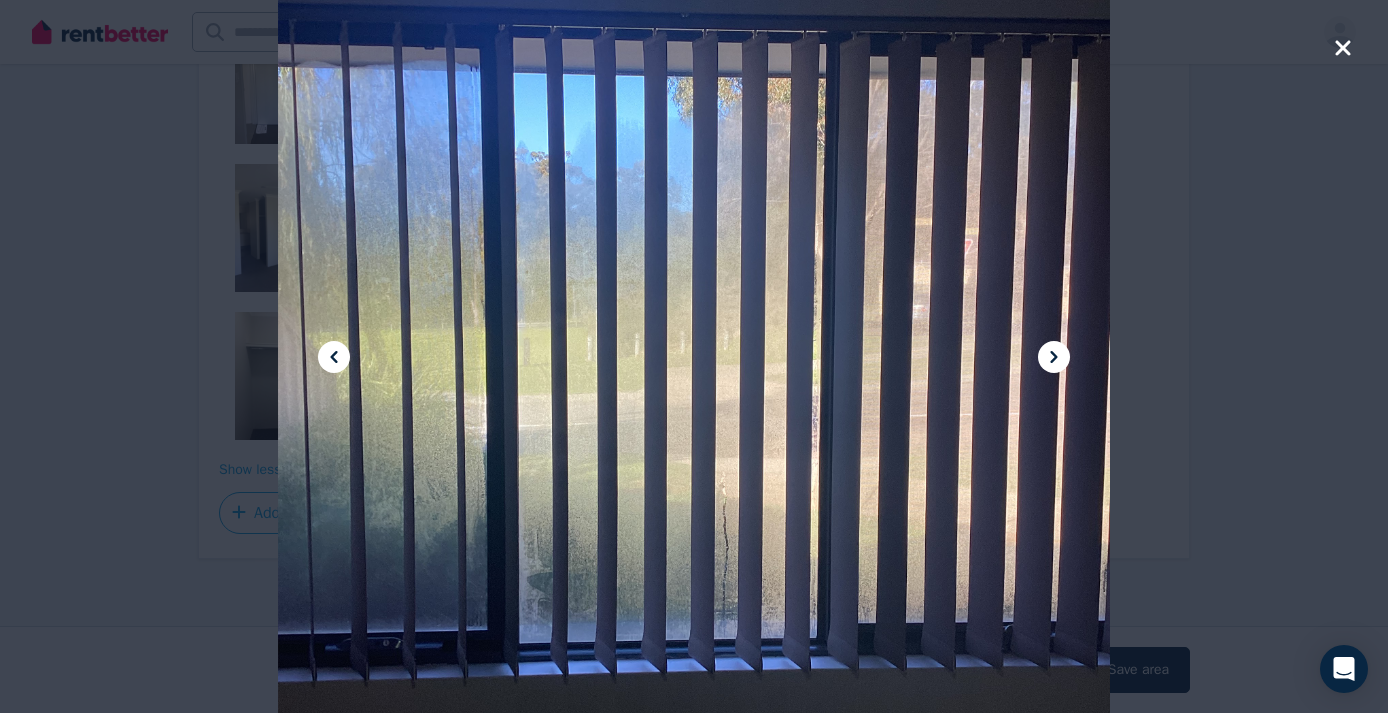 click 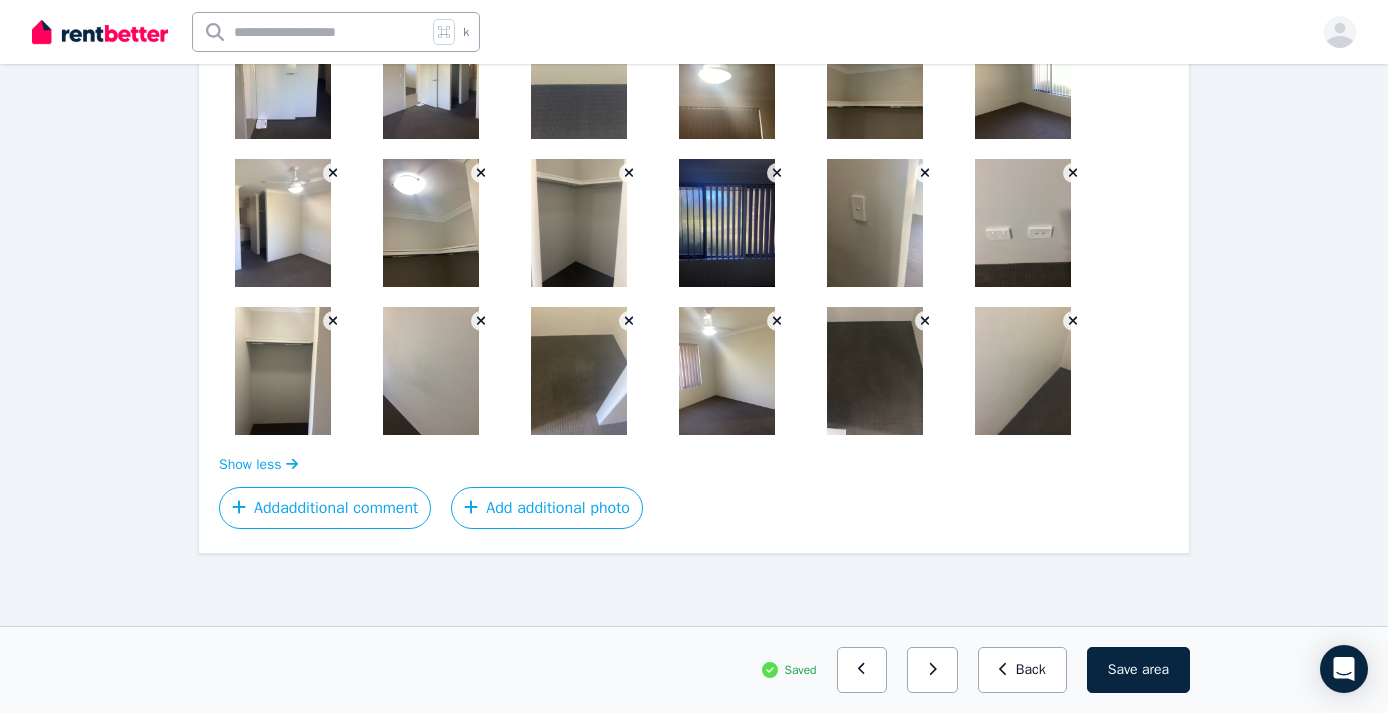 scroll, scrollTop: 2155, scrollLeft: 0, axis: vertical 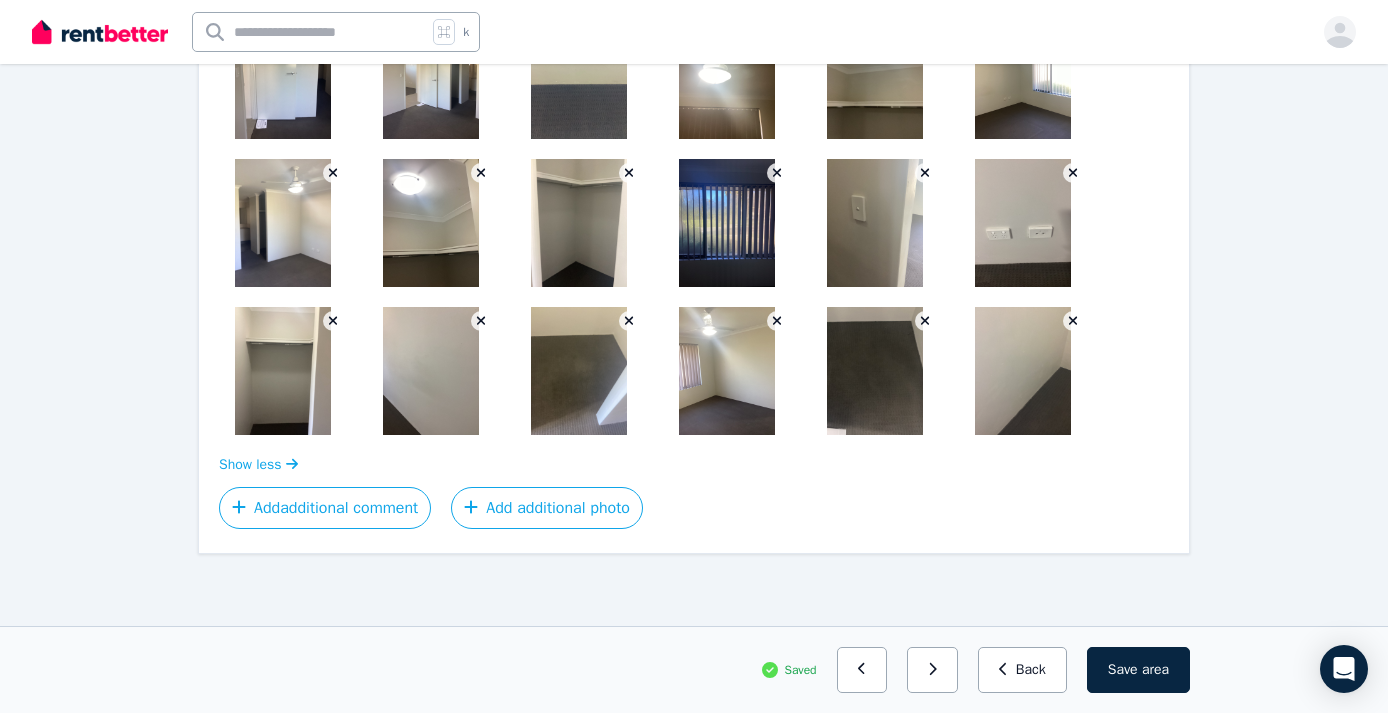 click at bounding box center (727, 223) 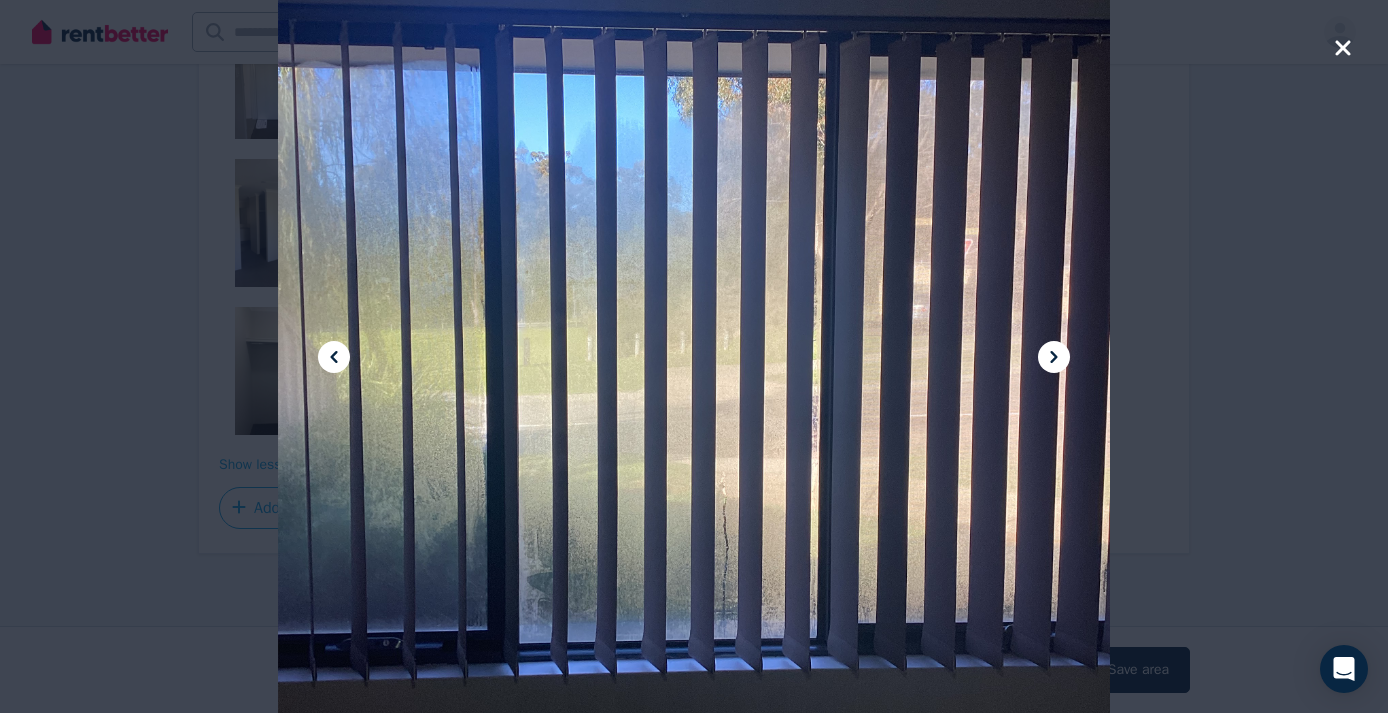 click 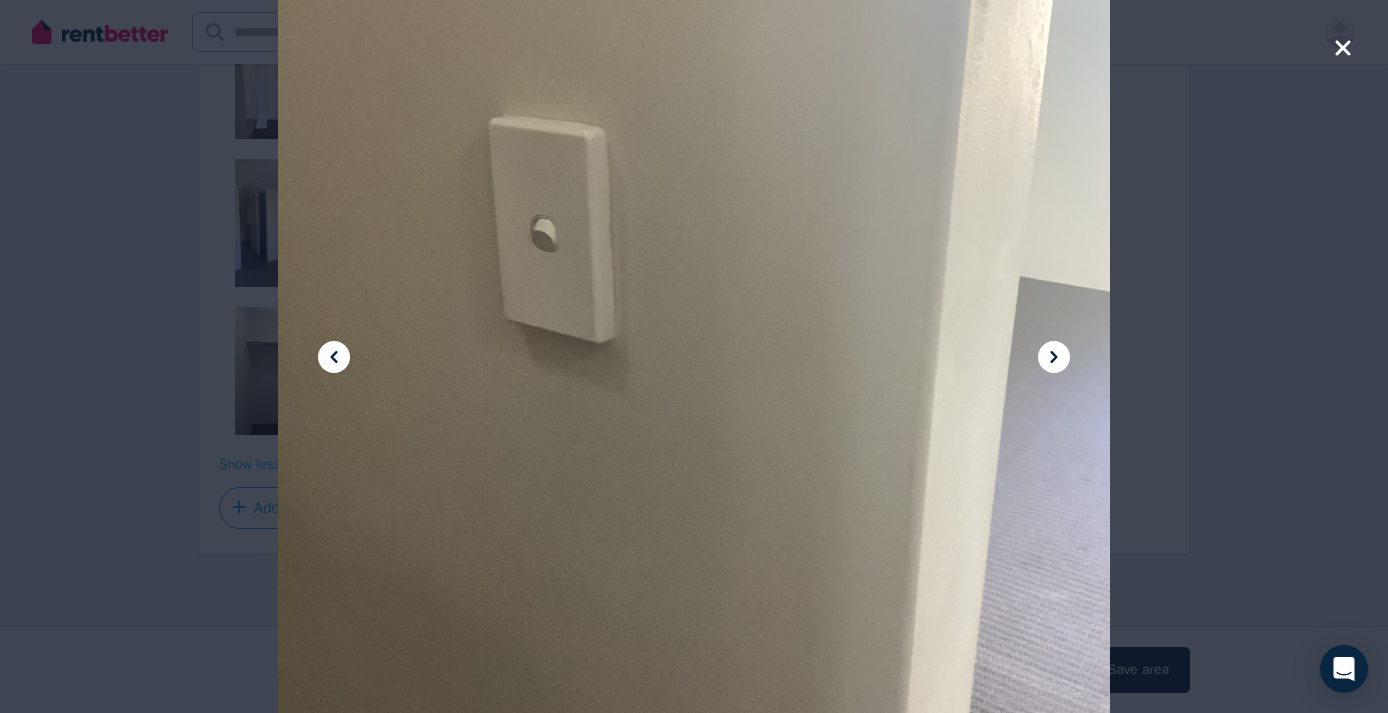 click 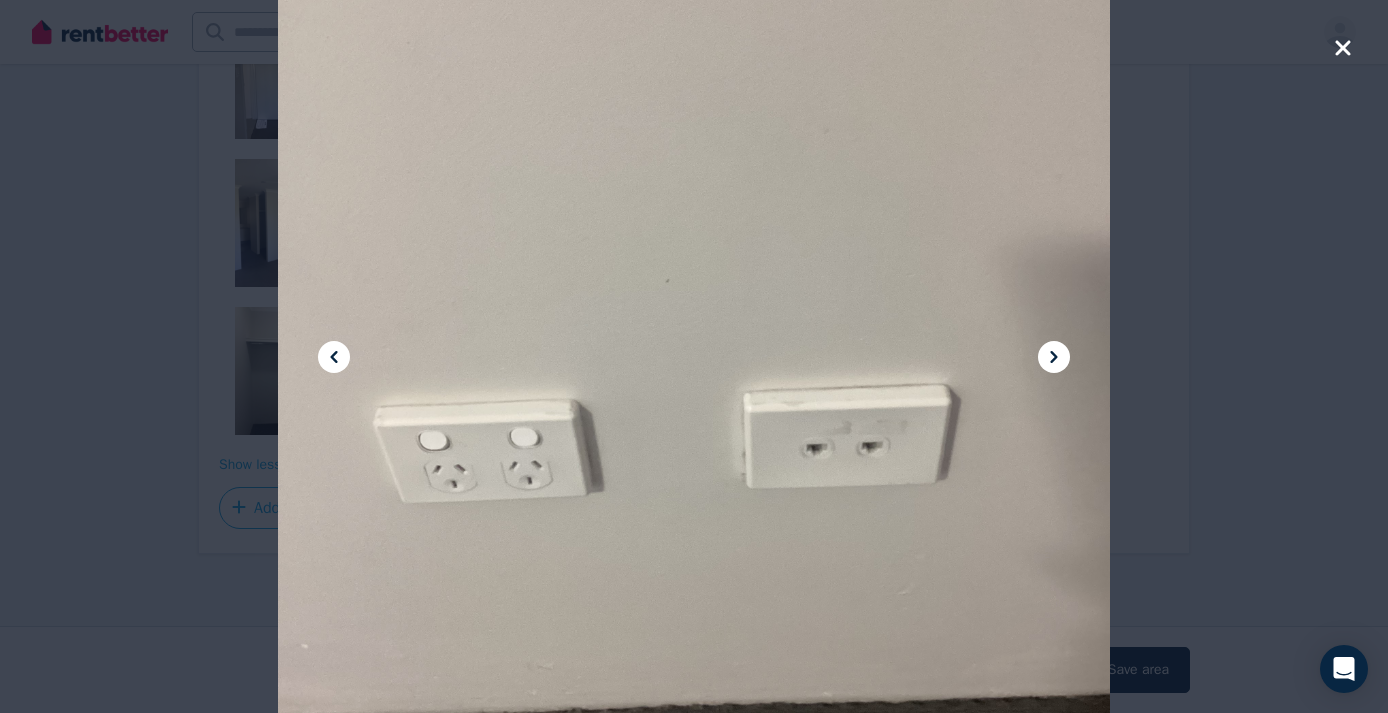 click 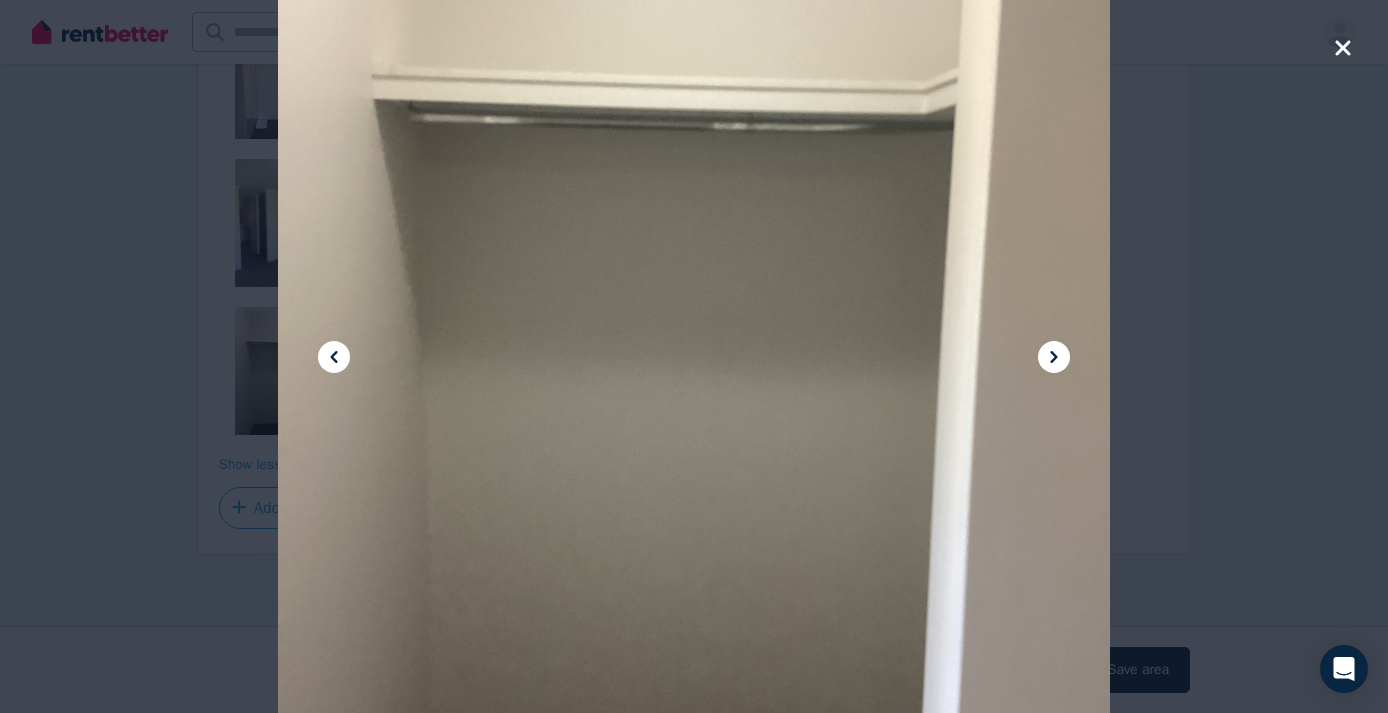click 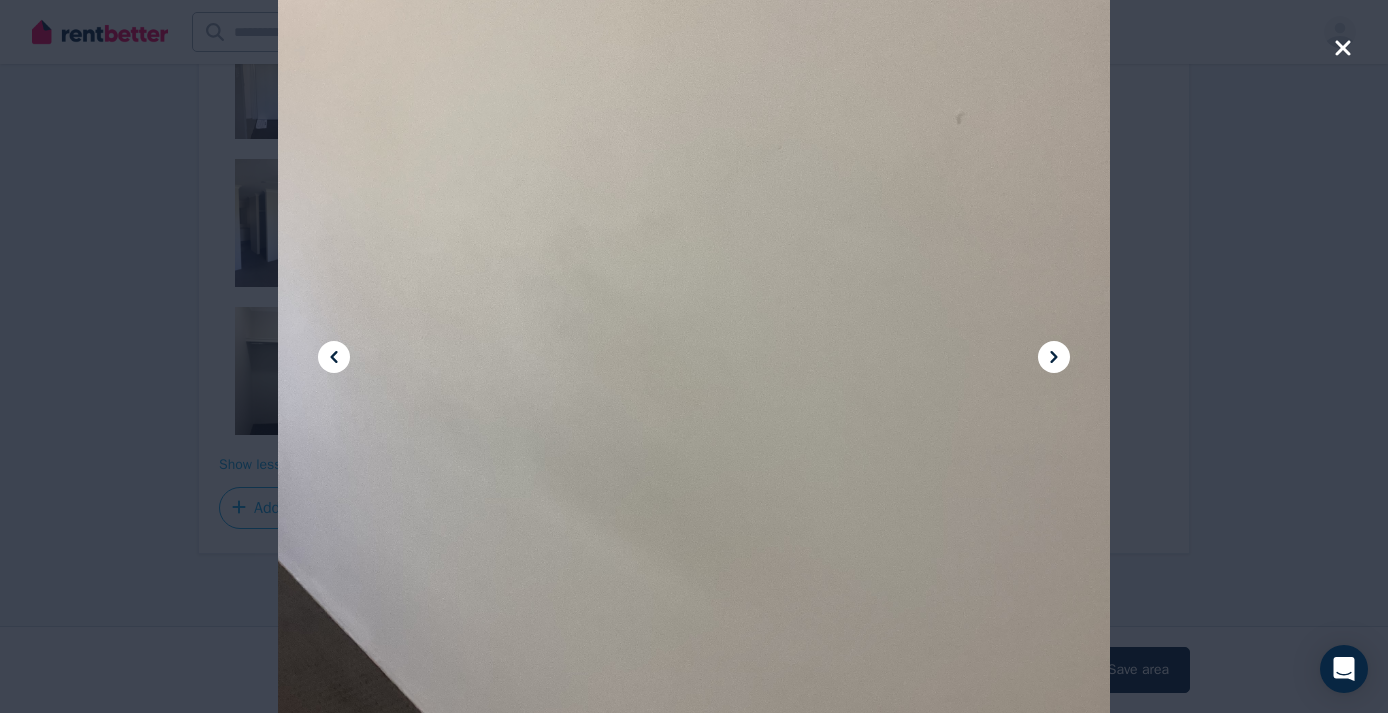 click 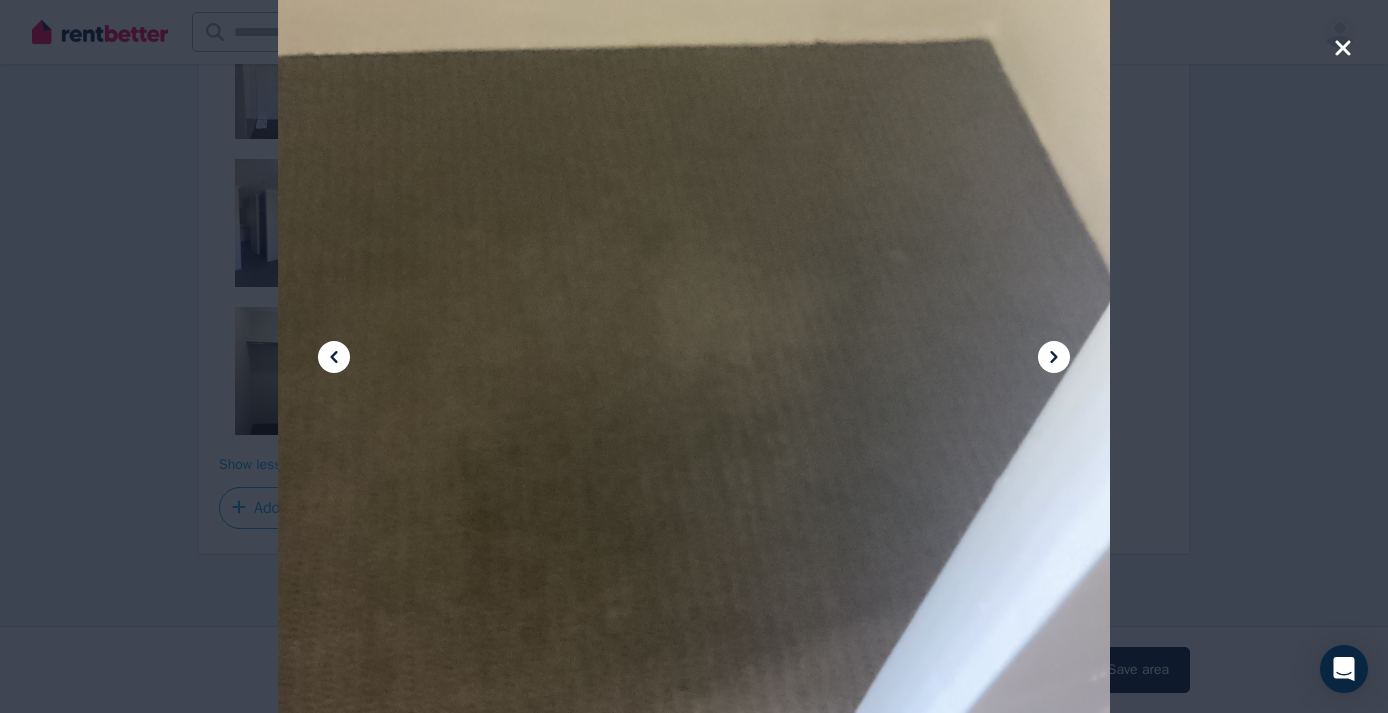 click 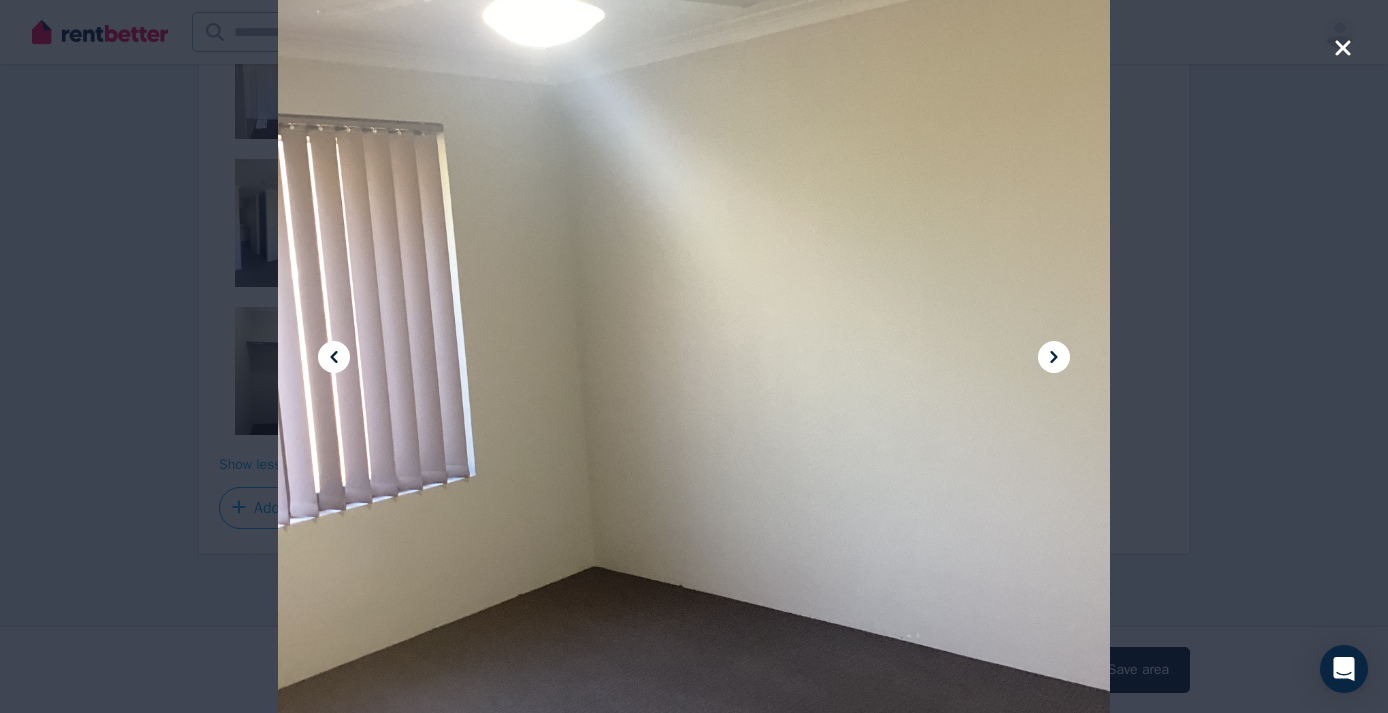 click 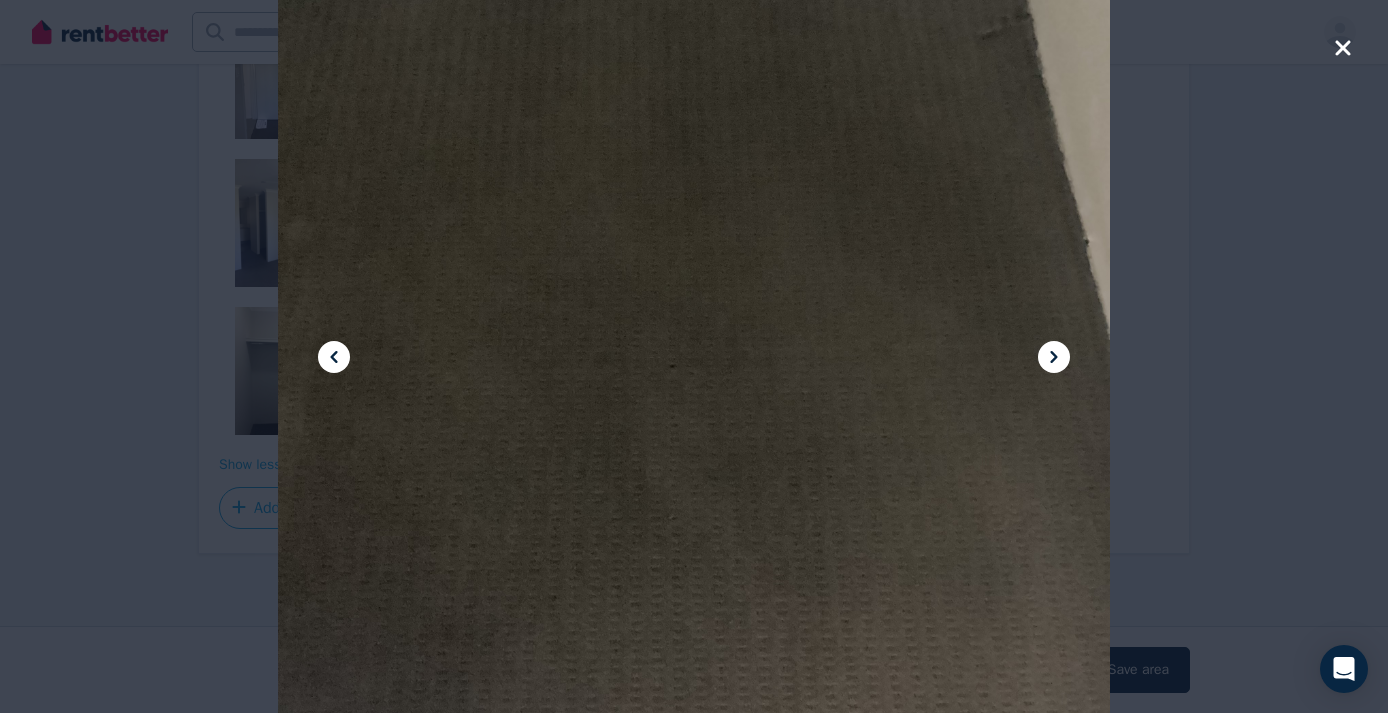 click 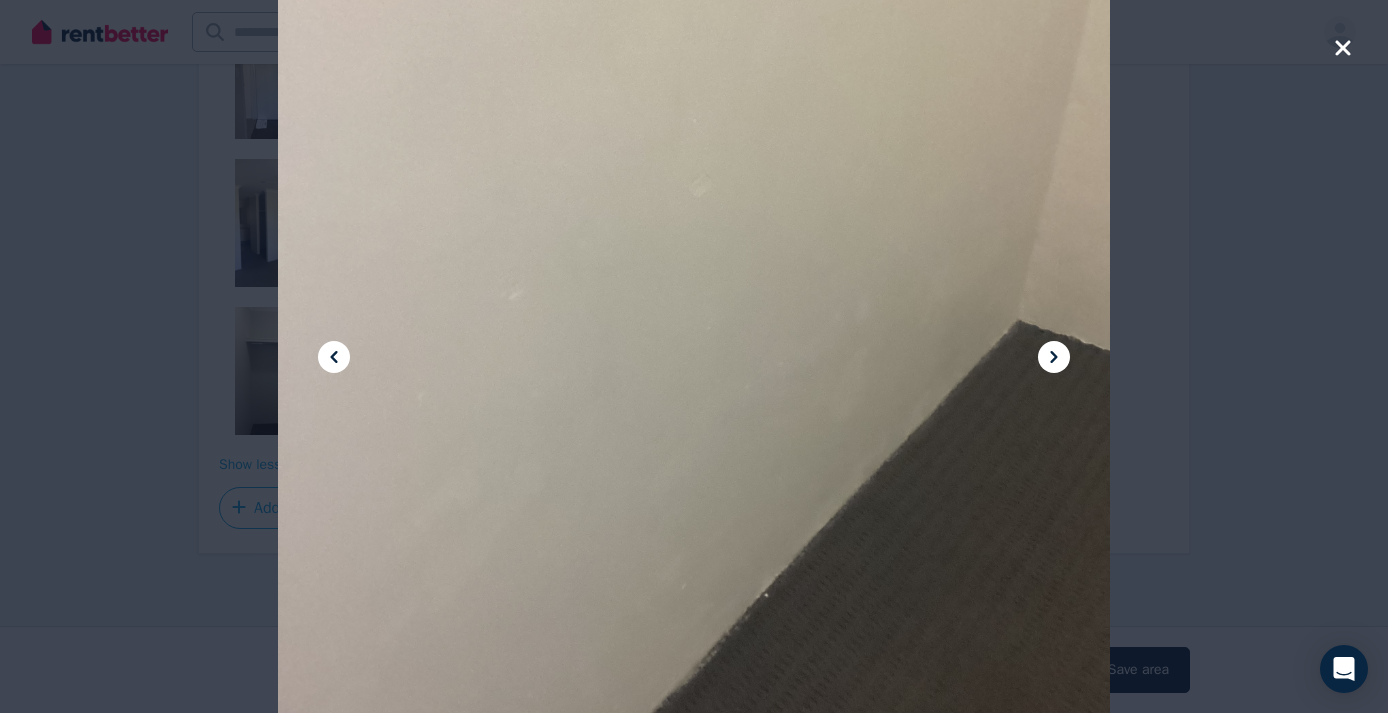 click 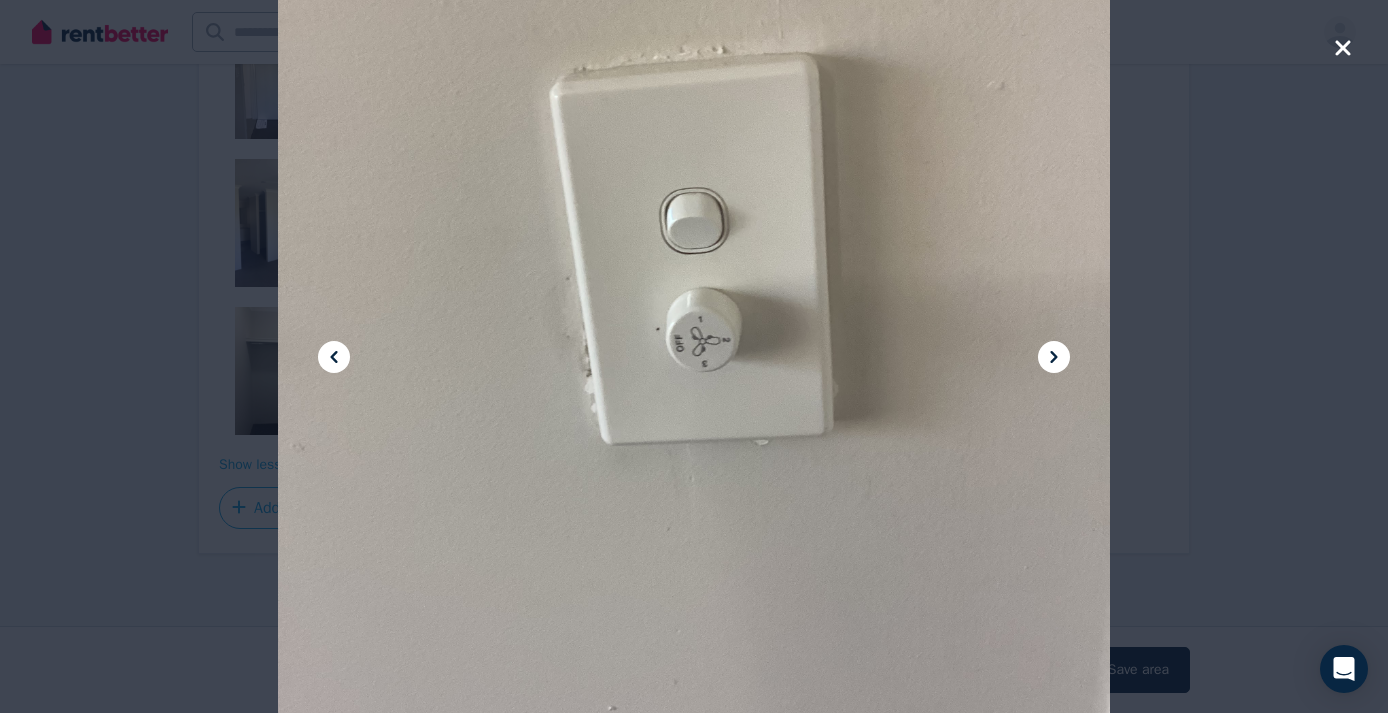 click 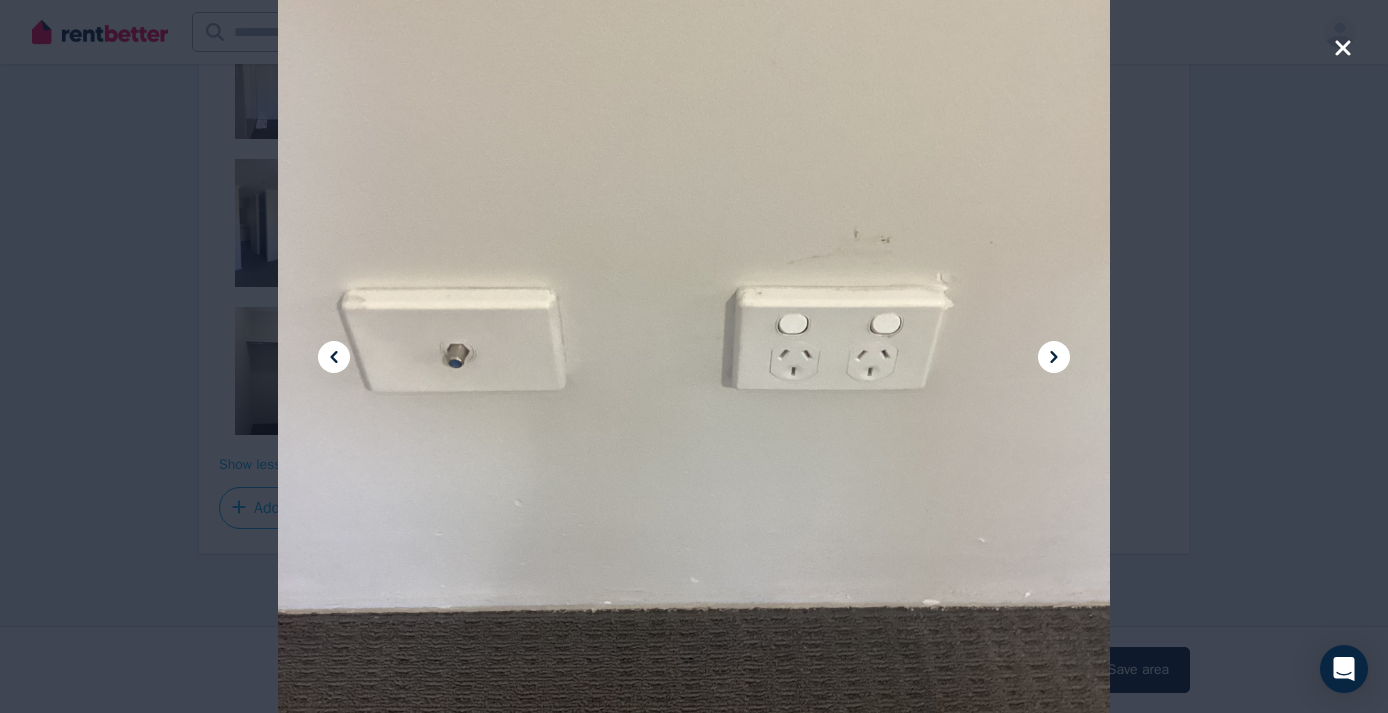 click 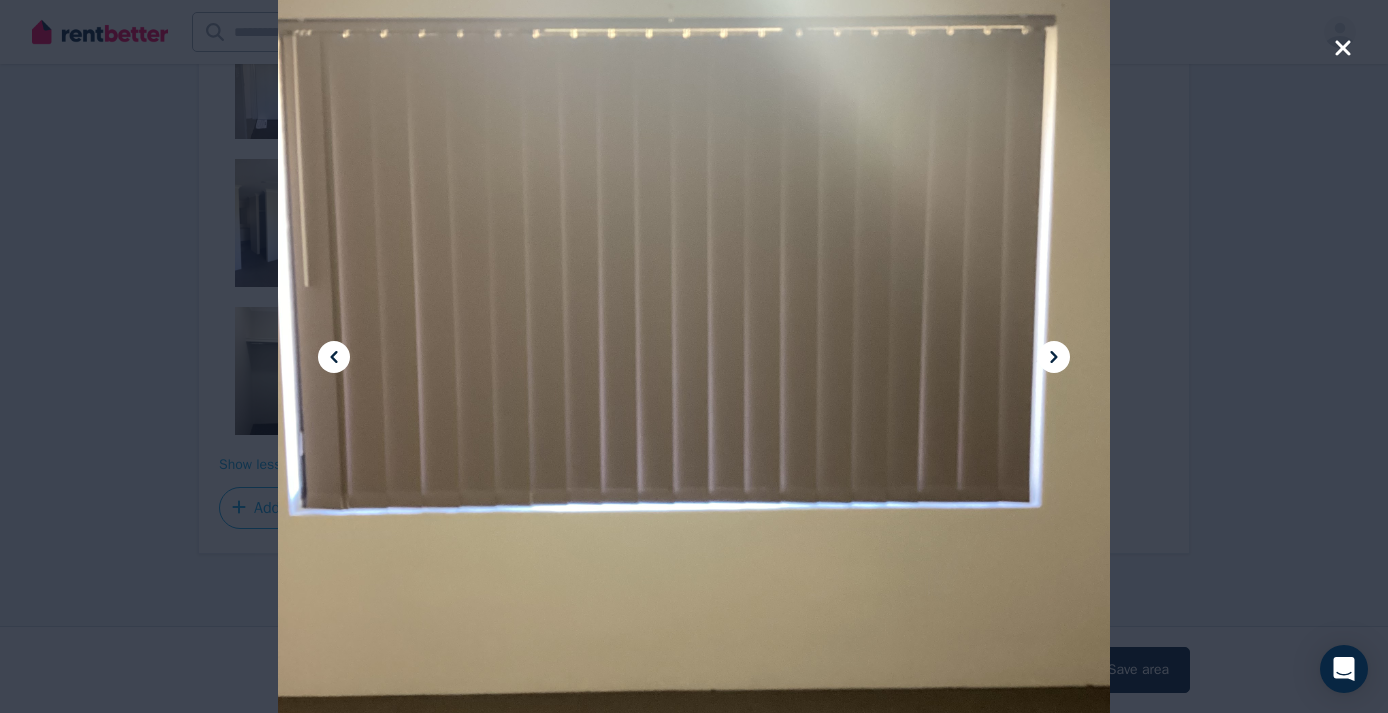 click 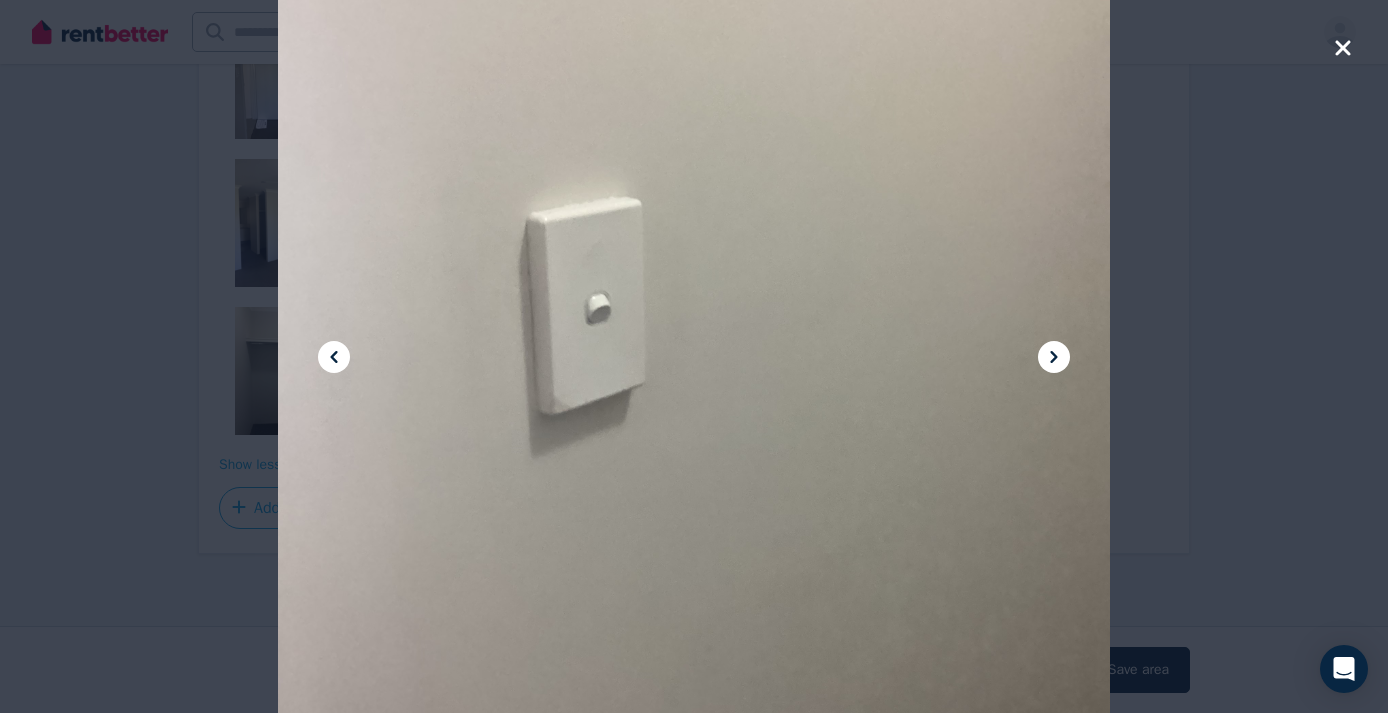 click 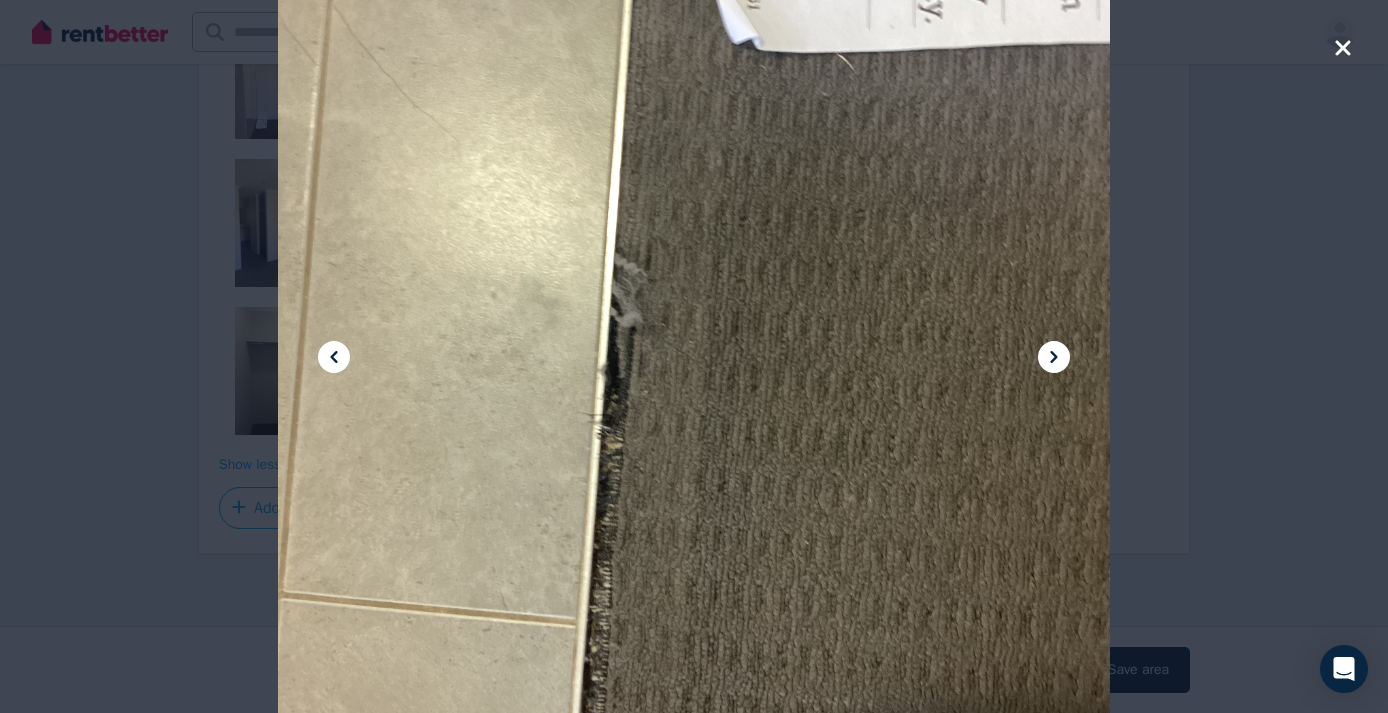 click 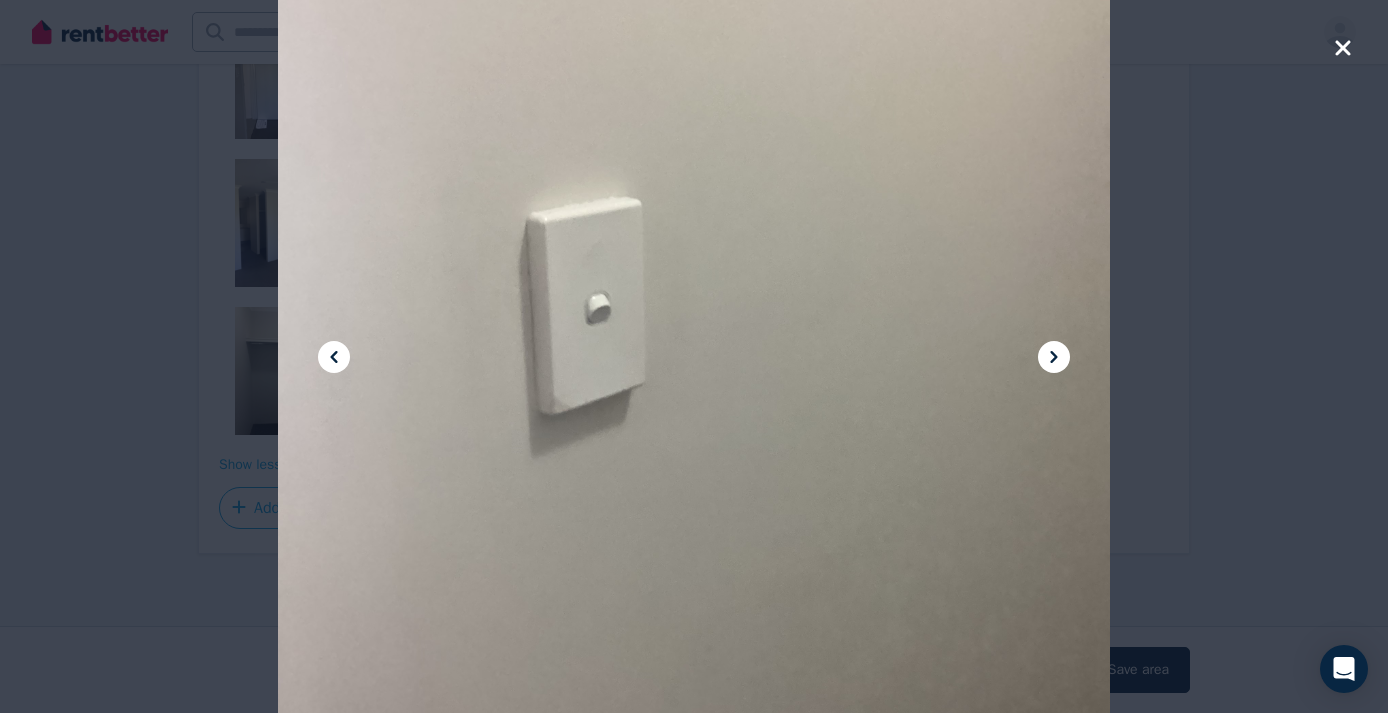 click 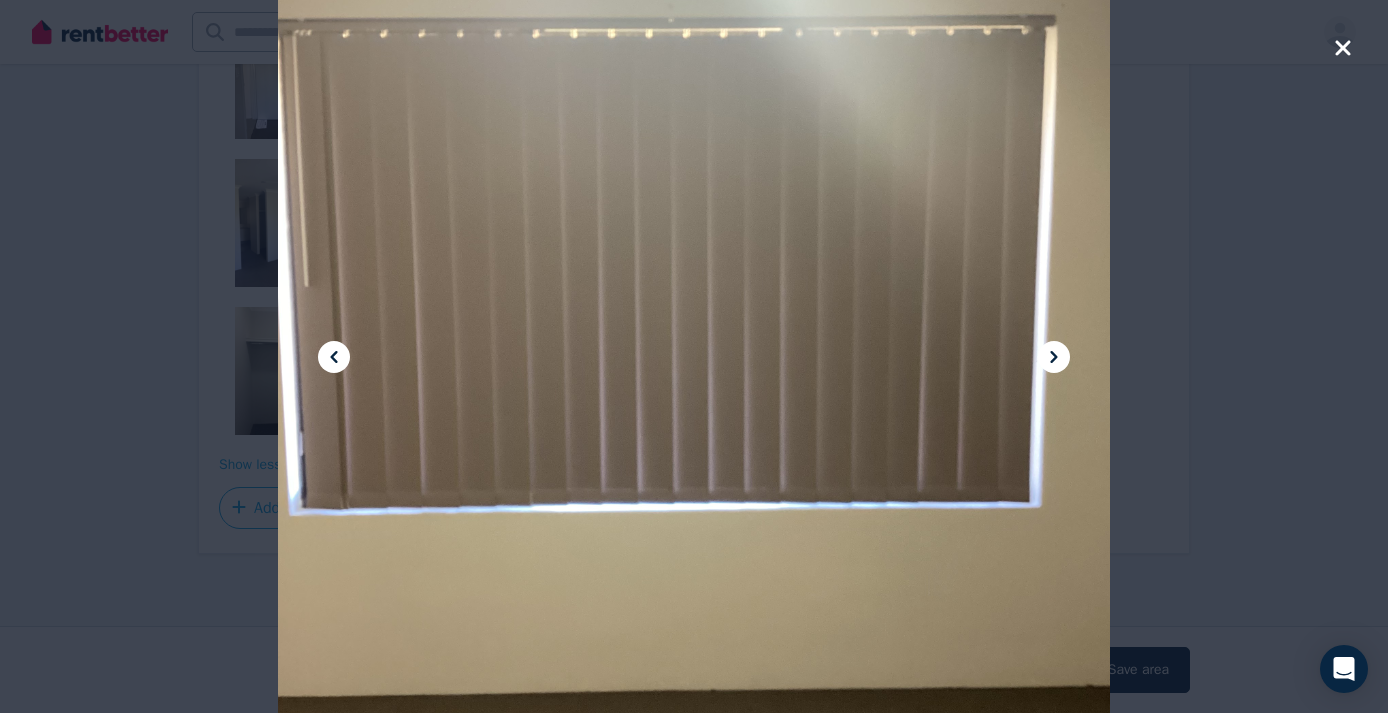 click 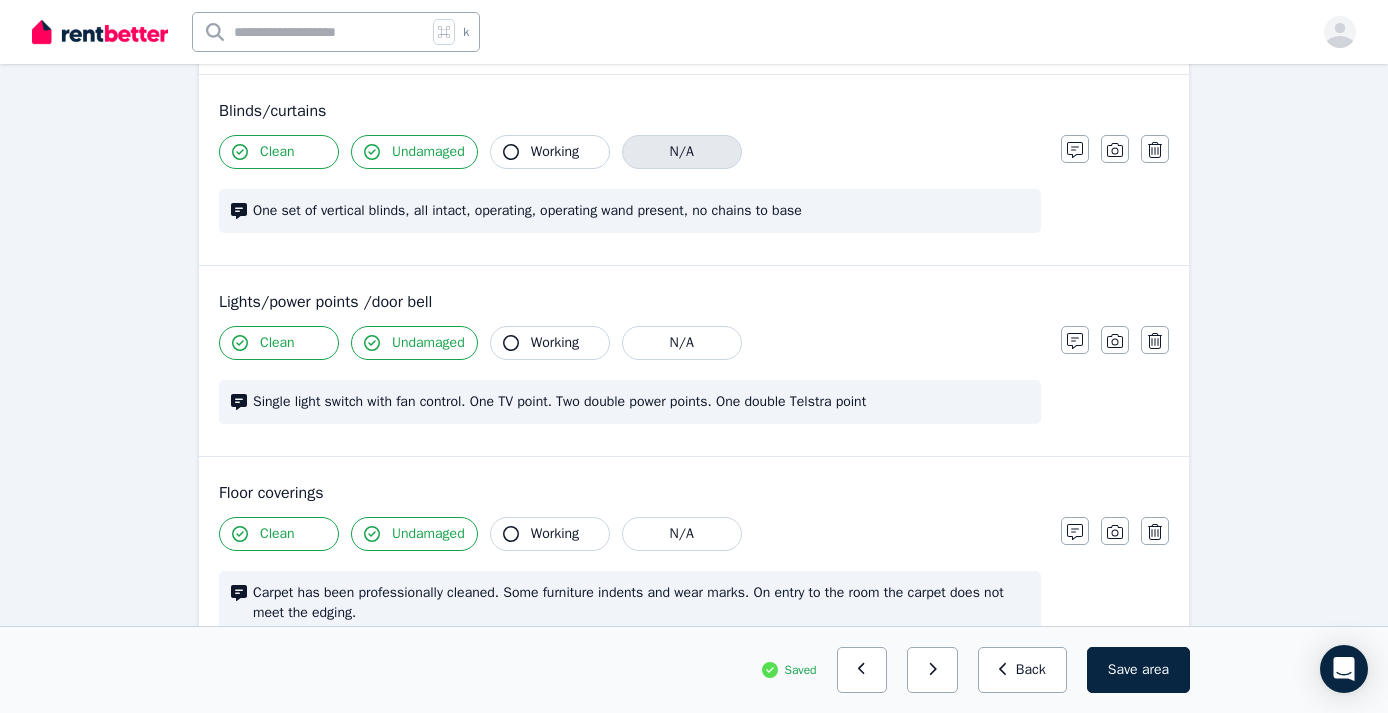 scroll, scrollTop: 1318, scrollLeft: 0, axis: vertical 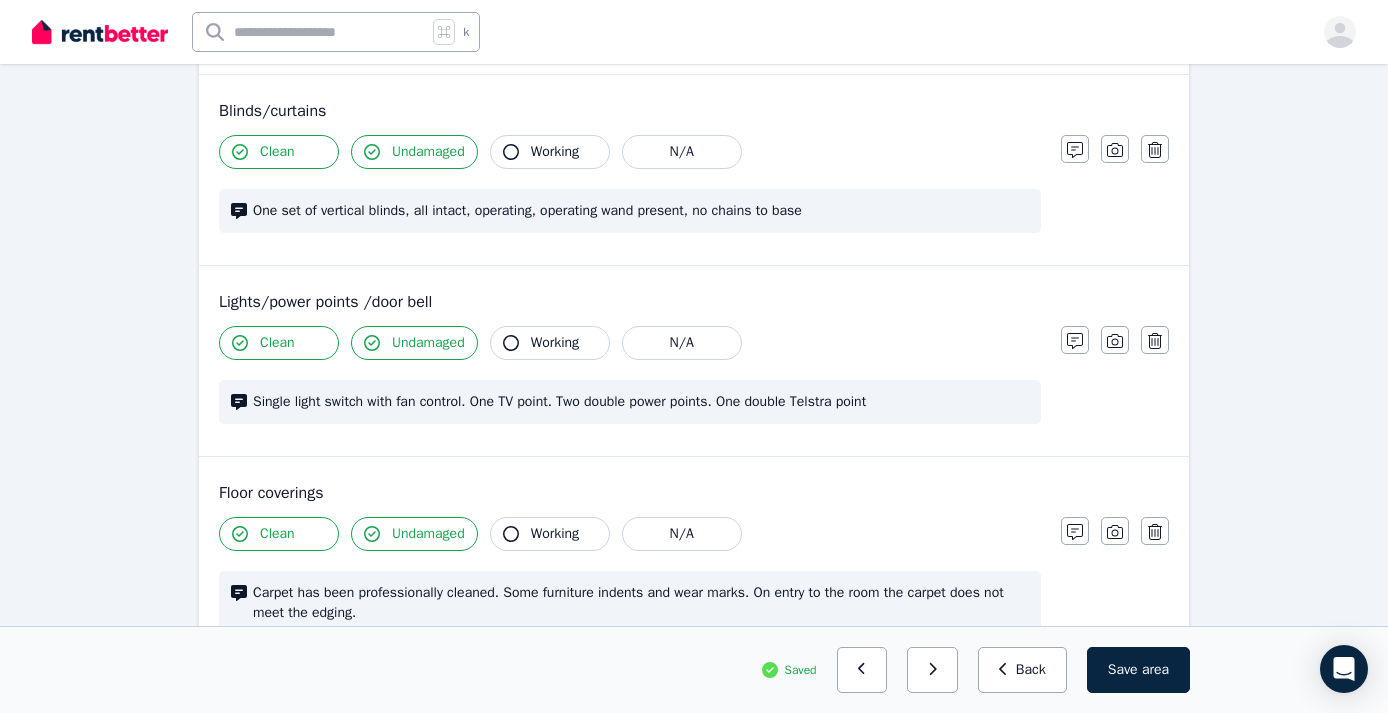 click on "One set of vertical blinds, all intact, operating, operating wand present, no chains to base" at bounding box center [641, 211] 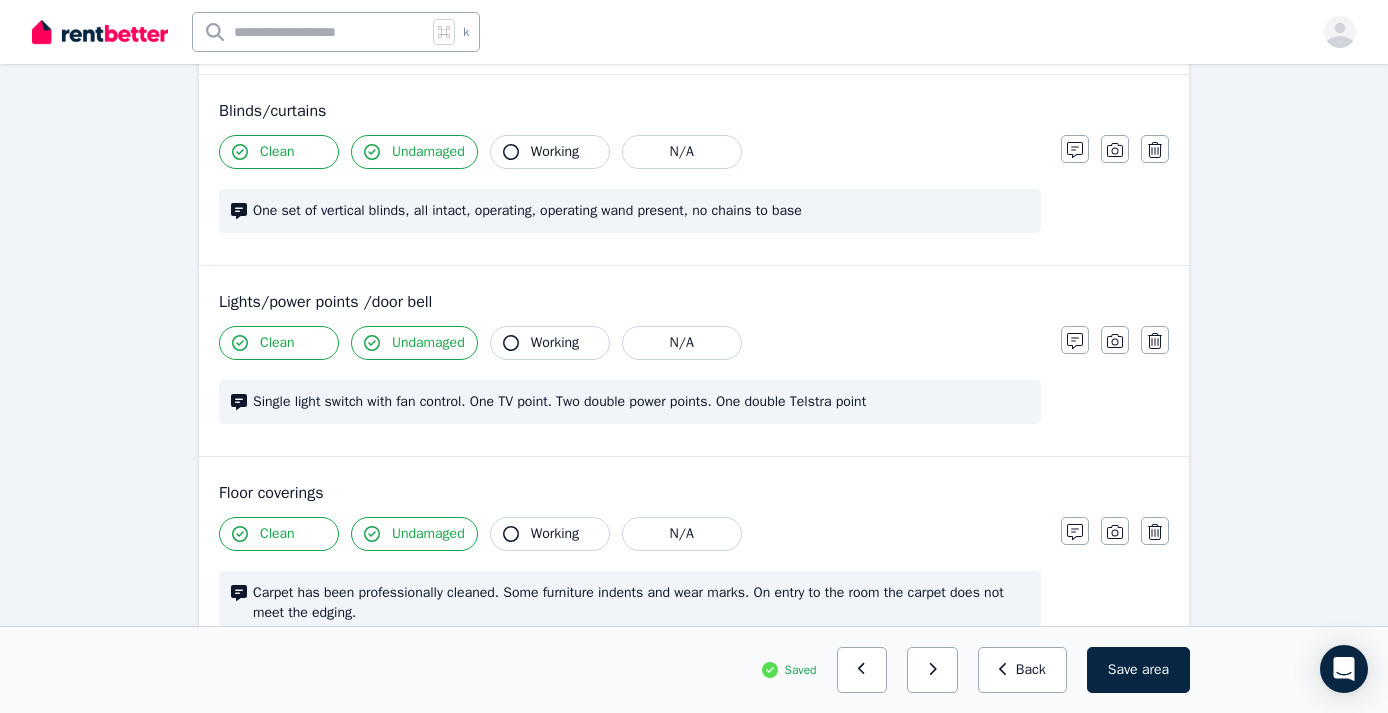 click on "One set of vertical blinds, all intact, operating, operating wand present, no chains to base" at bounding box center (641, 211) 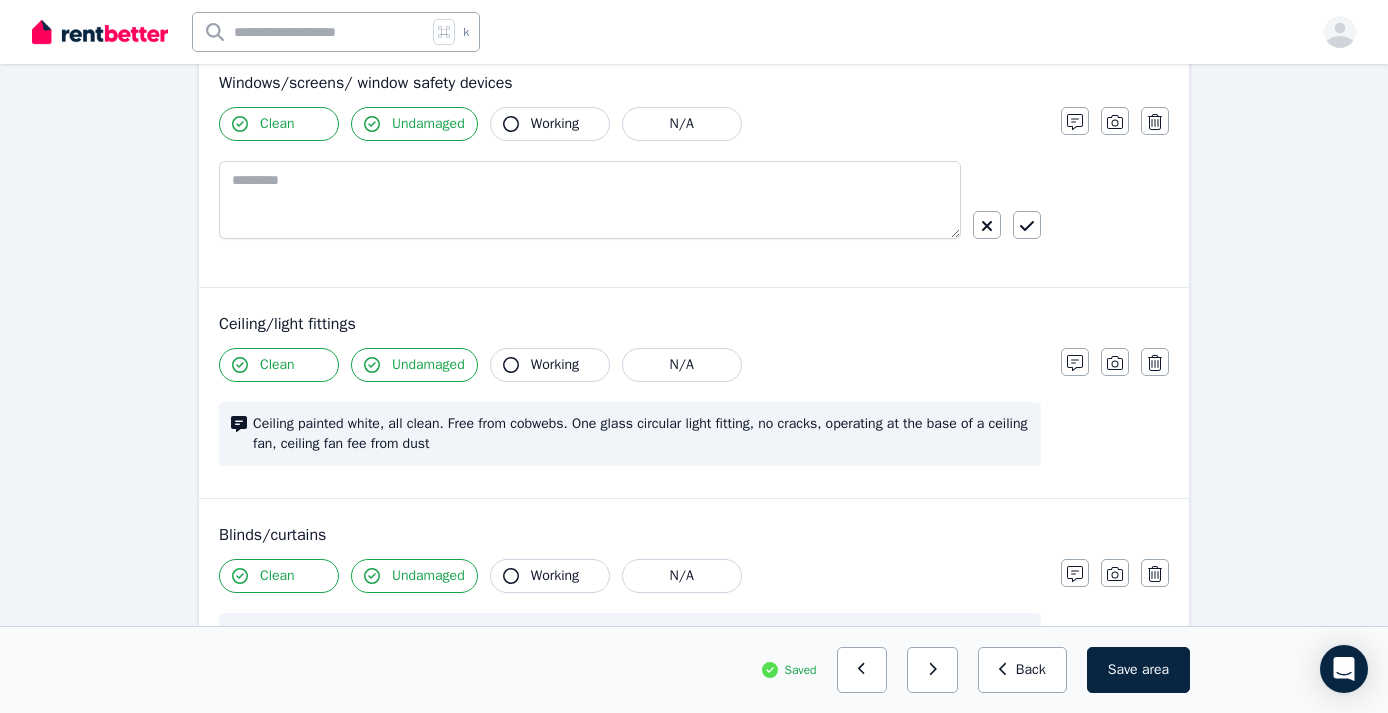 scroll, scrollTop: 894, scrollLeft: 0, axis: vertical 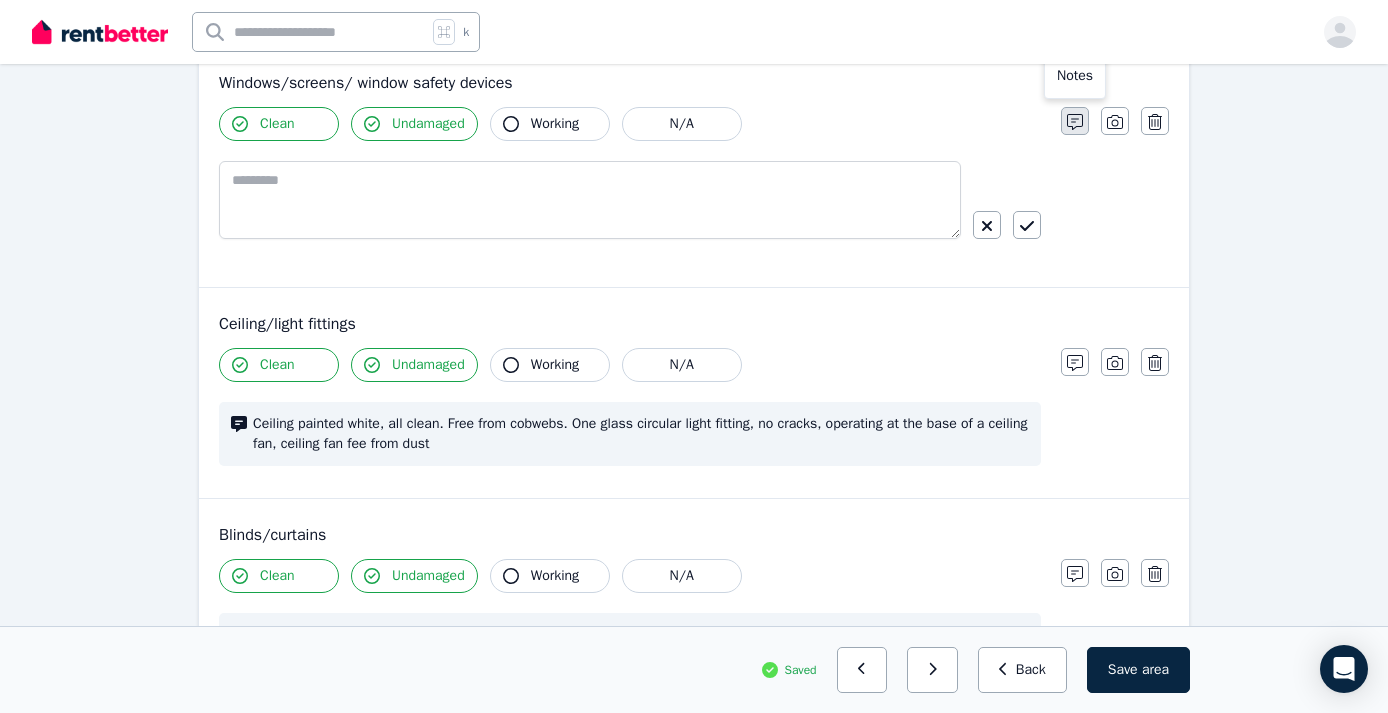 click 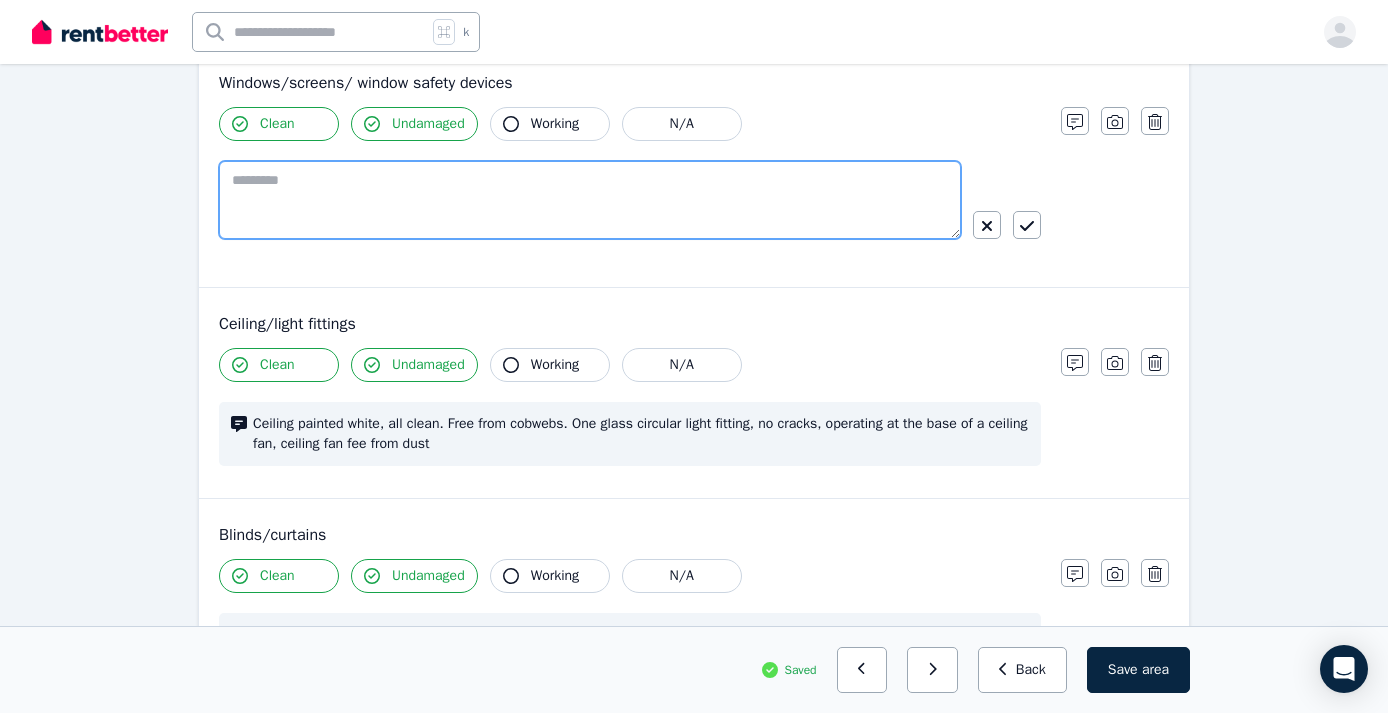 click at bounding box center (590, 200) 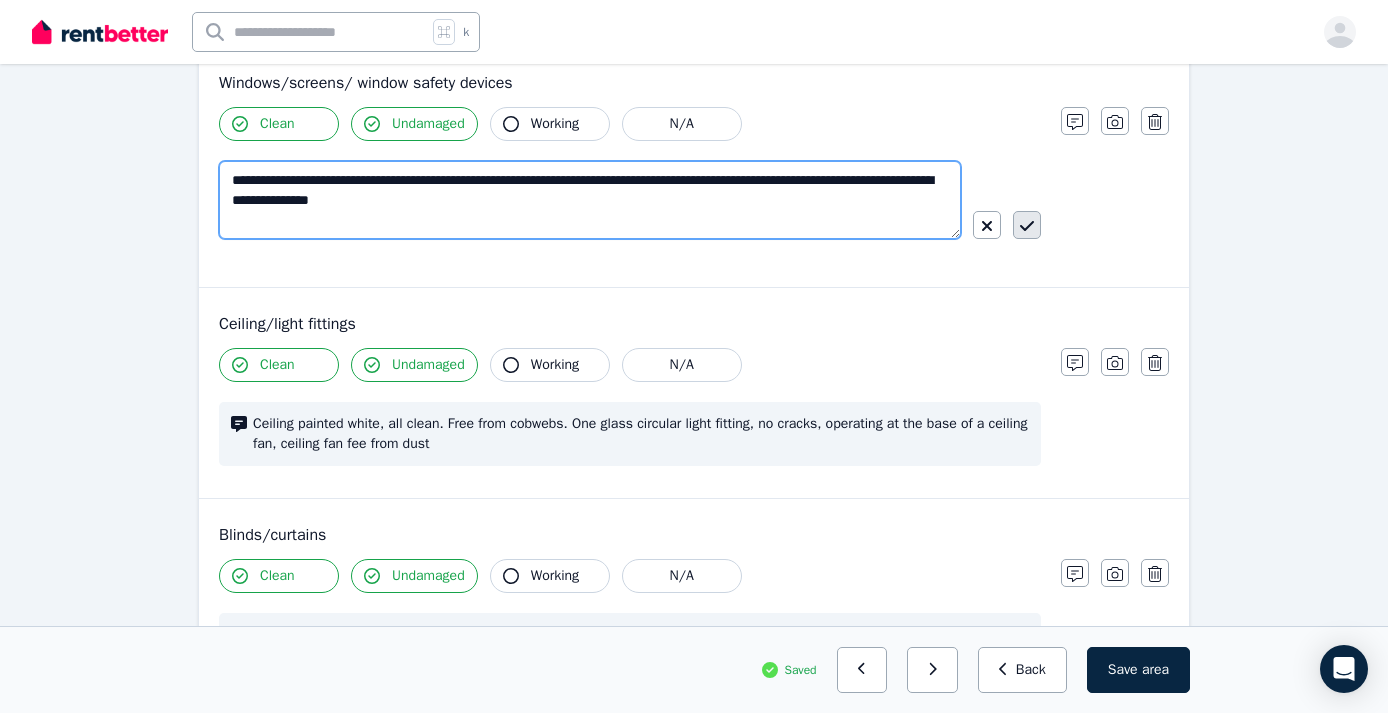 type on "**********" 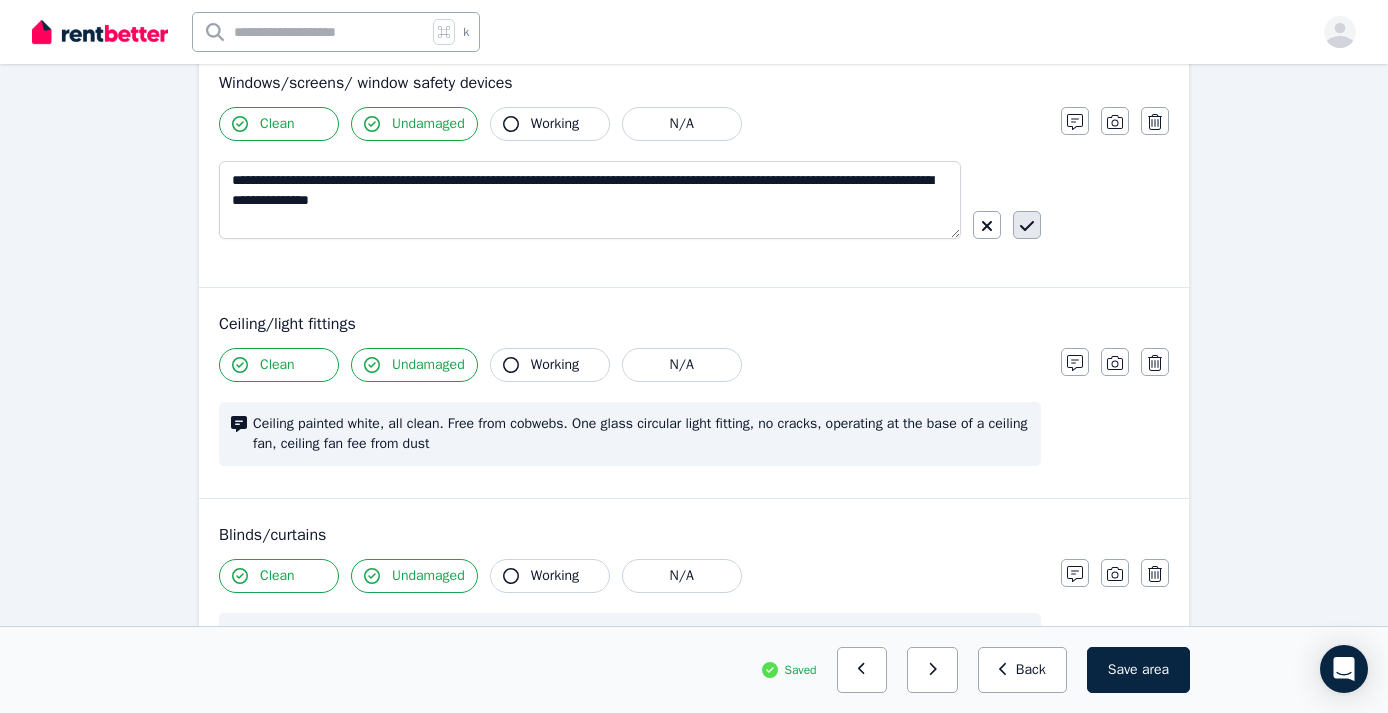 click 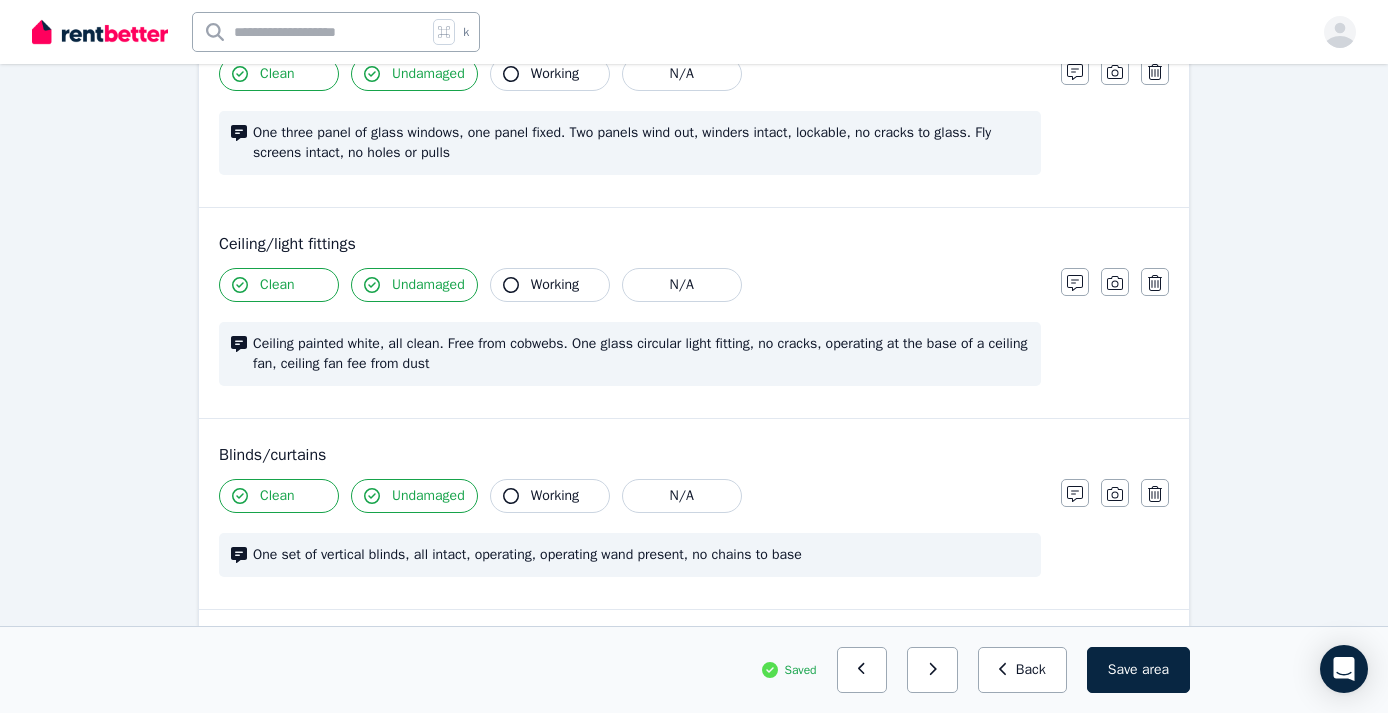 scroll, scrollTop: 943, scrollLeft: 0, axis: vertical 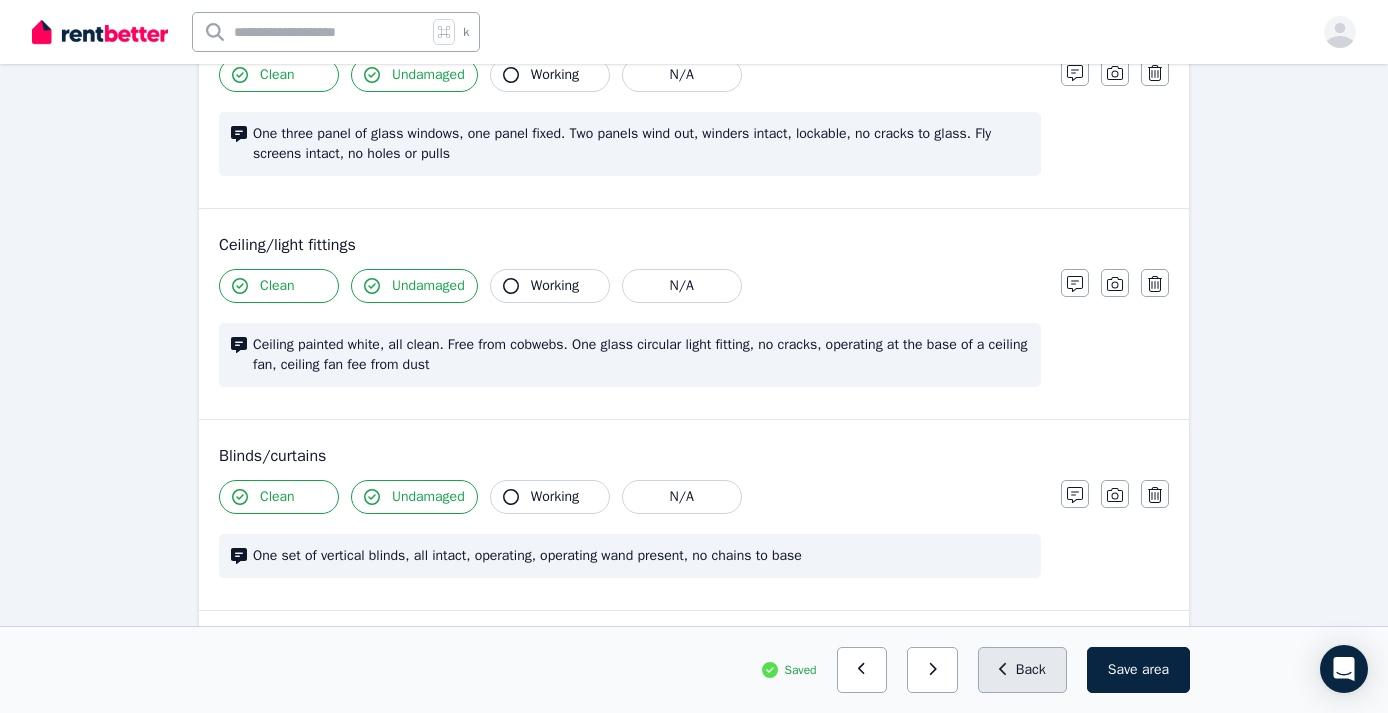 click on "Back" at bounding box center (1022, 670) 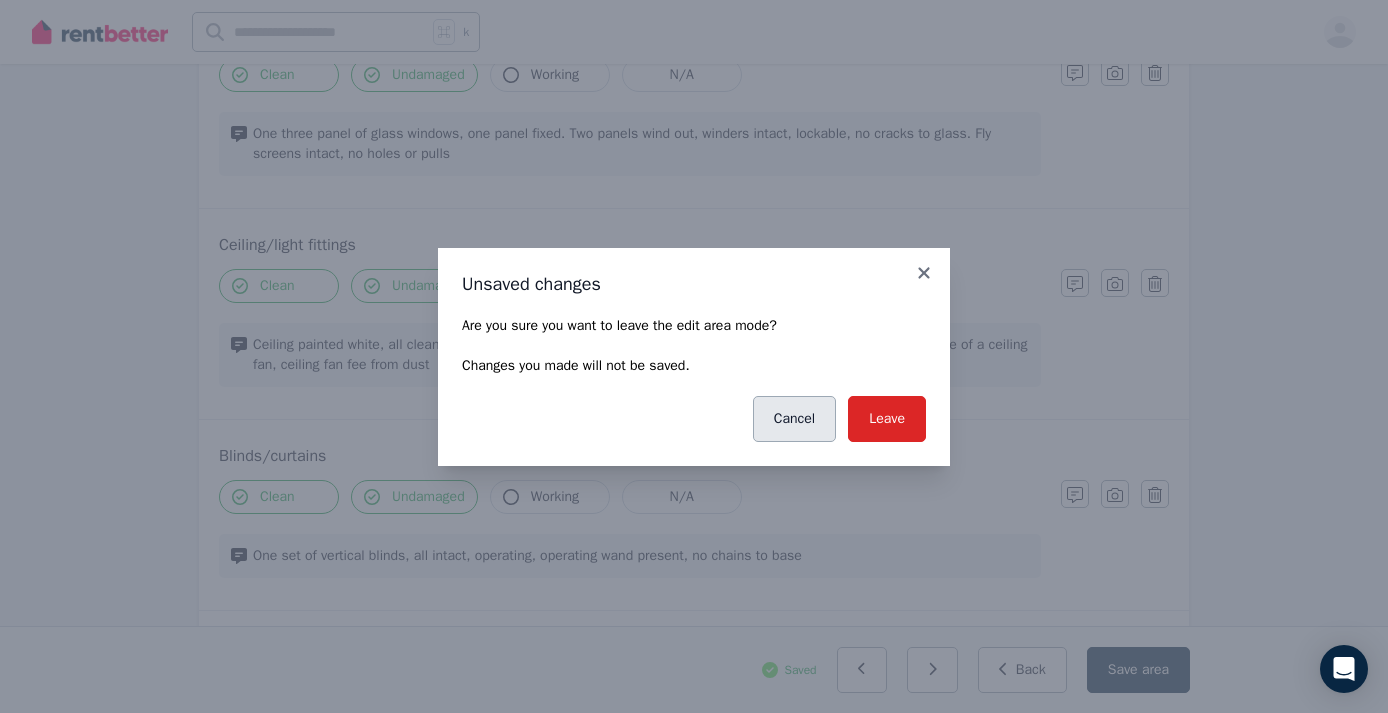 click on "Cancel" at bounding box center (794, 419) 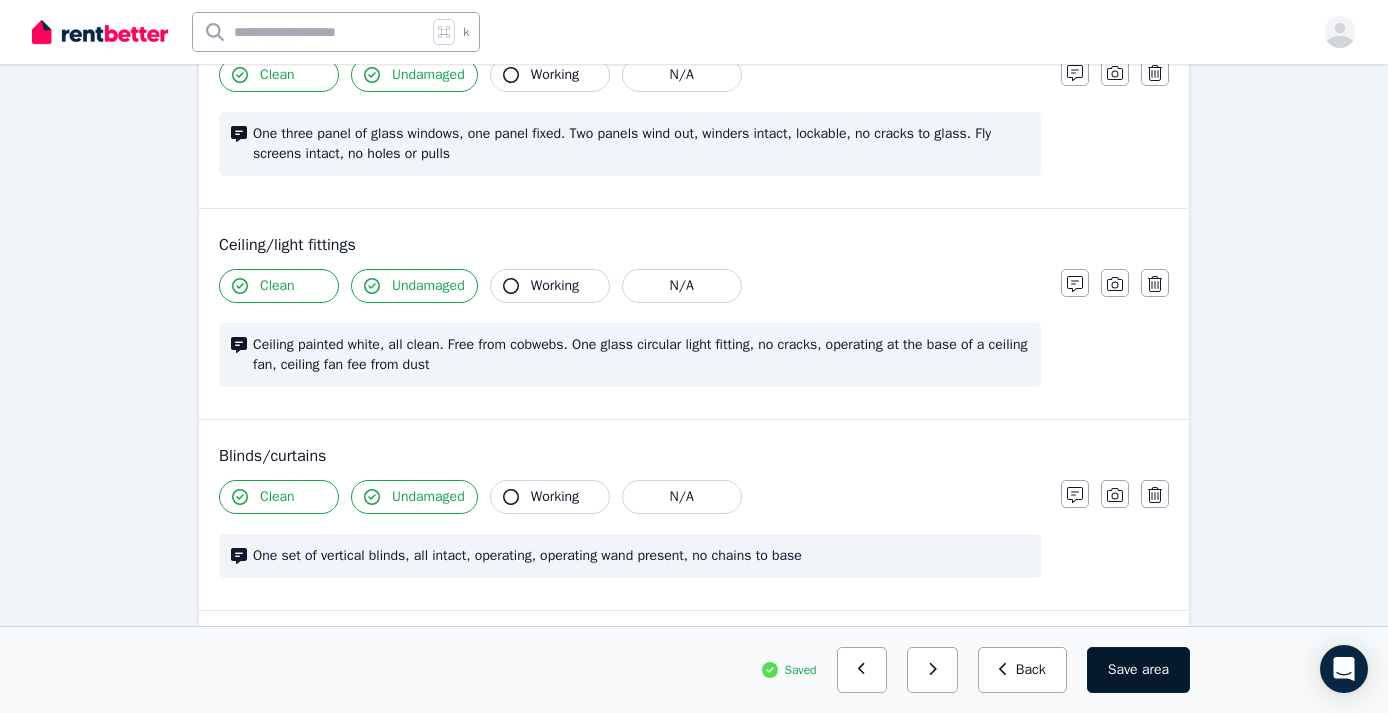 click on "Save   area" at bounding box center (1138, 670) 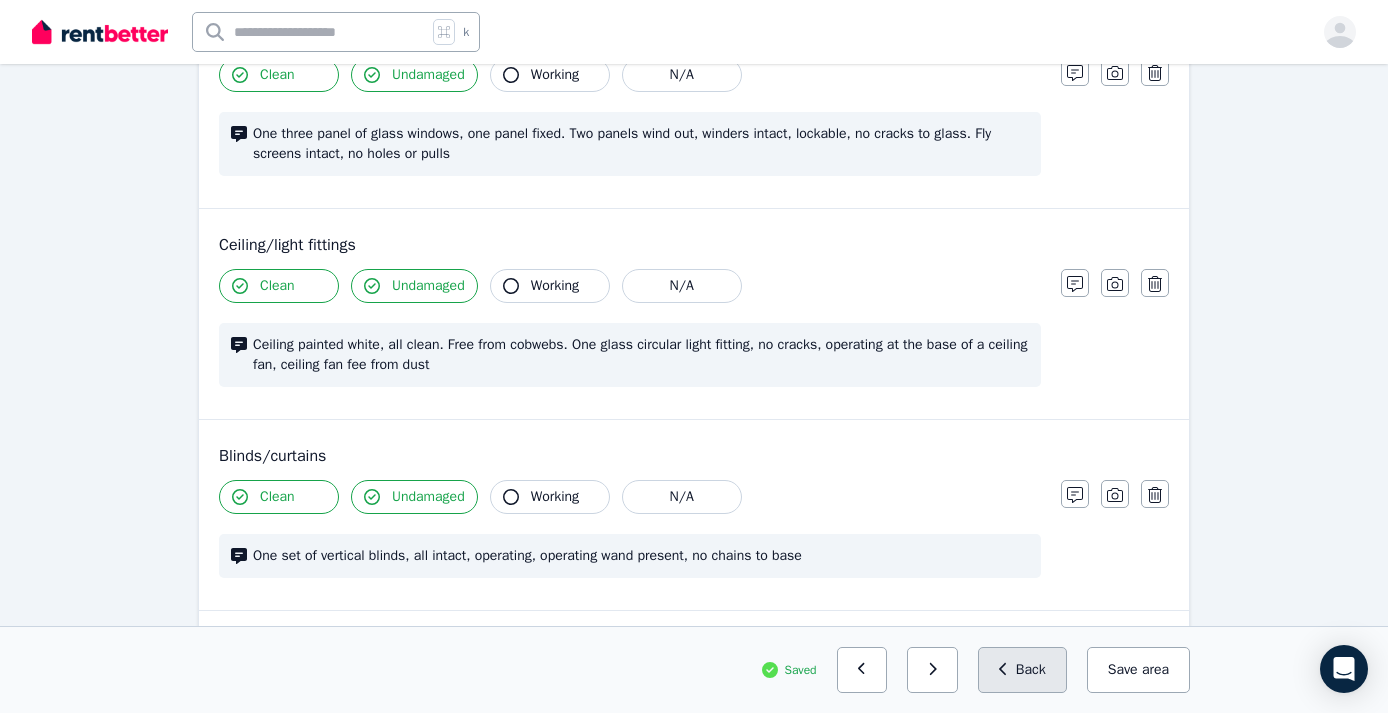 click on "Back" at bounding box center [1022, 670] 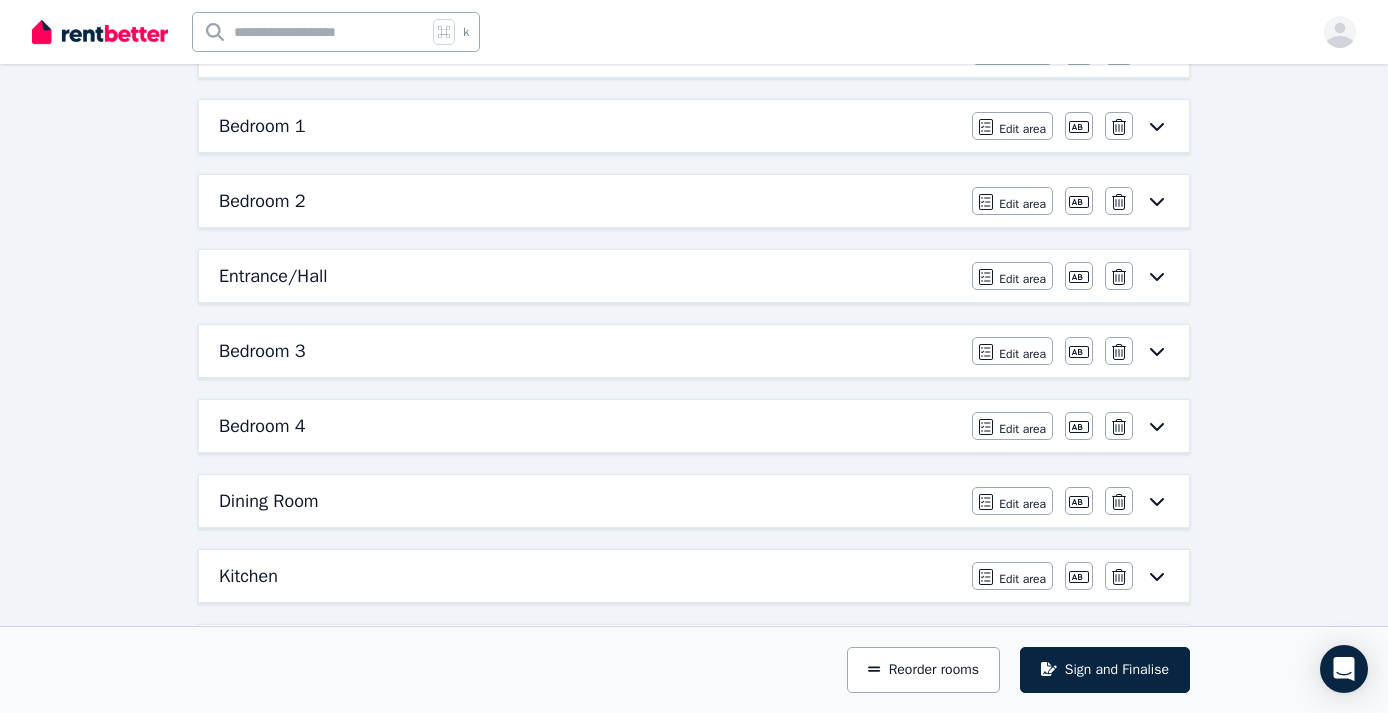 scroll, scrollTop: 302, scrollLeft: 0, axis: vertical 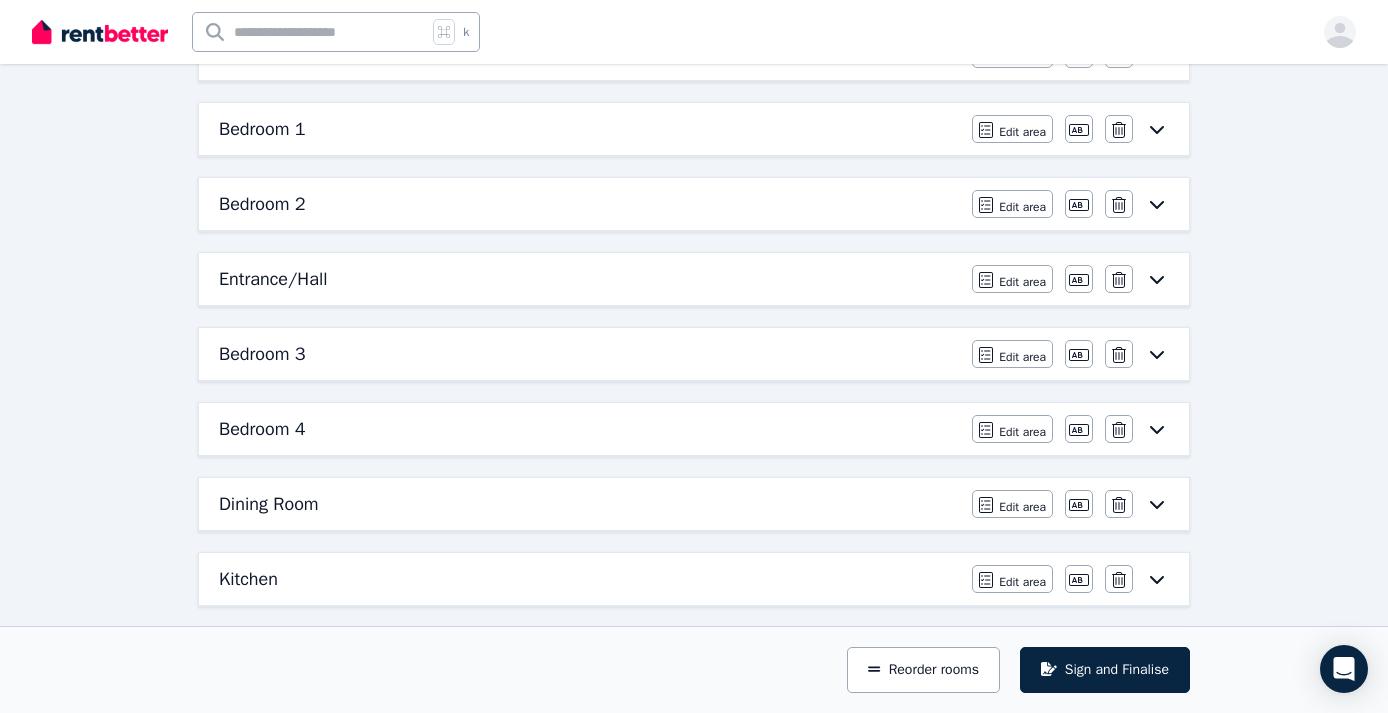 click on "Bedroom 2" at bounding box center (262, 204) 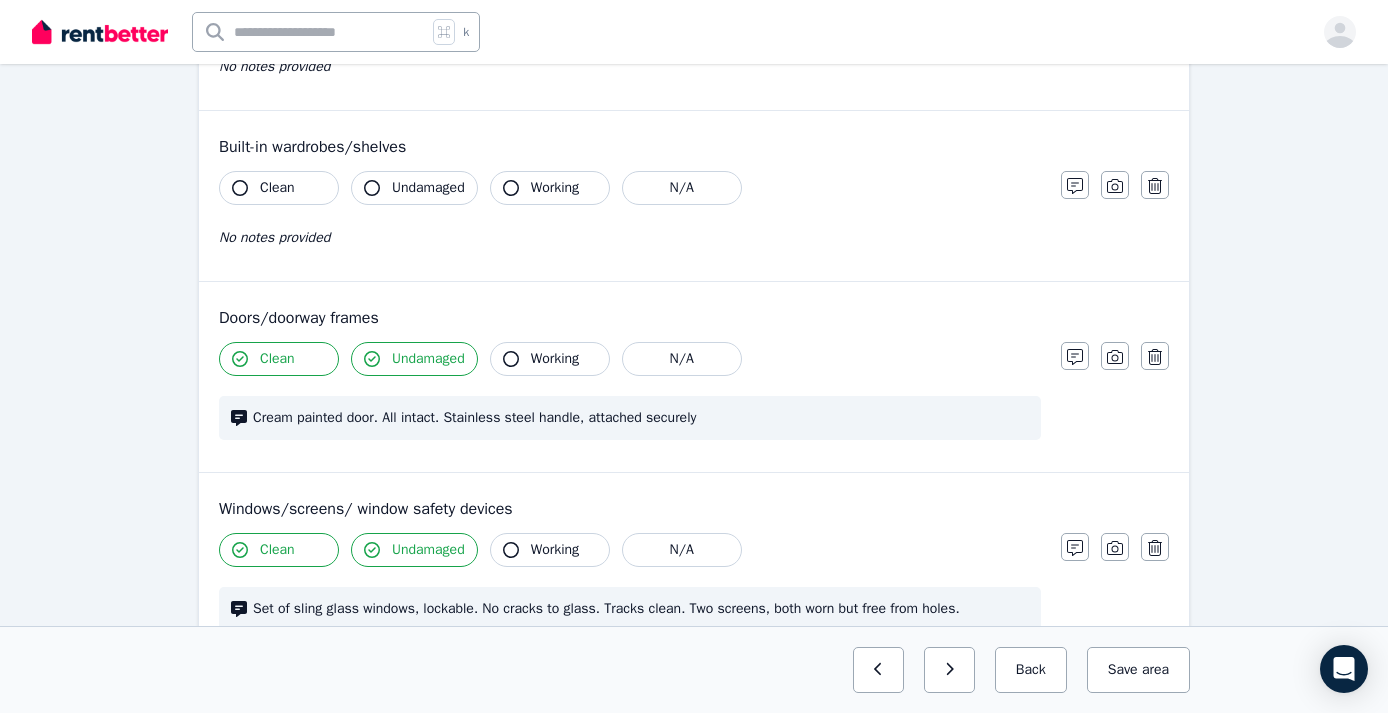 scroll, scrollTop: 372, scrollLeft: 0, axis: vertical 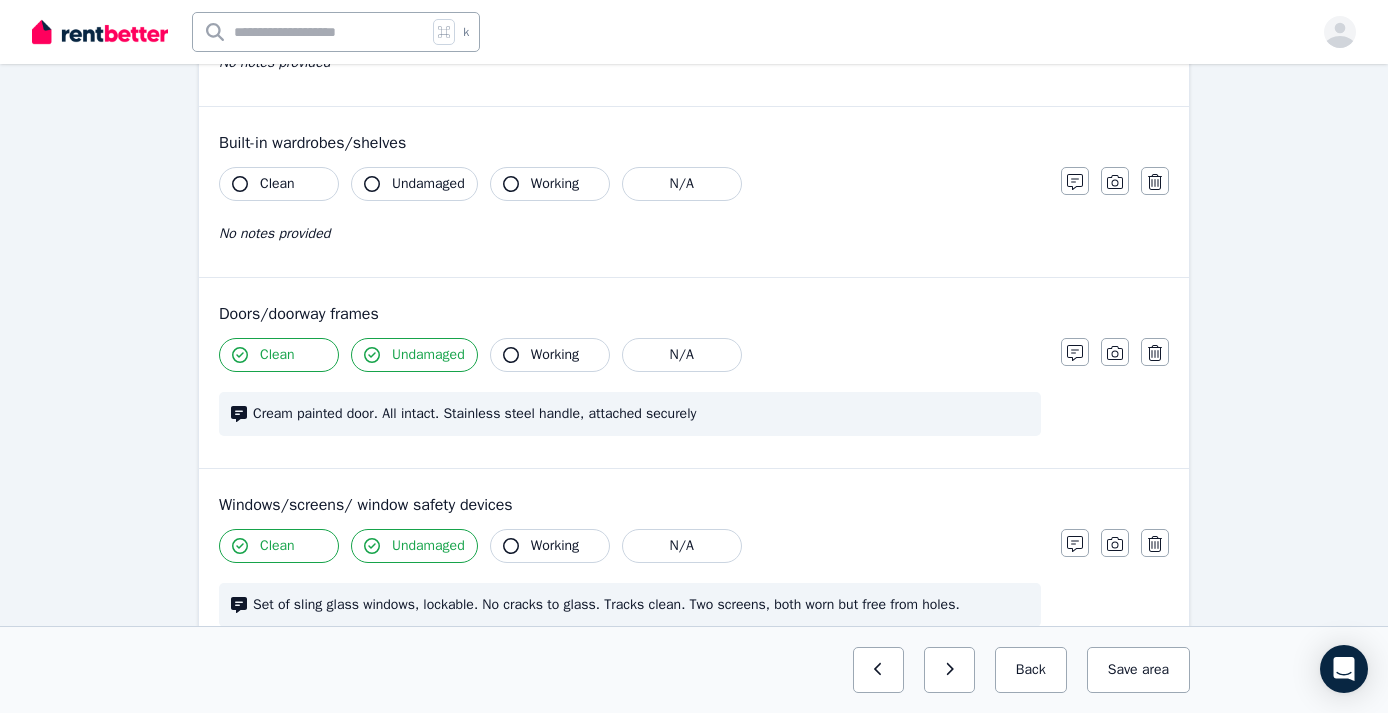 click on "Clean" at bounding box center [279, 184] 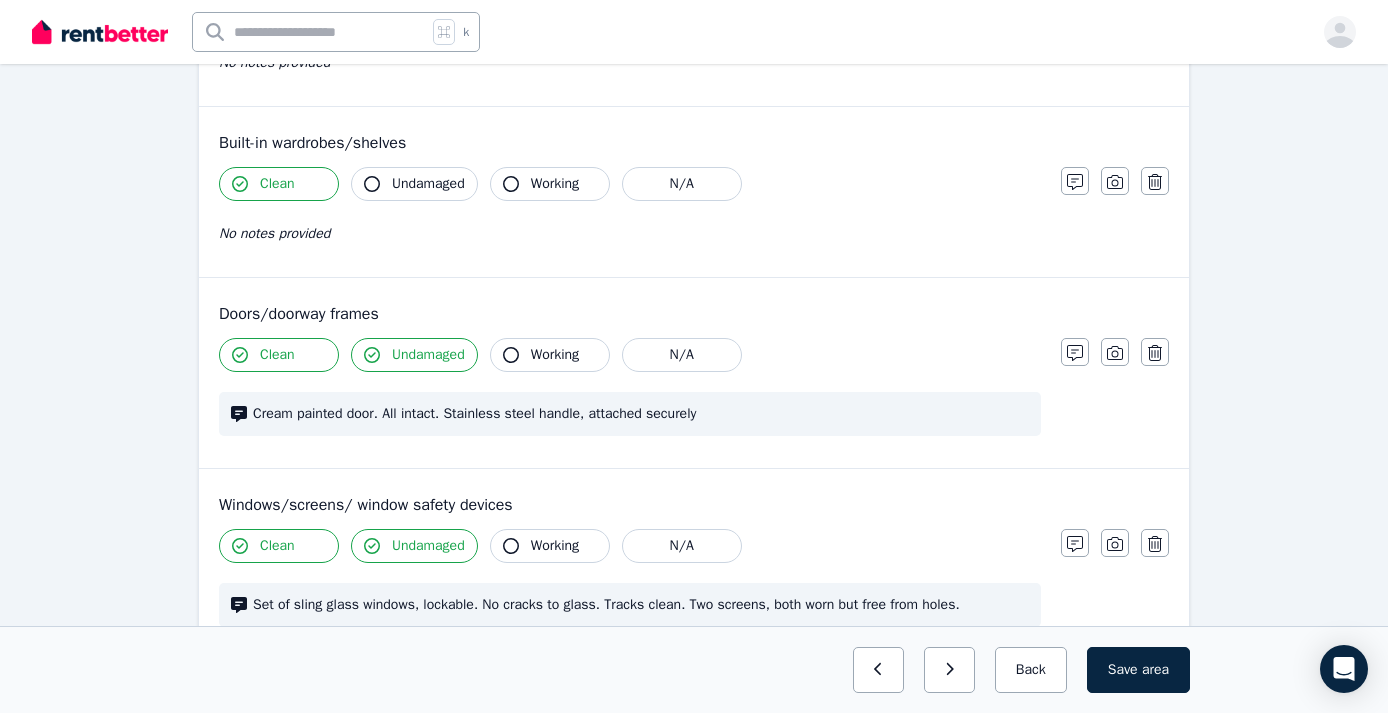 click 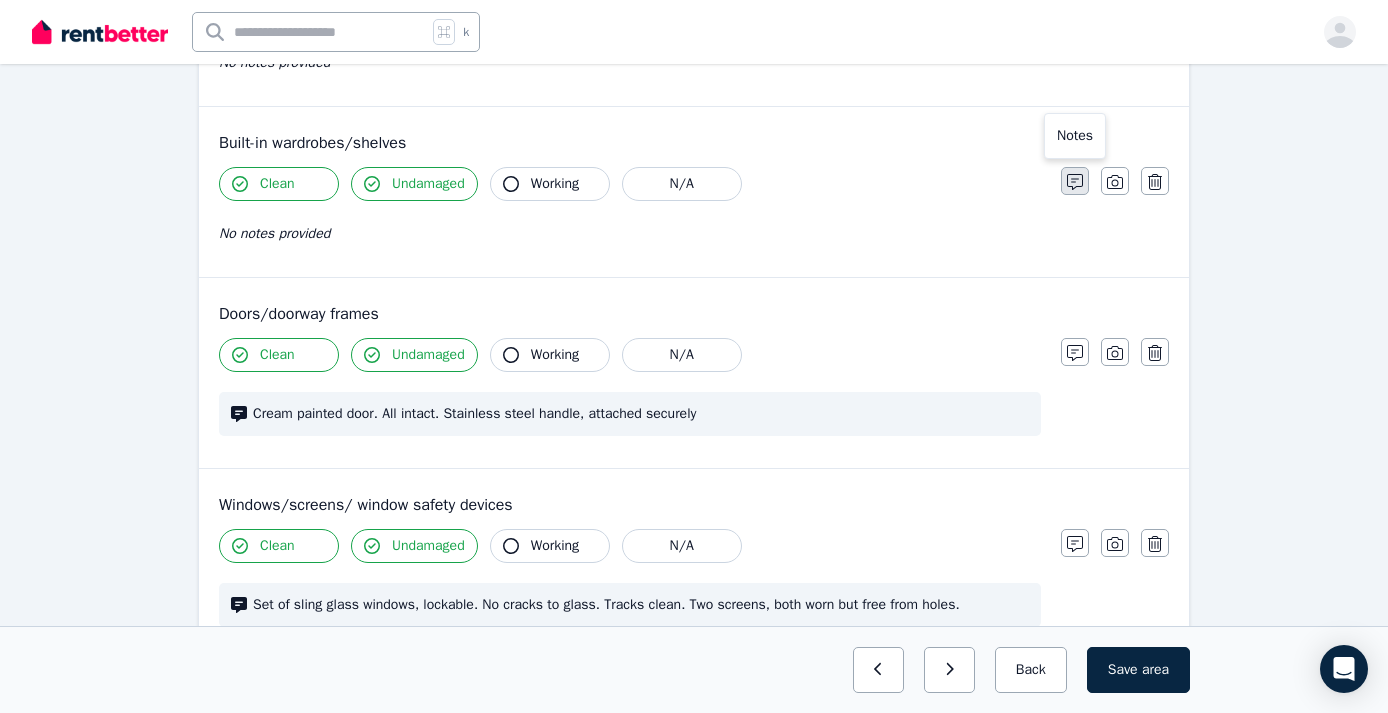 click 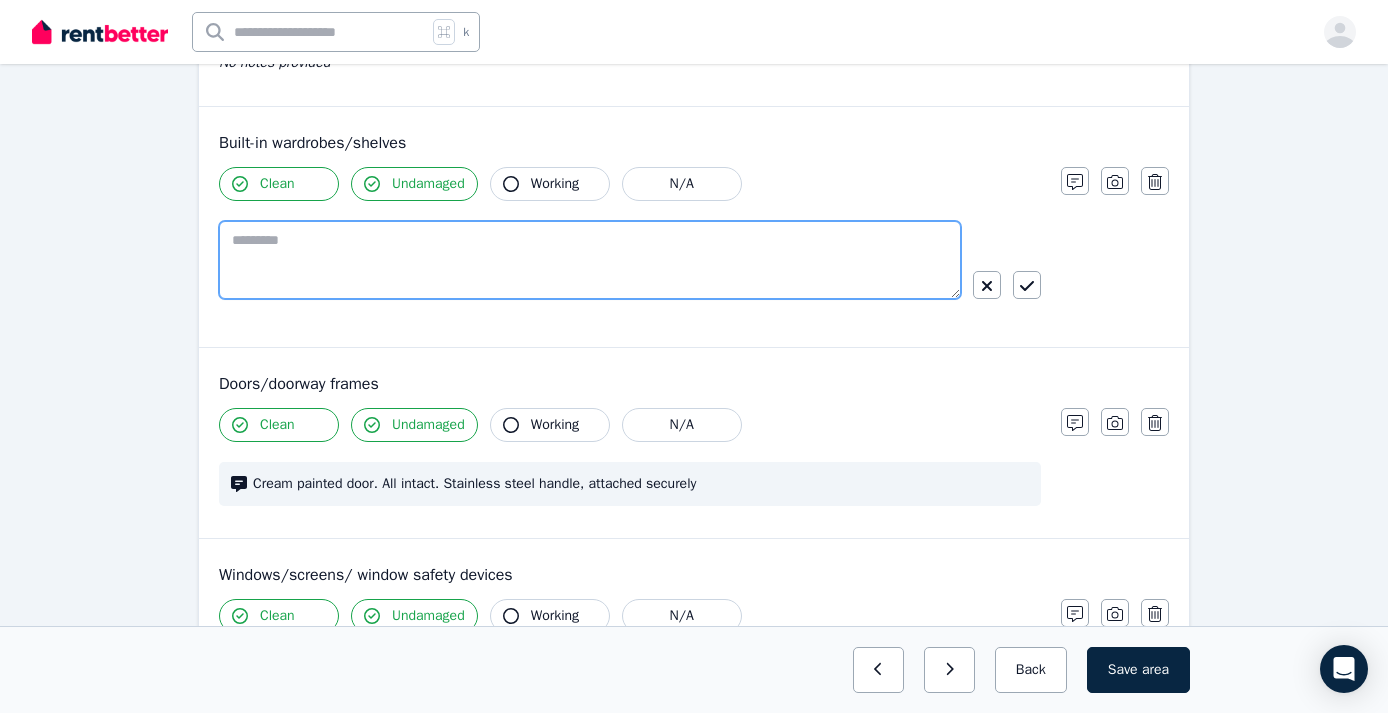 click at bounding box center [590, 260] 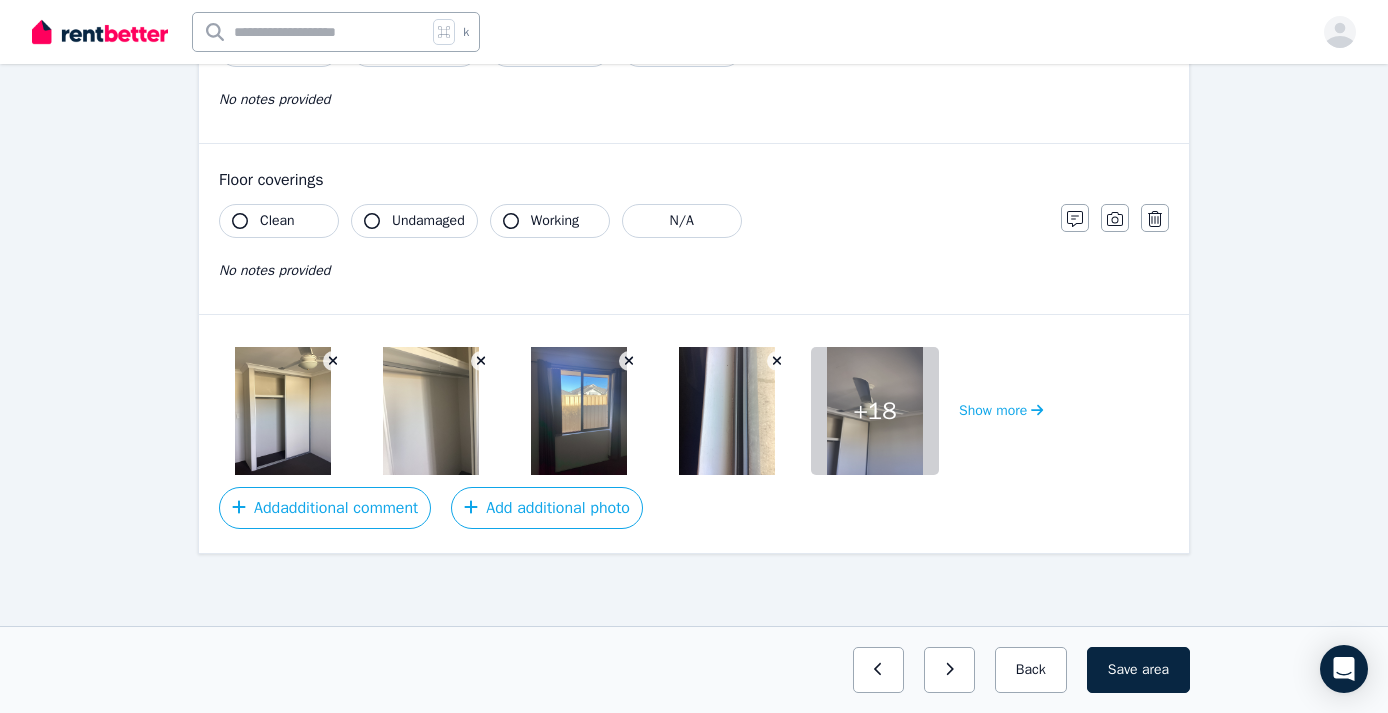 scroll, scrollTop: 1531, scrollLeft: 0, axis: vertical 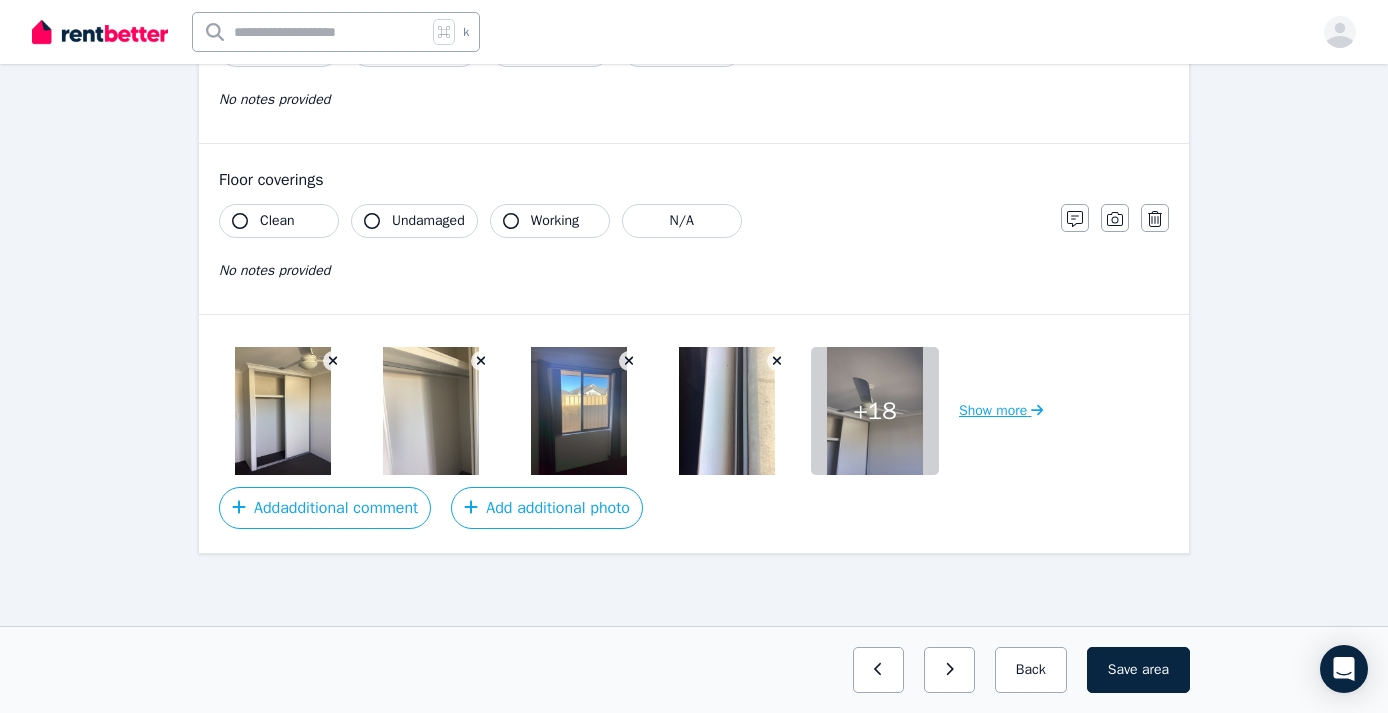 type on "**********" 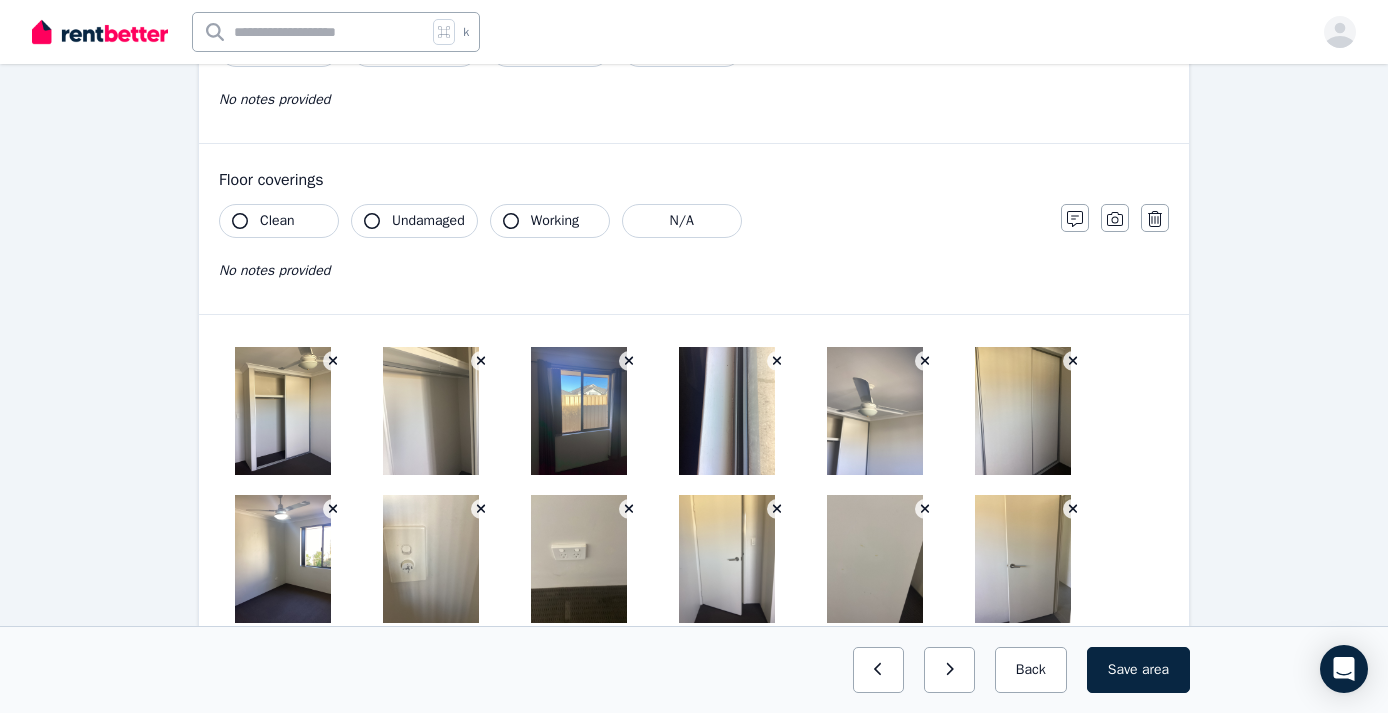 click at bounding box center [283, 411] 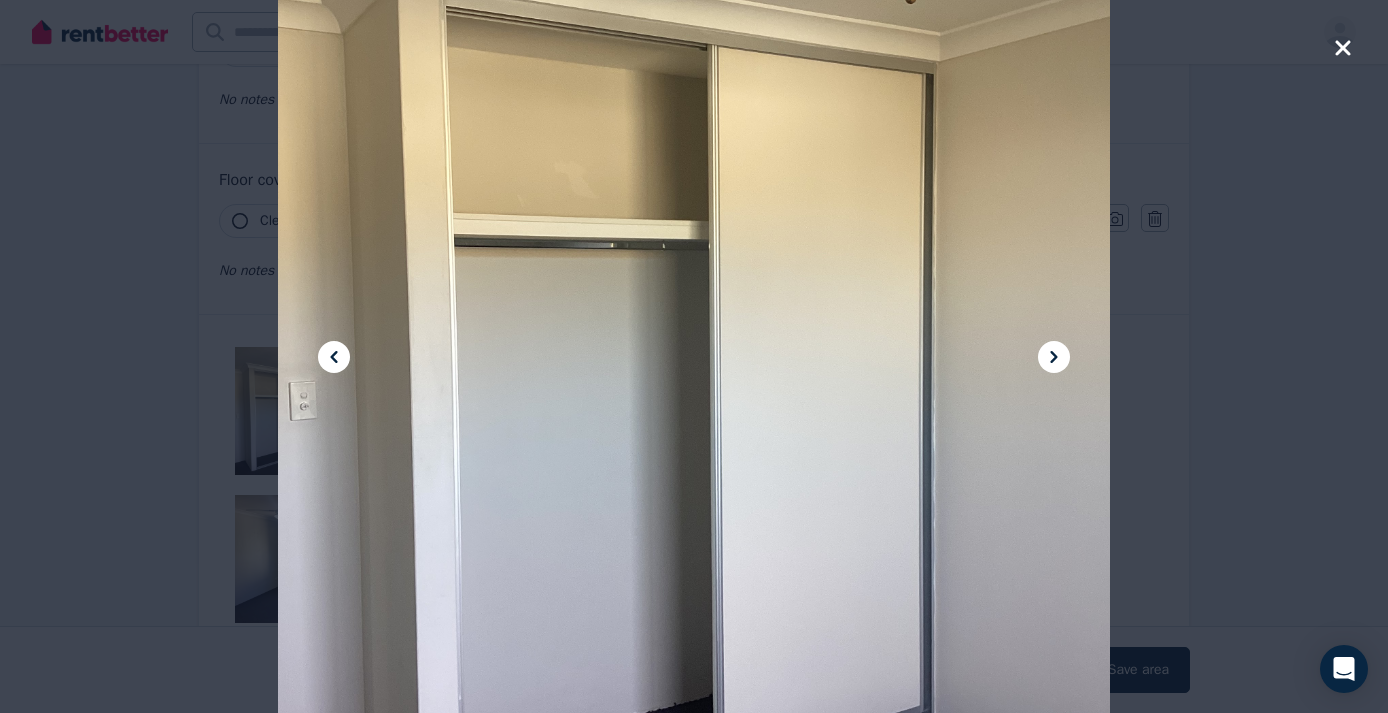 click 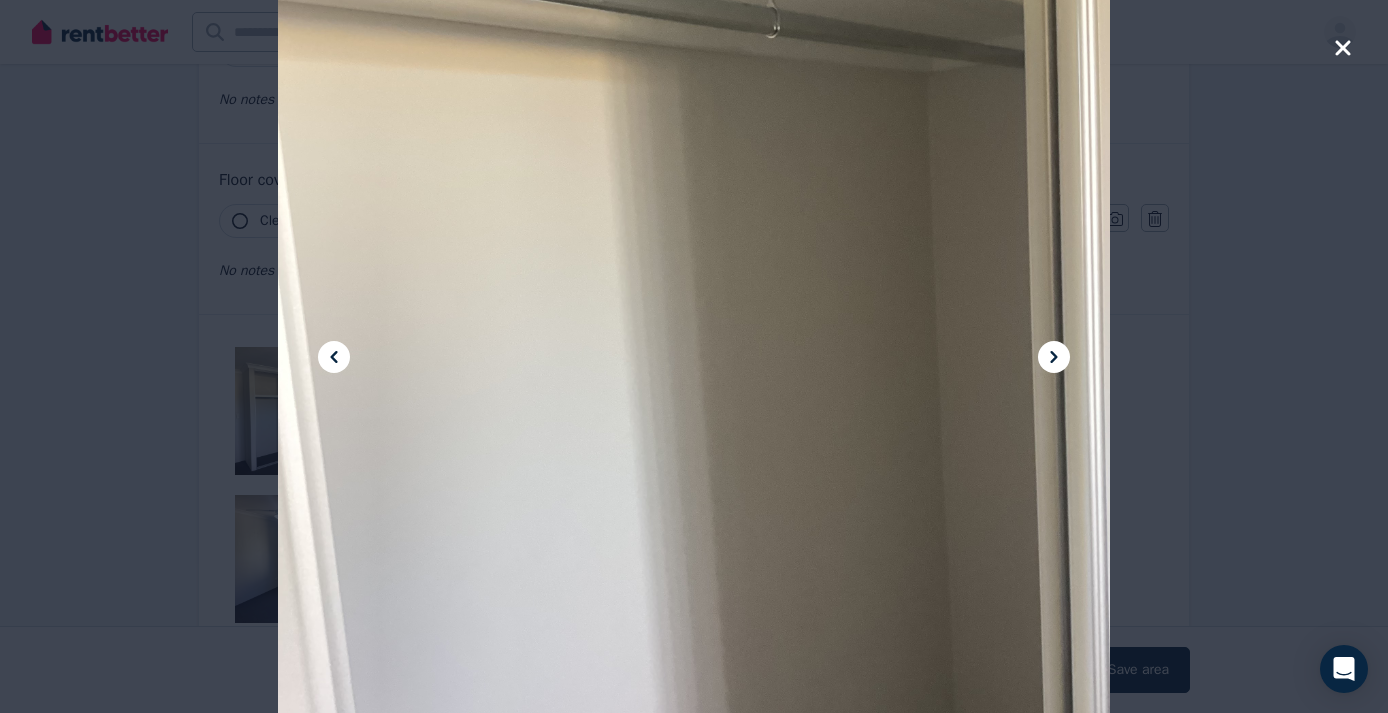 click 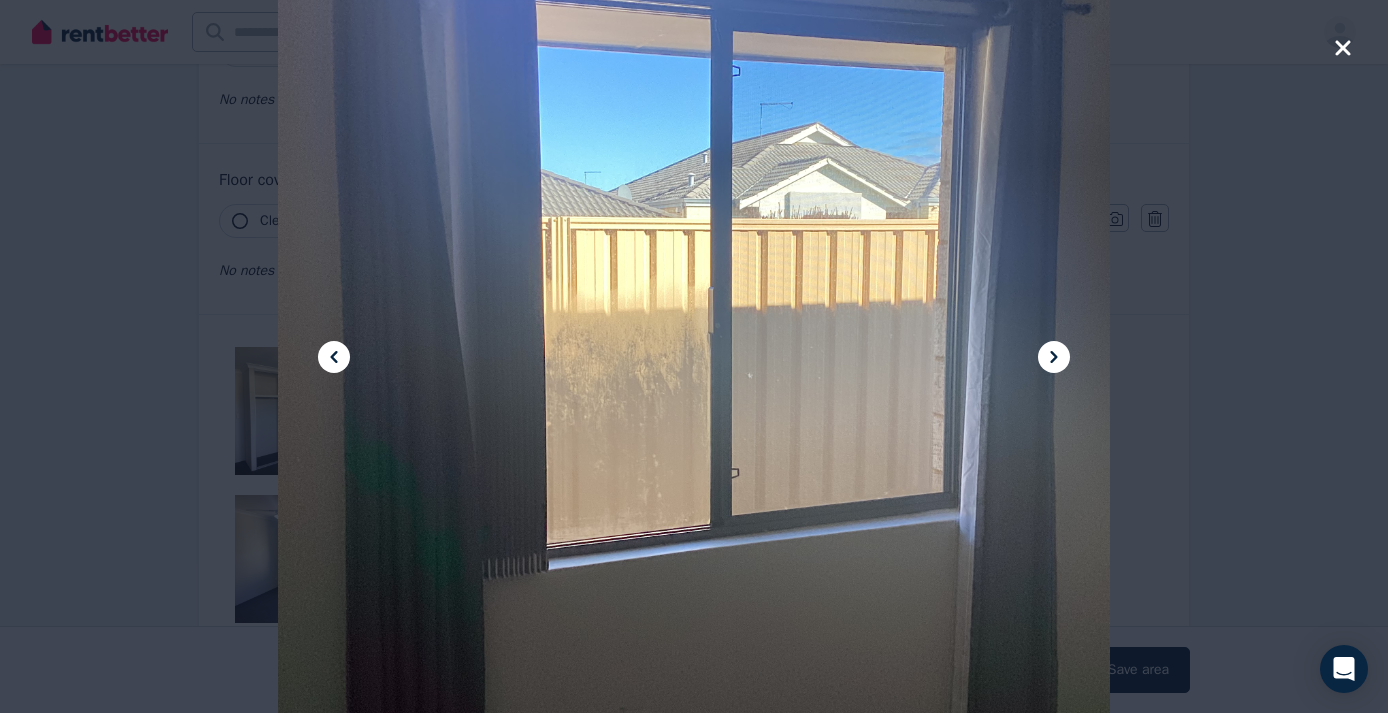 click 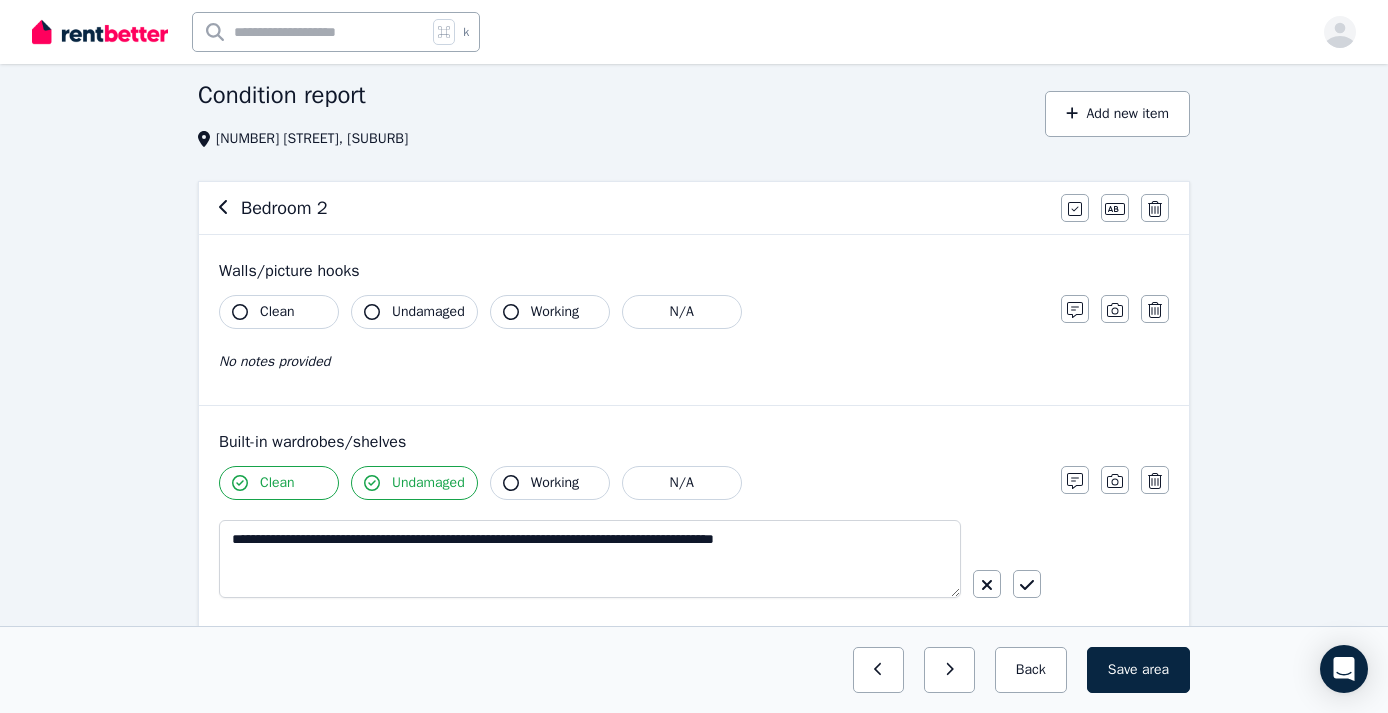 scroll, scrollTop: 70, scrollLeft: 0, axis: vertical 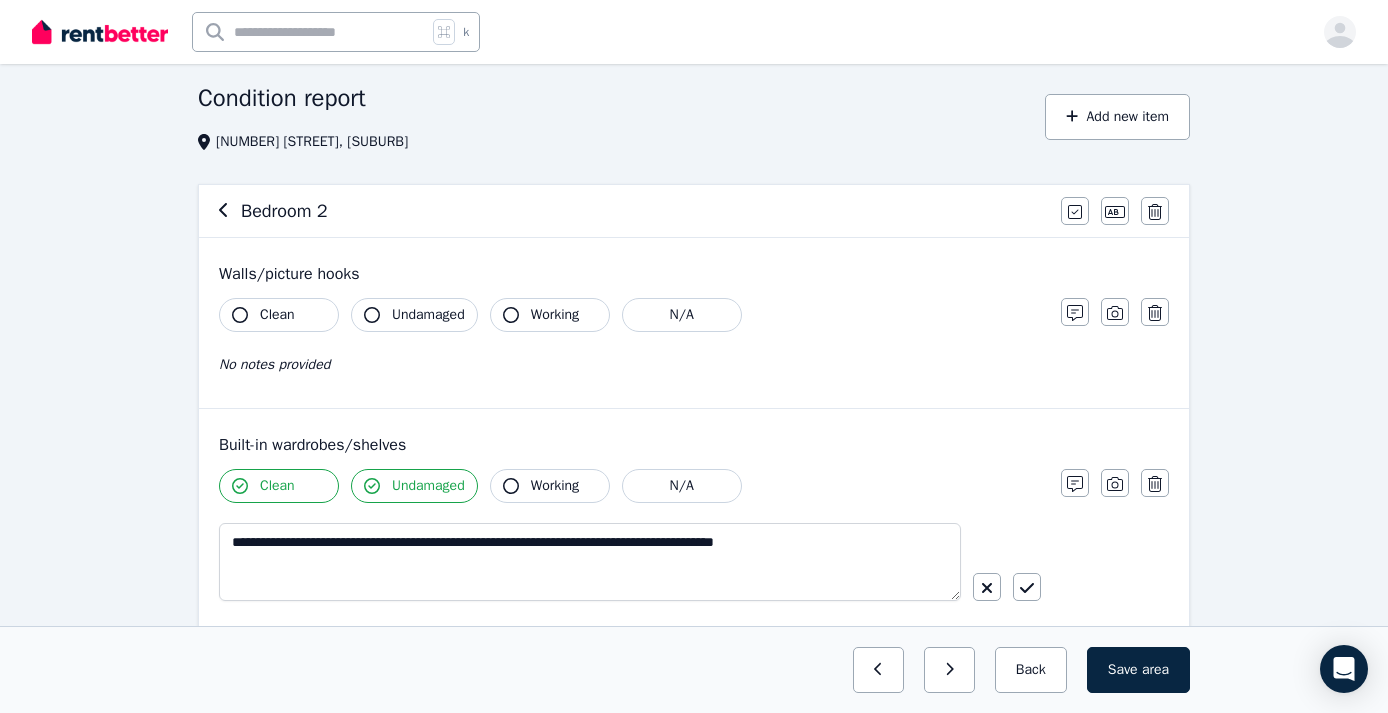 click 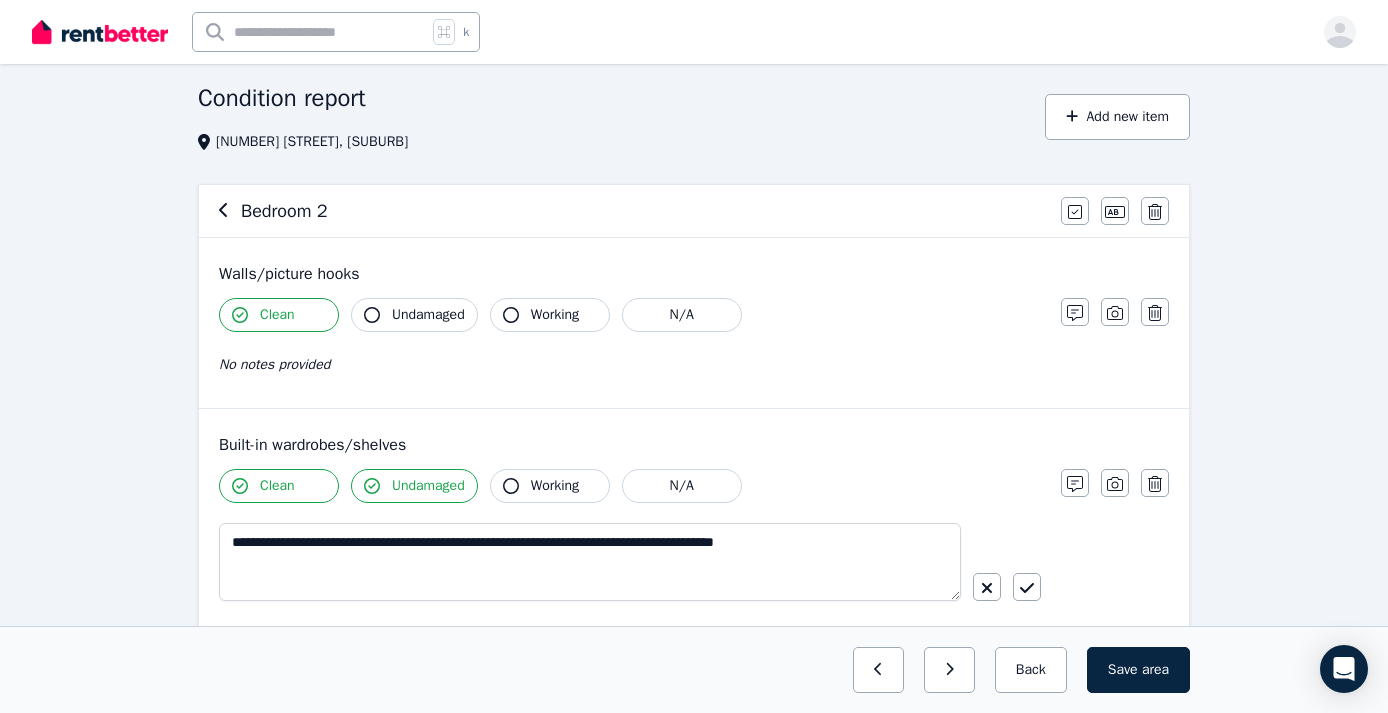click 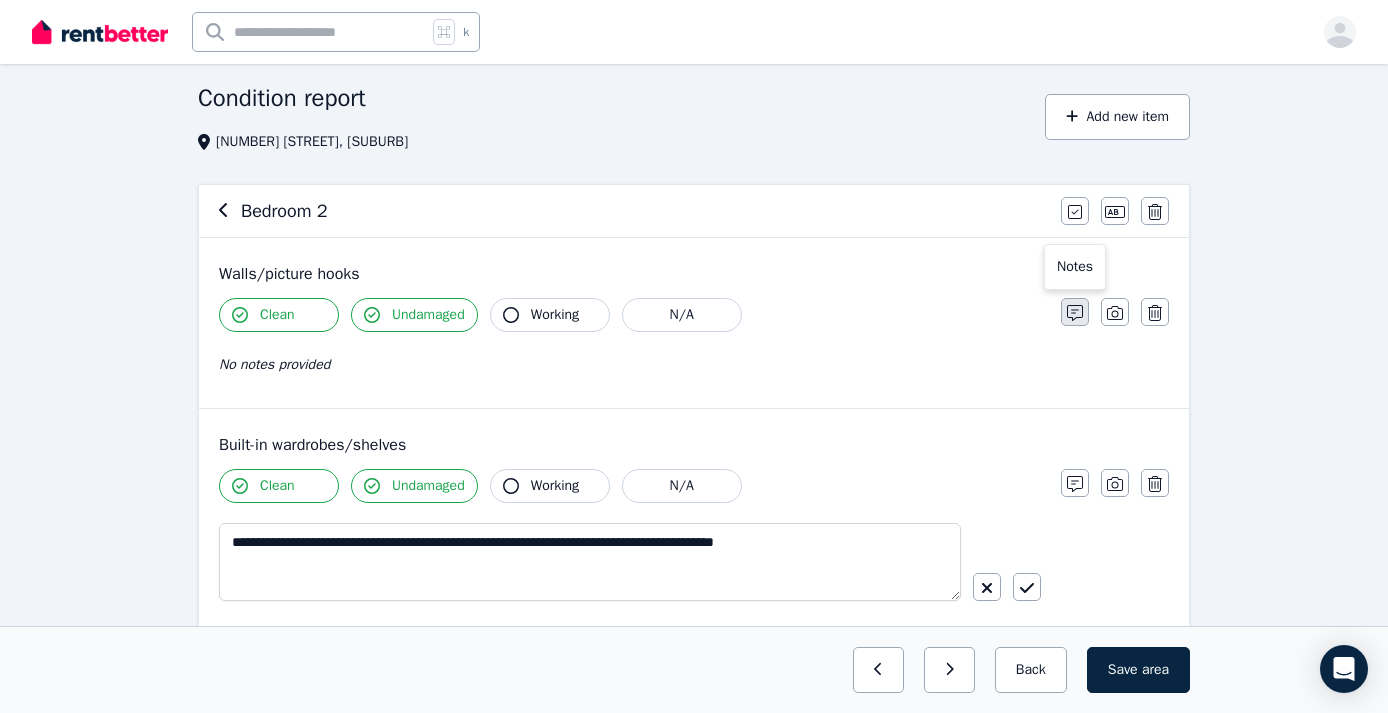 click 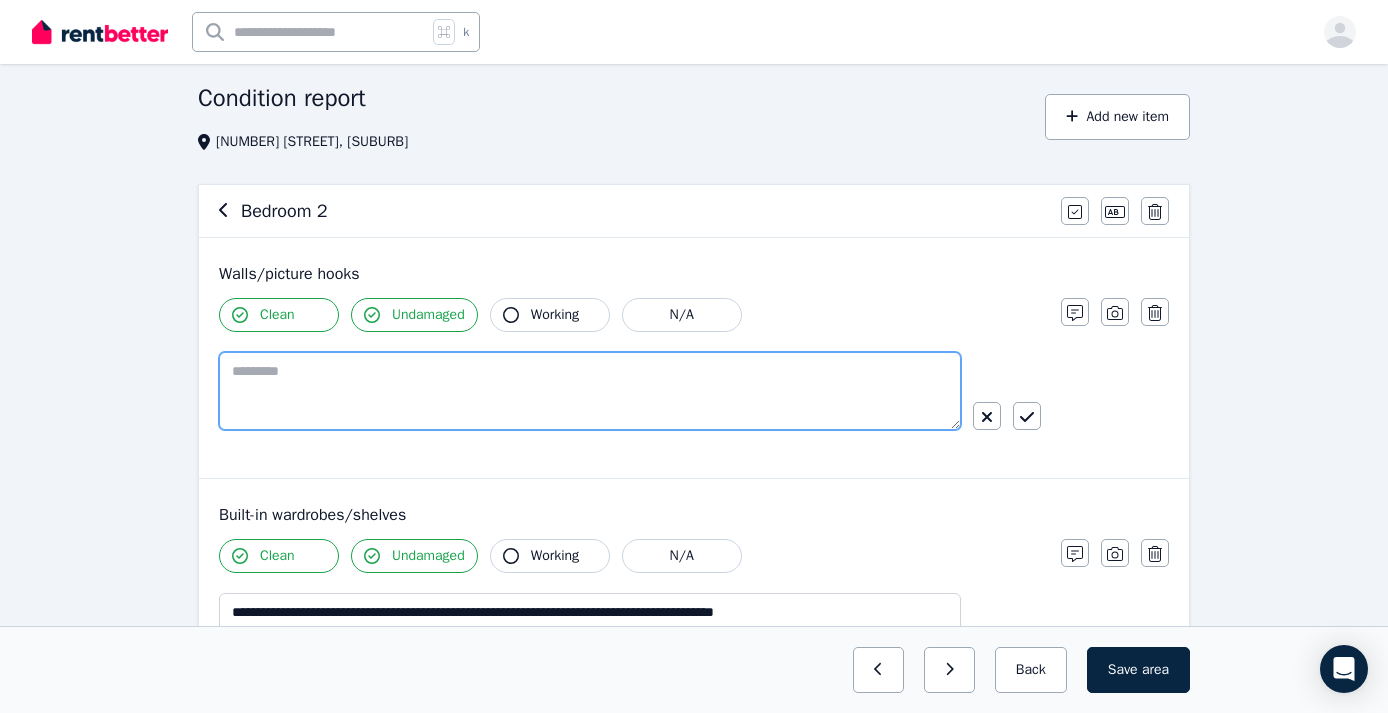 click at bounding box center (590, 391) 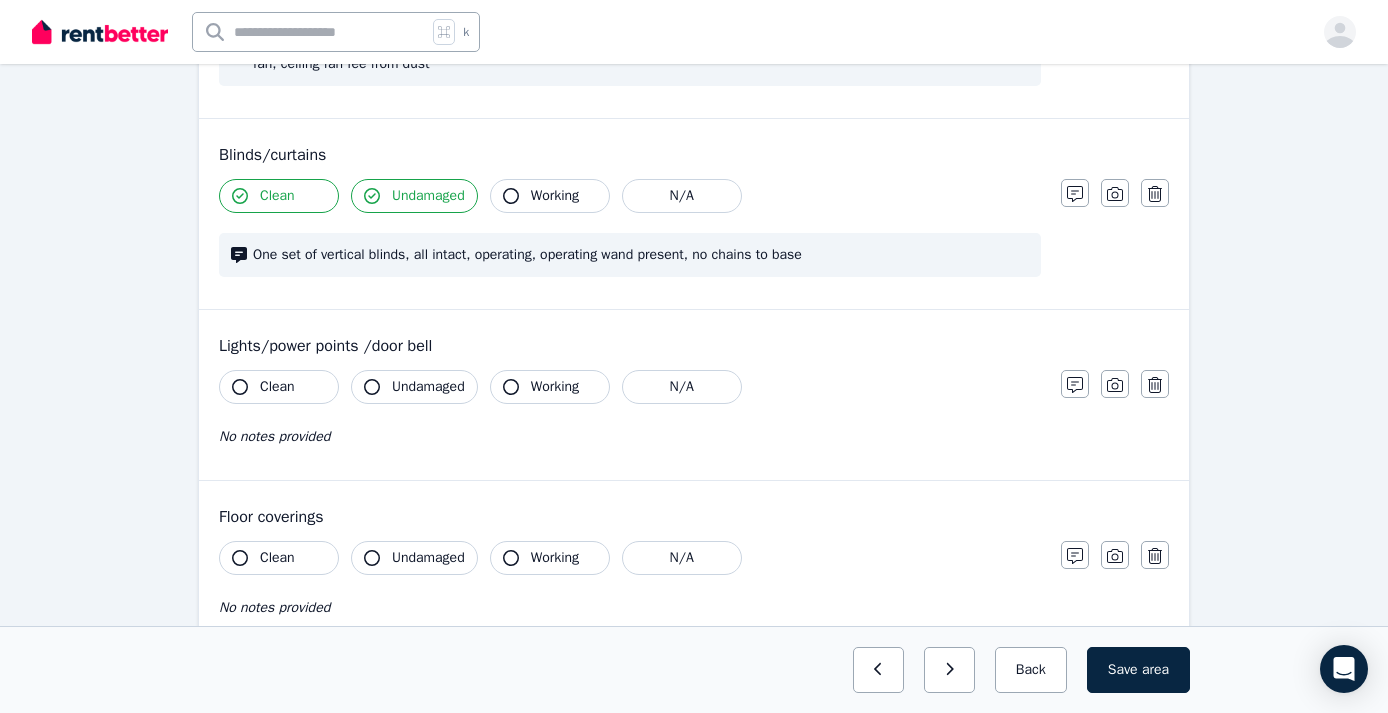 scroll, scrollTop: 1303, scrollLeft: 0, axis: vertical 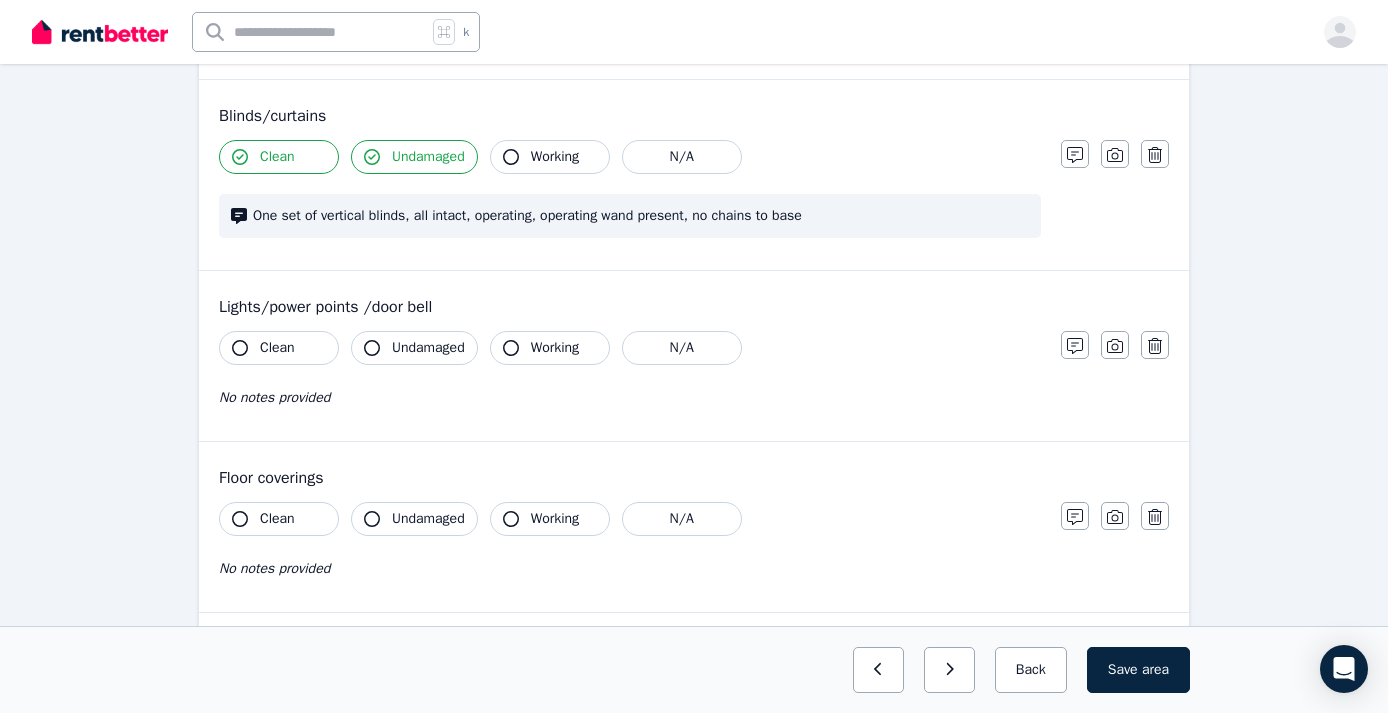 type on "**********" 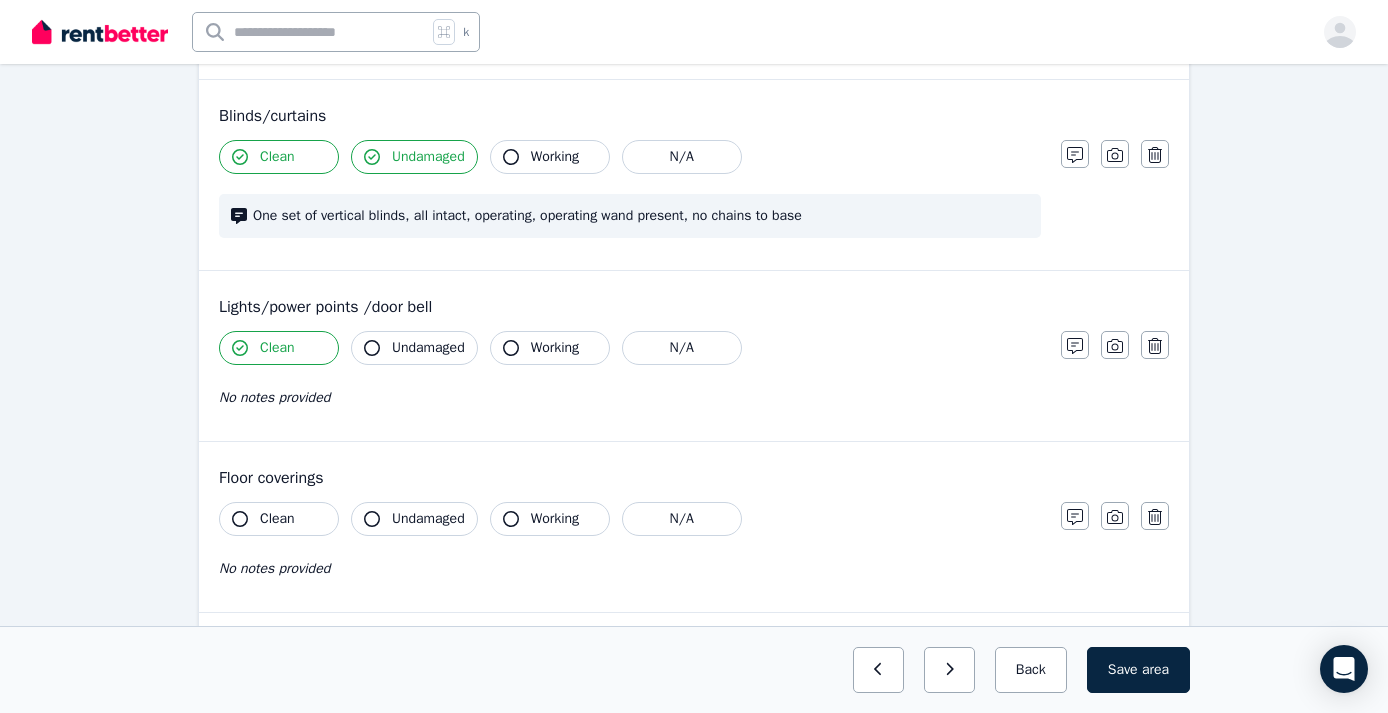 click 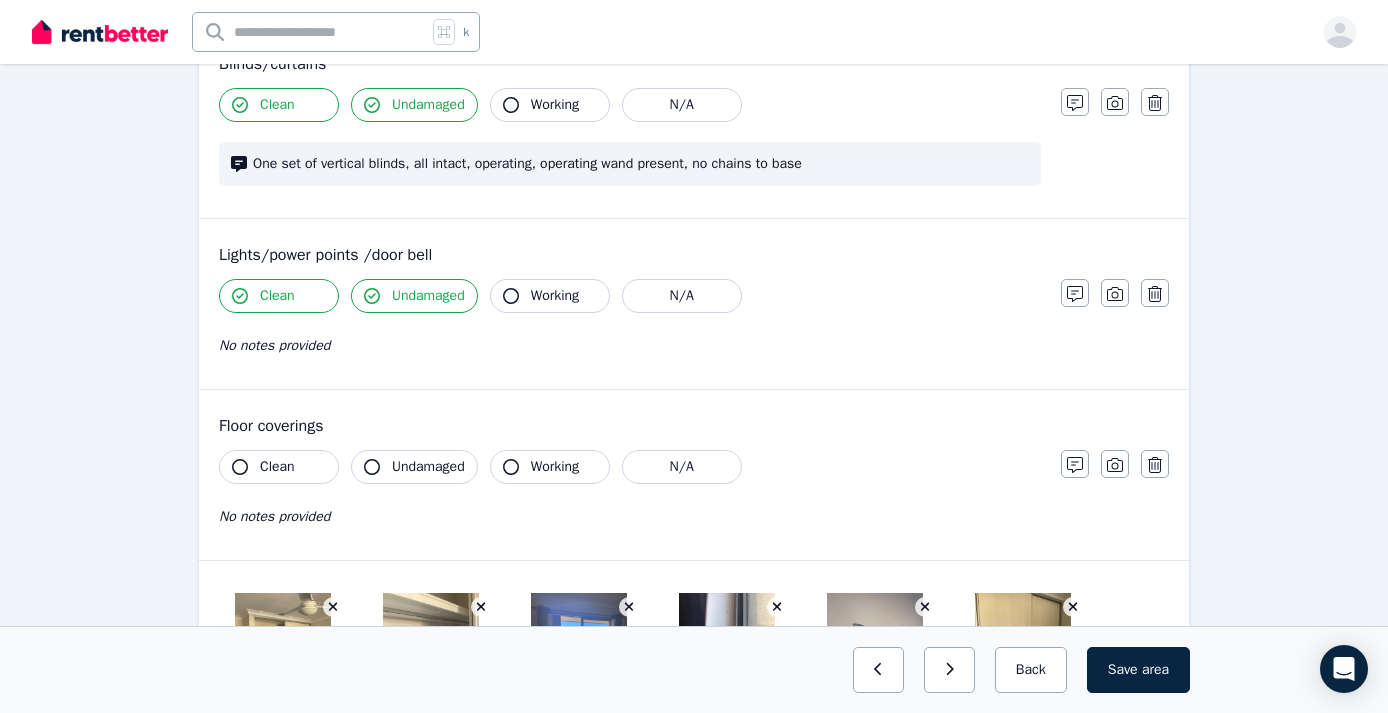 scroll, scrollTop: 1354, scrollLeft: 0, axis: vertical 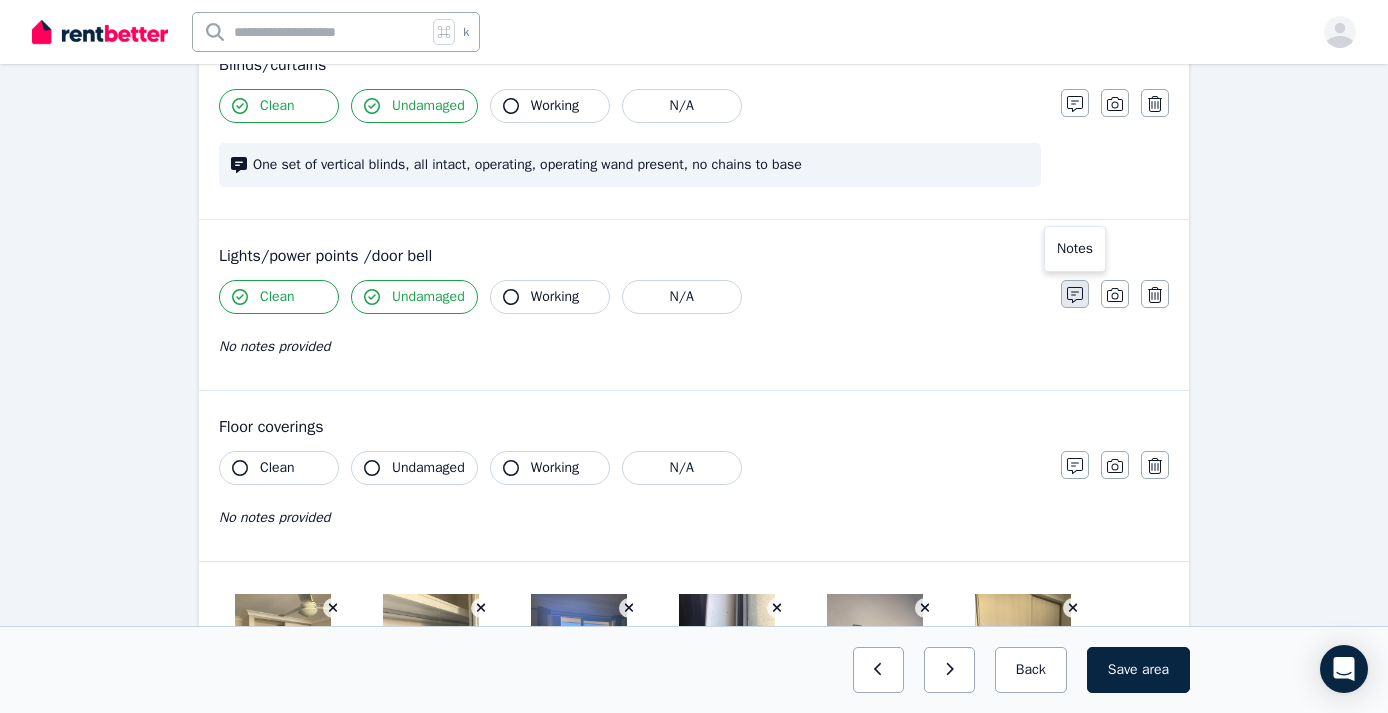 click at bounding box center [1075, 294] 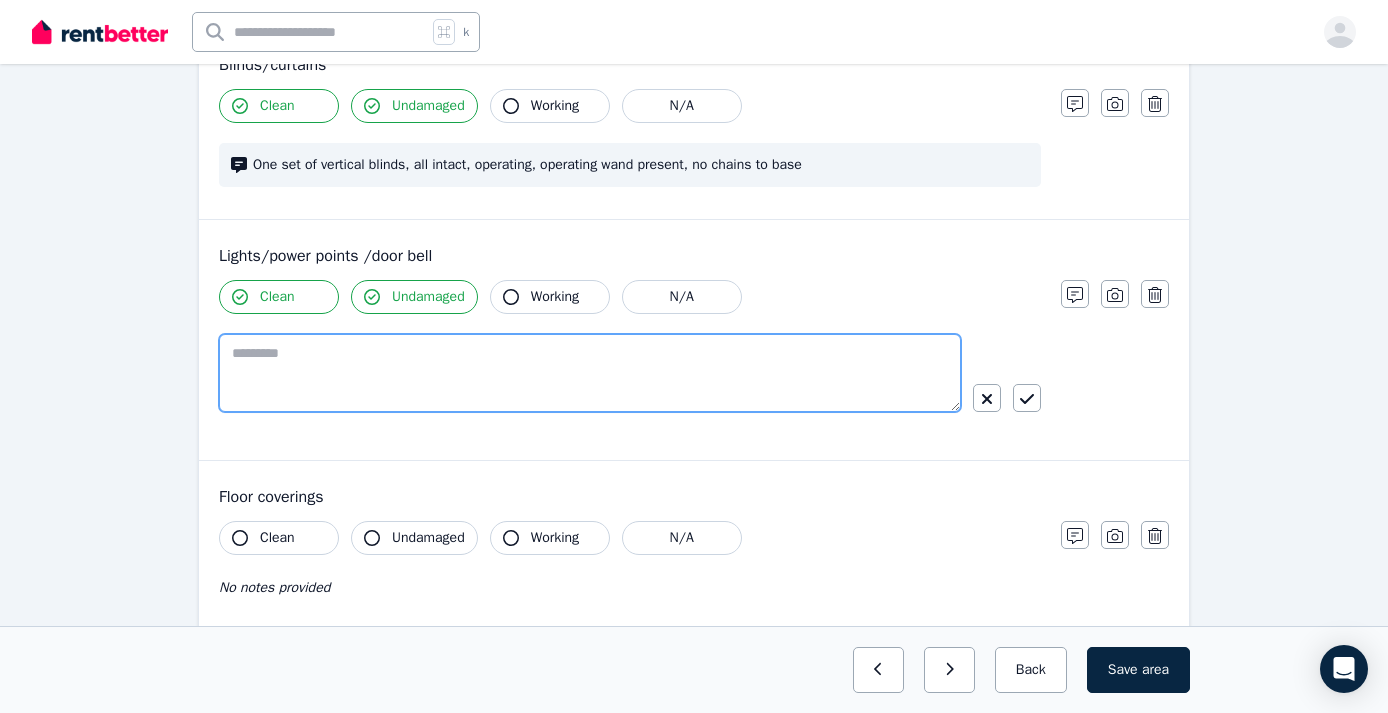 click at bounding box center [590, 373] 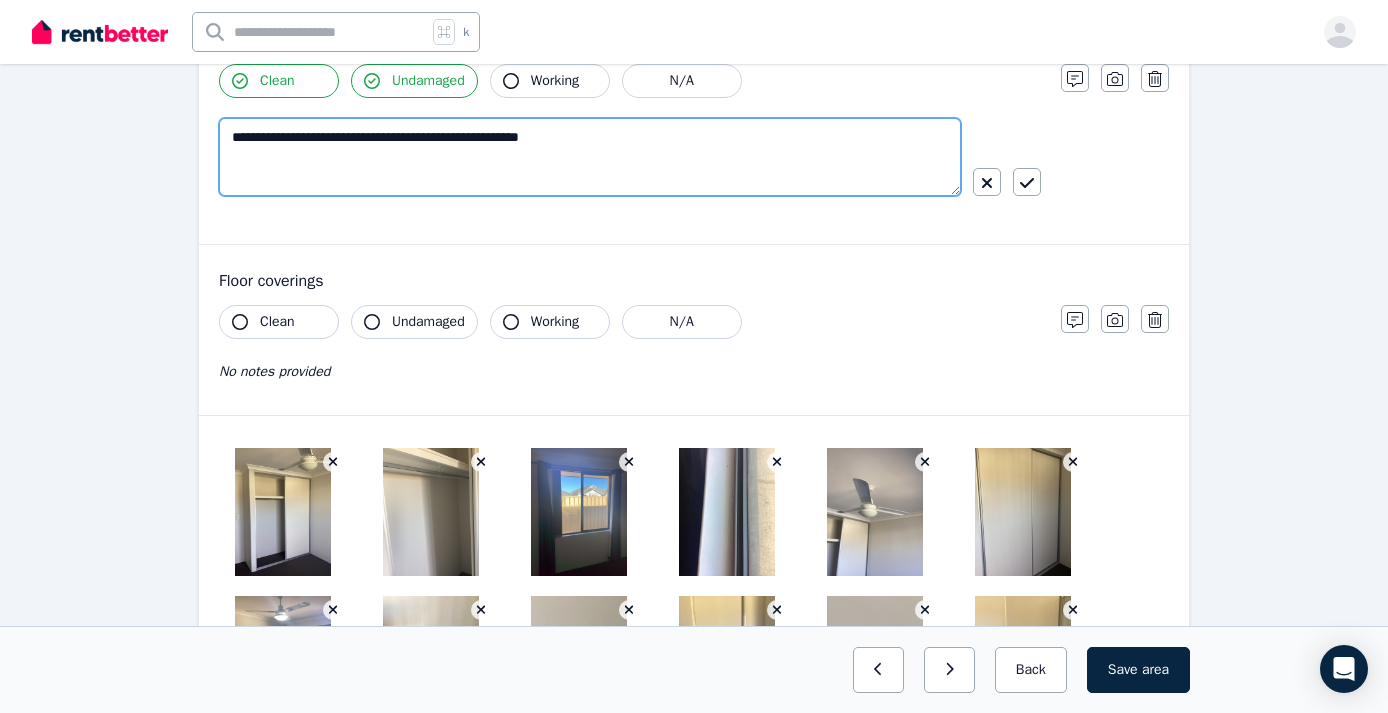 scroll, scrollTop: 1529, scrollLeft: 0, axis: vertical 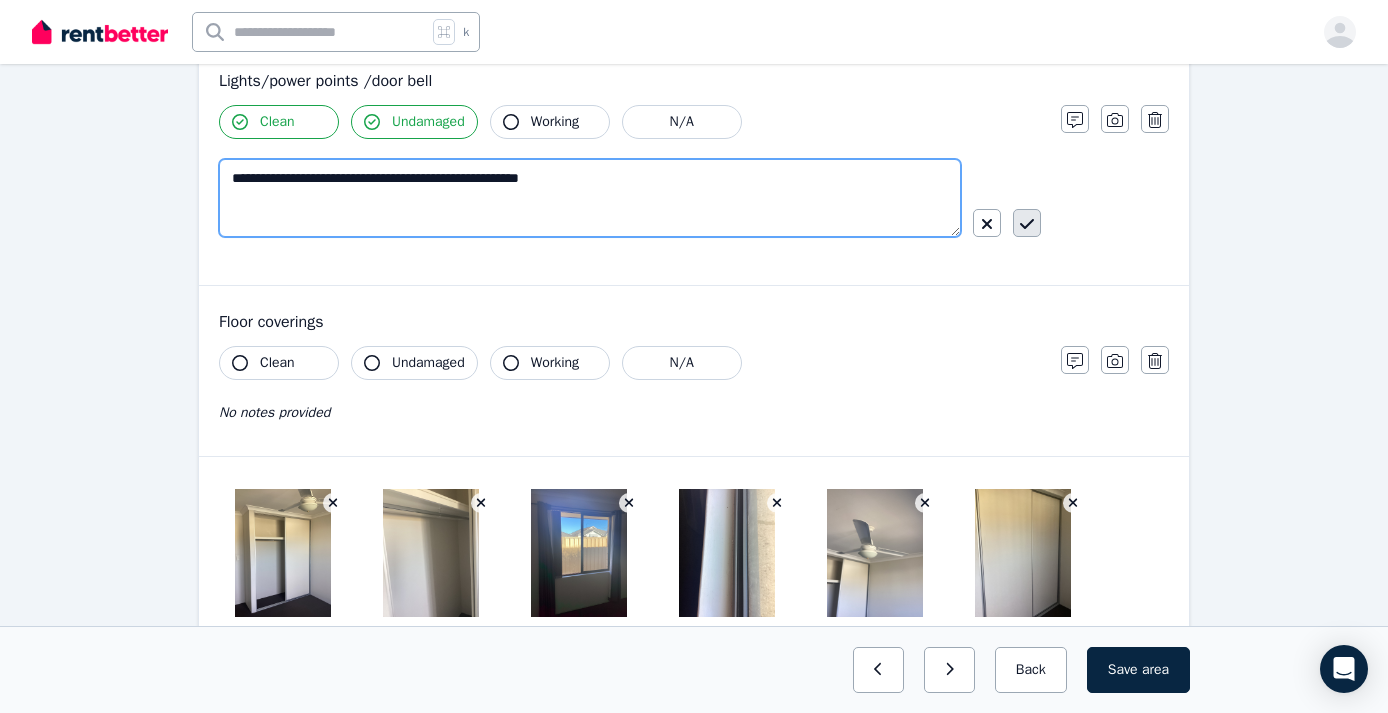 type on "**********" 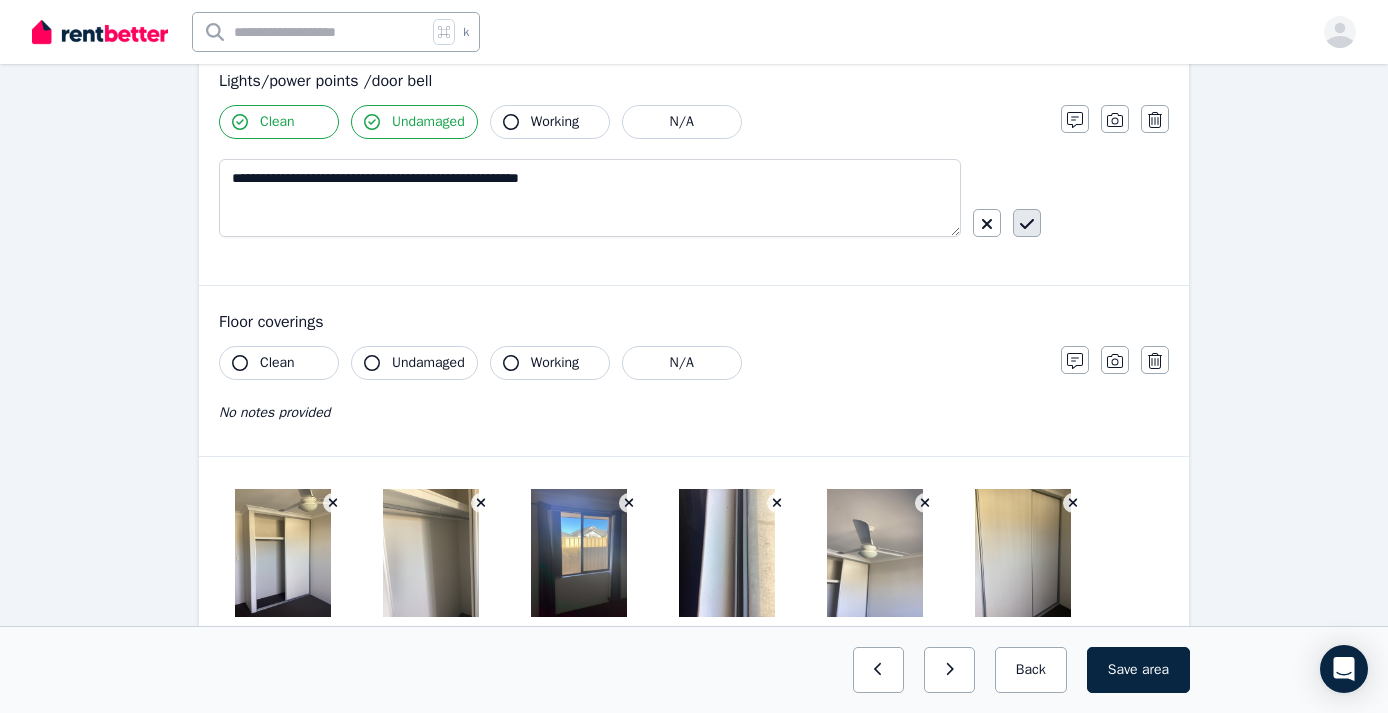 click 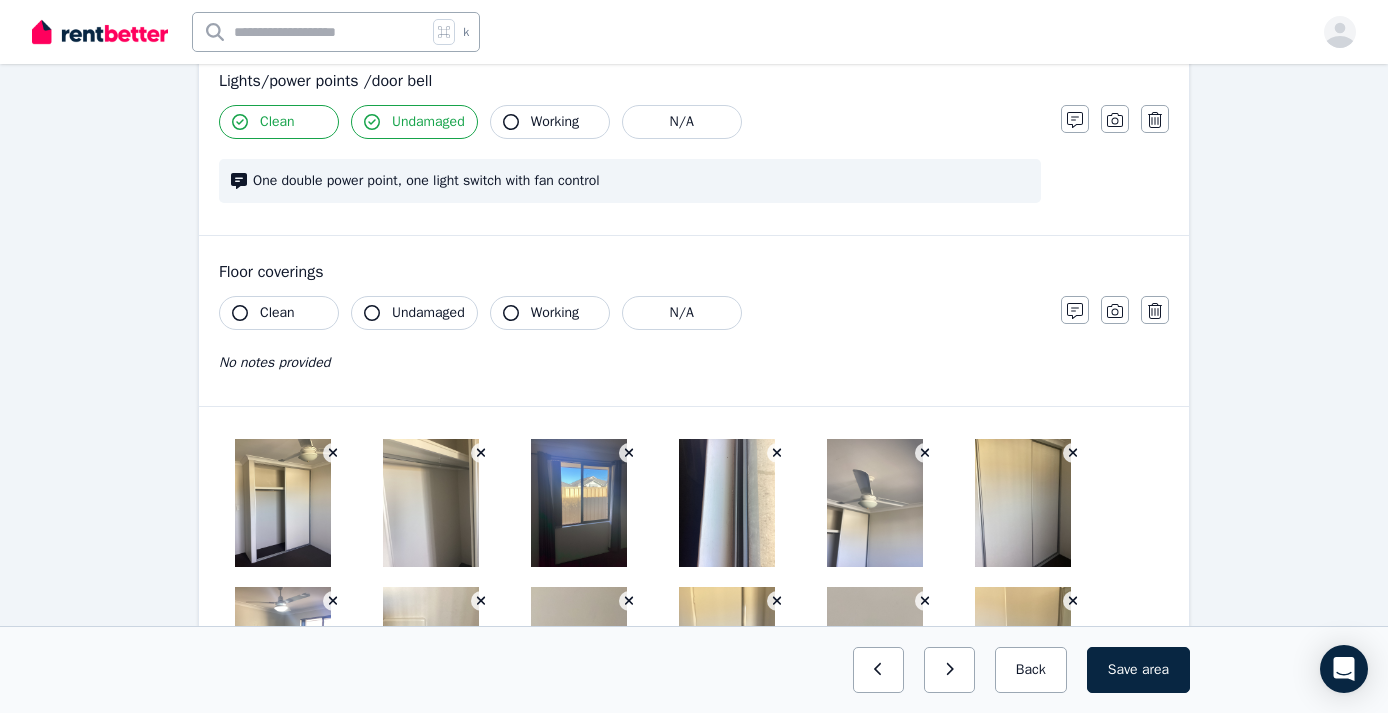 click on "Clean" at bounding box center (279, 313) 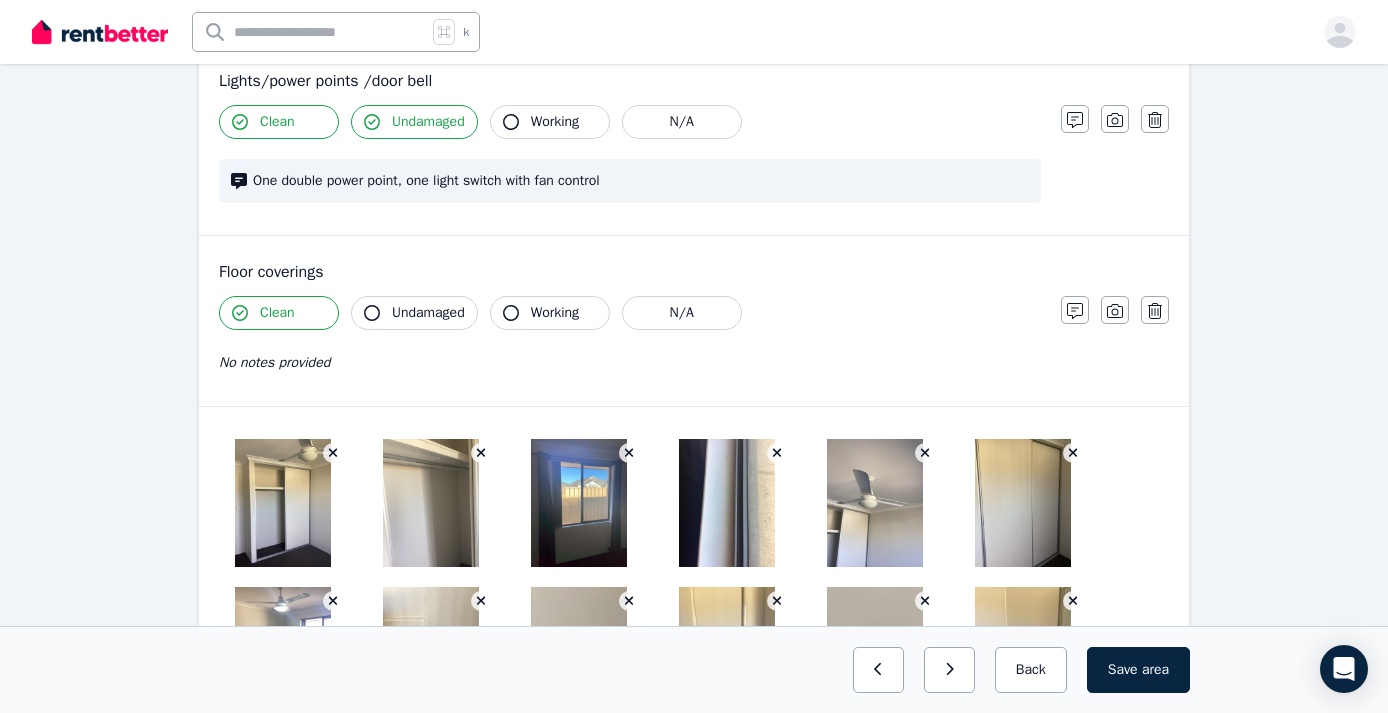click 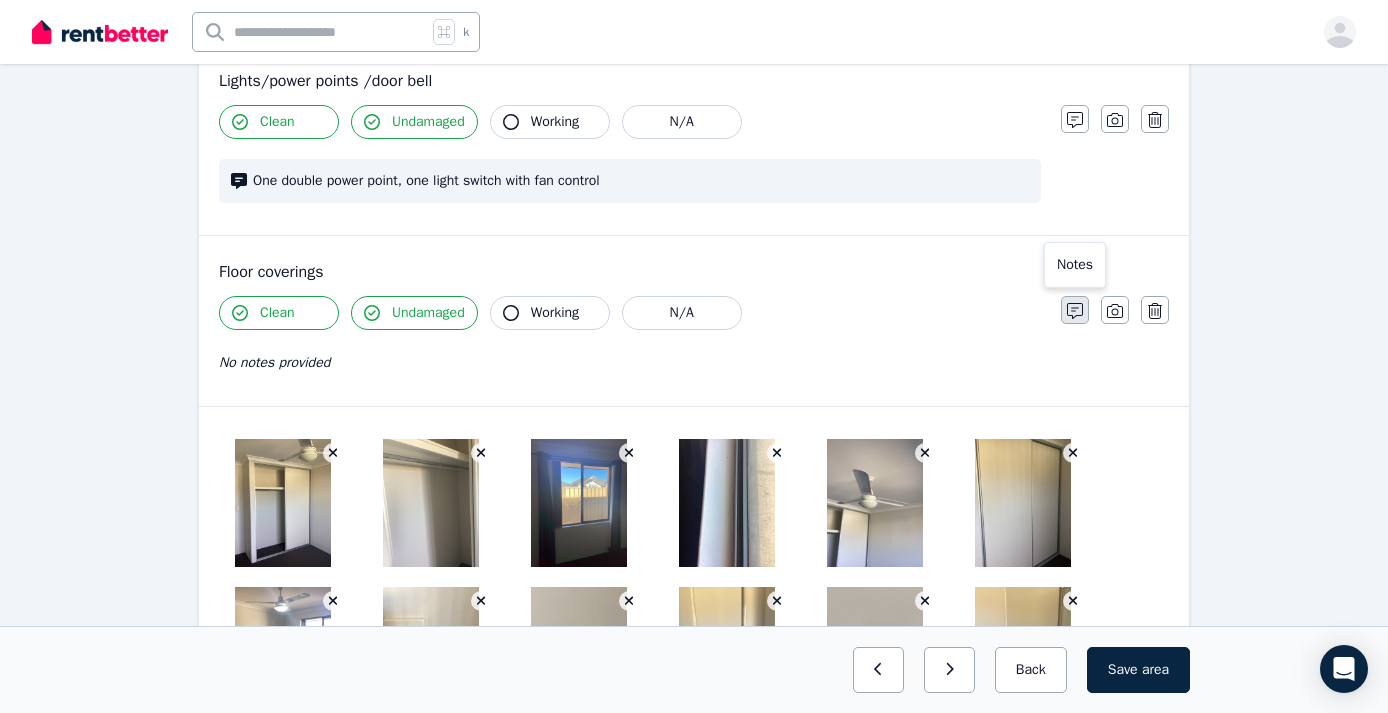 click at bounding box center [1075, 310] 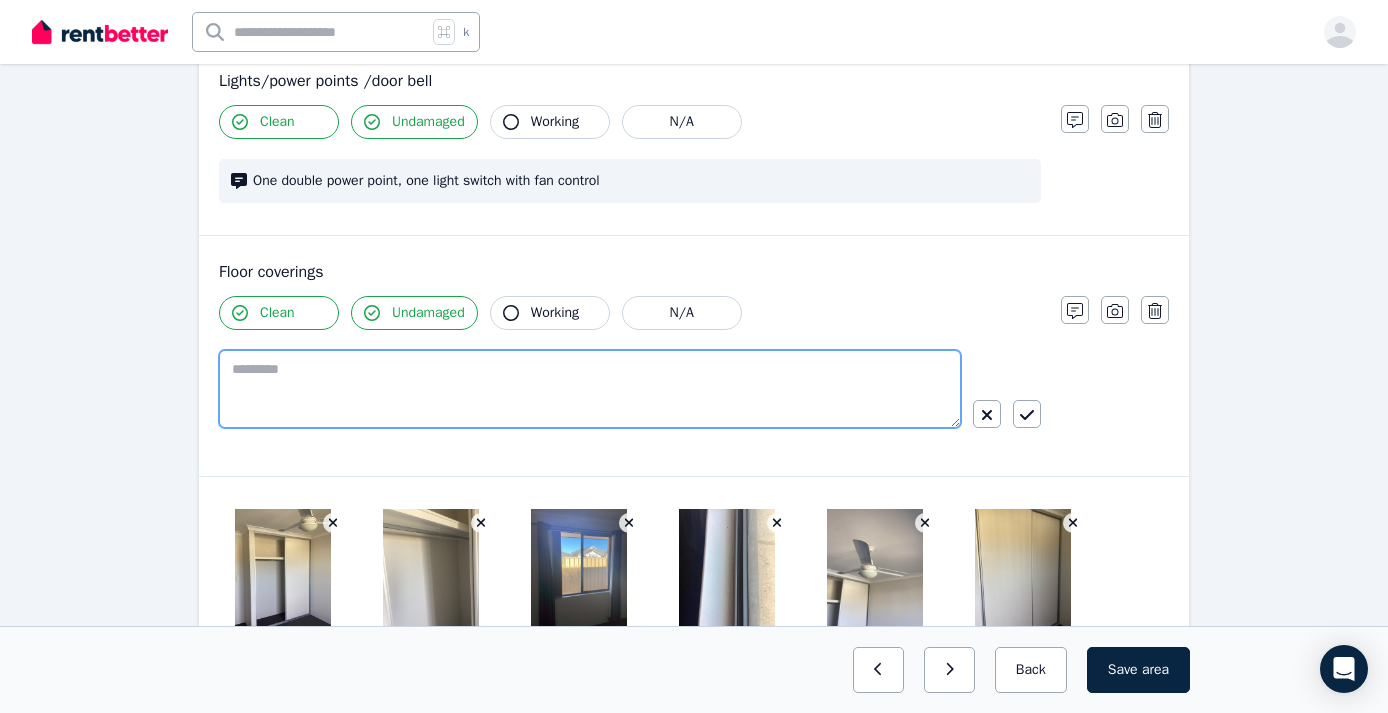 click at bounding box center [590, 389] 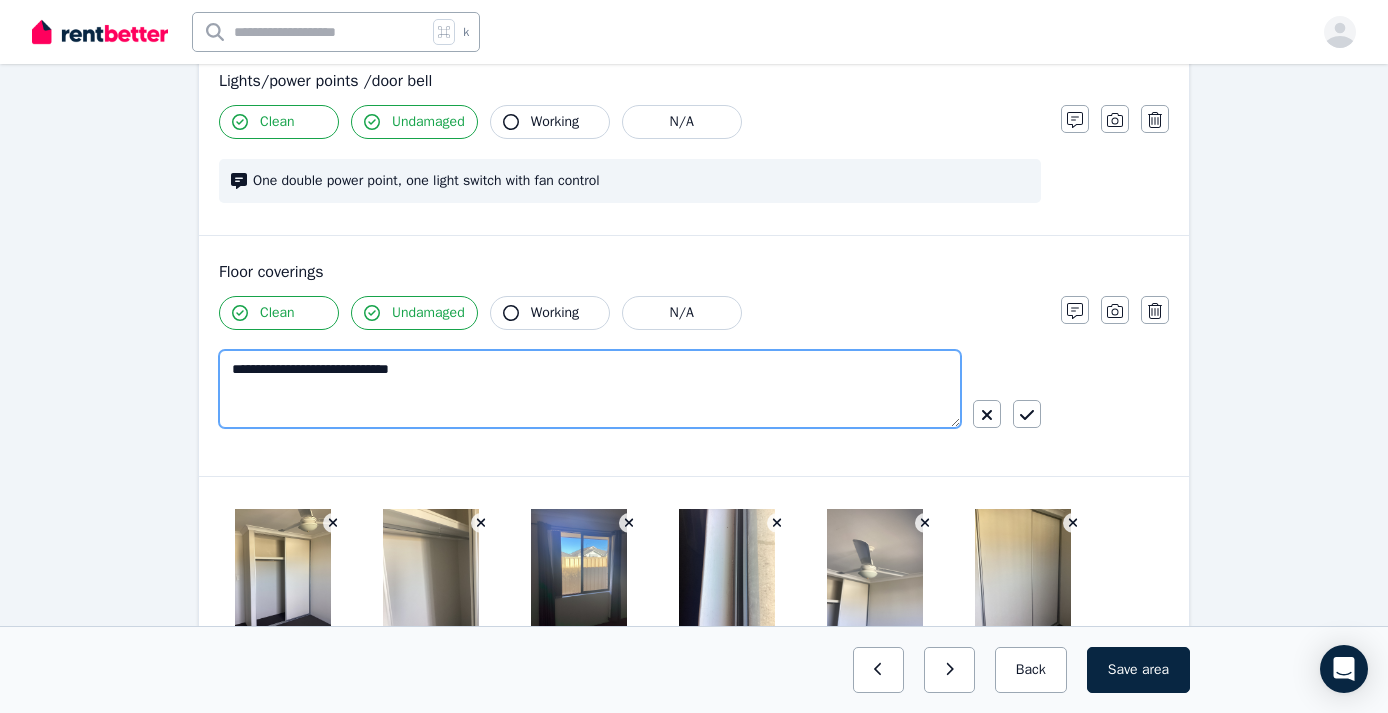 click on "**********" at bounding box center (590, 389) 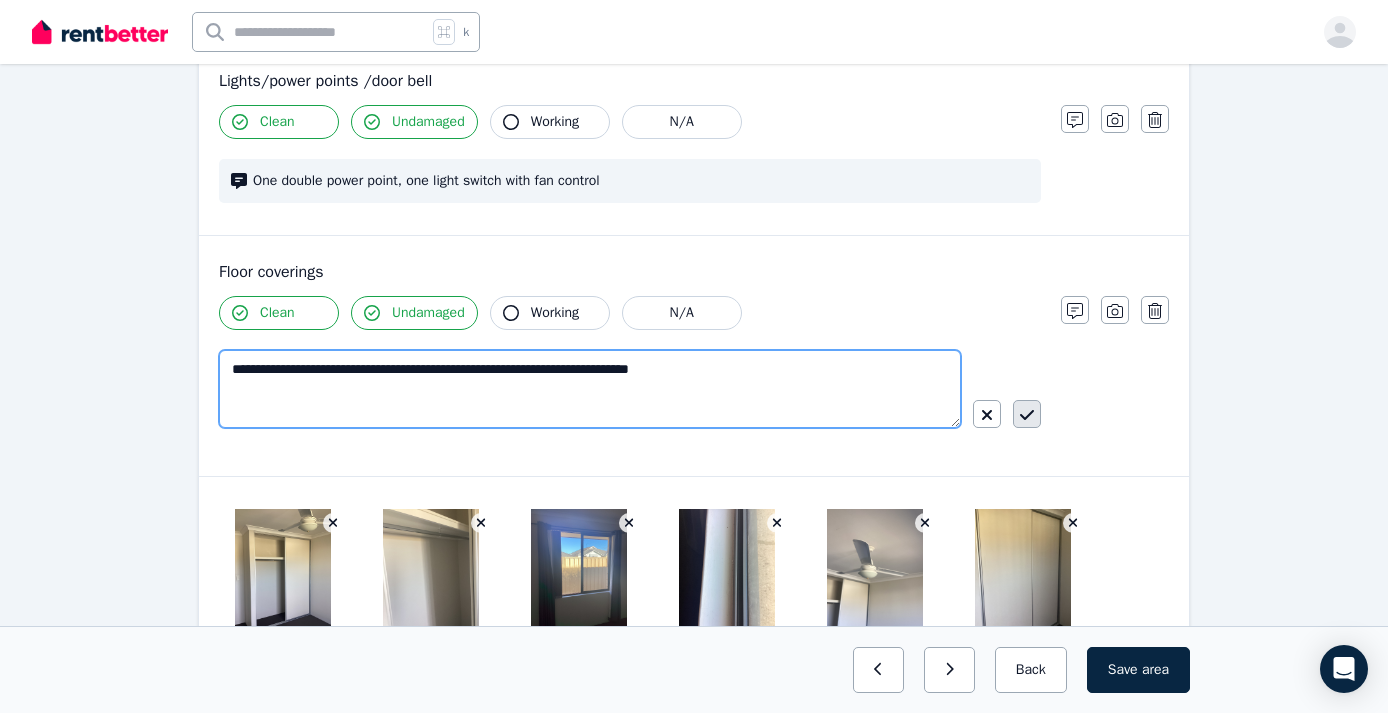 type on "**********" 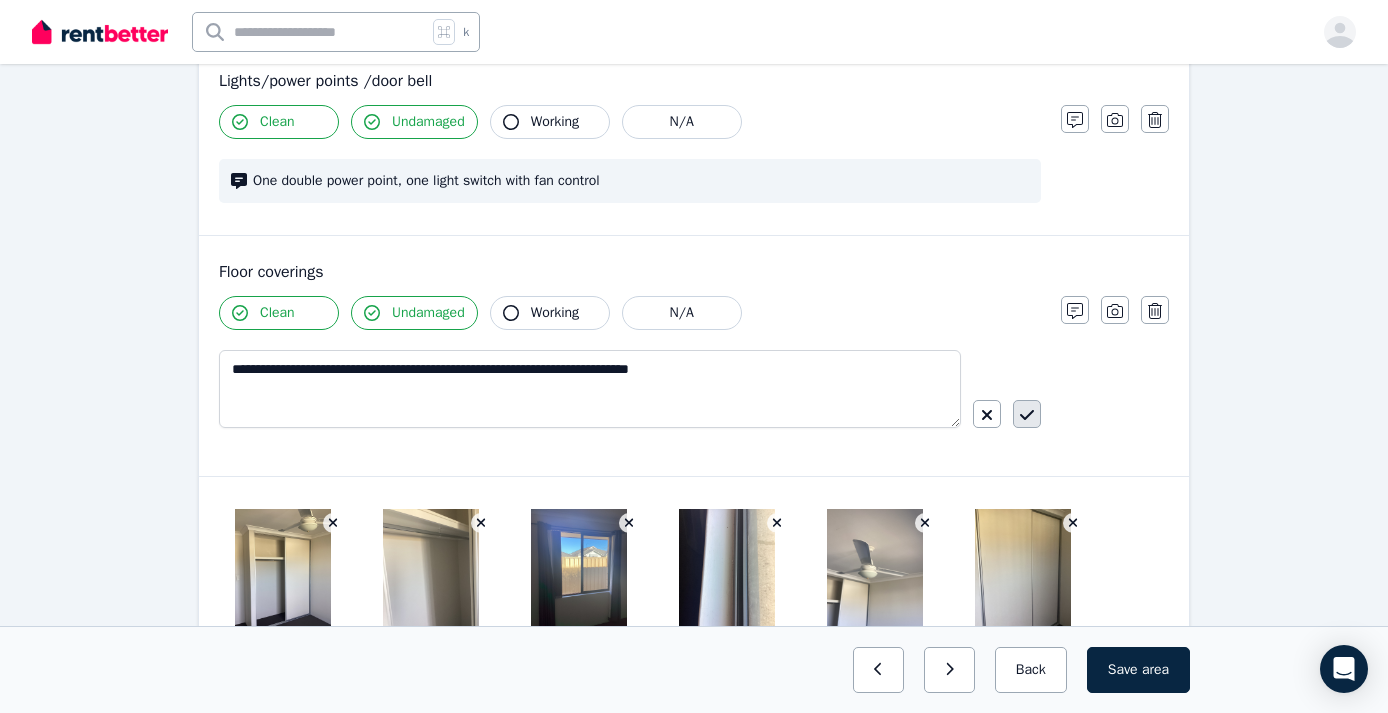 click 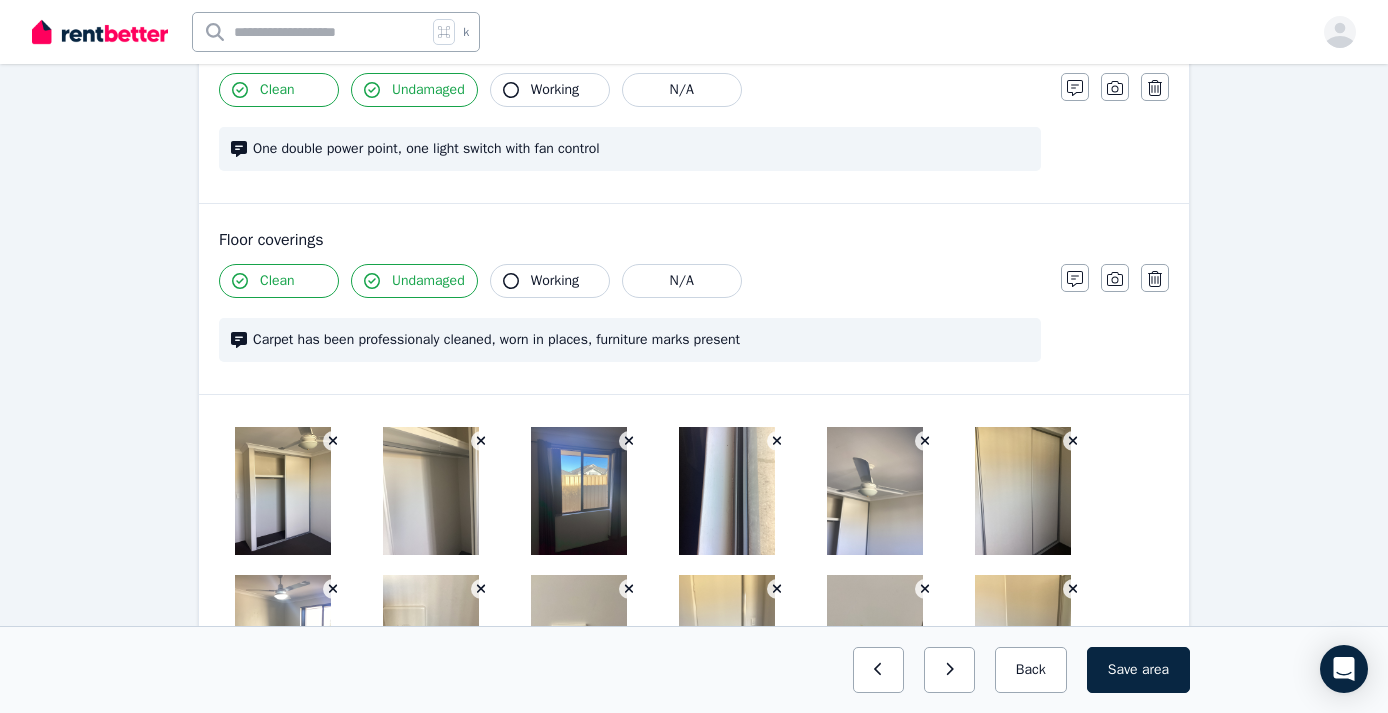 scroll, scrollTop: 1541, scrollLeft: 0, axis: vertical 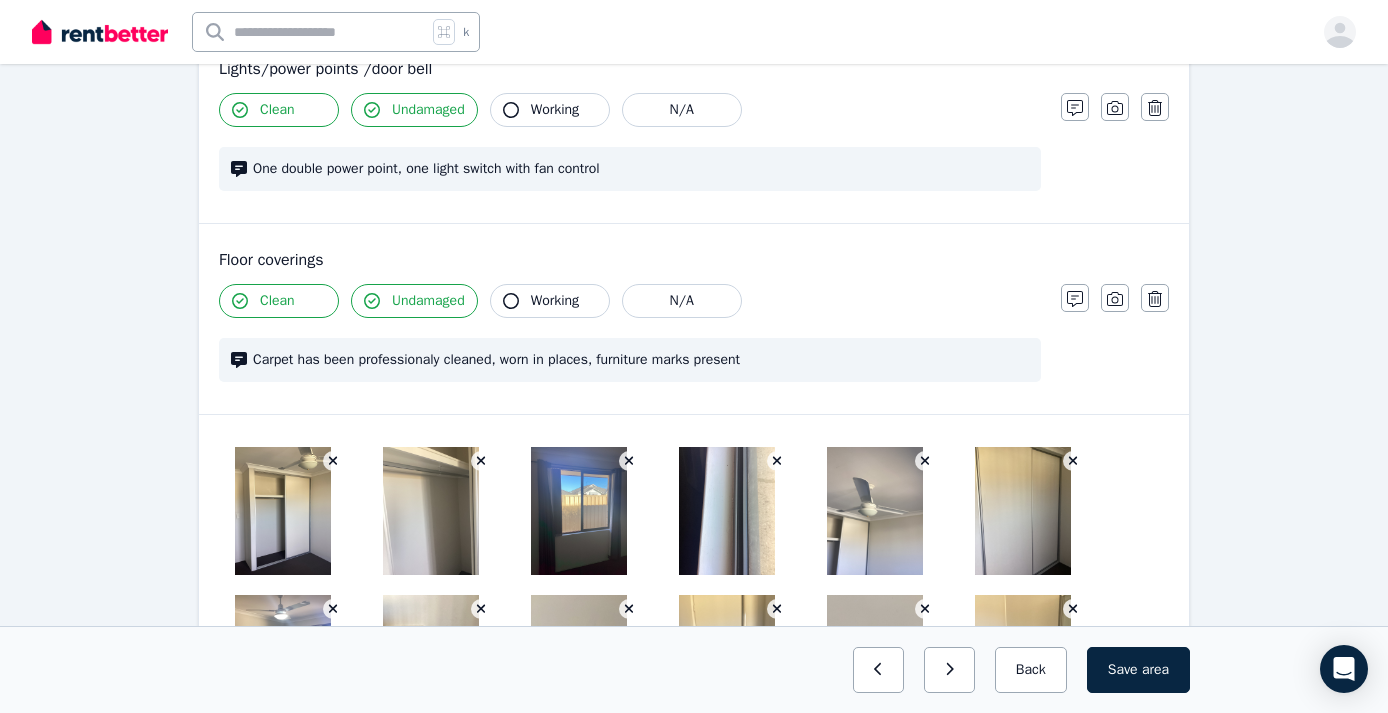 click on "Carpet has been professionaly cleaned, worn in places, furniture marks present" at bounding box center (641, 360) 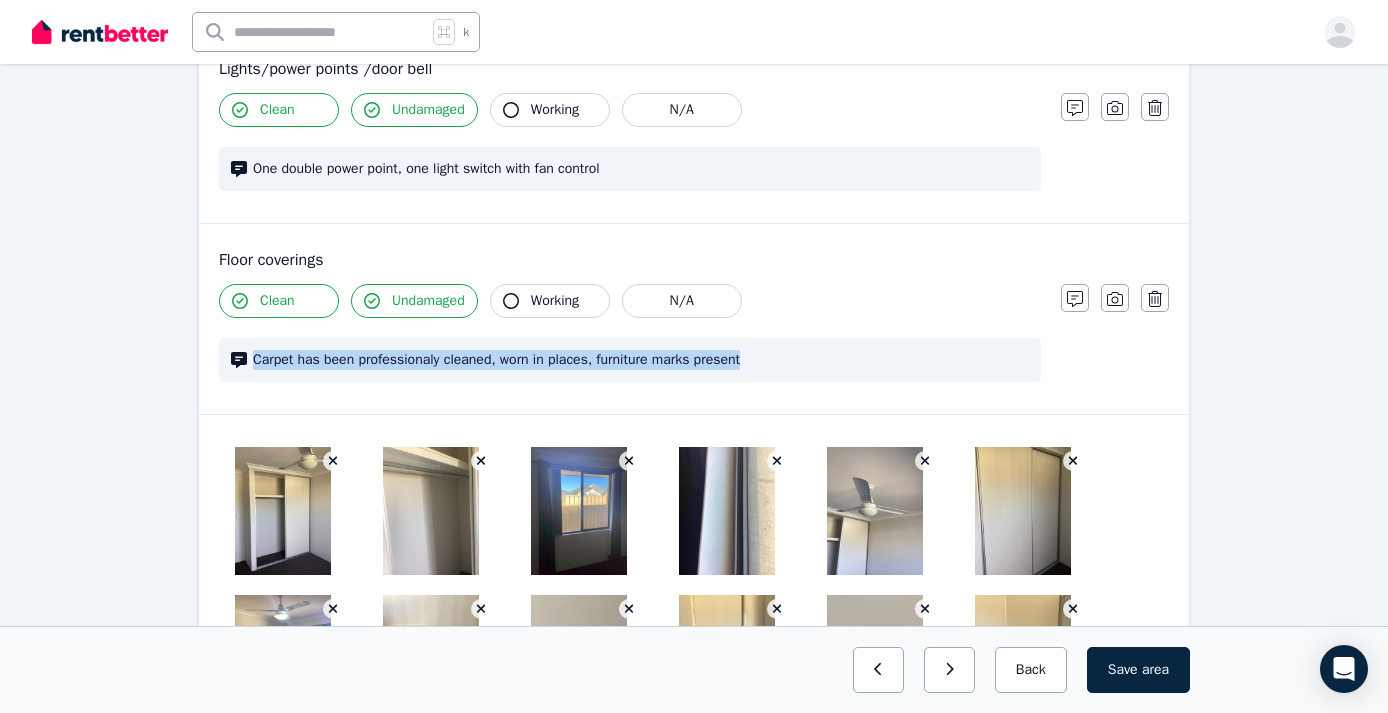 drag, startPoint x: 771, startPoint y: 359, endPoint x: 253, endPoint y: 354, distance: 518.0241 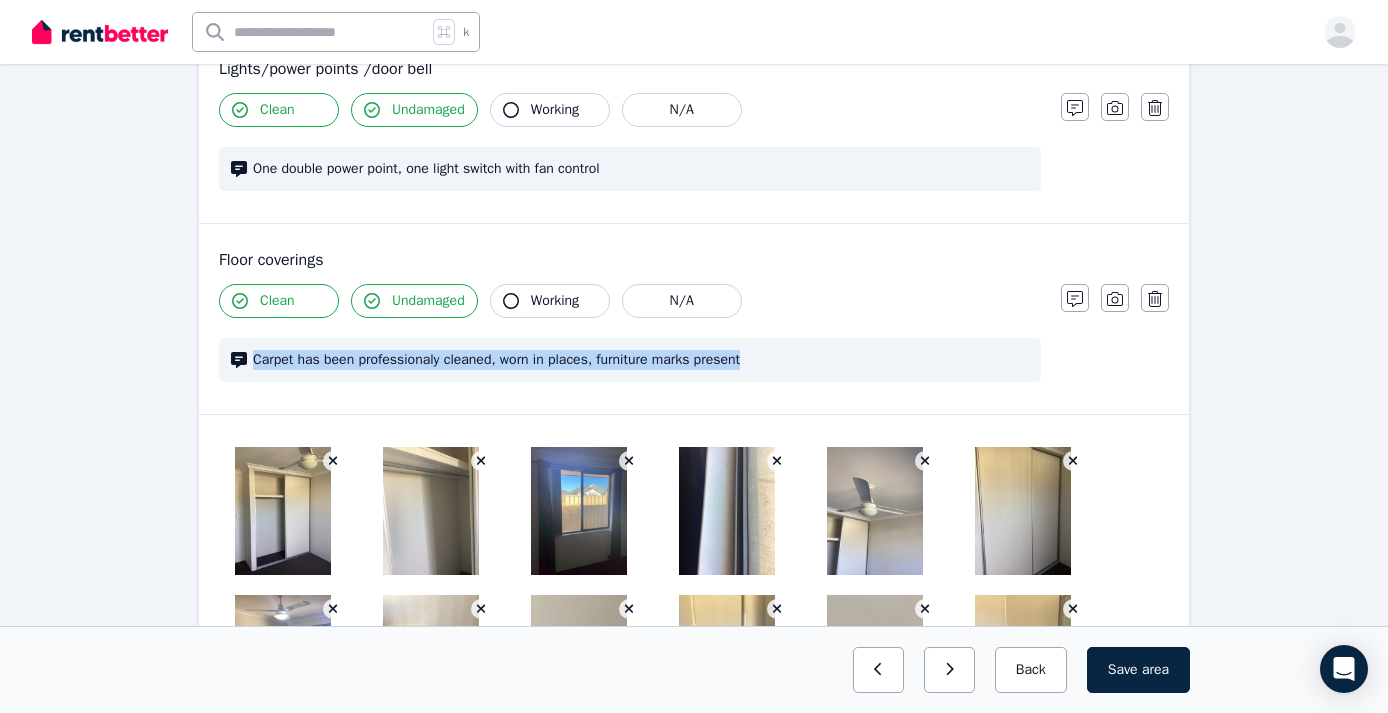 click on "Carpet has been professionaly cleaned, worn in places, furniture marks present" at bounding box center [641, 360] 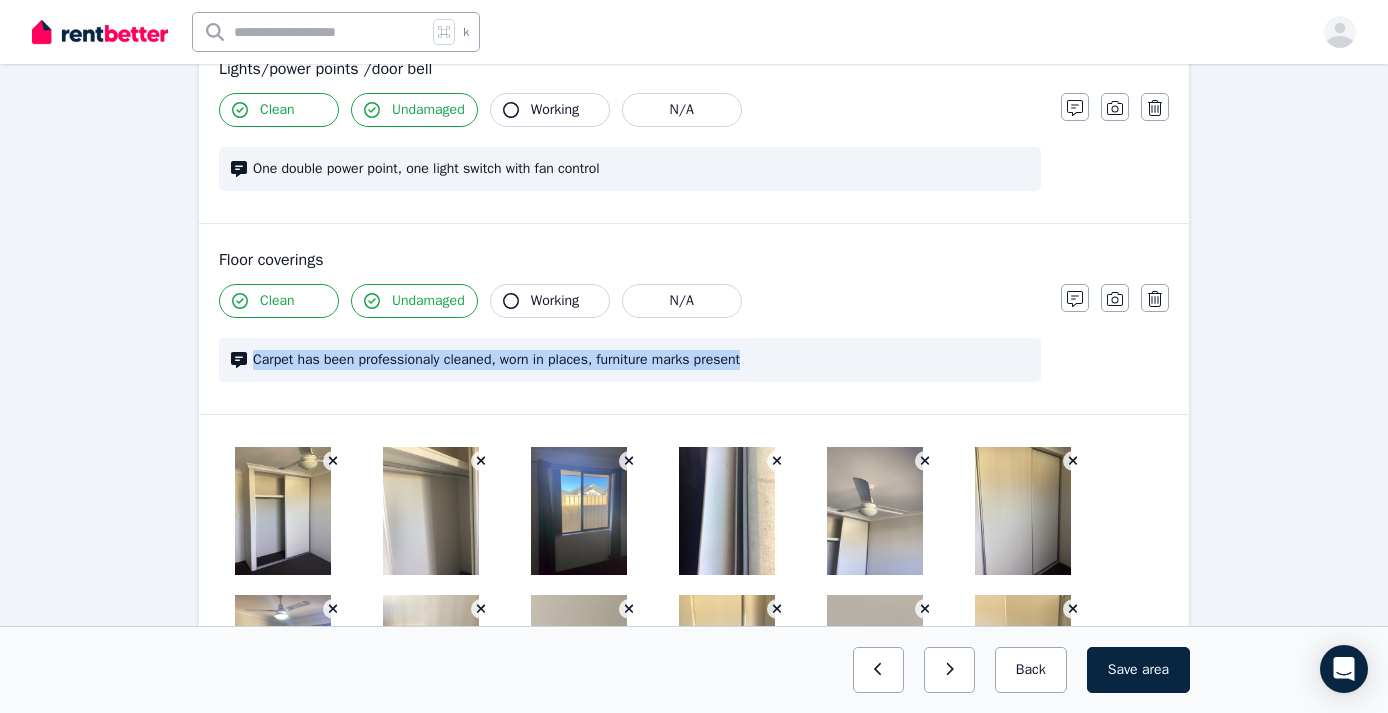 drag, startPoint x: 254, startPoint y: 357, endPoint x: 774, endPoint y: 367, distance: 520.0961 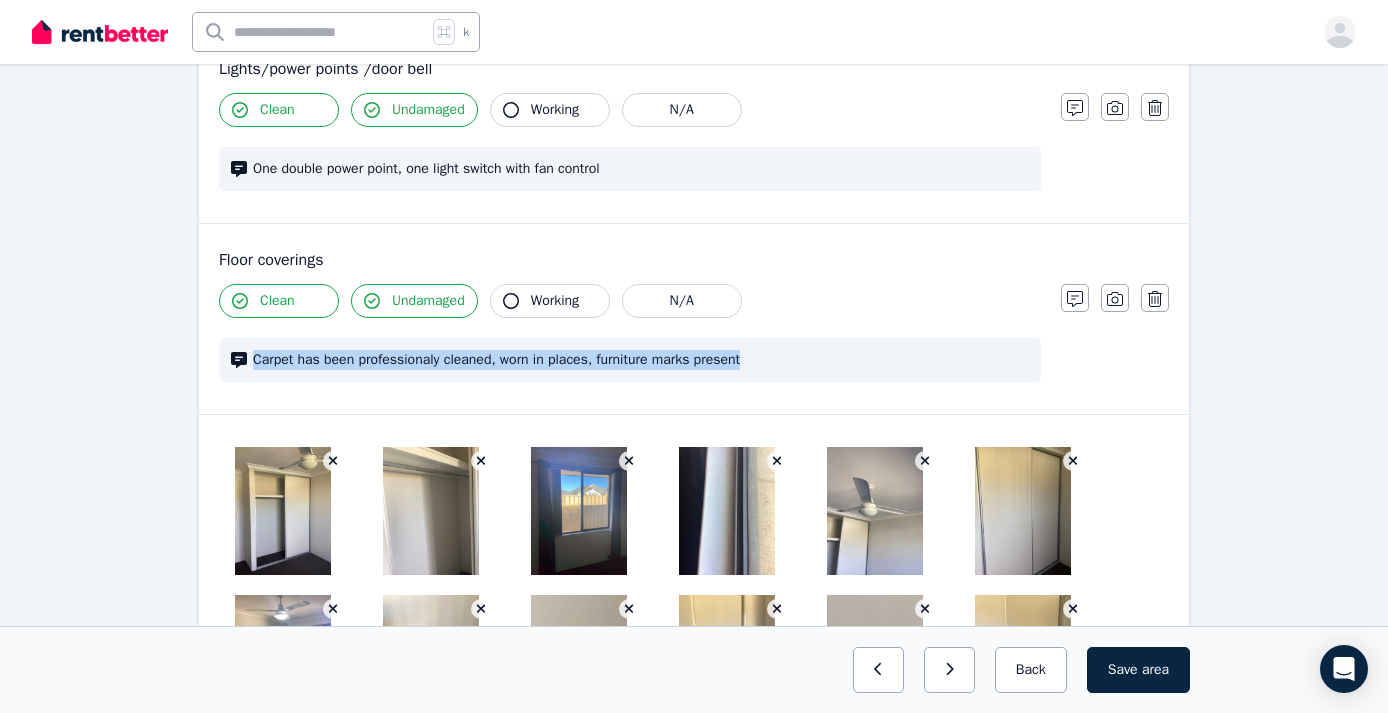 click on "Carpet has been professionaly cleaned, worn in places, furniture marks present" at bounding box center (641, 360) 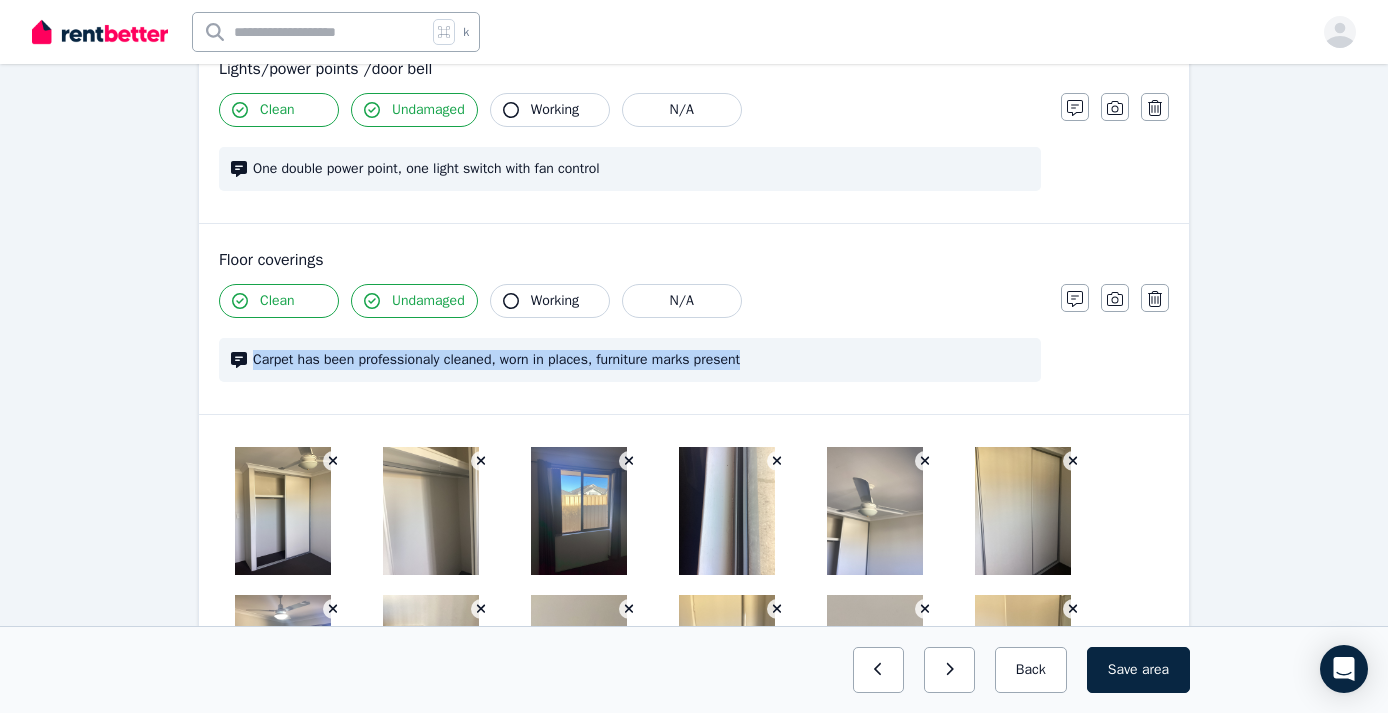copy on "Carpet has been professionaly cleaned, worn in places, furniture marks present" 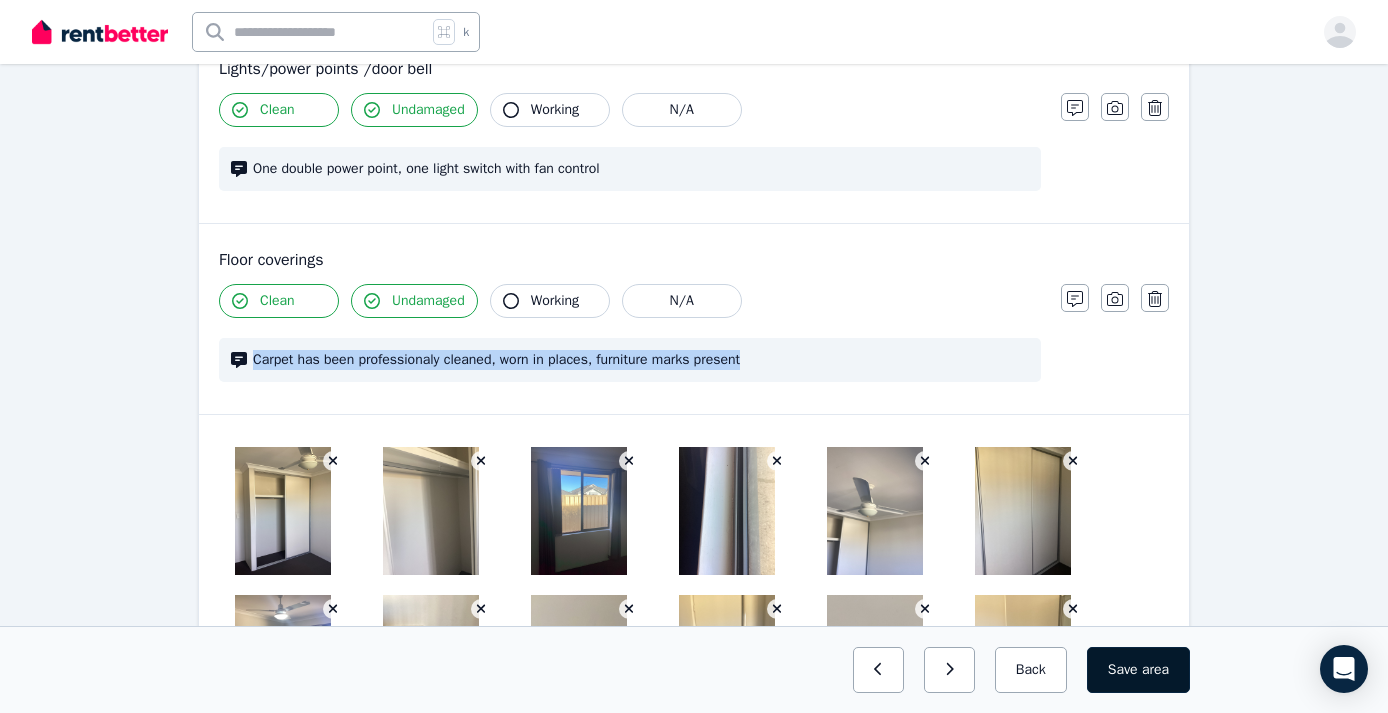 click on "area" at bounding box center (1155, 670) 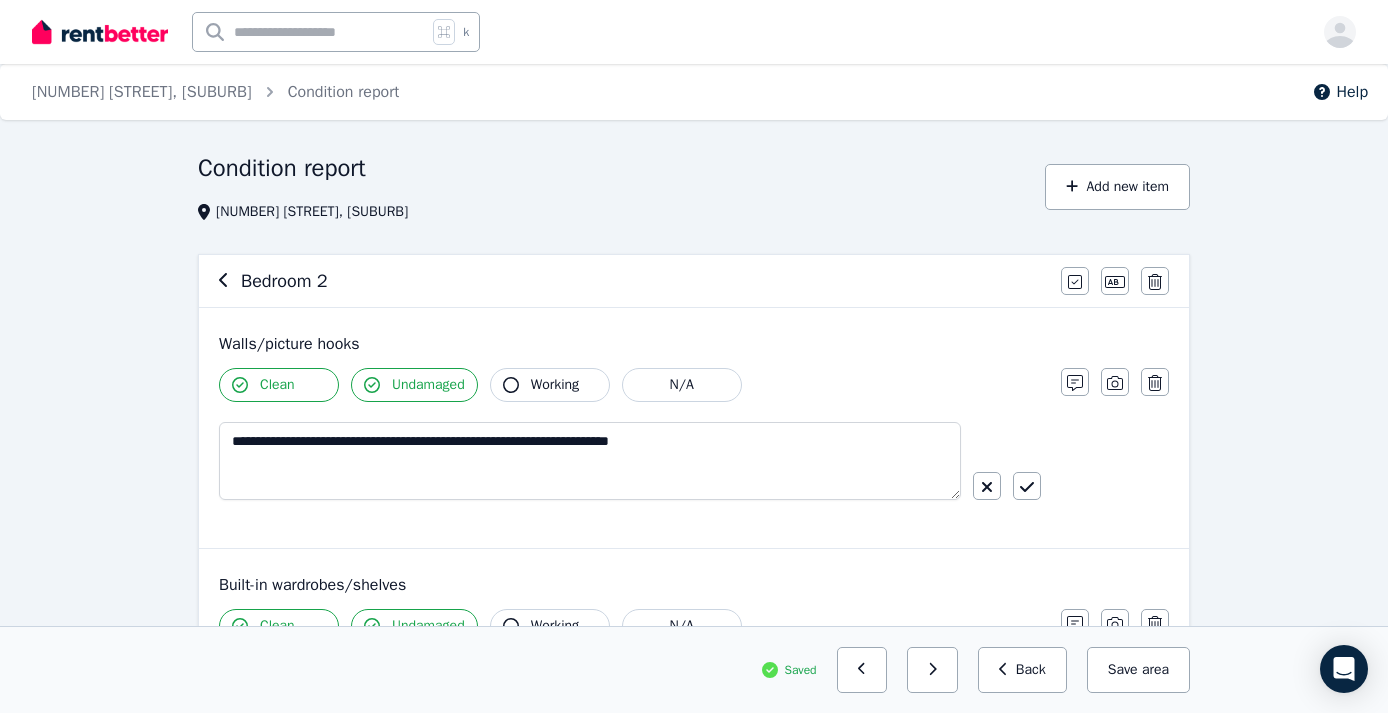 scroll, scrollTop: 0, scrollLeft: 0, axis: both 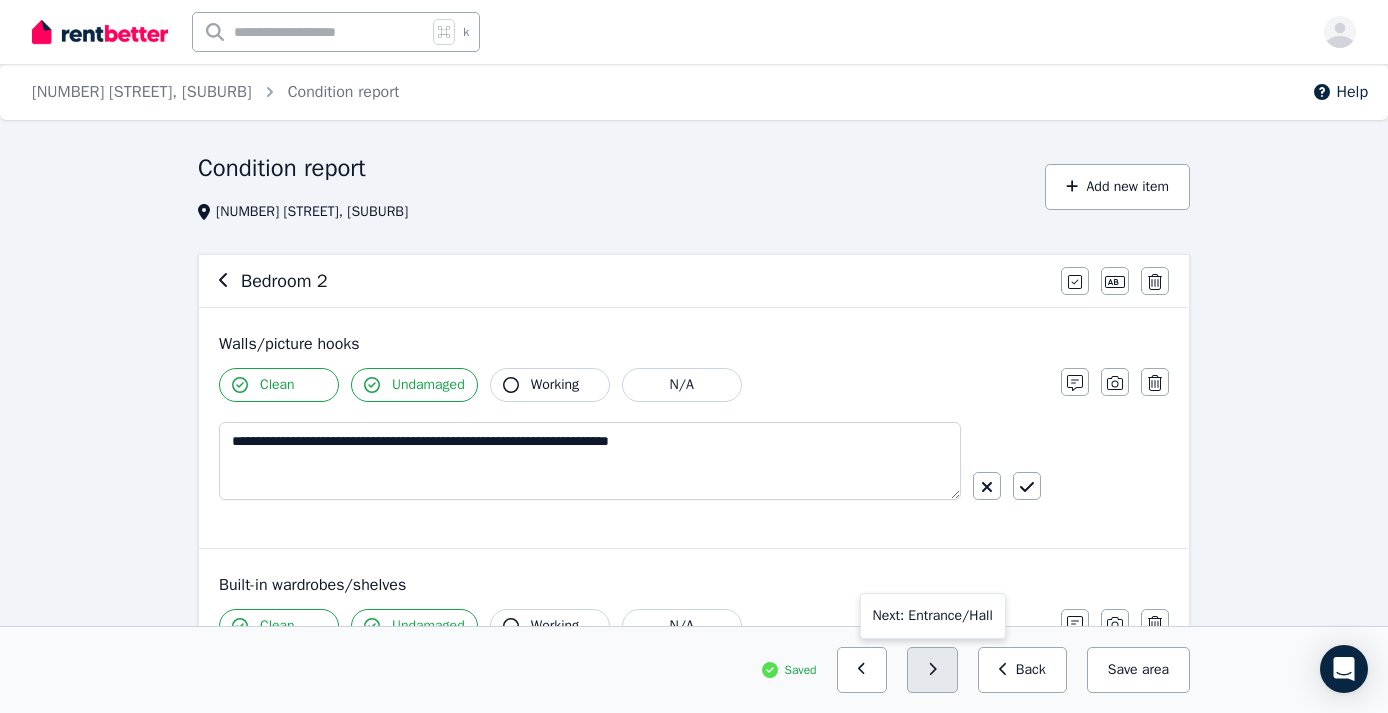 click 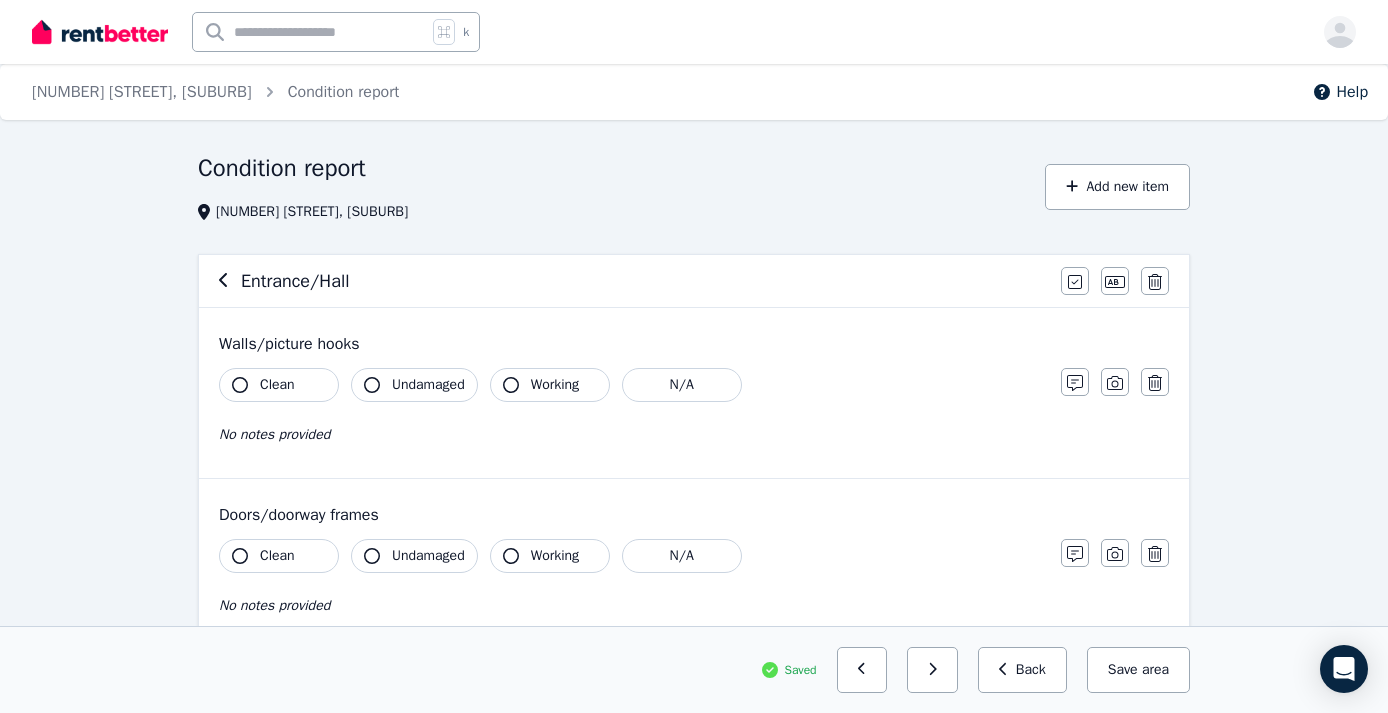 click 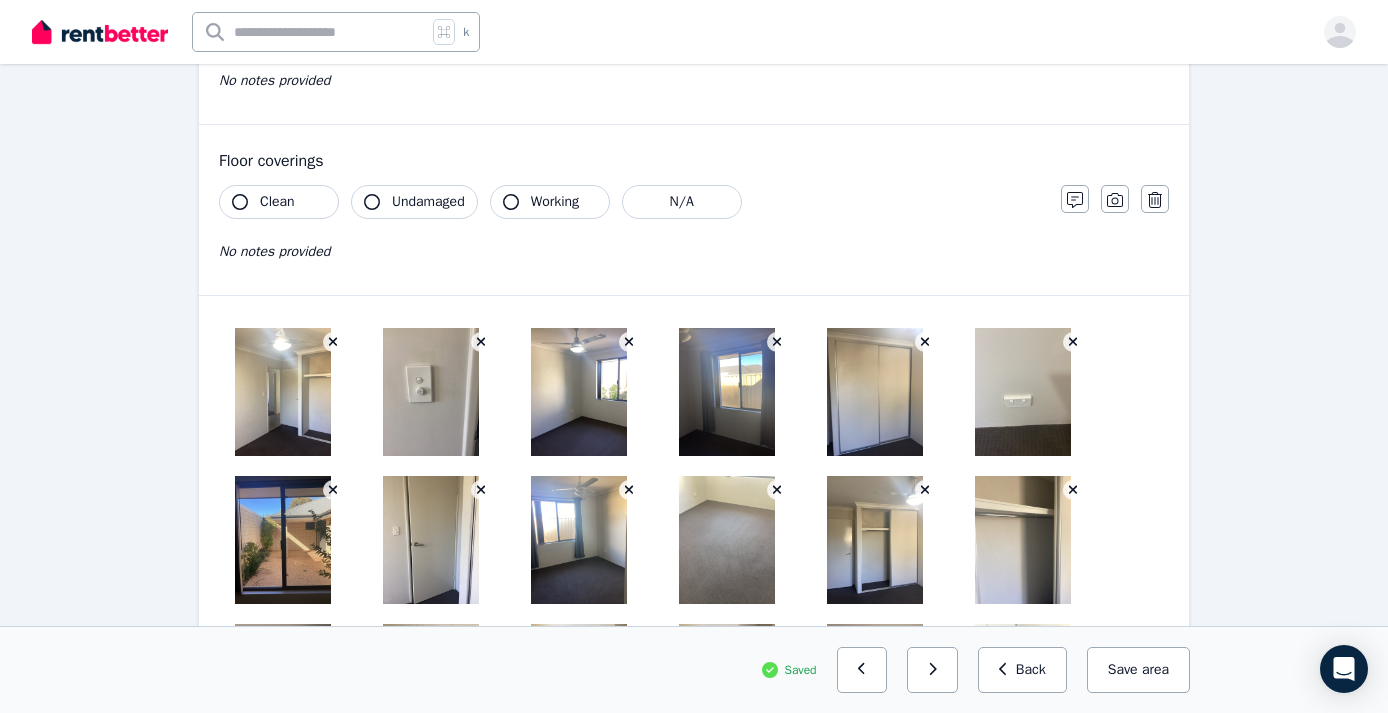 scroll, scrollTop: 1668, scrollLeft: 0, axis: vertical 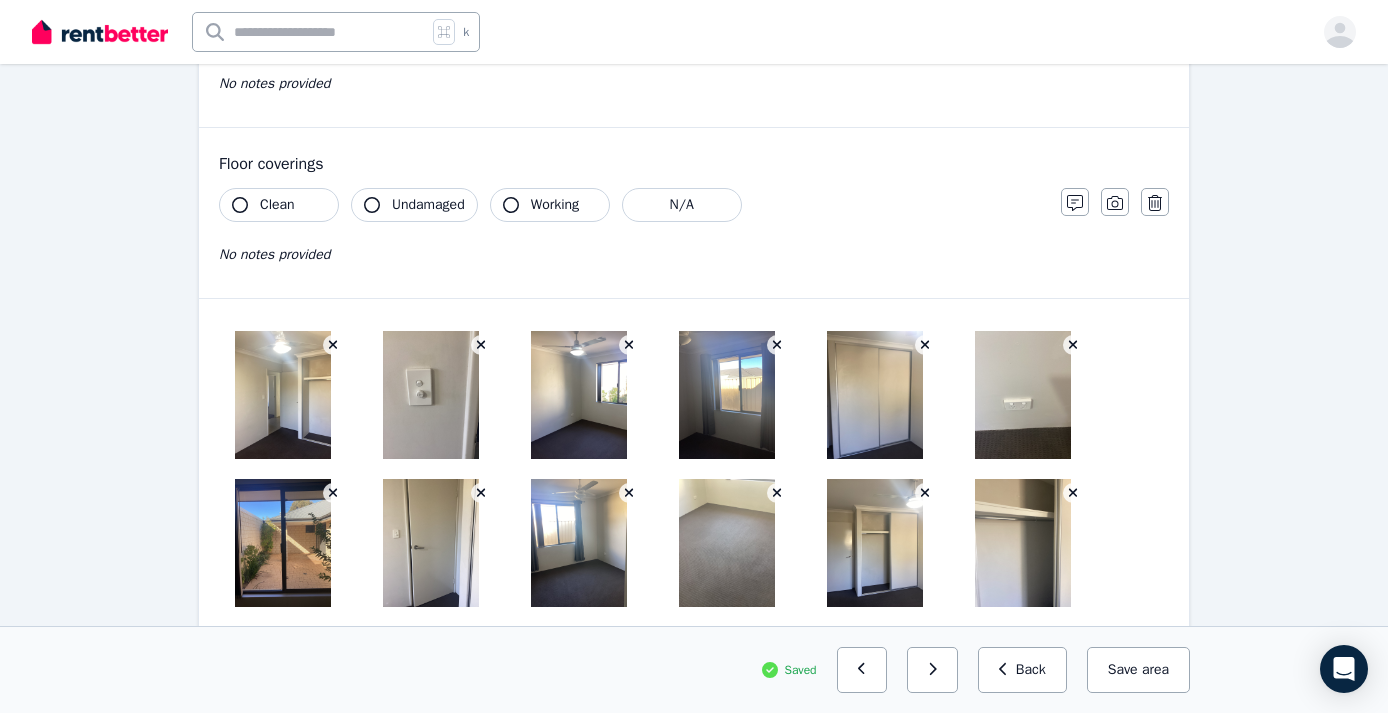 click 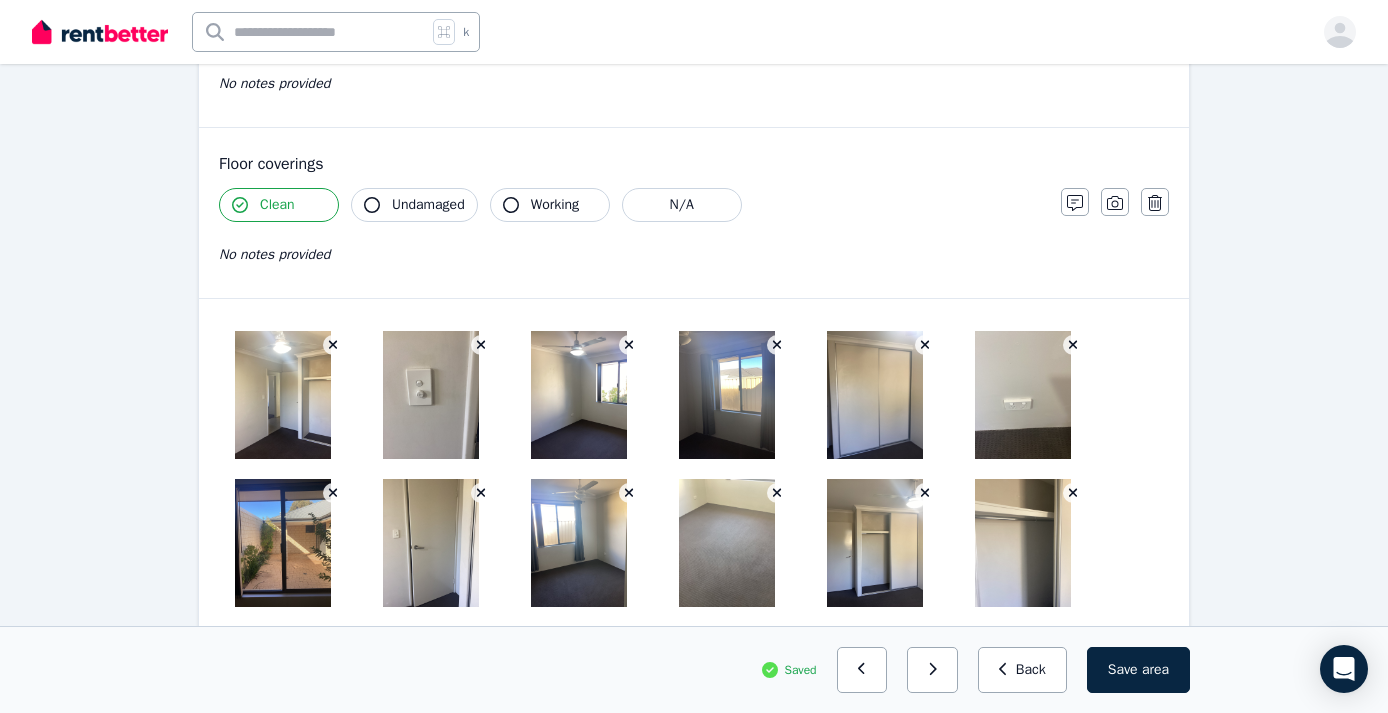 click 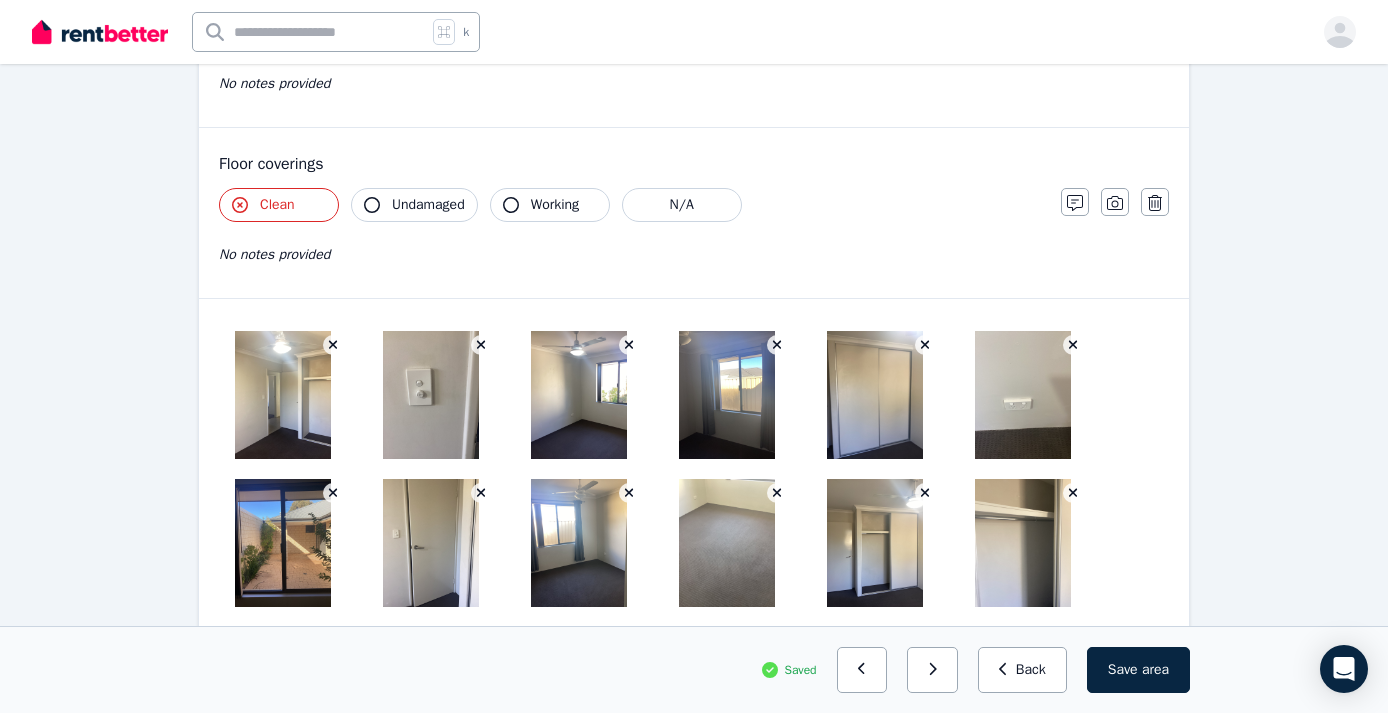 click 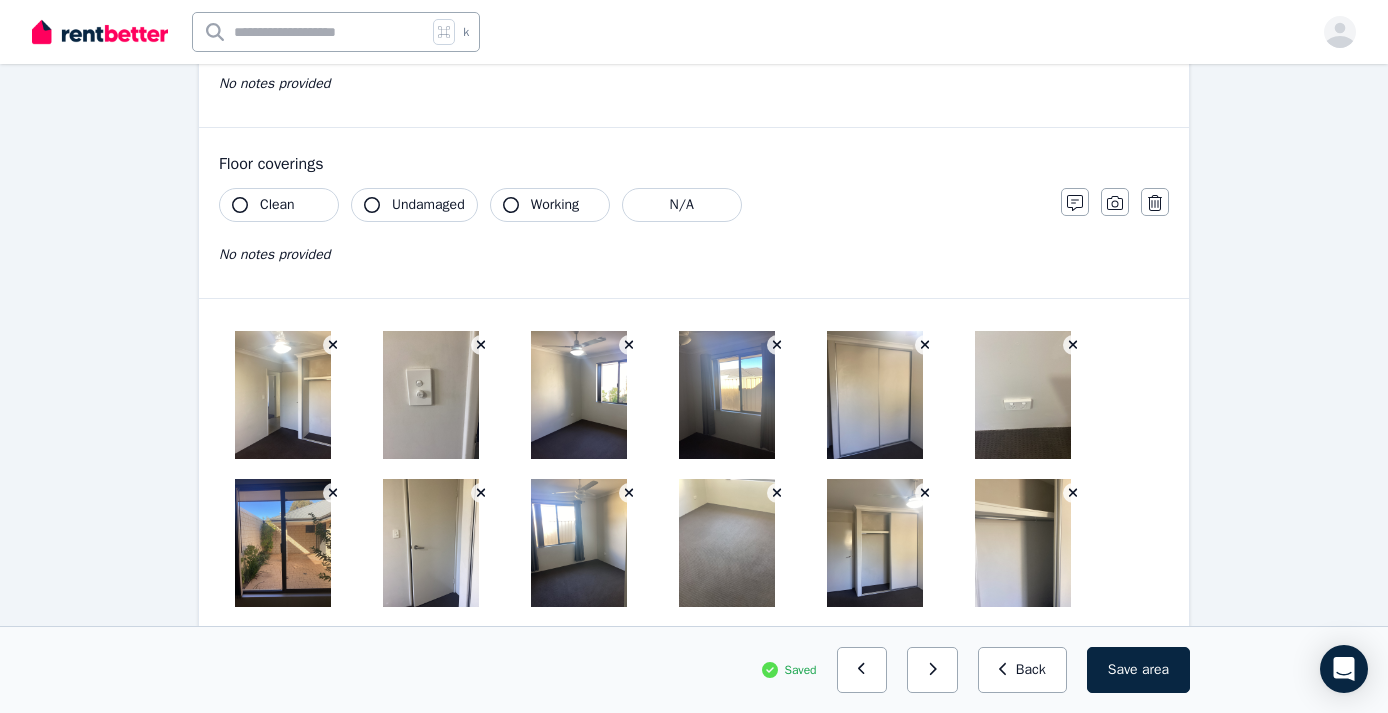 click 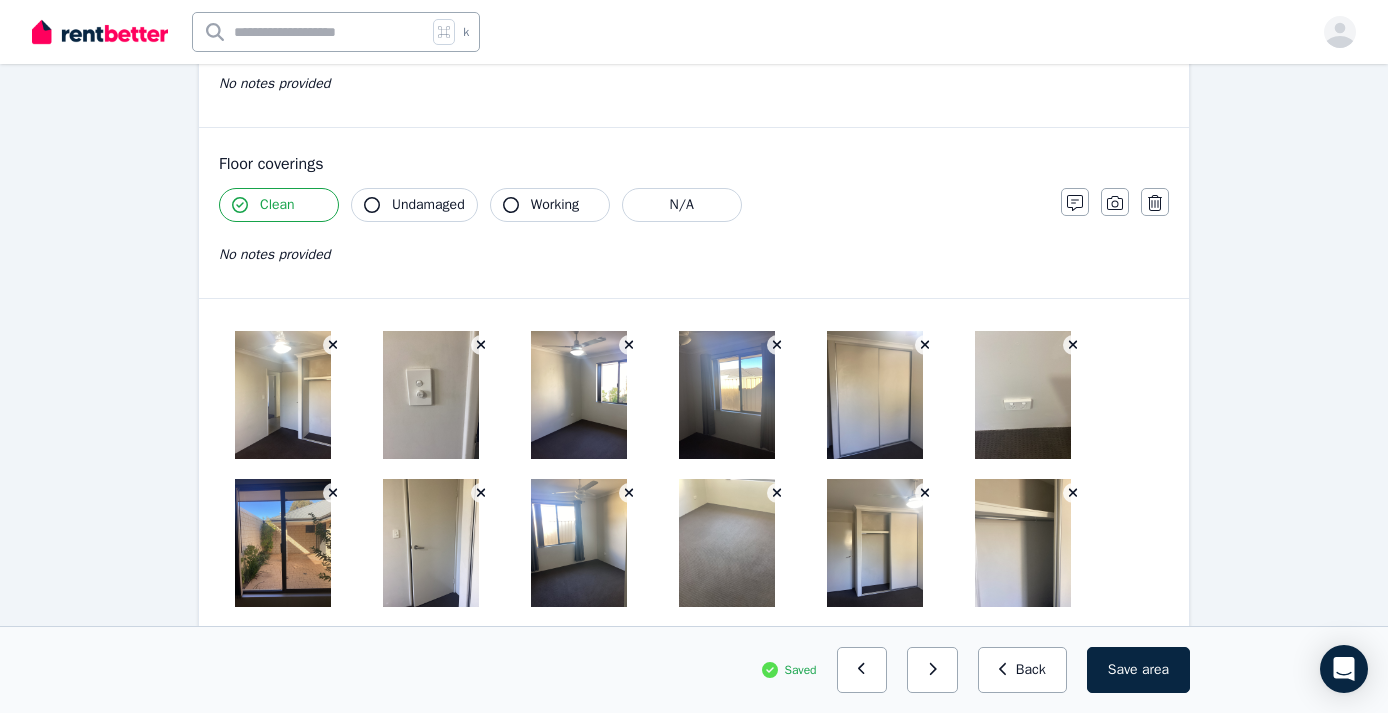 click 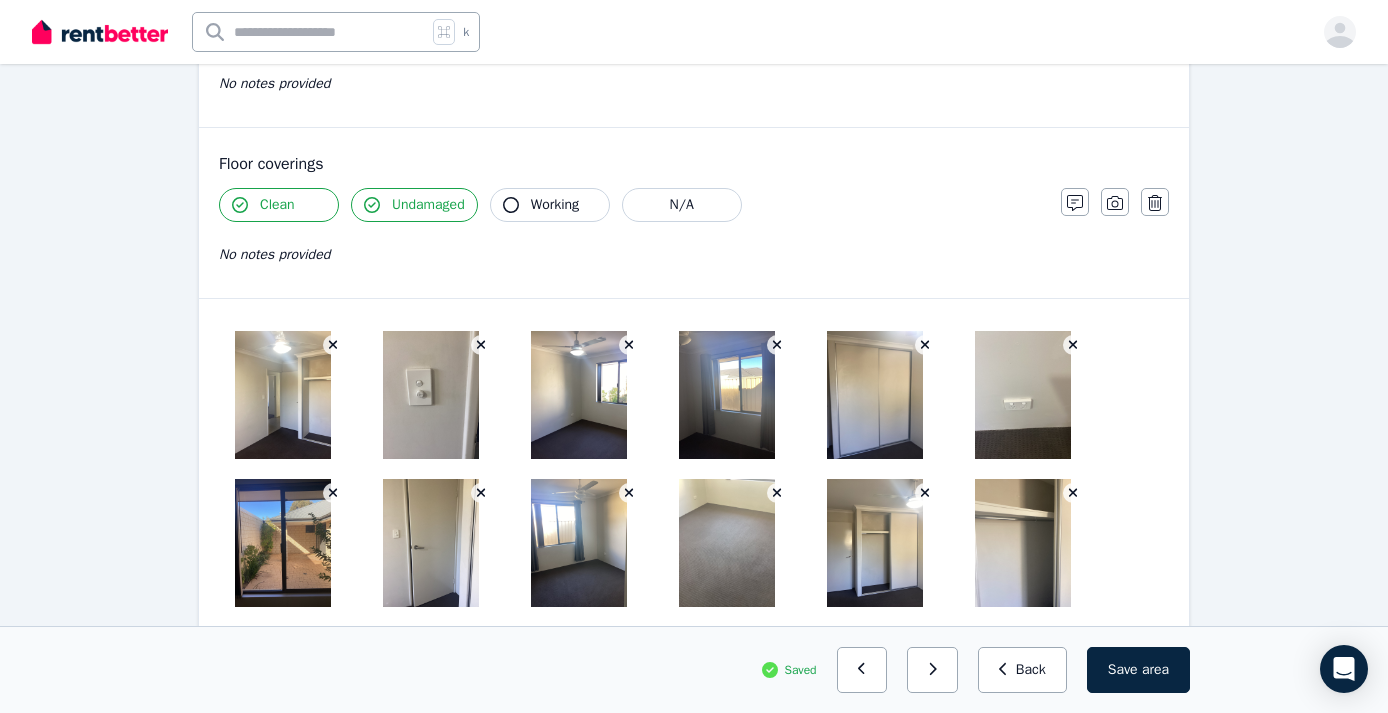 click 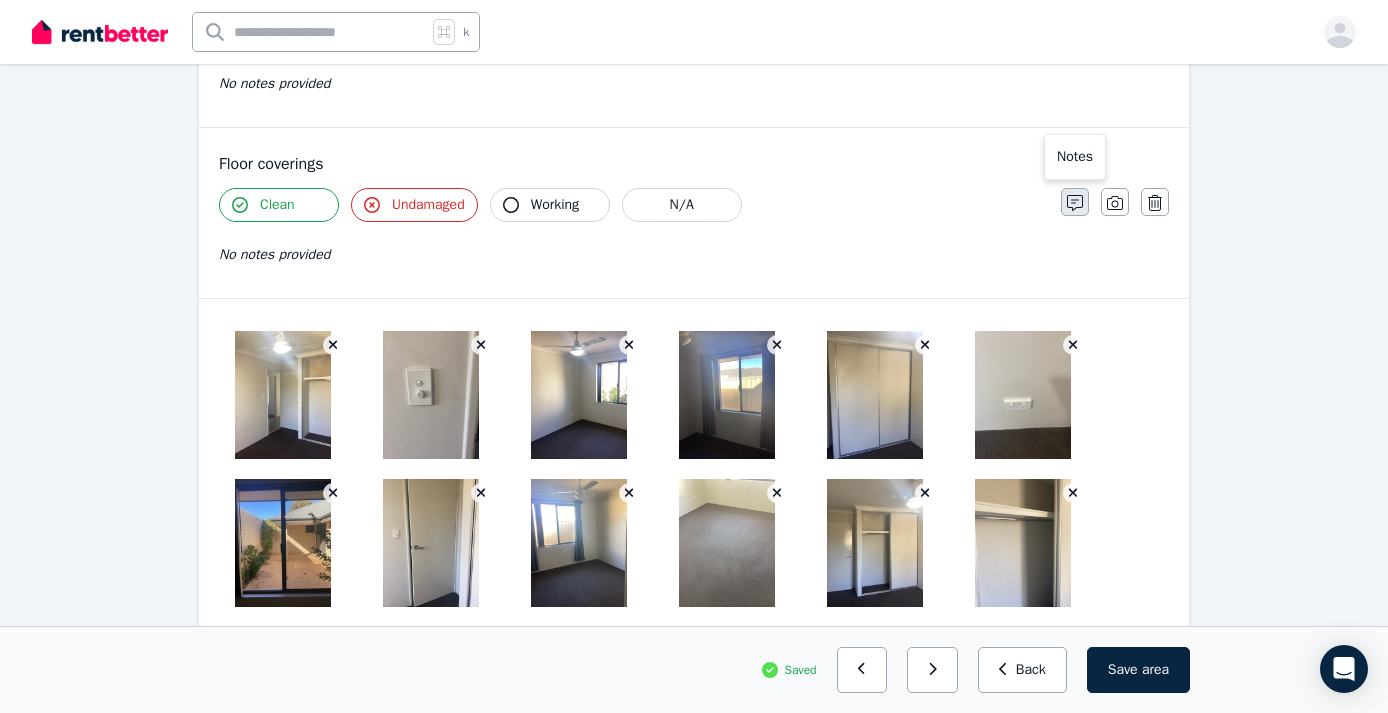 click 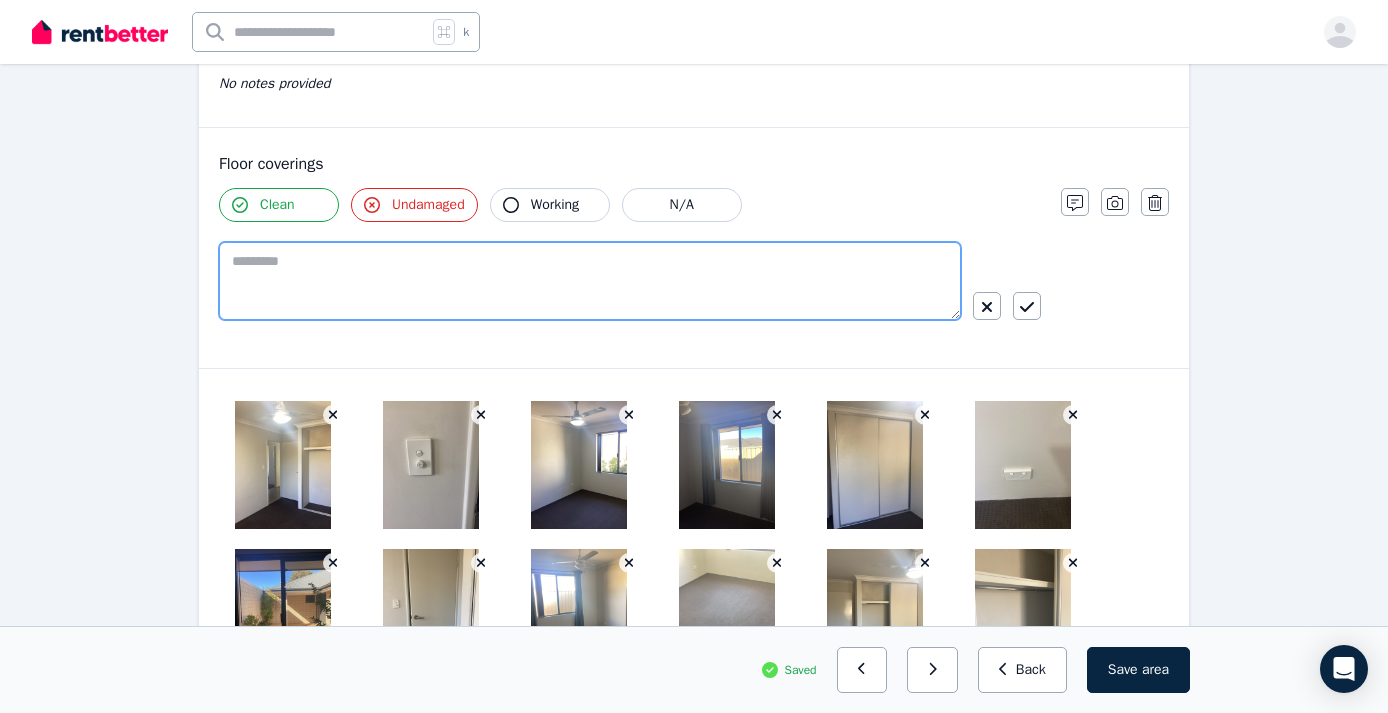 click at bounding box center (590, 281) 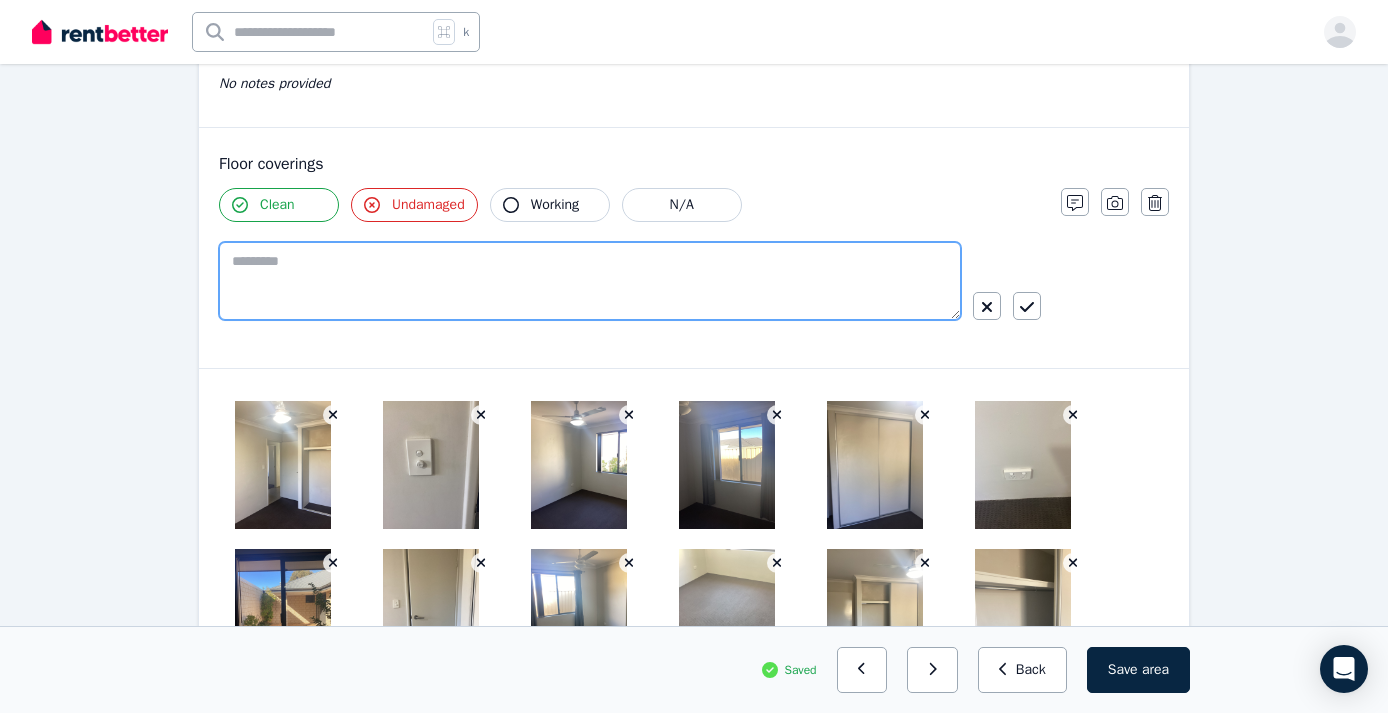 paste on "**********" 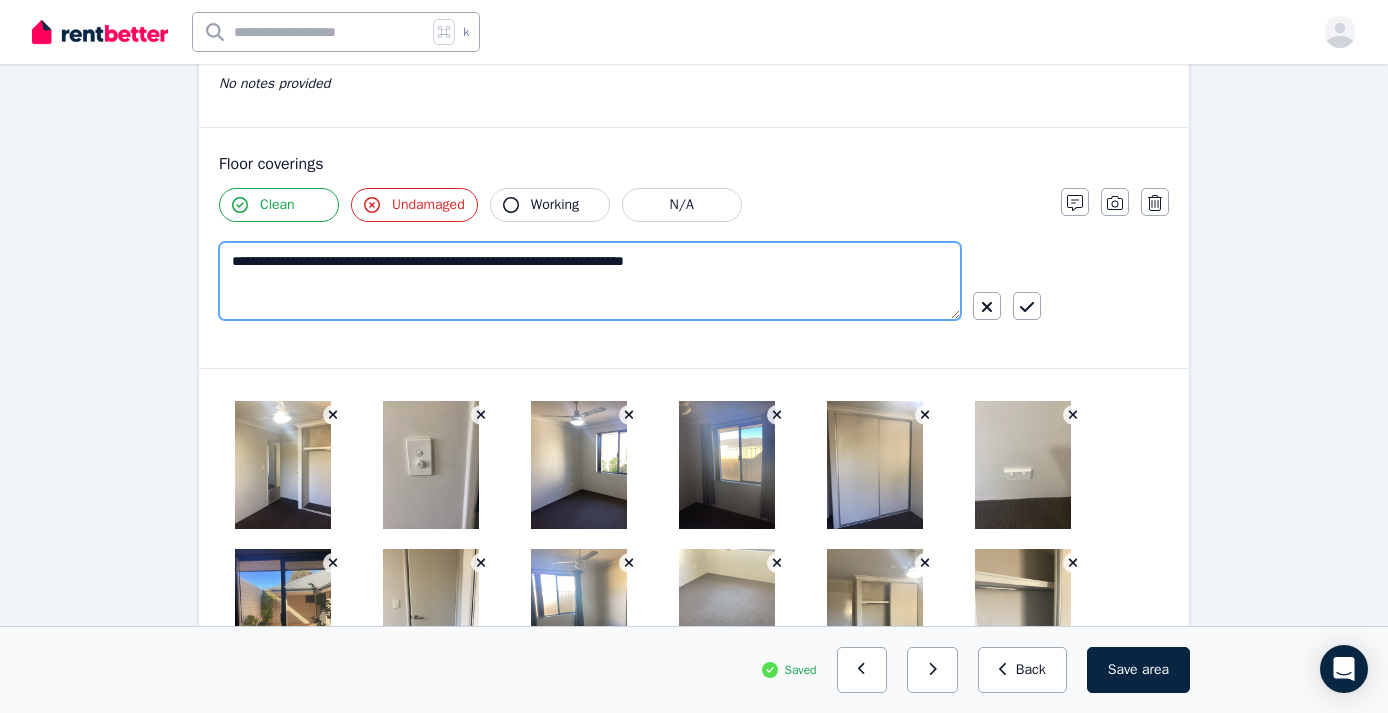 type on "**********" 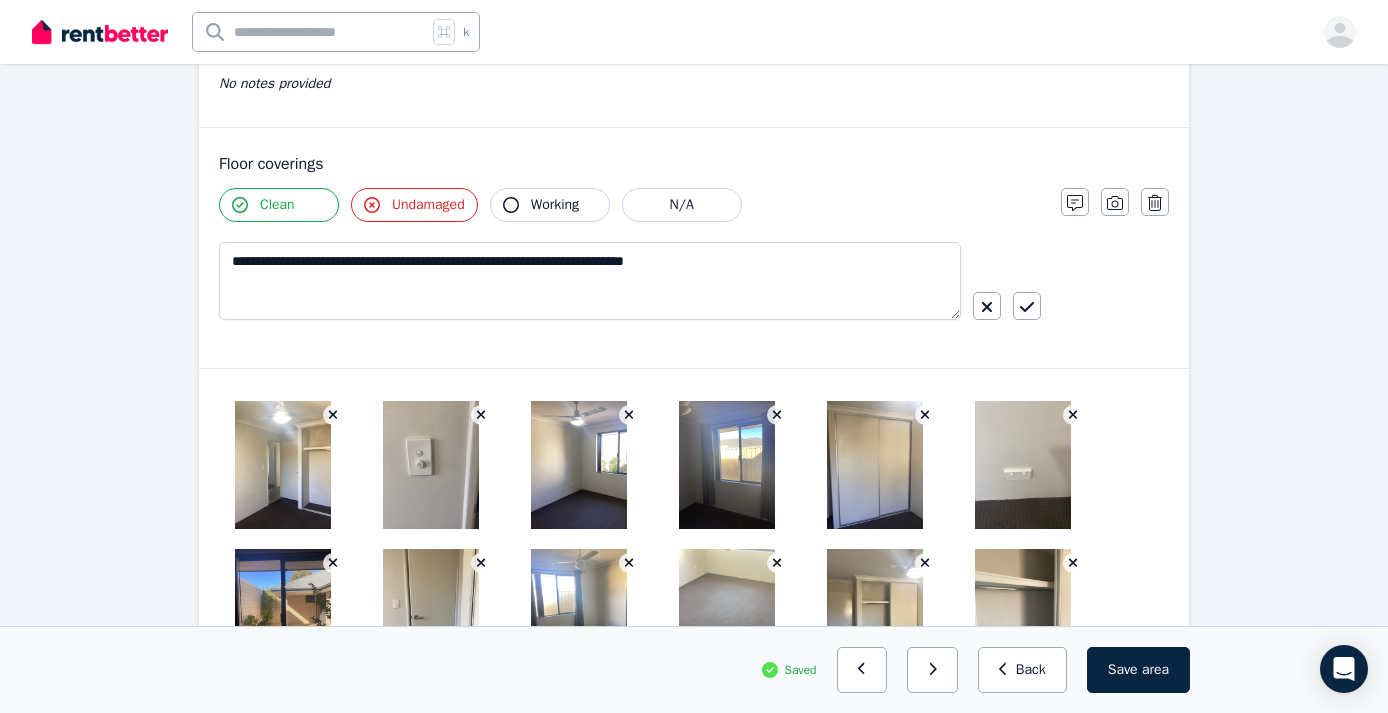 click 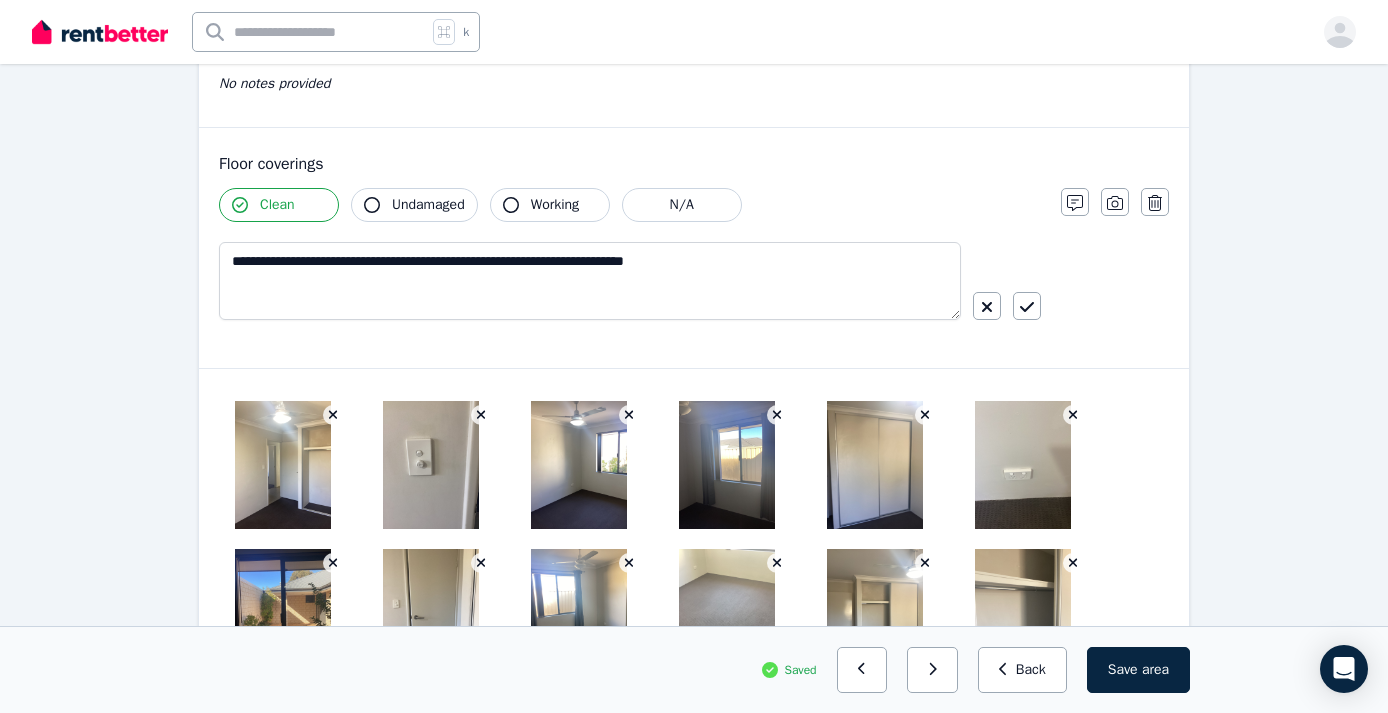click 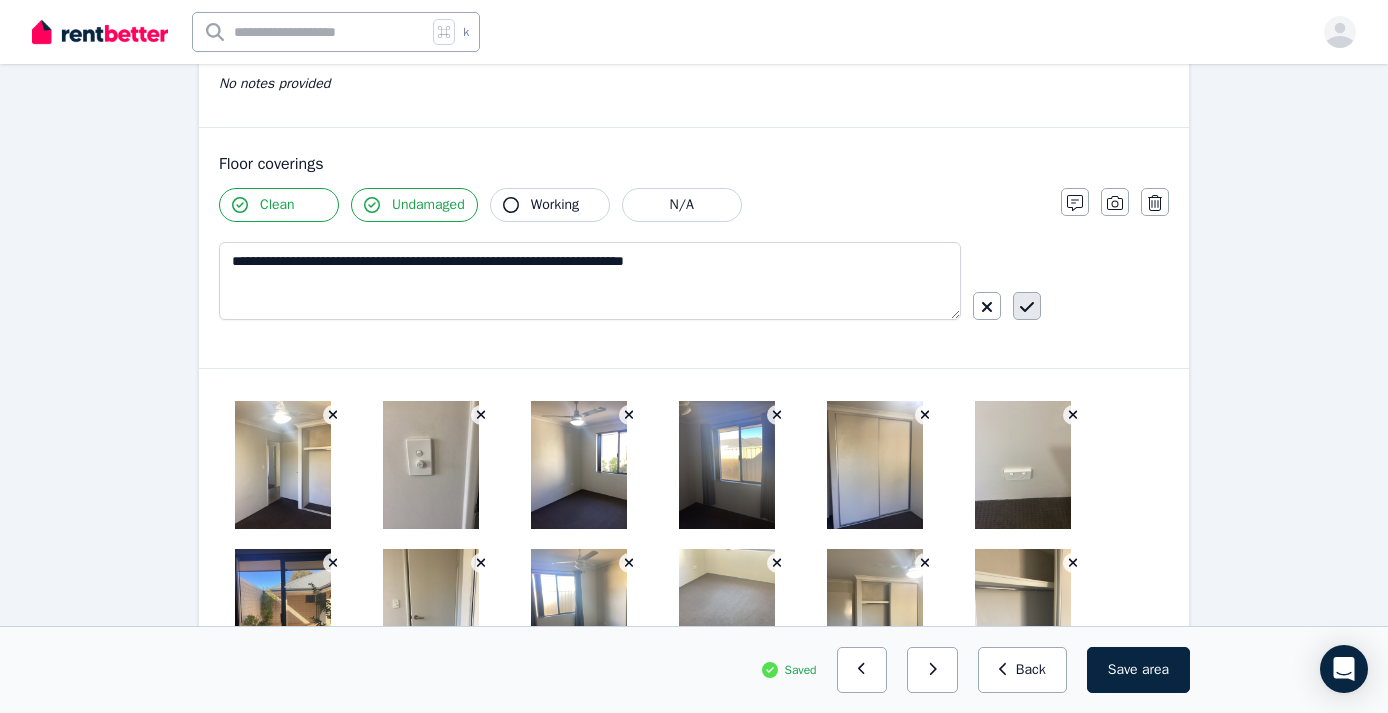 click 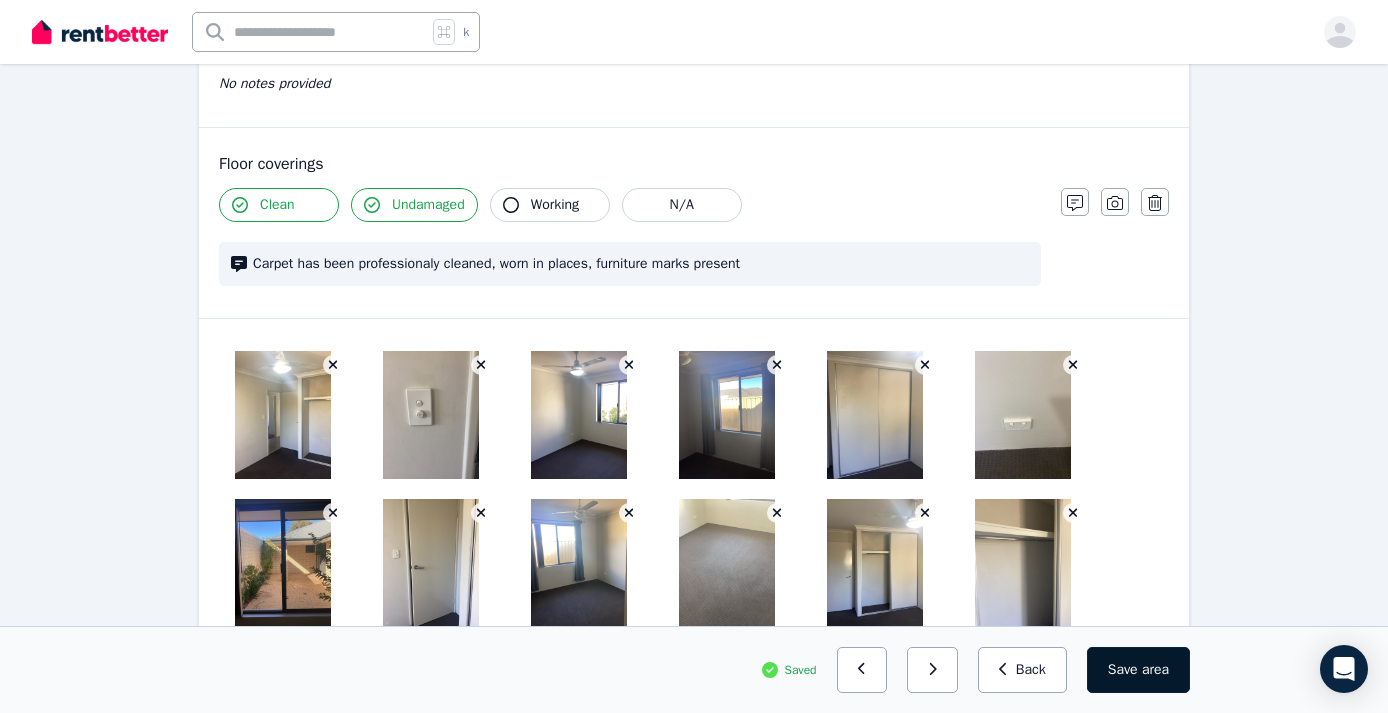 click on "Save   area" at bounding box center [1138, 670] 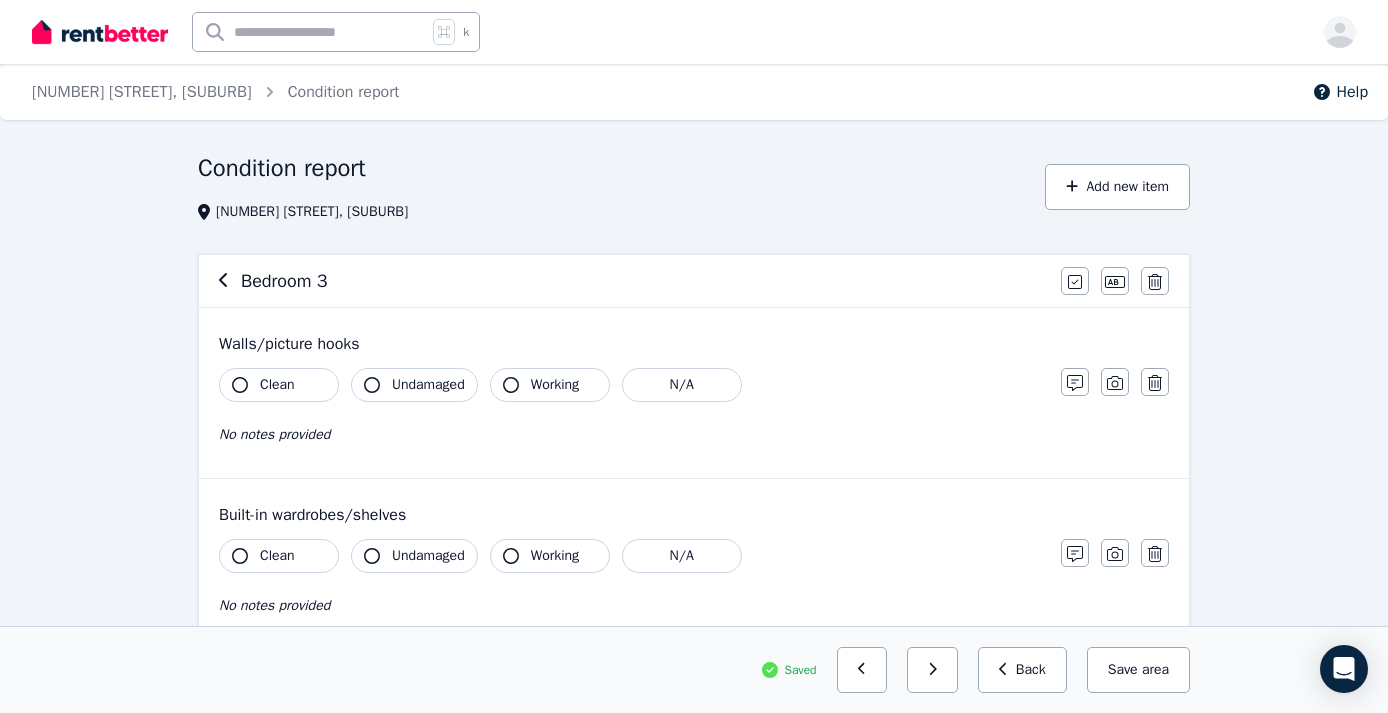 scroll, scrollTop: 0, scrollLeft: 0, axis: both 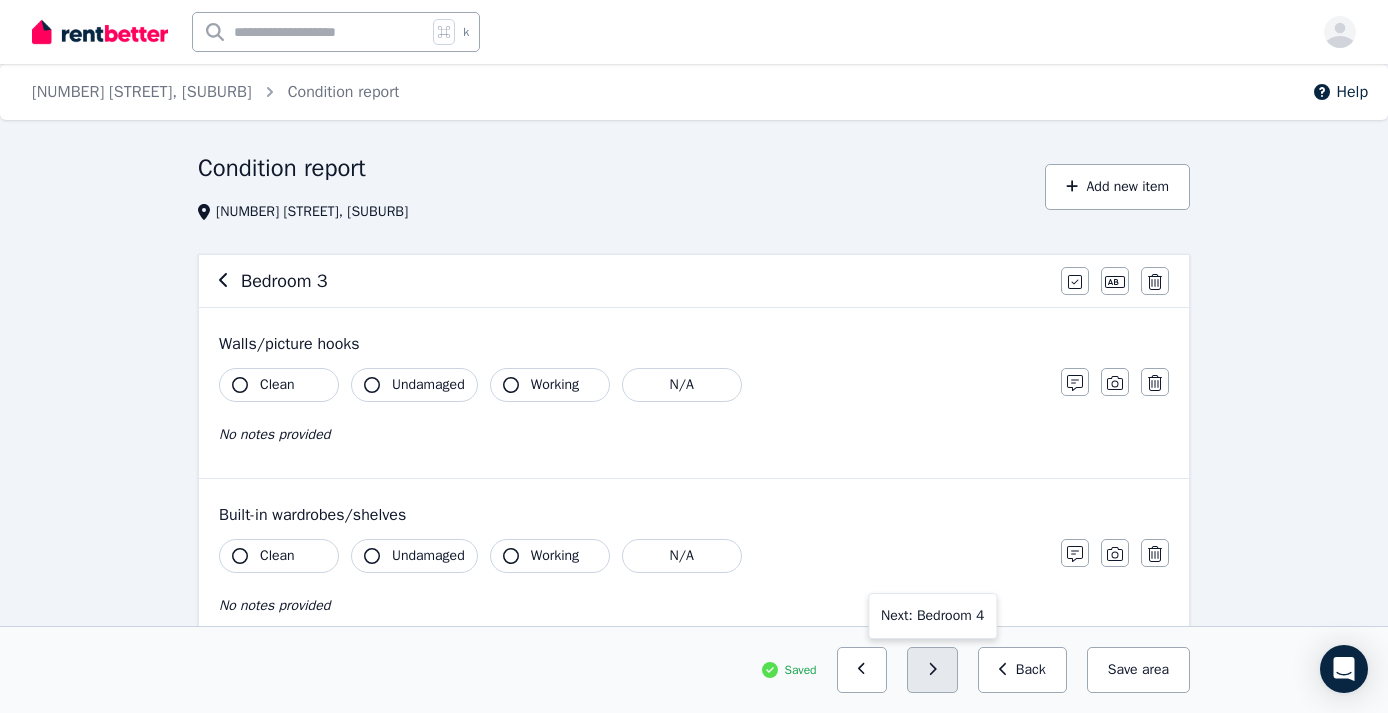 click at bounding box center [932, 670] 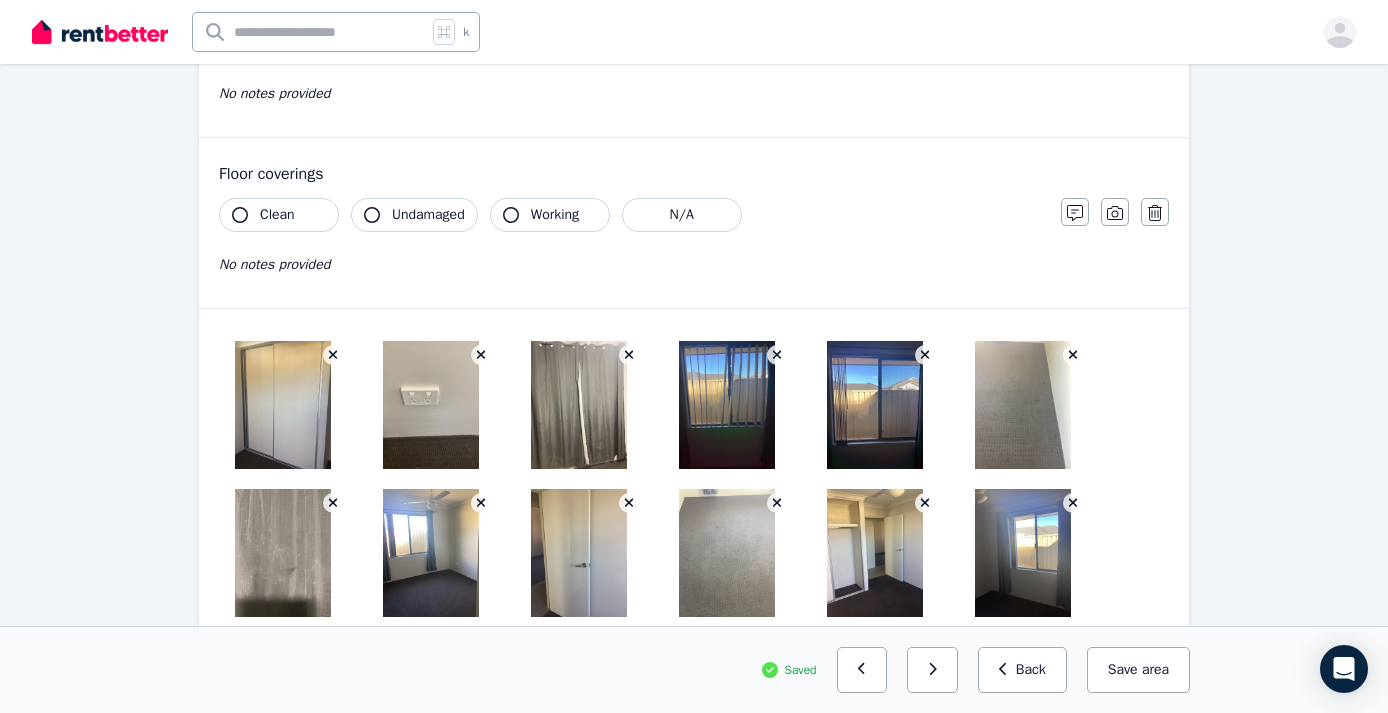 scroll, scrollTop: 1485, scrollLeft: 0, axis: vertical 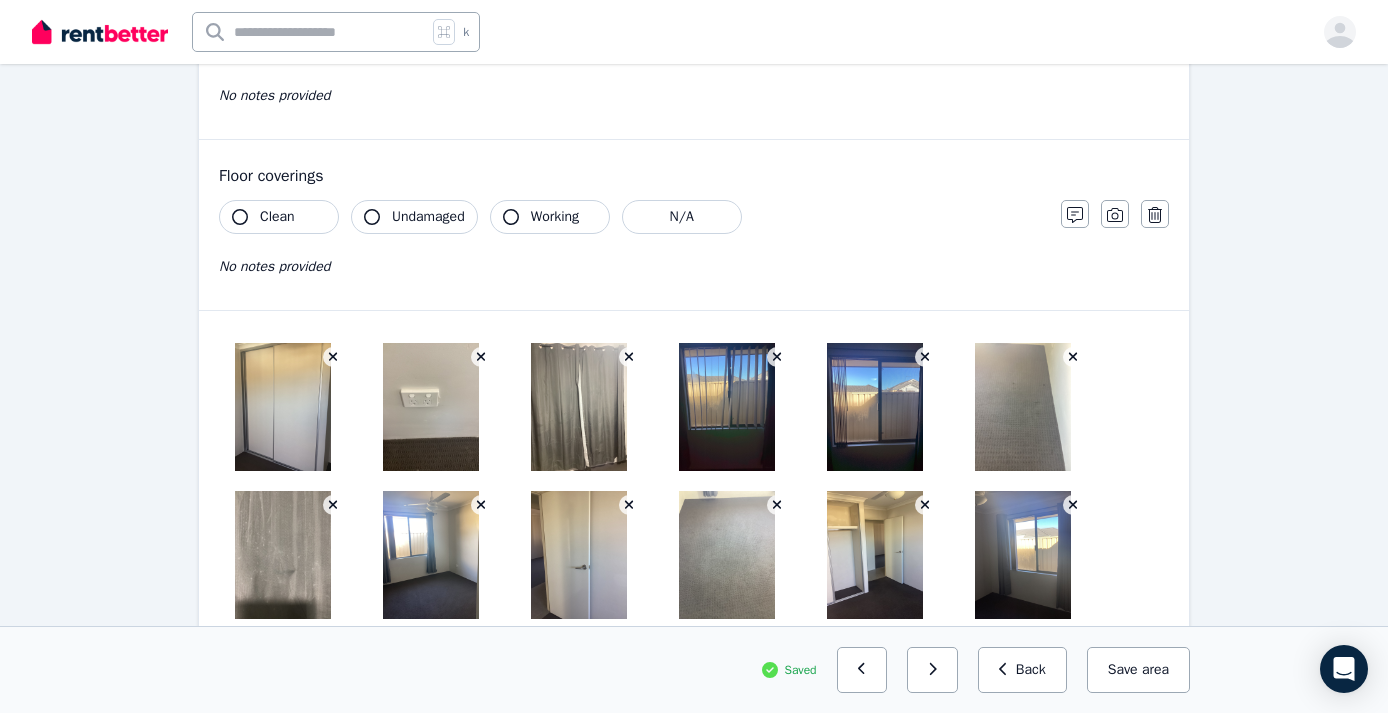 click 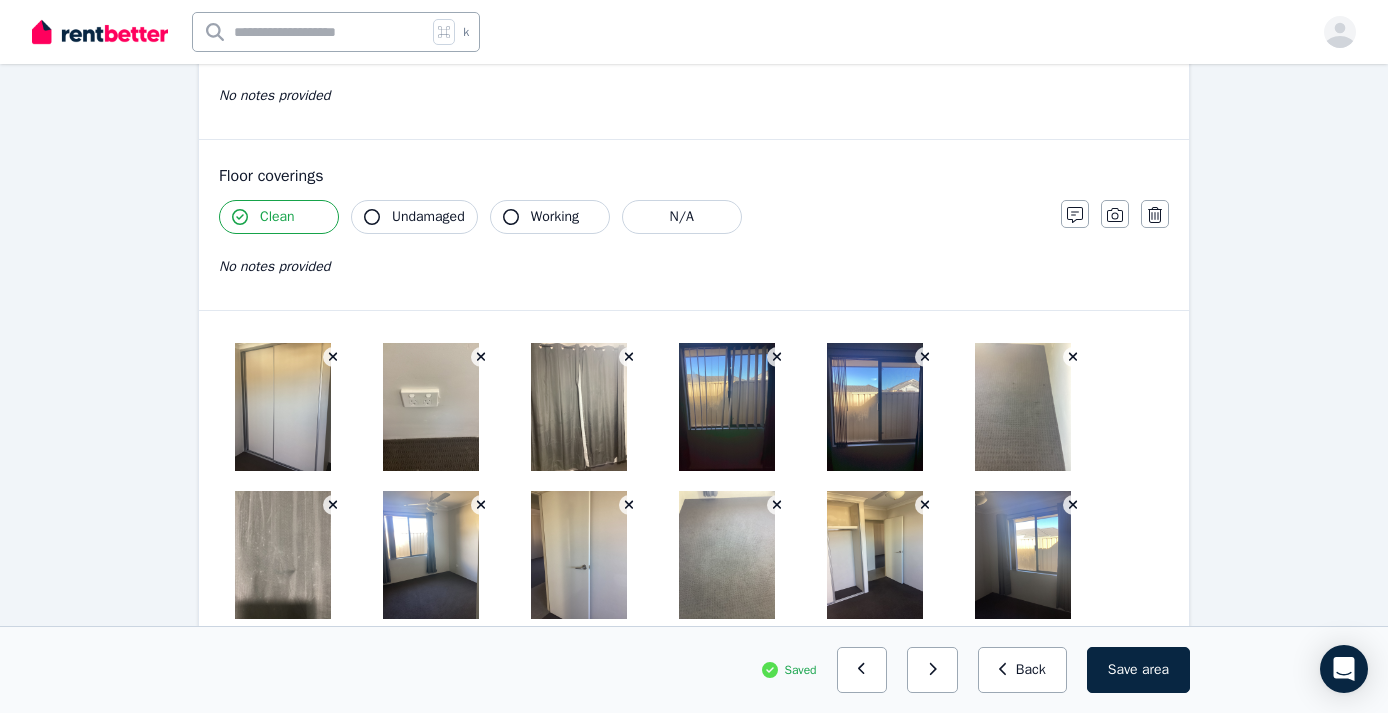 click 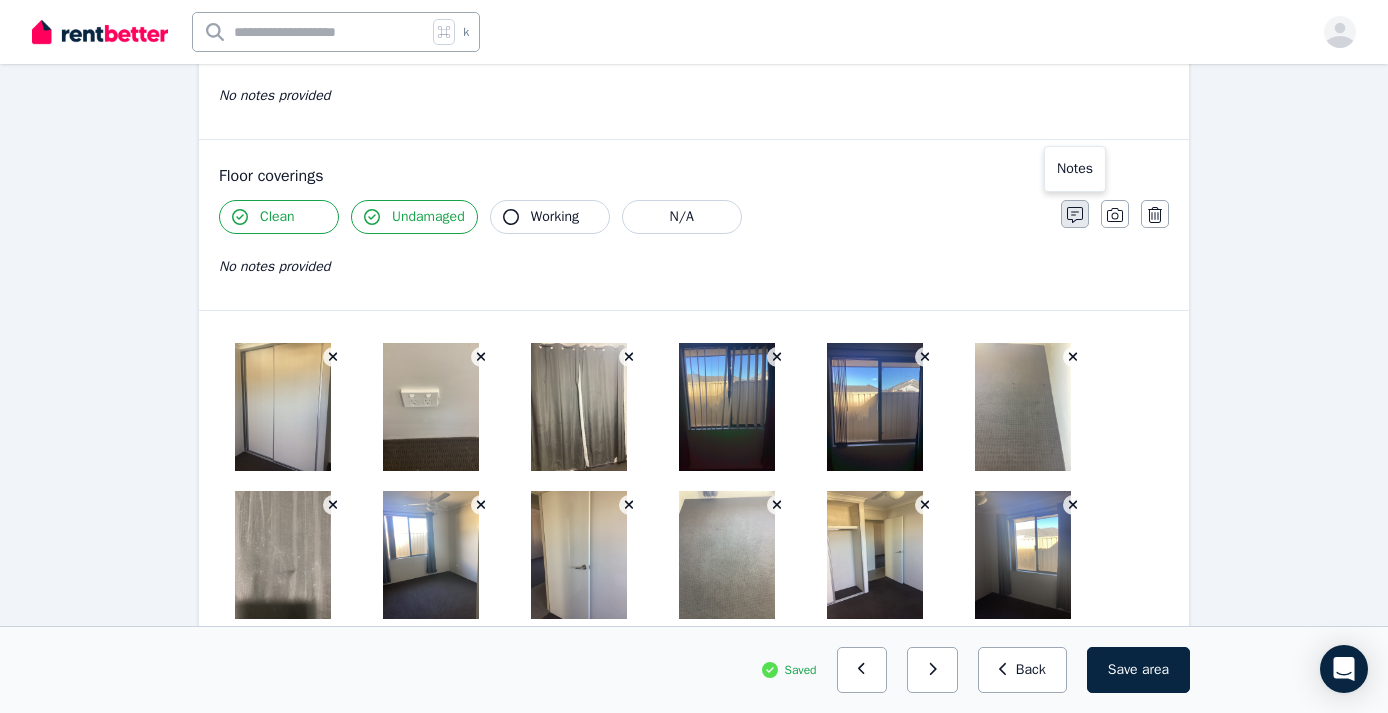 click 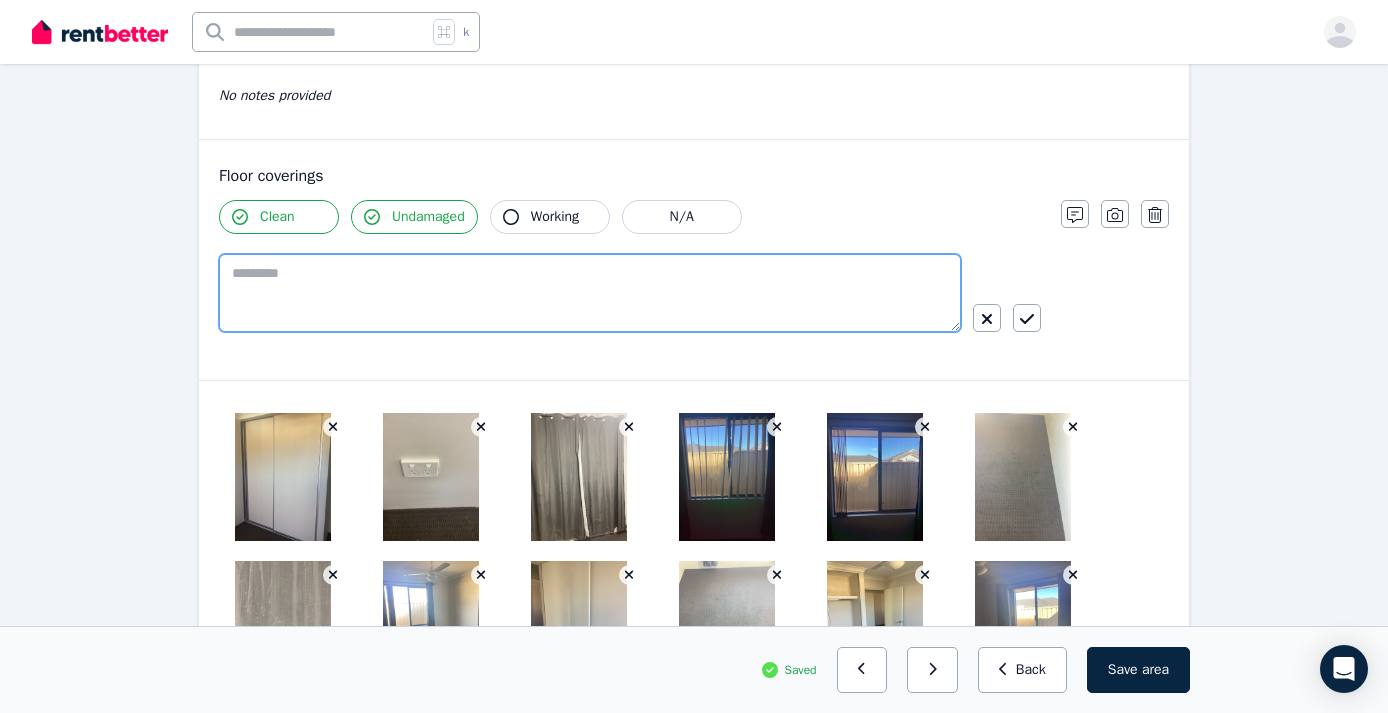 click at bounding box center [590, 293] 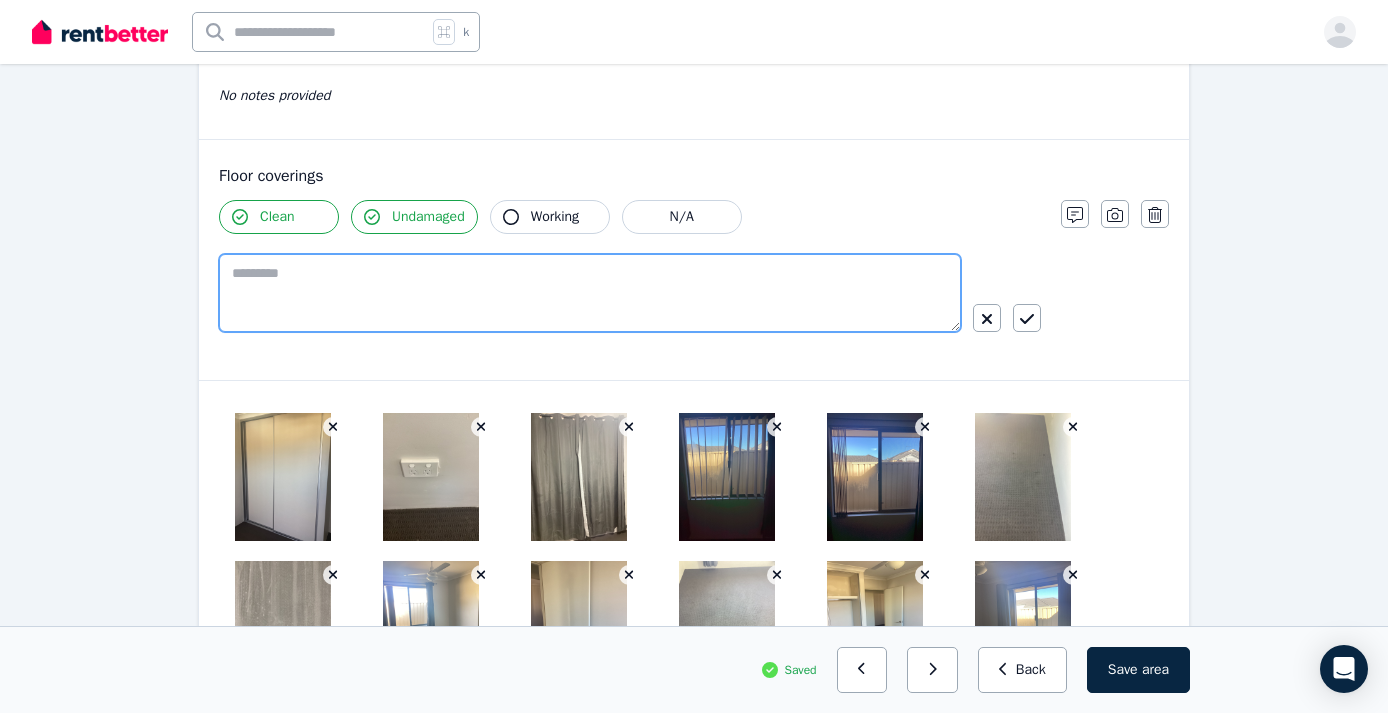 paste on "**********" 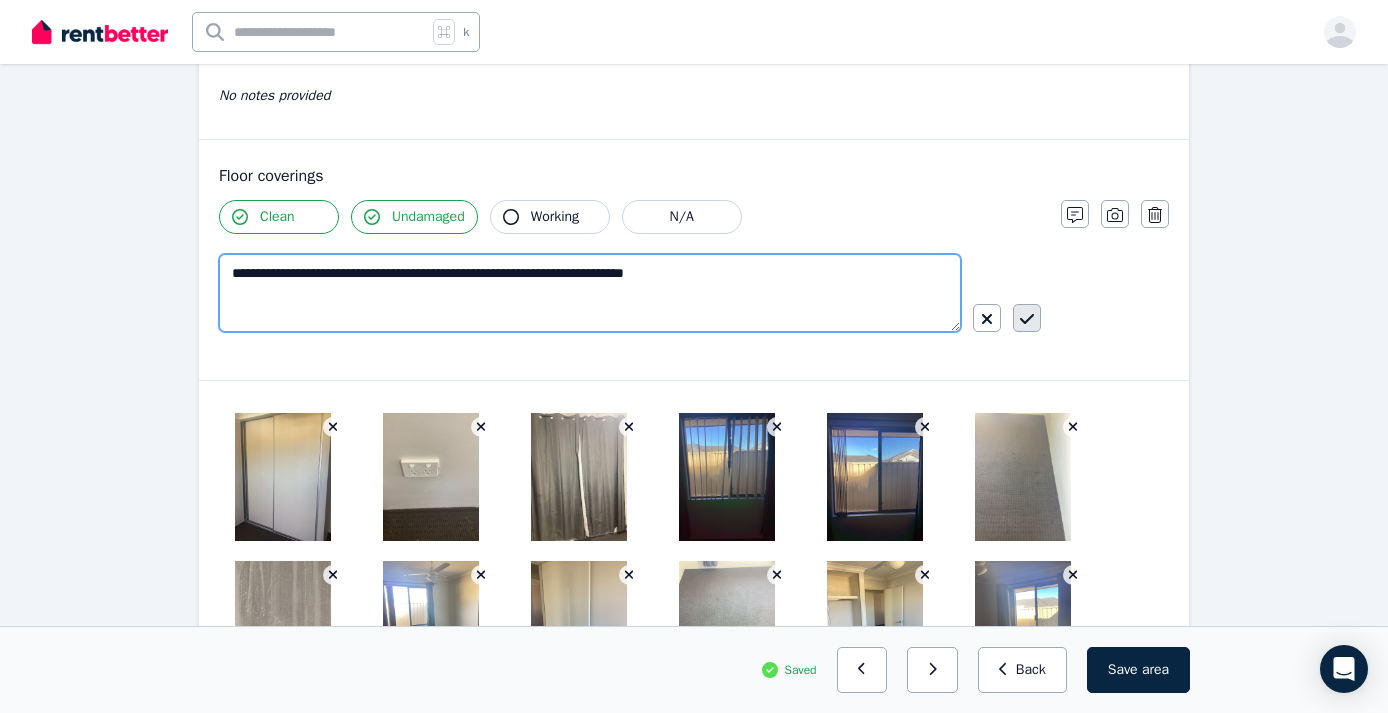 type on "**********" 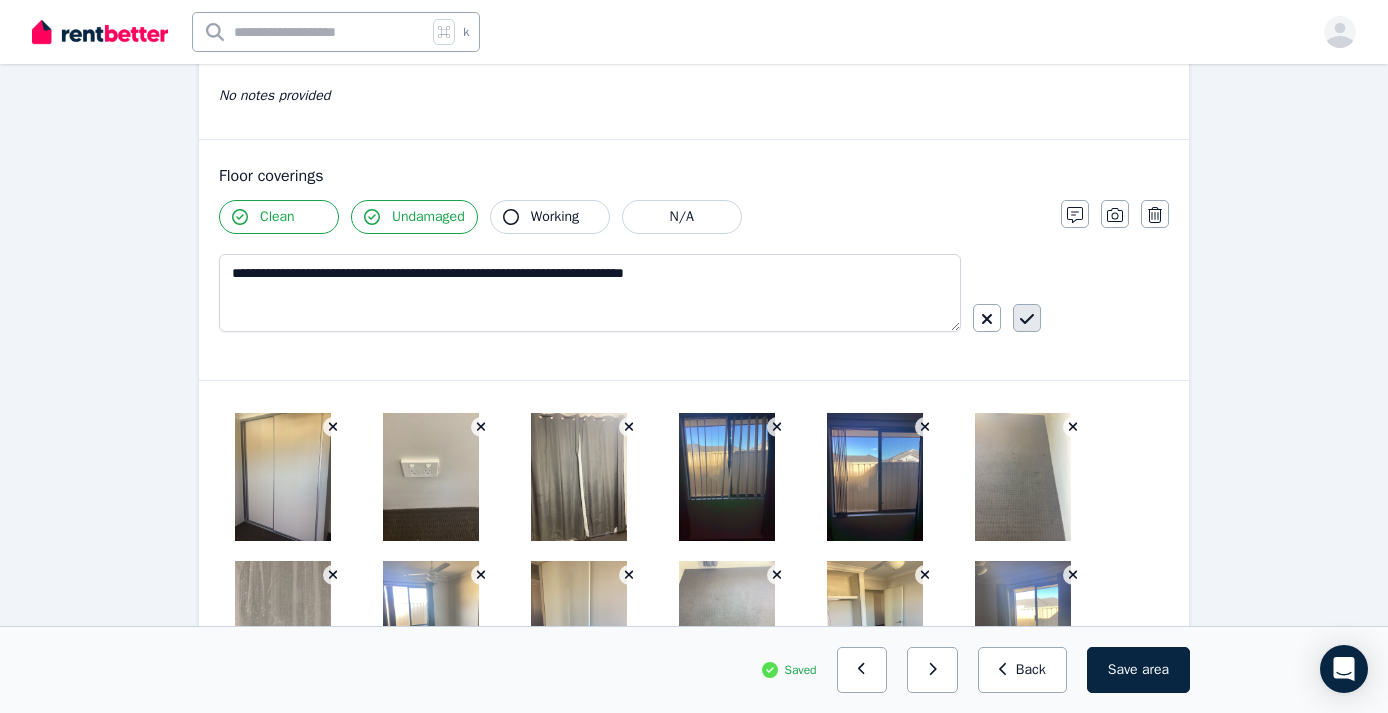 click 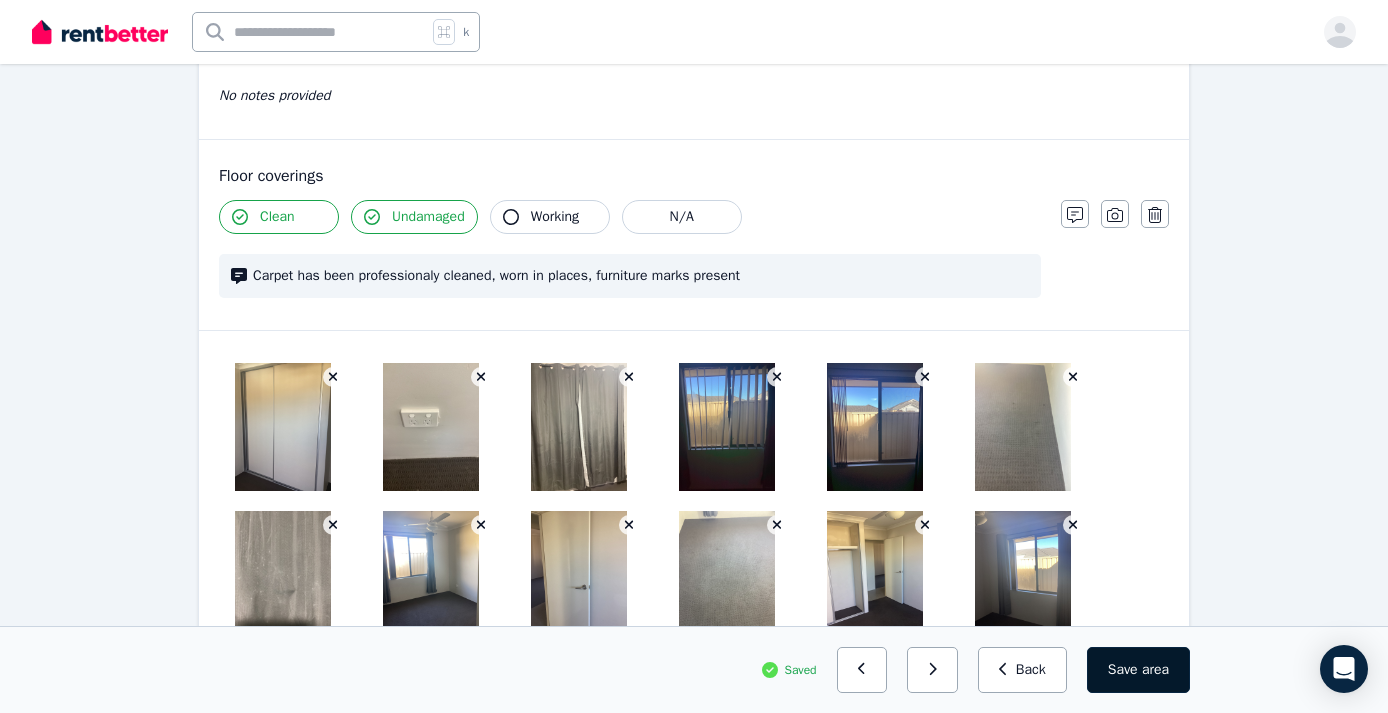 click on "Save   area" at bounding box center [1138, 670] 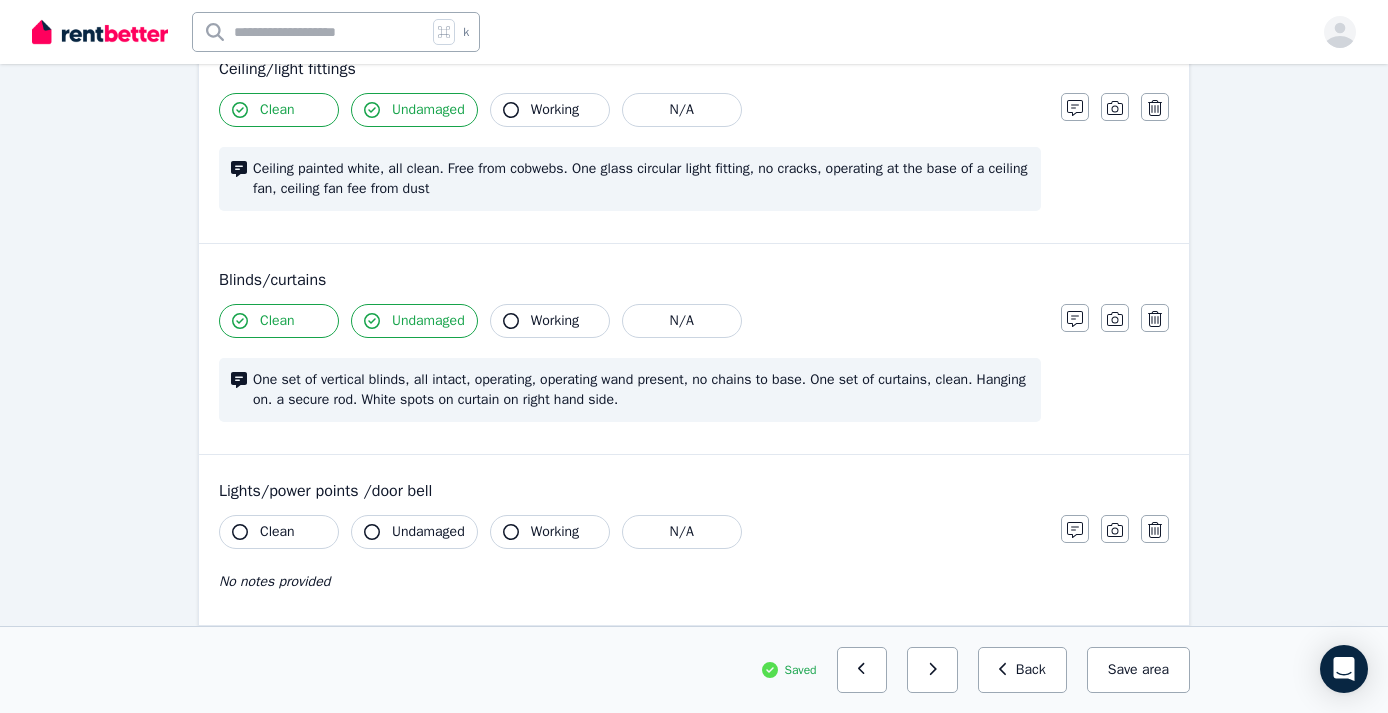 scroll, scrollTop: 996, scrollLeft: 0, axis: vertical 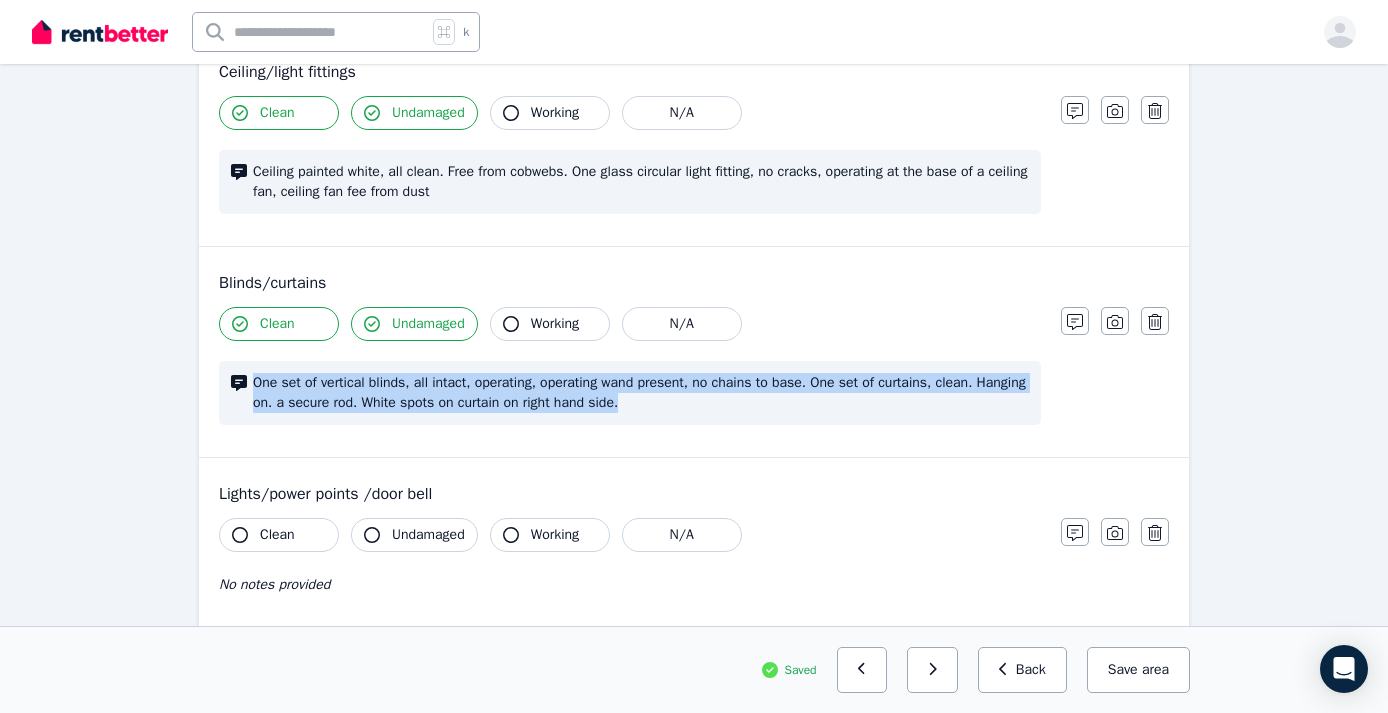 drag, startPoint x: 702, startPoint y: 403, endPoint x: 348, endPoint y: 360, distance: 356.60202 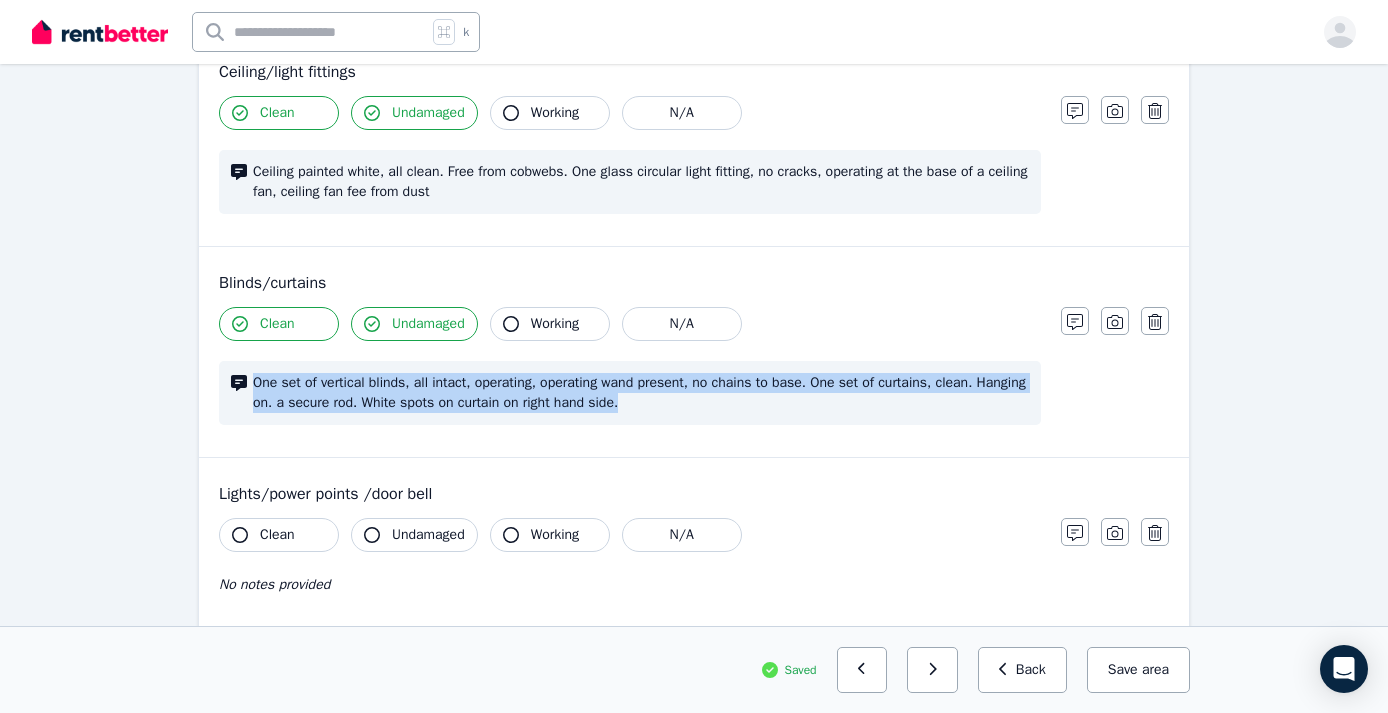 click on "Clean Undamaged Working N/A One set of vertical blinds, all intact, operating, operating wand present, no chains to base. One set of curtains, clean. Hanging on. a secure rod. White spots on curtain on right hand side." at bounding box center (630, 376) 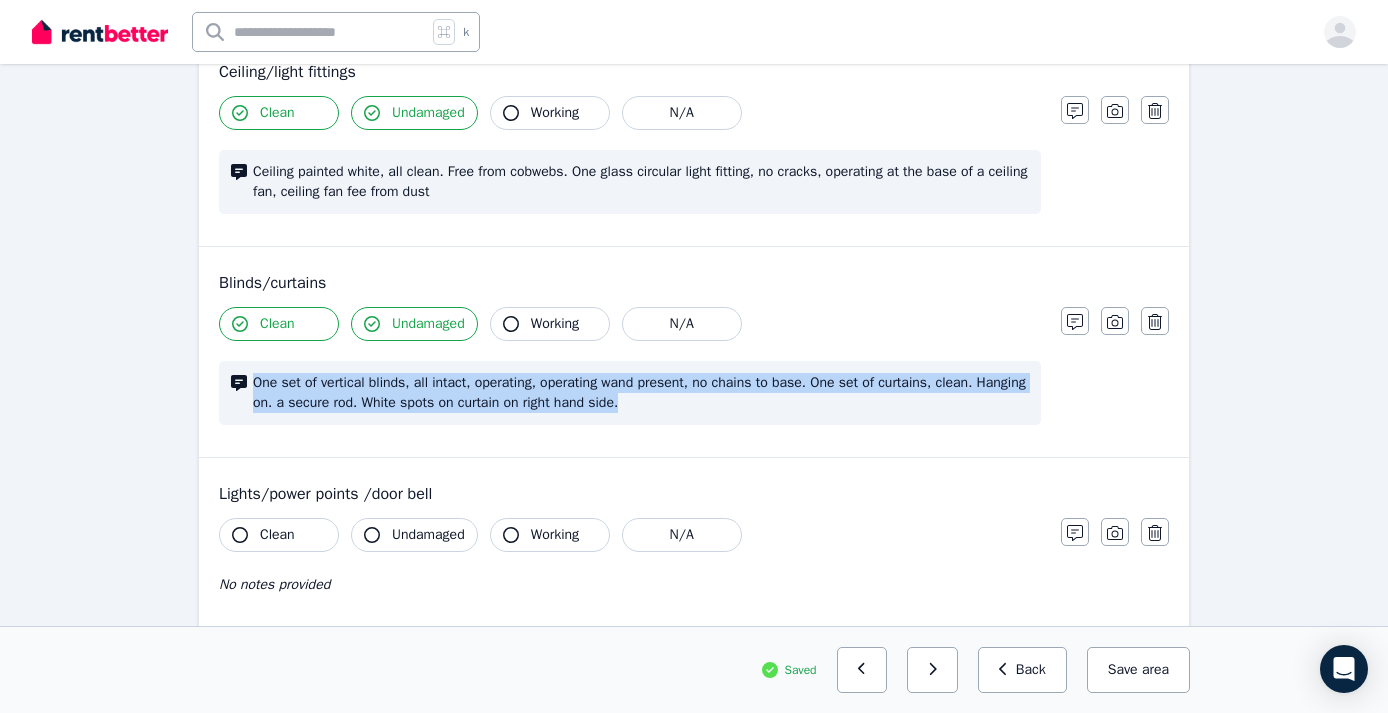 copy on "One set of vertical blinds, all intact, operating, operating wand present, no chains to base. One set of curtains, clean. Hanging on. a secure rod. White spots on curtain on right hand side." 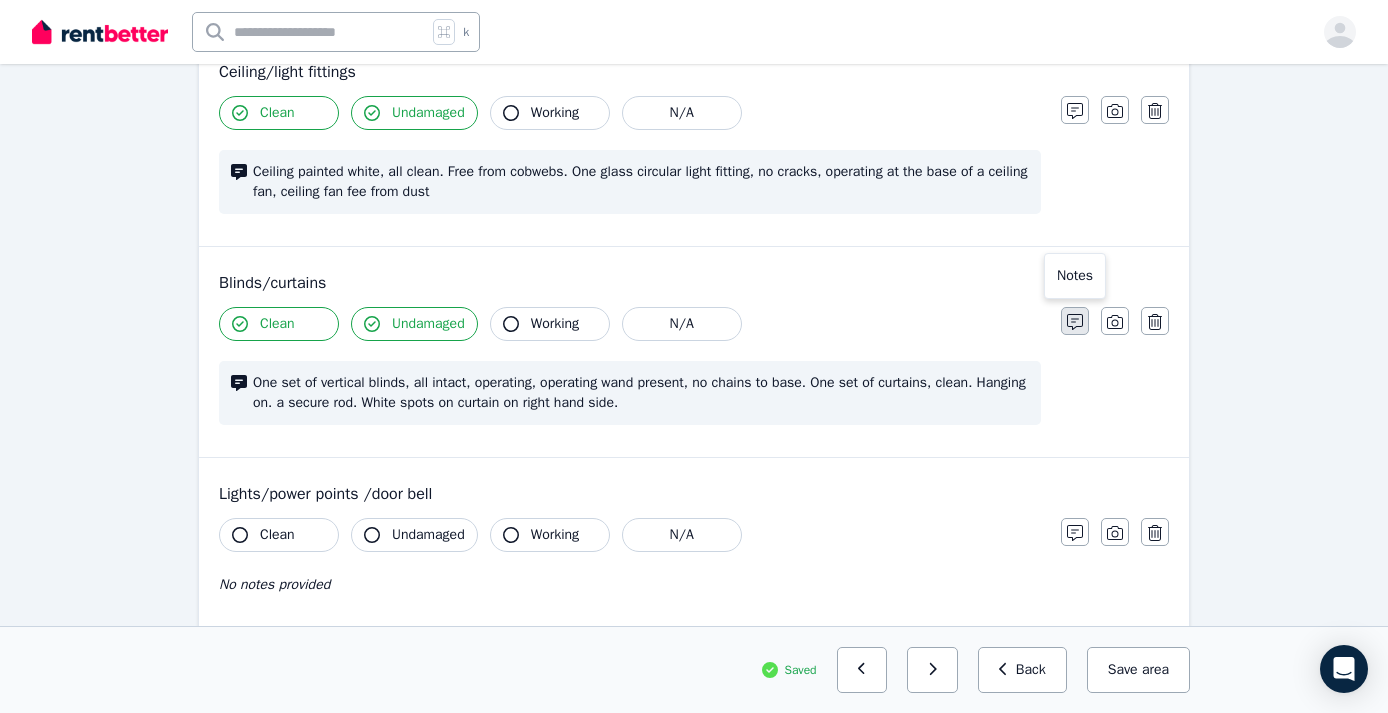 click at bounding box center [1075, 321] 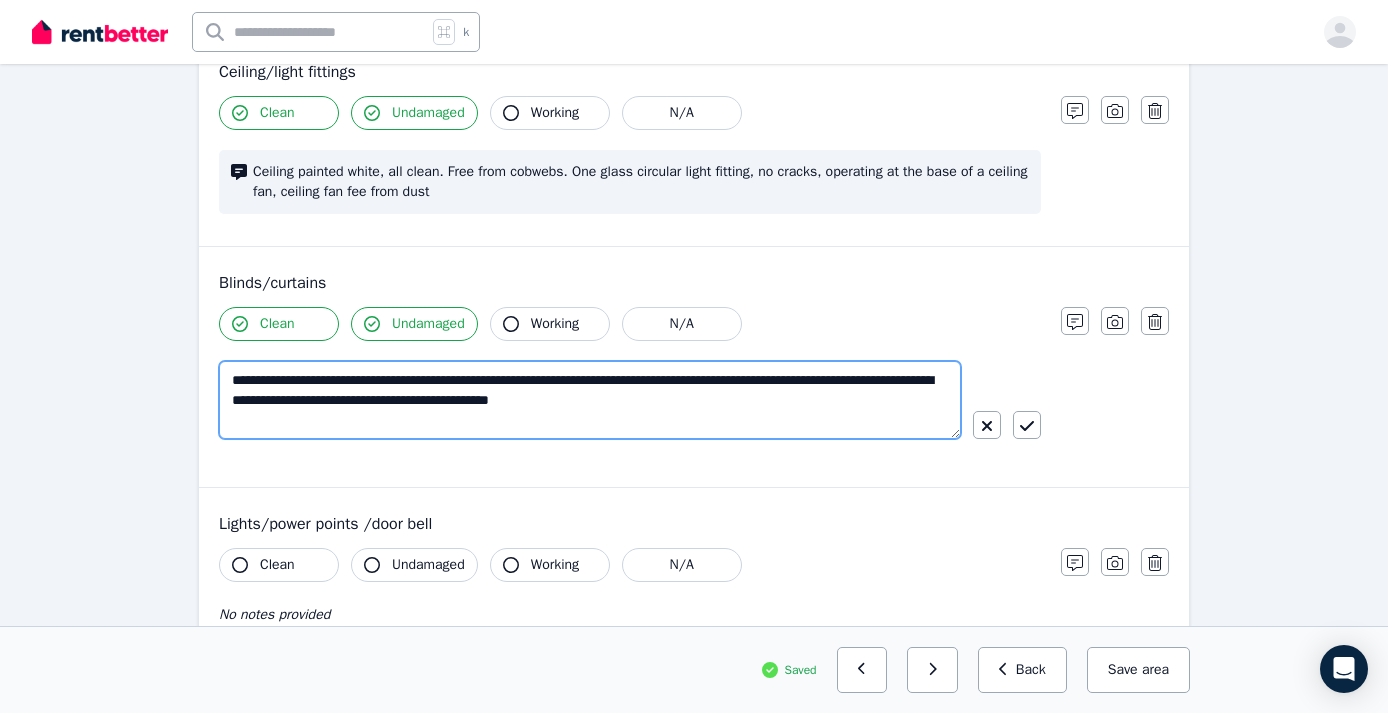 click on "**********" at bounding box center [590, 400] 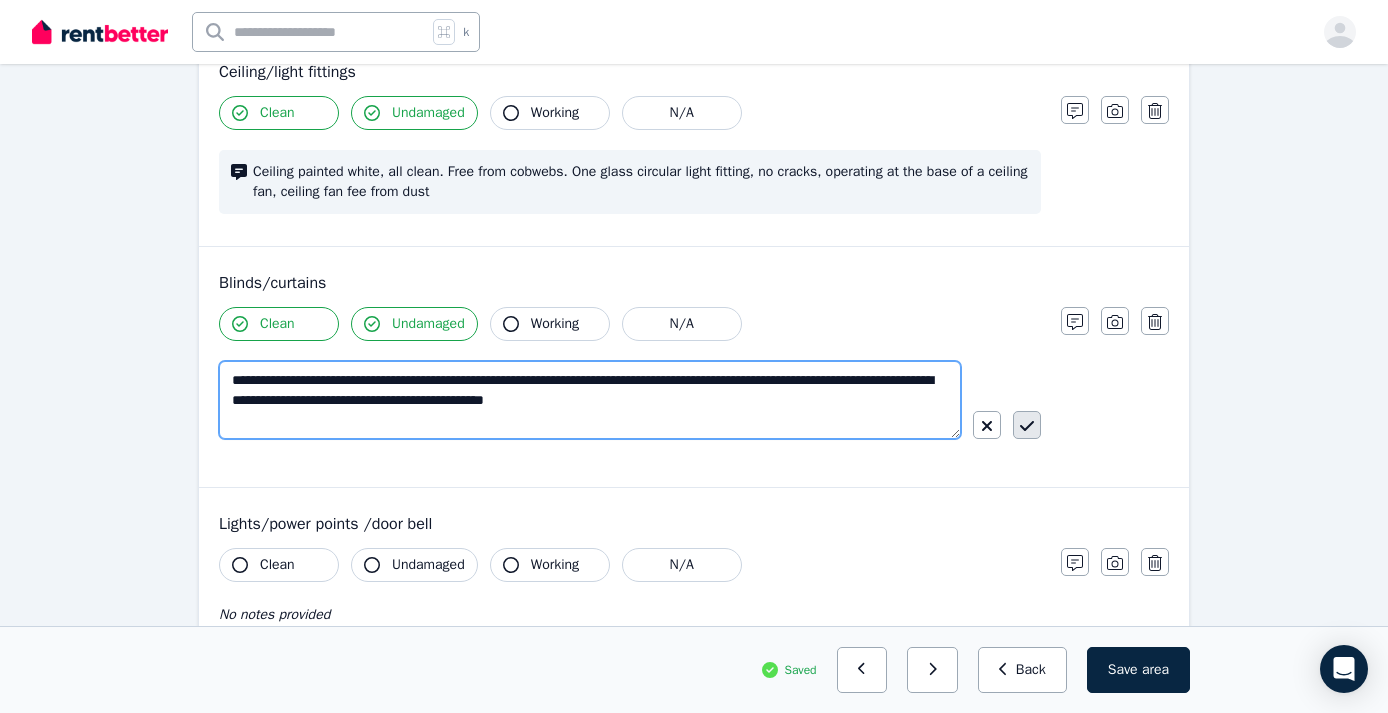 type on "**********" 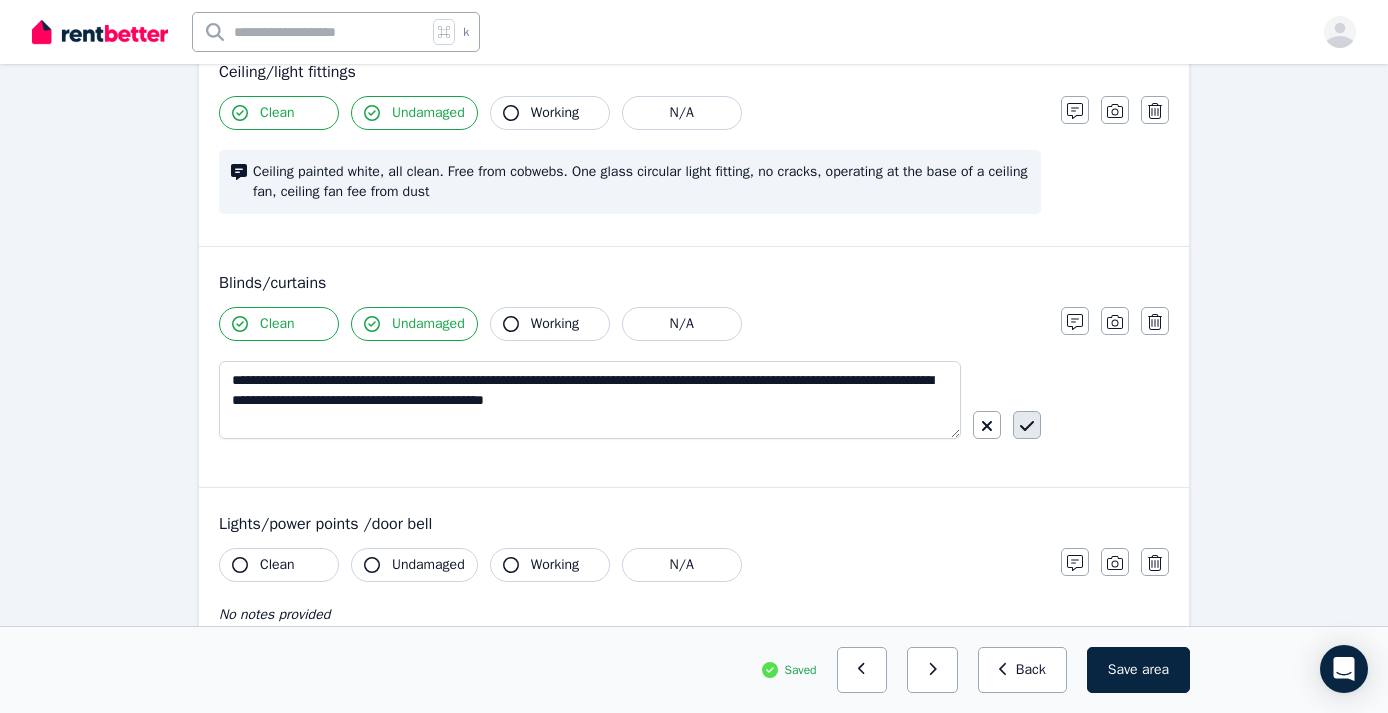 click at bounding box center (1027, 425) 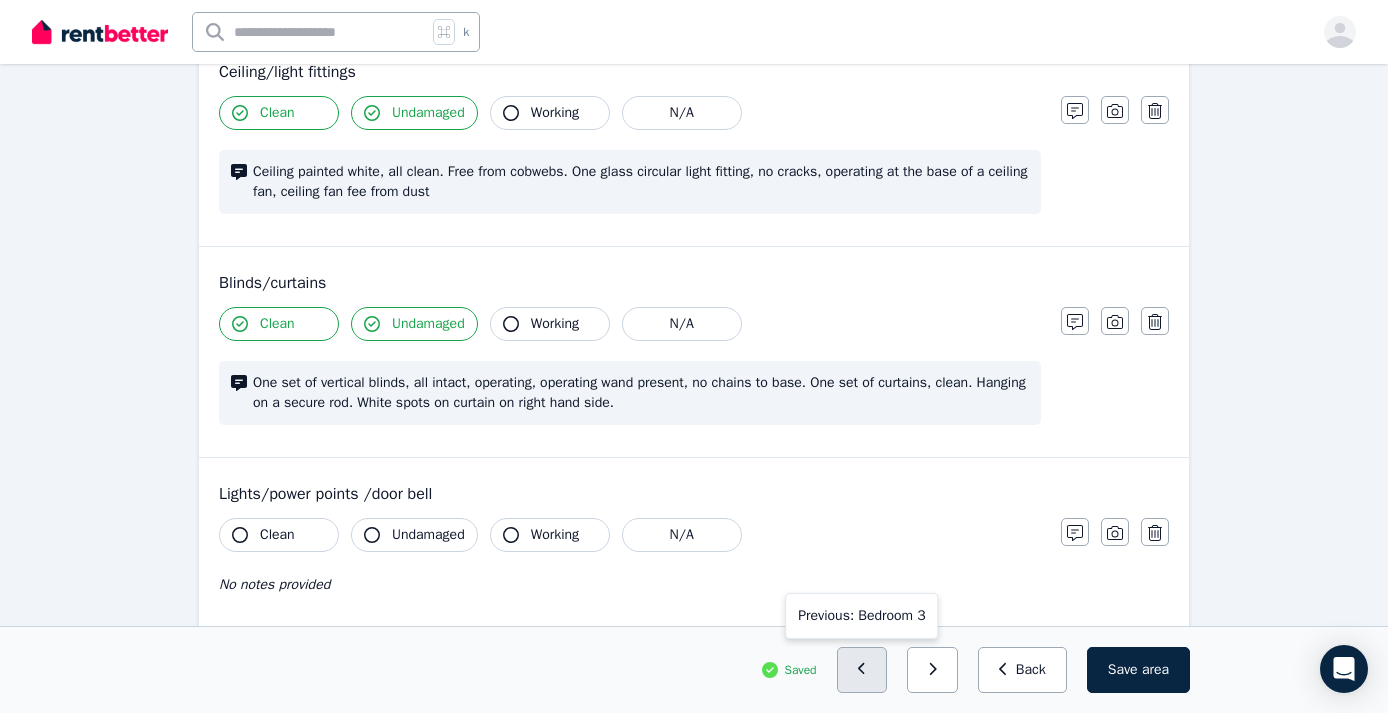 click 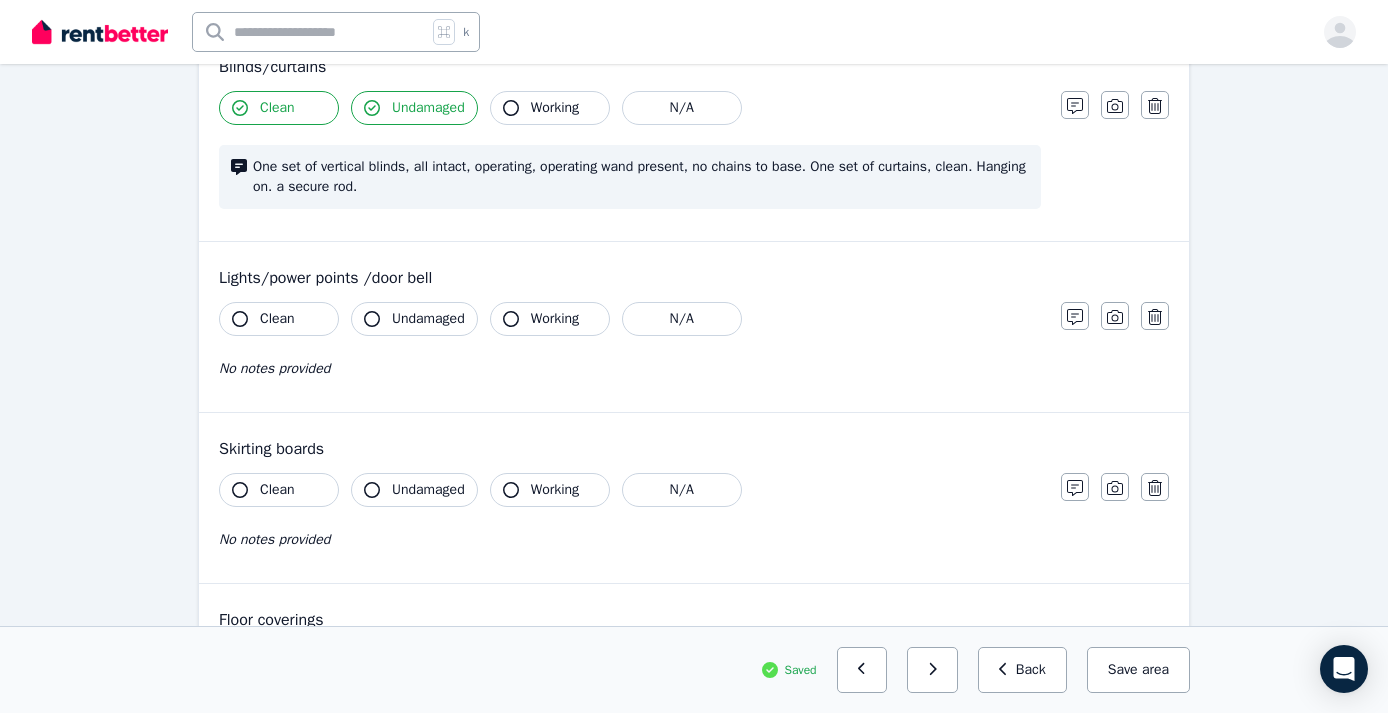 scroll, scrollTop: 1221, scrollLeft: 0, axis: vertical 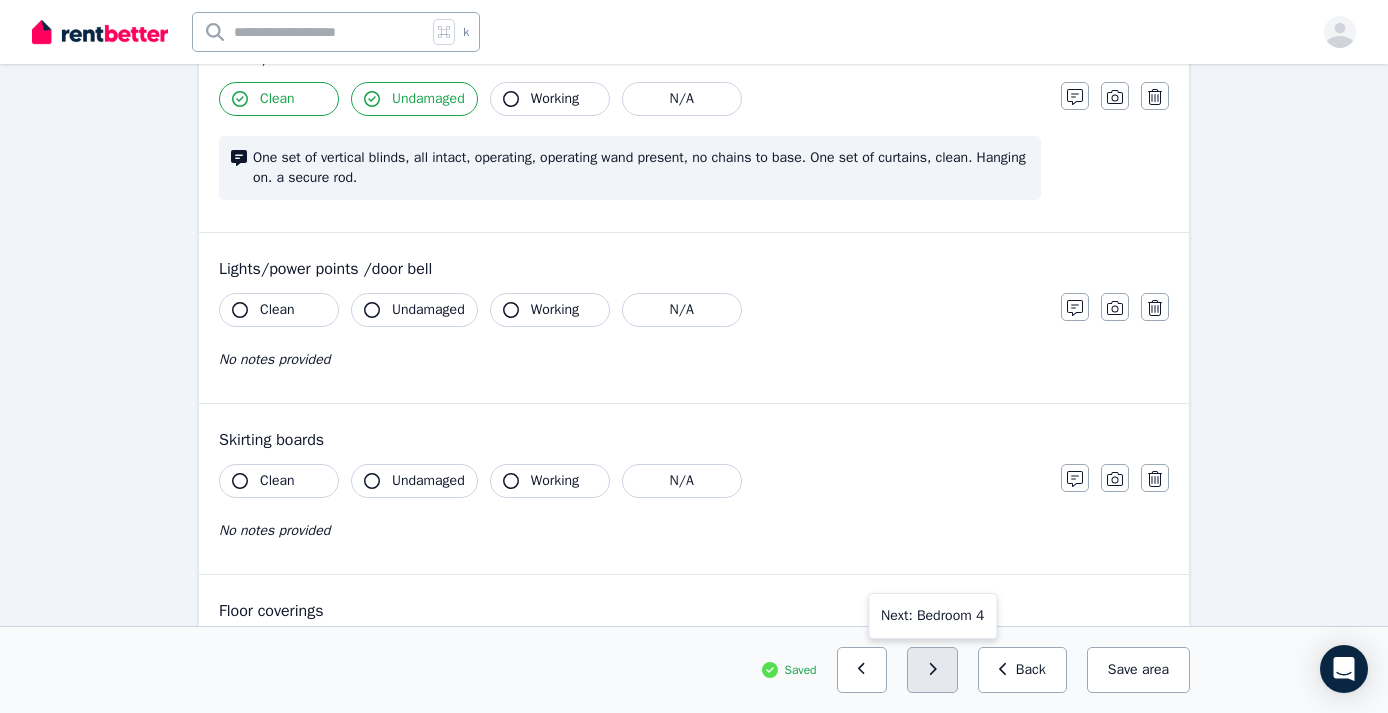 click at bounding box center [932, 670] 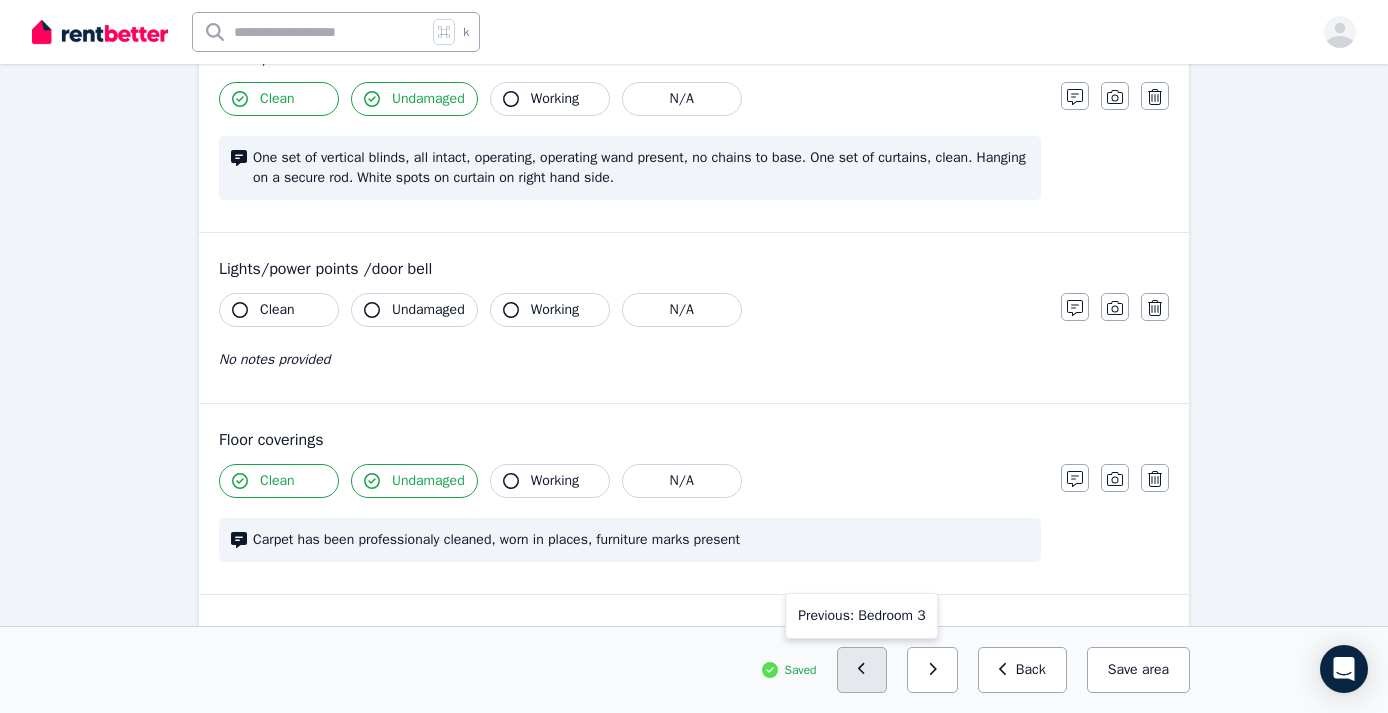 click at bounding box center [862, 670] 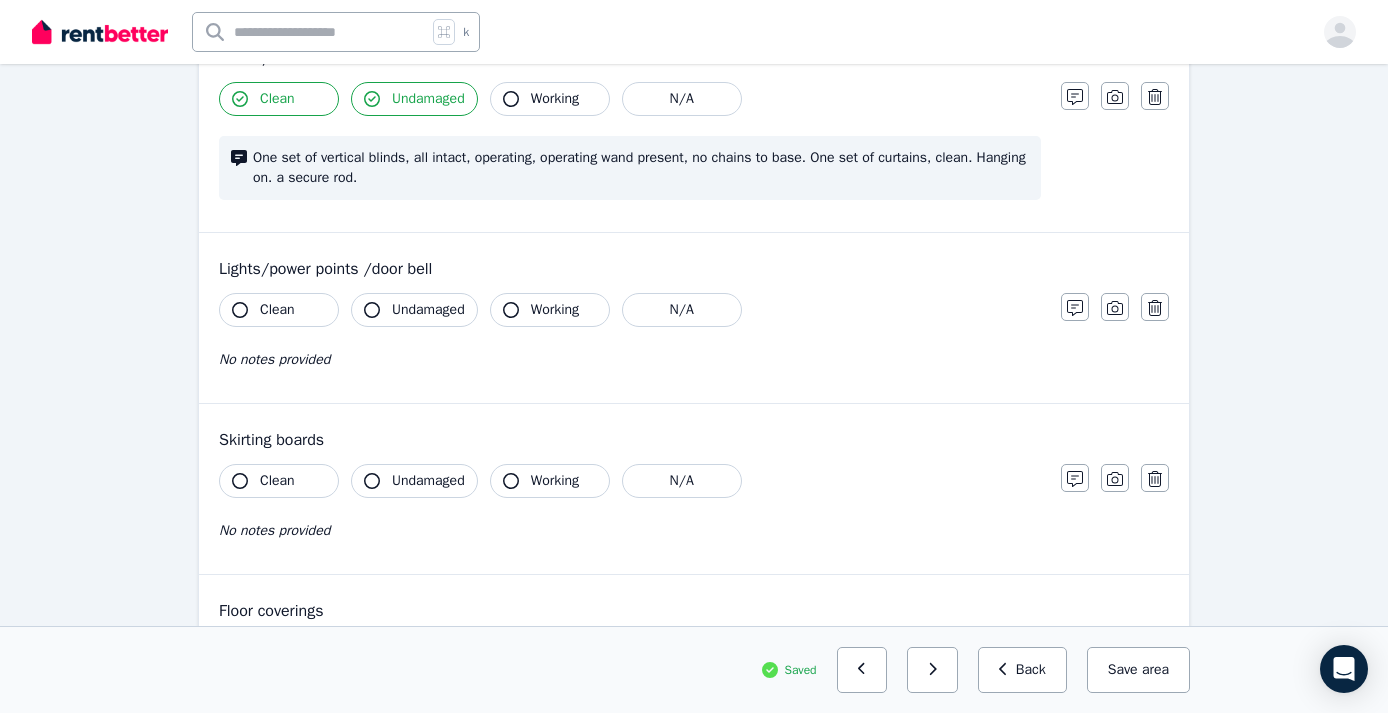 click at bounding box center (862, 670) 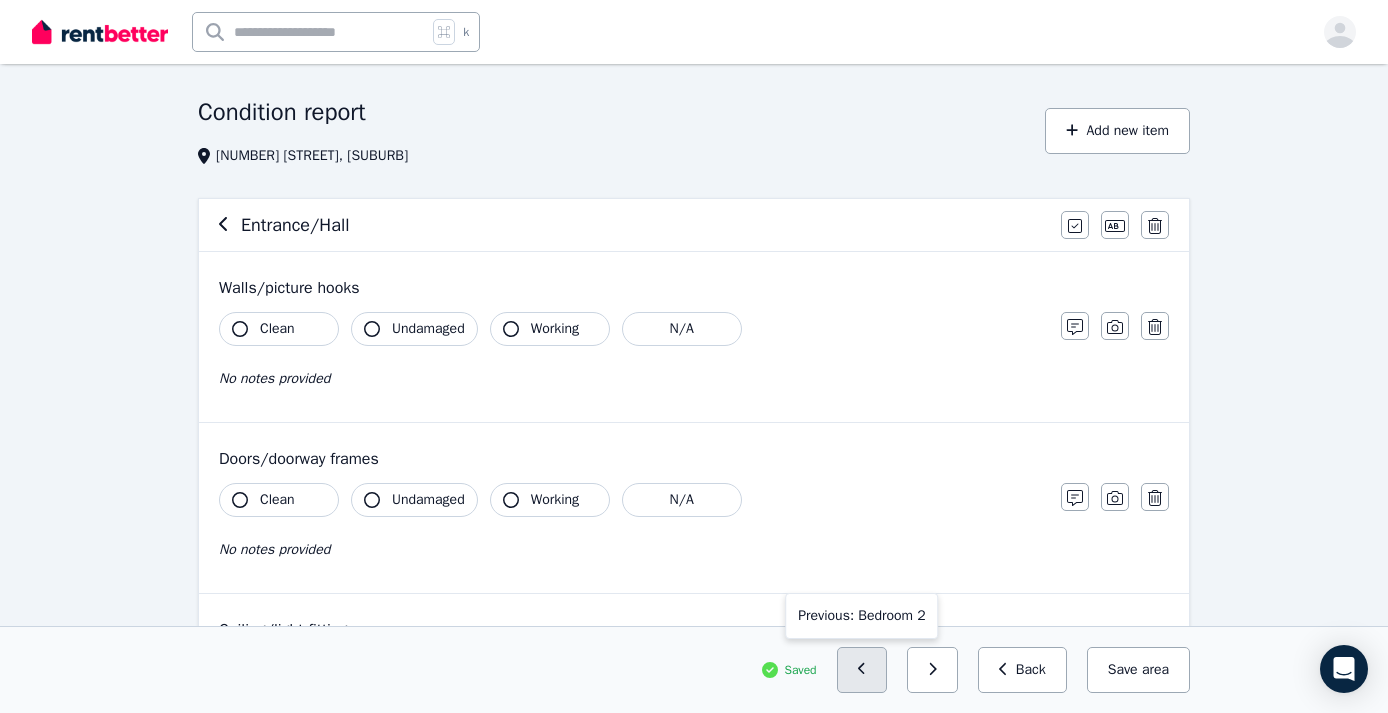 scroll, scrollTop: 67, scrollLeft: 0, axis: vertical 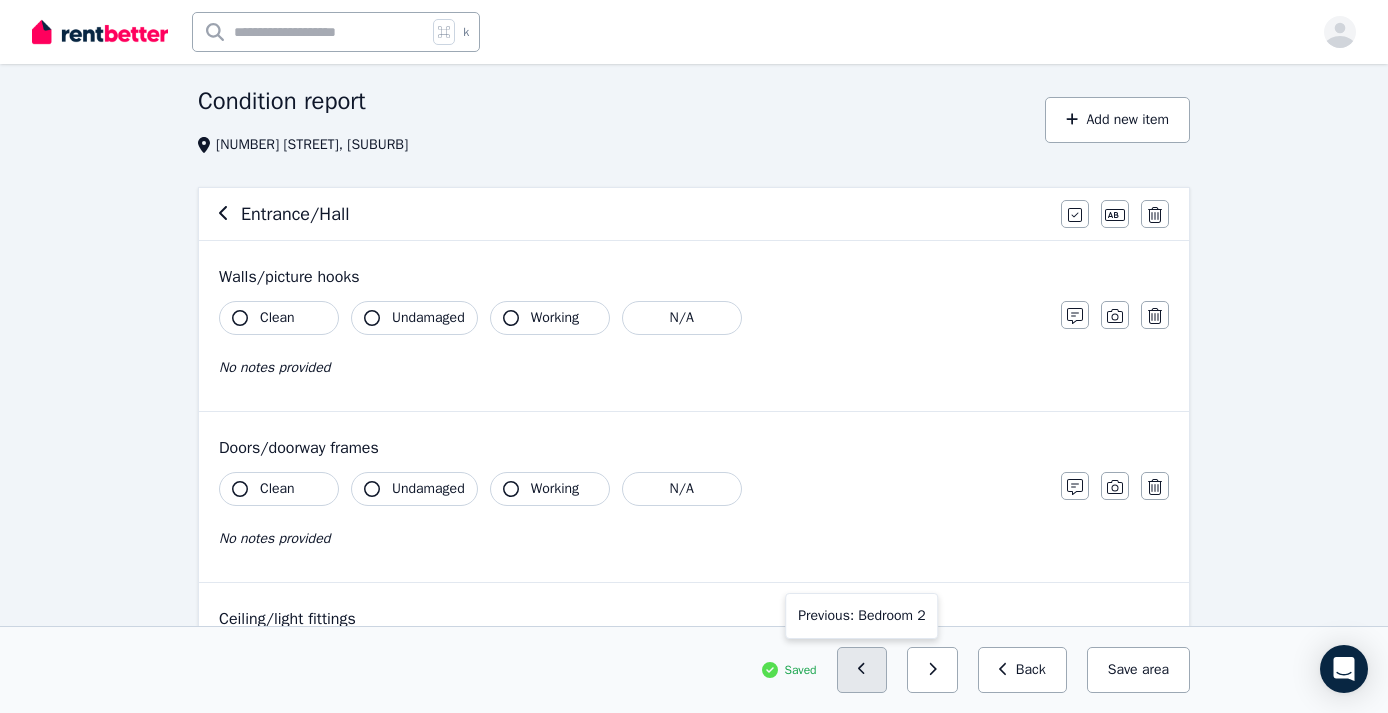 click at bounding box center (862, 670) 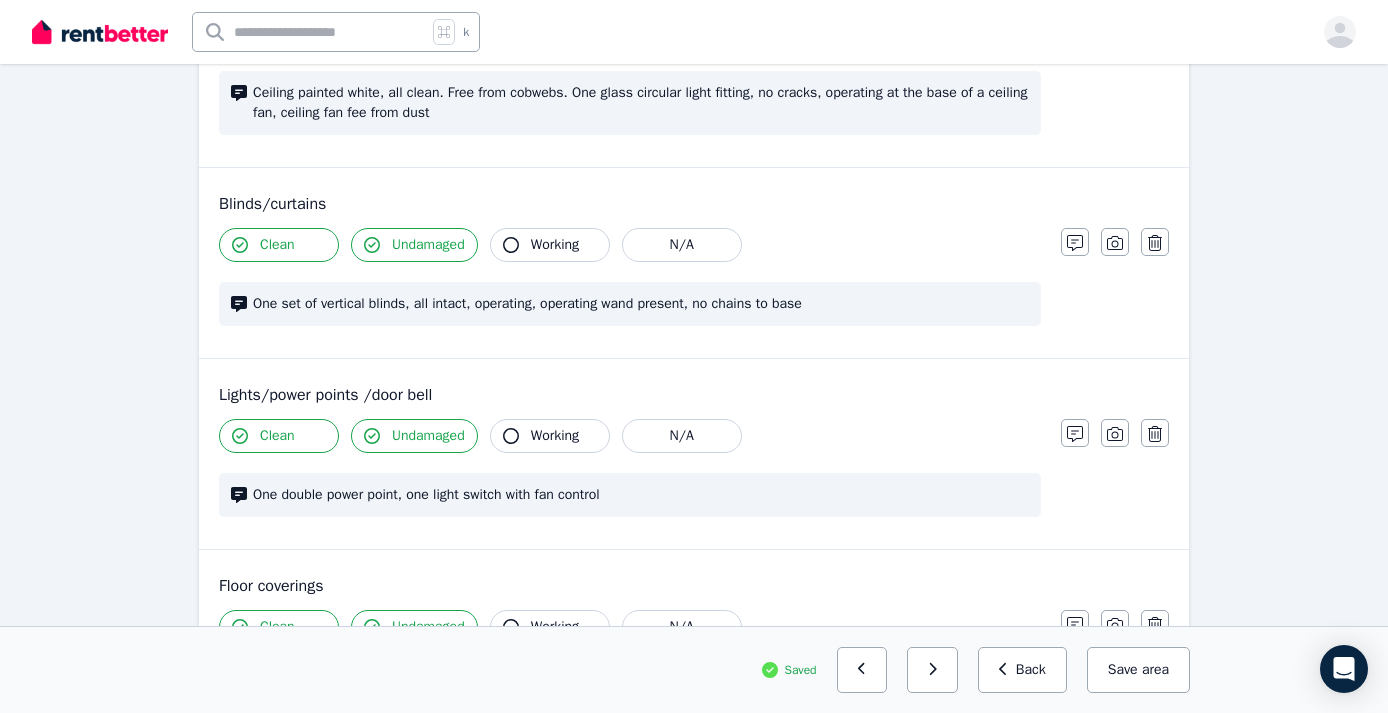 scroll, scrollTop: 1115, scrollLeft: 0, axis: vertical 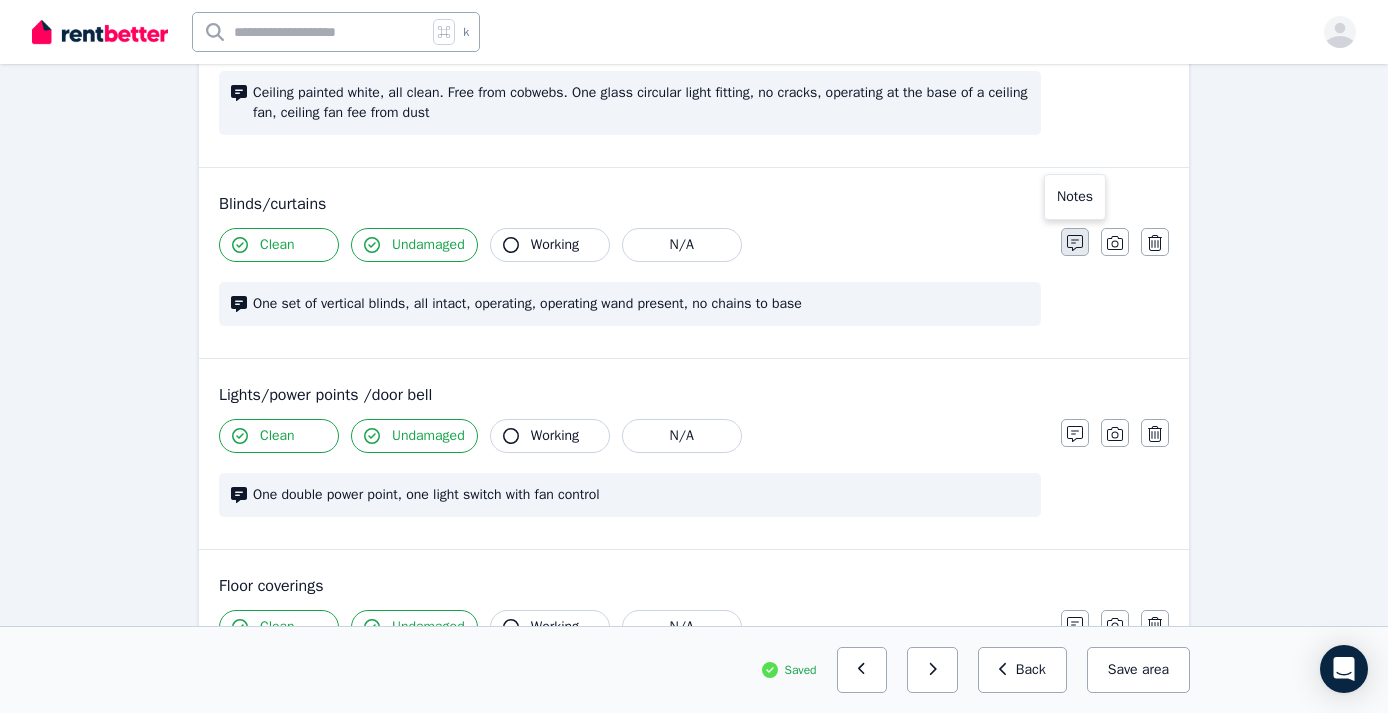 click 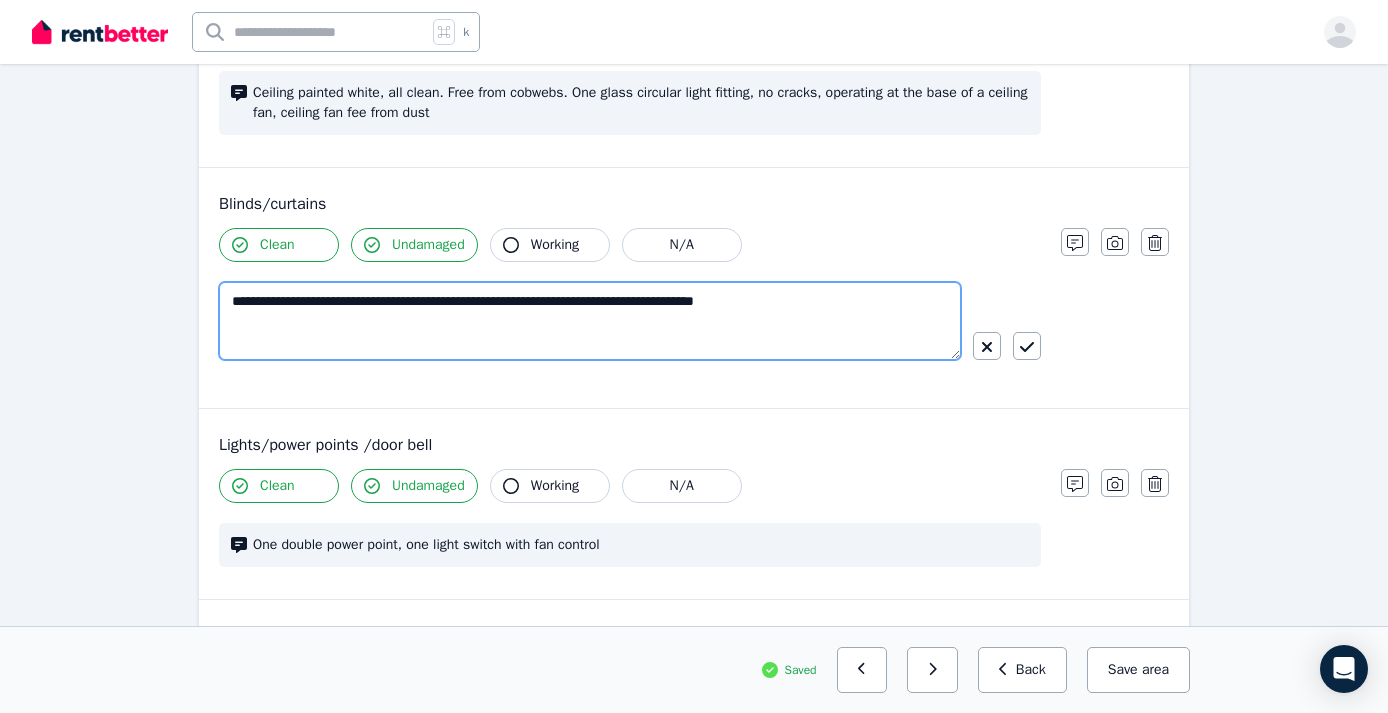 click on "**********" at bounding box center (590, 321) 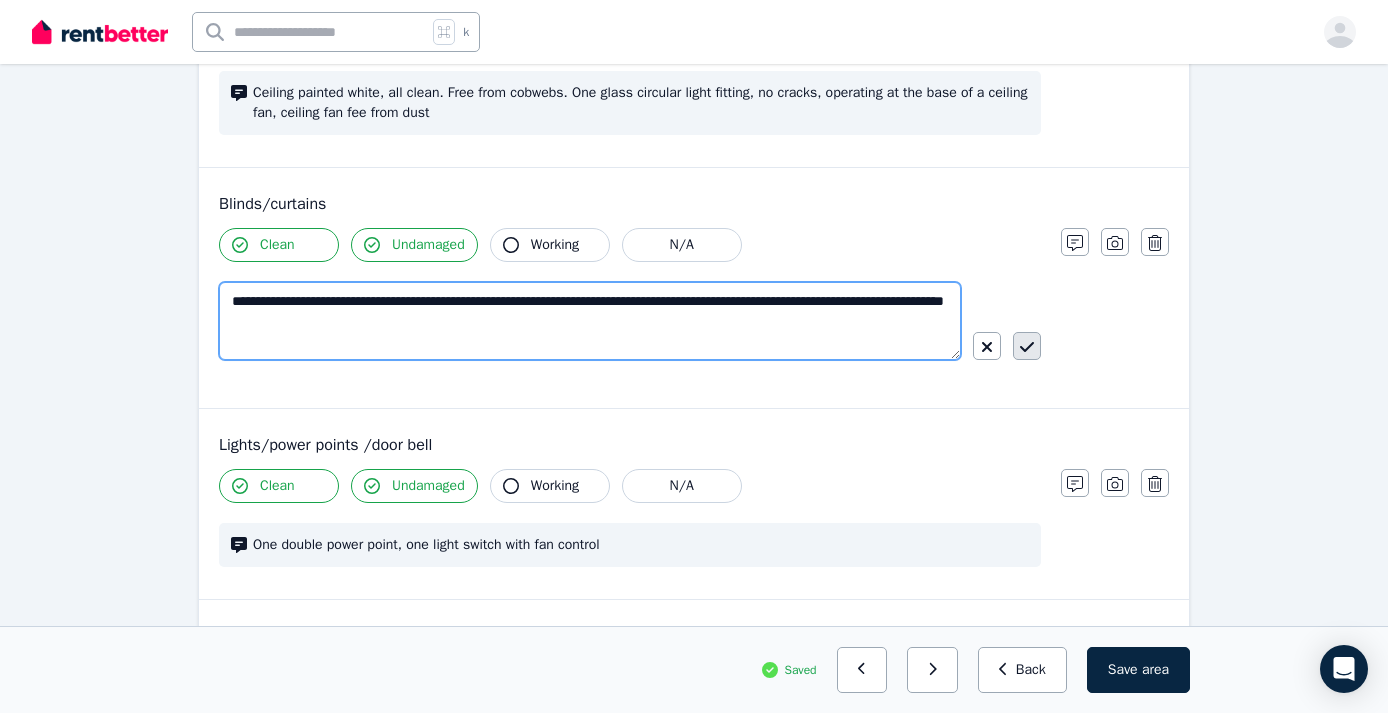 type on "**********" 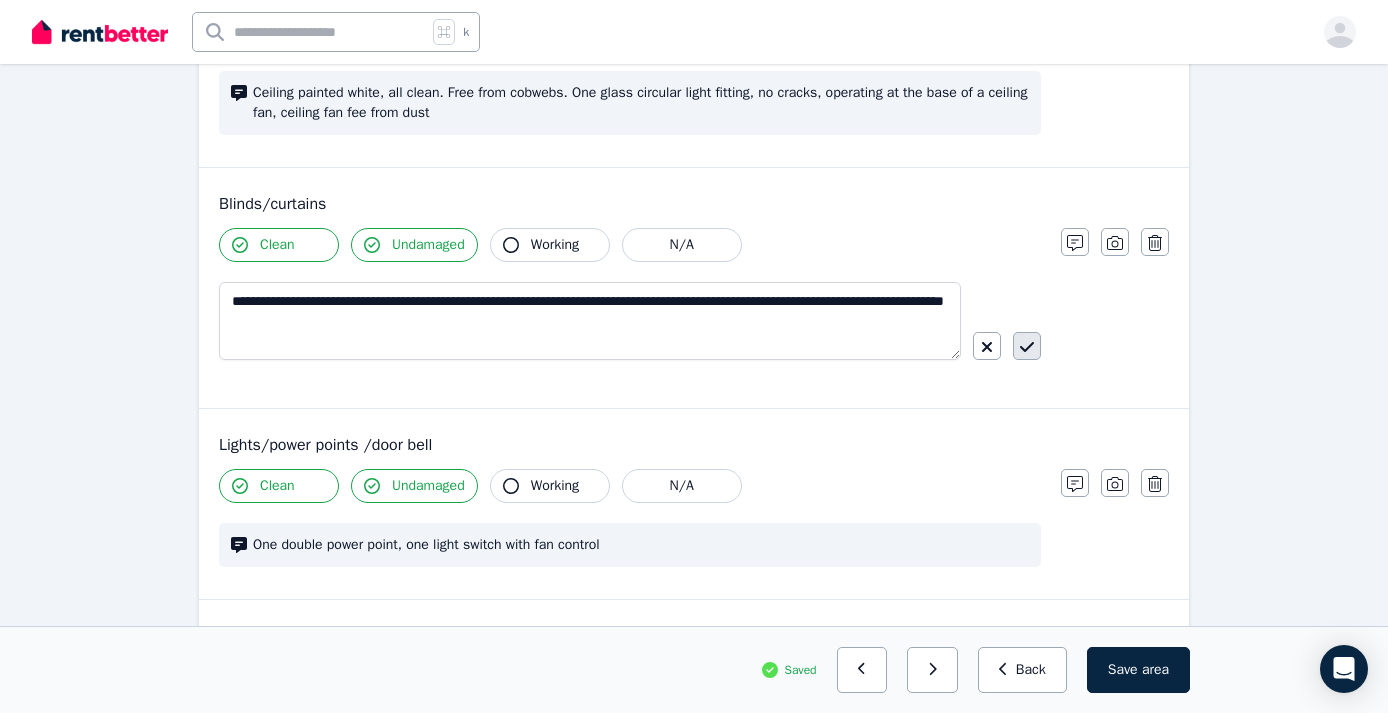 click 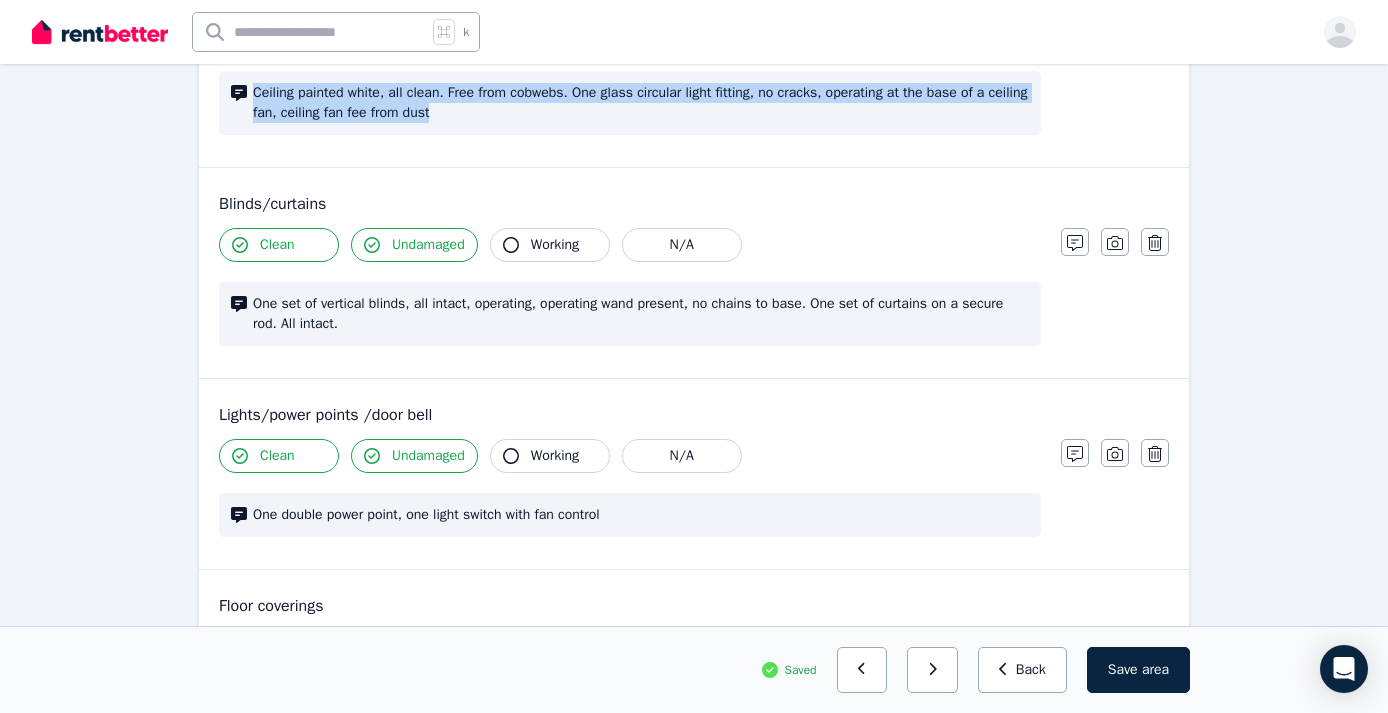drag, startPoint x: 500, startPoint y: 111, endPoint x: 255, endPoint y: 86, distance: 246.2722 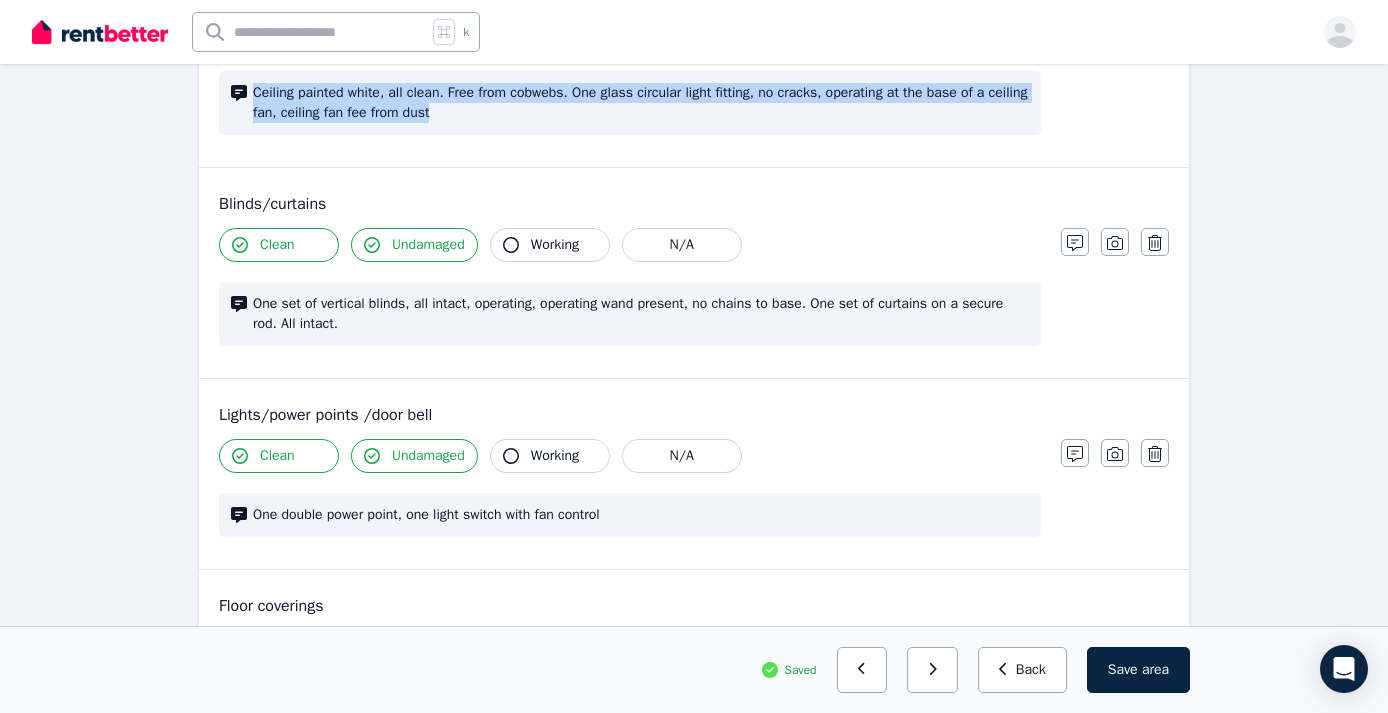 click on "Ceiling painted white, all clean. Free from cobwebs. One glass circular light fitting, no cracks, operating at the base of a ceiling fan, ceiling fan fee from dust" at bounding box center (641, 103) 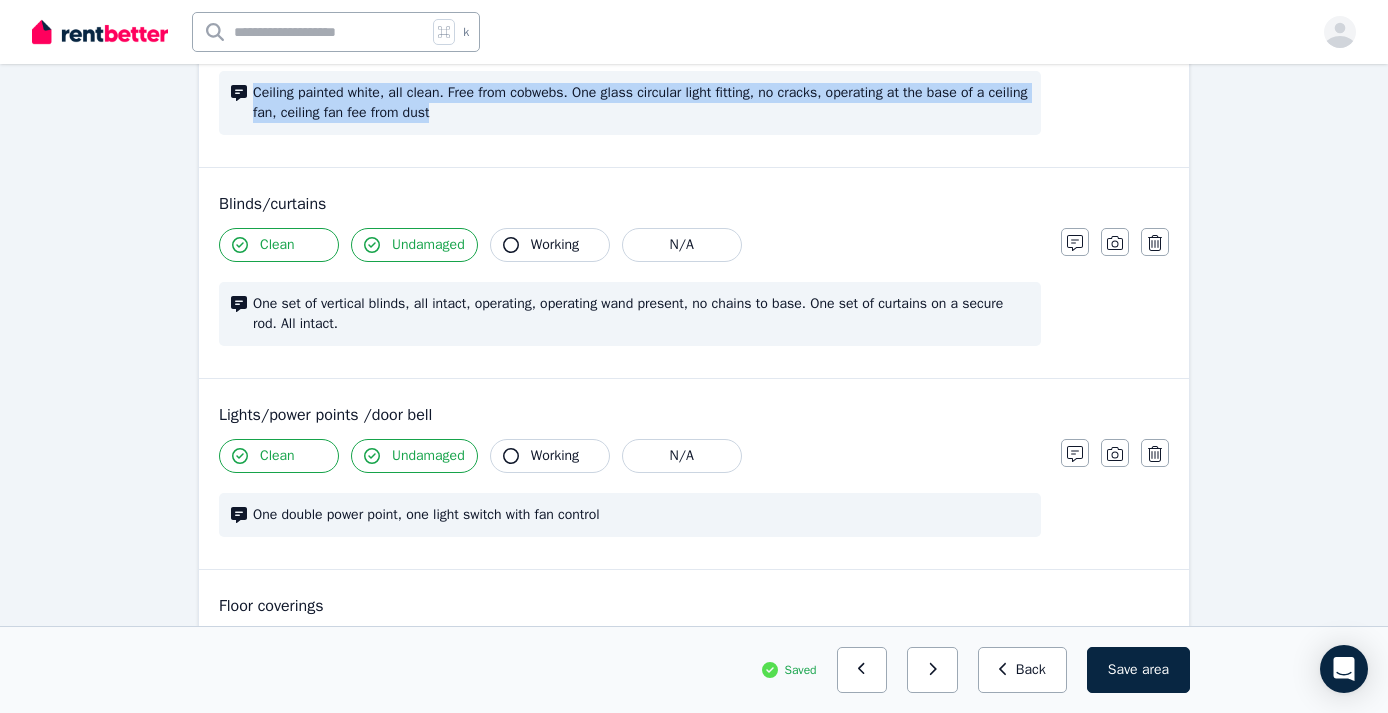 copy on "Ceiling painted white, all clean. Free from cobwebs. One glass circular light fitting, no cracks, operating at the base of a ceiling fan, ceiling fan fee from dust" 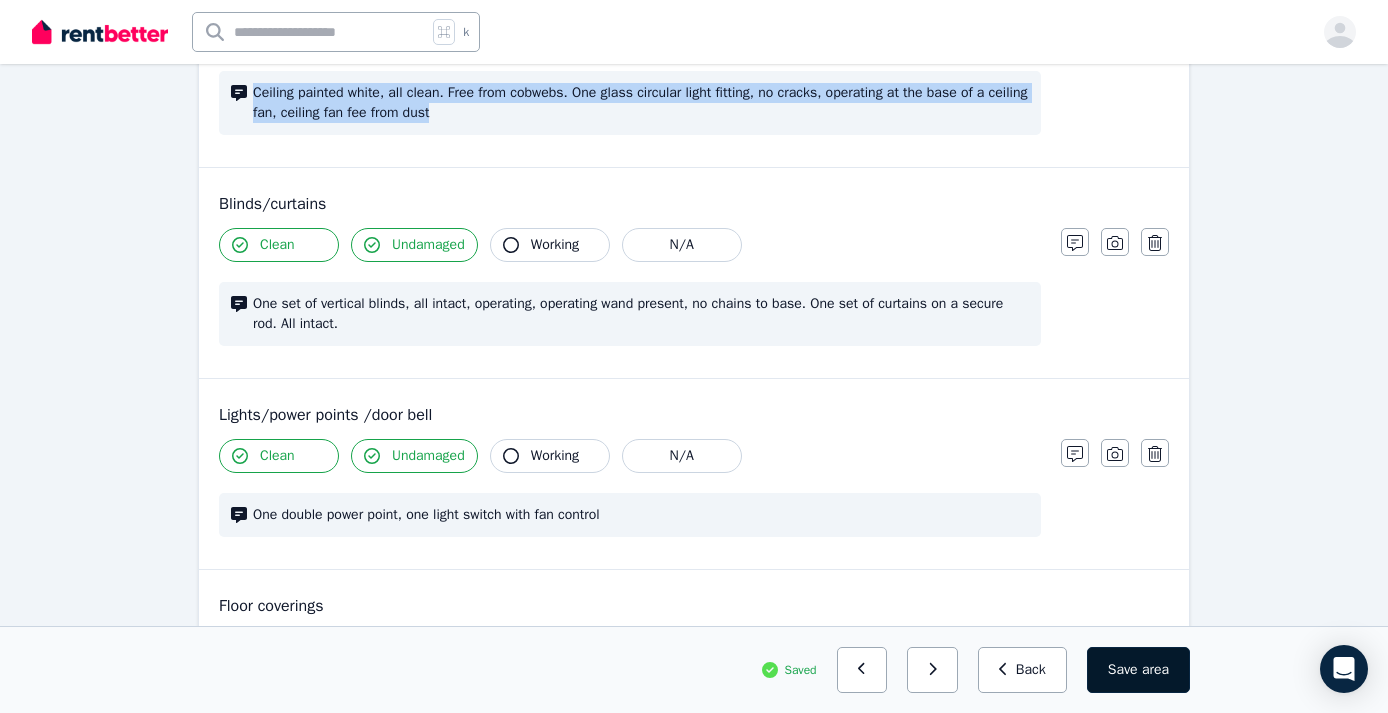 click on "Save   area" at bounding box center (1138, 670) 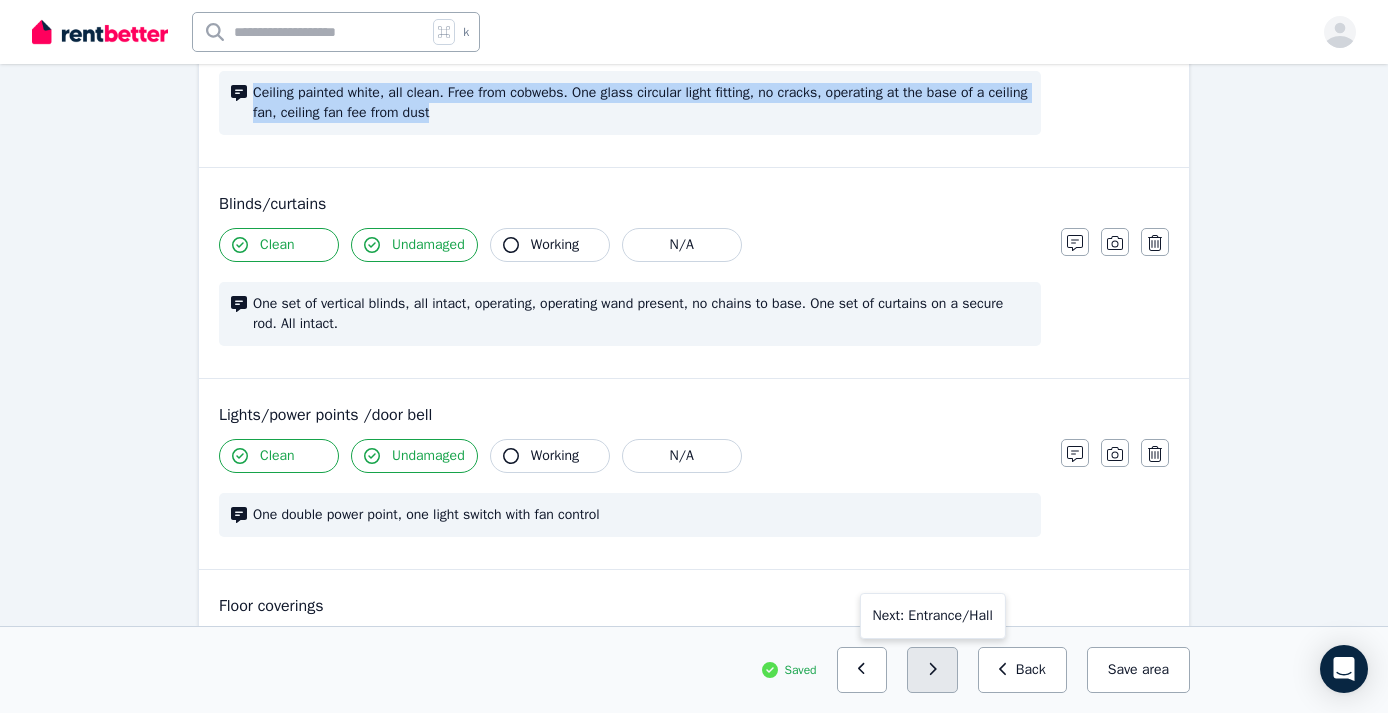 click 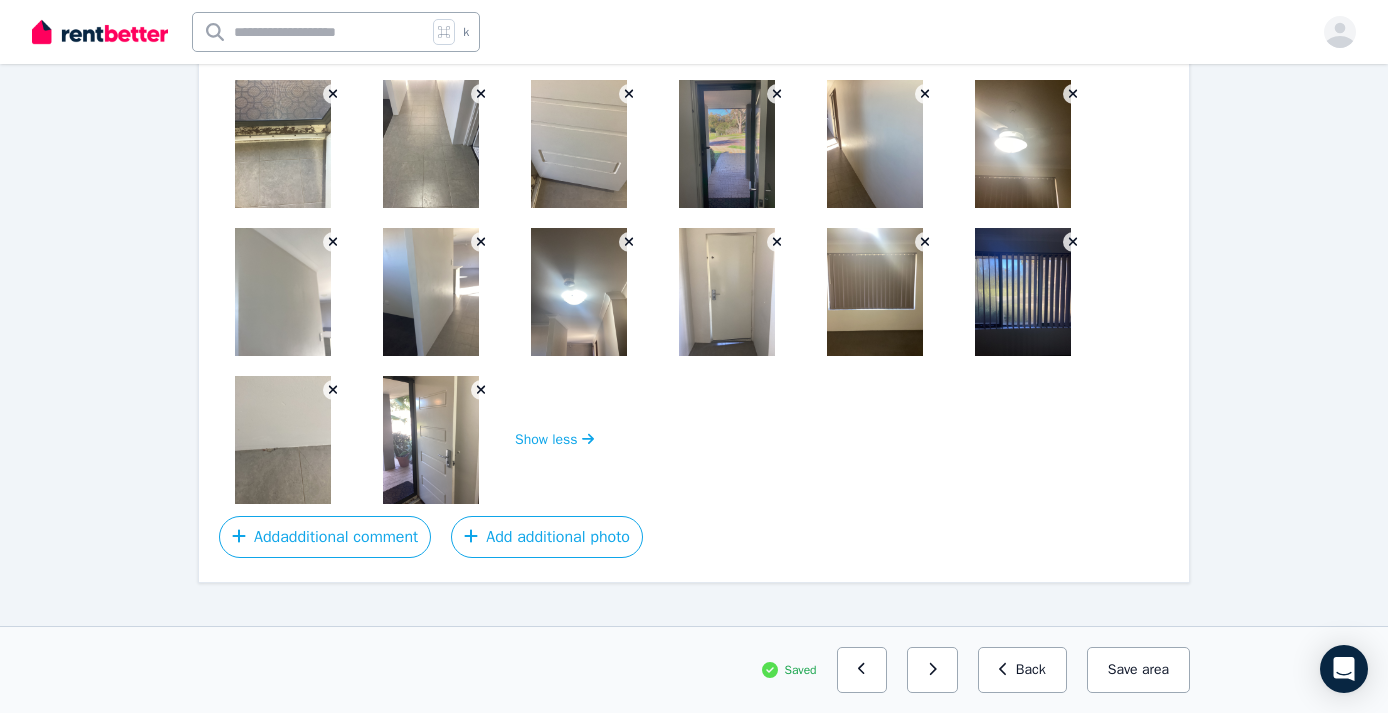 scroll, scrollTop: 1057, scrollLeft: 0, axis: vertical 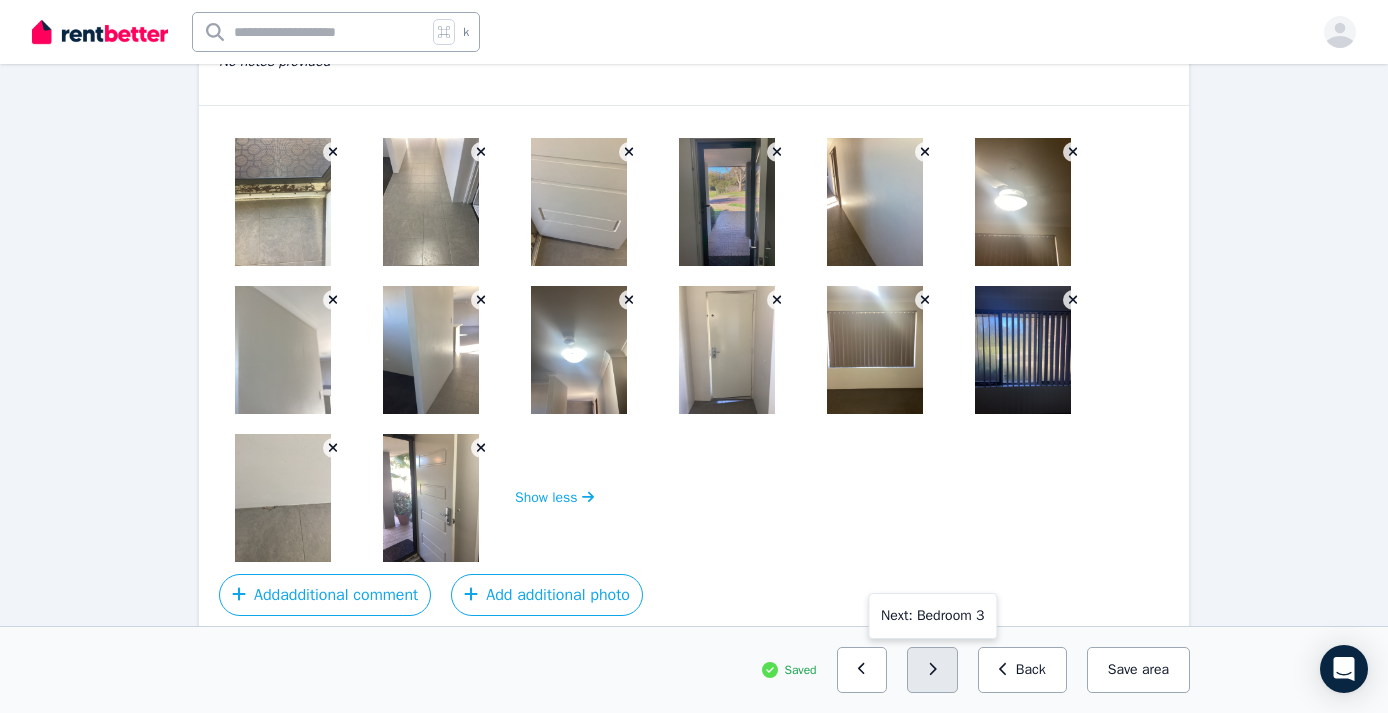 click 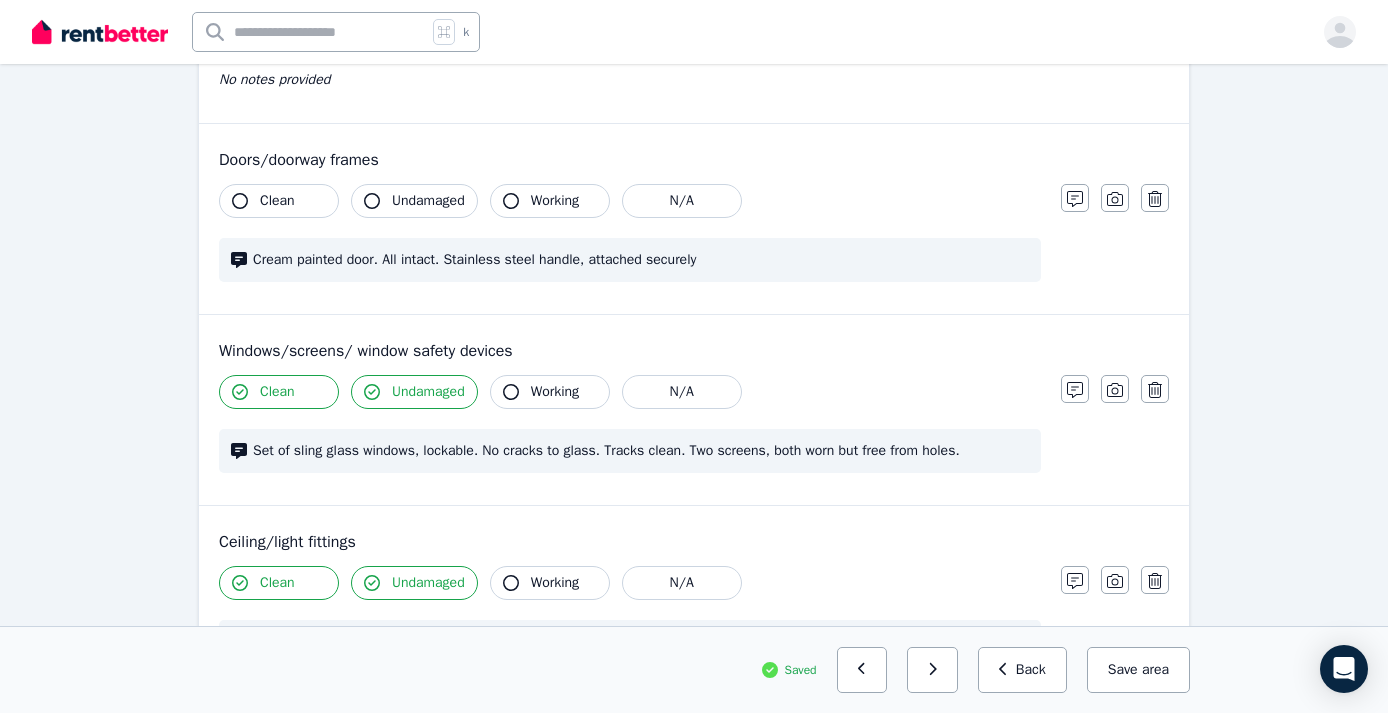 scroll, scrollTop: 530, scrollLeft: 0, axis: vertical 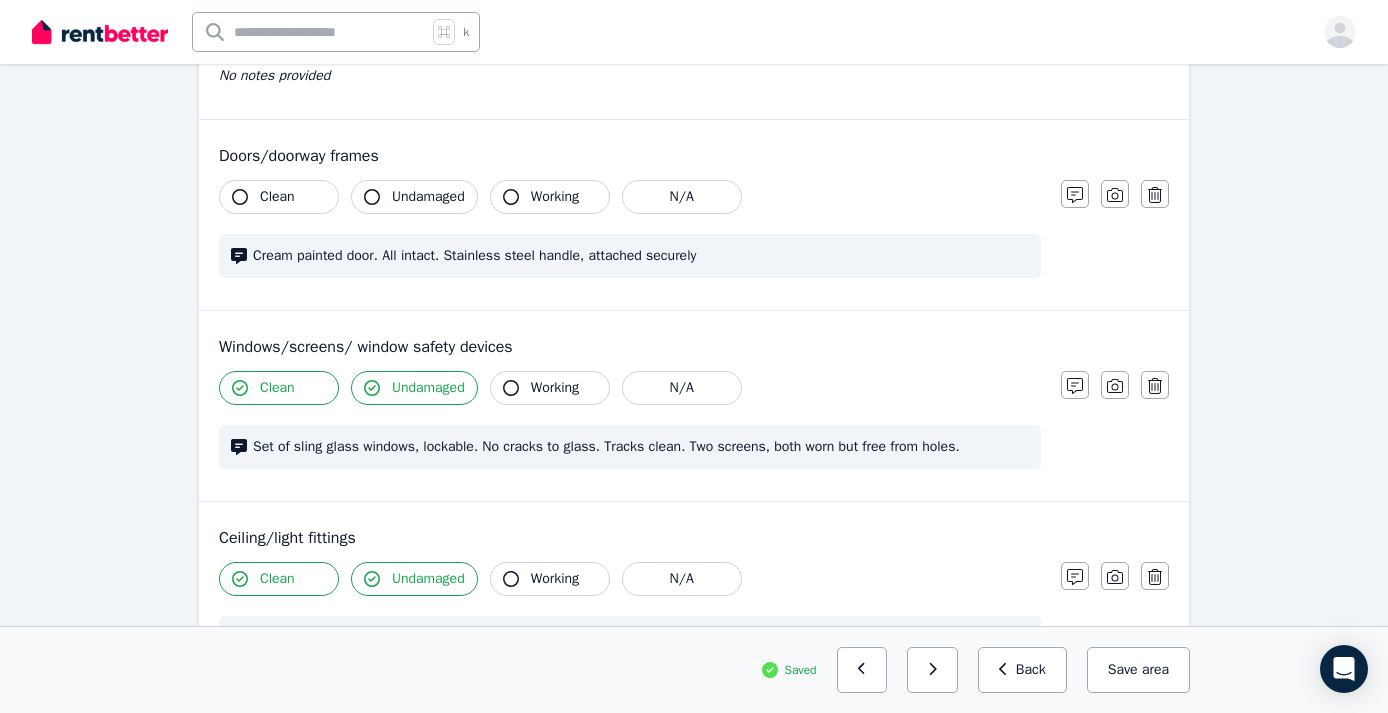 click 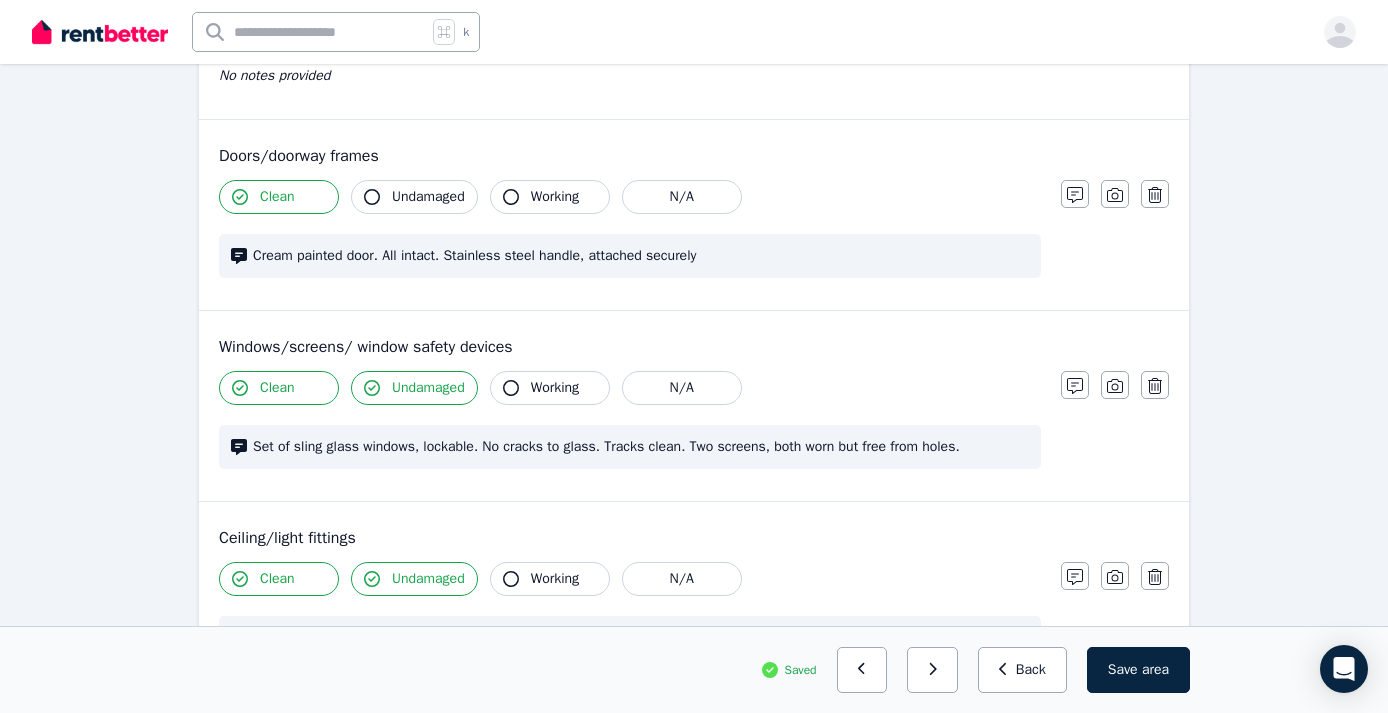 click 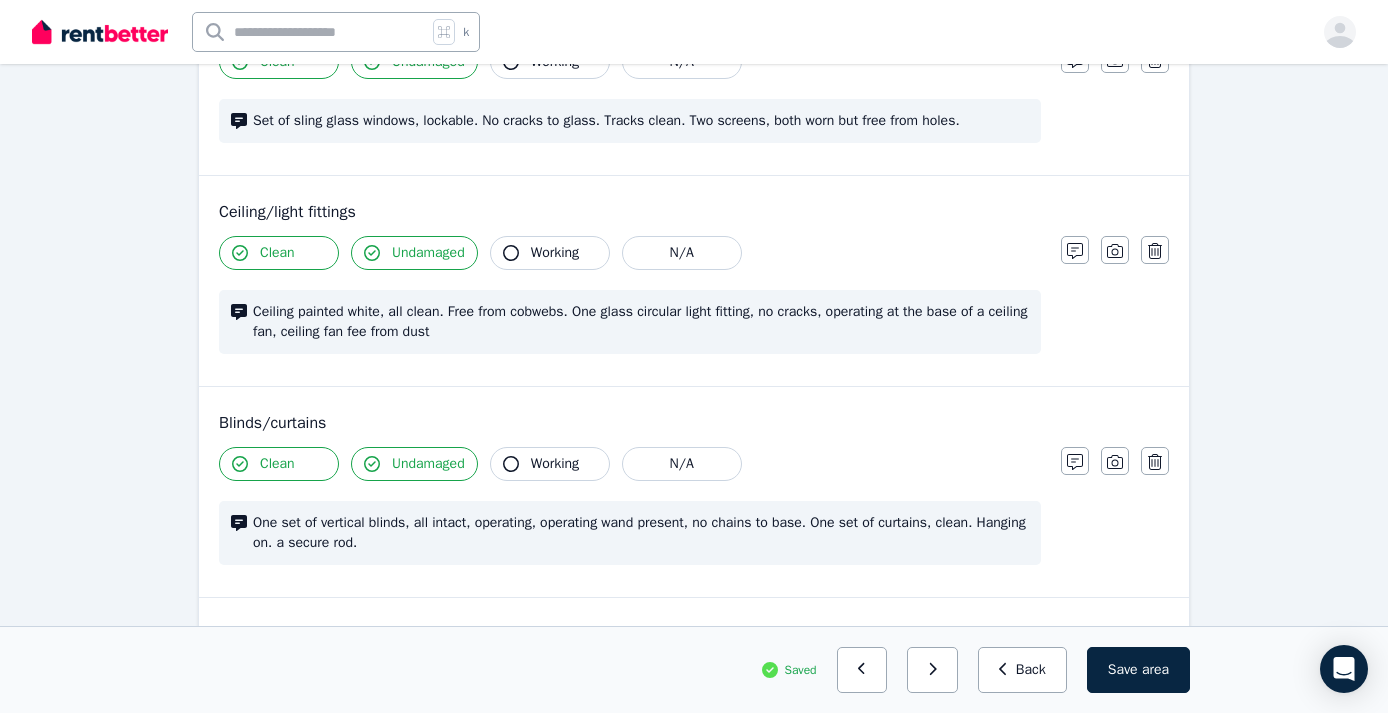 scroll, scrollTop: 886, scrollLeft: 0, axis: vertical 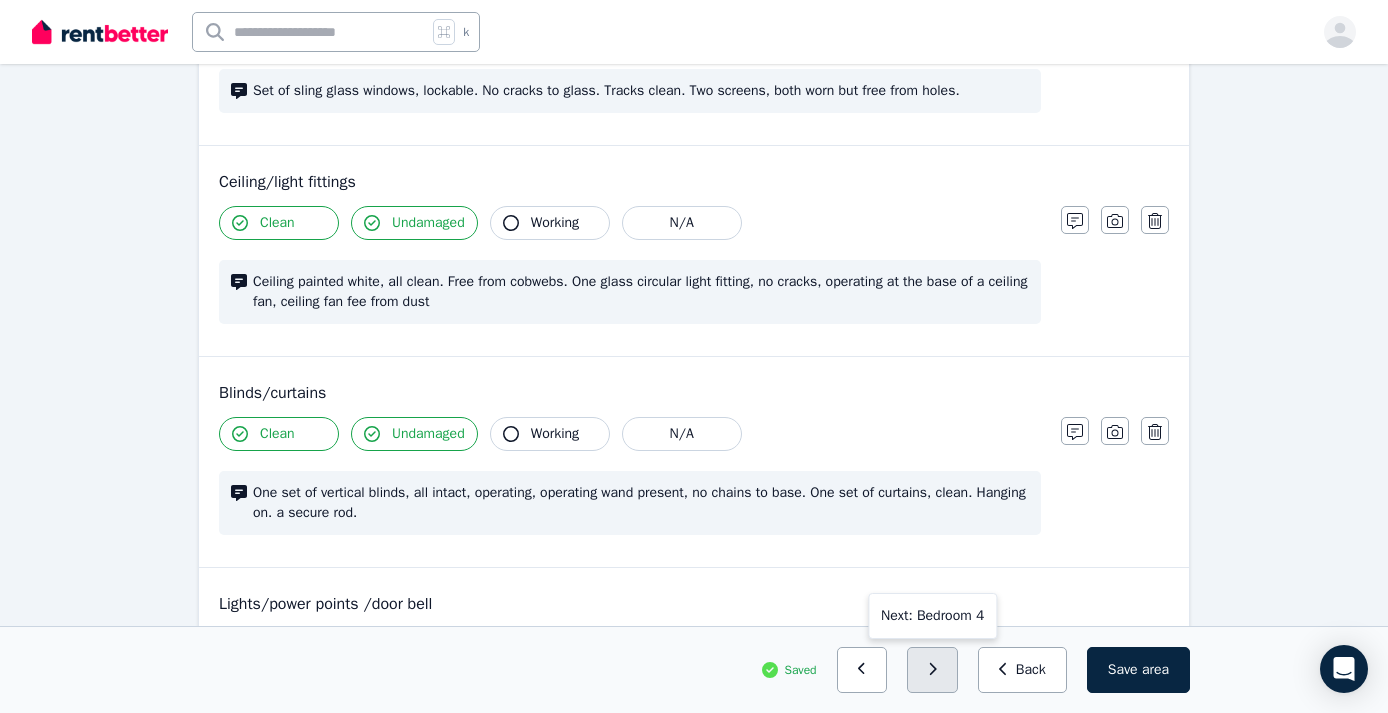 click 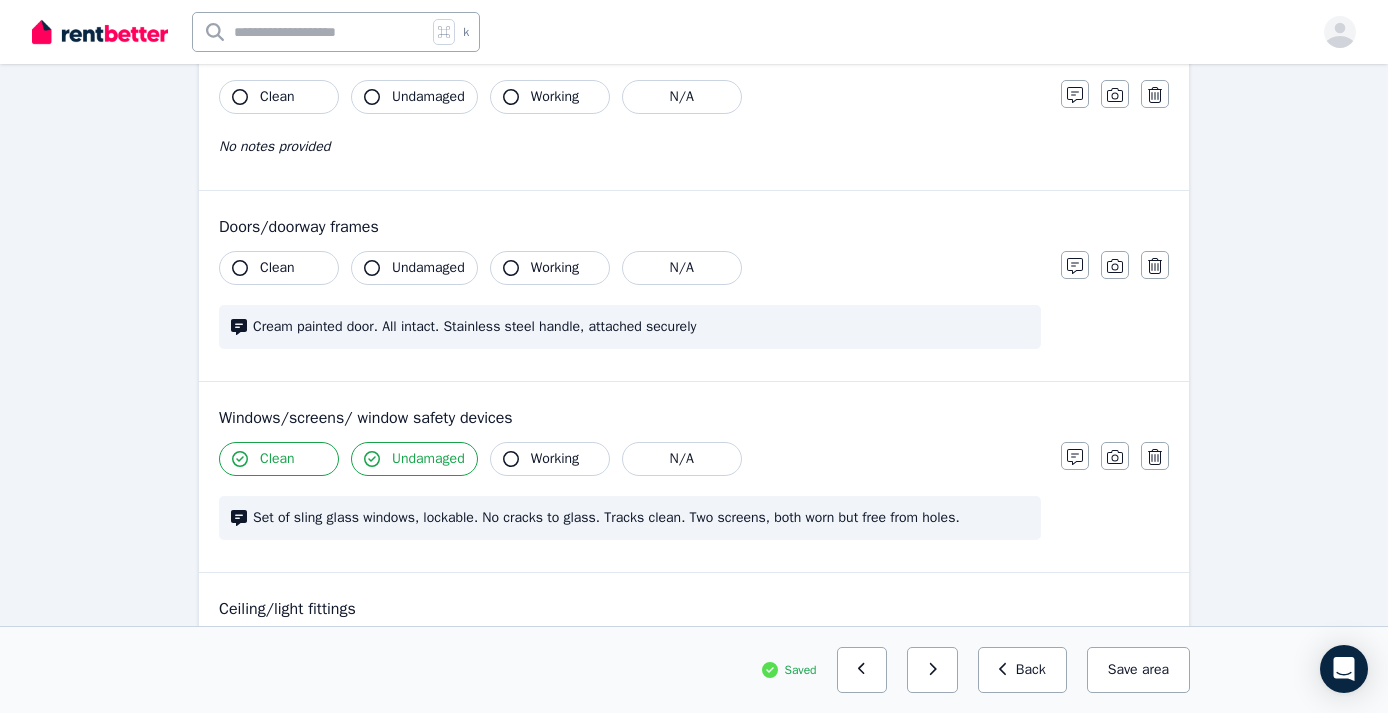 scroll, scrollTop: 451, scrollLeft: 0, axis: vertical 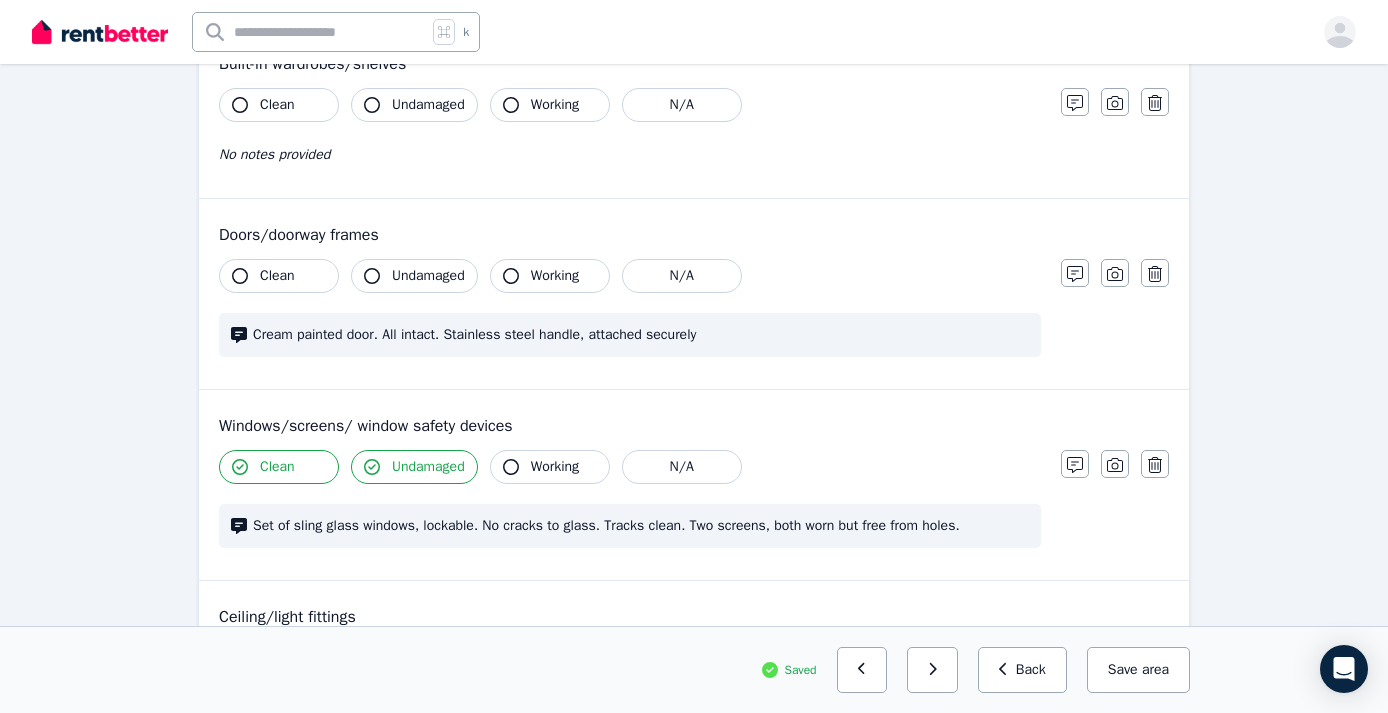 click 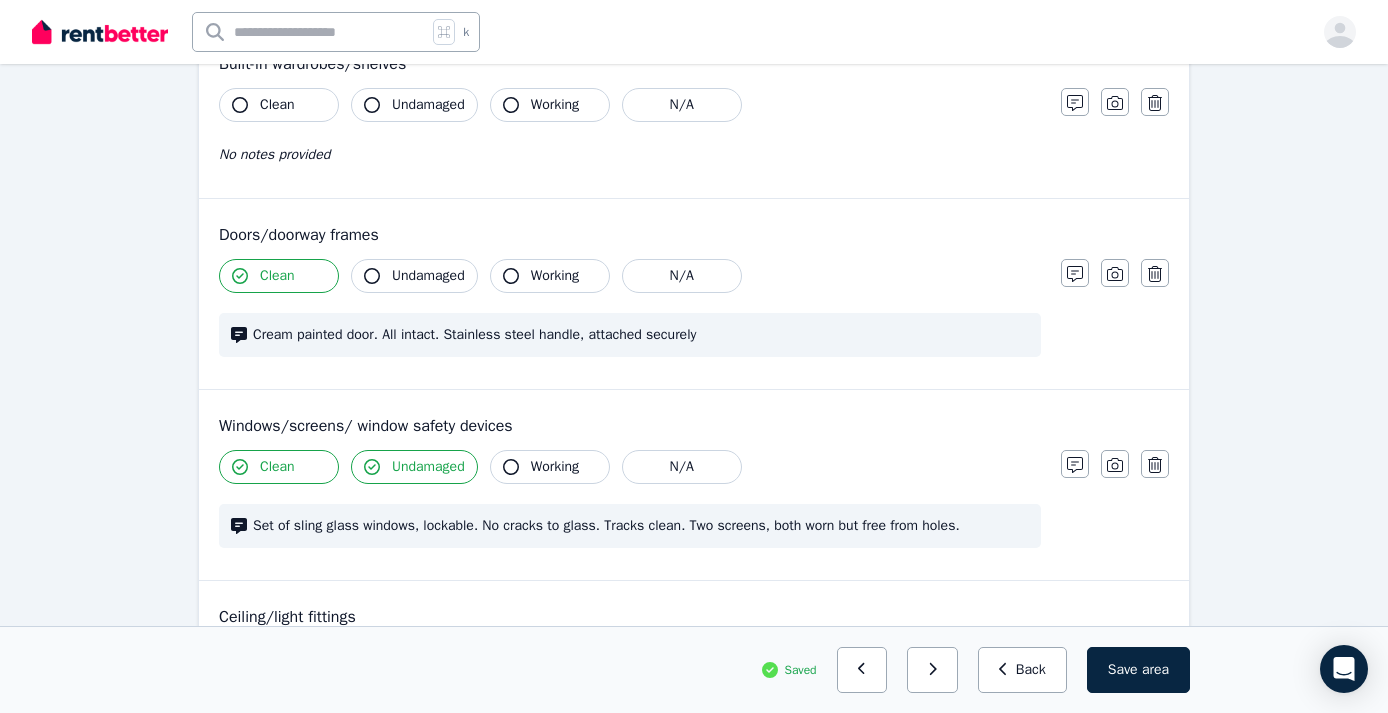 click on "Undamaged" at bounding box center [414, 276] 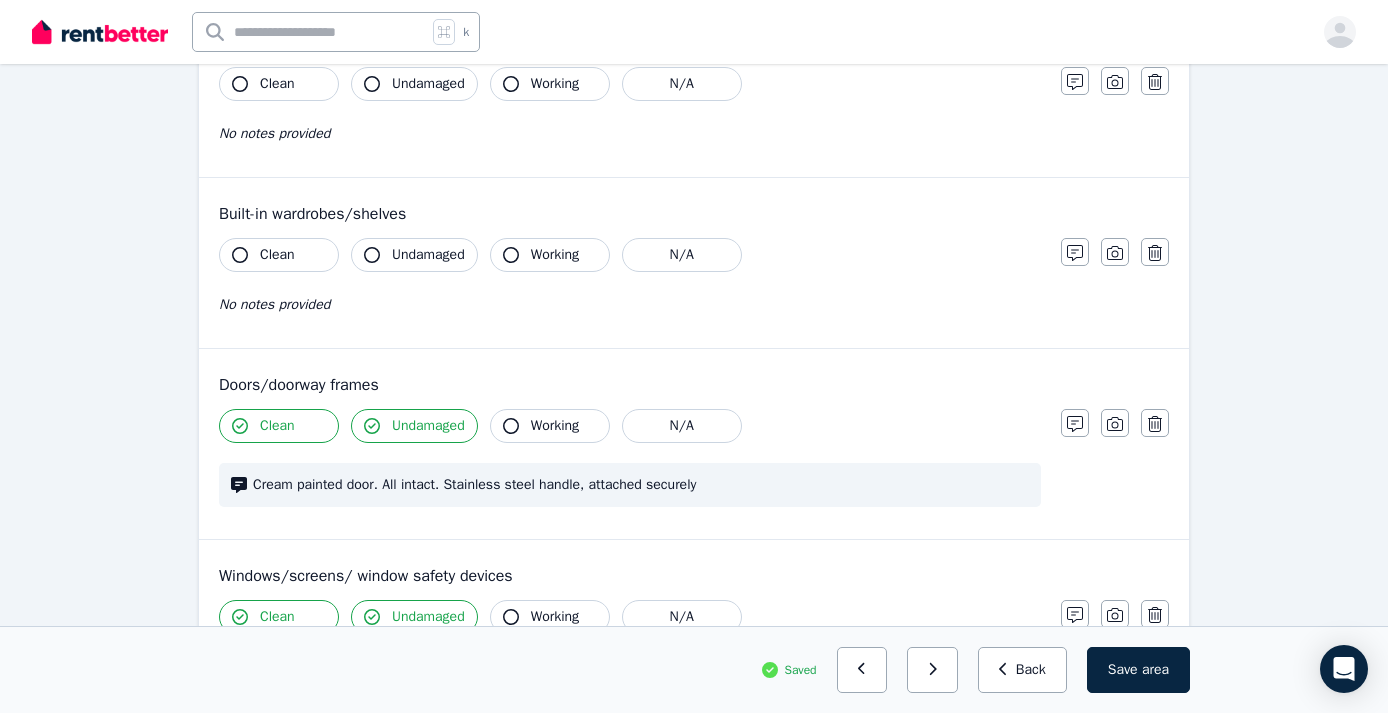 scroll, scrollTop: 300, scrollLeft: 0, axis: vertical 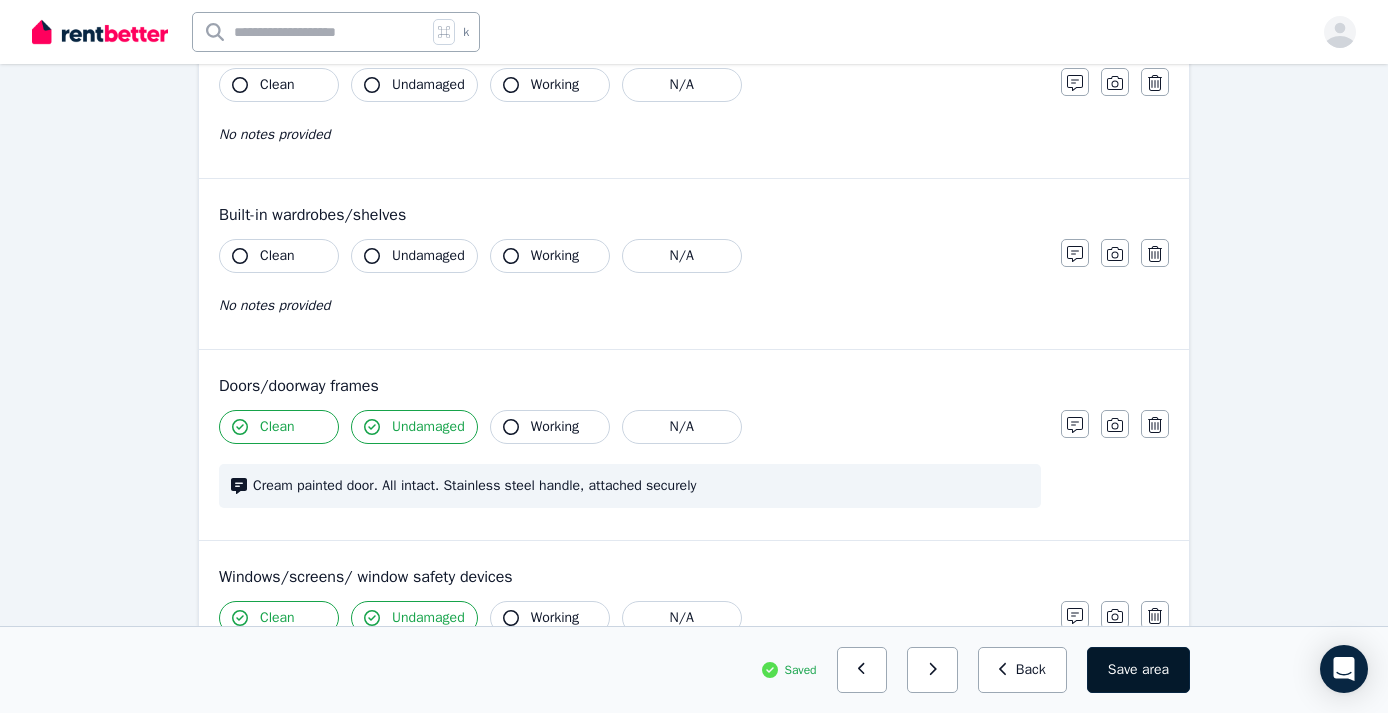 click on "Save   area" at bounding box center [1138, 670] 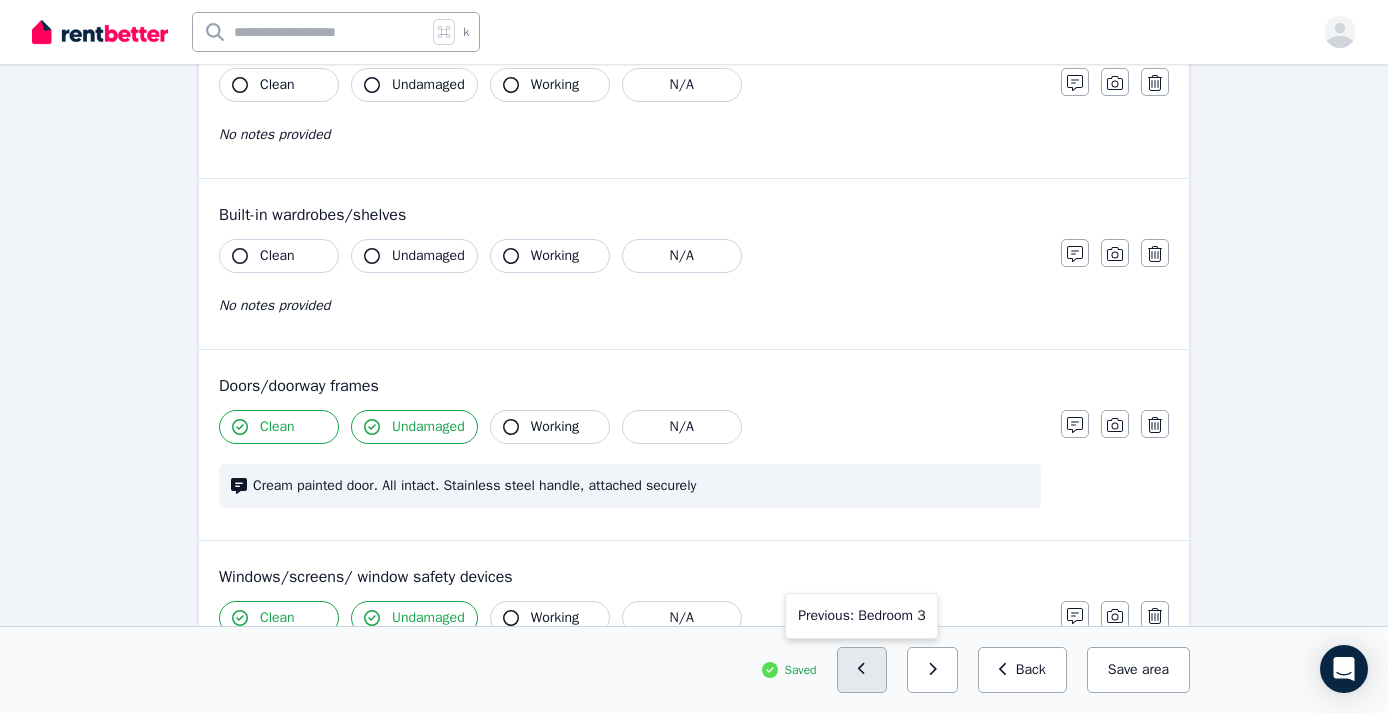 click 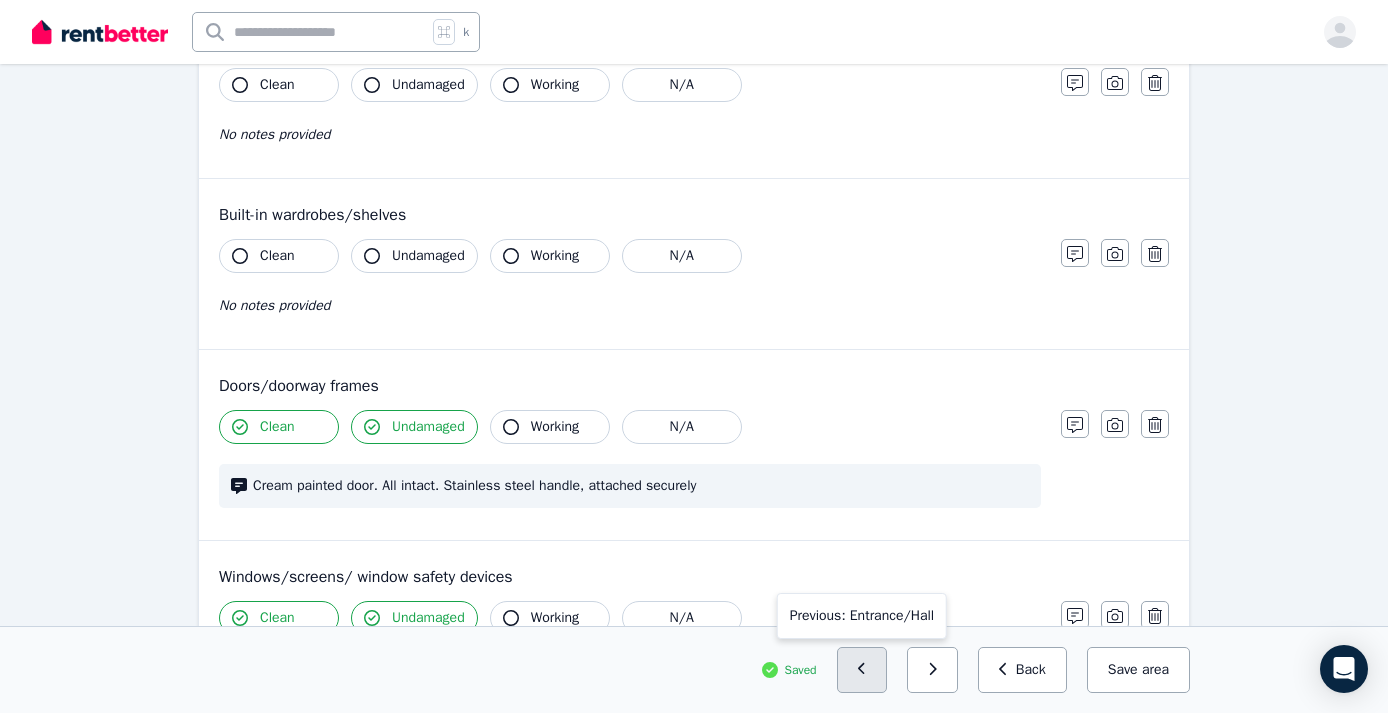 click 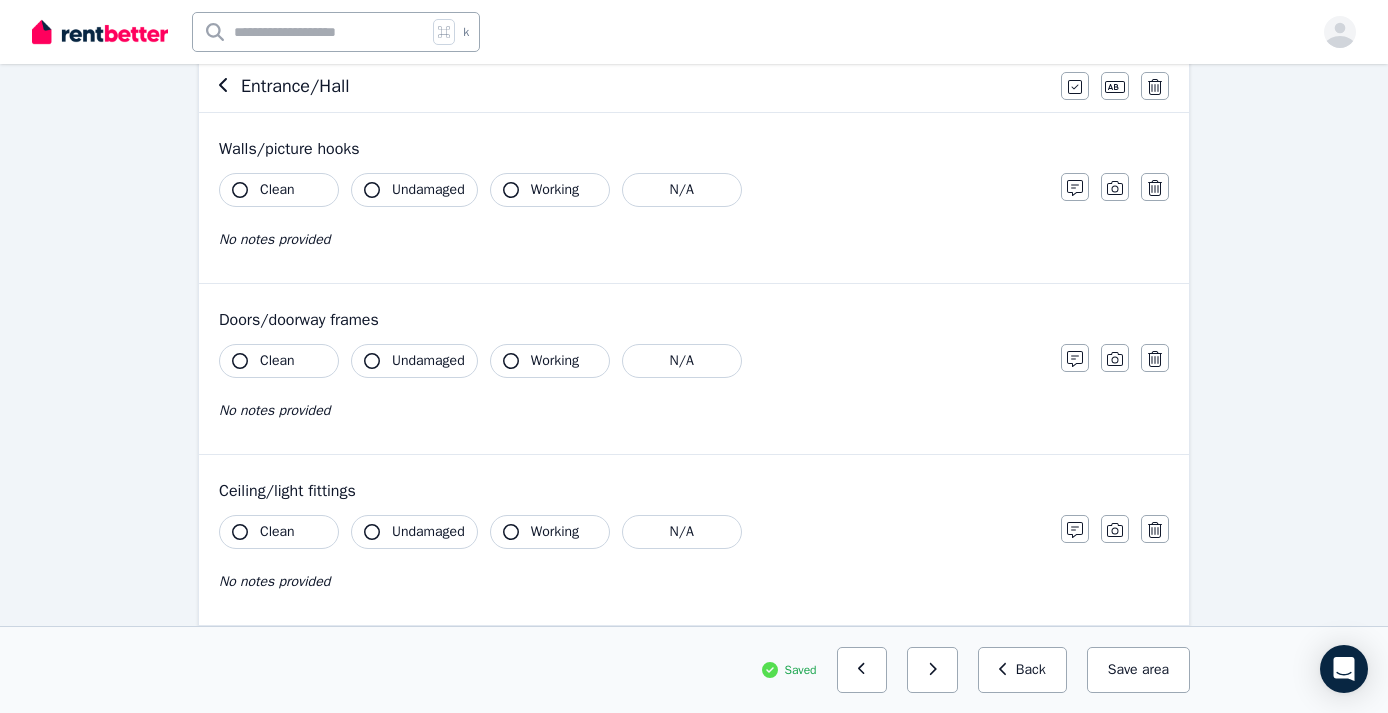 scroll, scrollTop: 235, scrollLeft: 0, axis: vertical 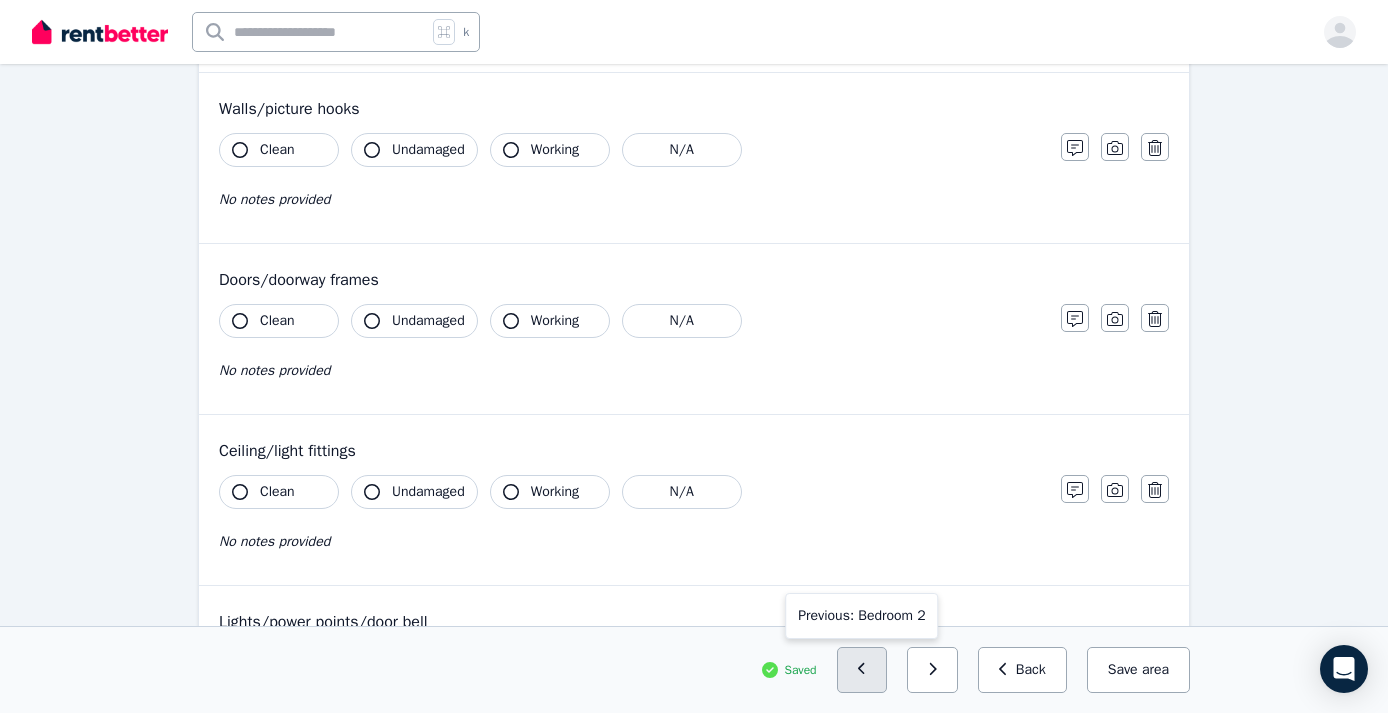 click 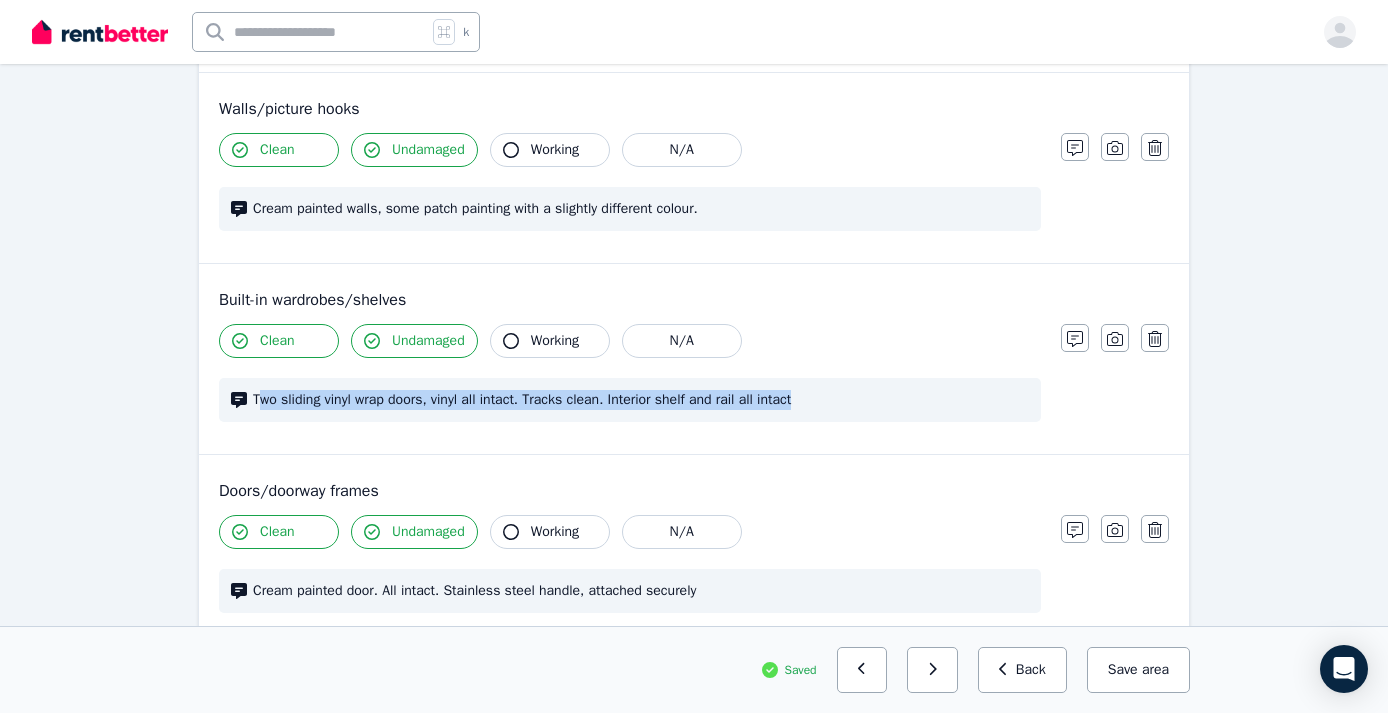 drag, startPoint x: 823, startPoint y: 398, endPoint x: 257, endPoint y: 391, distance: 566.0433 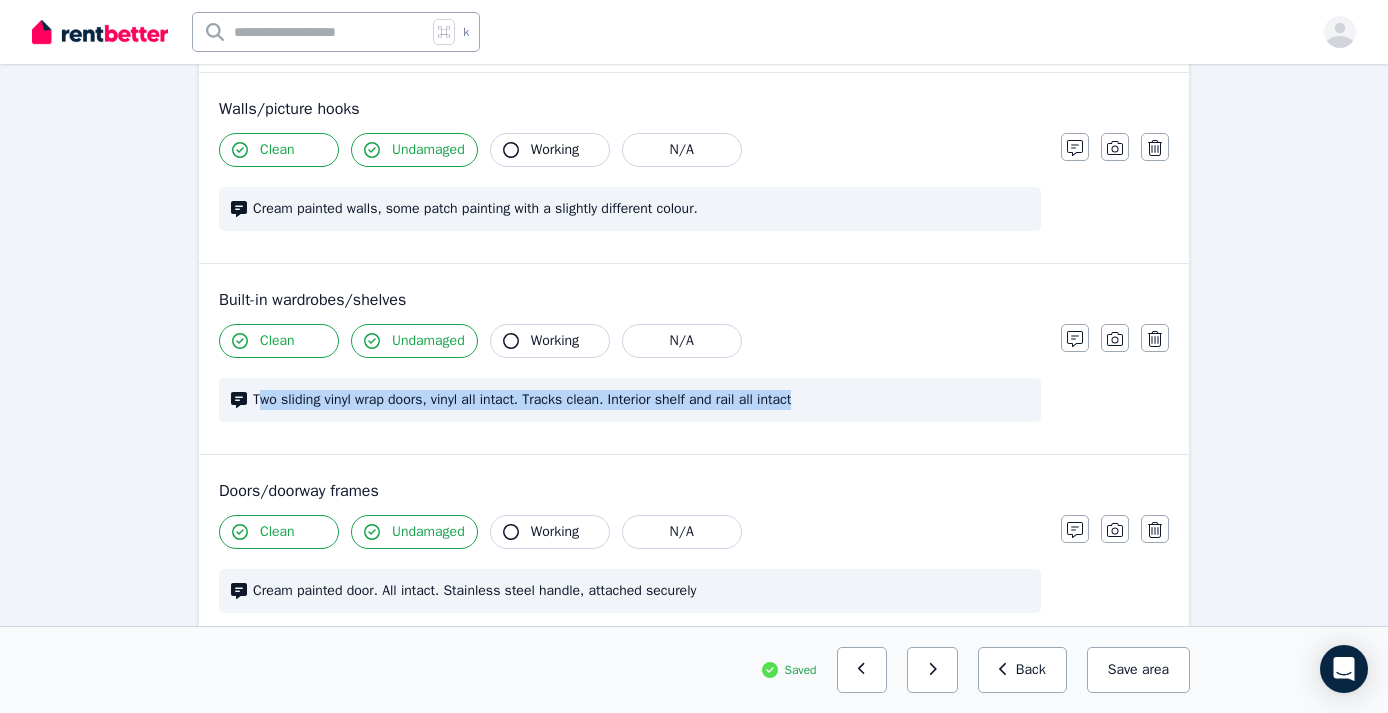 click on "Two sliding vinyl wrap doors, vinyl all intact. Tracks clean. Interior shelf and rail all intact" at bounding box center [641, 400] 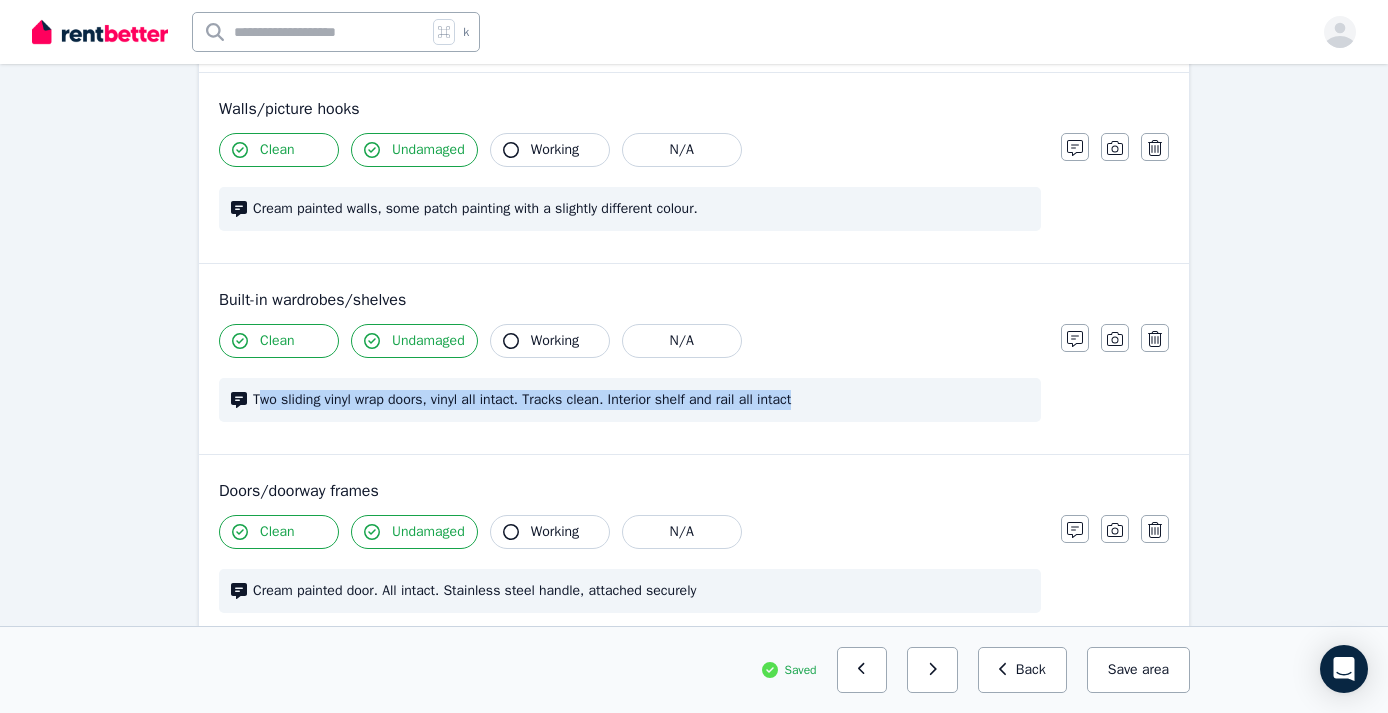 copy on "wo sliding vinyl wrap doors, vinyl all intact. Tracks clean. Interior shelf and rail all intact" 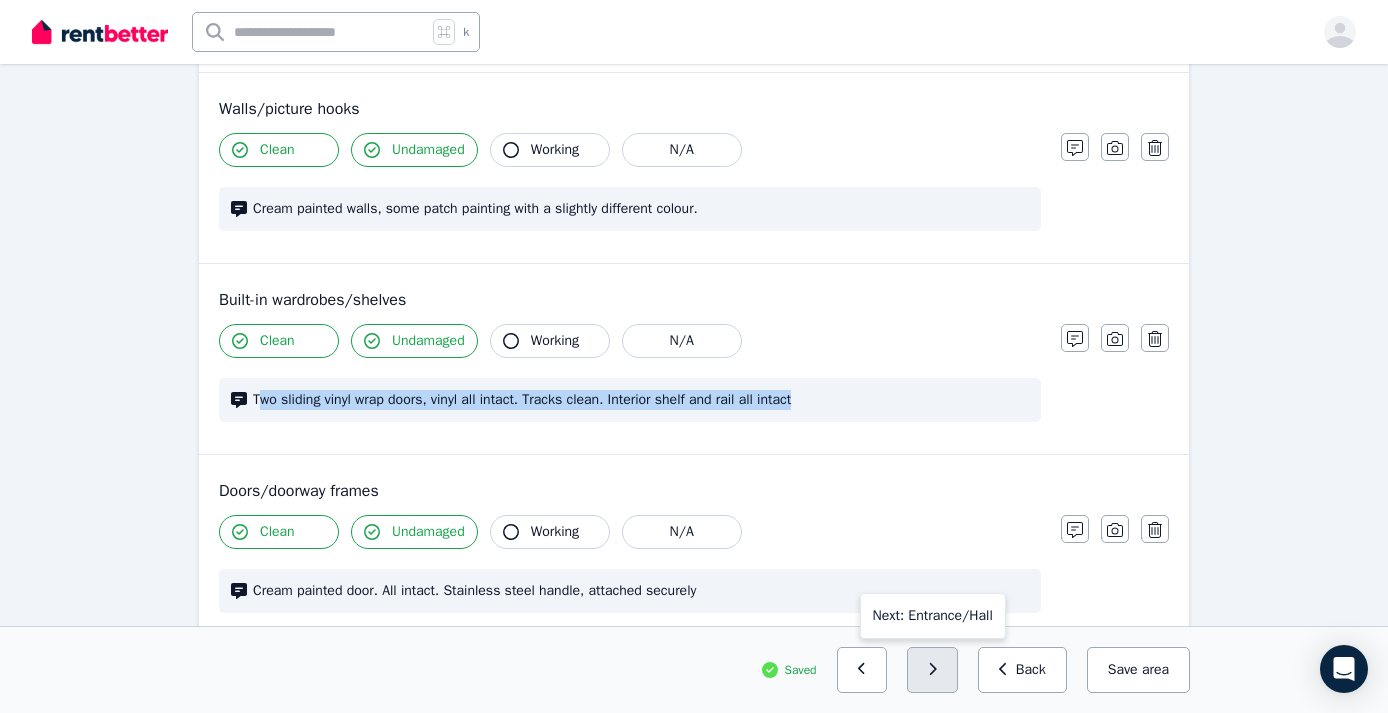 click 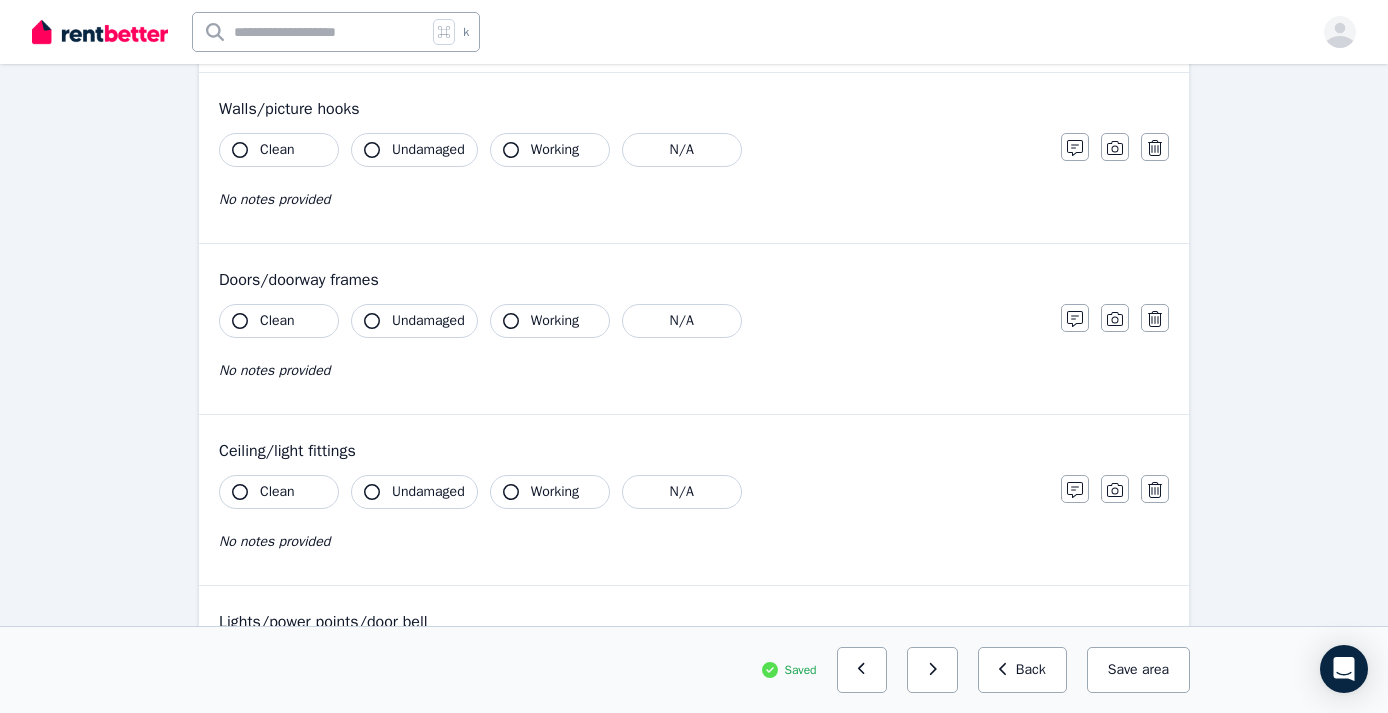 click 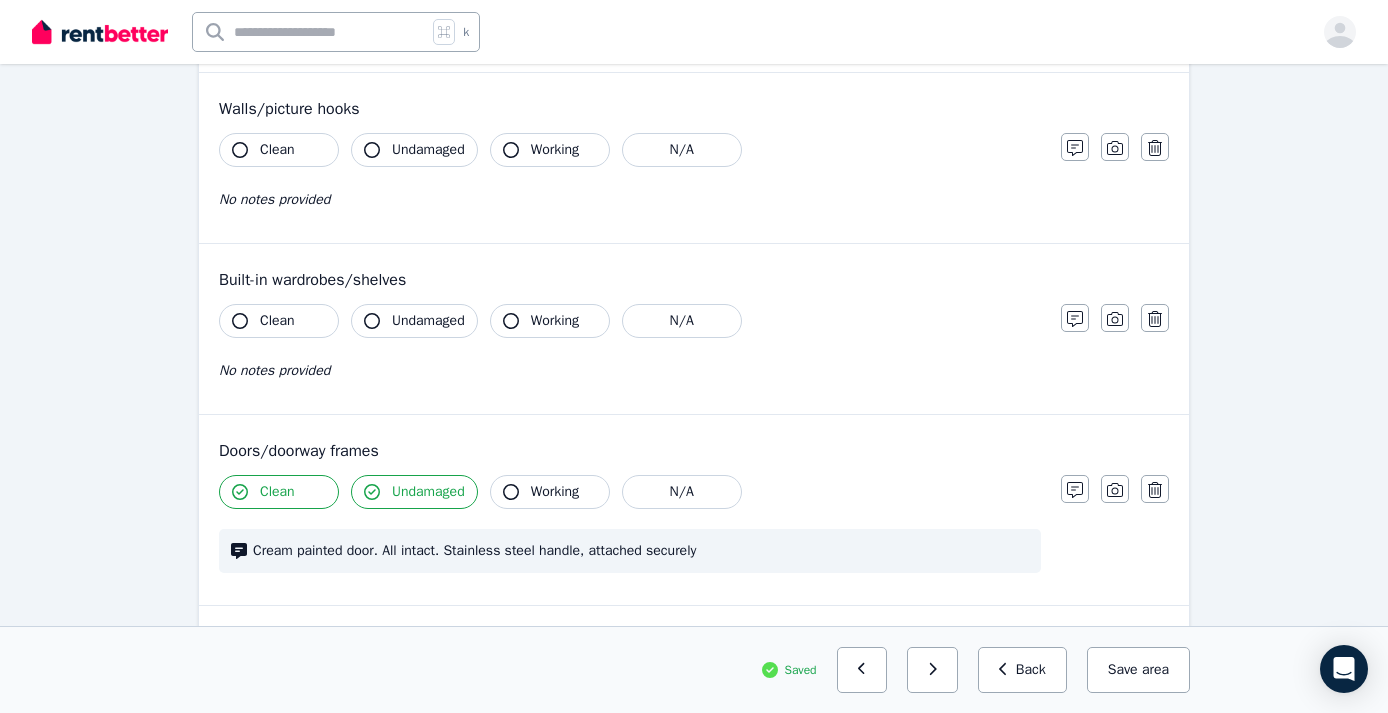 click 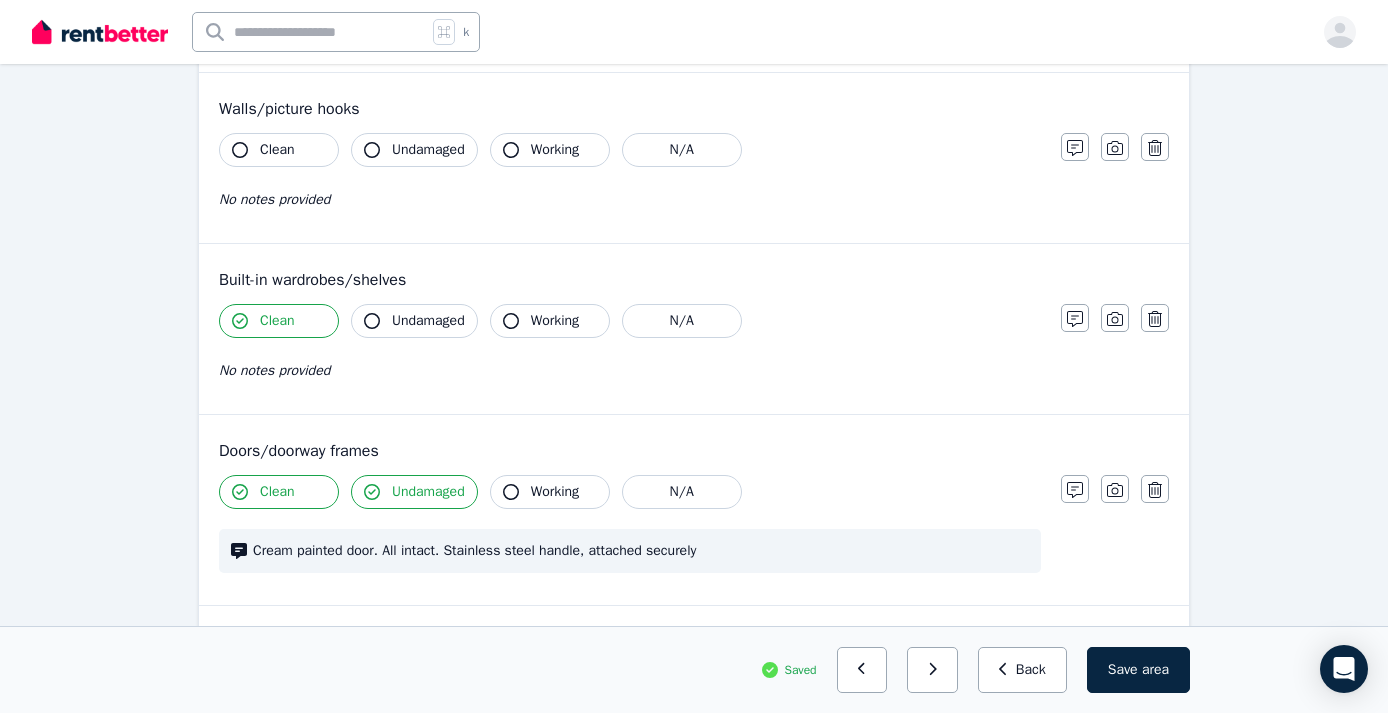 click 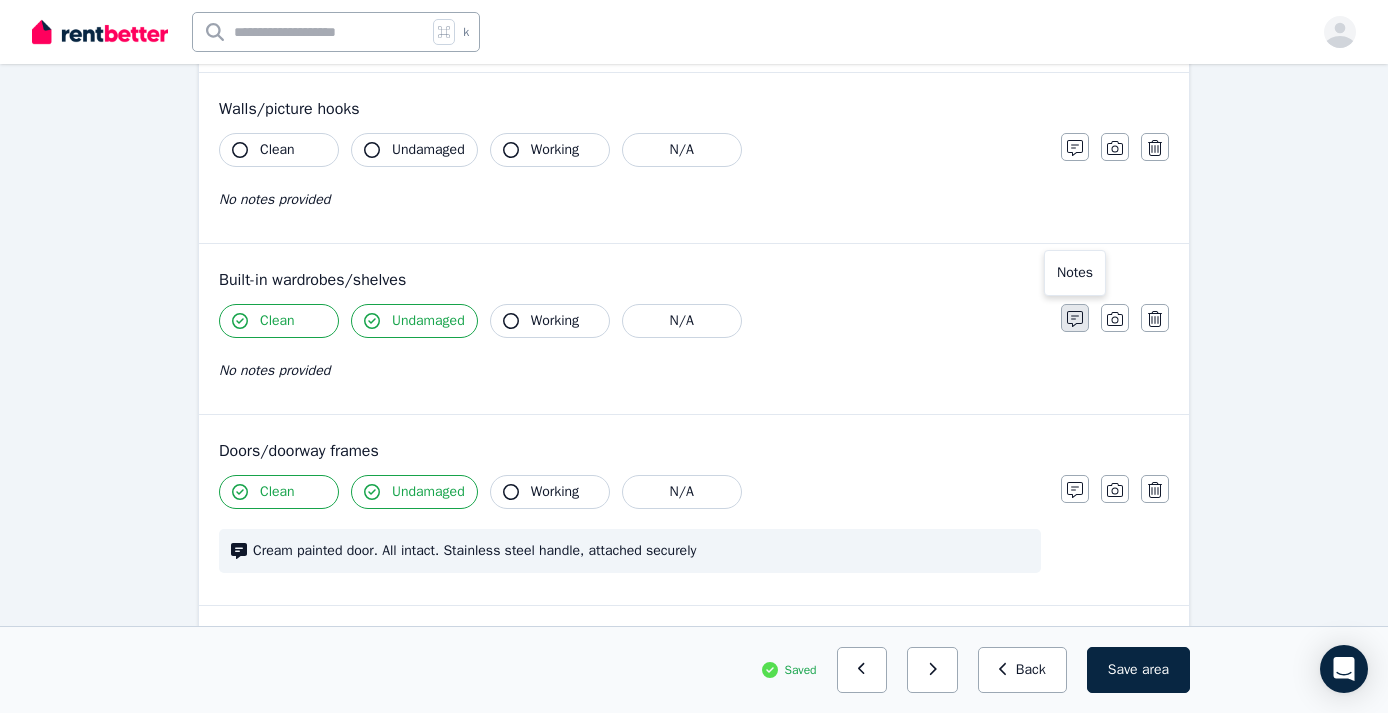 click 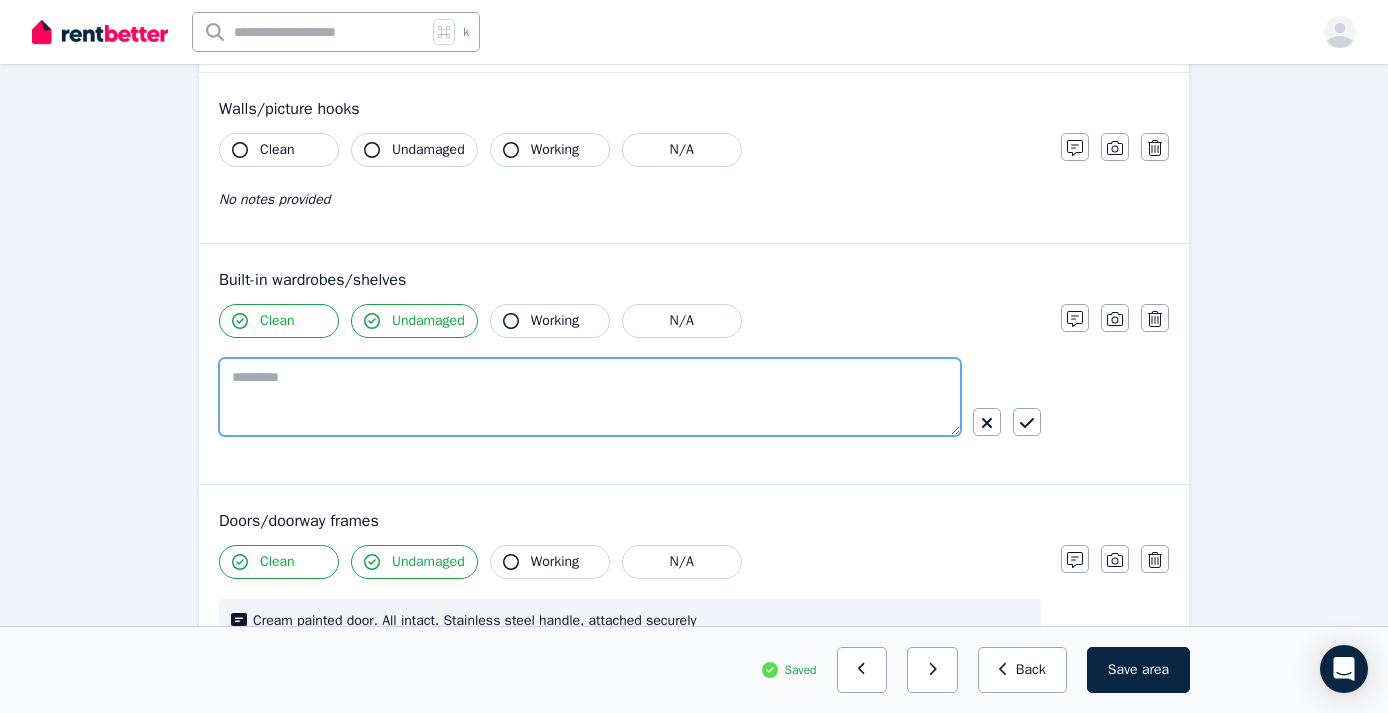 click at bounding box center [590, 397] 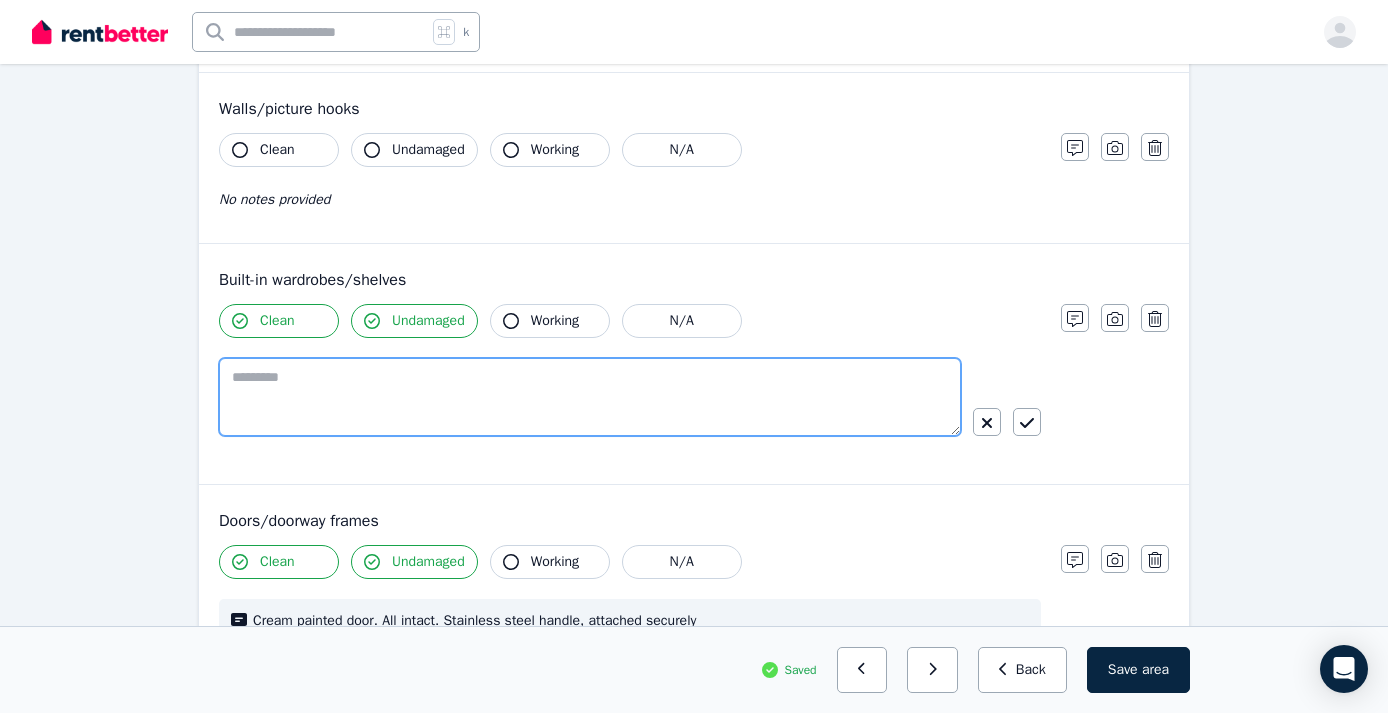 paste on "**********" 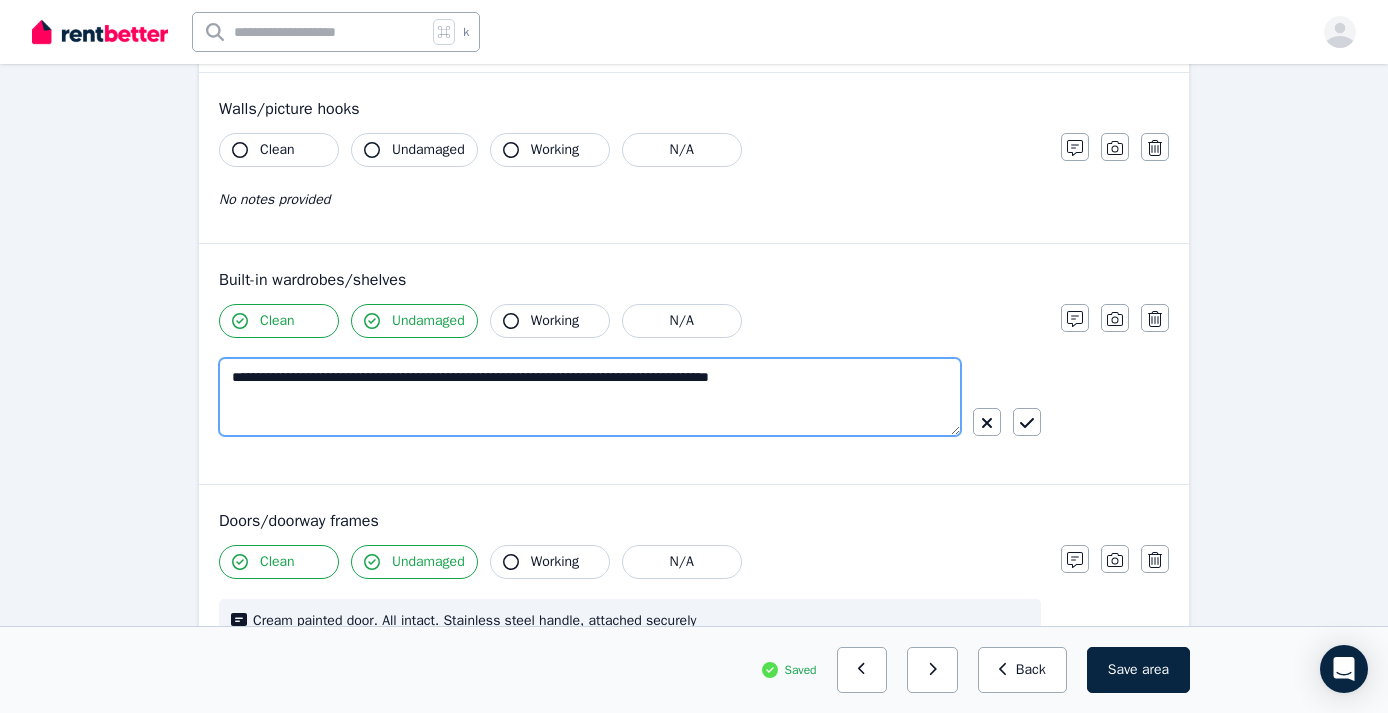 click on "**********" at bounding box center (590, 397) 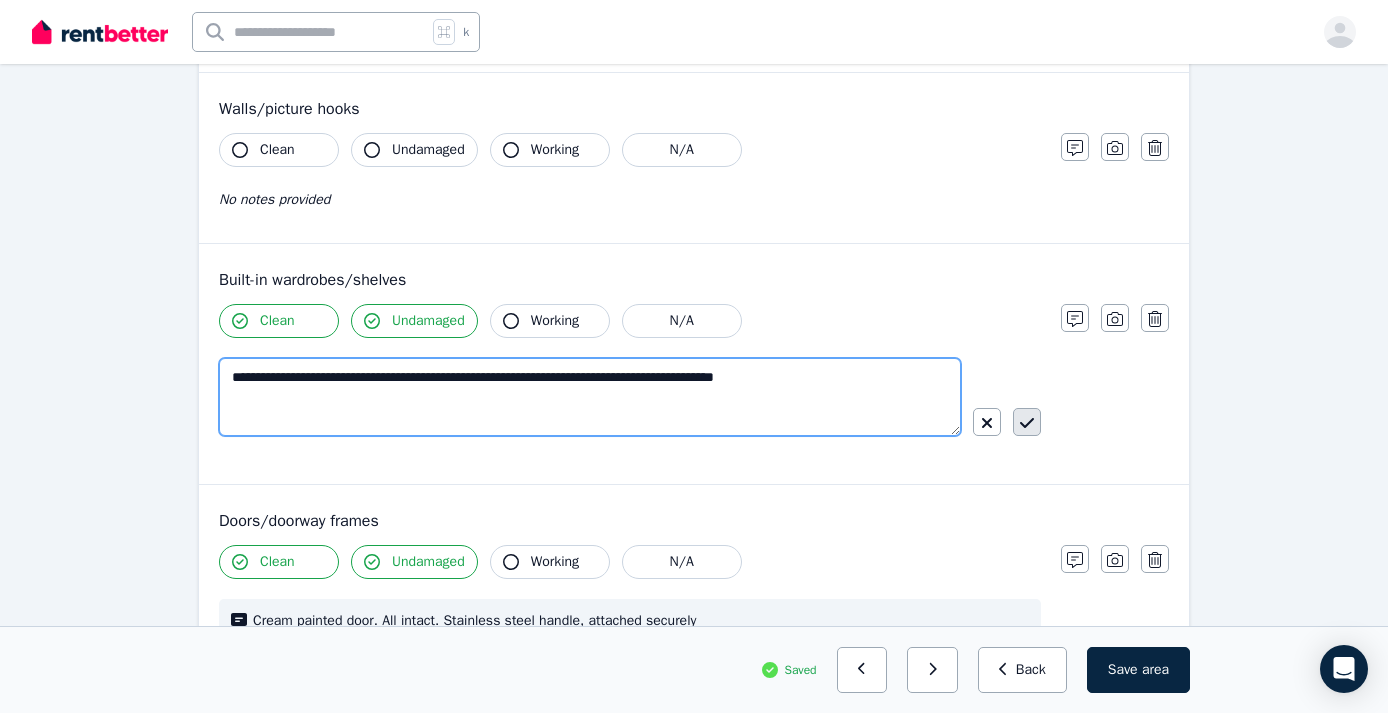 type on "**********" 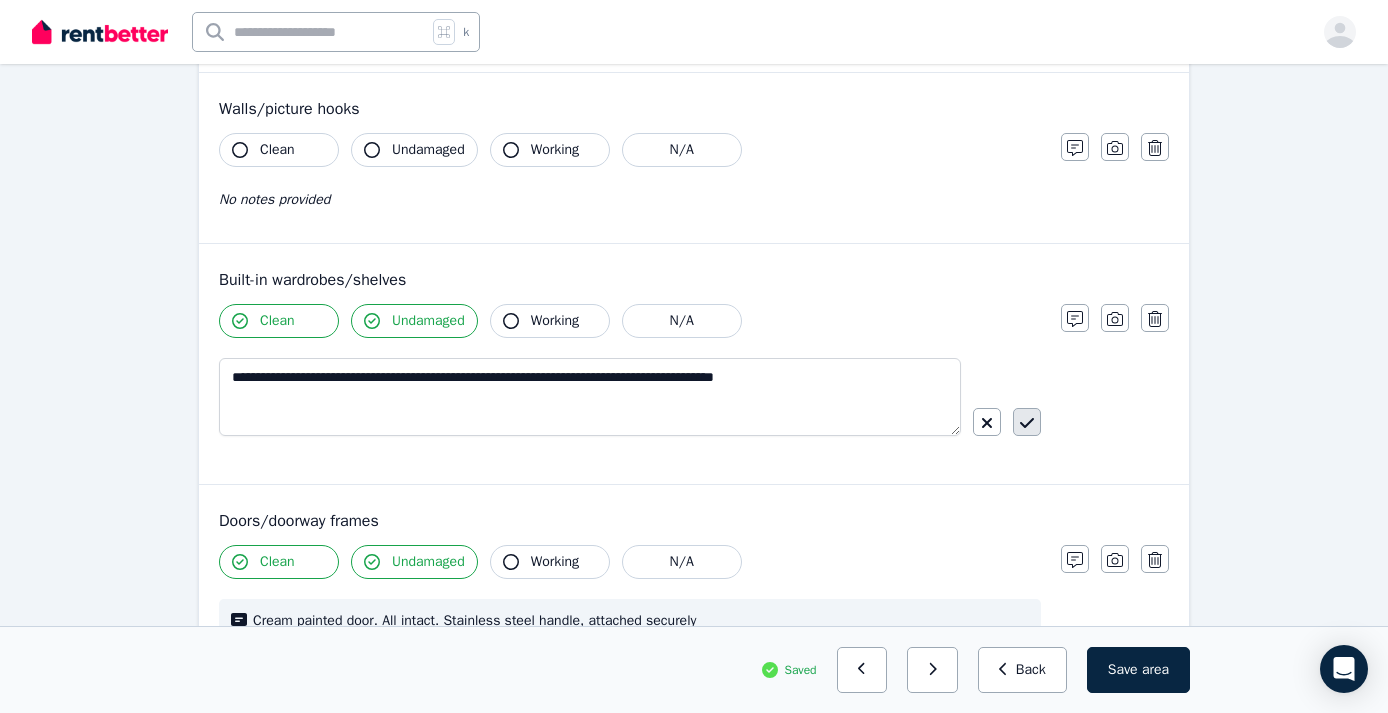 click 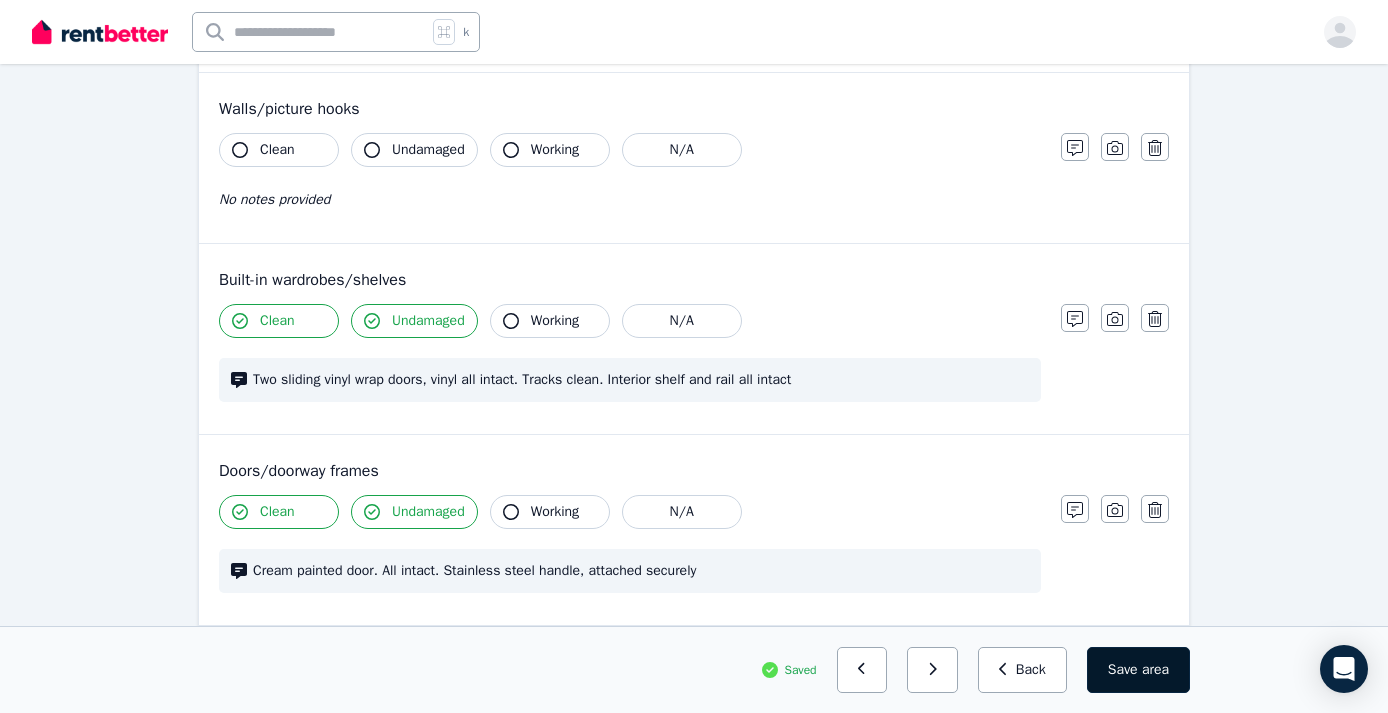 click on "Save   area" at bounding box center (1138, 670) 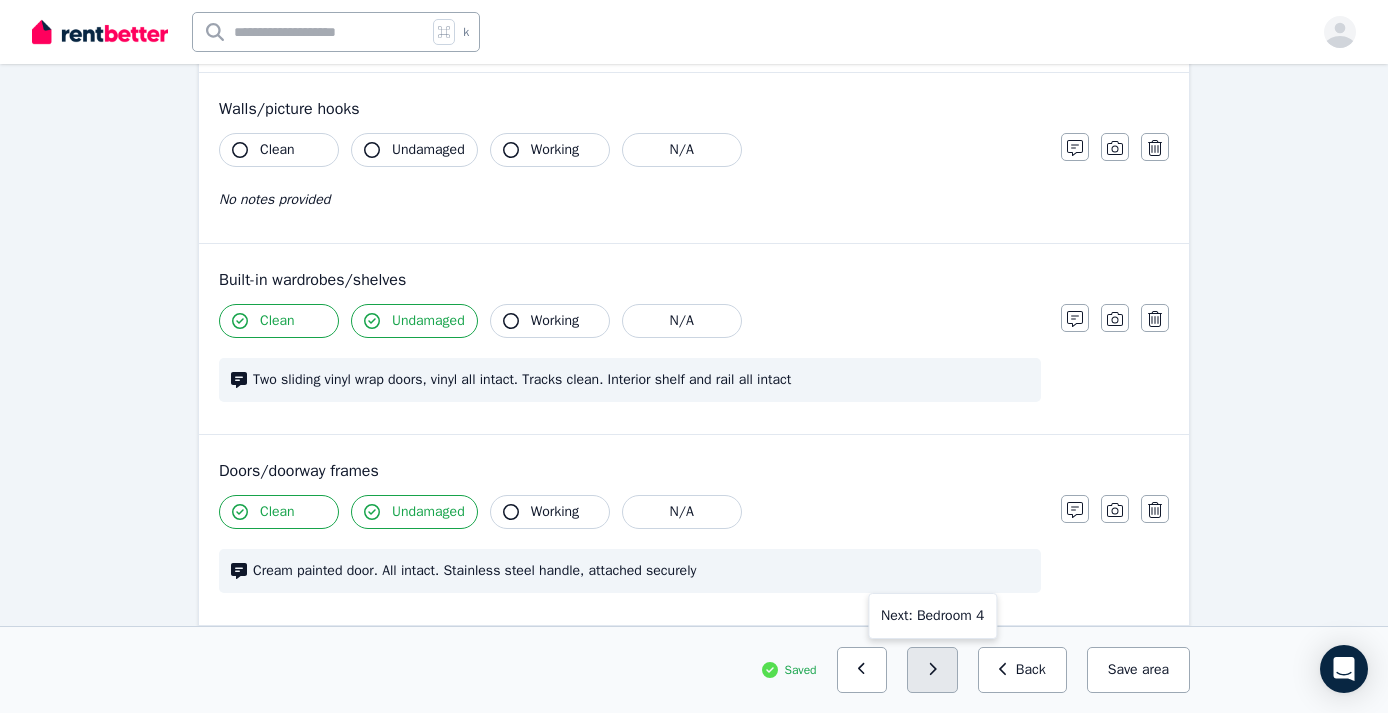 click 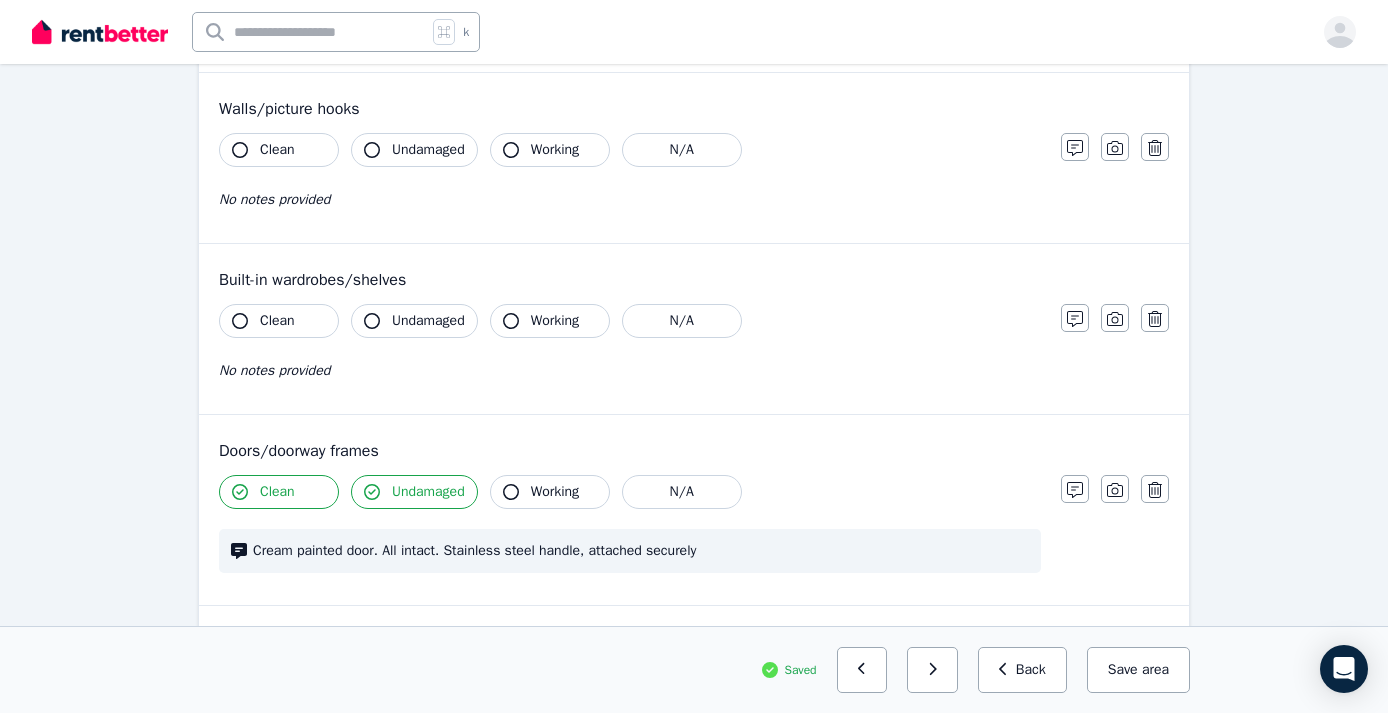 click 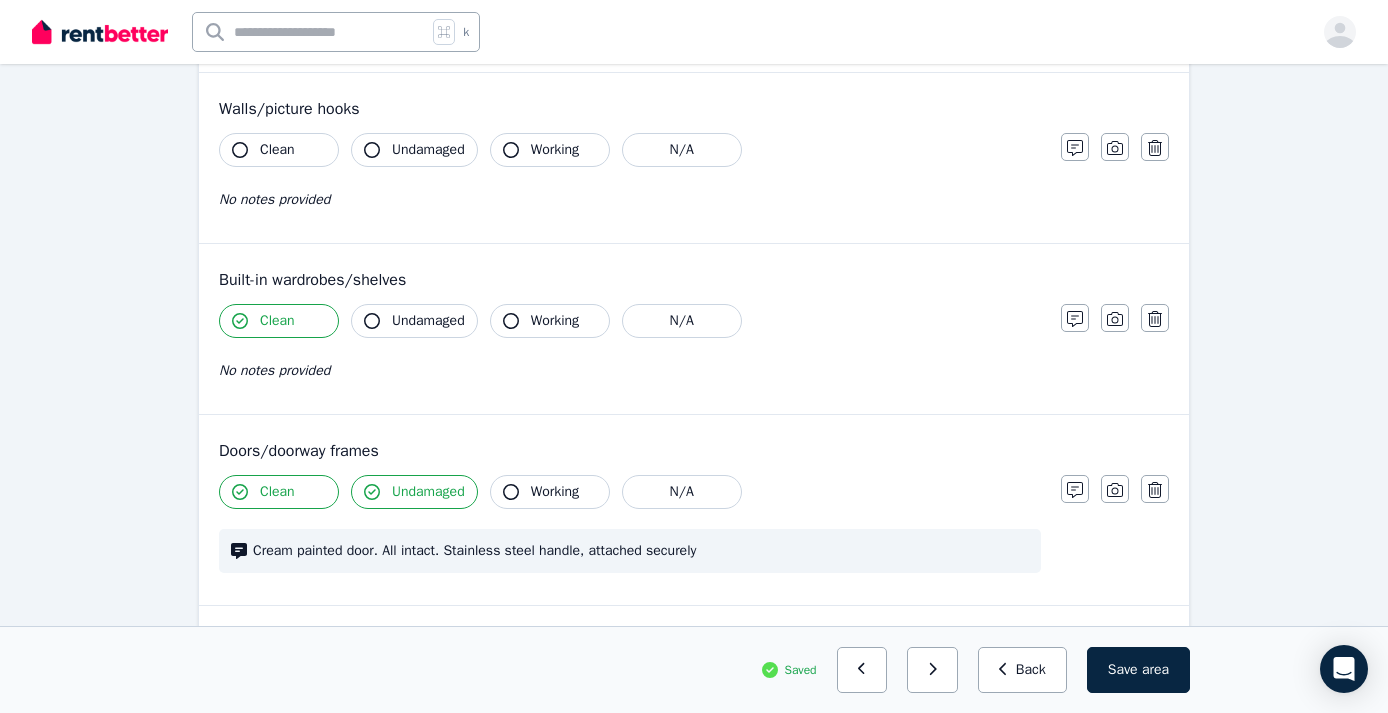 click 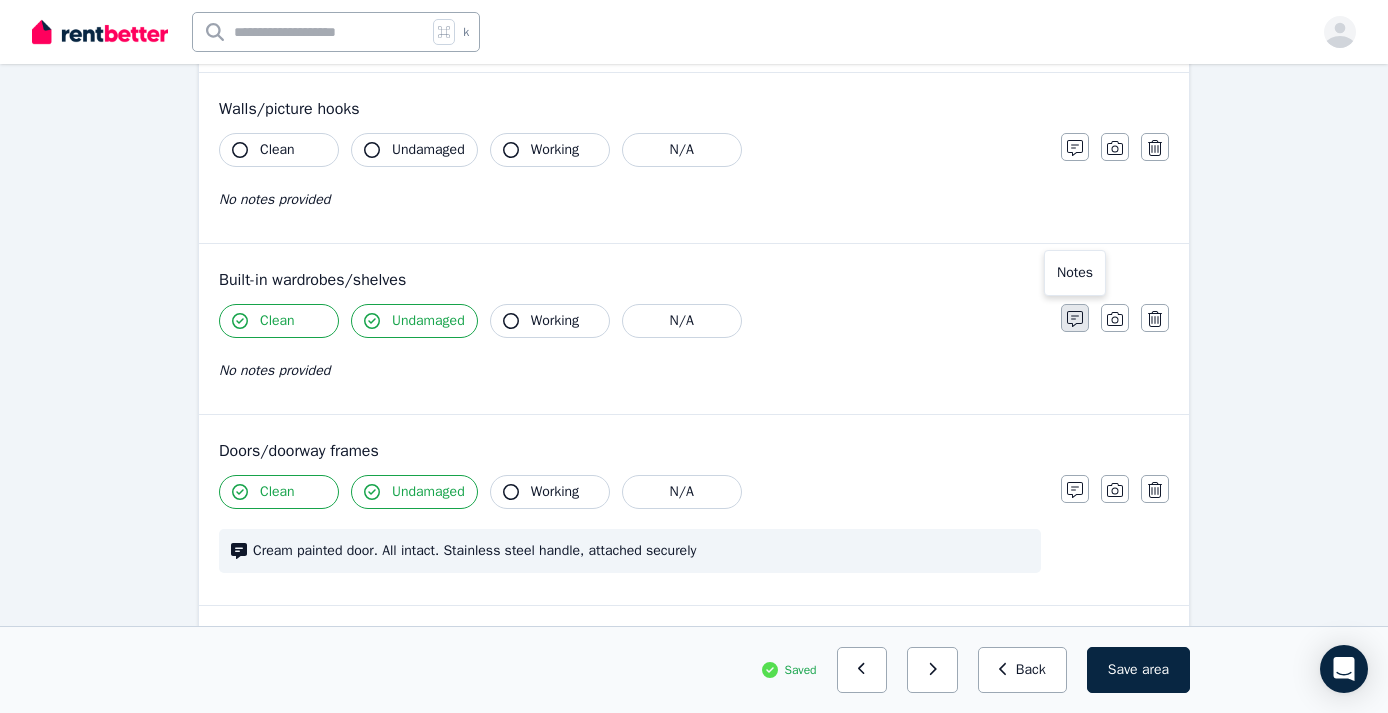 click at bounding box center [1075, 318] 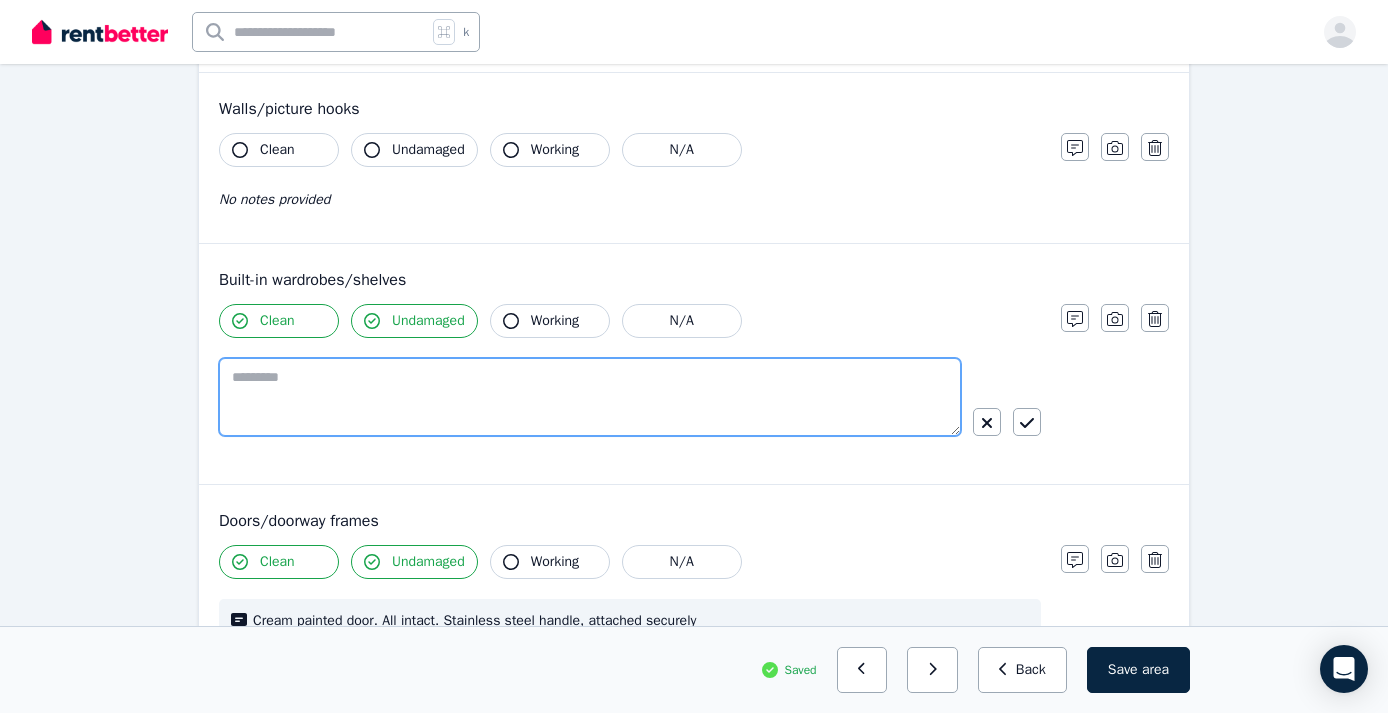 click at bounding box center [590, 397] 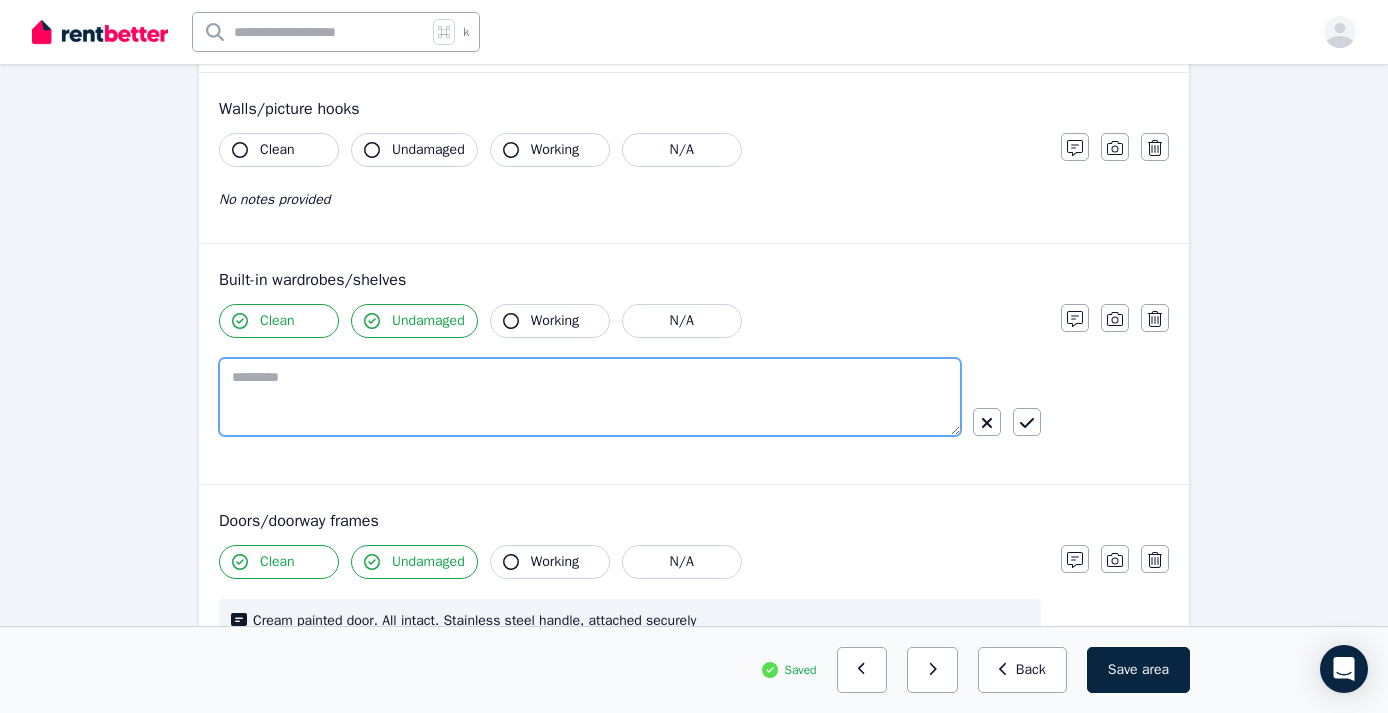 paste on "**********" 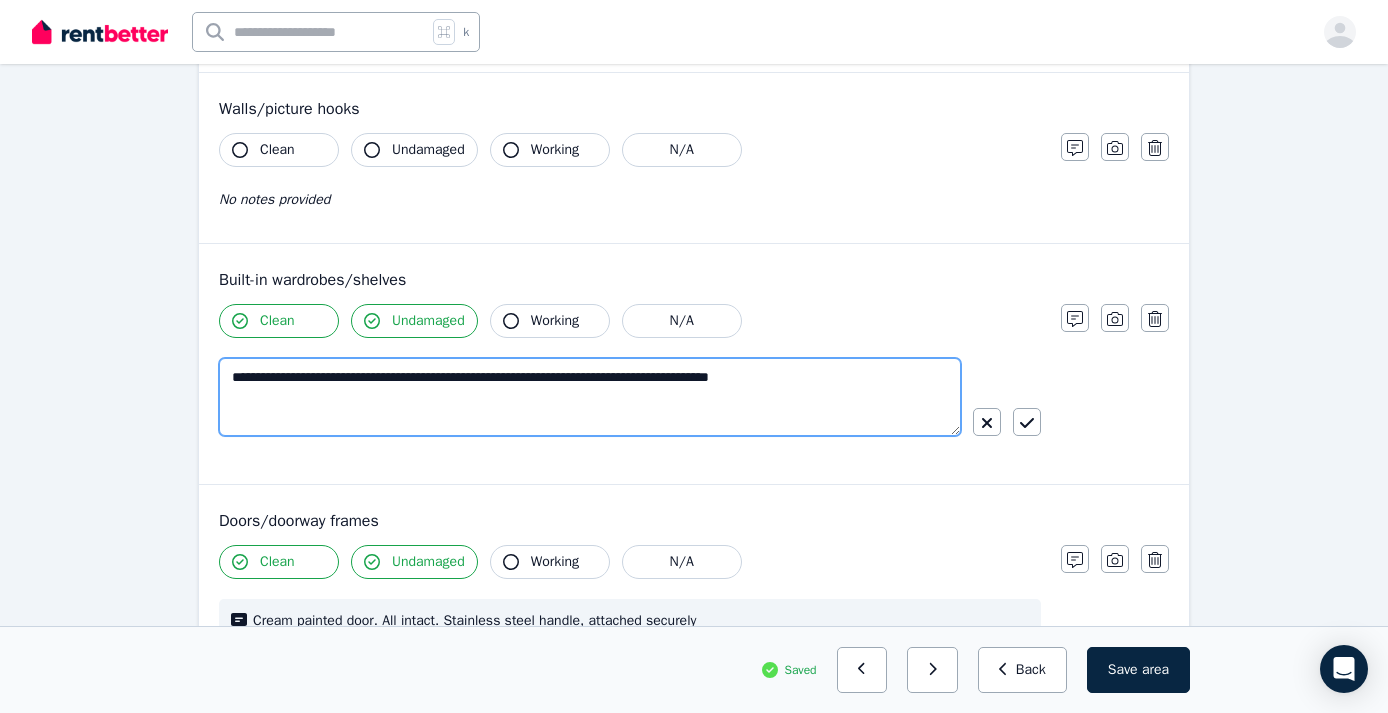 click on "**********" at bounding box center [590, 397] 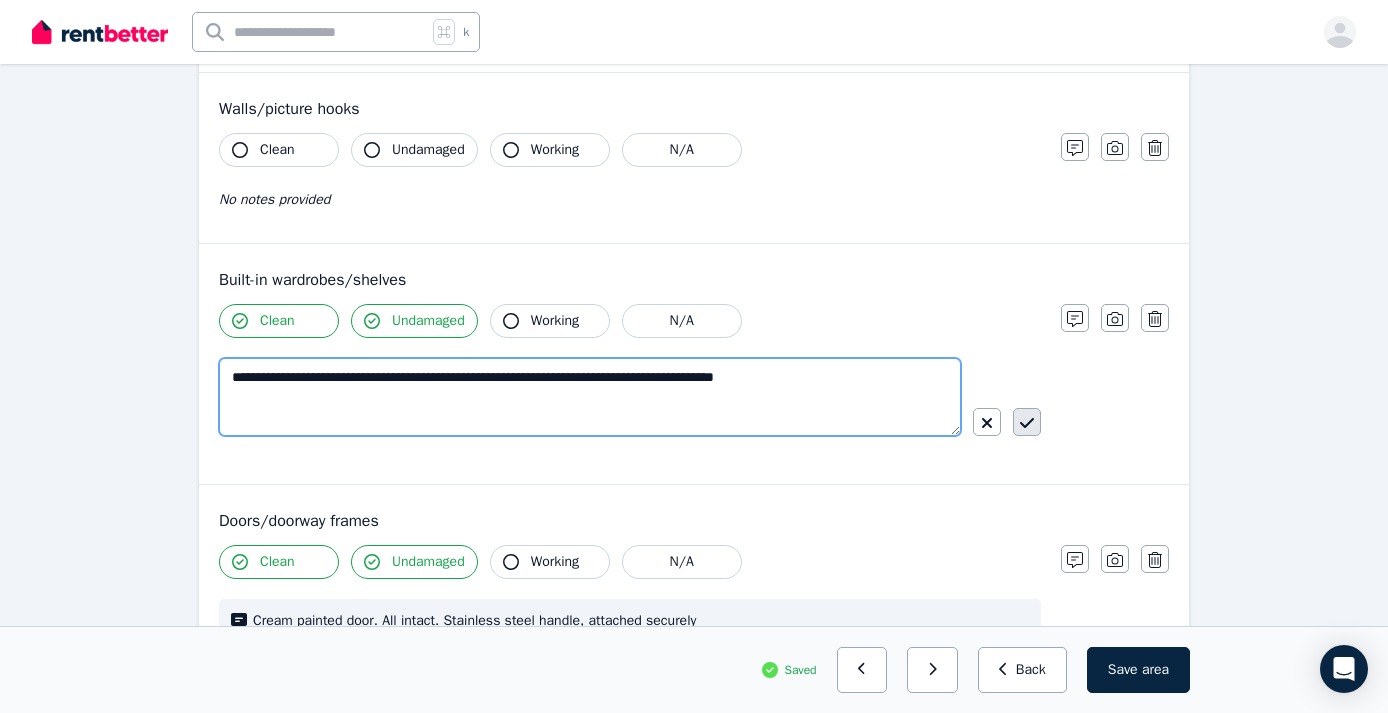 type on "**********" 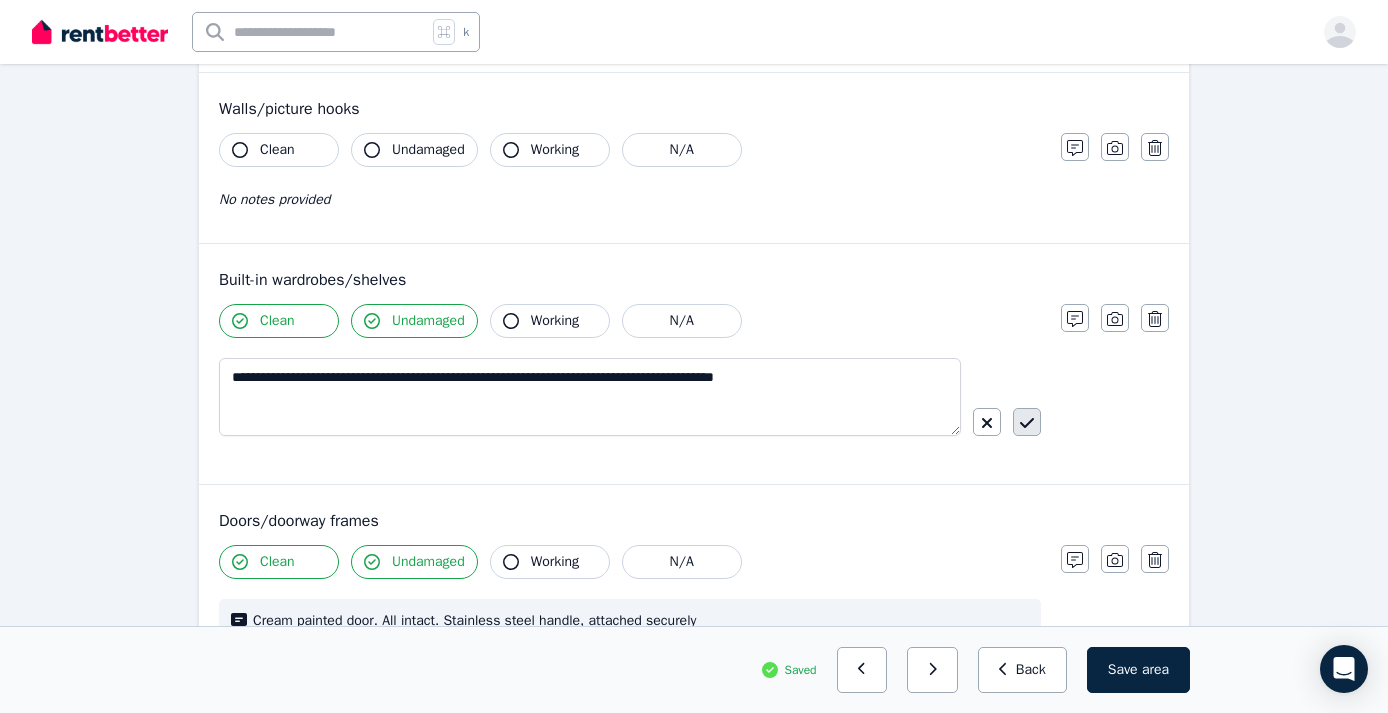 click 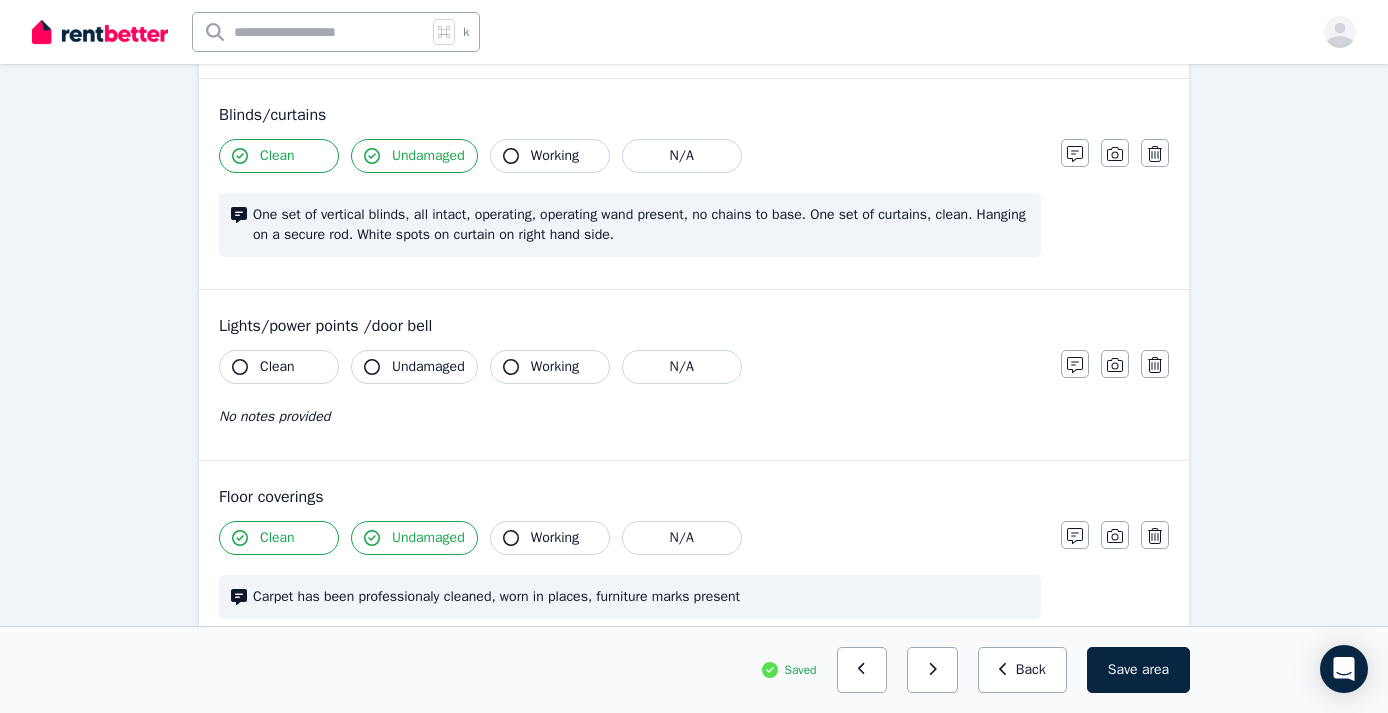 scroll, scrollTop: 1204, scrollLeft: 0, axis: vertical 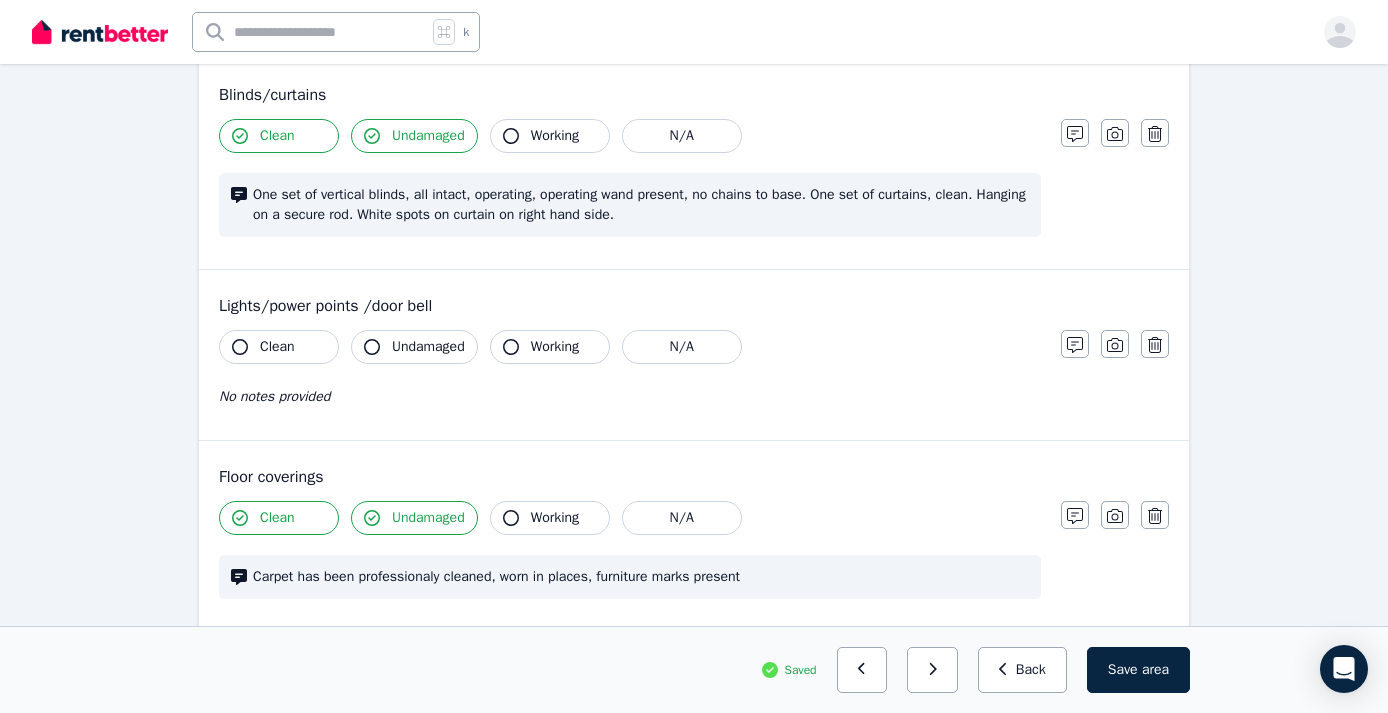 click 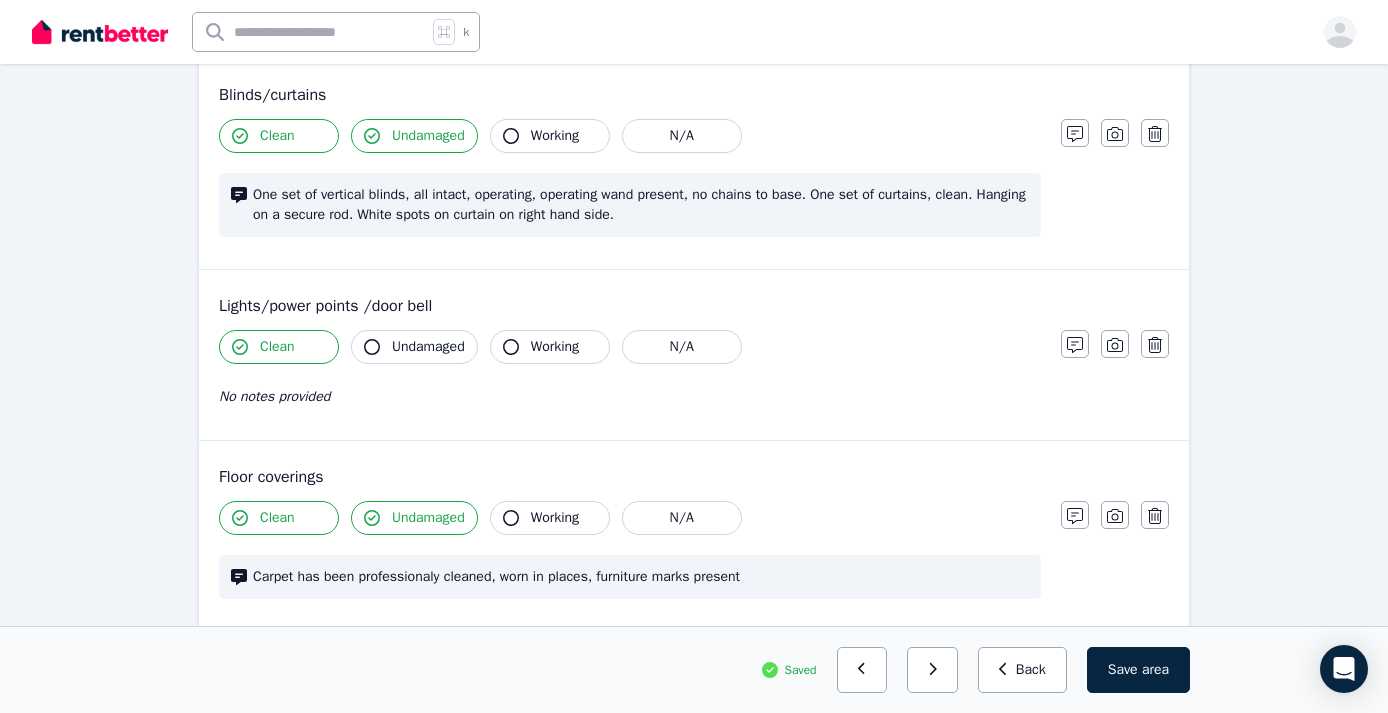 click 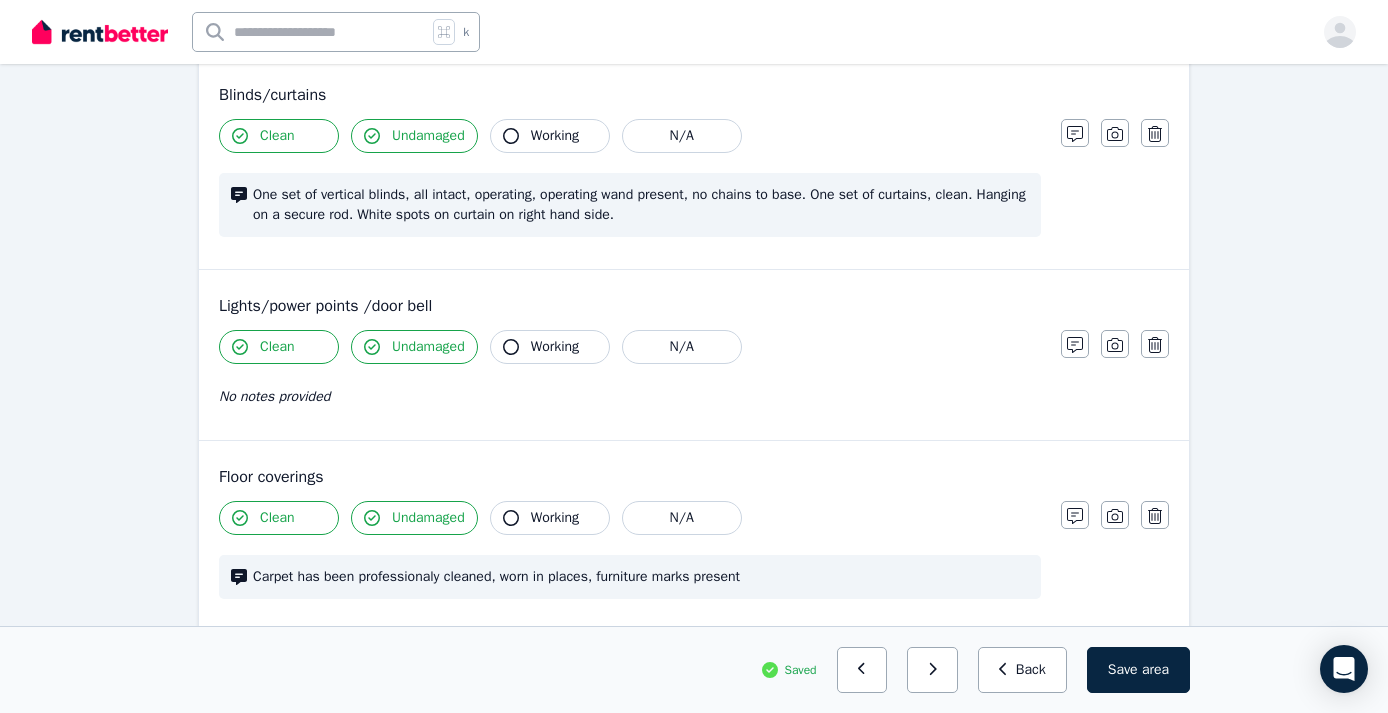 drag, startPoint x: 371, startPoint y: 344, endPoint x: 406, endPoint y: 344, distance: 35 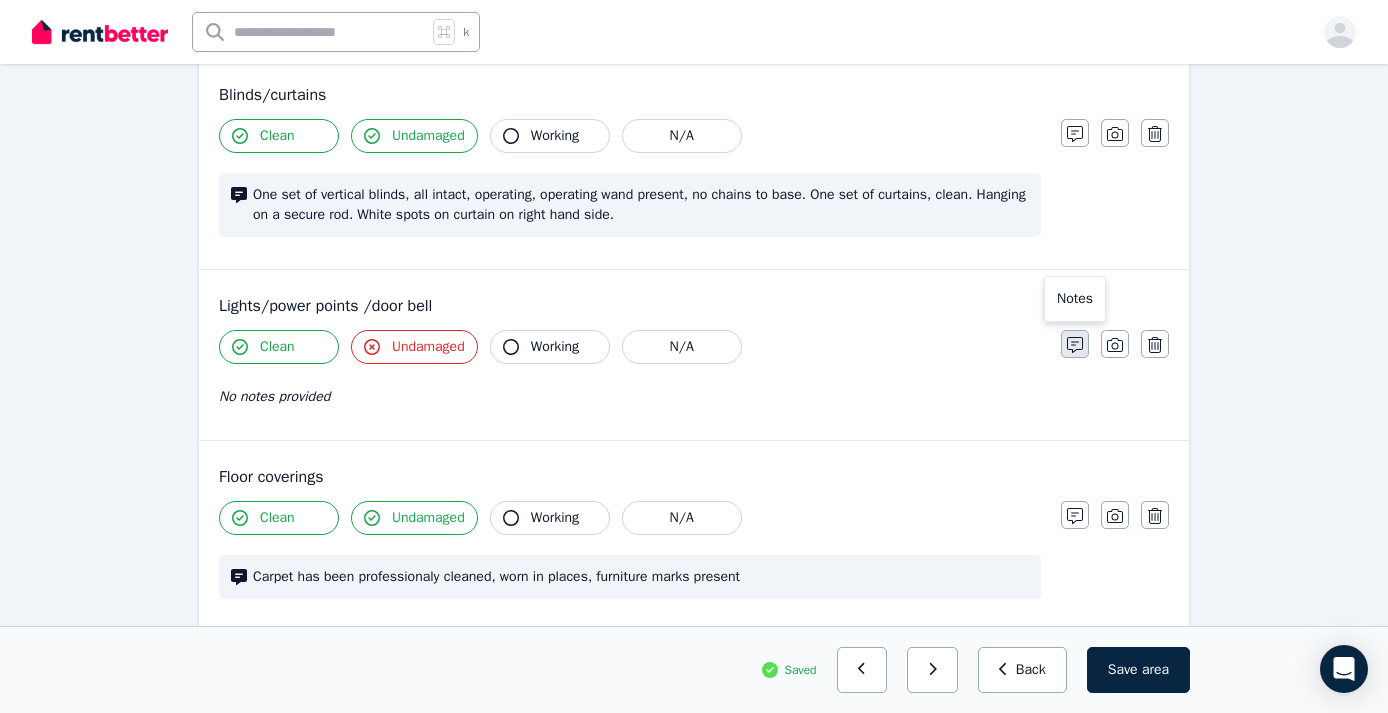 click 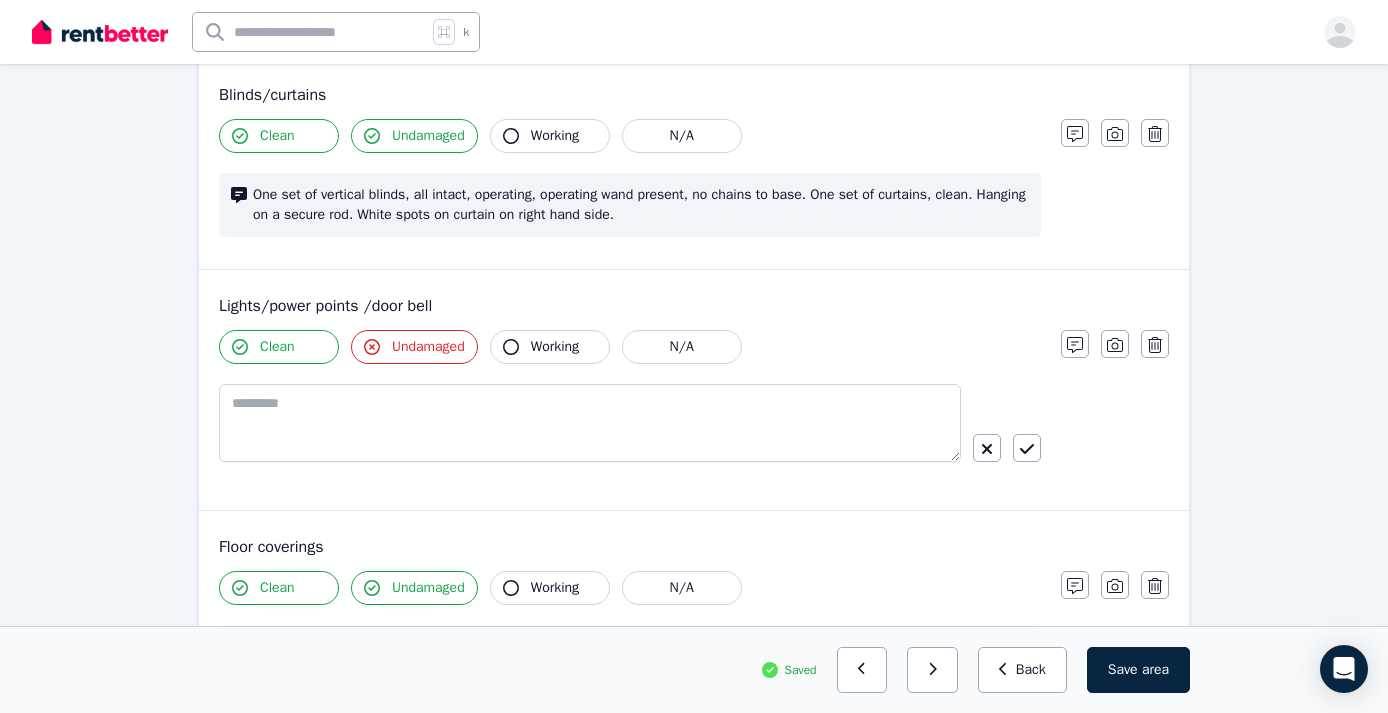 click 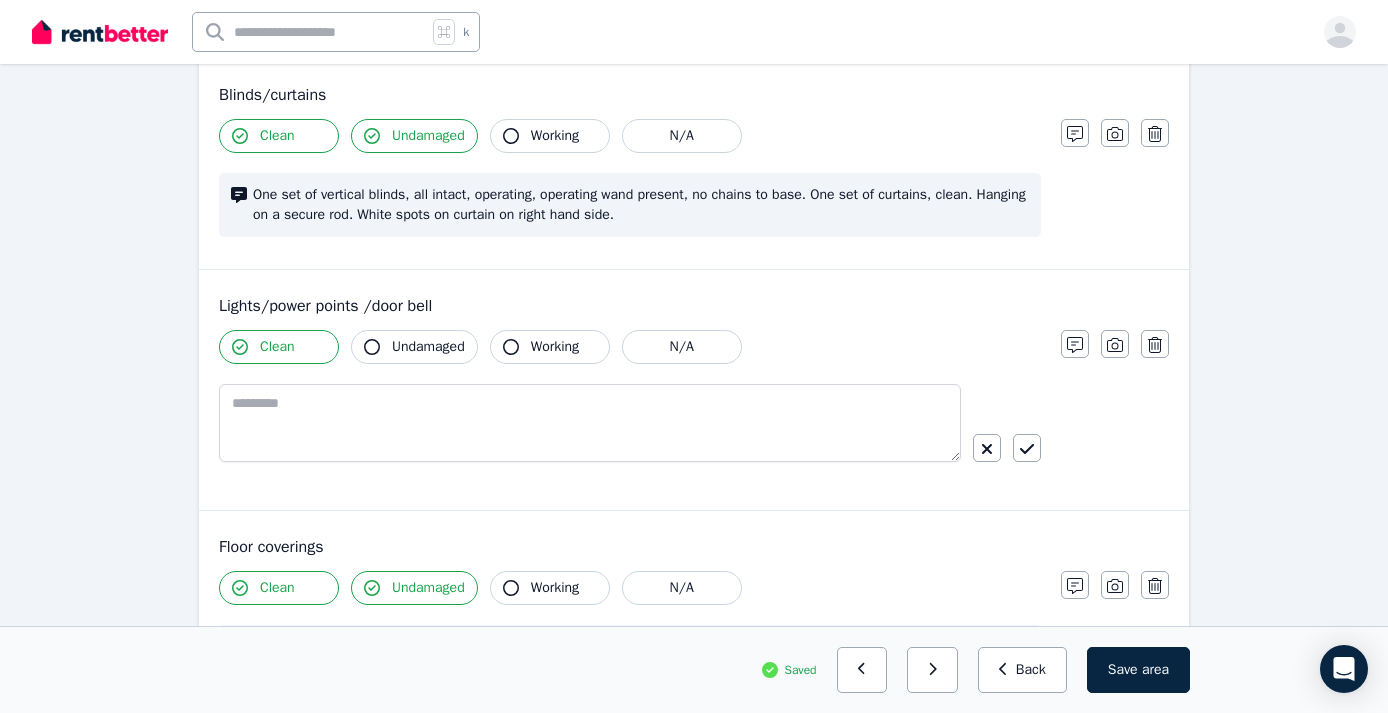 click 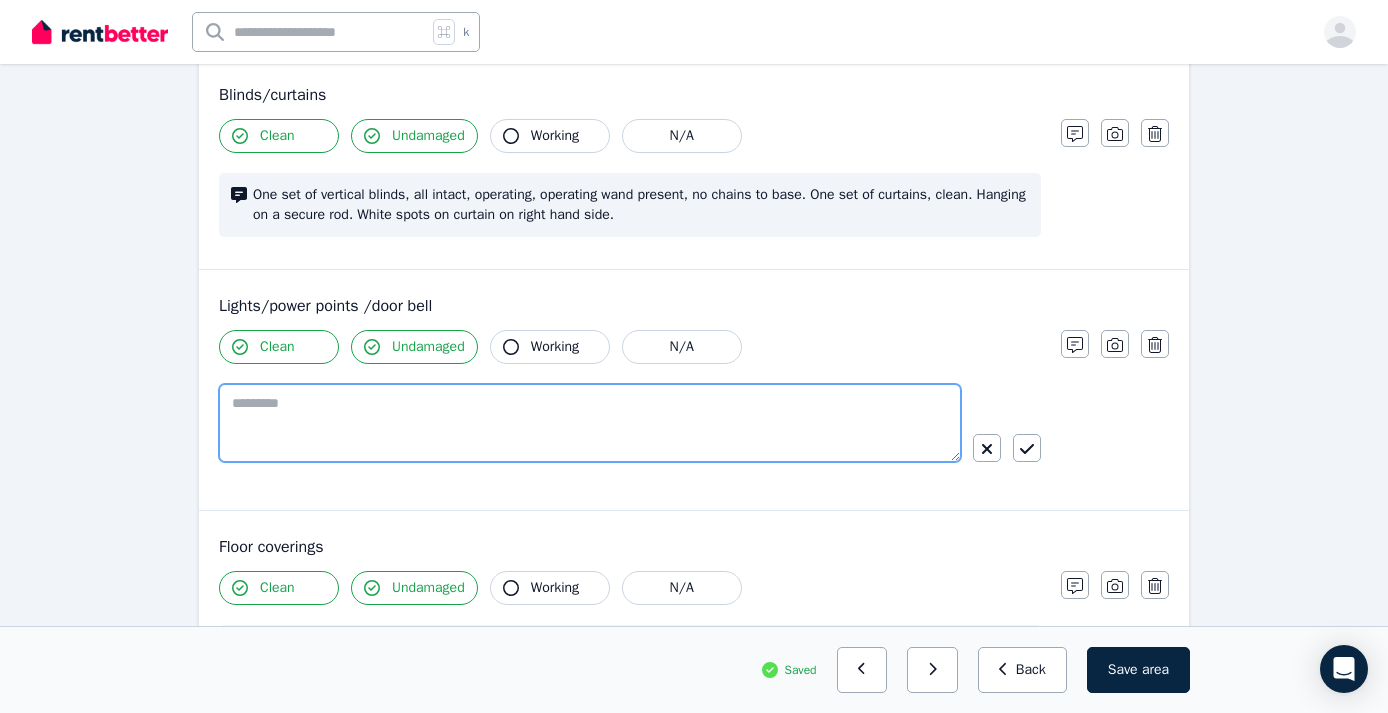 click at bounding box center (590, 423) 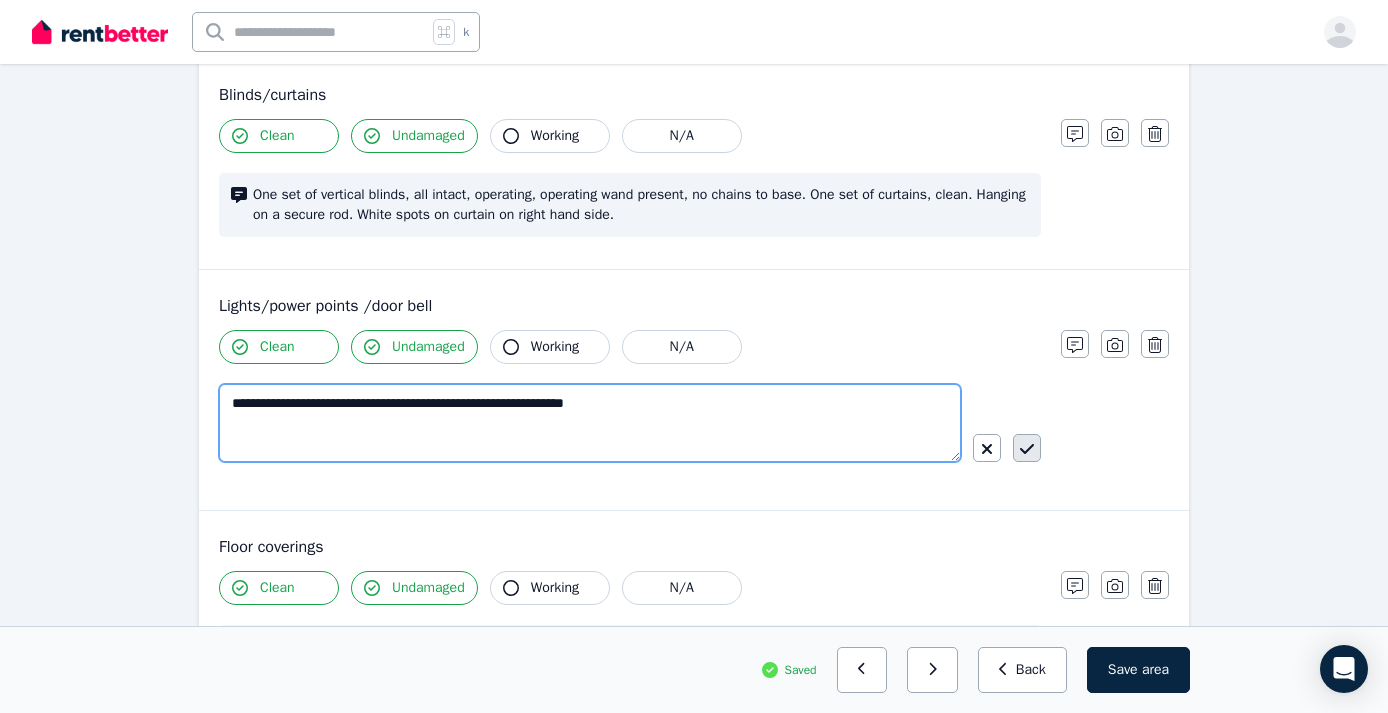 type on "**********" 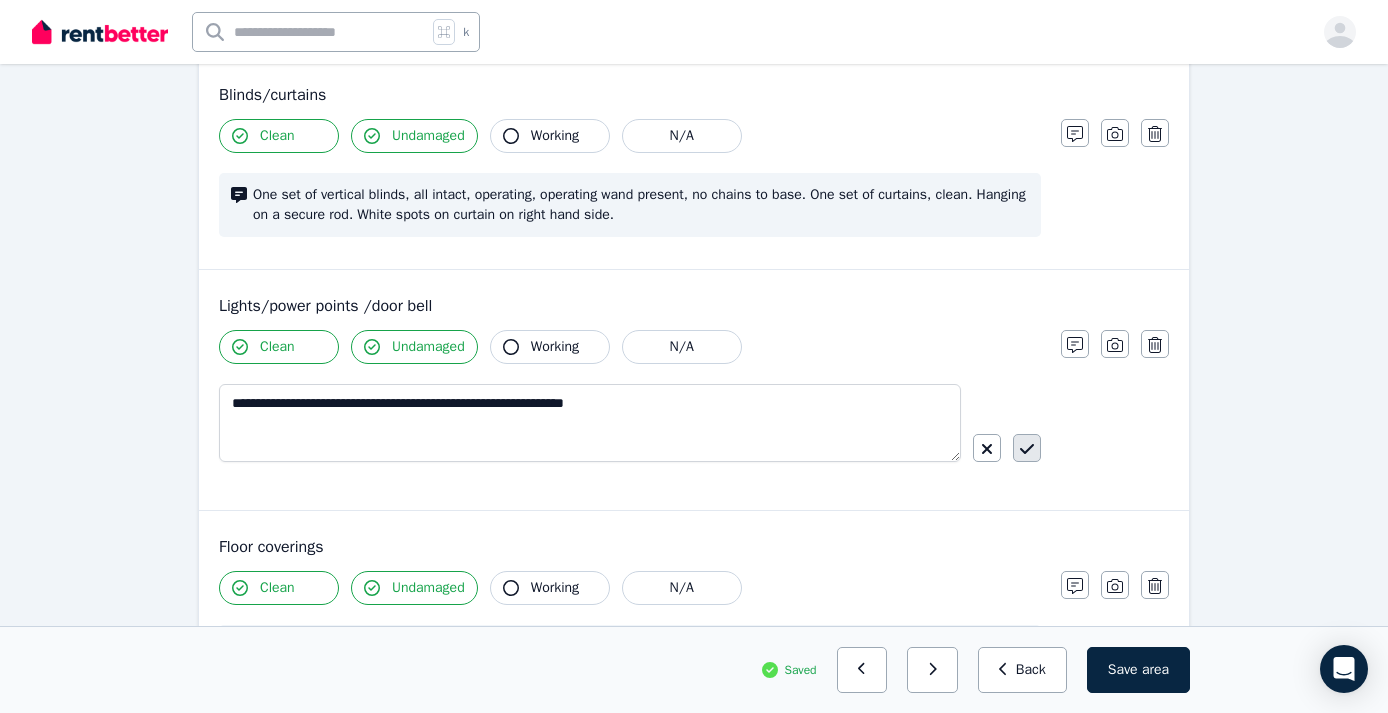 click at bounding box center [1027, 448] 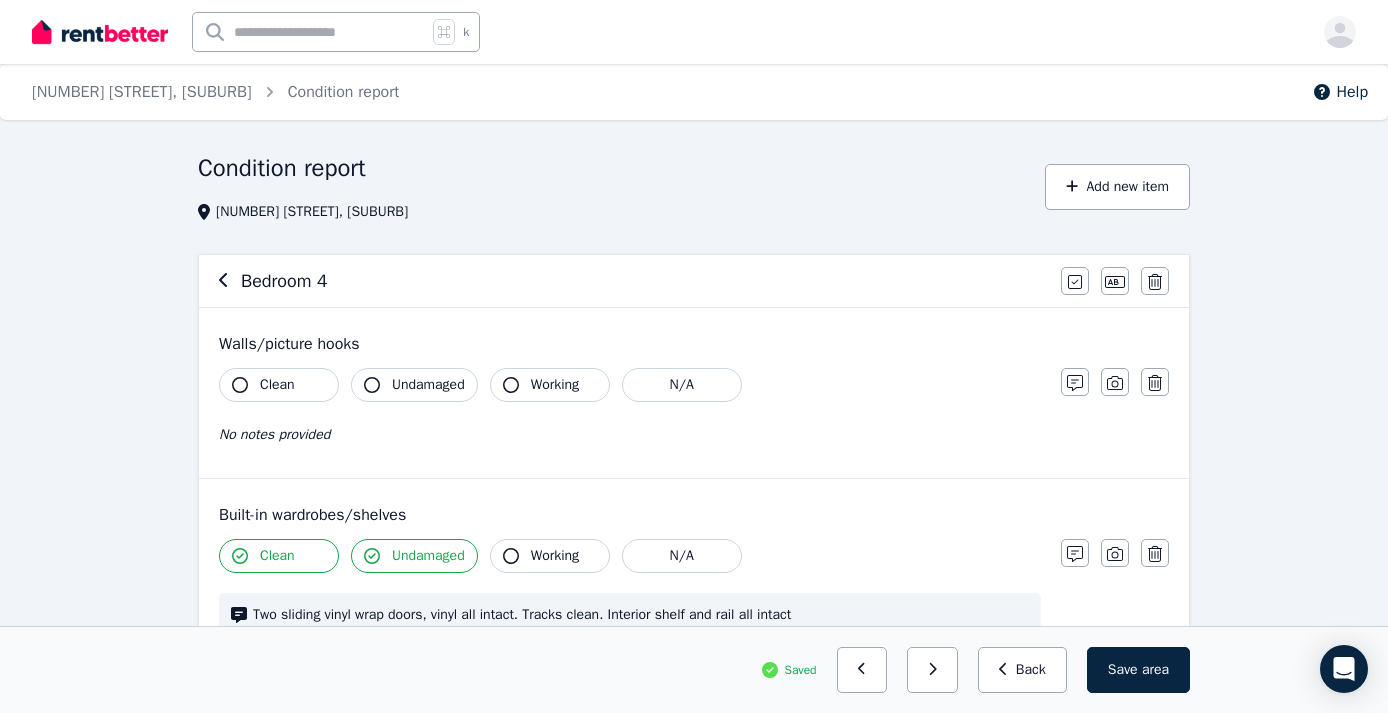scroll, scrollTop: 0, scrollLeft: 0, axis: both 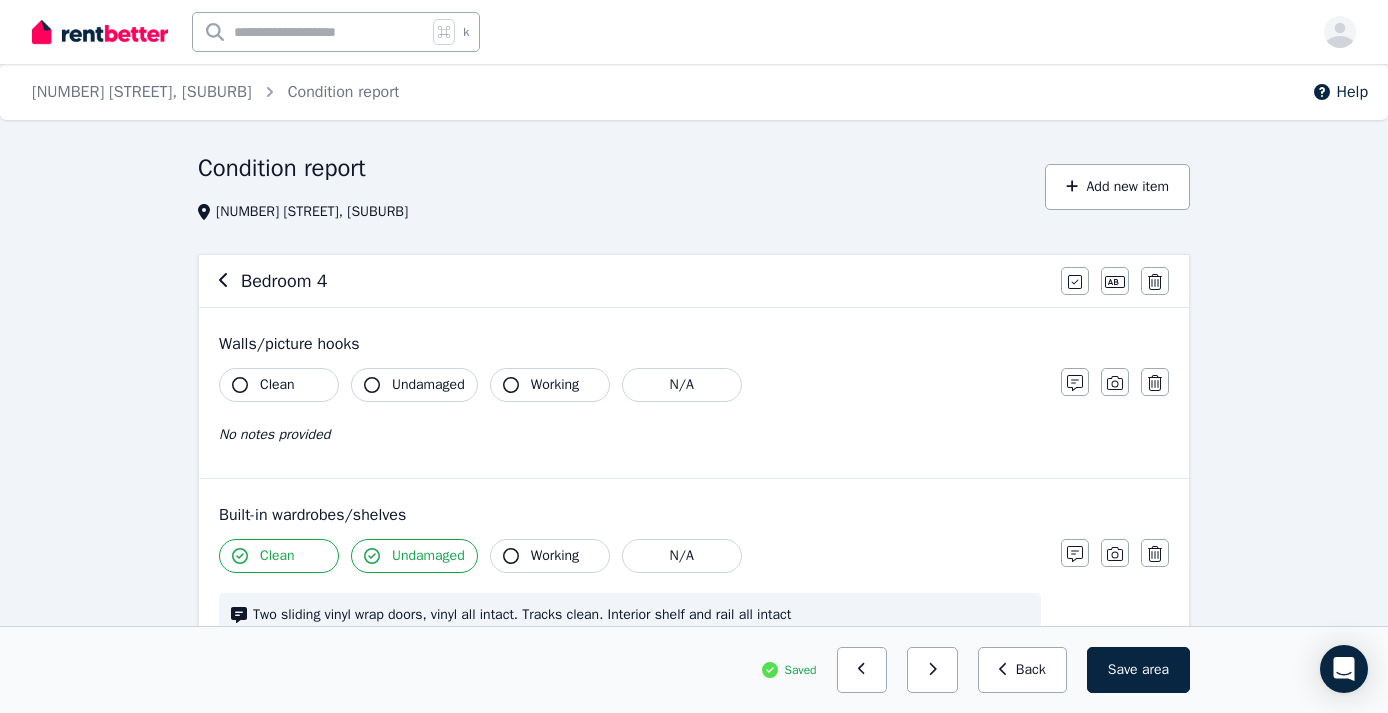 click 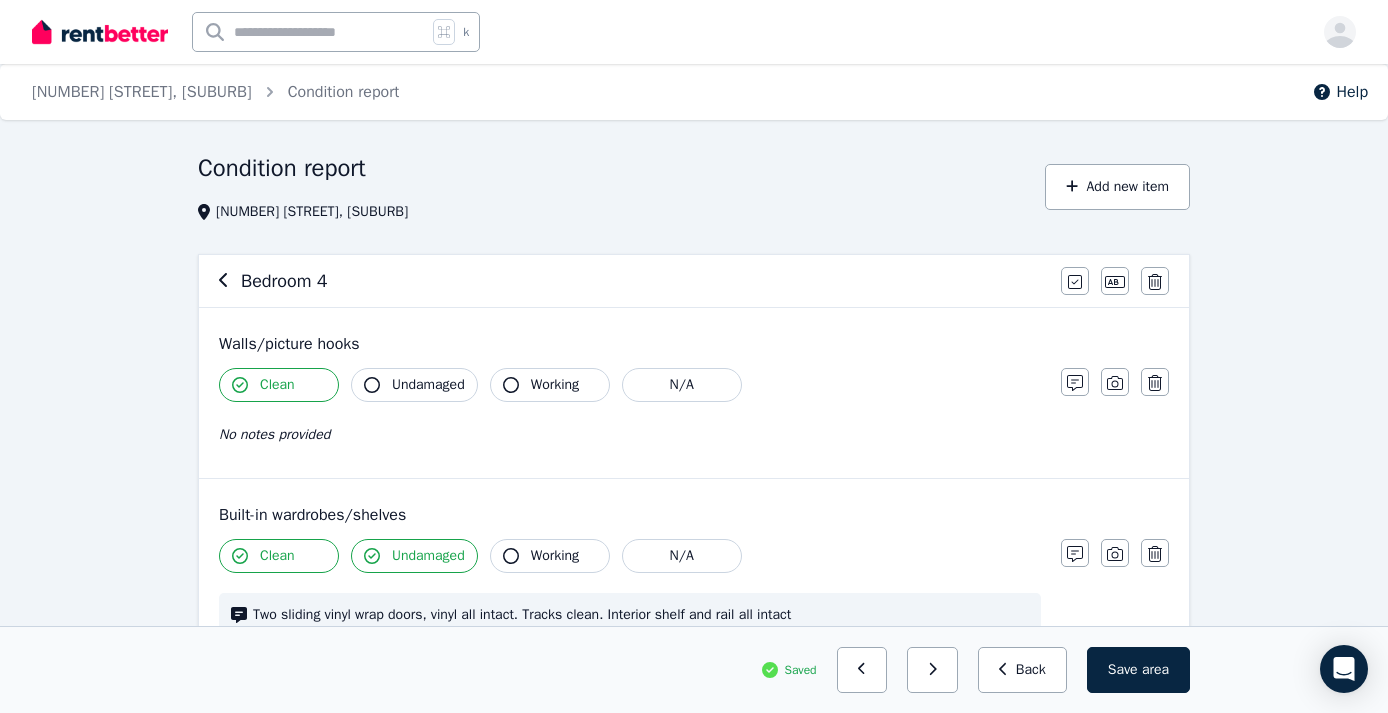click 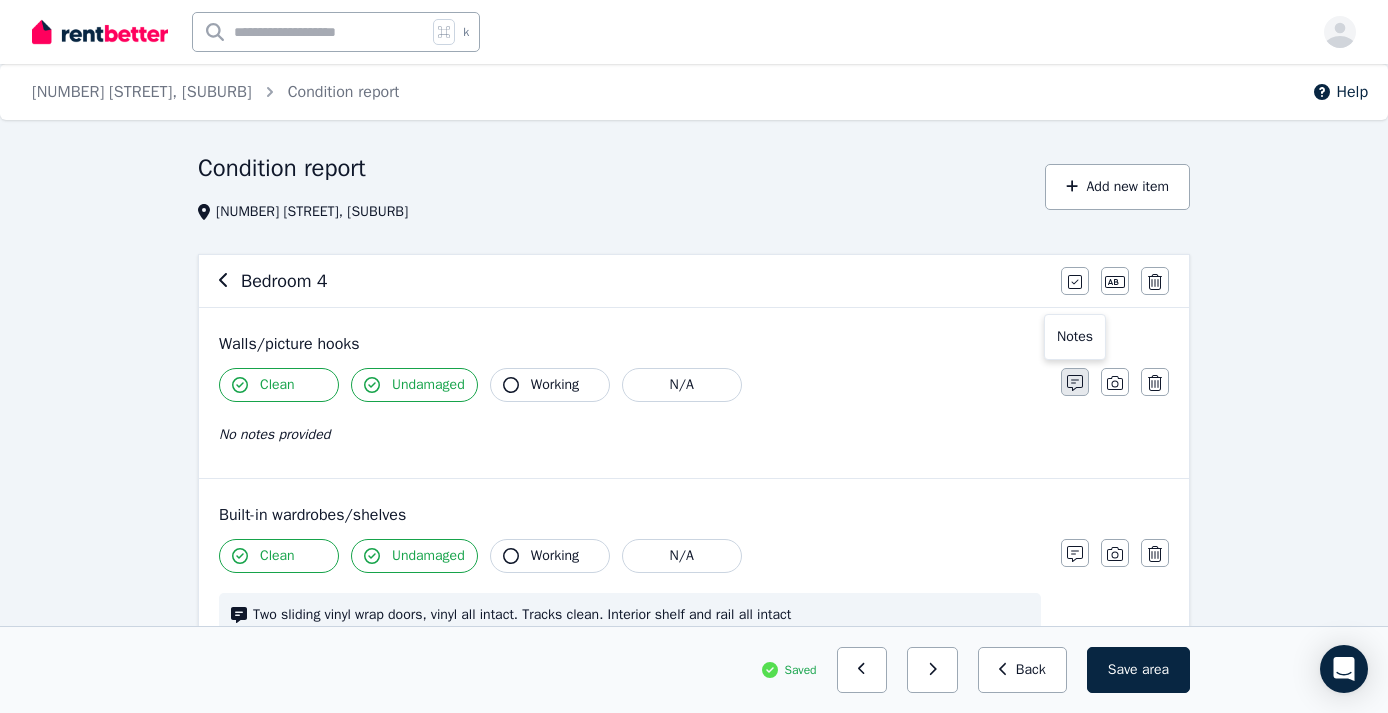 click 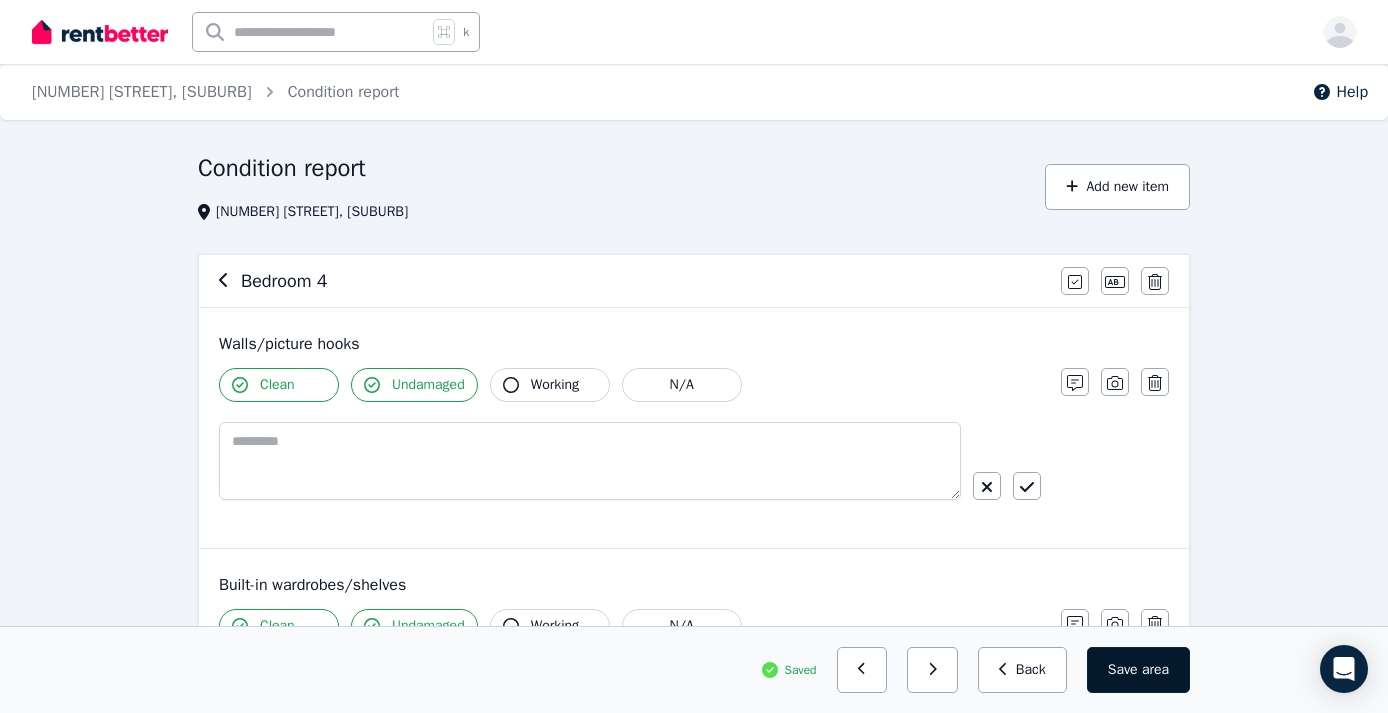 click on "Save   area" at bounding box center (1138, 670) 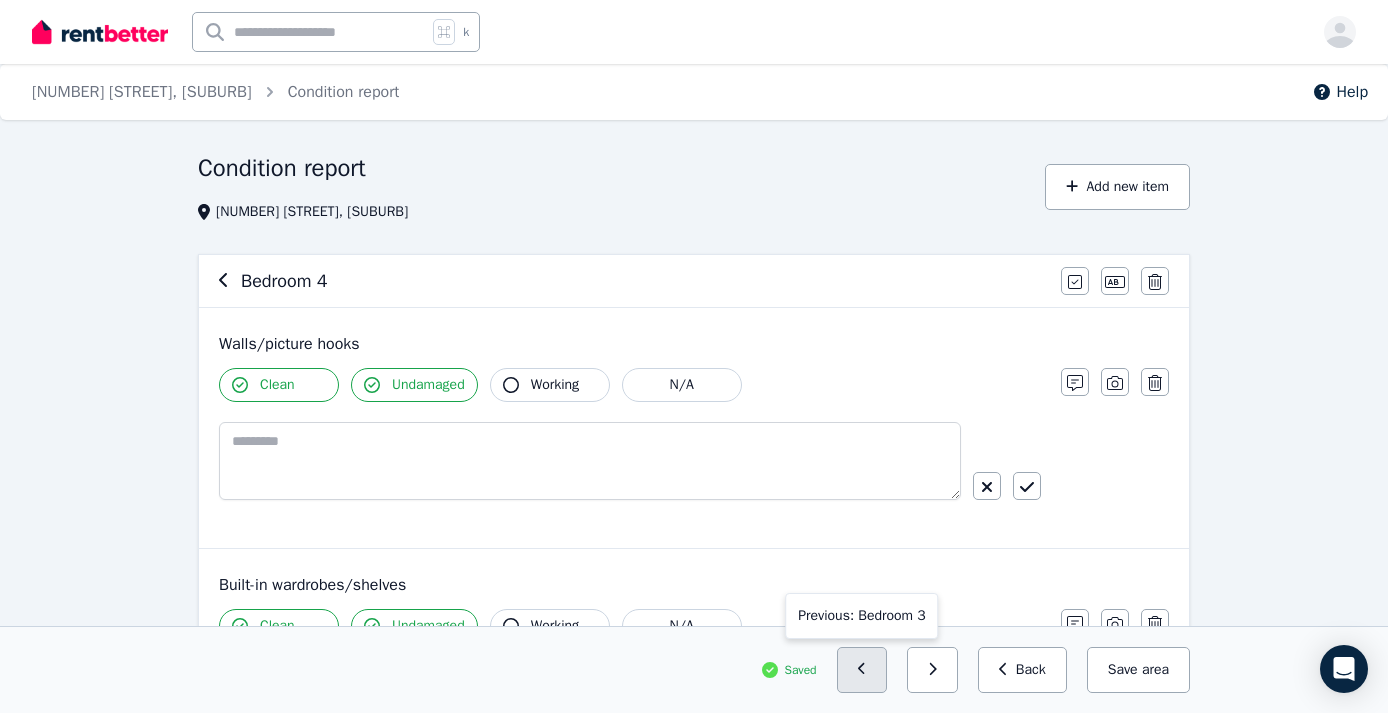 click at bounding box center (862, 670) 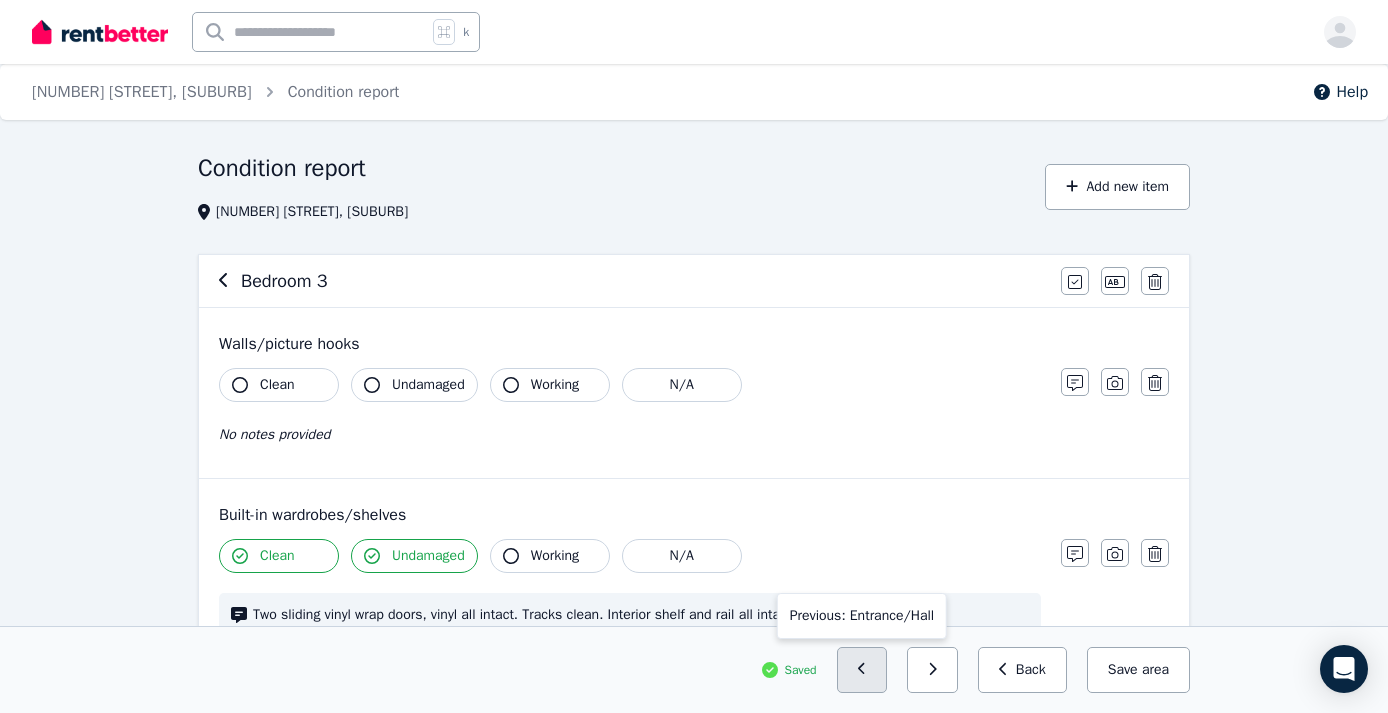 click 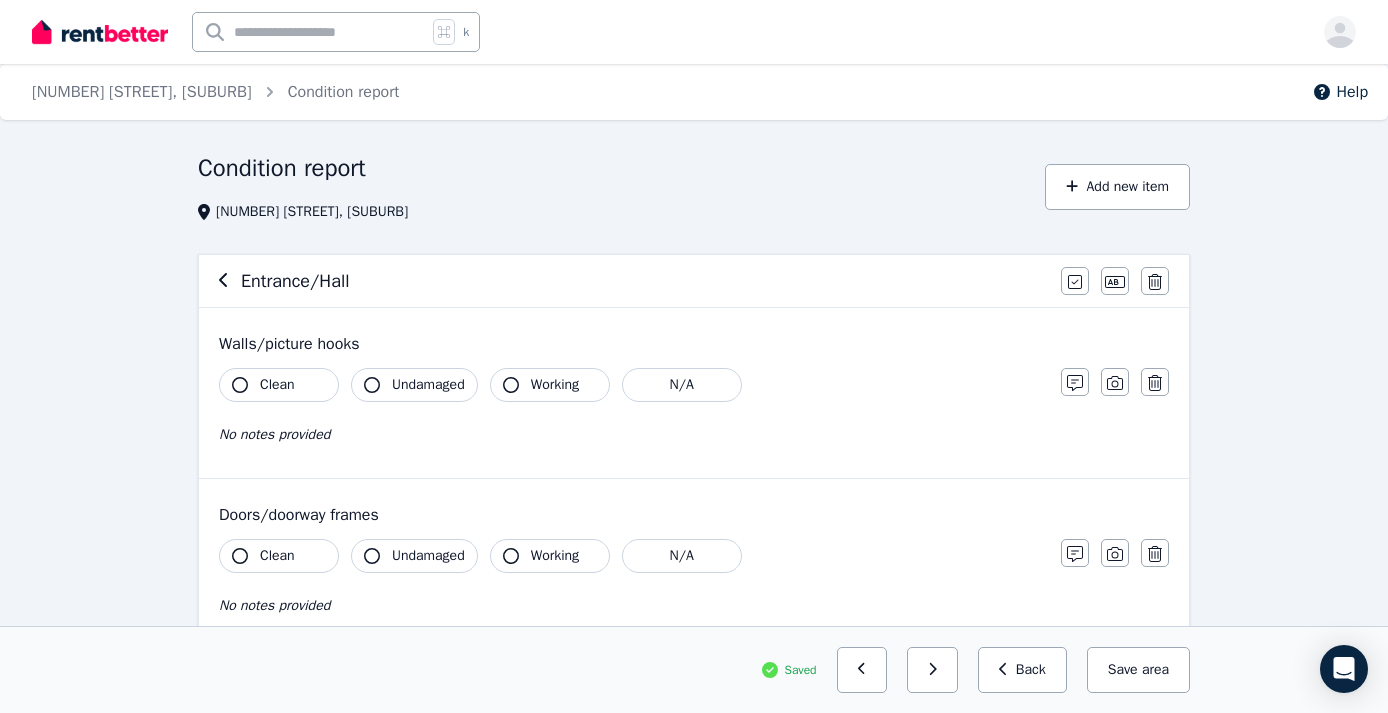 click 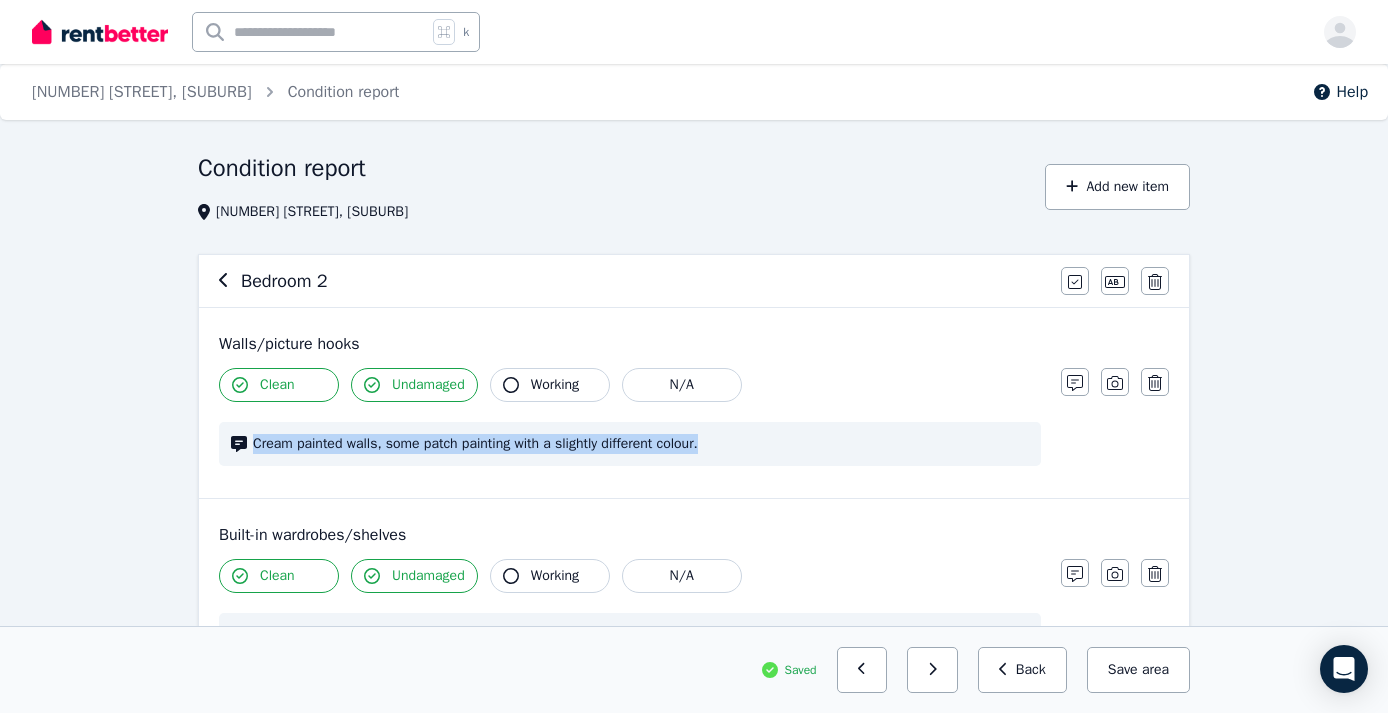 drag, startPoint x: 733, startPoint y: 446, endPoint x: 253, endPoint y: 440, distance: 480.0375 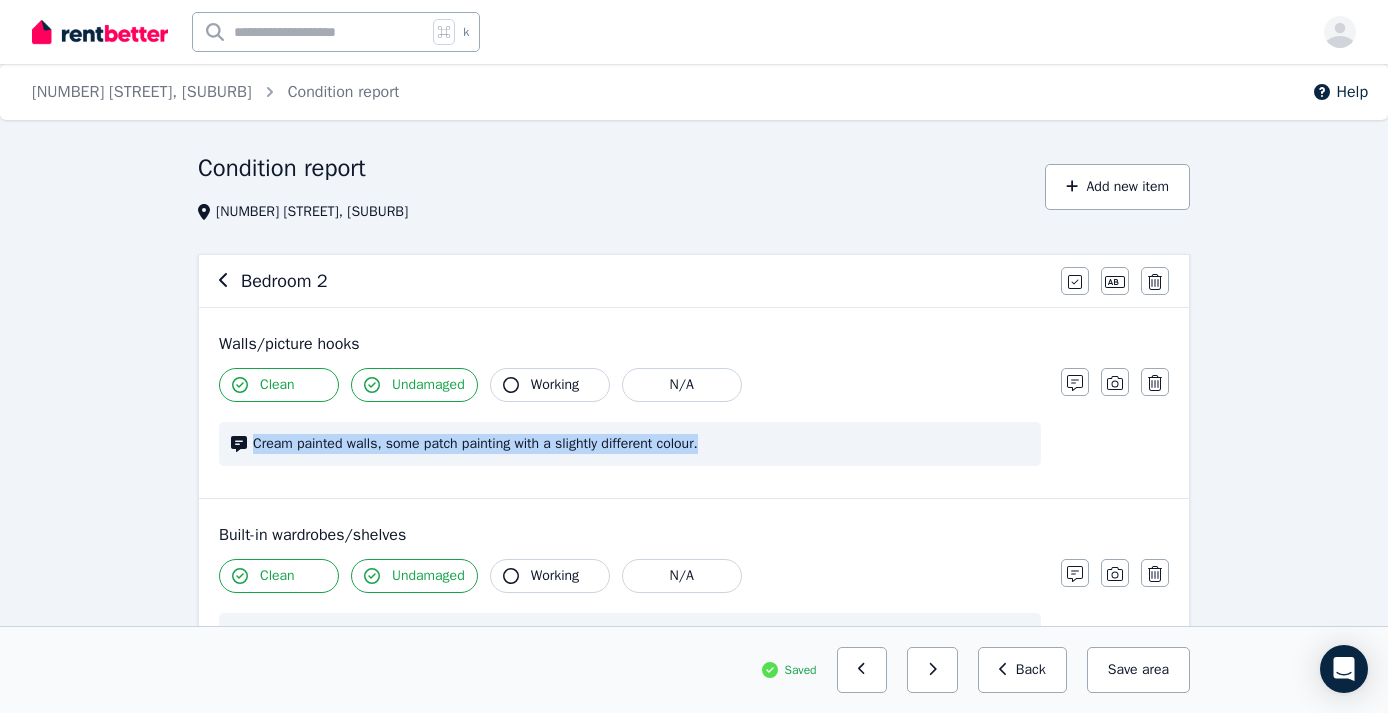 click on "Cream painted walls, some patch painting with a slightly different colour." at bounding box center (641, 444) 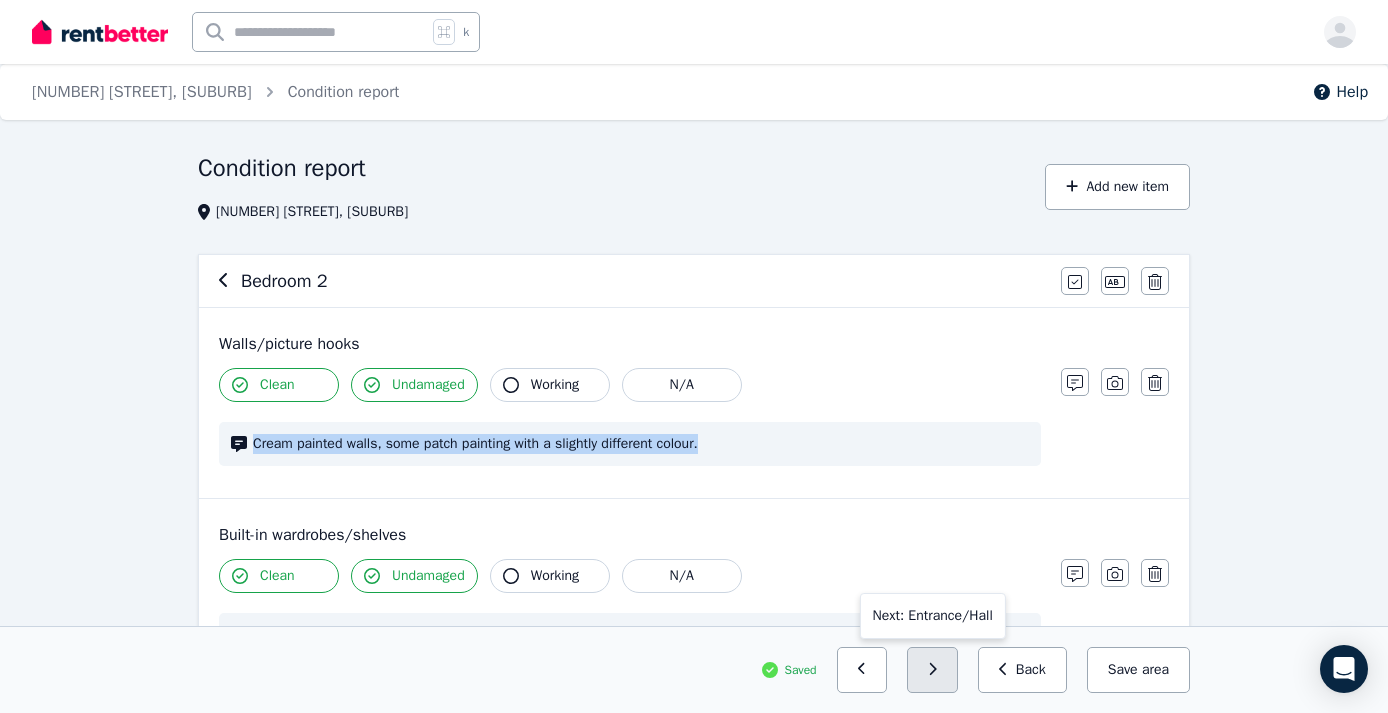click at bounding box center [932, 670] 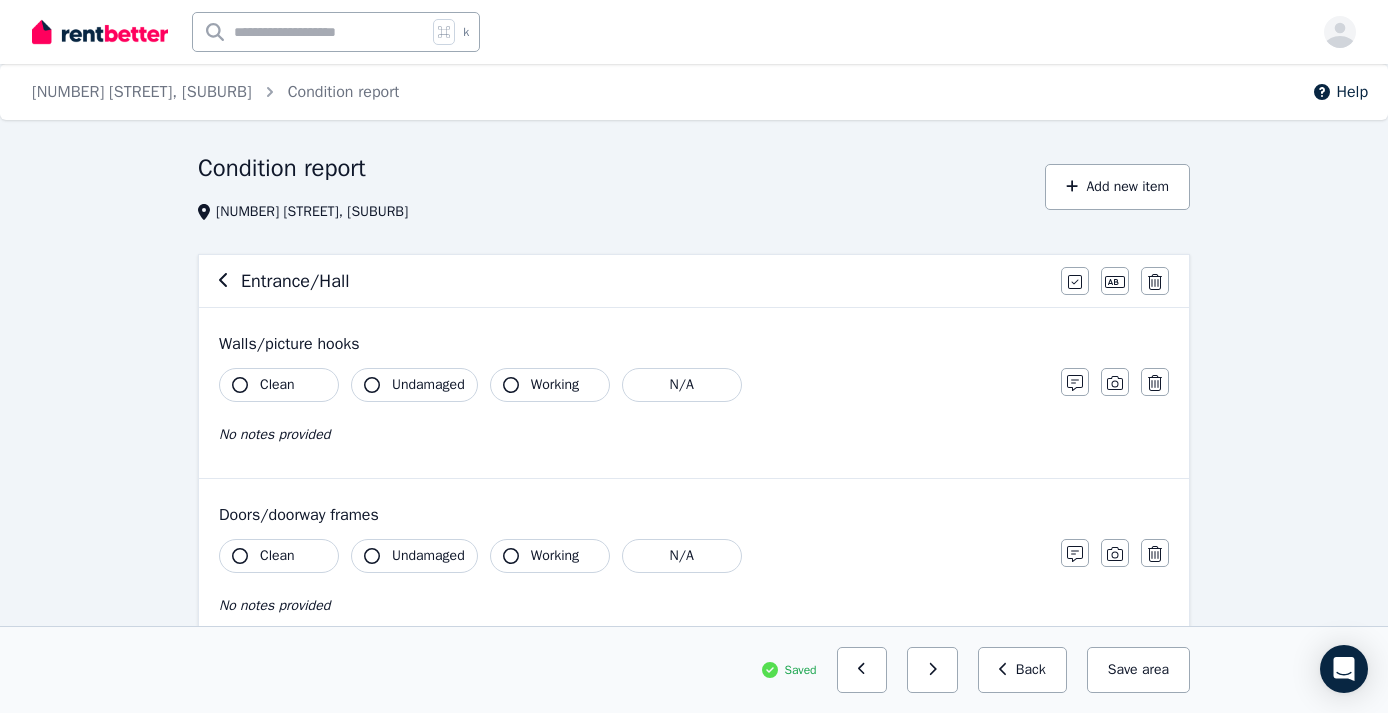 click at bounding box center (932, 670) 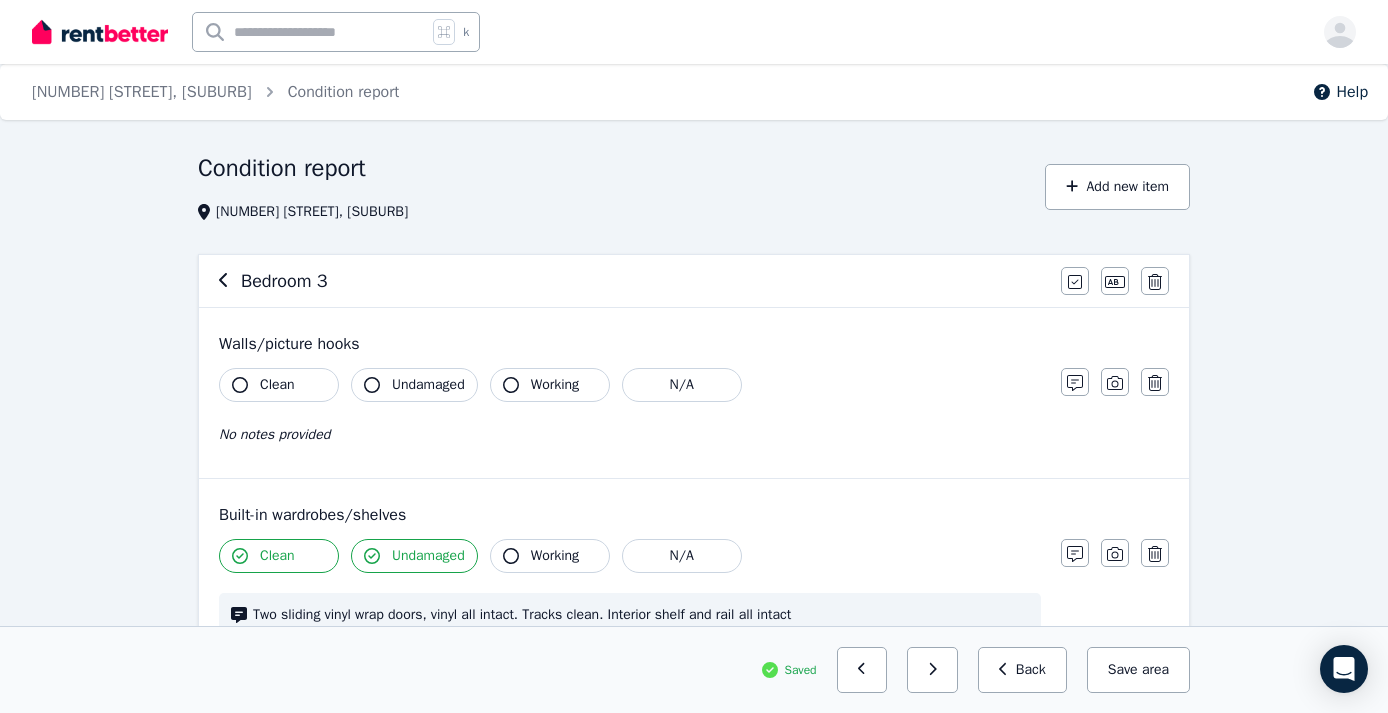 click on "Clean" at bounding box center [279, 385] 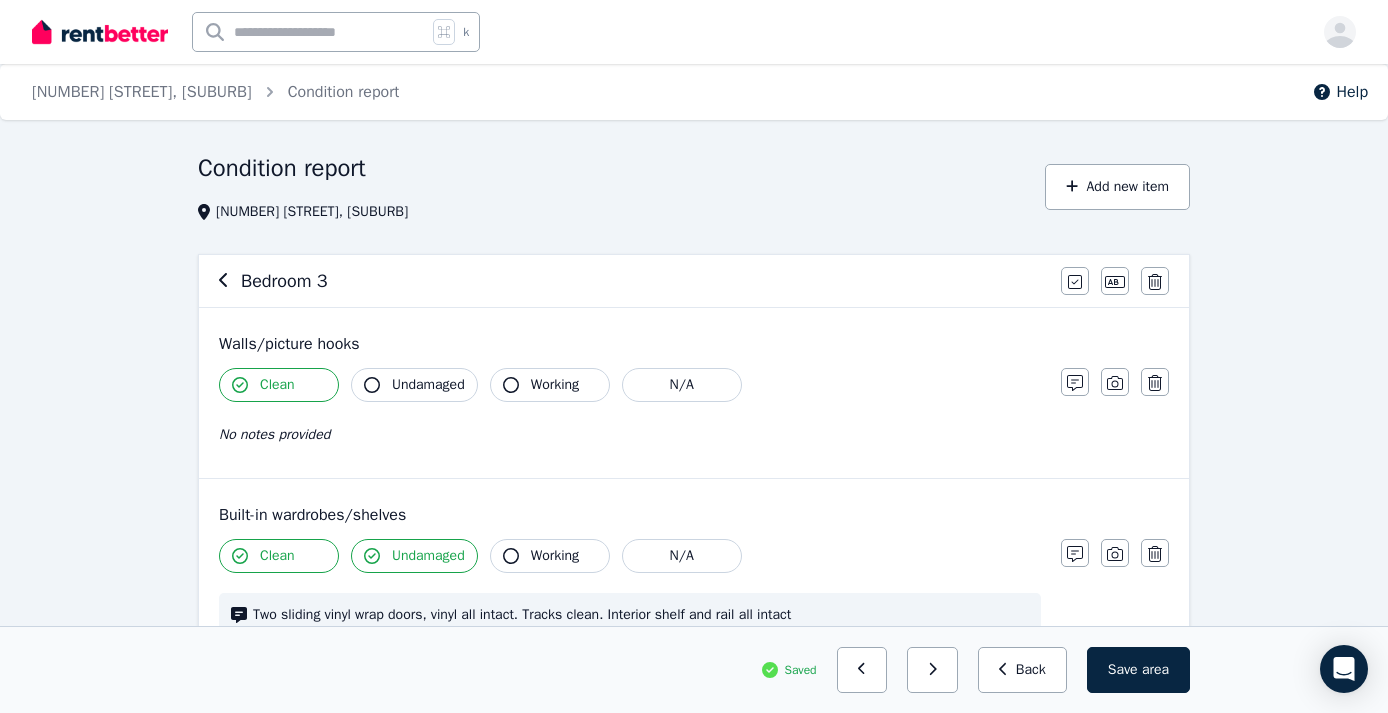click 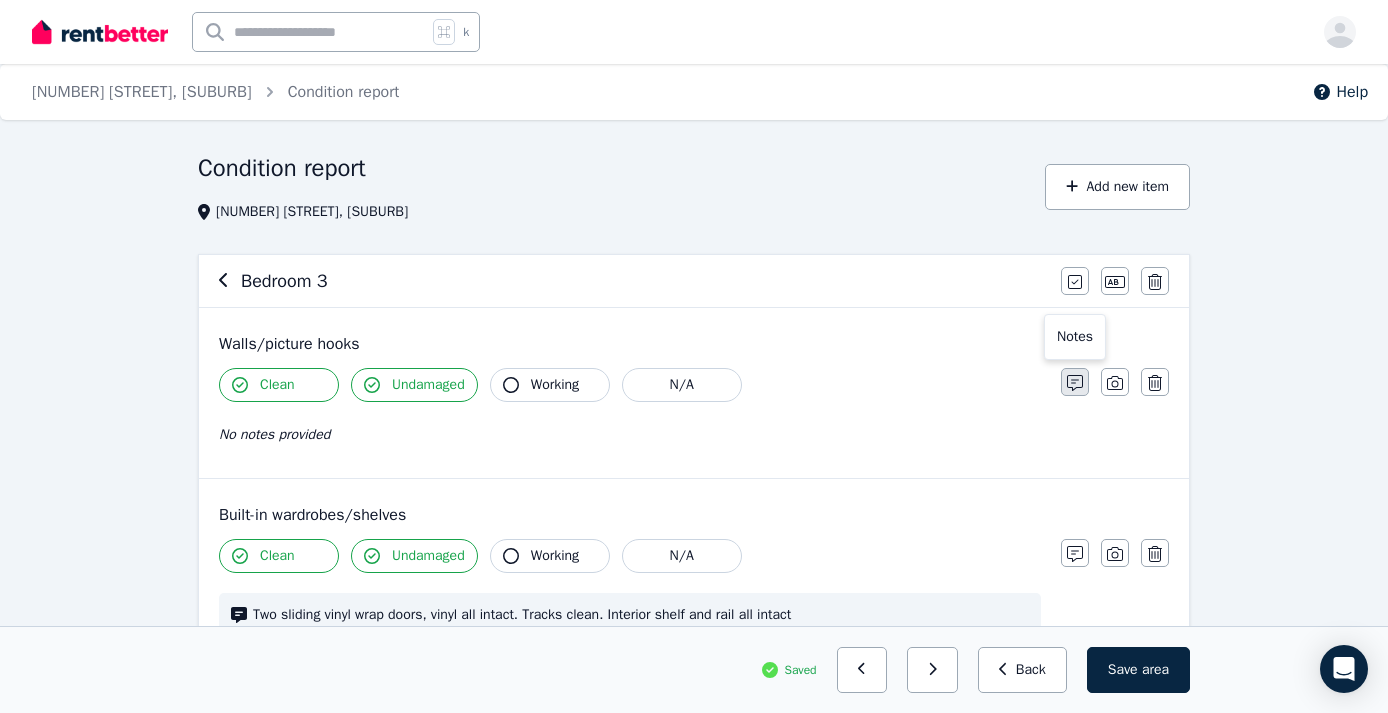click 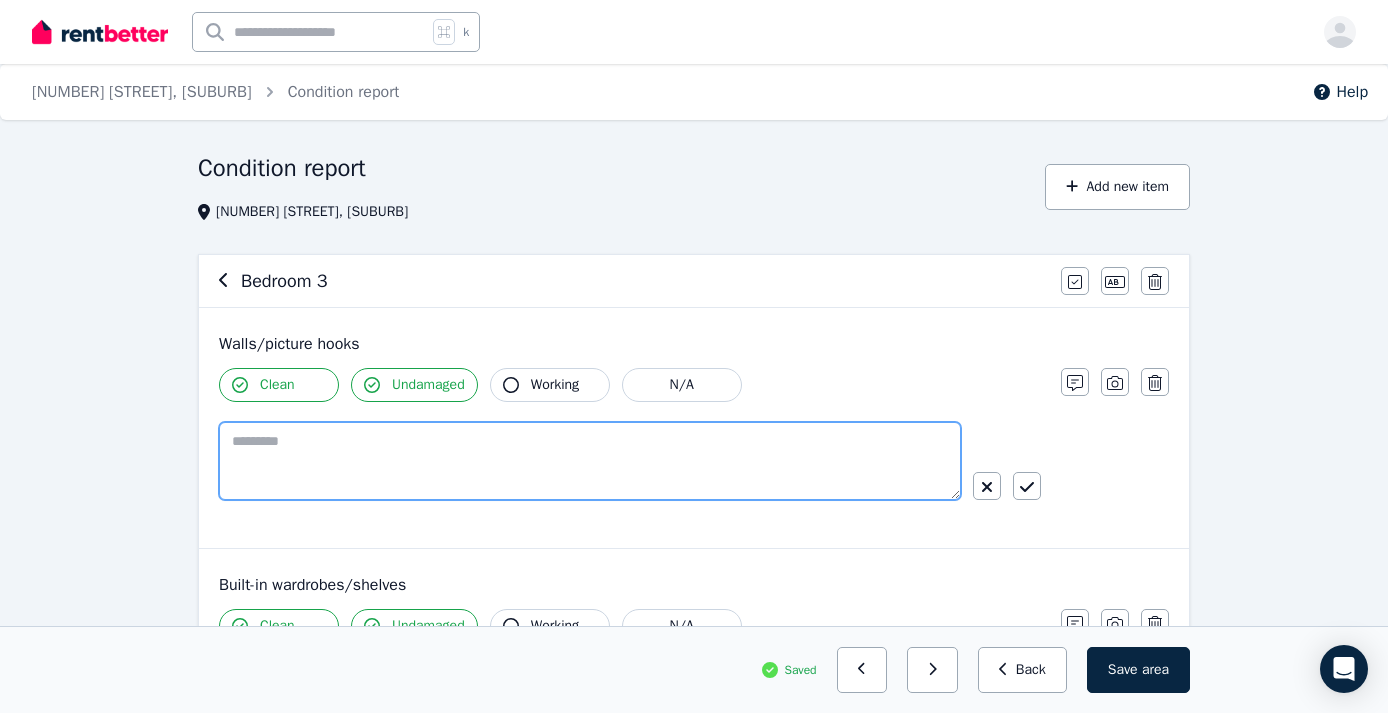 click at bounding box center [590, 461] 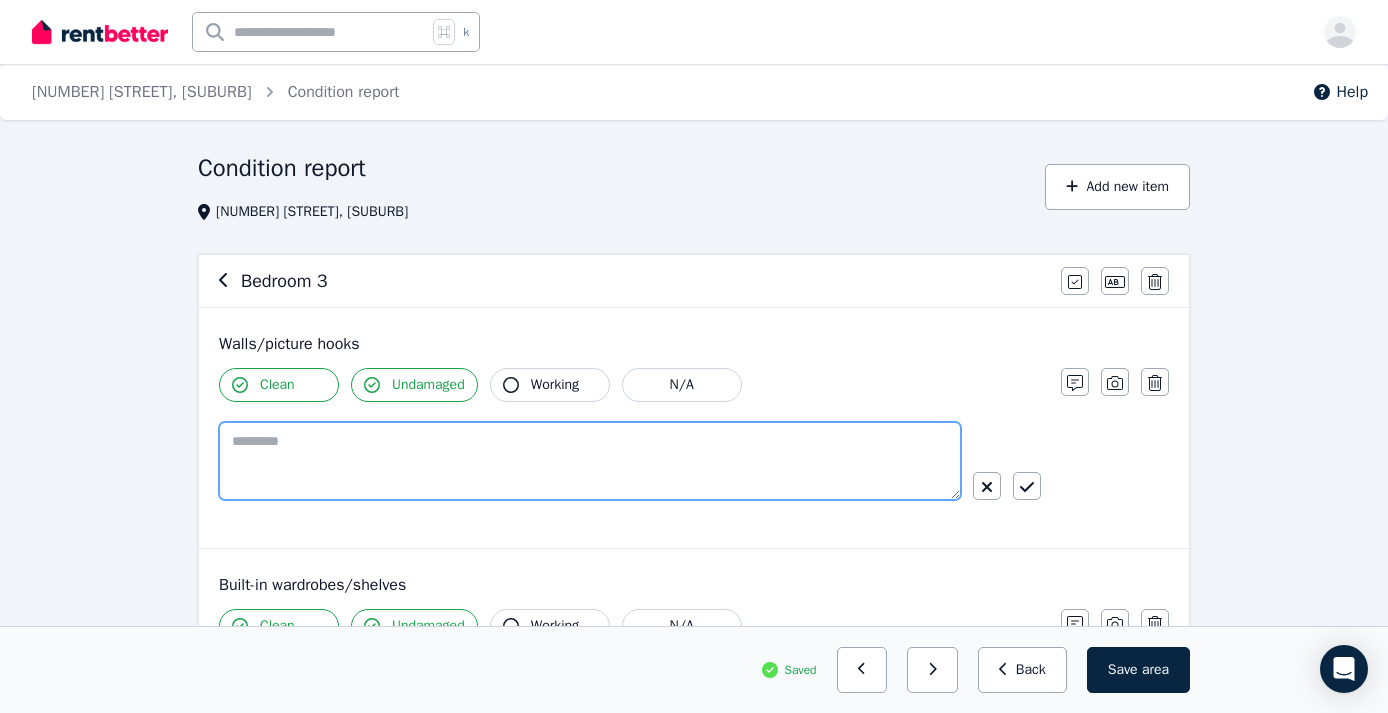 paste on "**********" 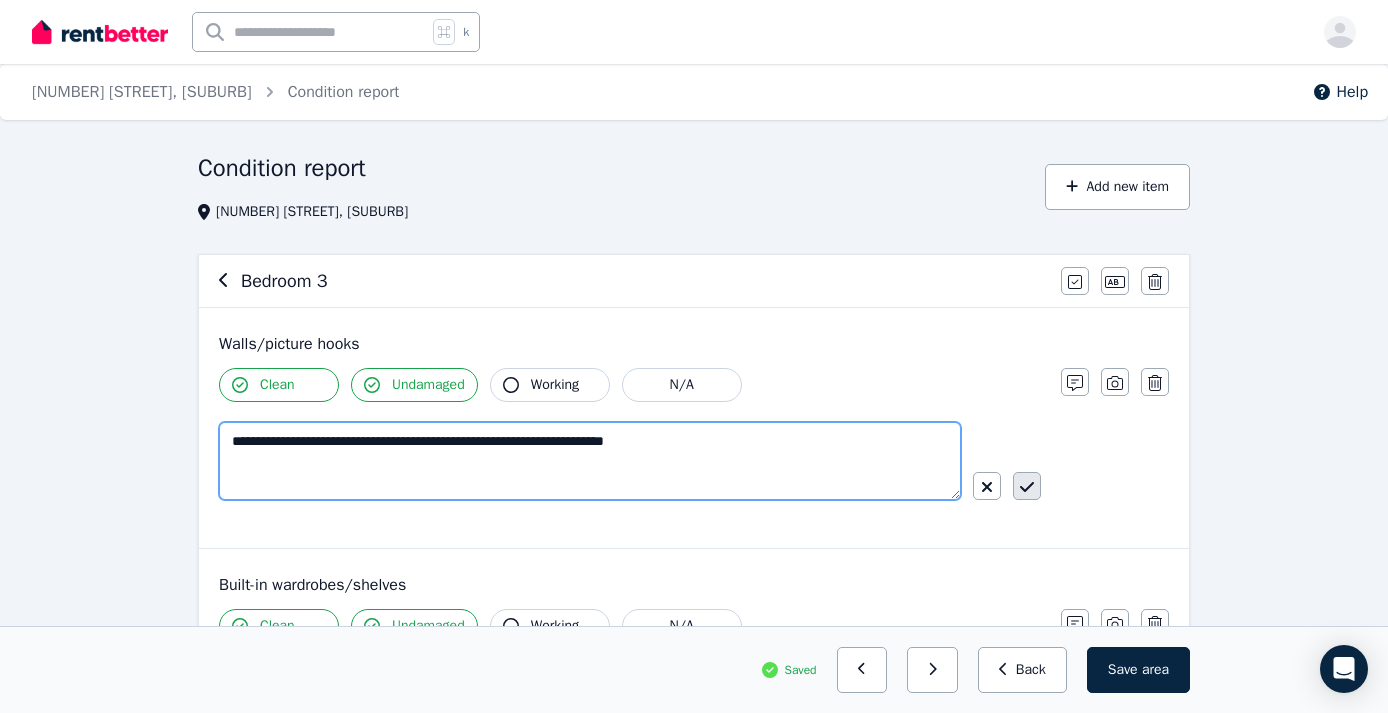 type on "**********" 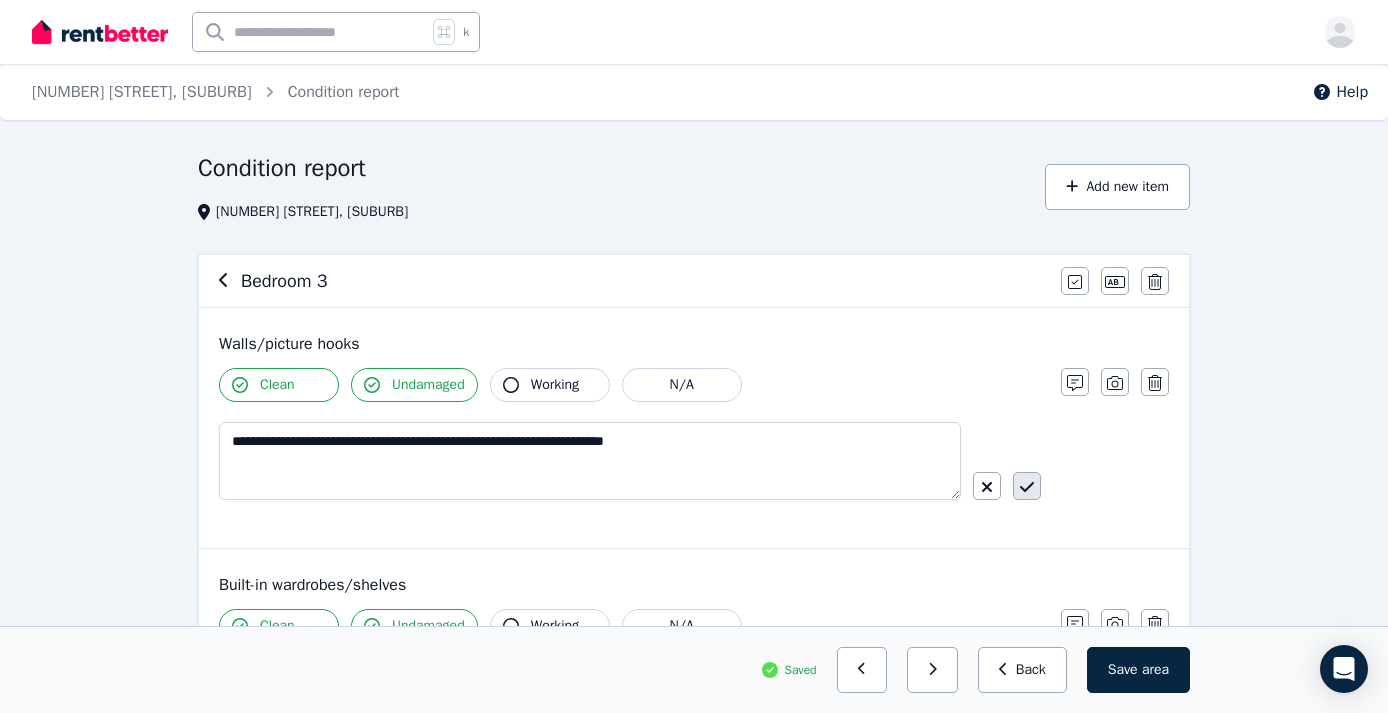 click 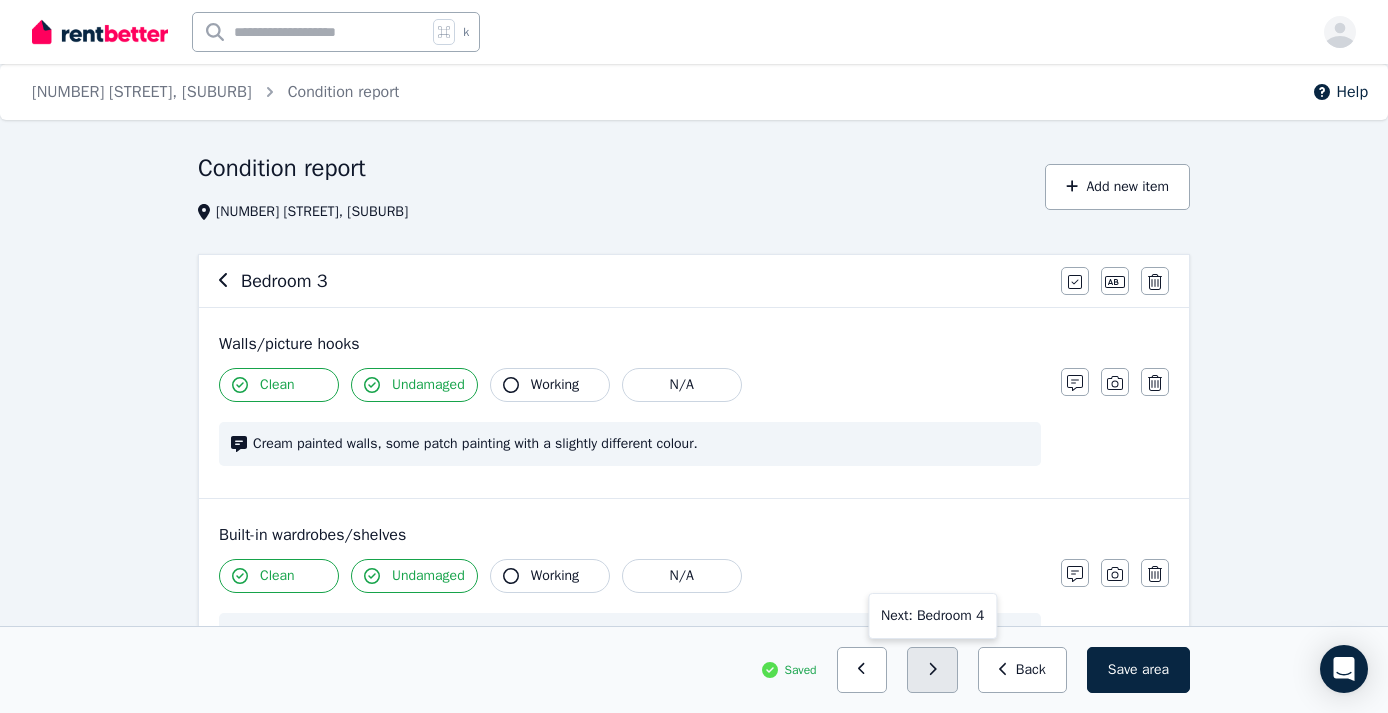 click 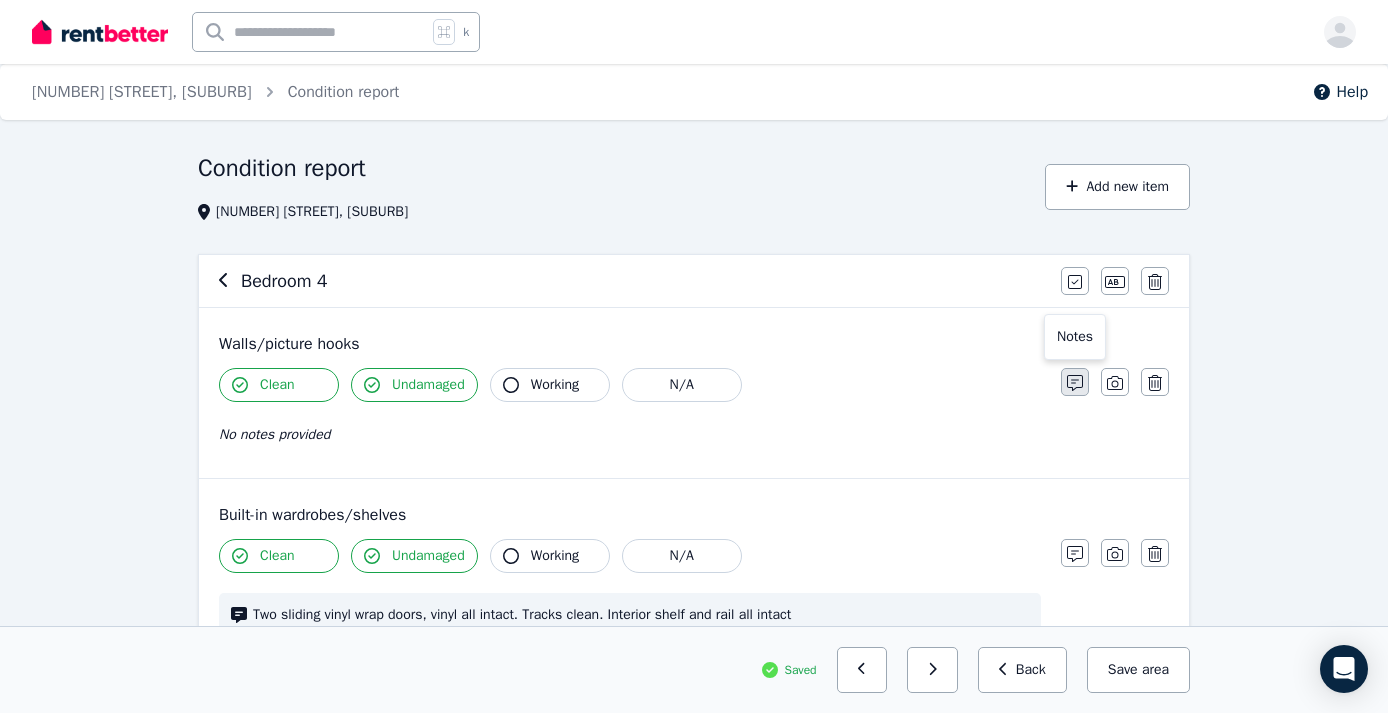 click 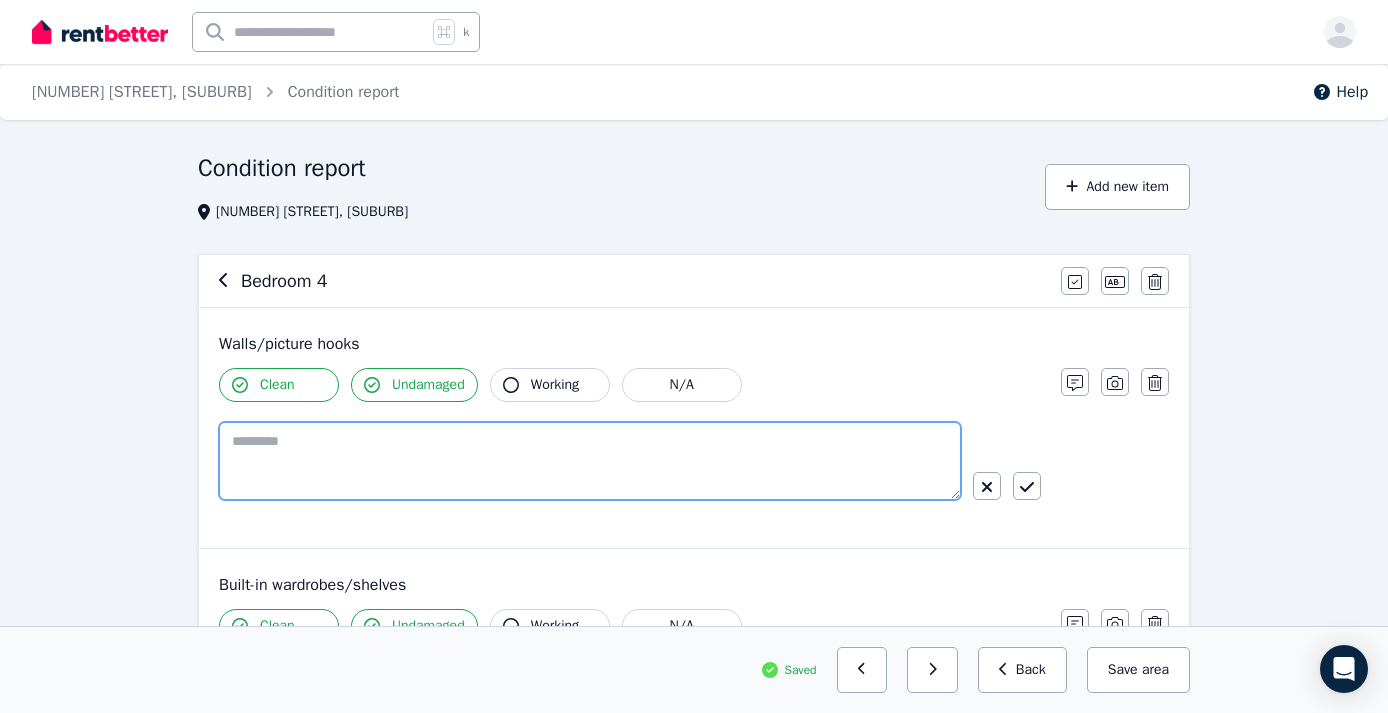 click at bounding box center [590, 461] 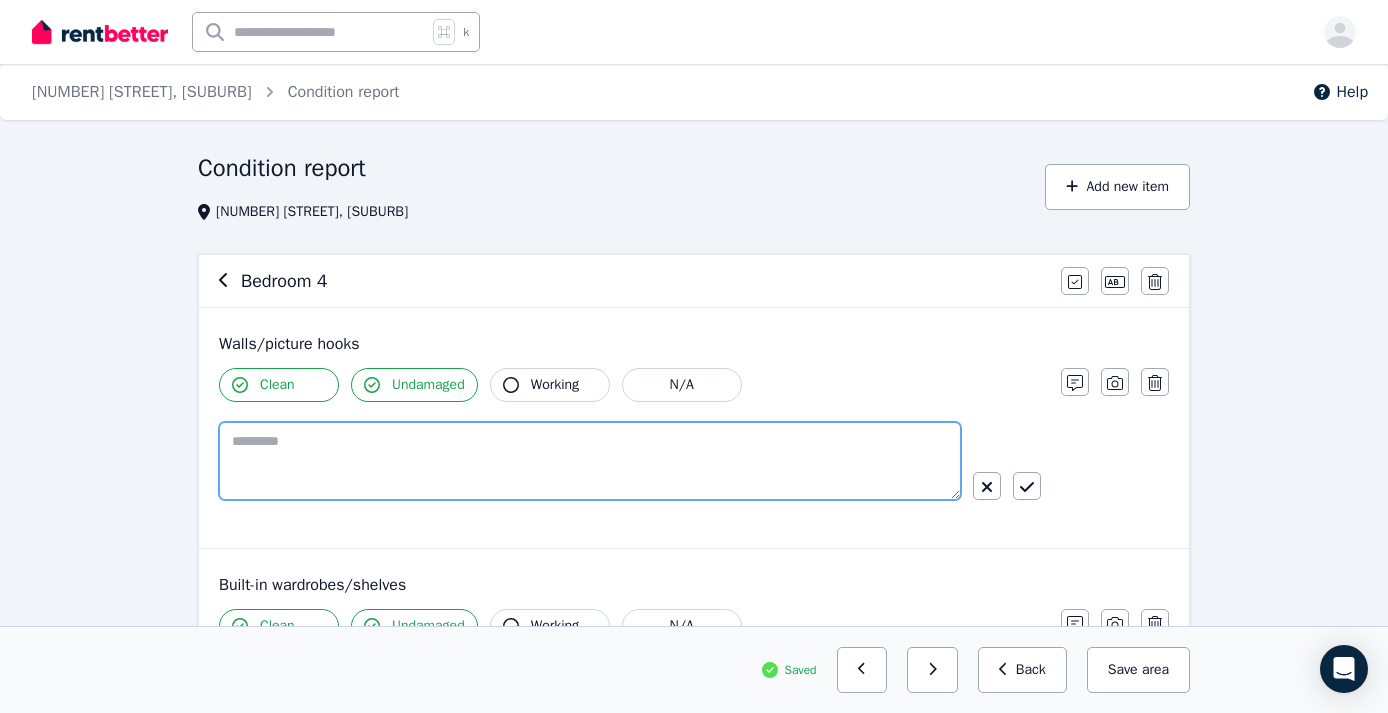 paste on "**********" 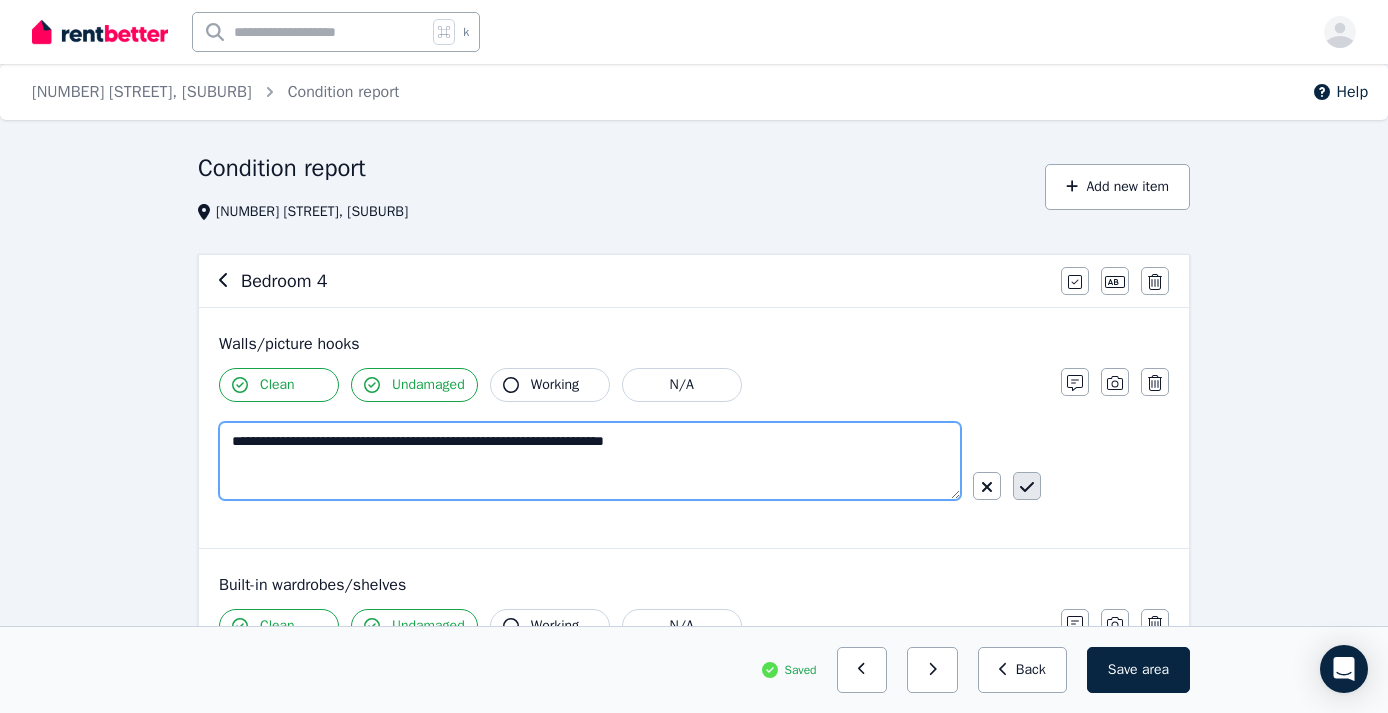 type on "**********" 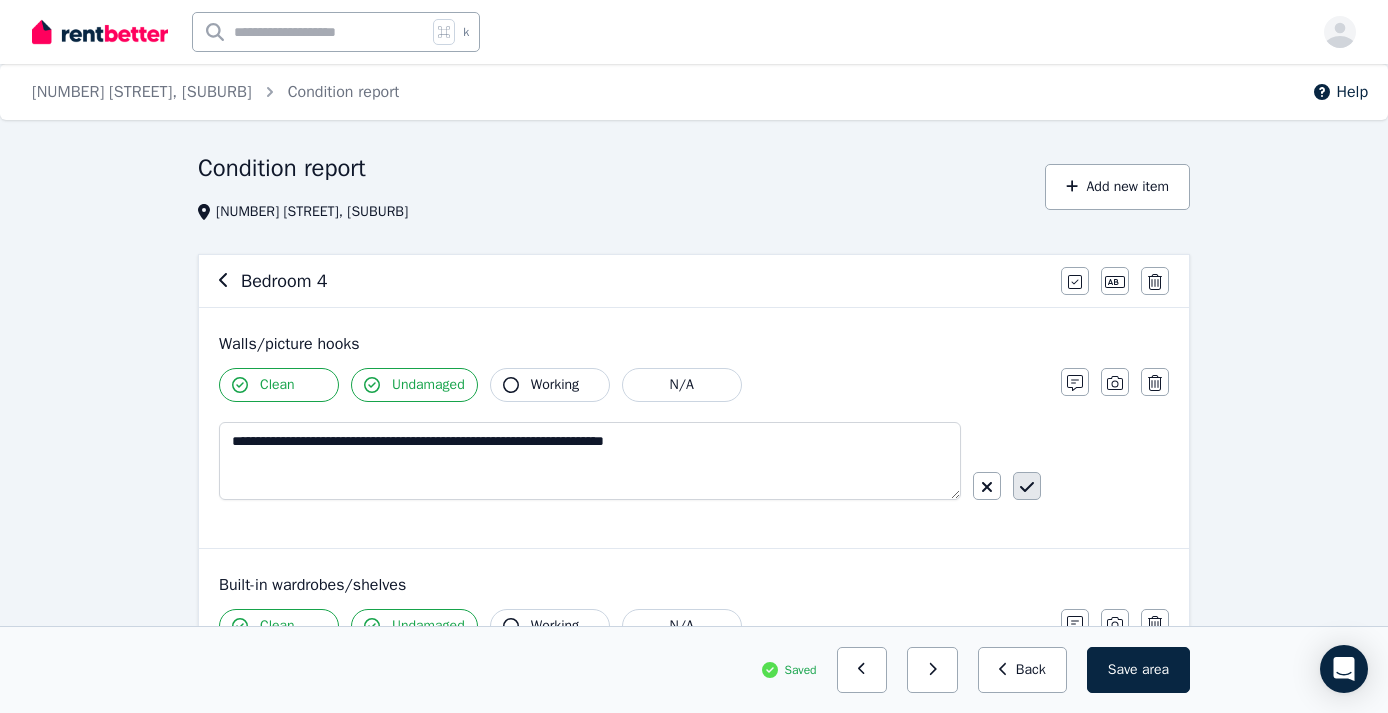 click 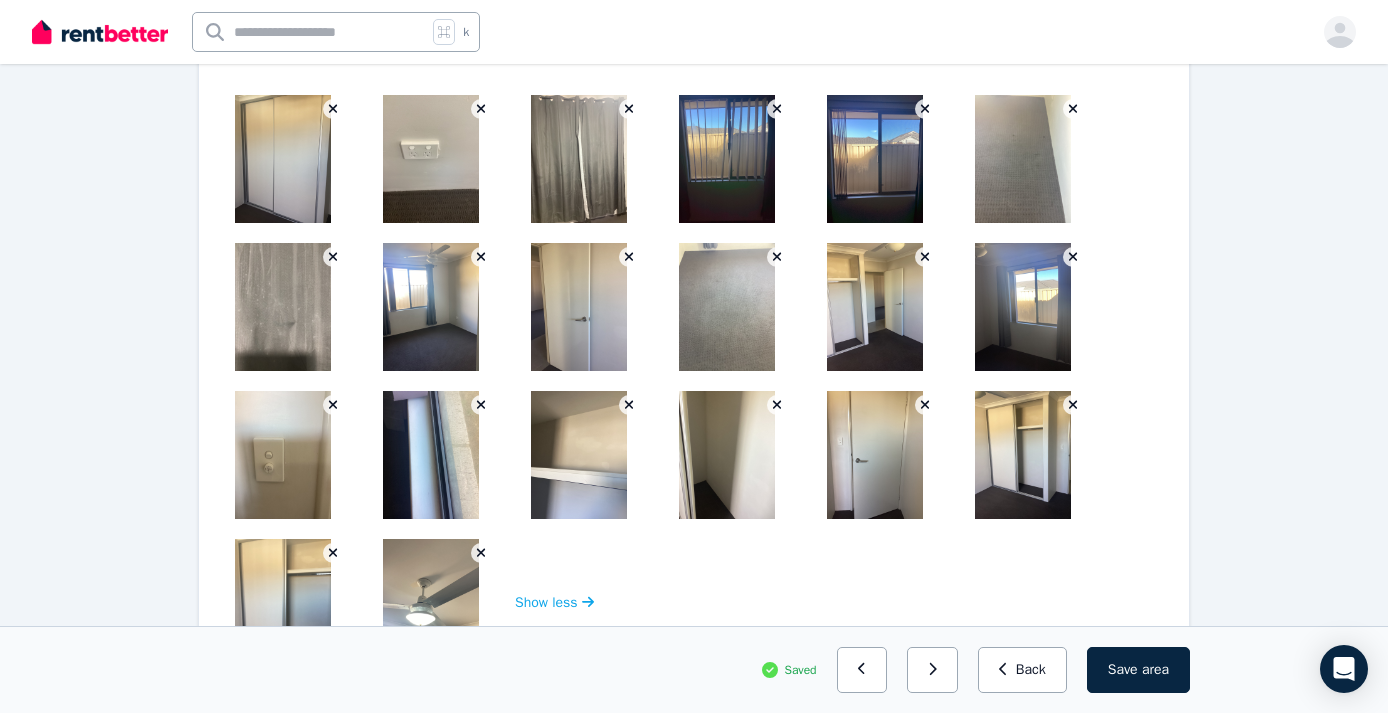 scroll, scrollTop: 1785, scrollLeft: 0, axis: vertical 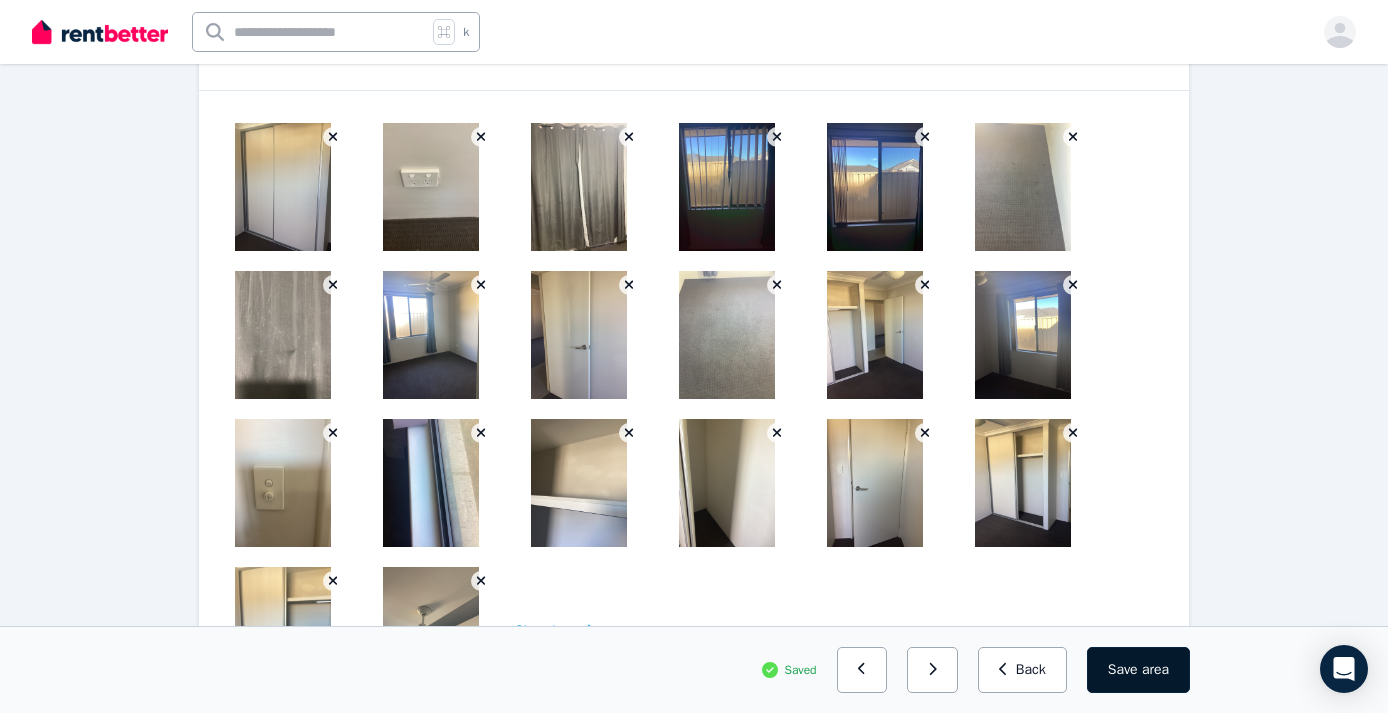 click on "Save   area" at bounding box center [1138, 670] 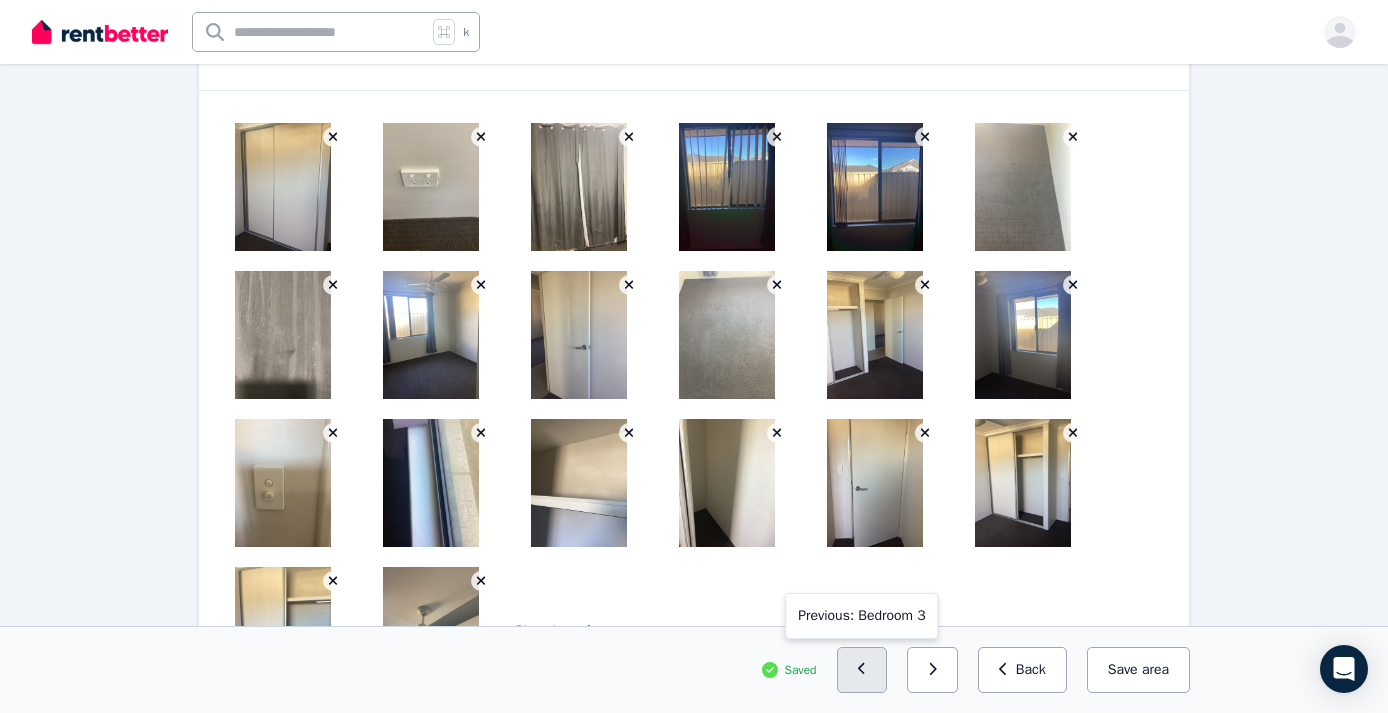 click 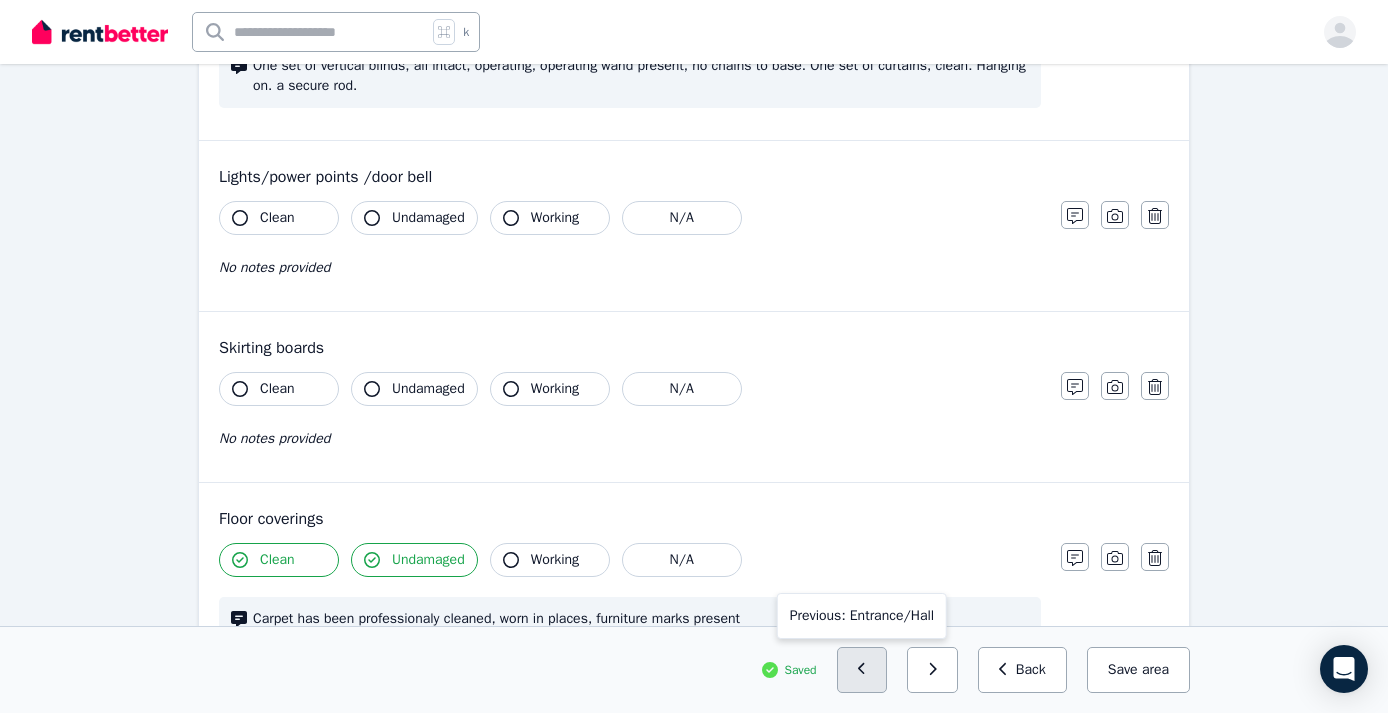 scroll, scrollTop: 1353, scrollLeft: 0, axis: vertical 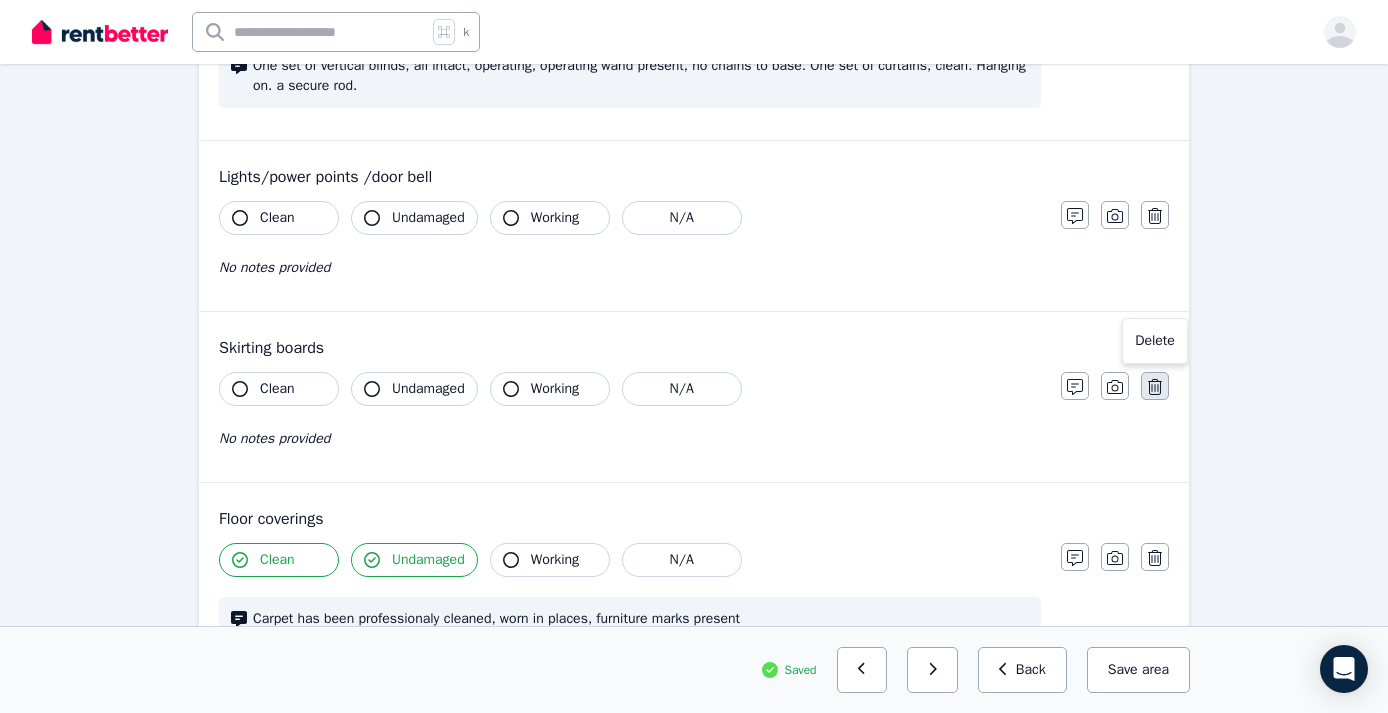 click at bounding box center [1155, 386] 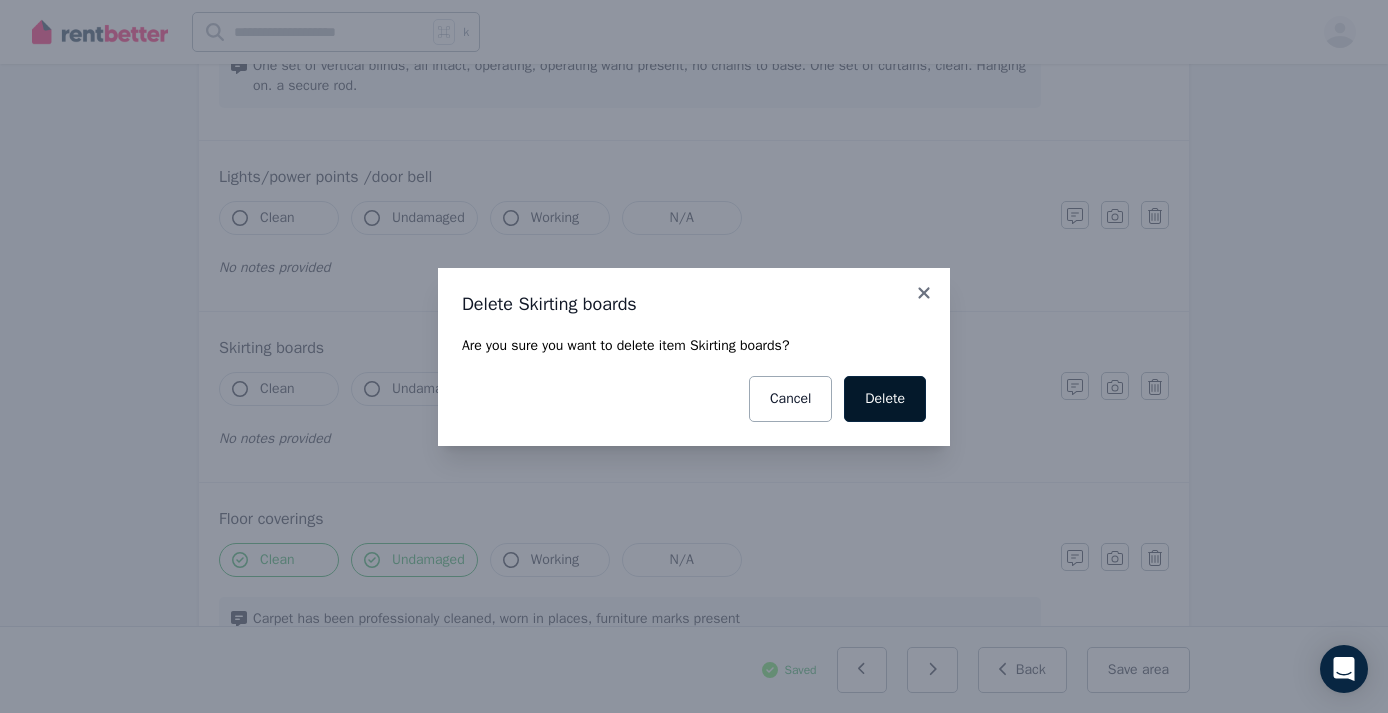 click on "Delete" at bounding box center (885, 399) 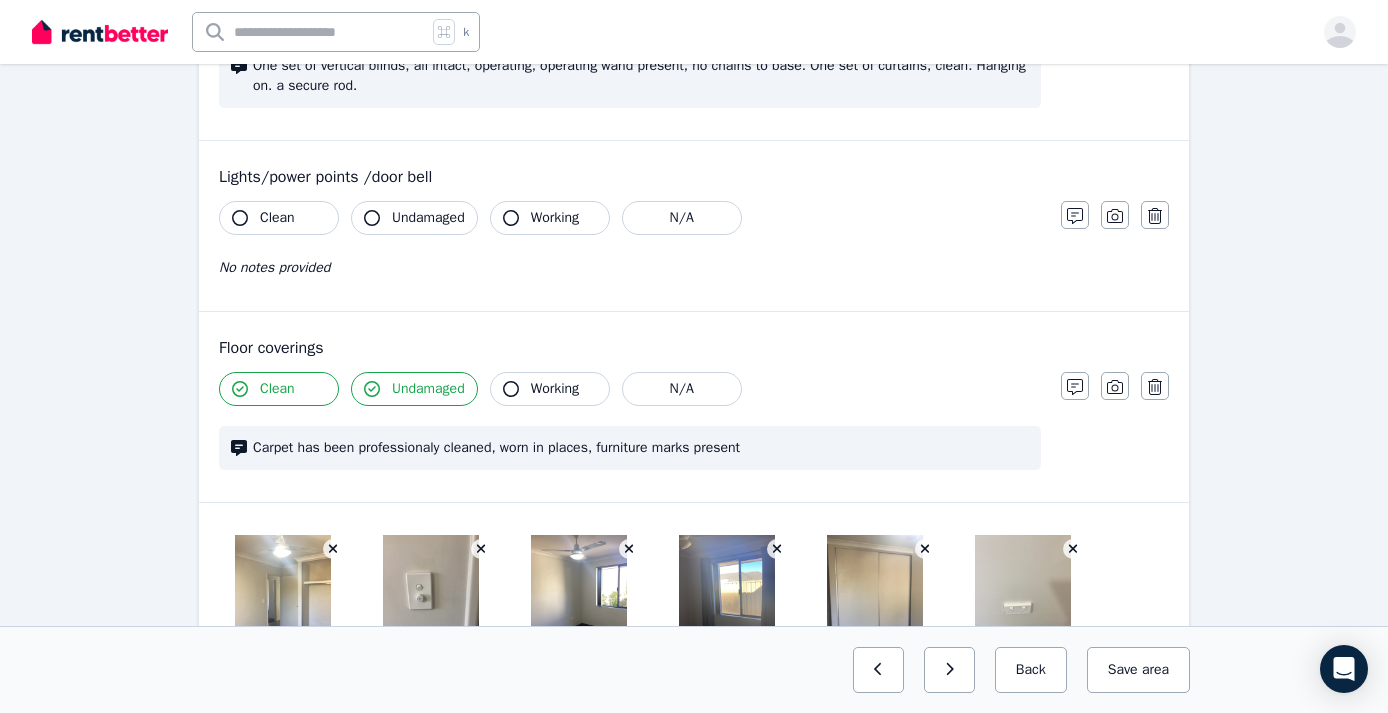 click 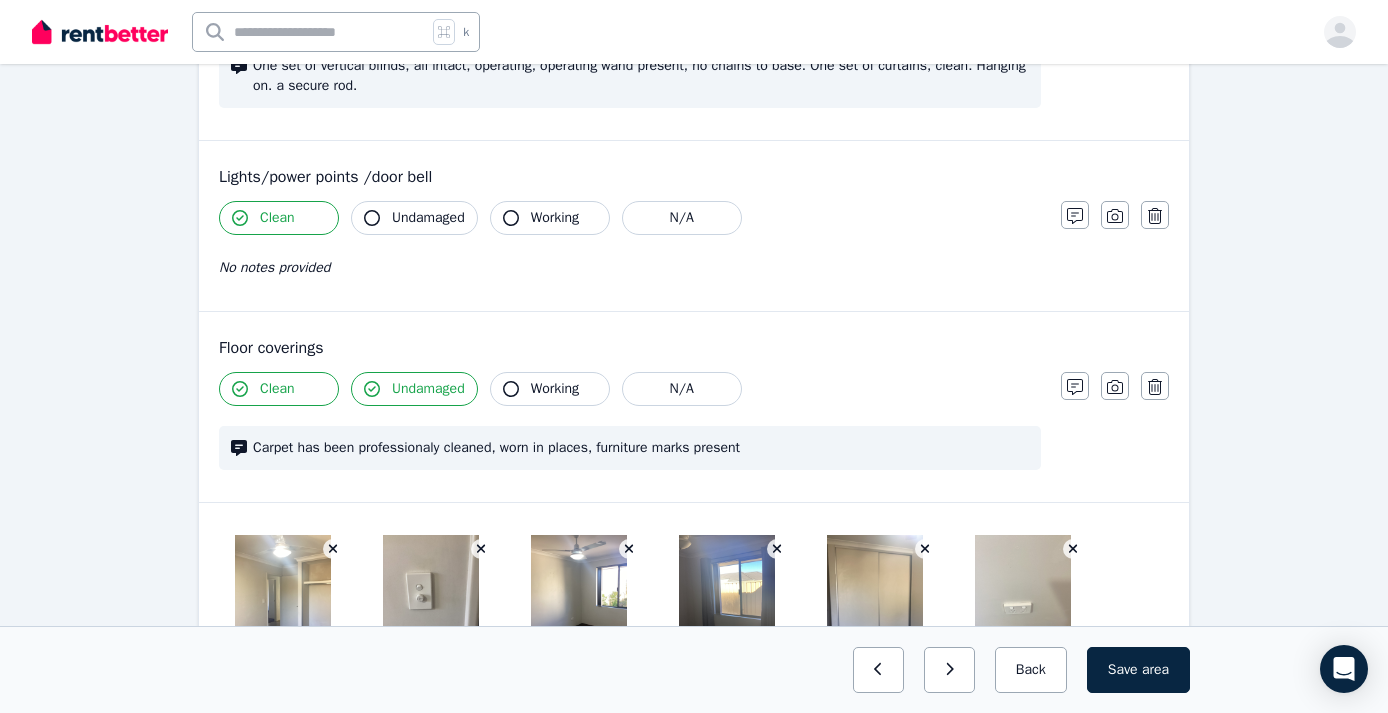 click 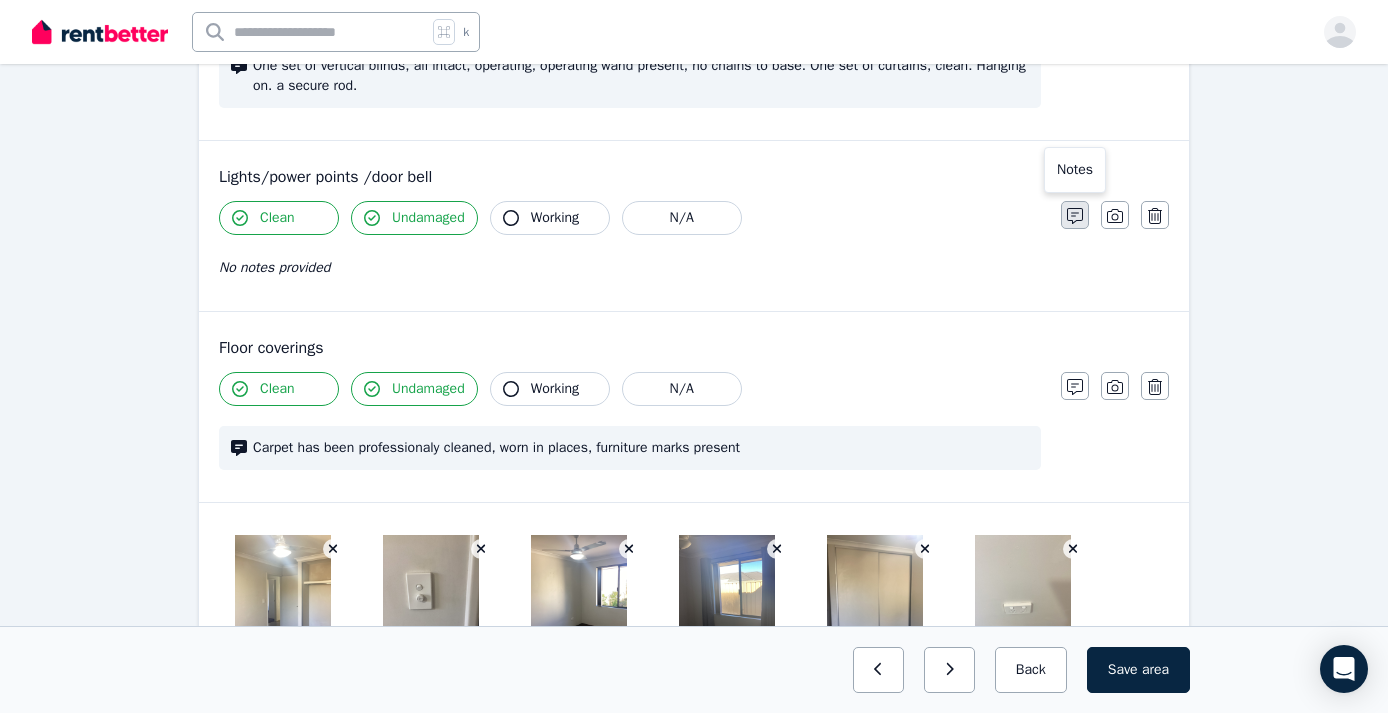 click 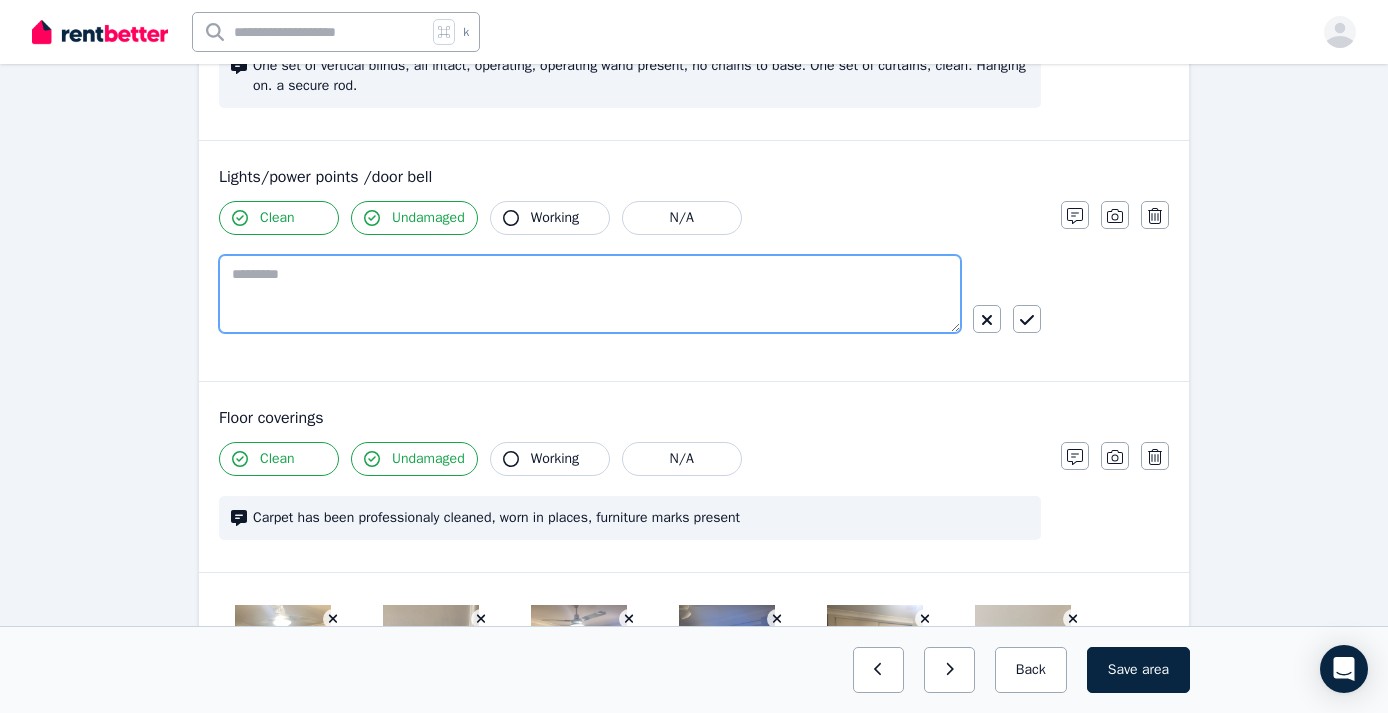 click at bounding box center (590, 294) 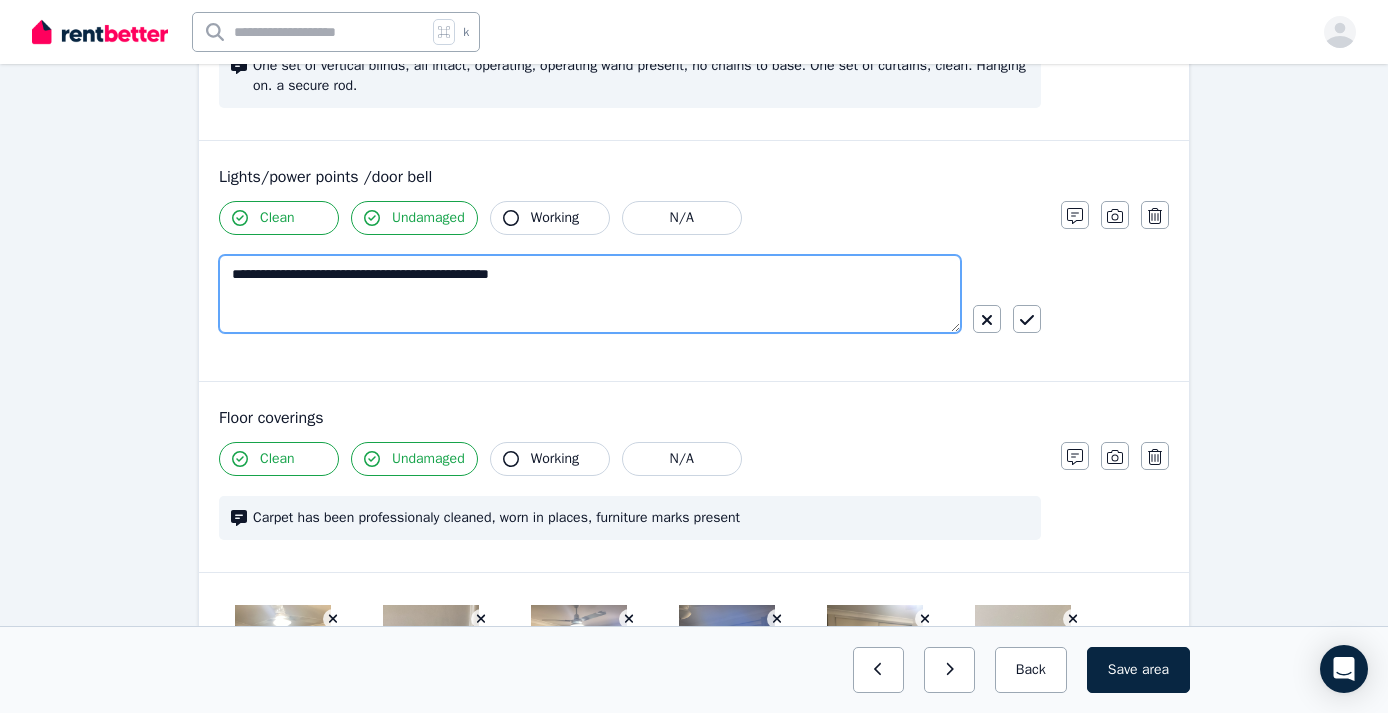 type on "**********" 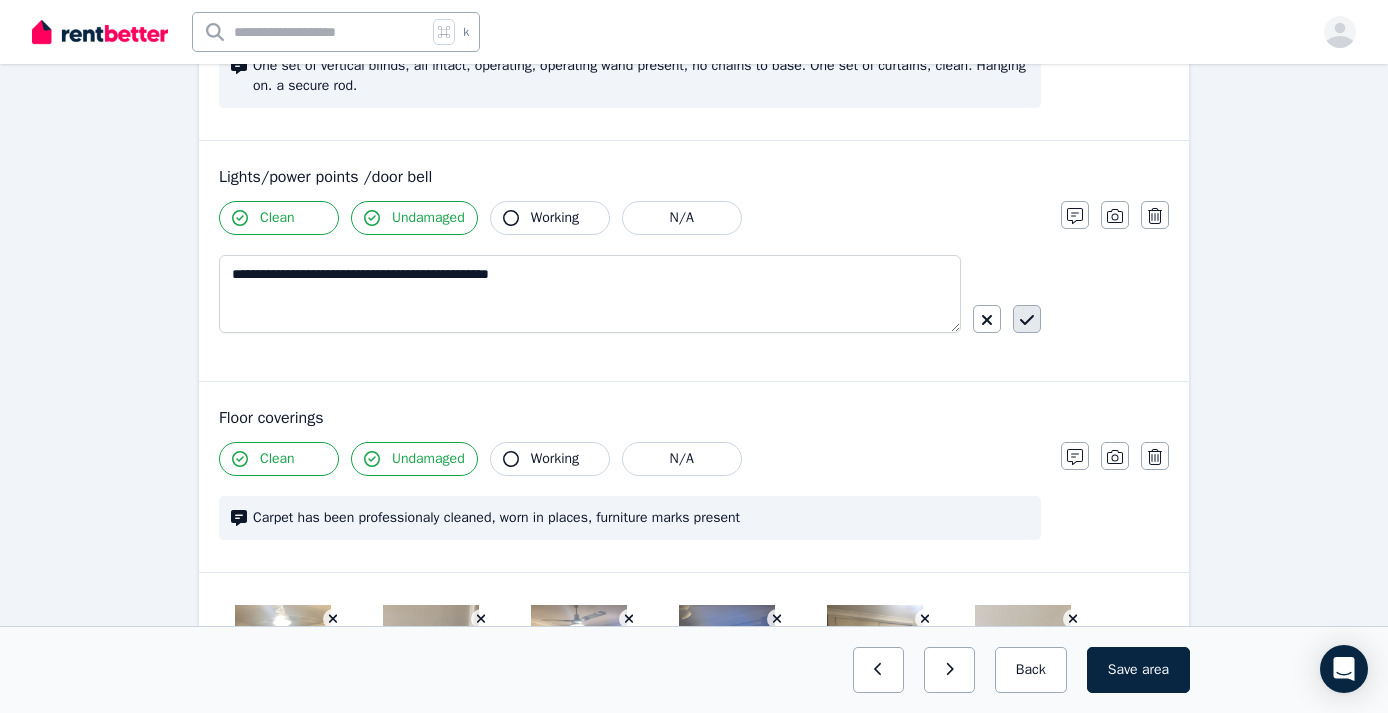 drag, startPoint x: 577, startPoint y: 306, endPoint x: 1022, endPoint y: 319, distance: 445.18985 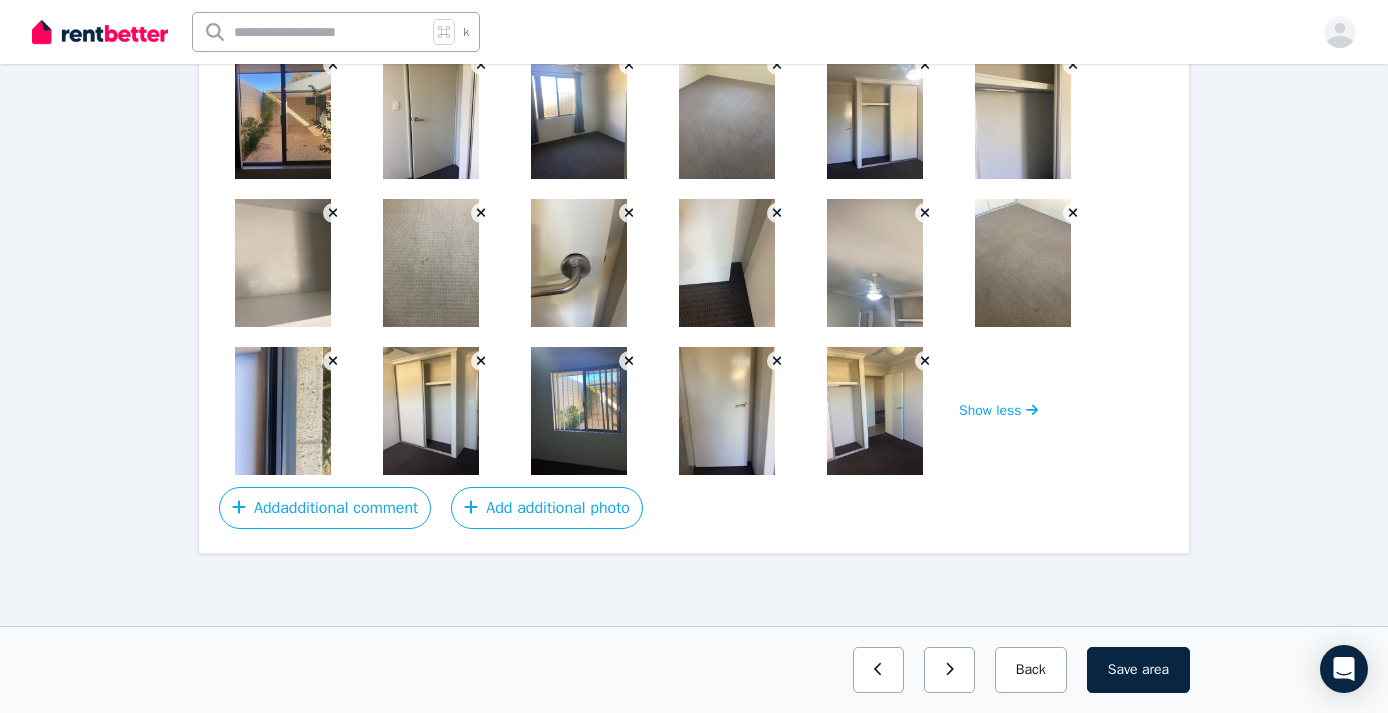 scroll, scrollTop: 2005, scrollLeft: 0, axis: vertical 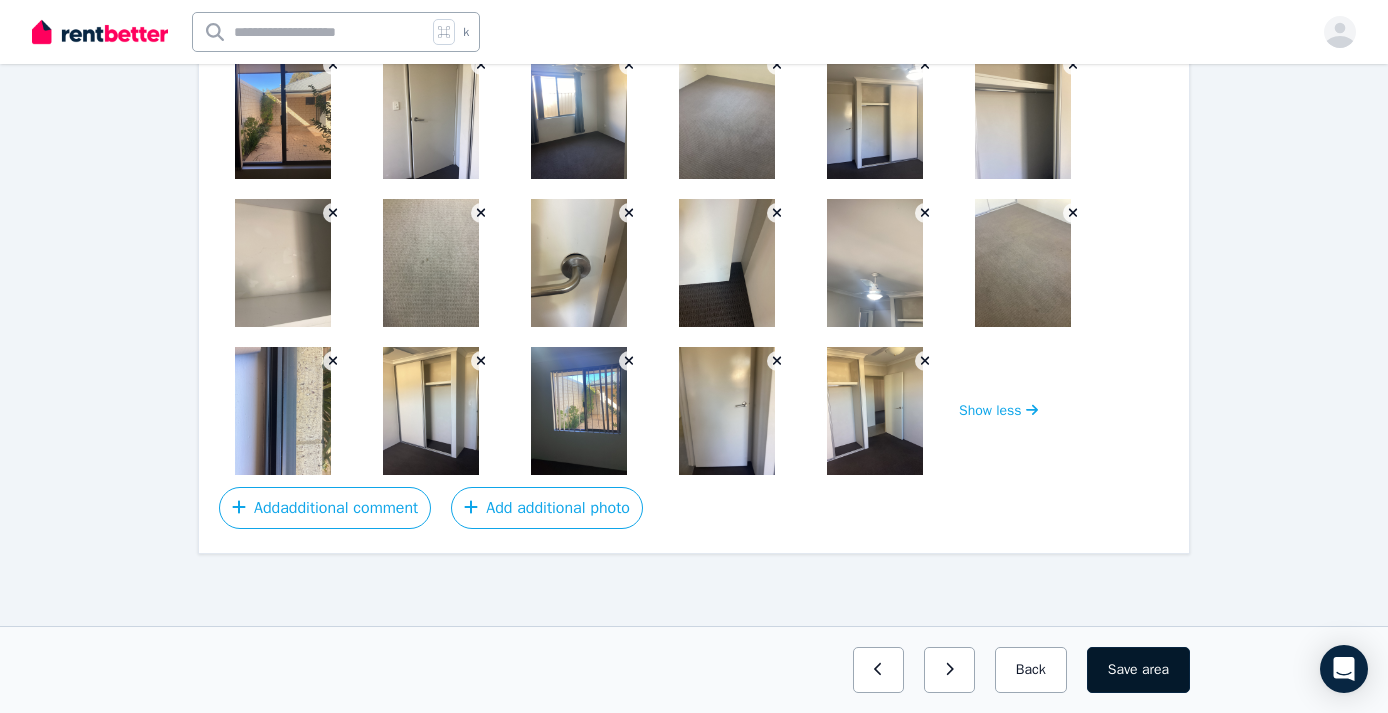 click on "Save   area" at bounding box center (1138, 670) 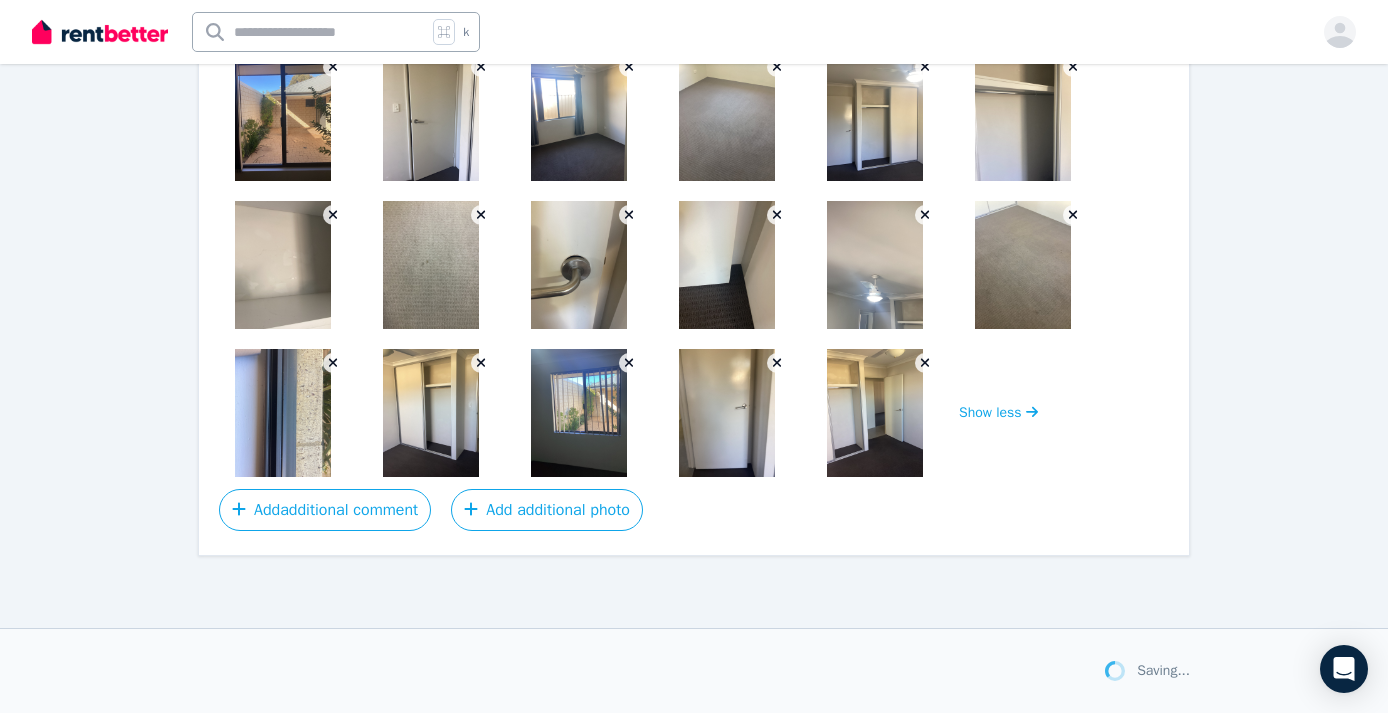 scroll, scrollTop: 2003, scrollLeft: 0, axis: vertical 